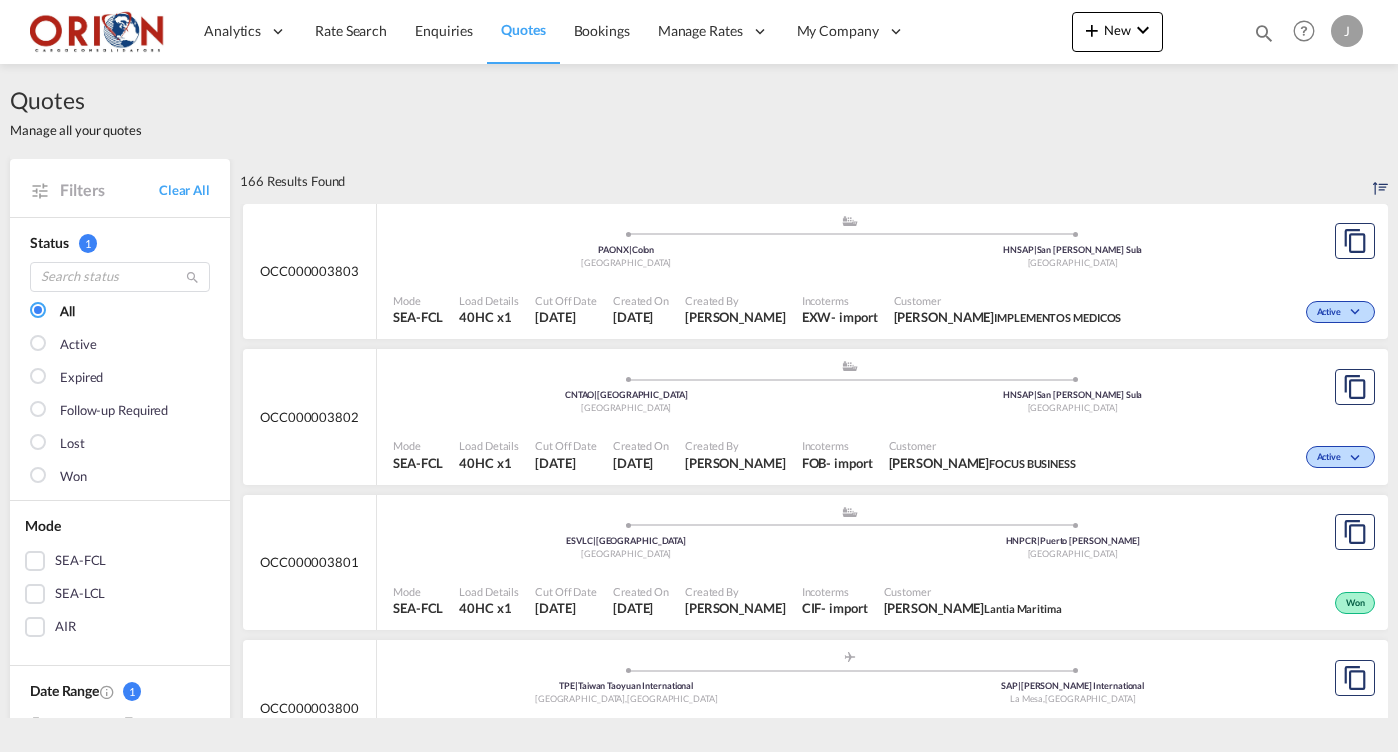 scroll, scrollTop: 0, scrollLeft: 0, axis: both 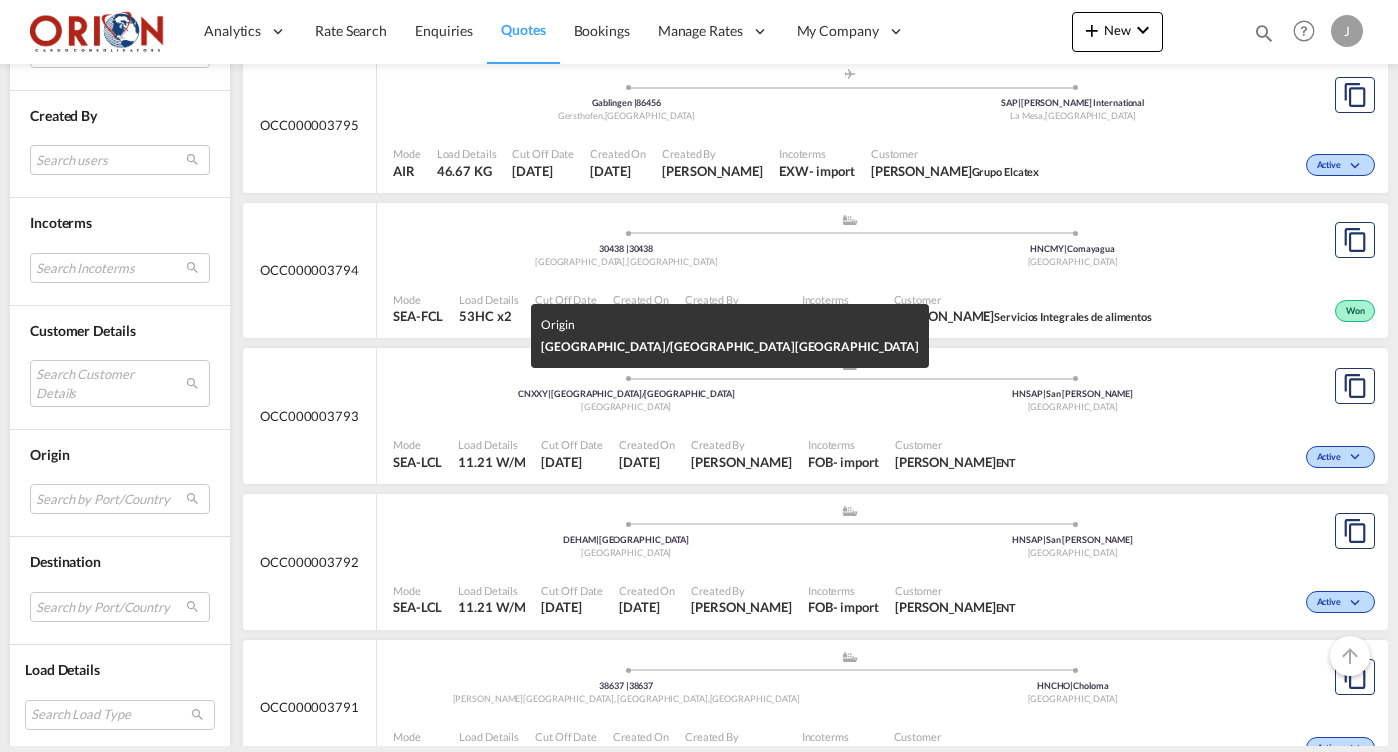 click on "CNXXY  |  [GEOGRAPHIC_DATA]/[GEOGRAPHIC_DATA]" at bounding box center (626, 393) 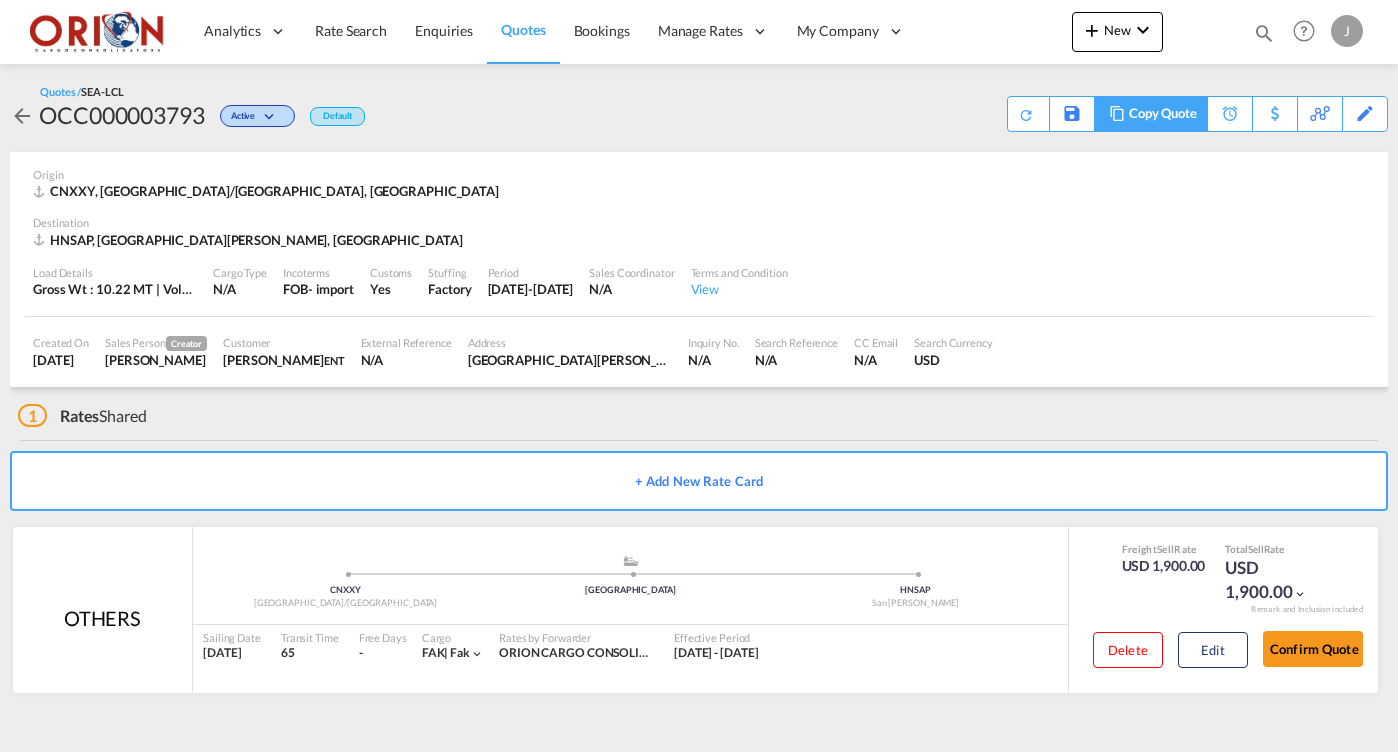 click at bounding box center (1117, 113) 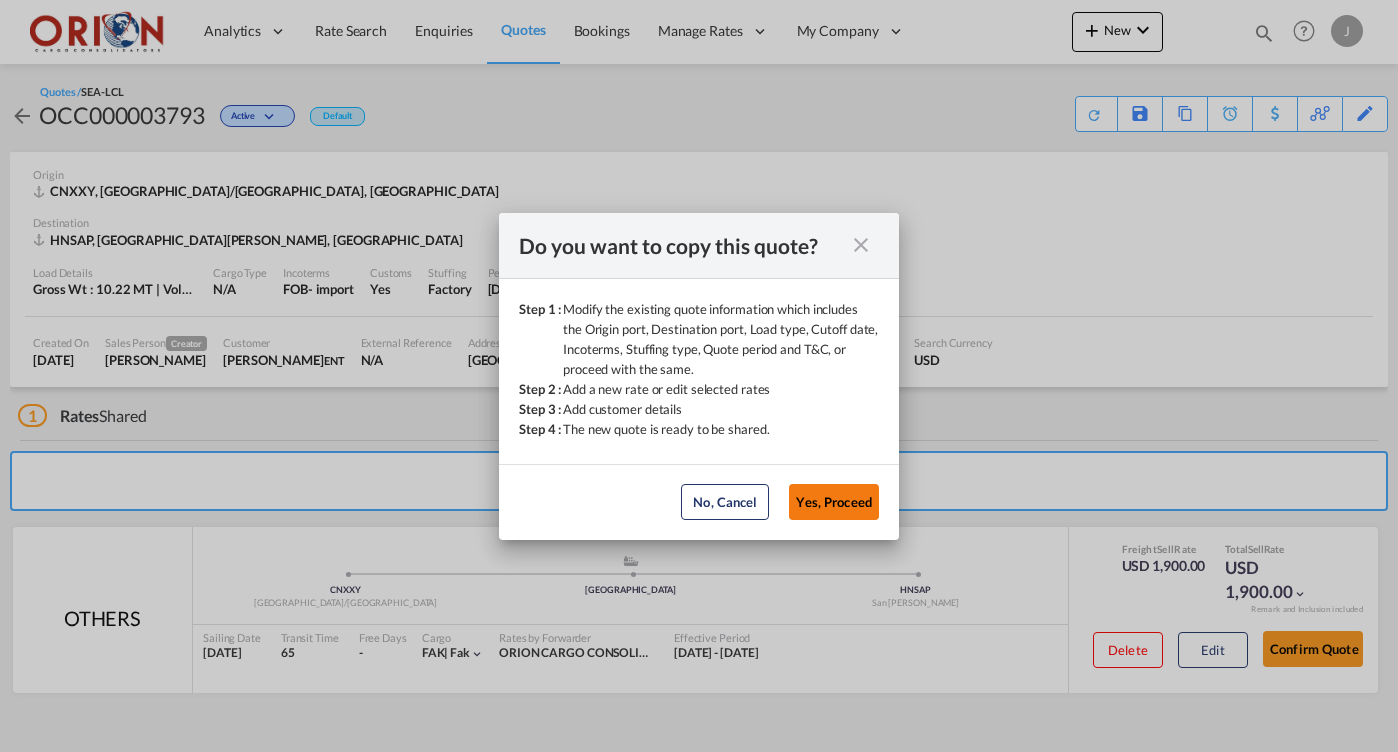 click on "Yes, Proceed" 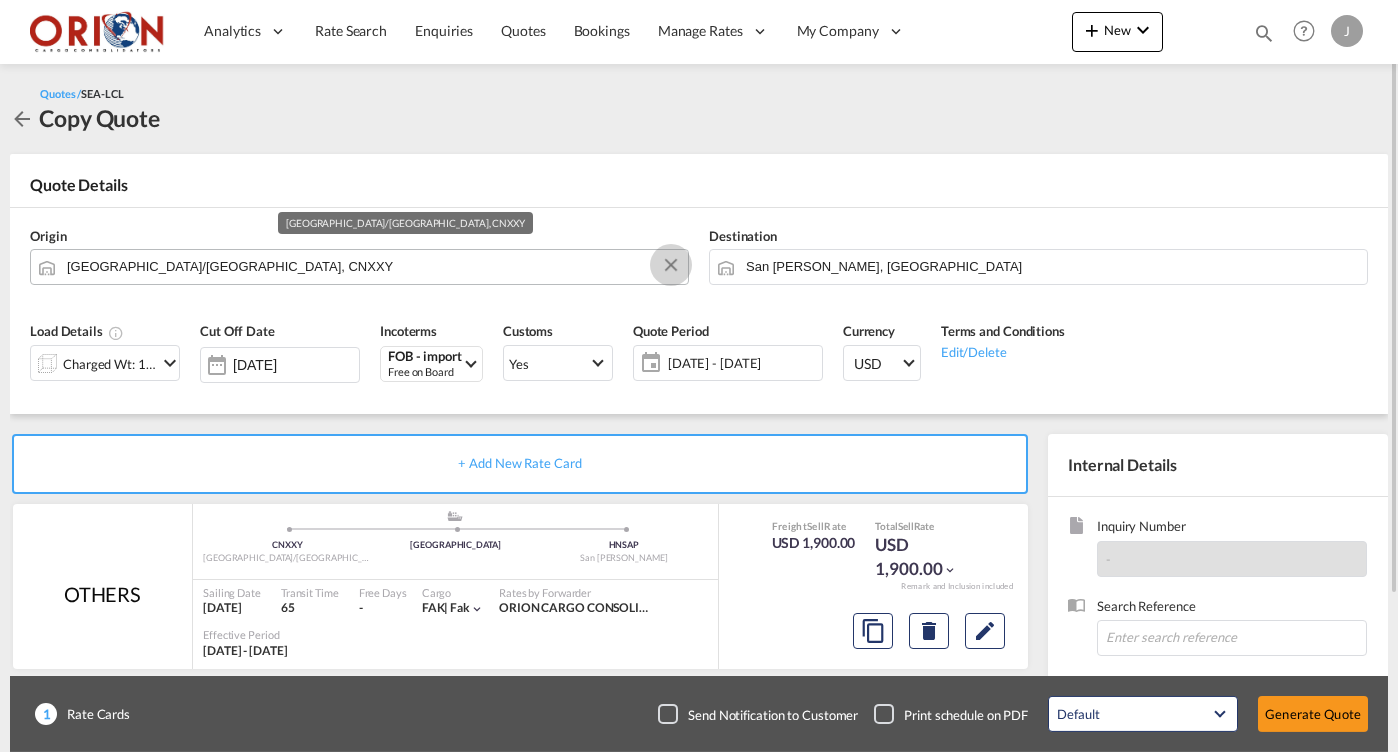 click at bounding box center [671, 265] 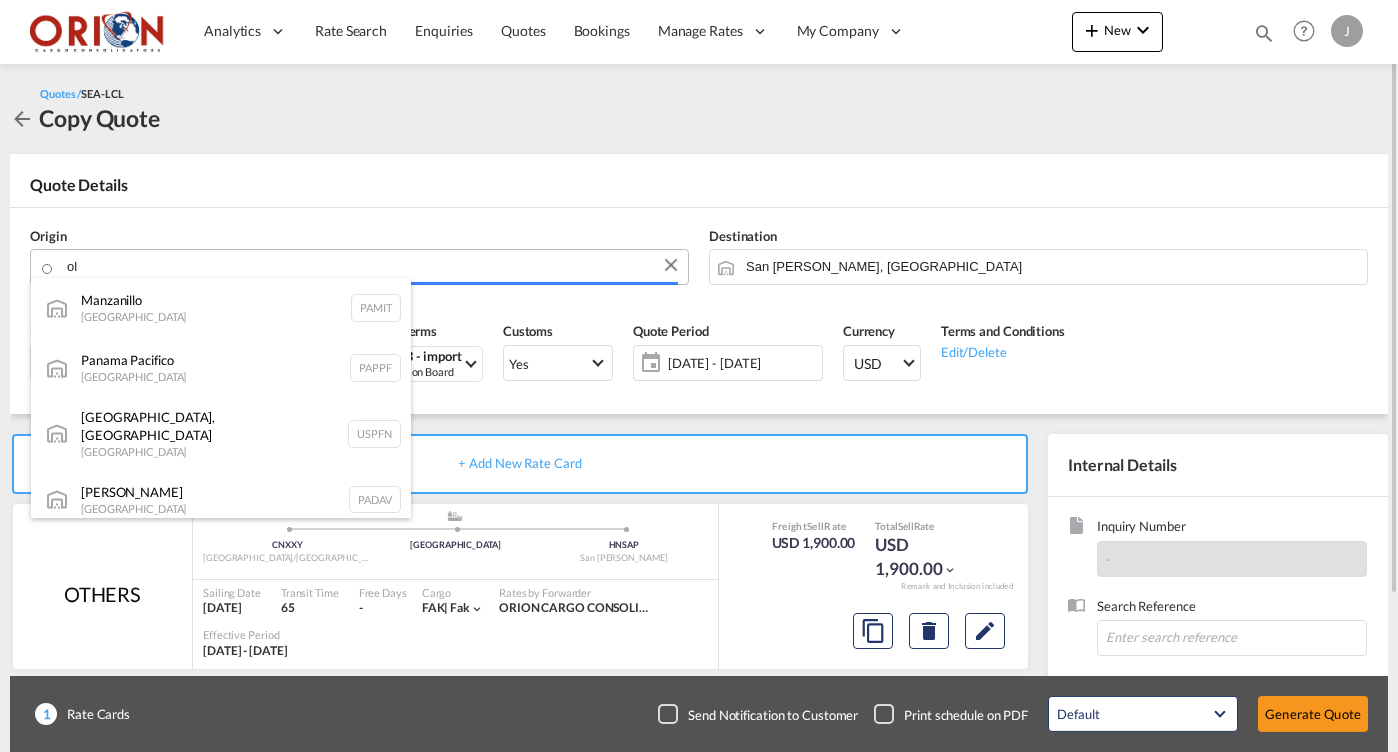 type on "o" 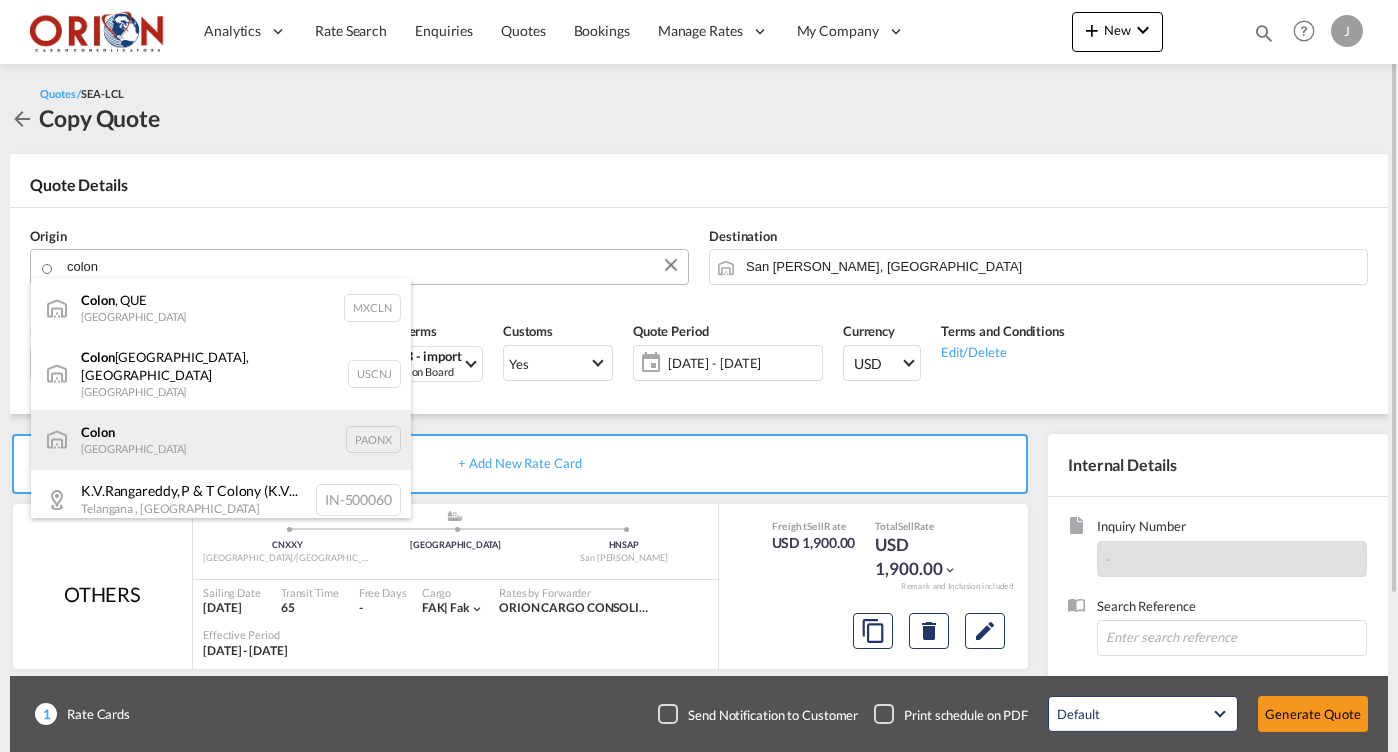 click on "Colon Panama
PAONX" at bounding box center [221, 440] 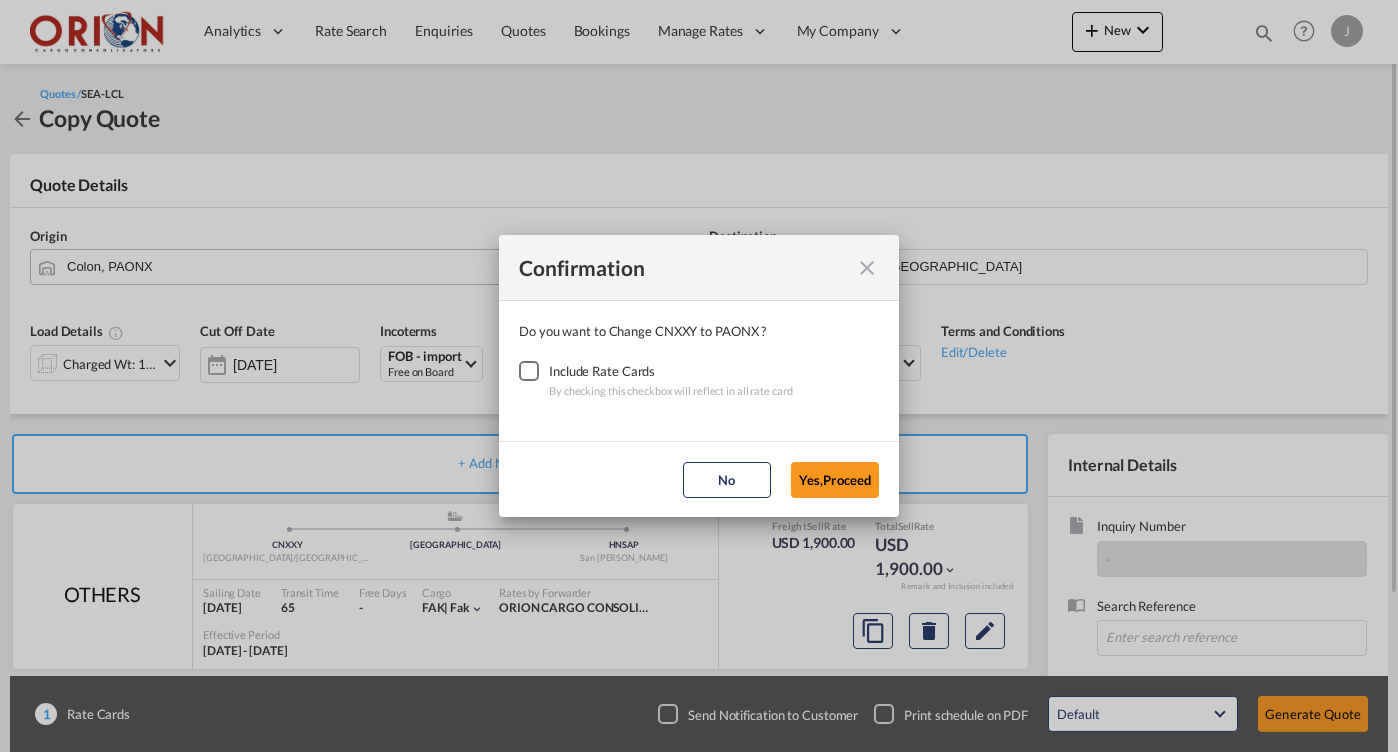 click at bounding box center (529, 371) 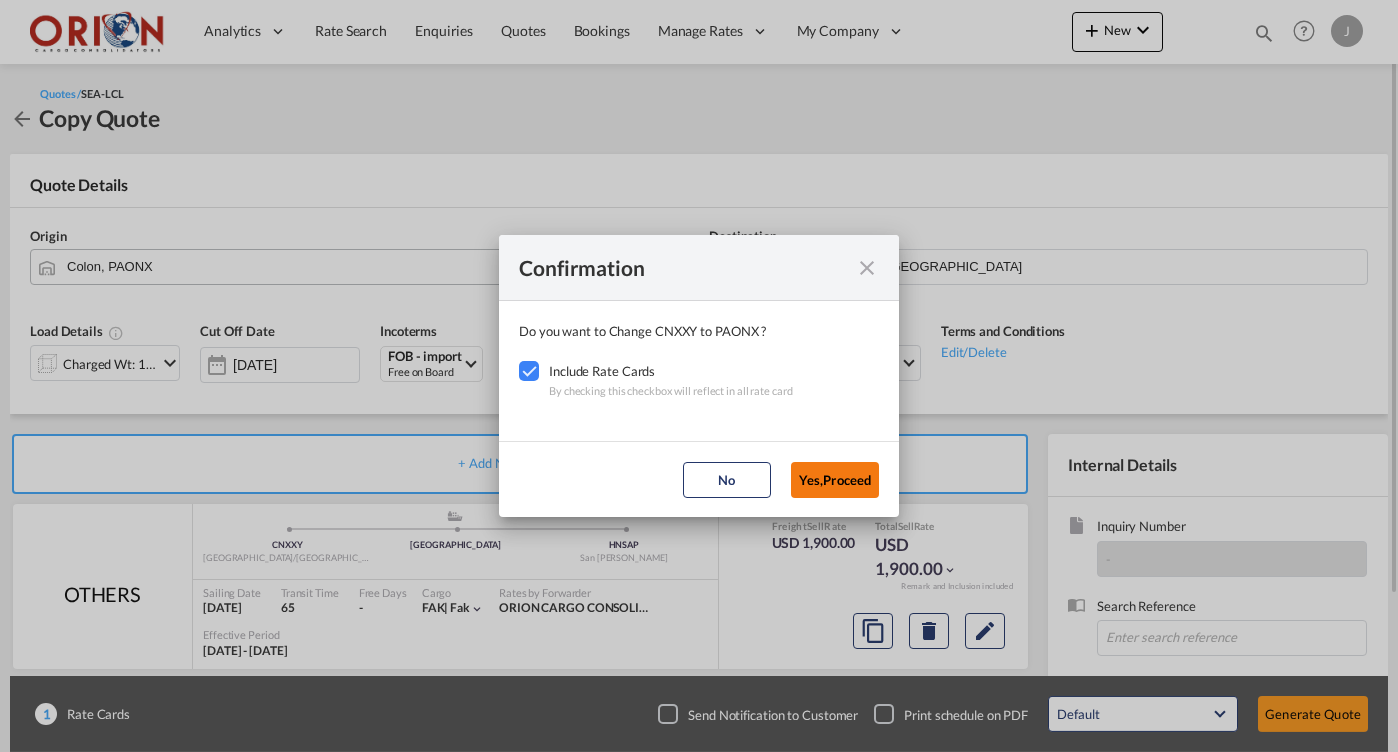 click on "Yes,Proceed" at bounding box center [835, 480] 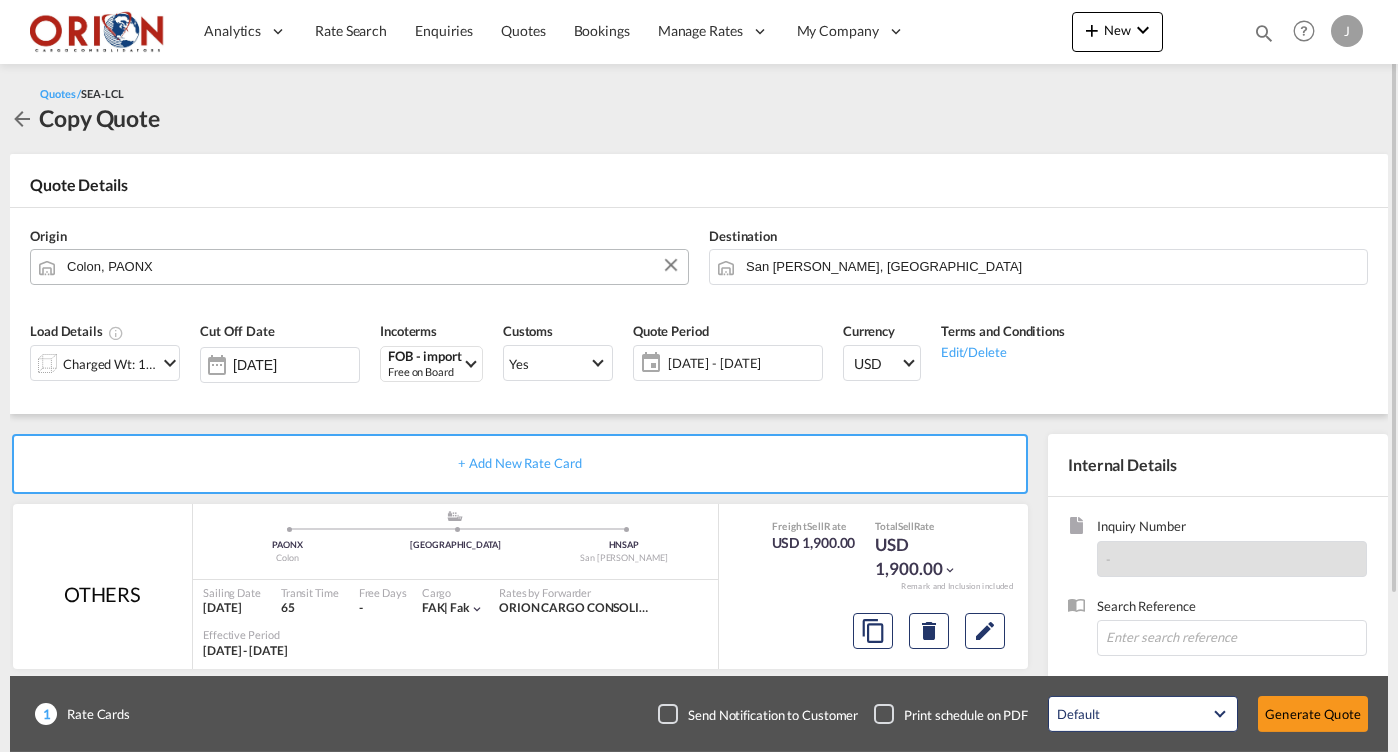 click on "[DATE] - [DATE]" 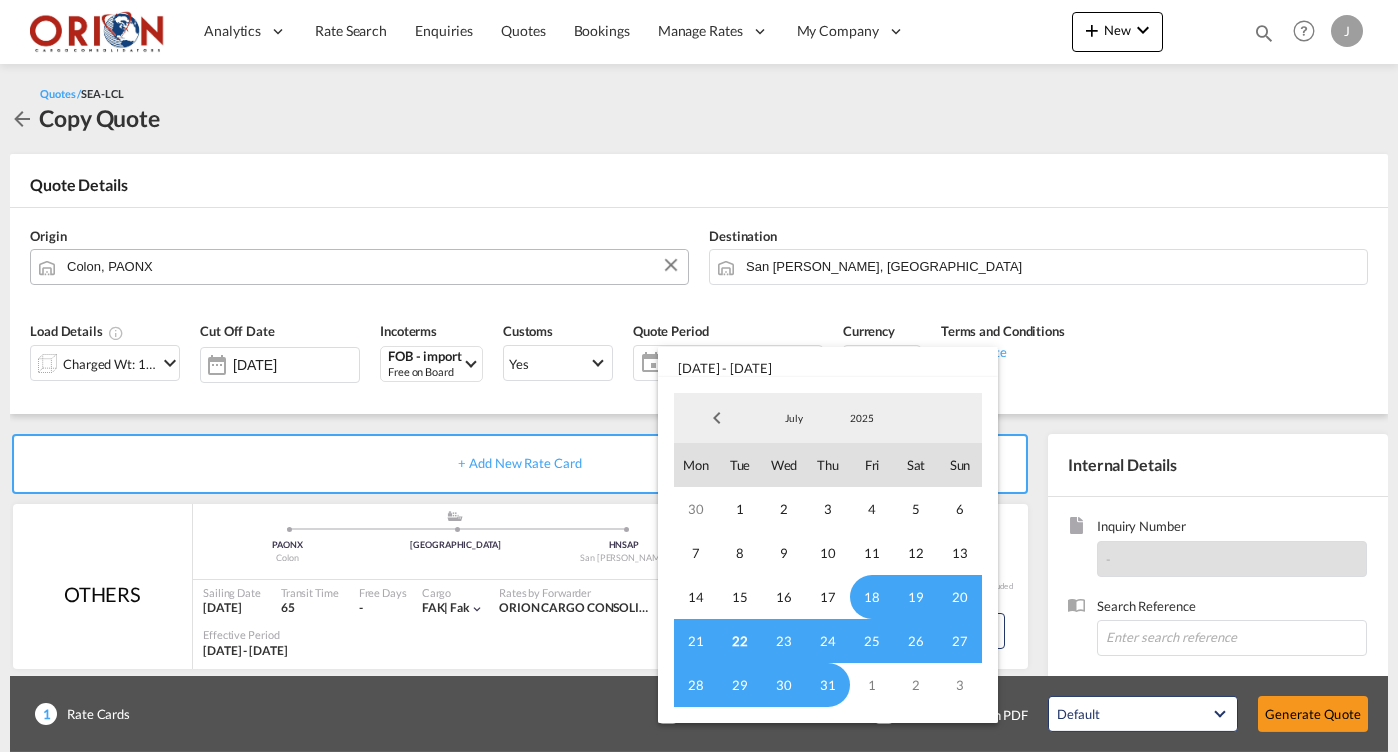 click on "22" at bounding box center [740, 641] 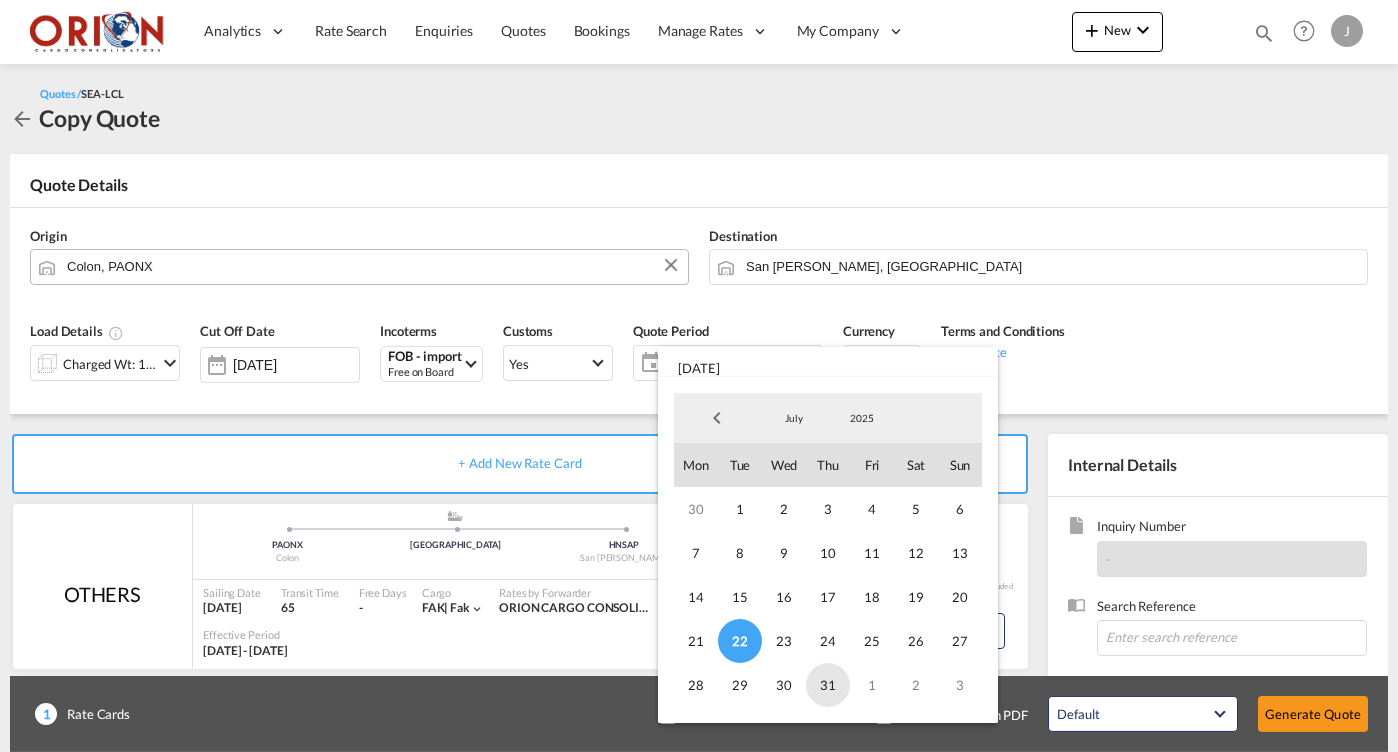 click on "31" at bounding box center (828, 685) 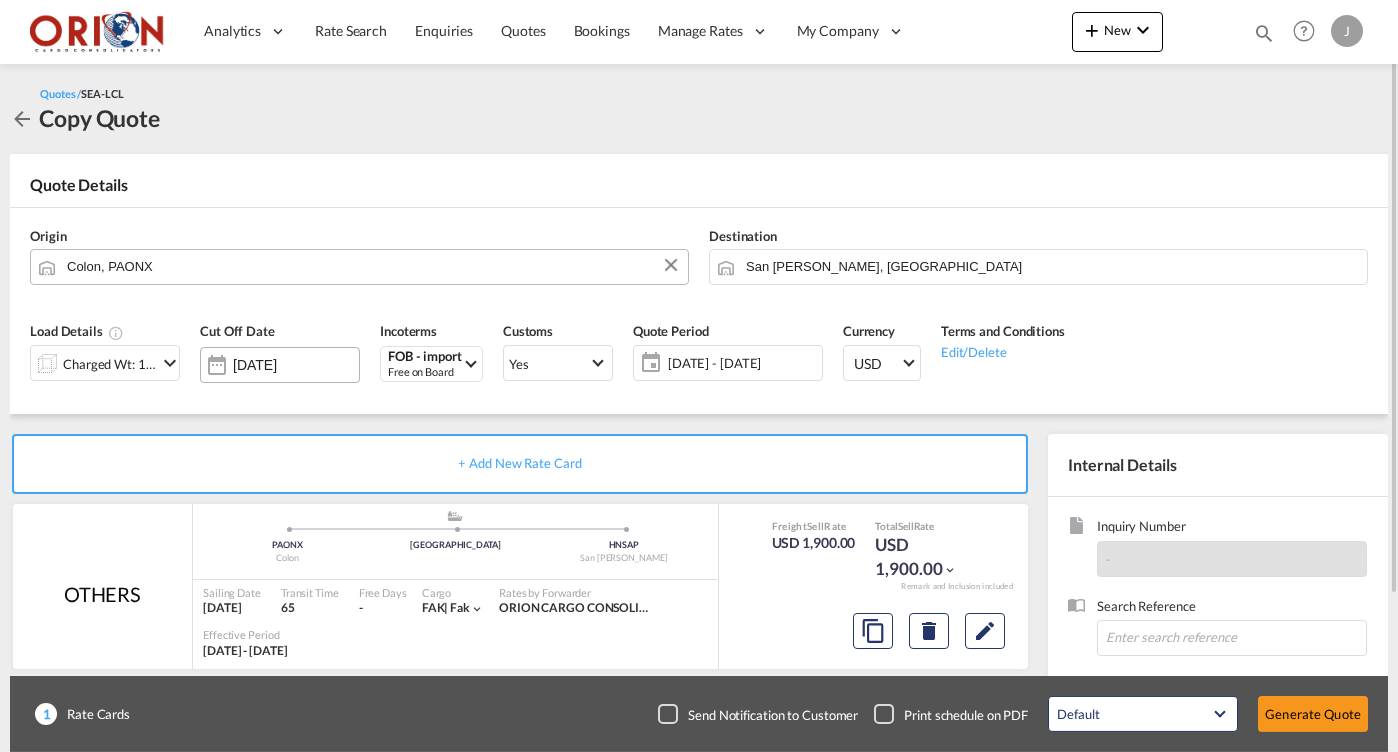 click on "[DATE]" at bounding box center (296, 365) 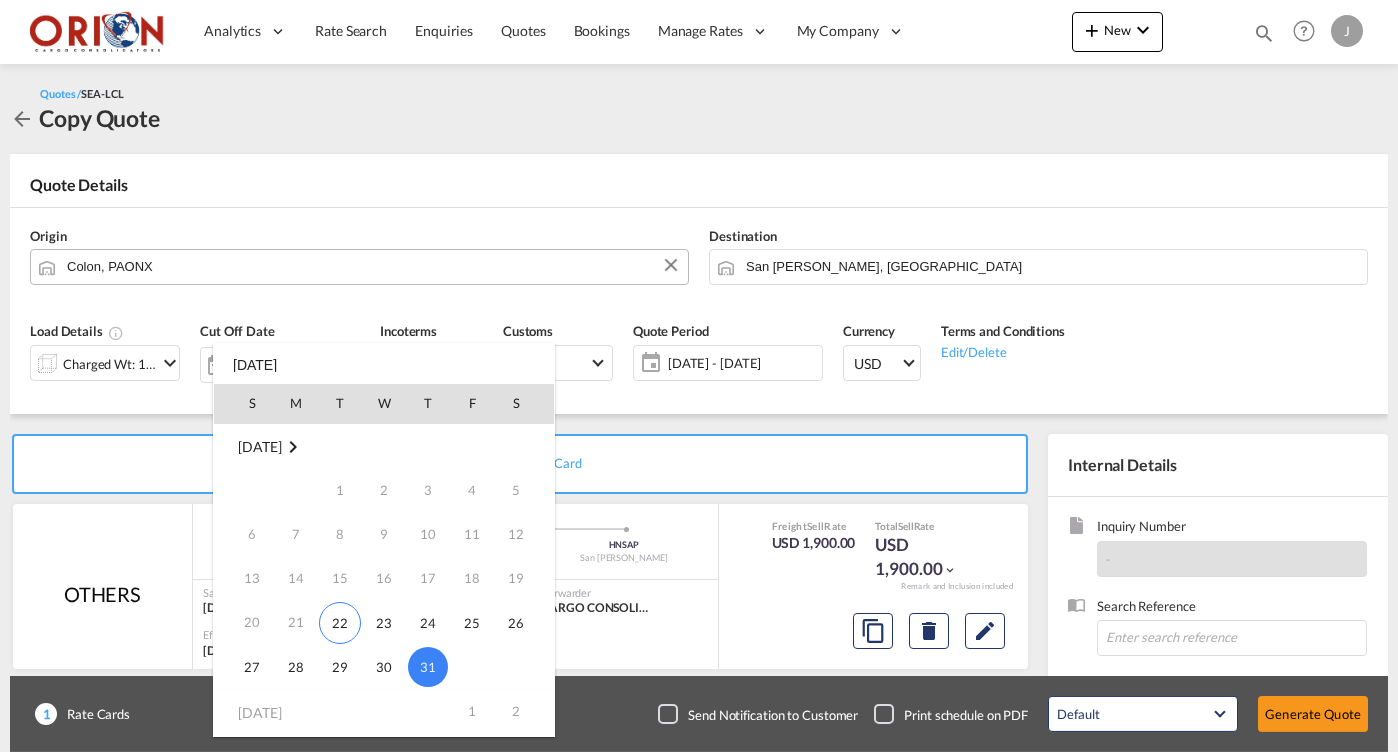click on "31" at bounding box center (428, 667) 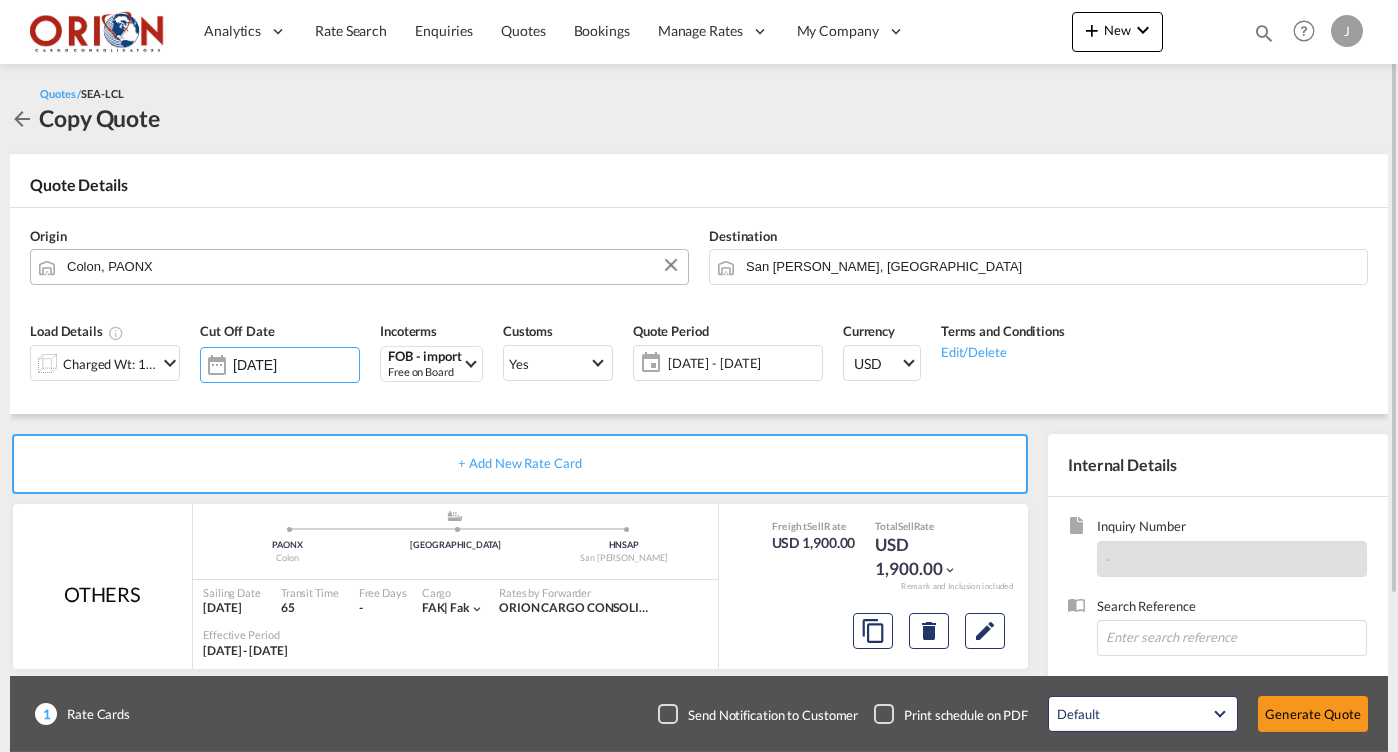 click on "Charged Wt: 11.21 W/M" at bounding box center (110, 364) 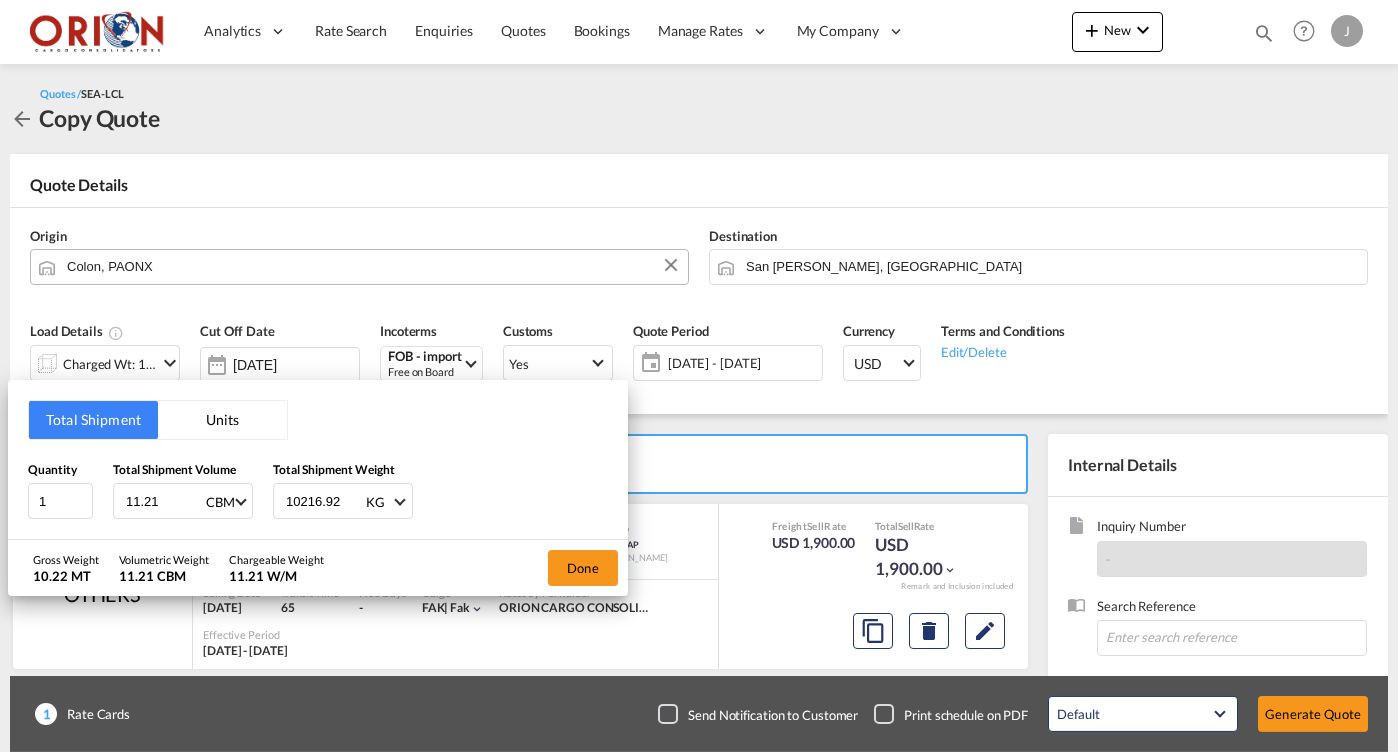 click on "10216.92" at bounding box center (324, 501) 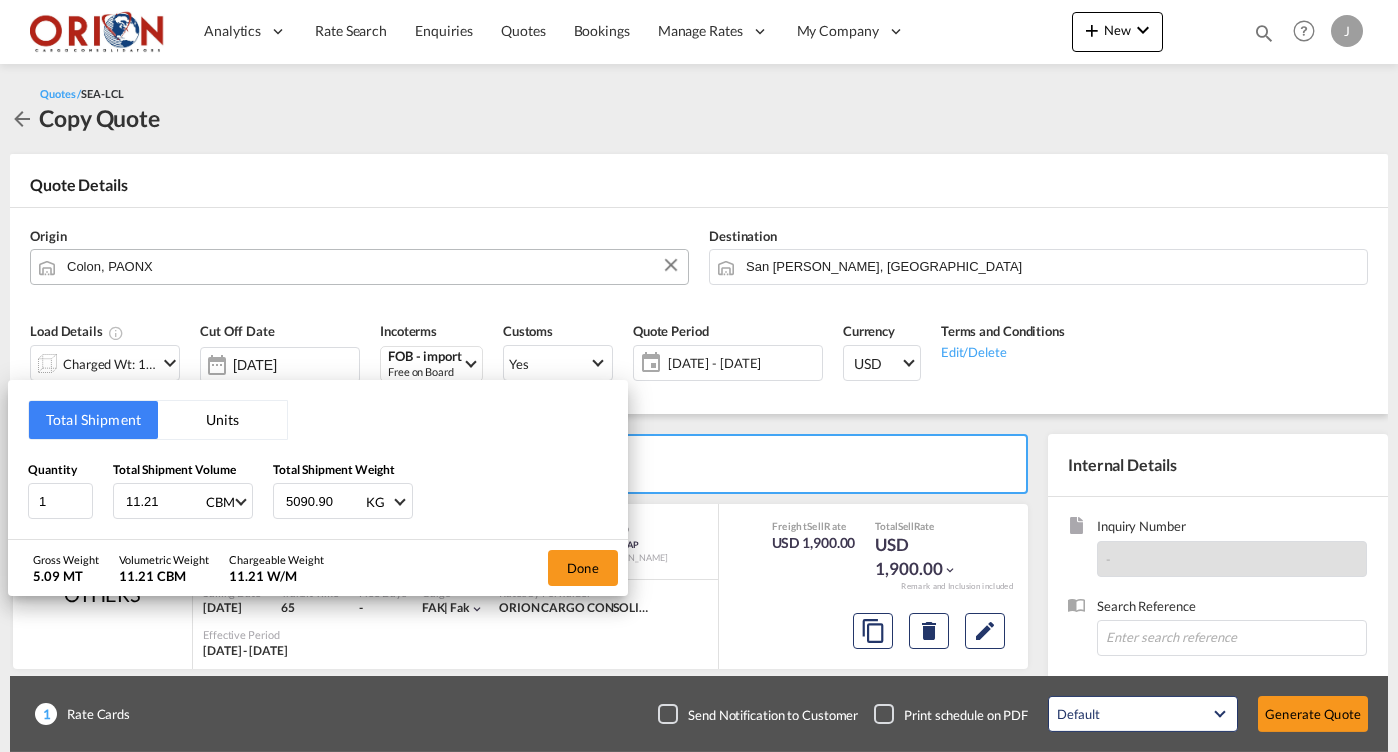 click on "5090.90" at bounding box center (324, 501) 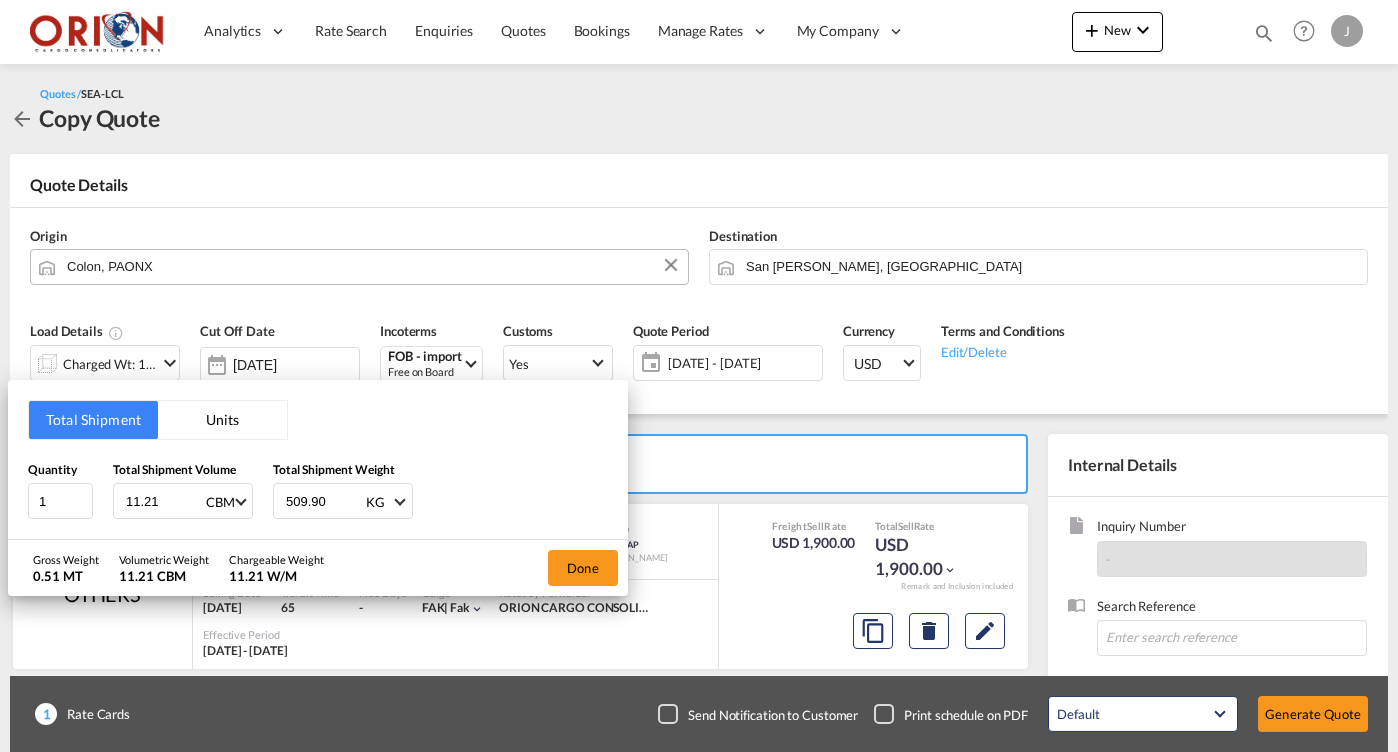 type on "509.90" 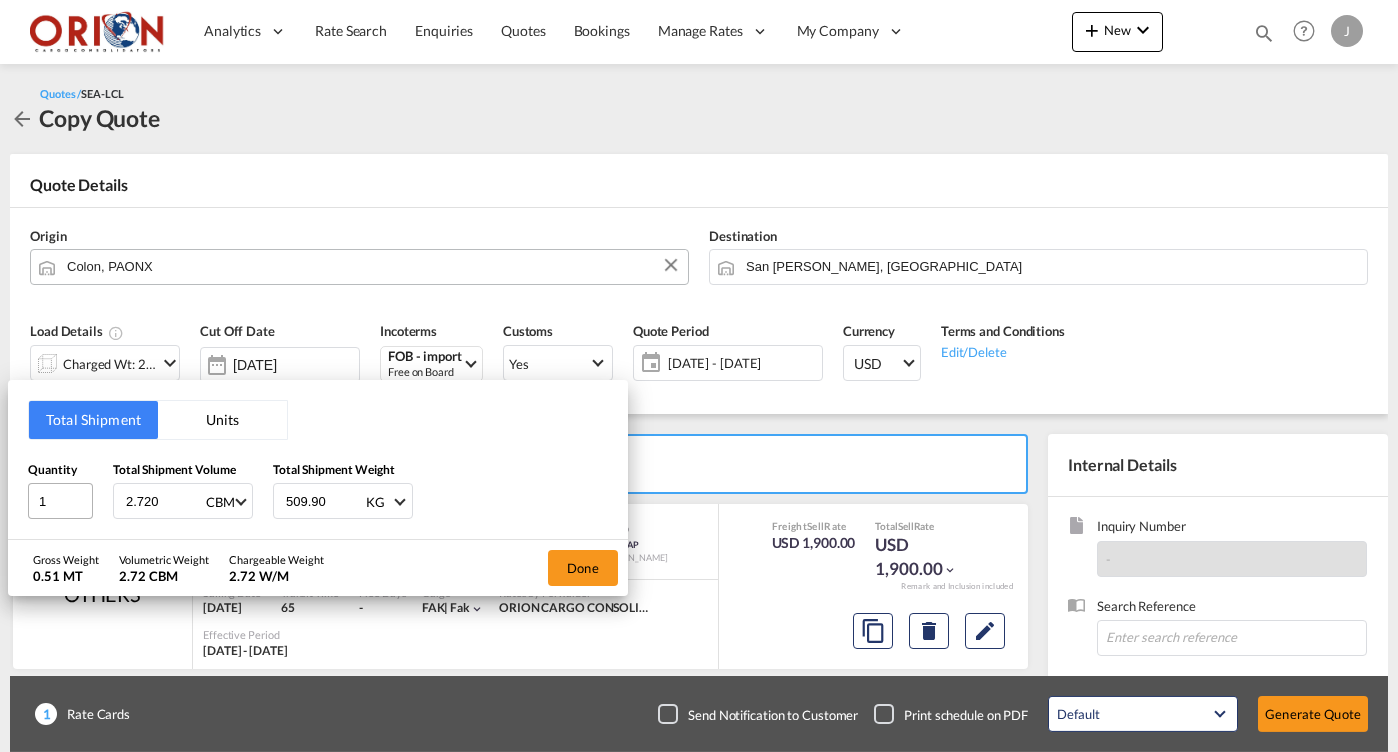 type on "2.720" 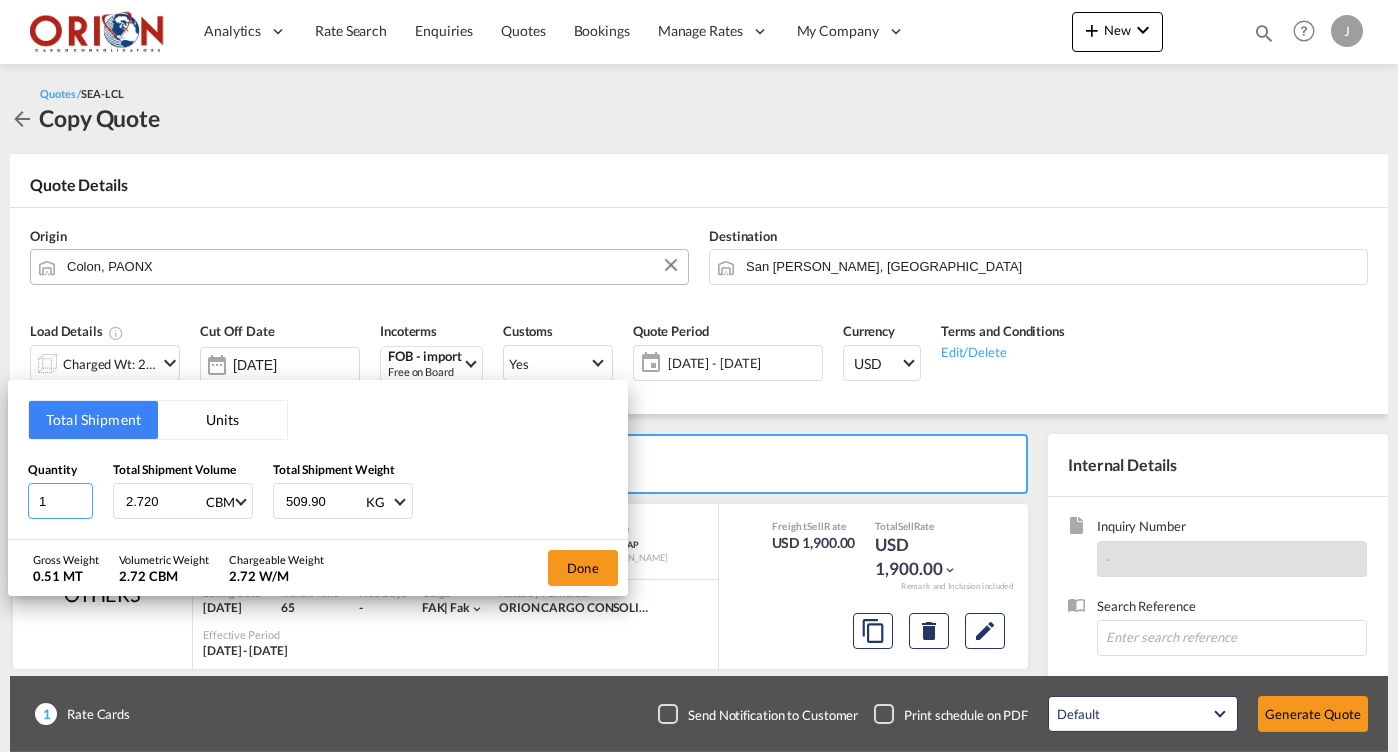 click on "1" at bounding box center (60, 501) 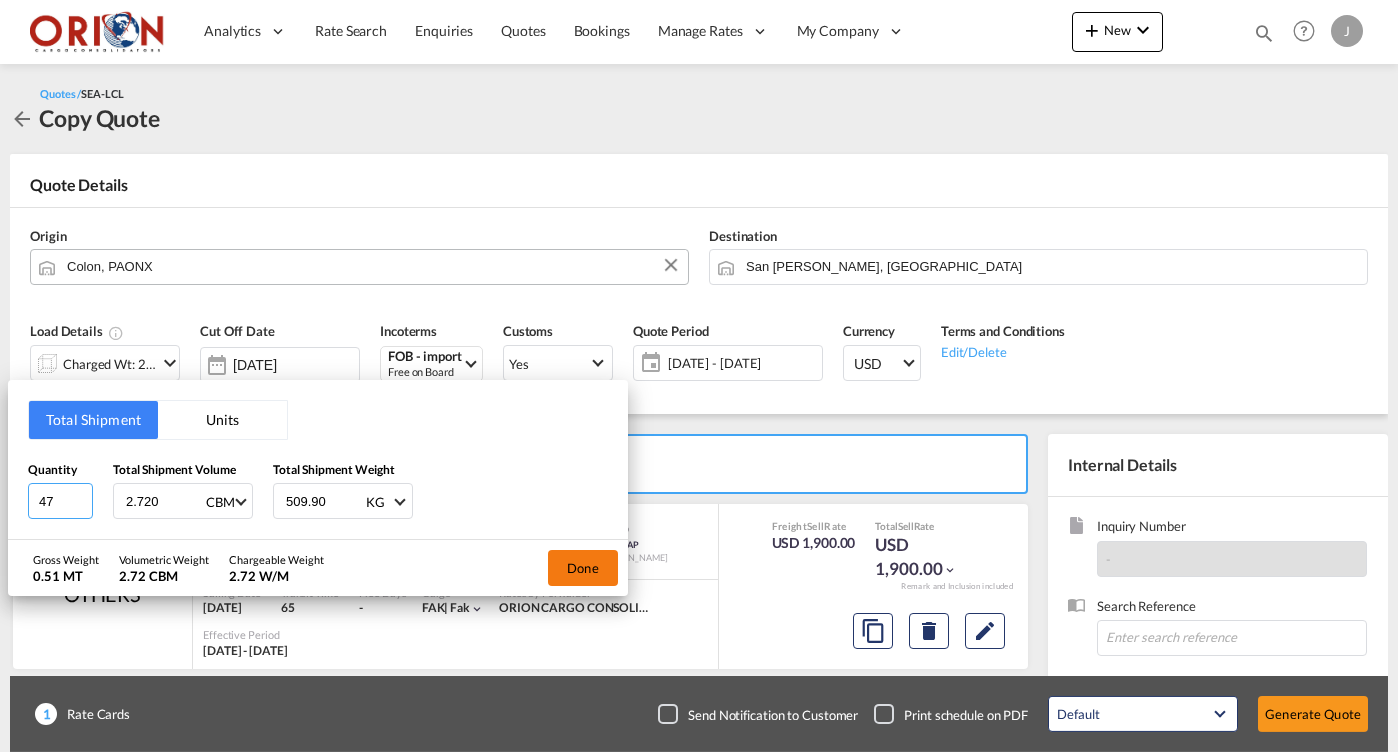 type on "47" 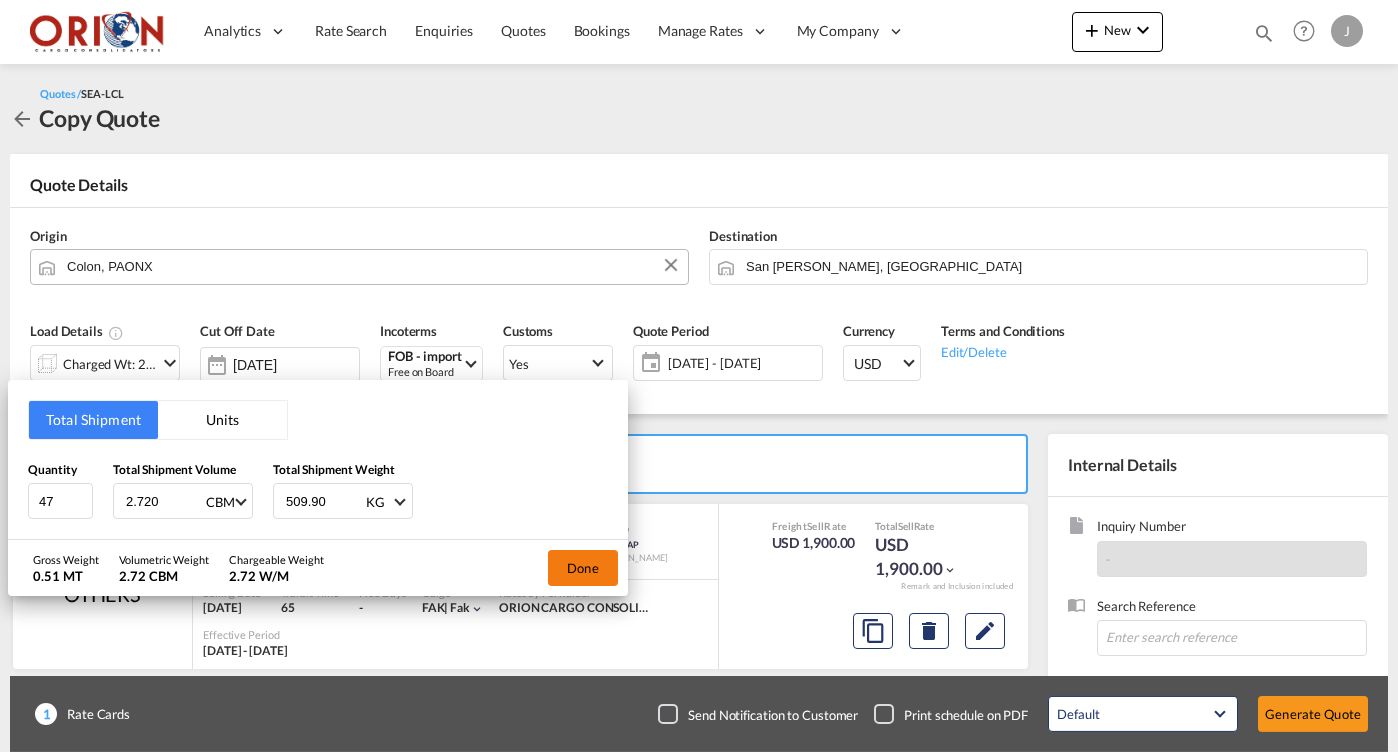 click on "Done" at bounding box center [583, 568] 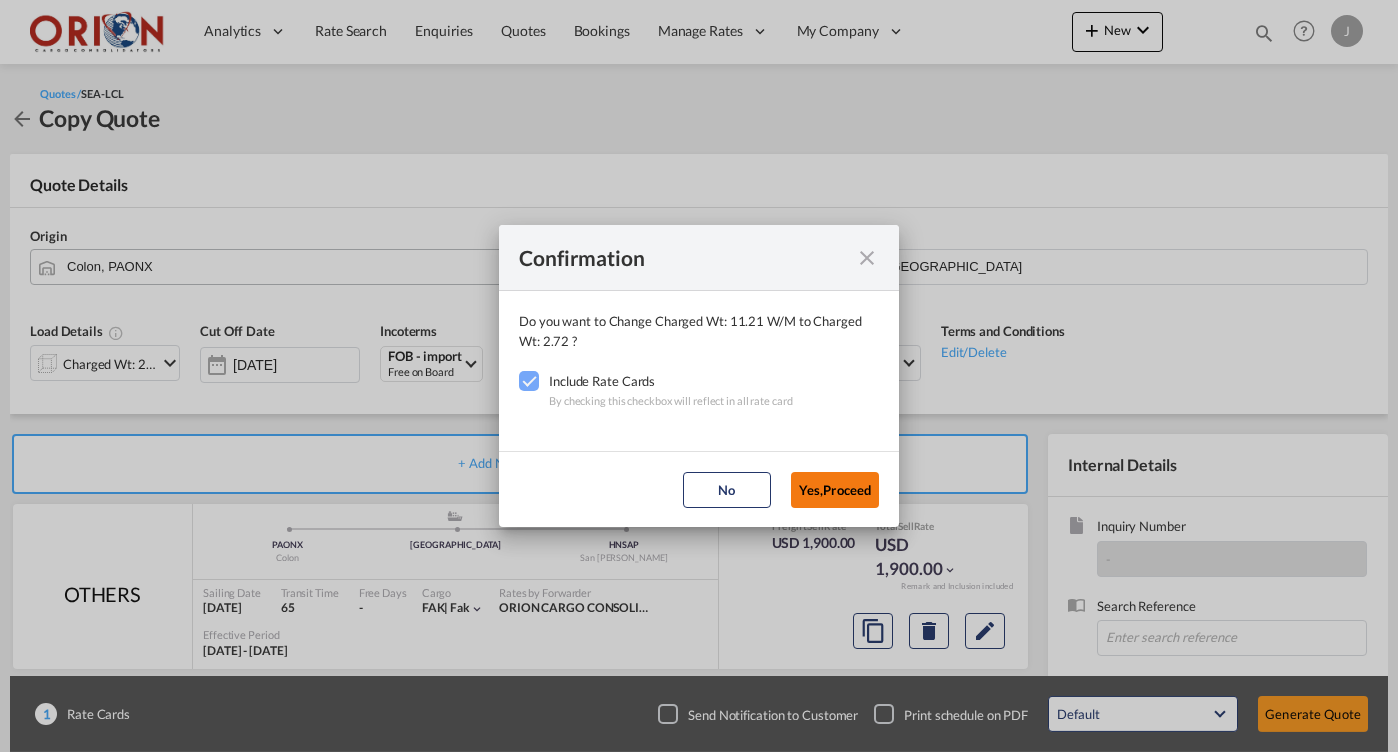 click on "Yes,Proceed" at bounding box center (835, 490) 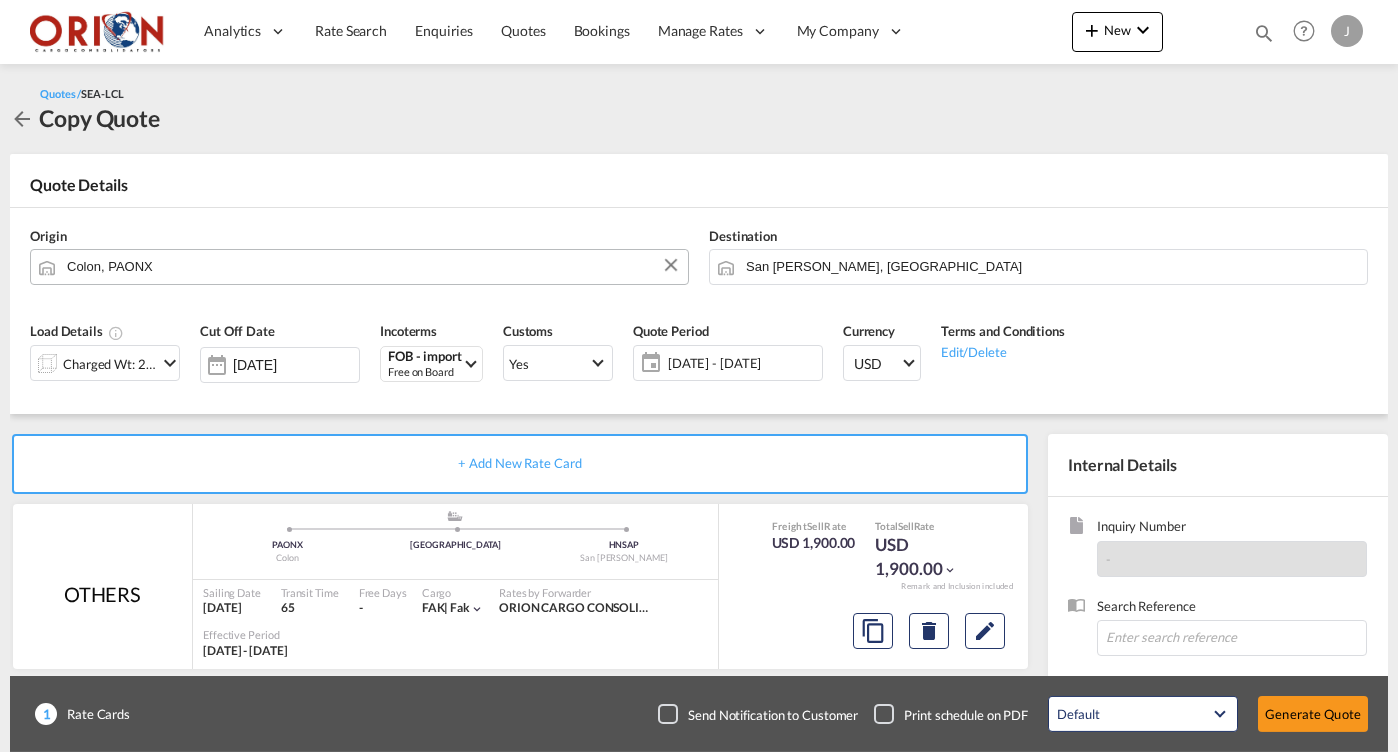scroll, scrollTop: 0, scrollLeft: 0, axis: both 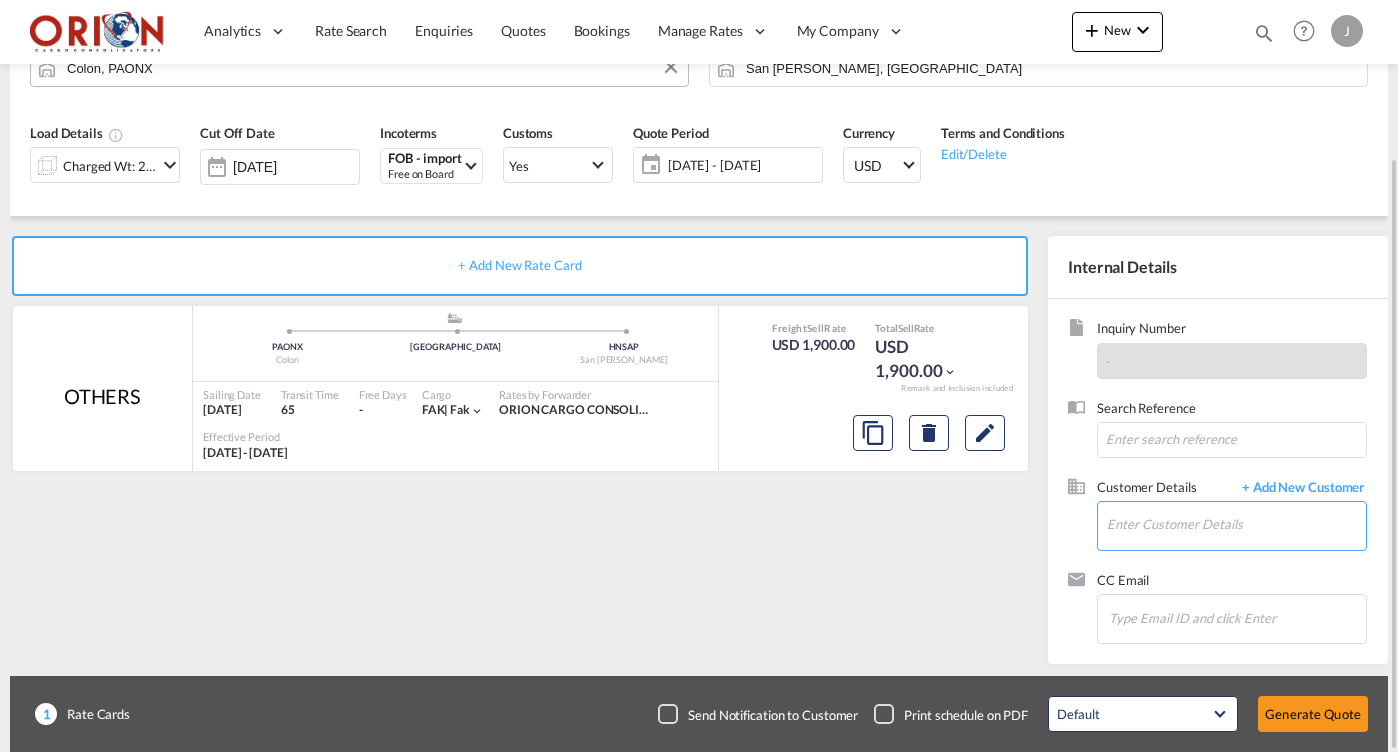 click on "Enter Customer Details" at bounding box center [1236, 524] 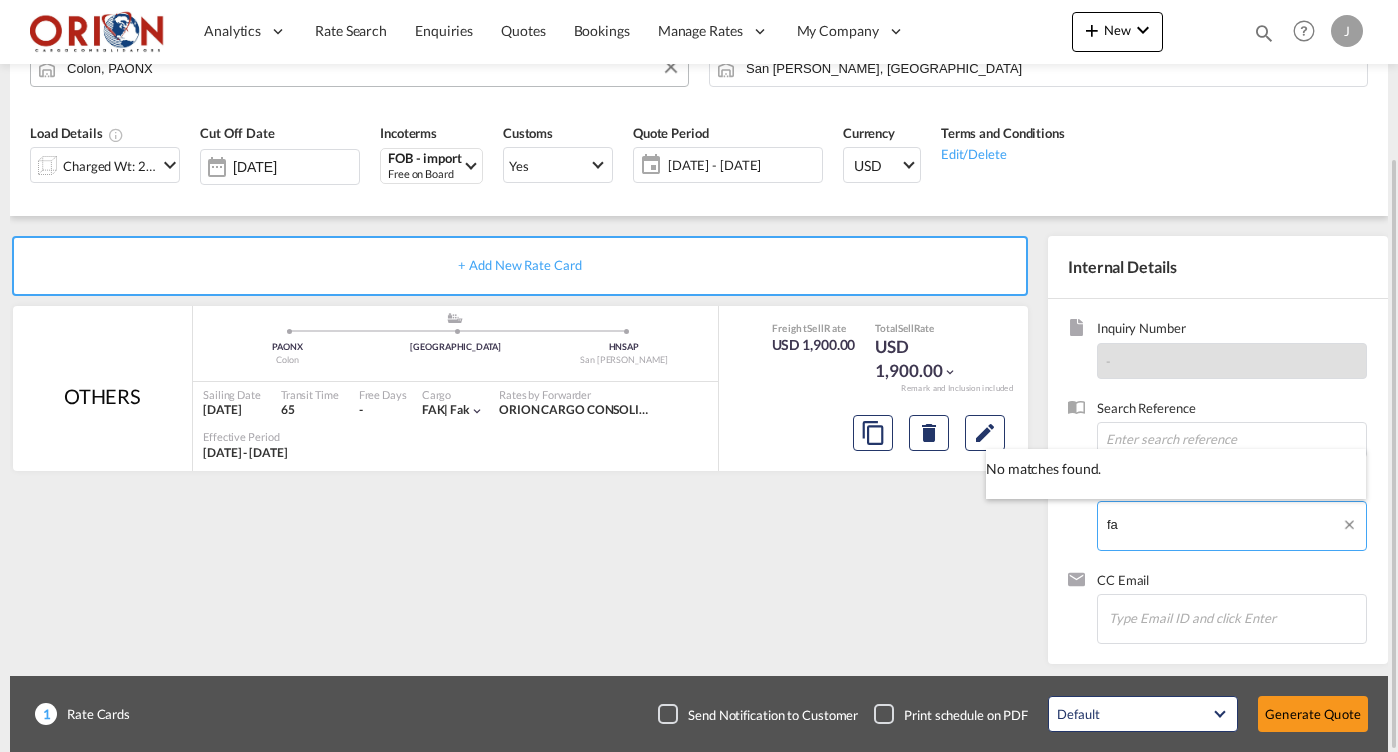 type on "f" 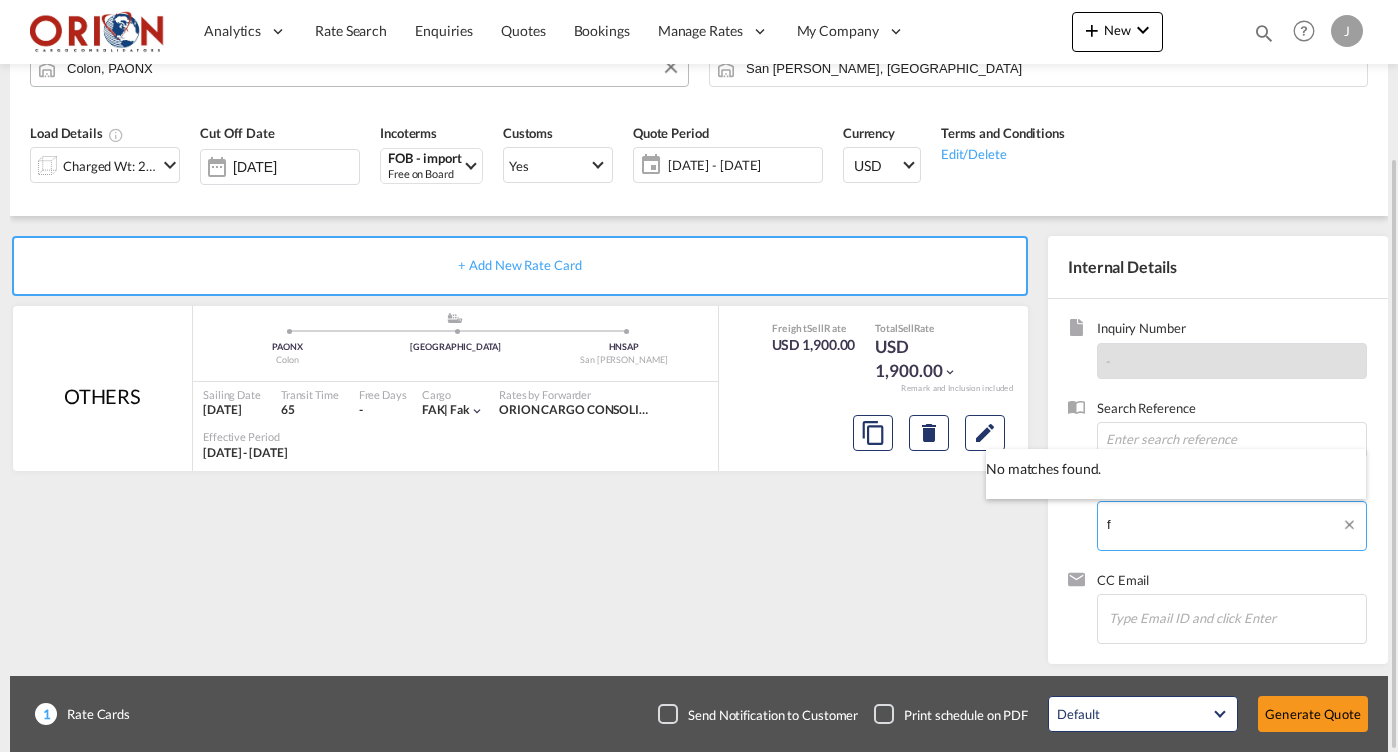 type 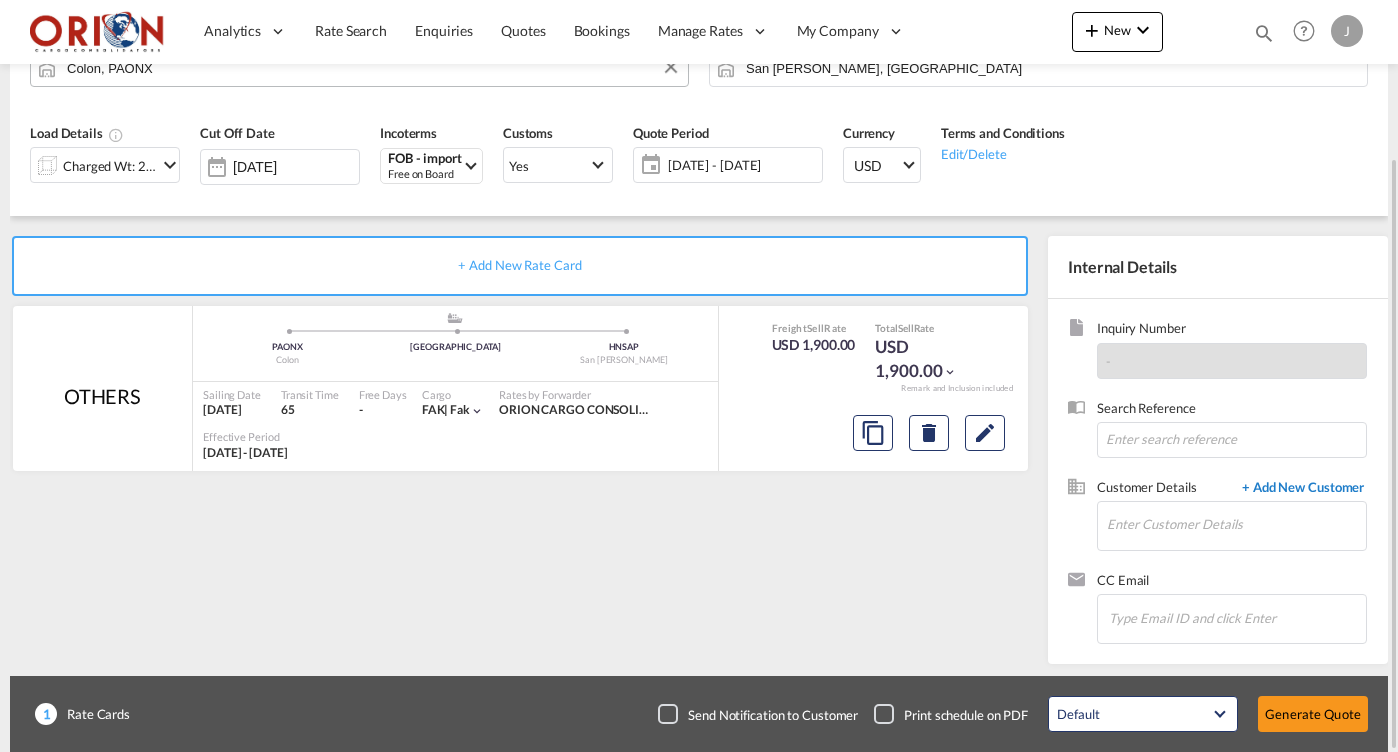 click on "+ Add New Customer" at bounding box center [1299, 489] 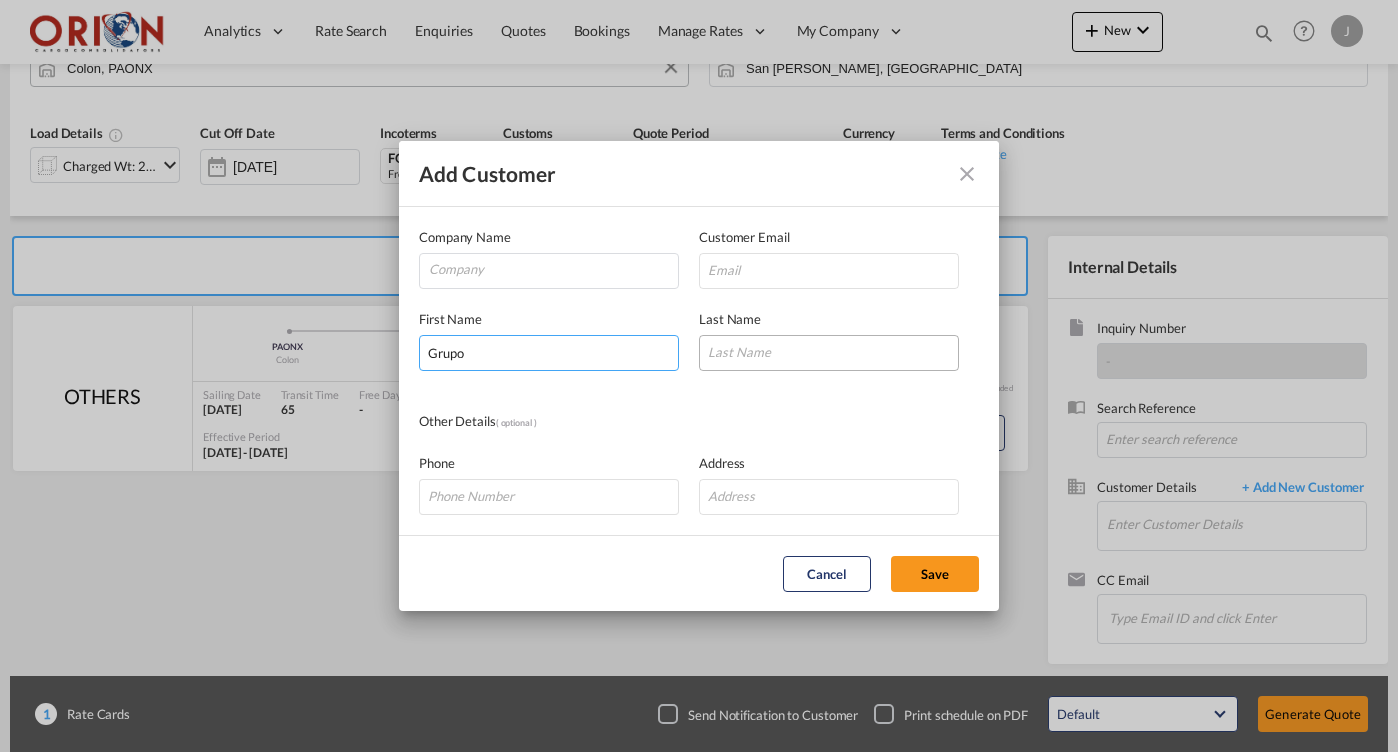 type on "Grupo" 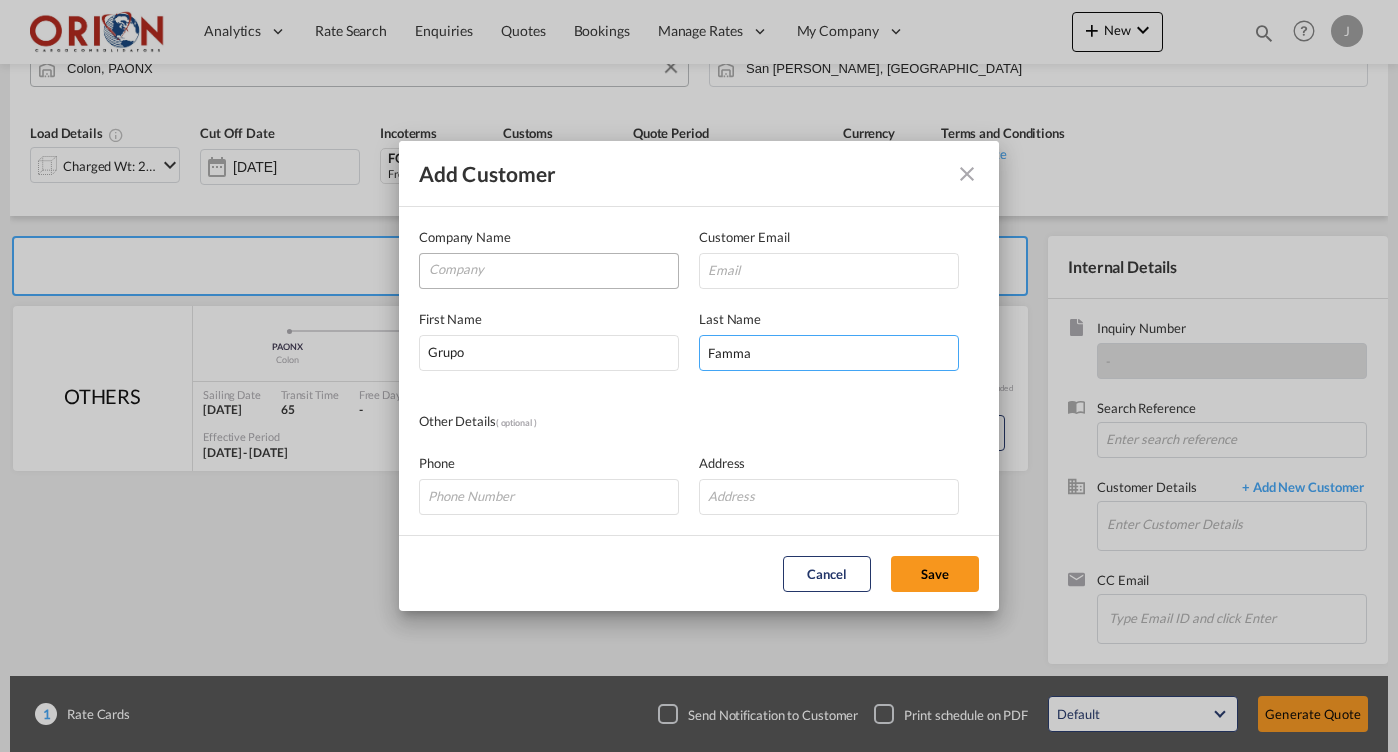 type on "Famma" 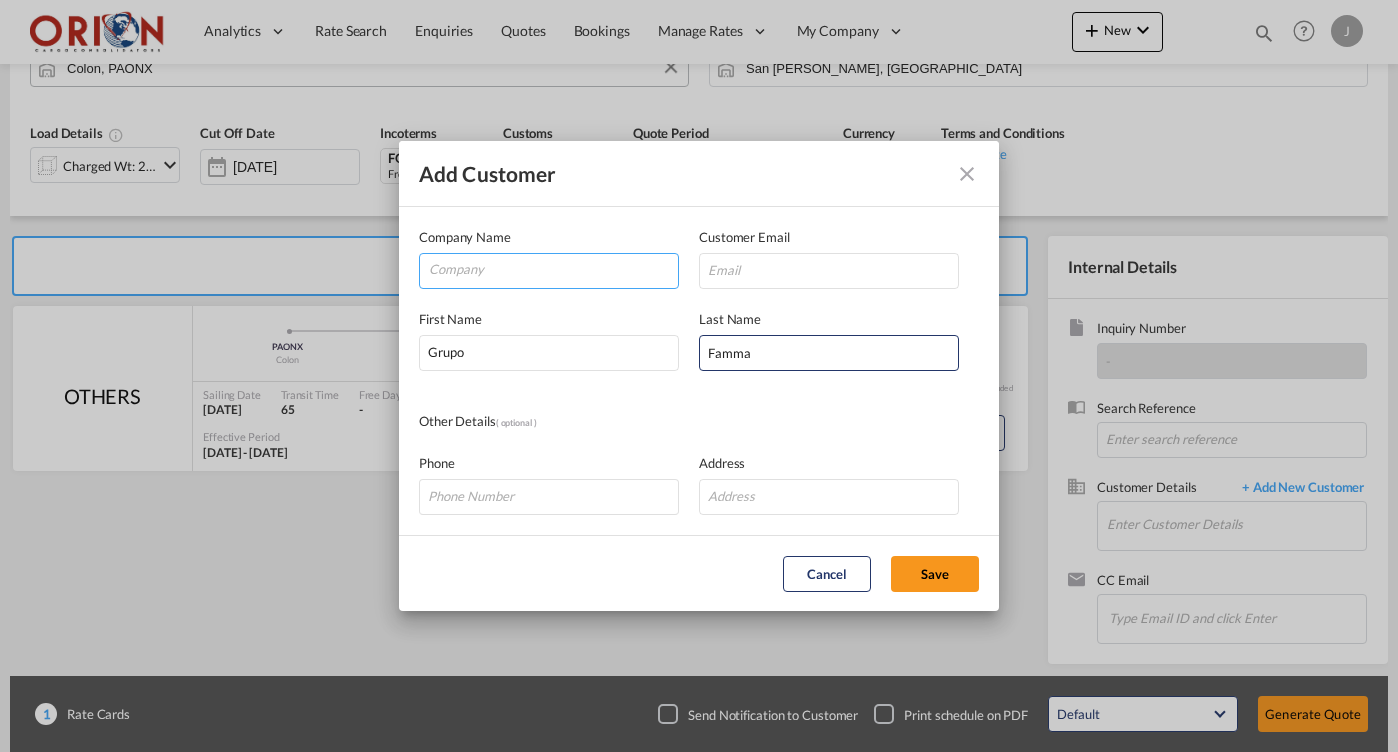 click at bounding box center [553, 269] 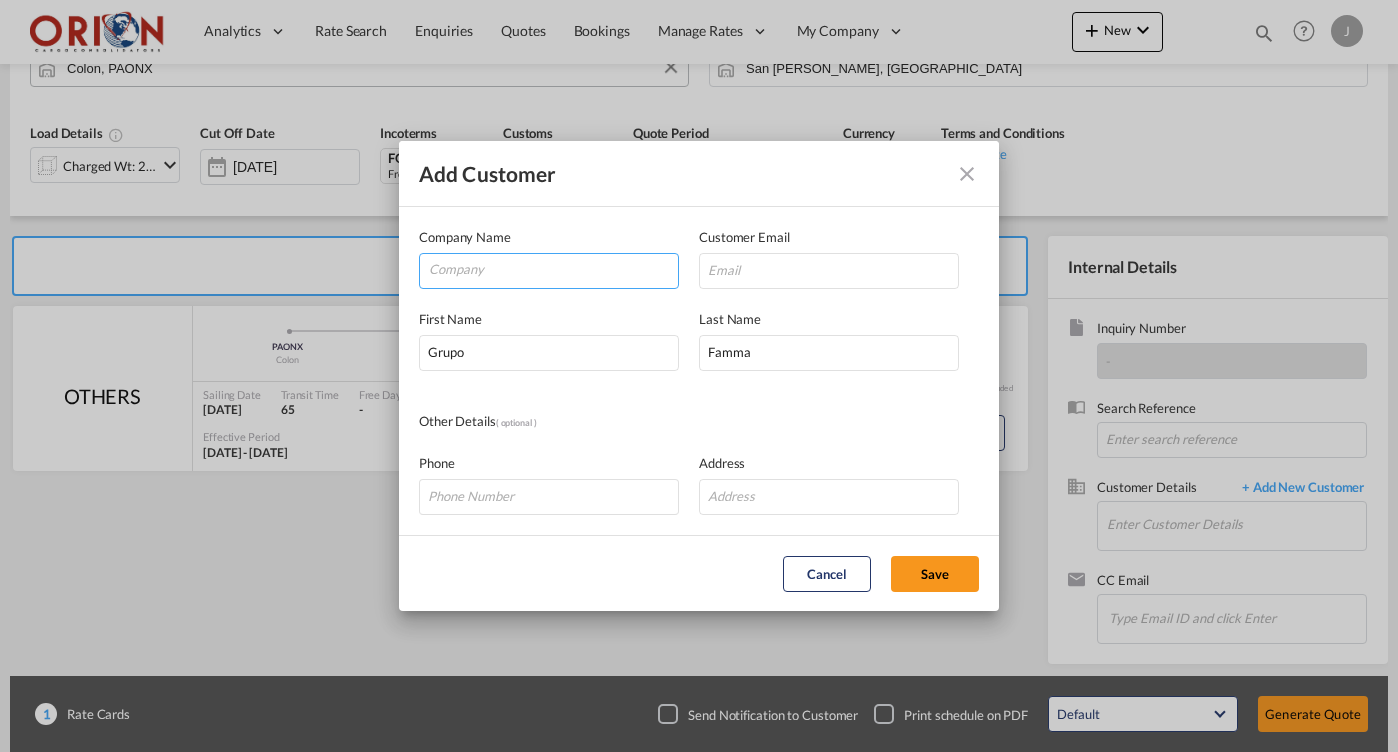 type on "F" 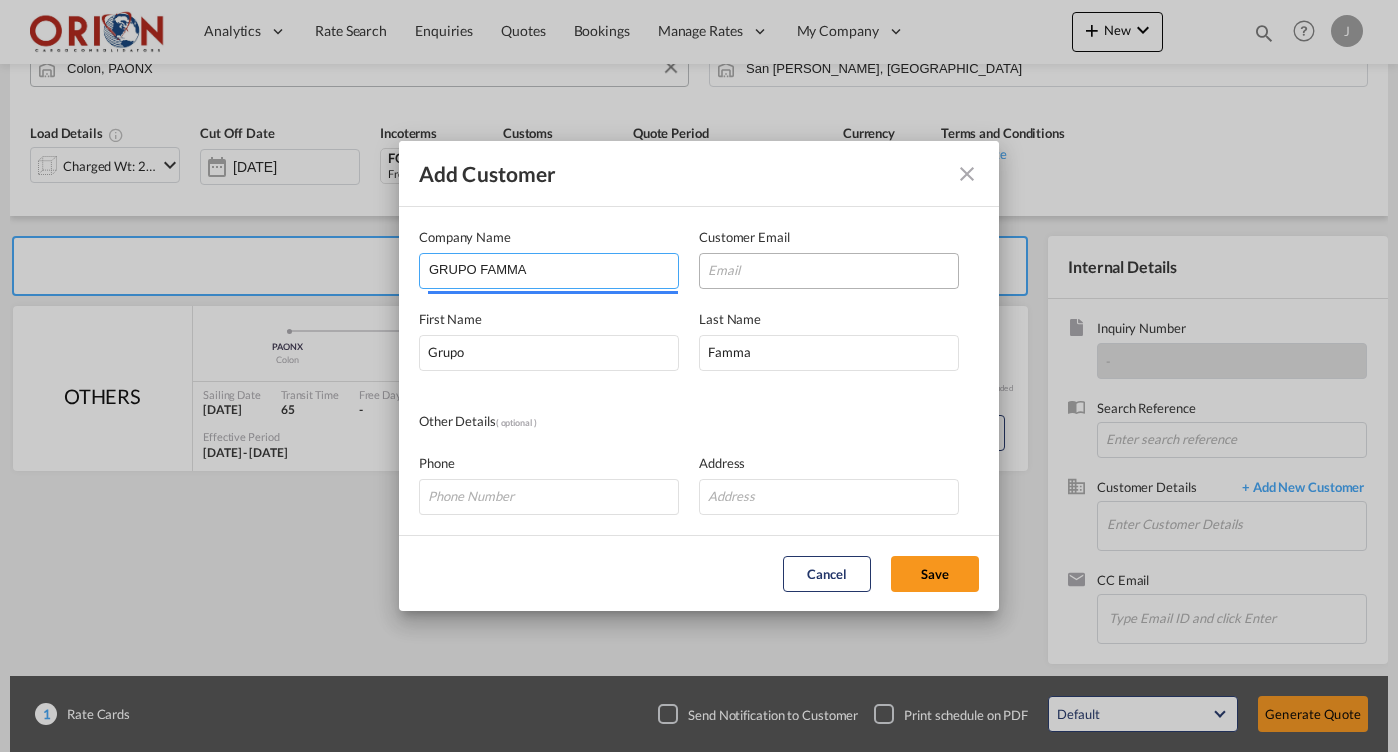 type on "GRUPO FAMMA" 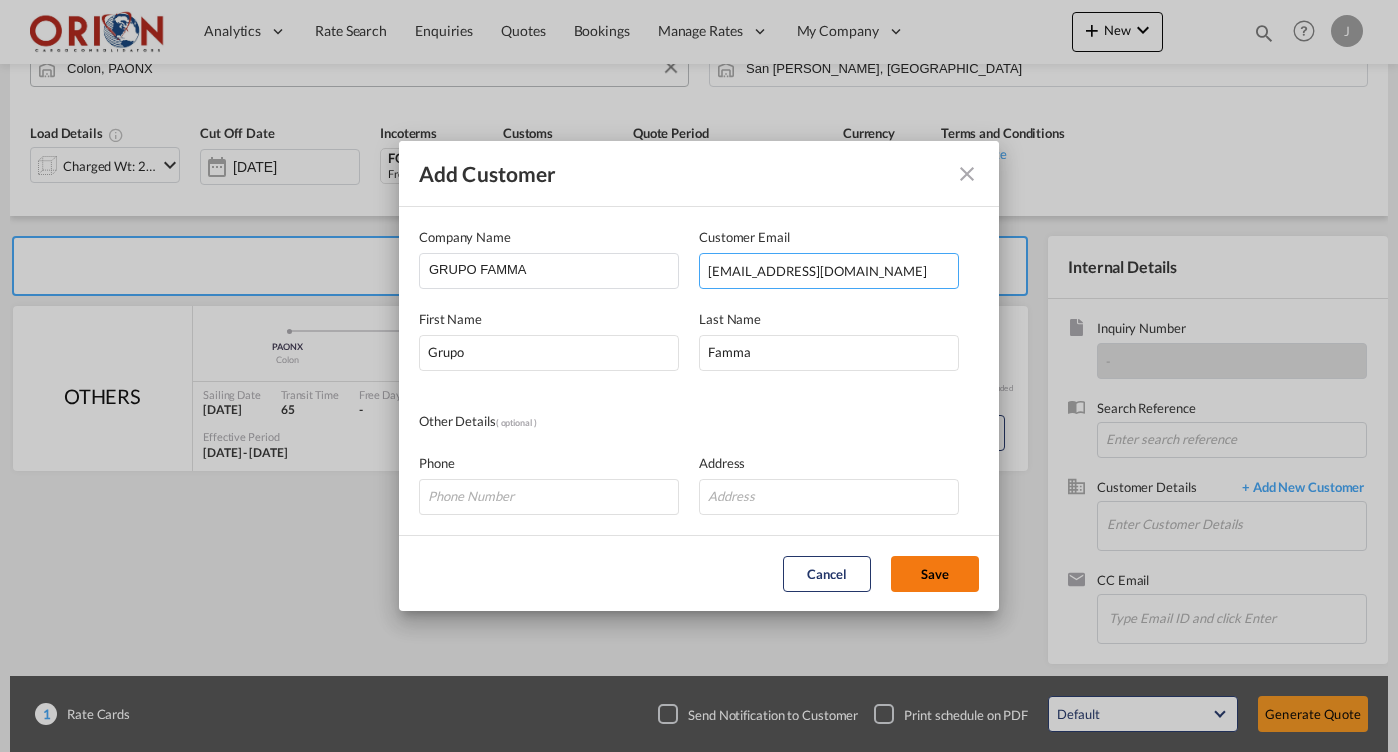 type on "[EMAIL_ADDRESS][DOMAIN_NAME]" 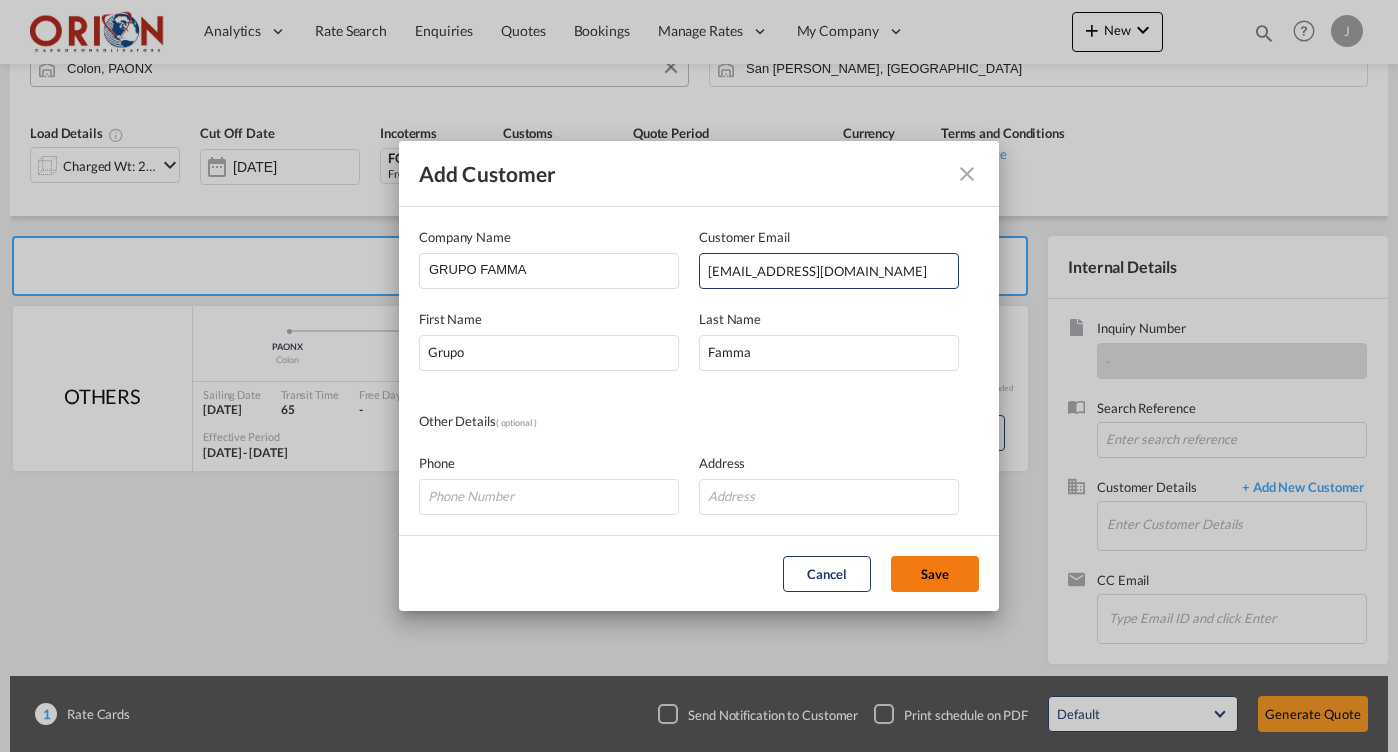 click on "Save" at bounding box center (935, 574) 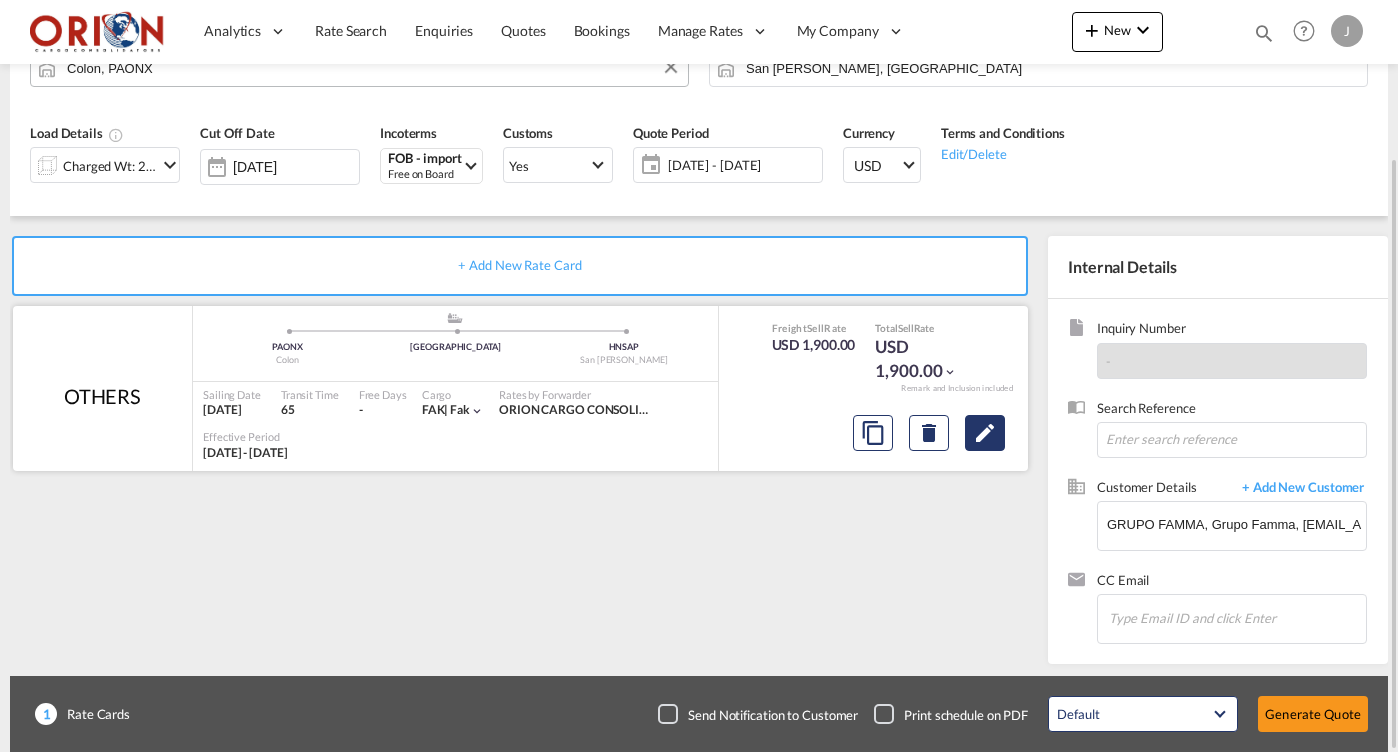 click at bounding box center [985, 433] 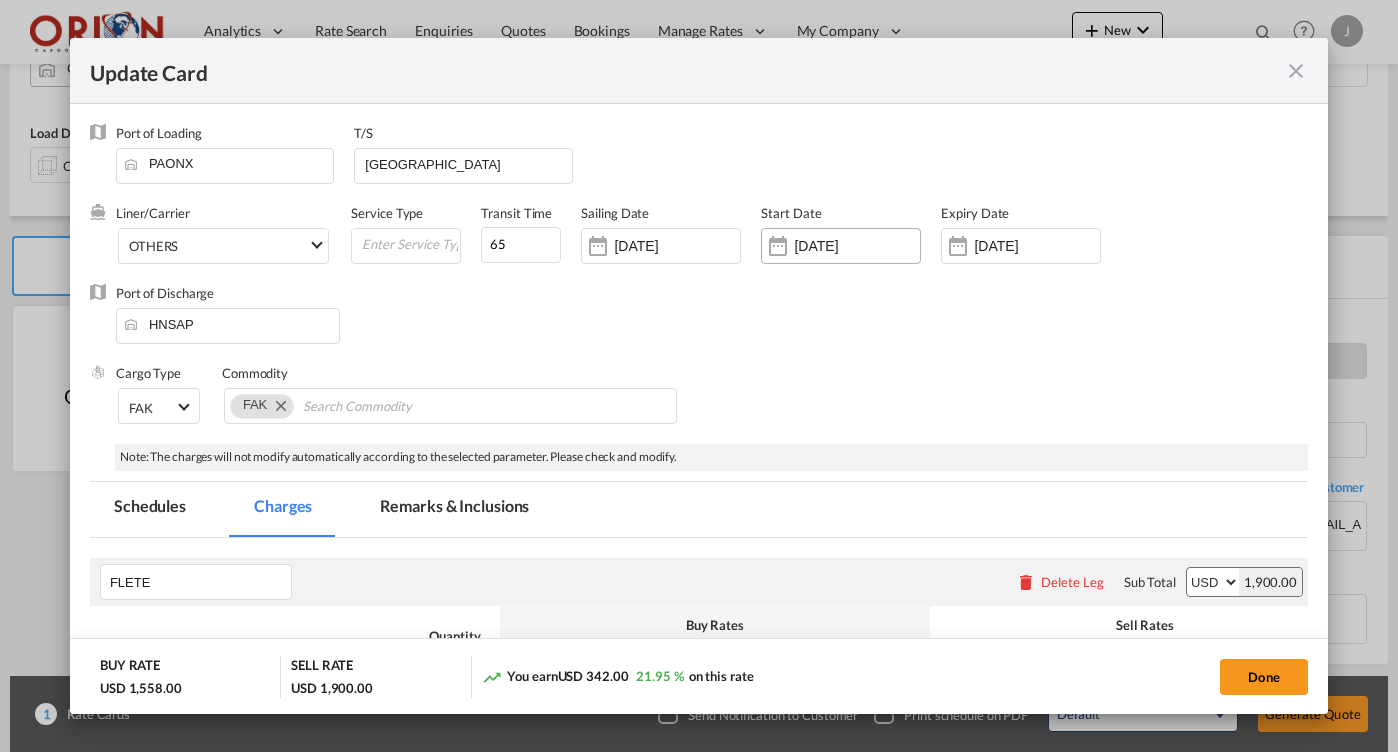 select on "flat" 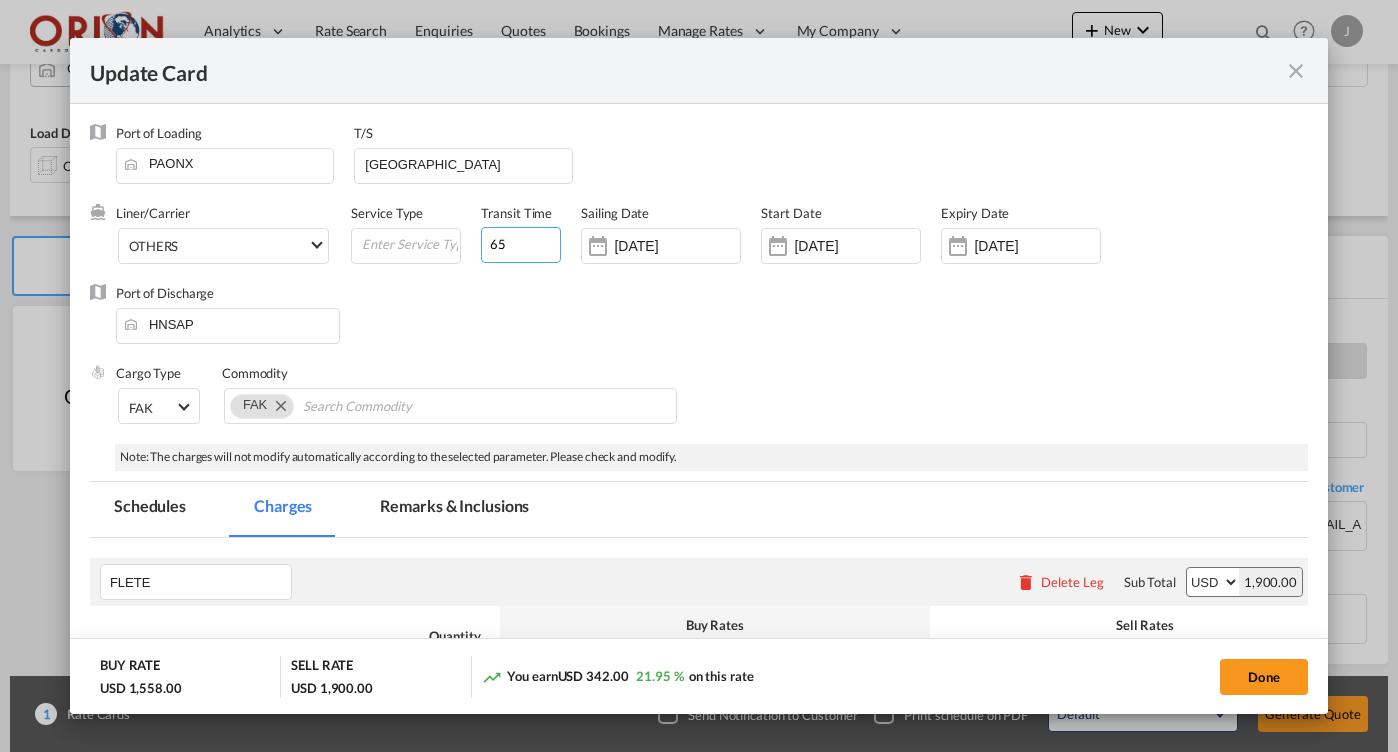 click on "65" at bounding box center (521, 245) 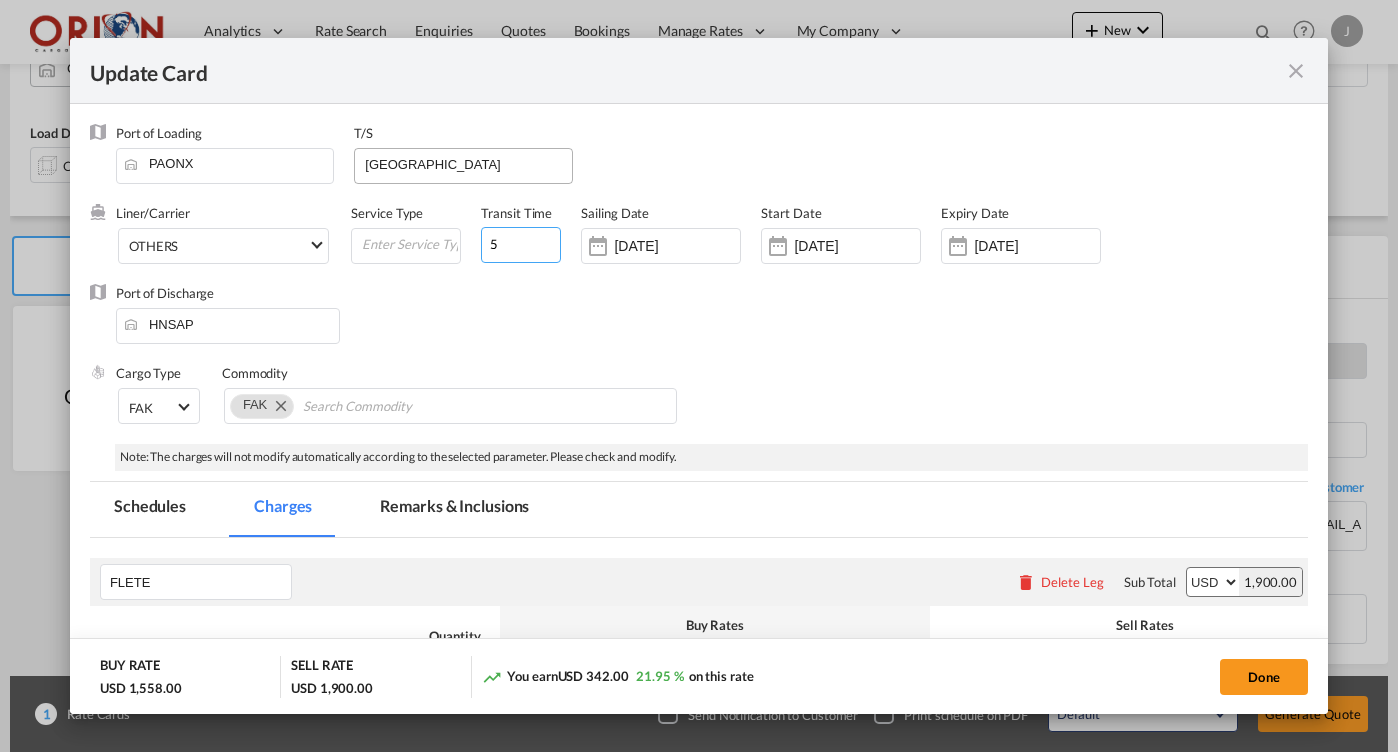 type on "5" 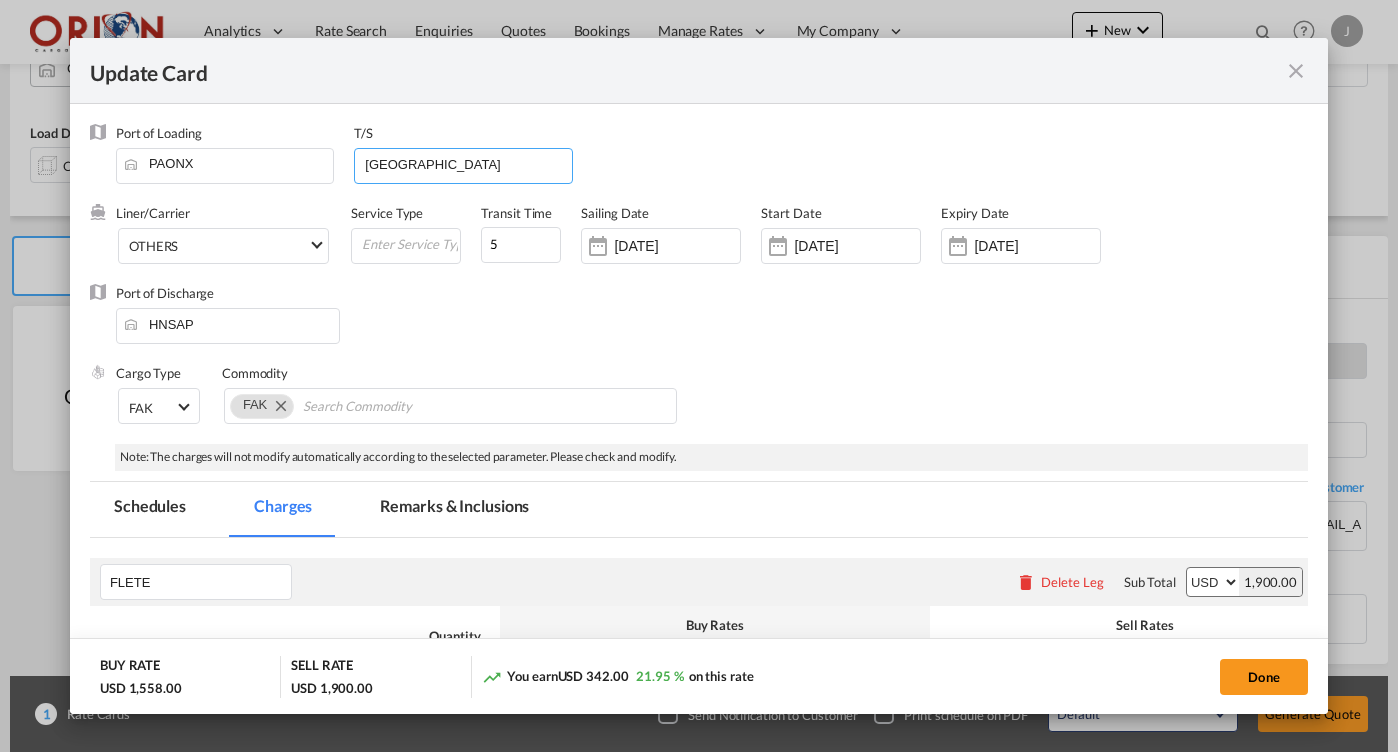 click on "[GEOGRAPHIC_DATA]" at bounding box center (467, 164) 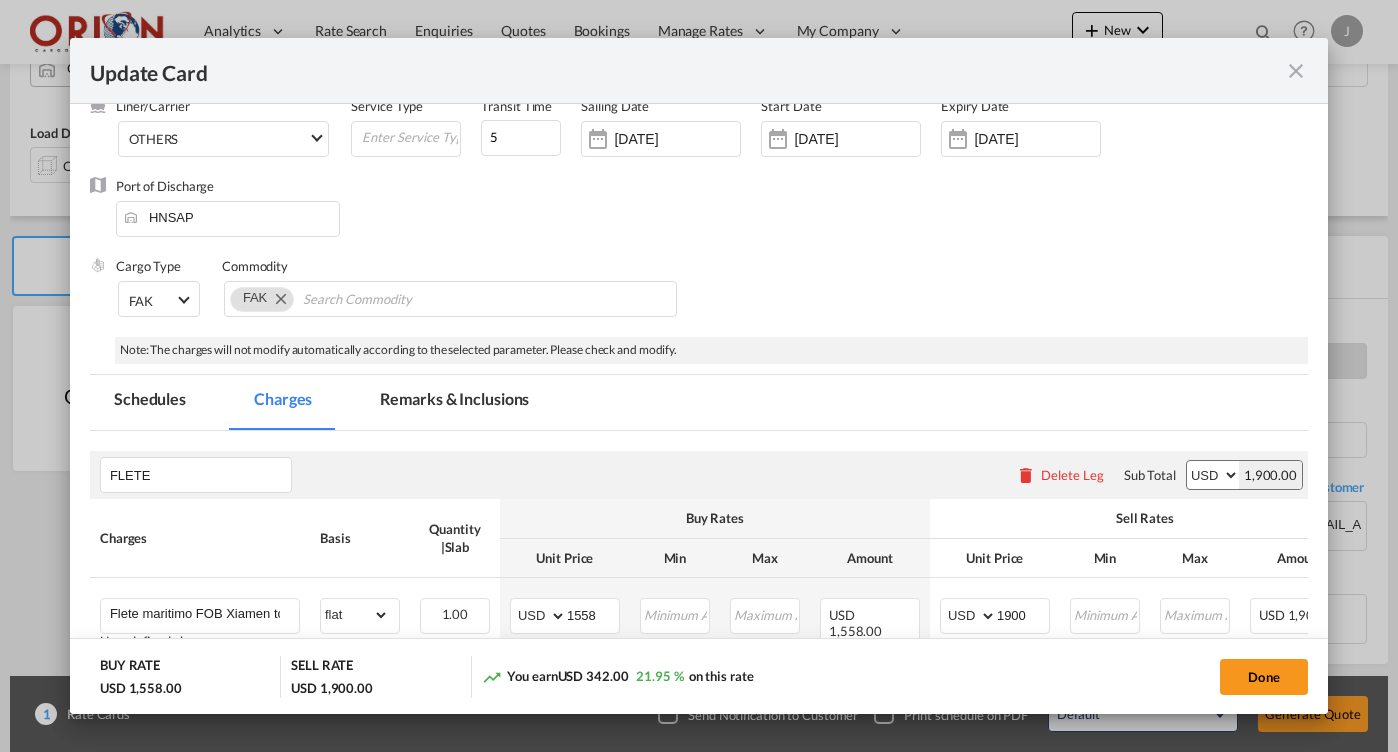 scroll, scrollTop: 255, scrollLeft: 0, axis: vertical 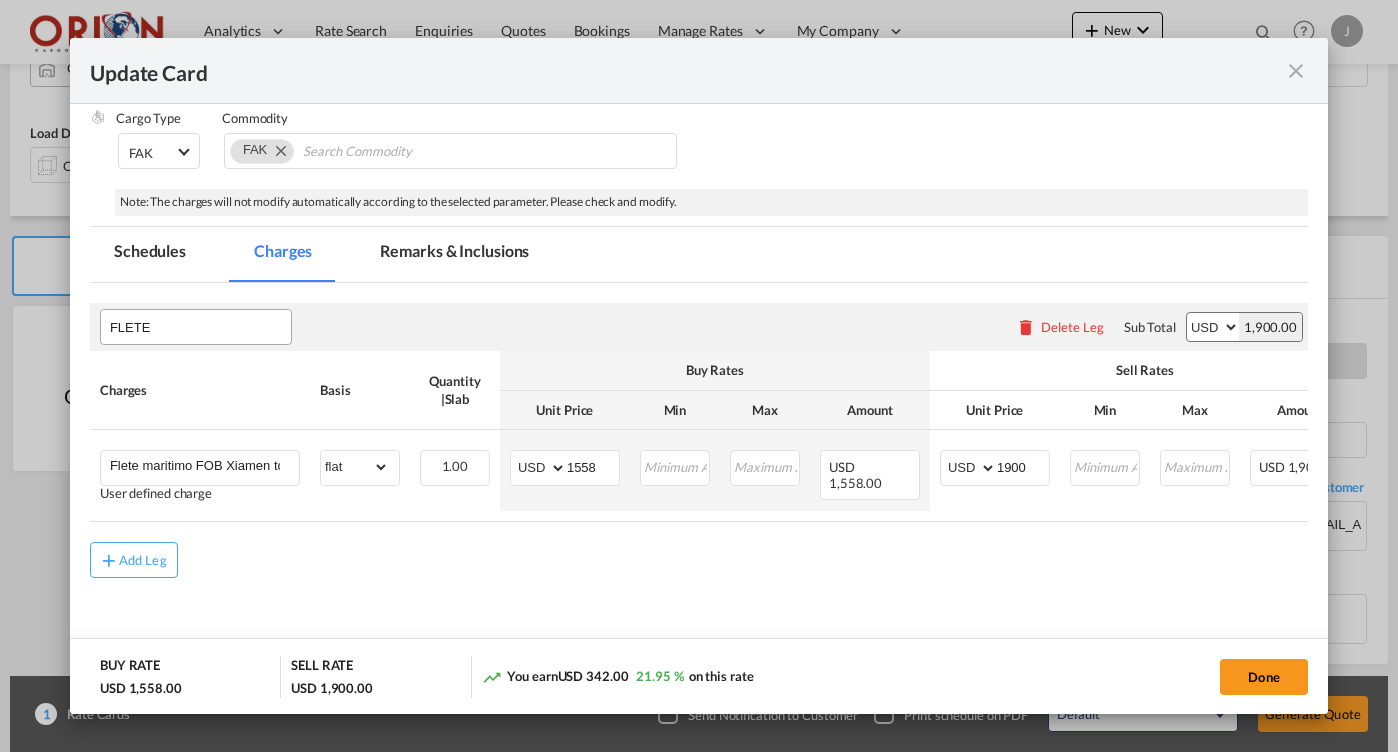 type 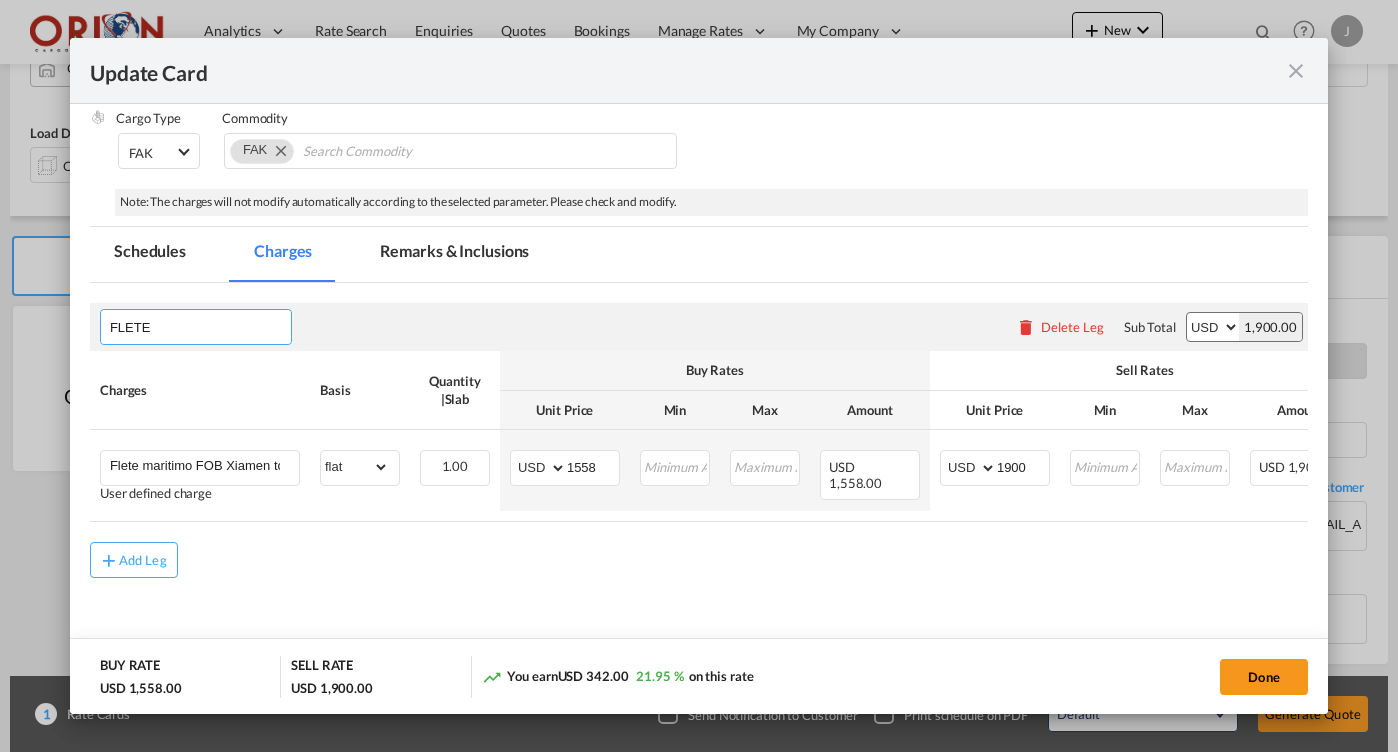 click on "FLETE" at bounding box center [200, 327] 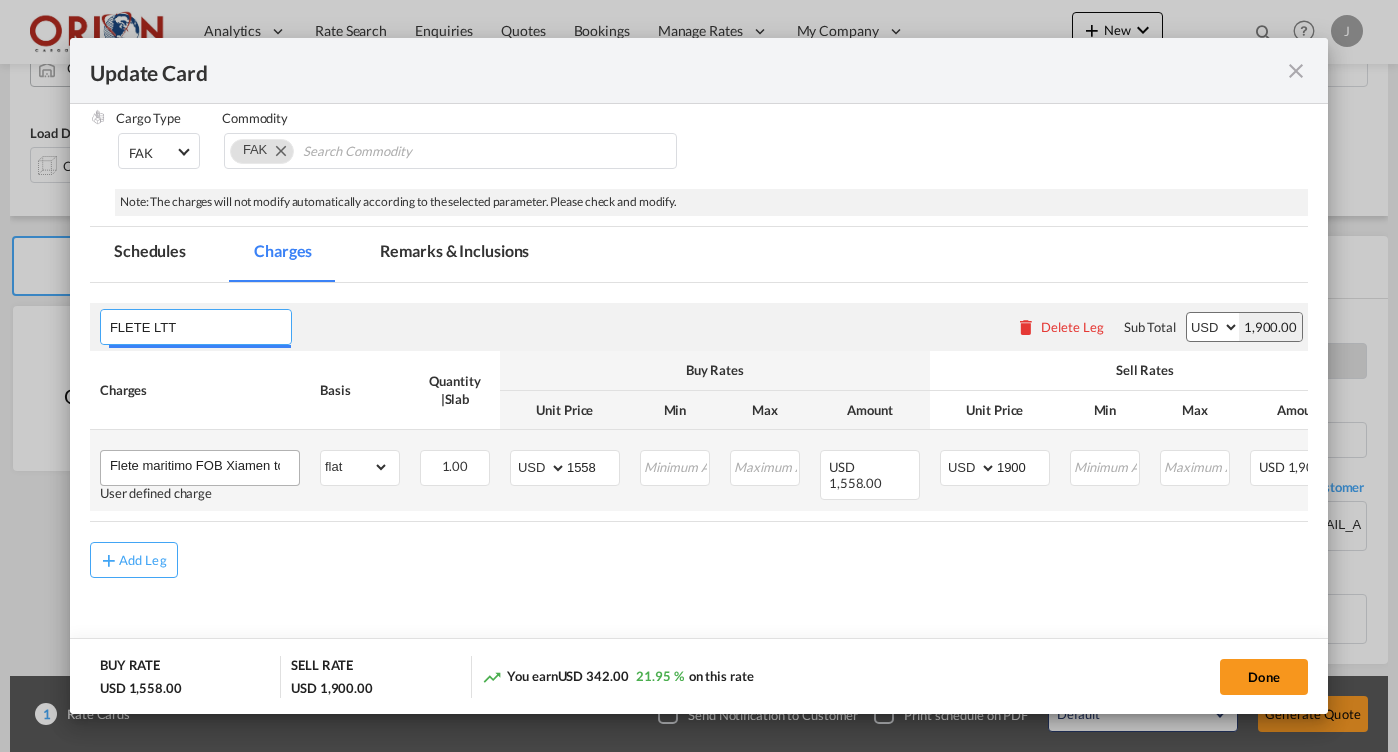 type on "FLETE LTT" 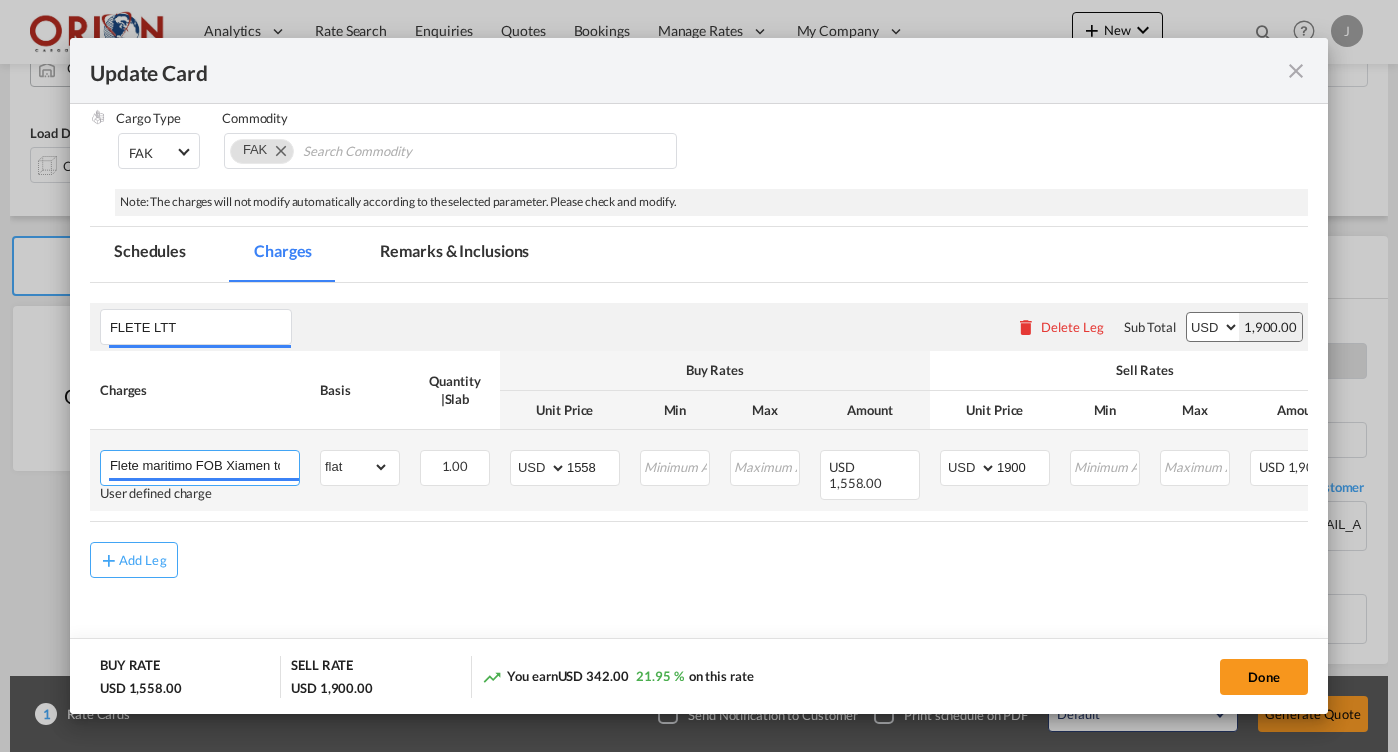 click on "Flete maritimo FOB Xiamen to [GEOGRAPHIC_DATA][PERSON_NAME] [GEOGRAPHIC_DATA]" at bounding box center [204, 466] 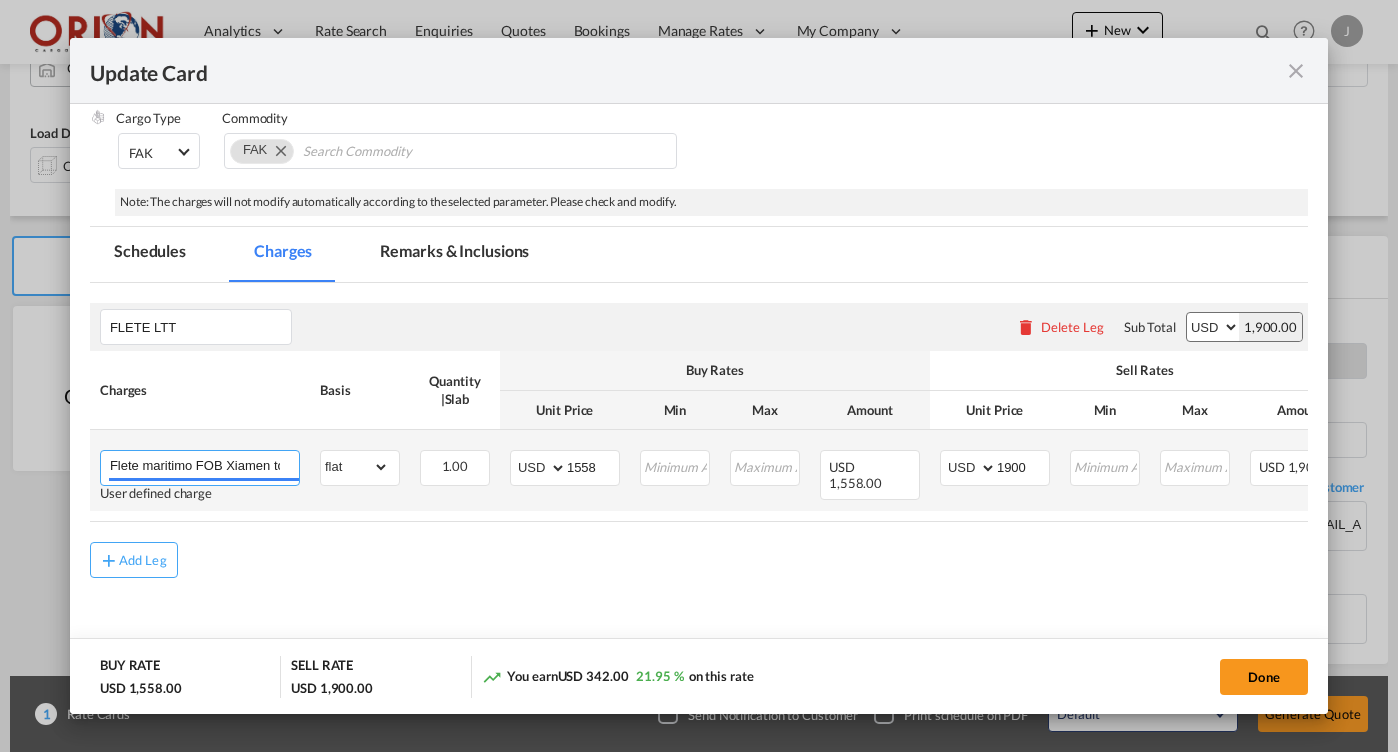 click on "Flete maritimo FOB Xiamen to [GEOGRAPHIC_DATA][PERSON_NAME] [GEOGRAPHIC_DATA]" at bounding box center [204, 466] 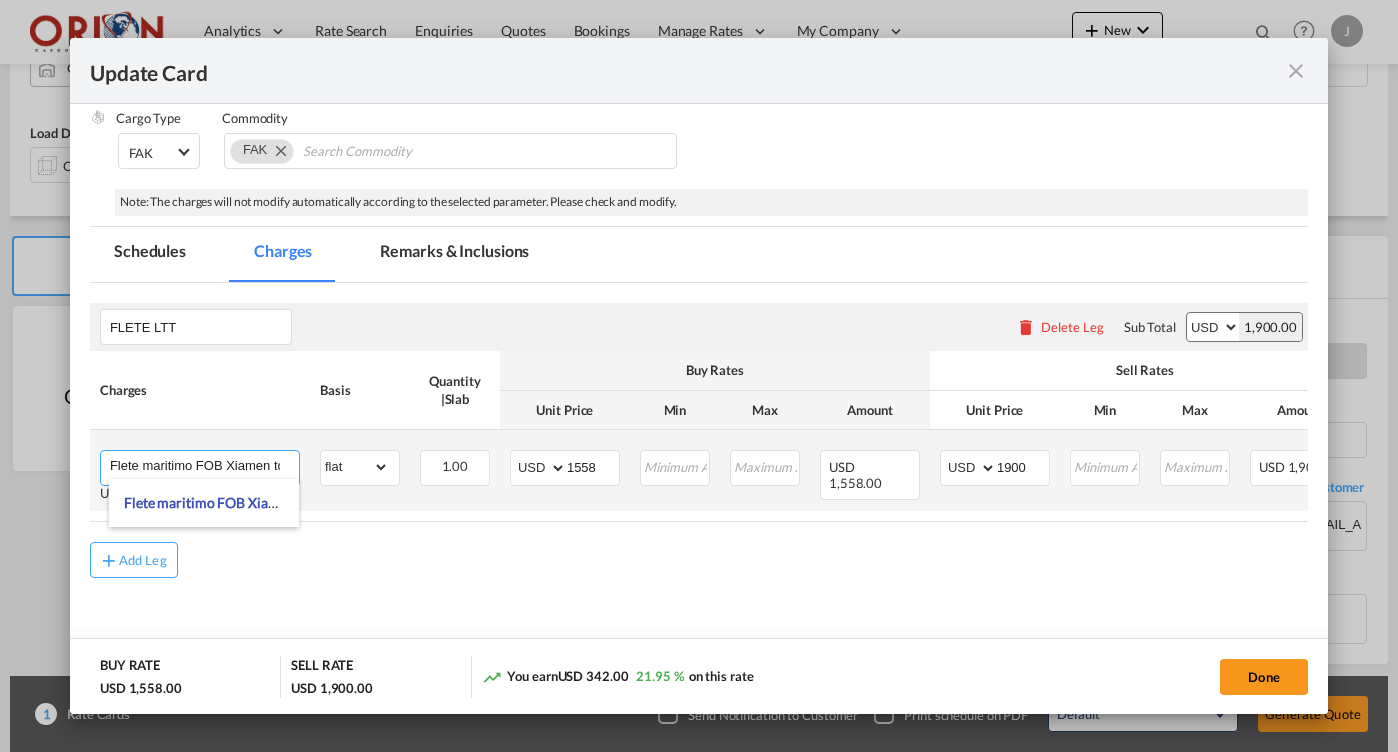 click on "Flete maritimo FOB Xiamen to [GEOGRAPHIC_DATA][PERSON_NAME] [GEOGRAPHIC_DATA]" at bounding box center [204, 466] 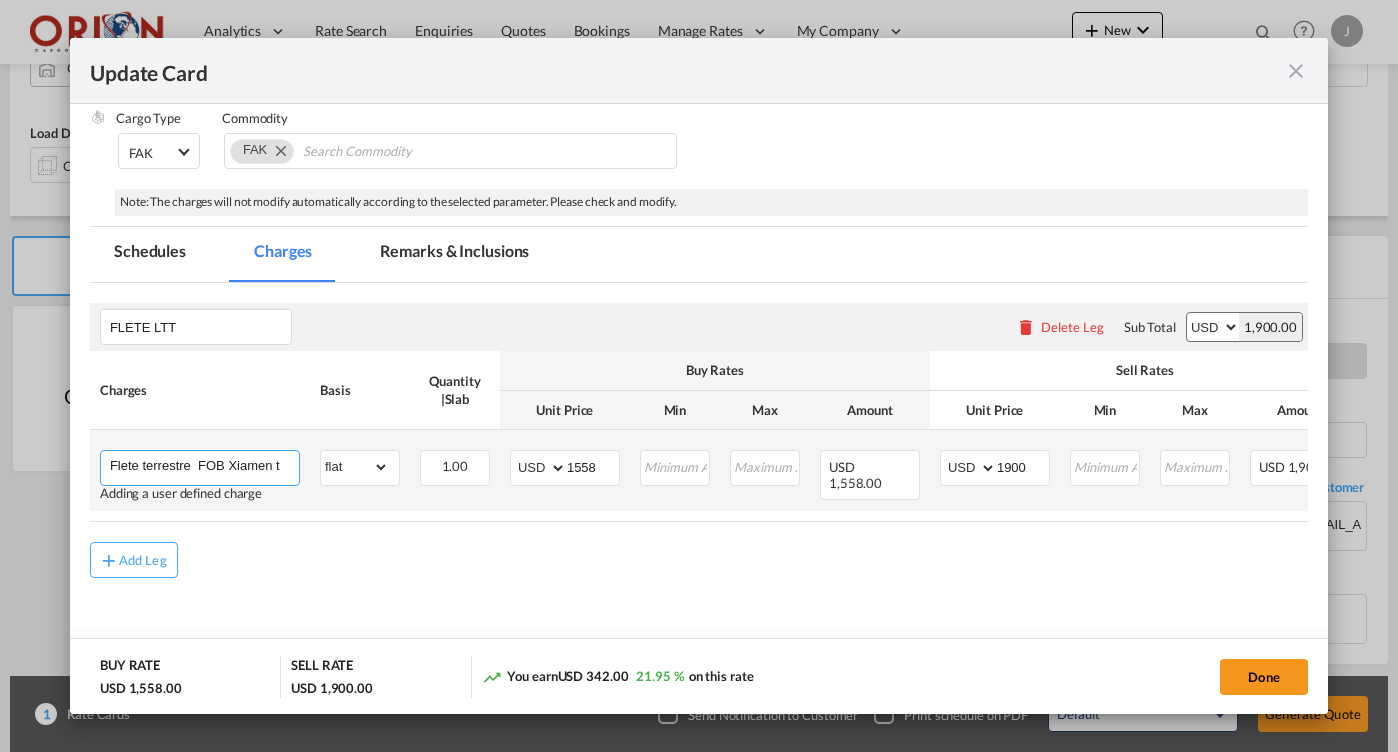 click on "Flete terrestre  FOB Xiamen to [GEOGRAPHIC_DATA][PERSON_NAME] [GEOGRAPHIC_DATA]" at bounding box center [204, 466] 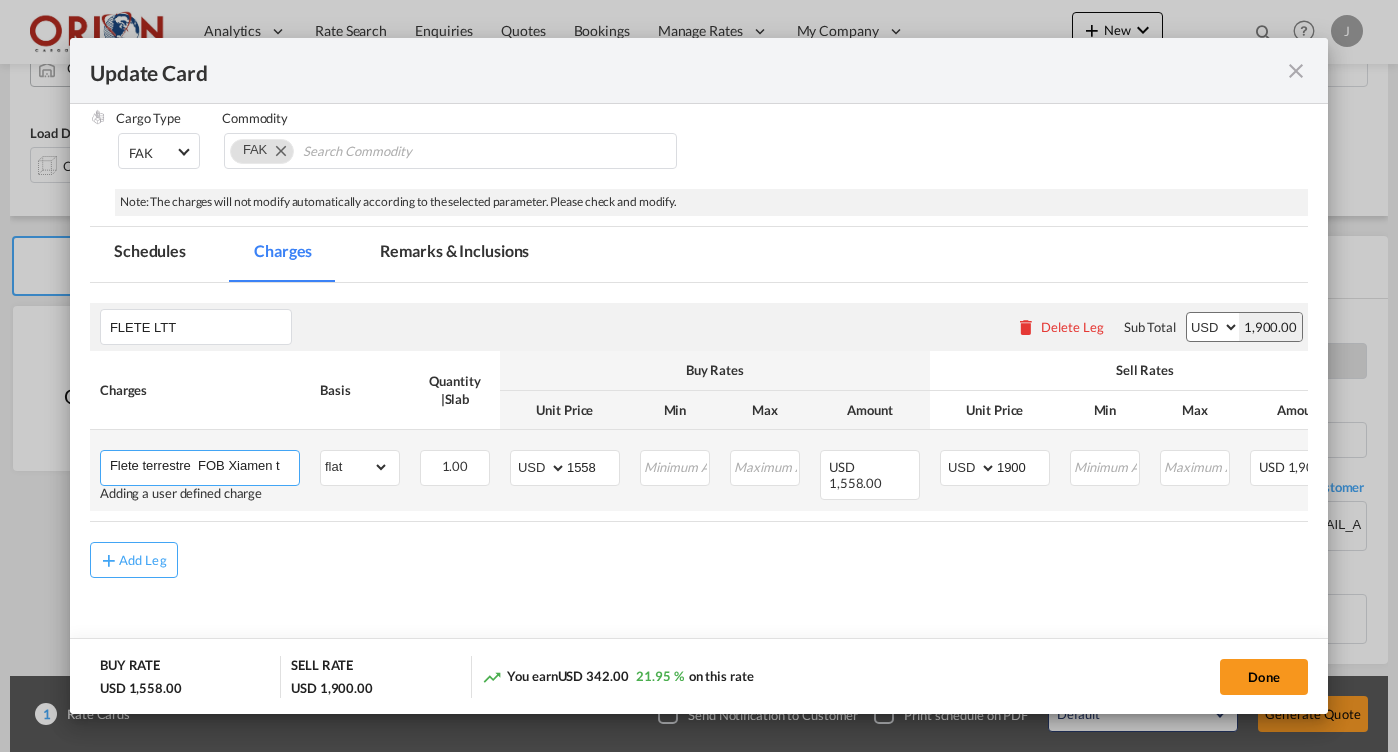 click on "Flete terrestre  FOB Xiamen to [GEOGRAPHIC_DATA][PERSON_NAME] [GEOGRAPHIC_DATA]" at bounding box center (204, 466) 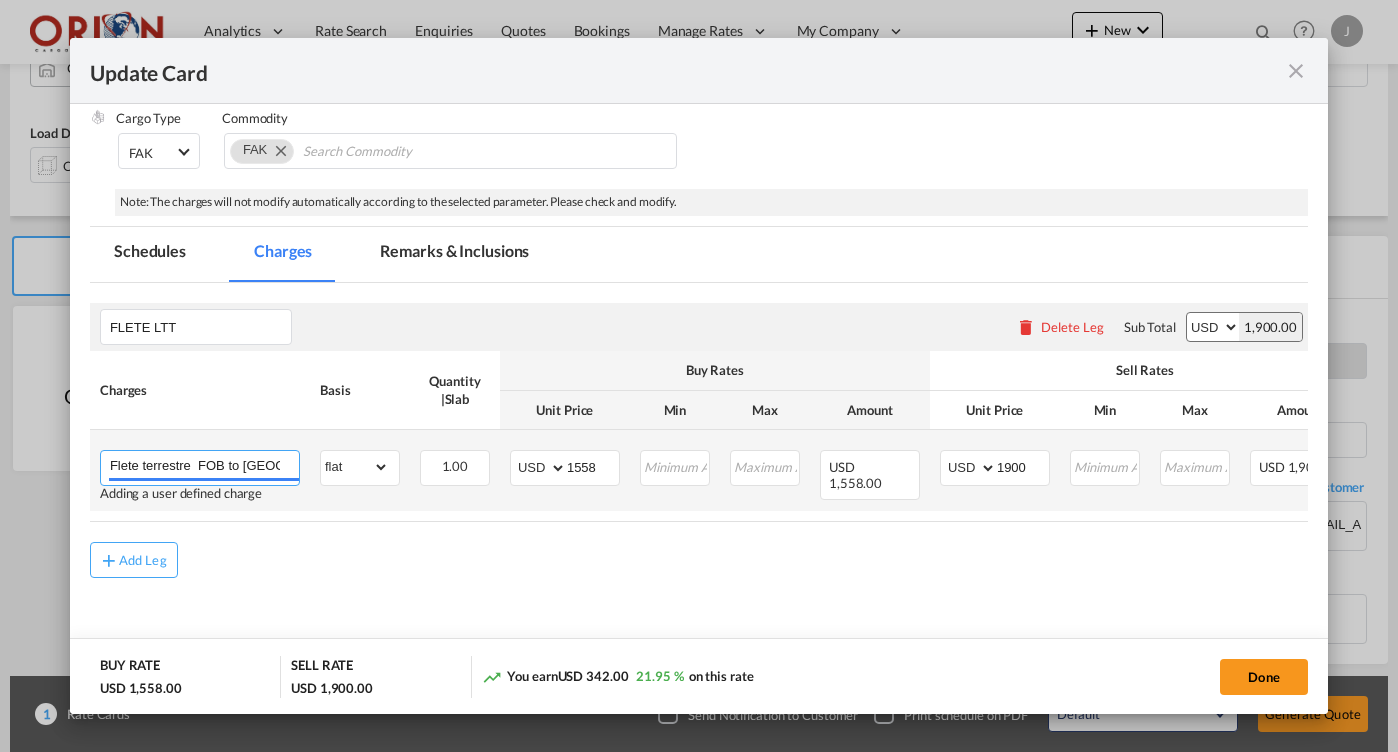 click on "Flete terrestre  FOB to [GEOGRAPHIC_DATA][PERSON_NAME] [GEOGRAPHIC_DATA]" at bounding box center [204, 466] 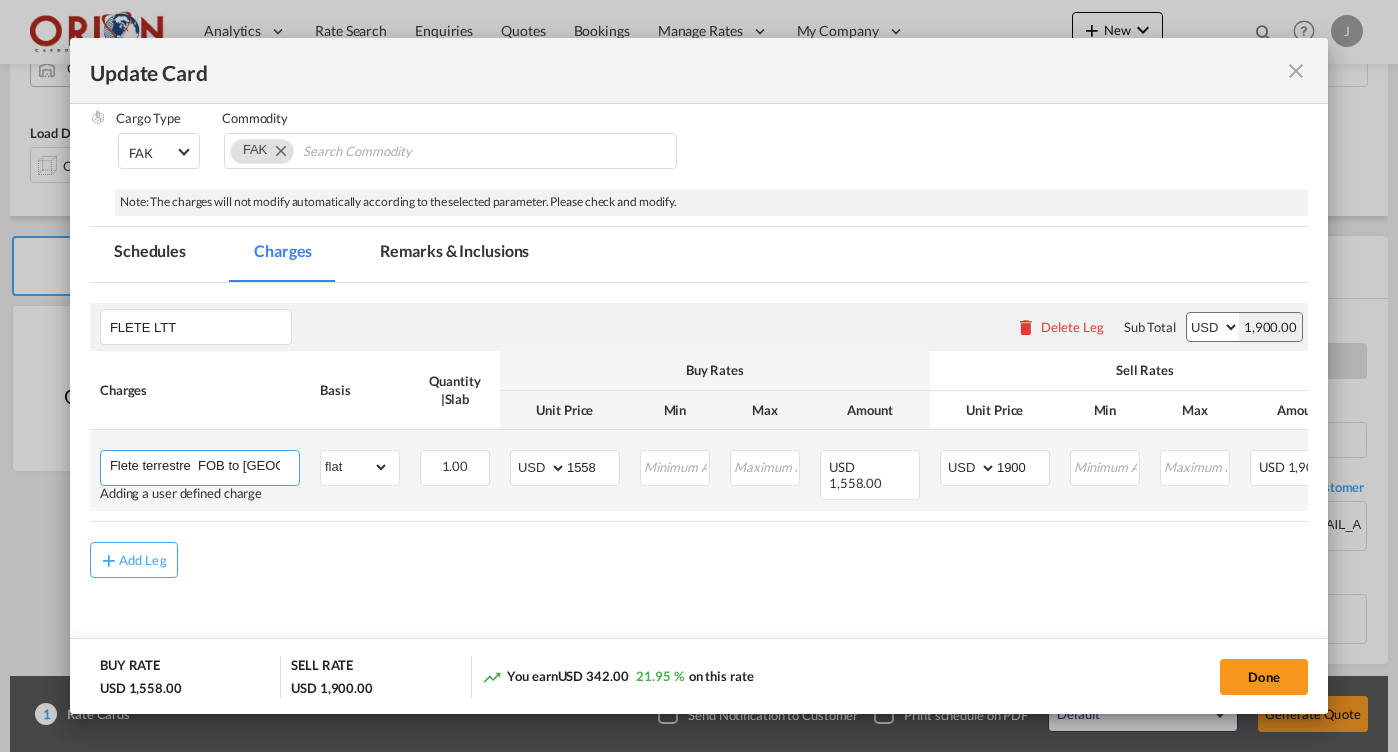 click on "Flete terrestre  FOB to [GEOGRAPHIC_DATA][PERSON_NAME] [GEOGRAPHIC_DATA]" at bounding box center (204, 466) 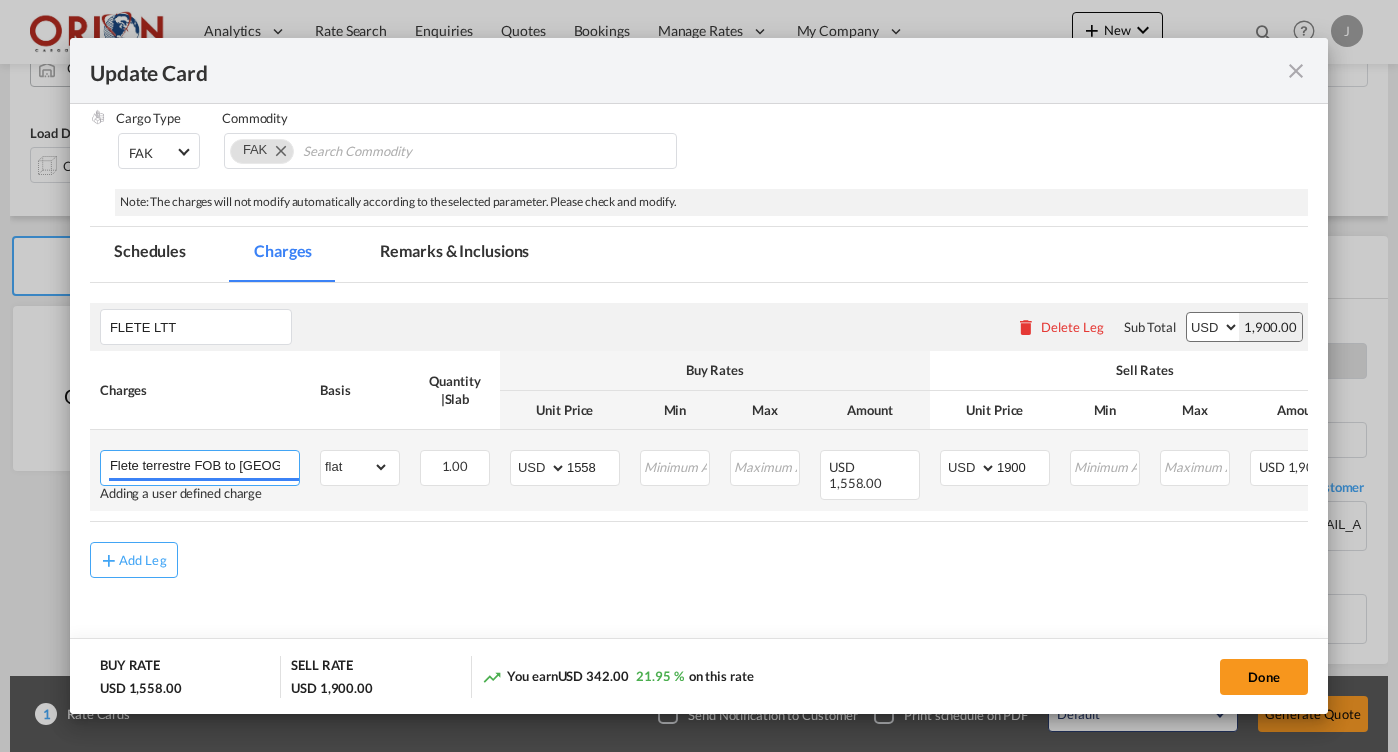 click on "Flete terrestre FOB to [GEOGRAPHIC_DATA][PERSON_NAME] [GEOGRAPHIC_DATA]" at bounding box center (204, 466) 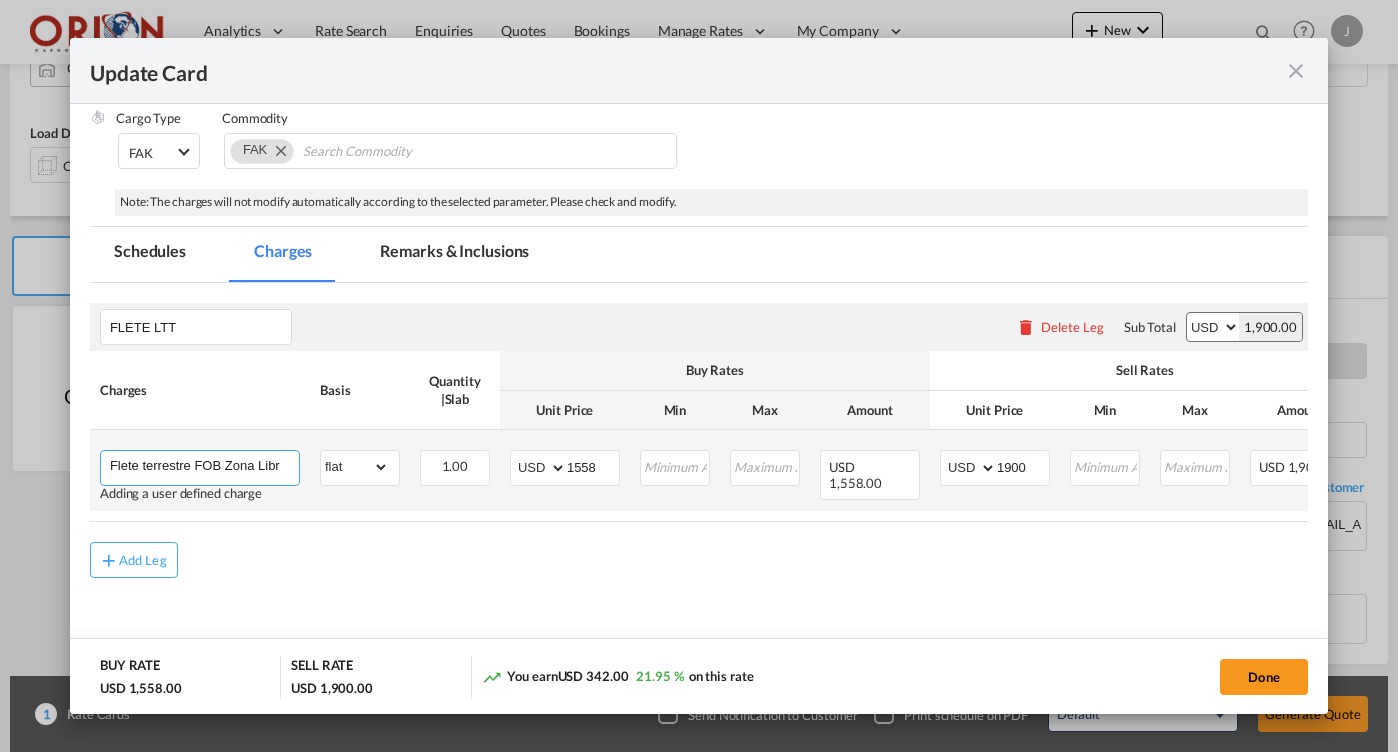click on "Flete terrestre FOB Zona Libre Colon to [GEOGRAPHIC_DATA][PERSON_NAME] [GEOGRAPHIC_DATA]" at bounding box center [204, 466] 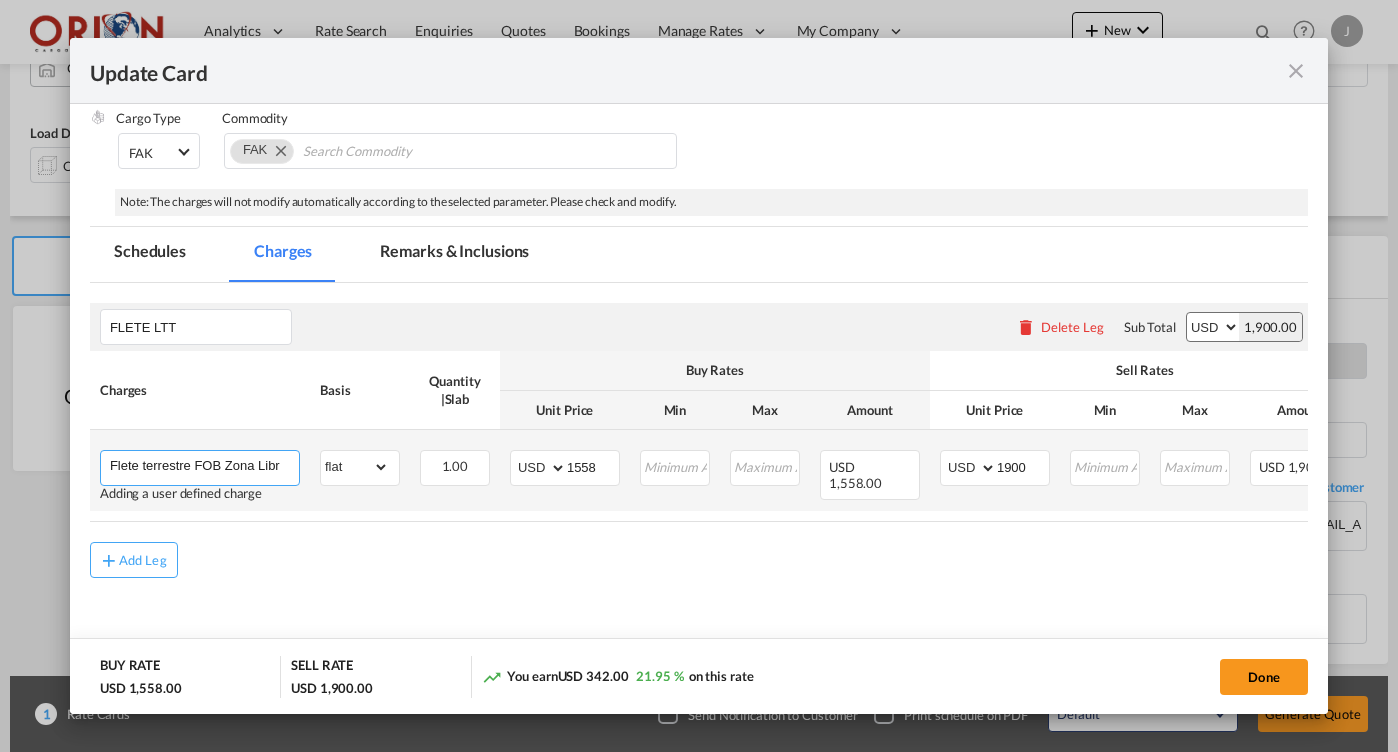 click on "Flete terrestre FOB Zona Libre Colon to [GEOGRAPHIC_DATA][PERSON_NAME] [GEOGRAPHIC_DATA]" at bounding box center (204, 466) 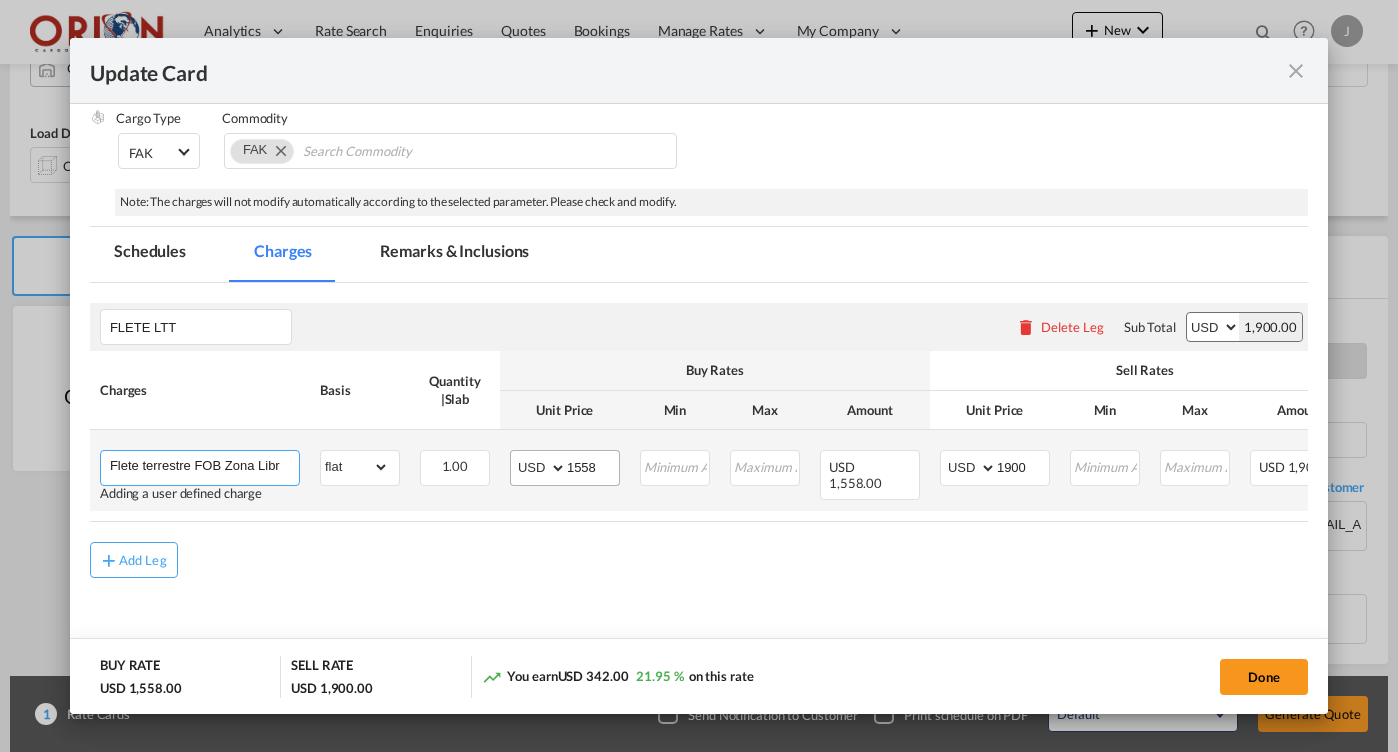type on "Flete terrestre FOB Zona Libre Colon a [GEOGRAPHIC_DATA][PERSON_NAME] [GEOGRAPHIC_DATA]" 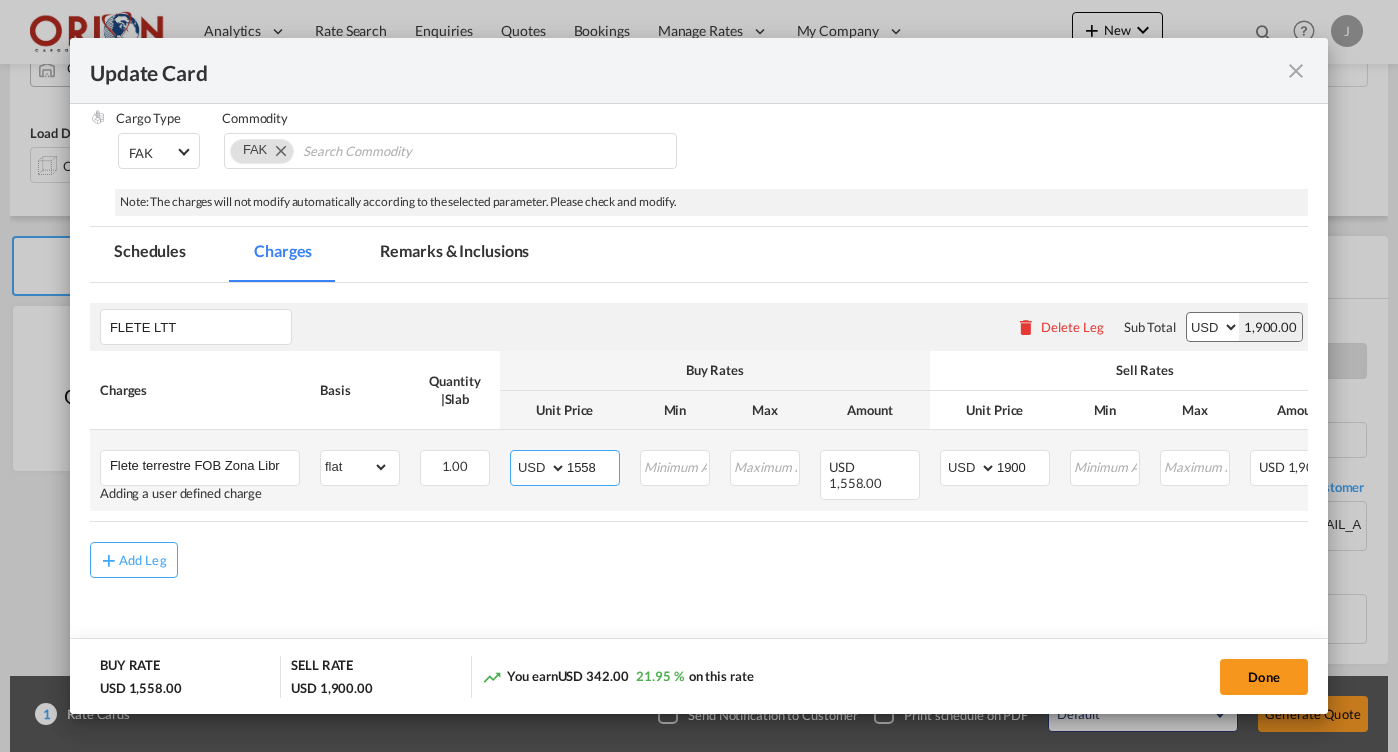 click on "1558" at bounding box center [593, 466] 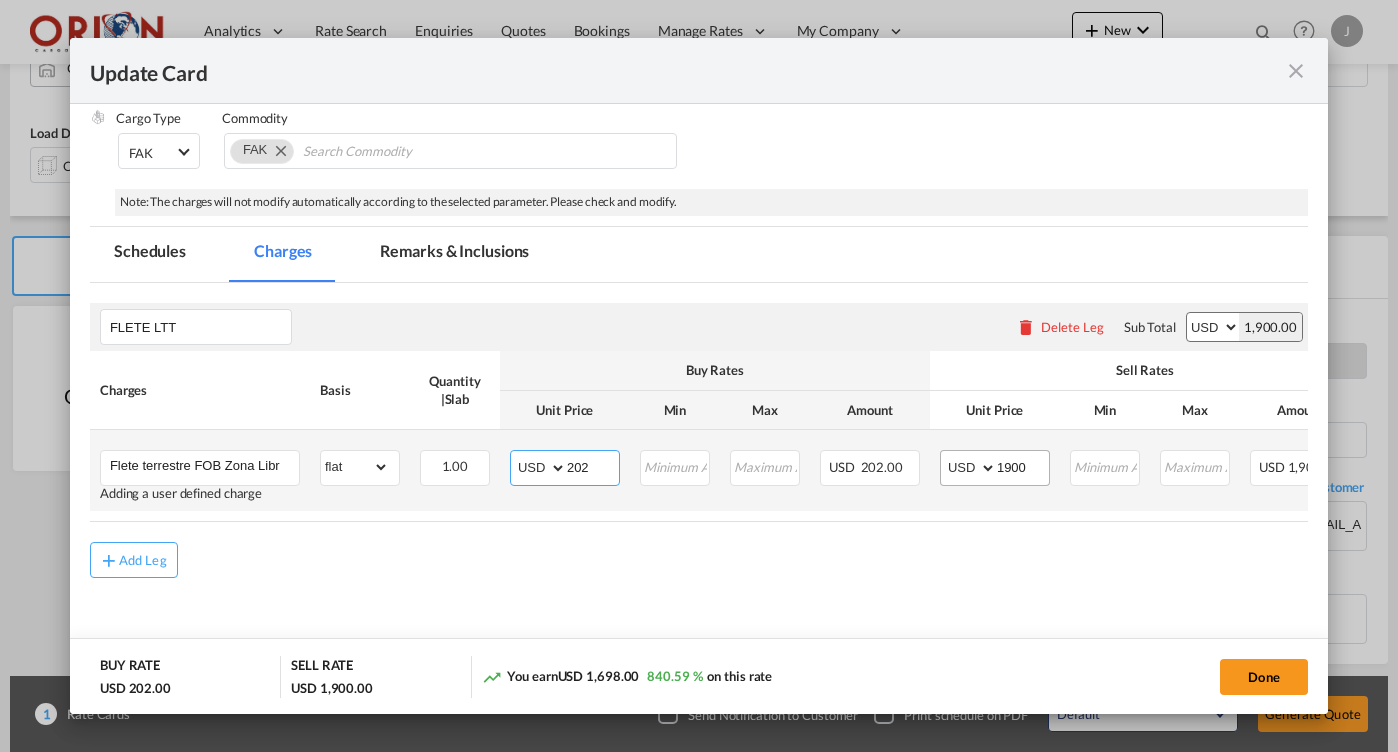 type on "202" 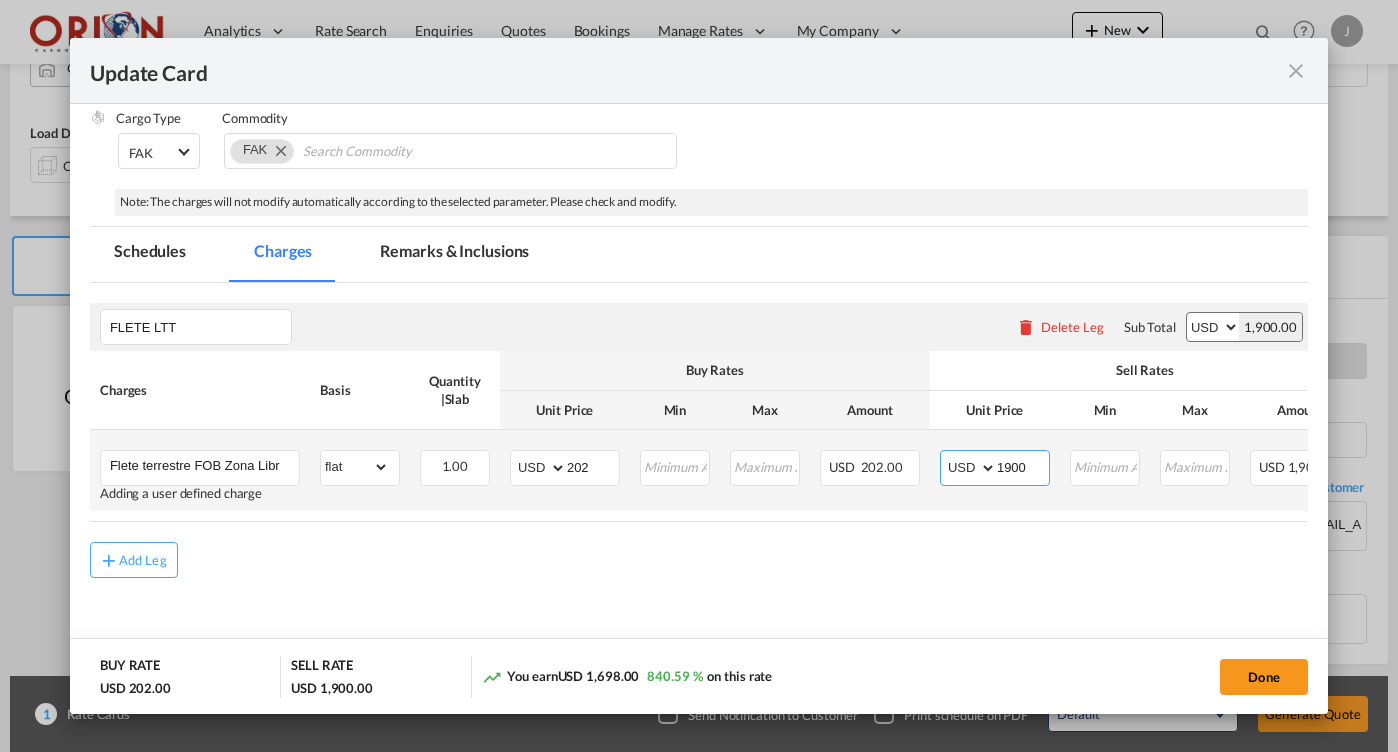 click on "1900" at bounding box center [1023, 466] 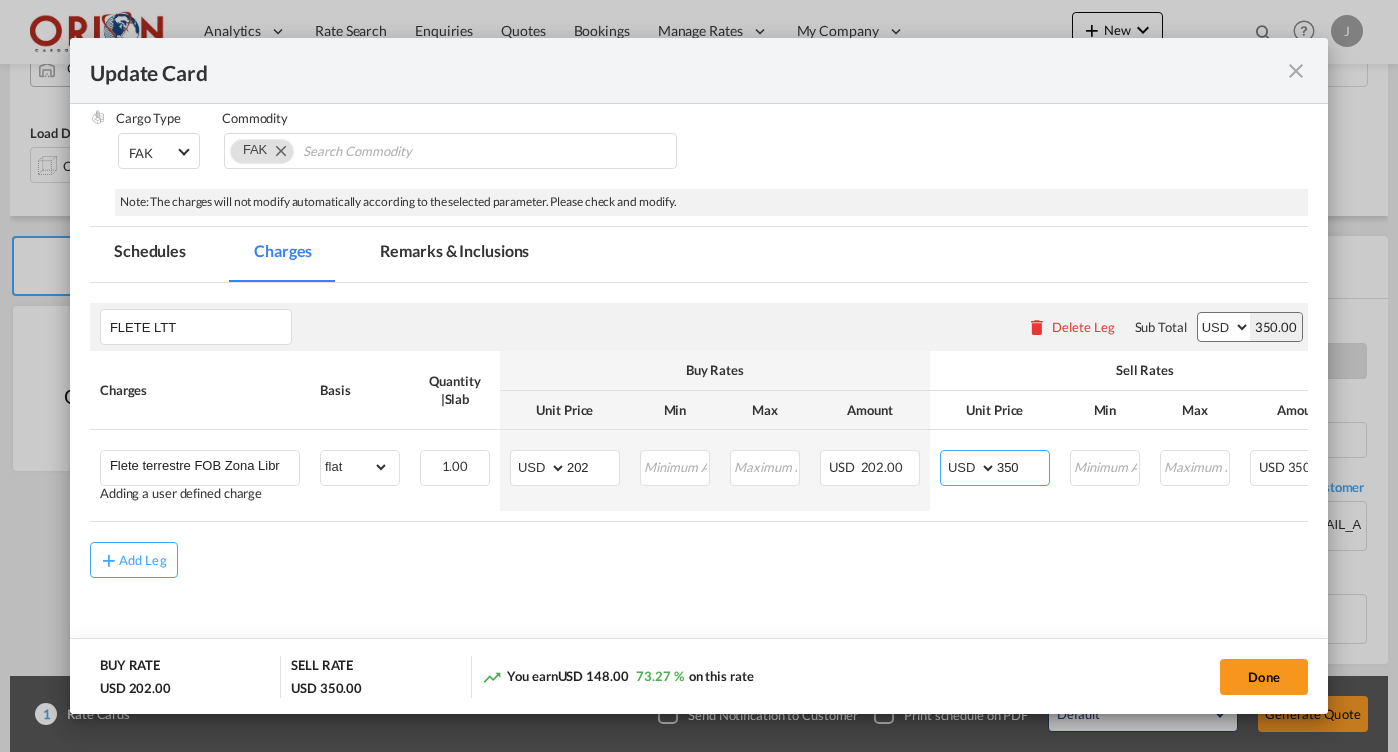 type on "350" 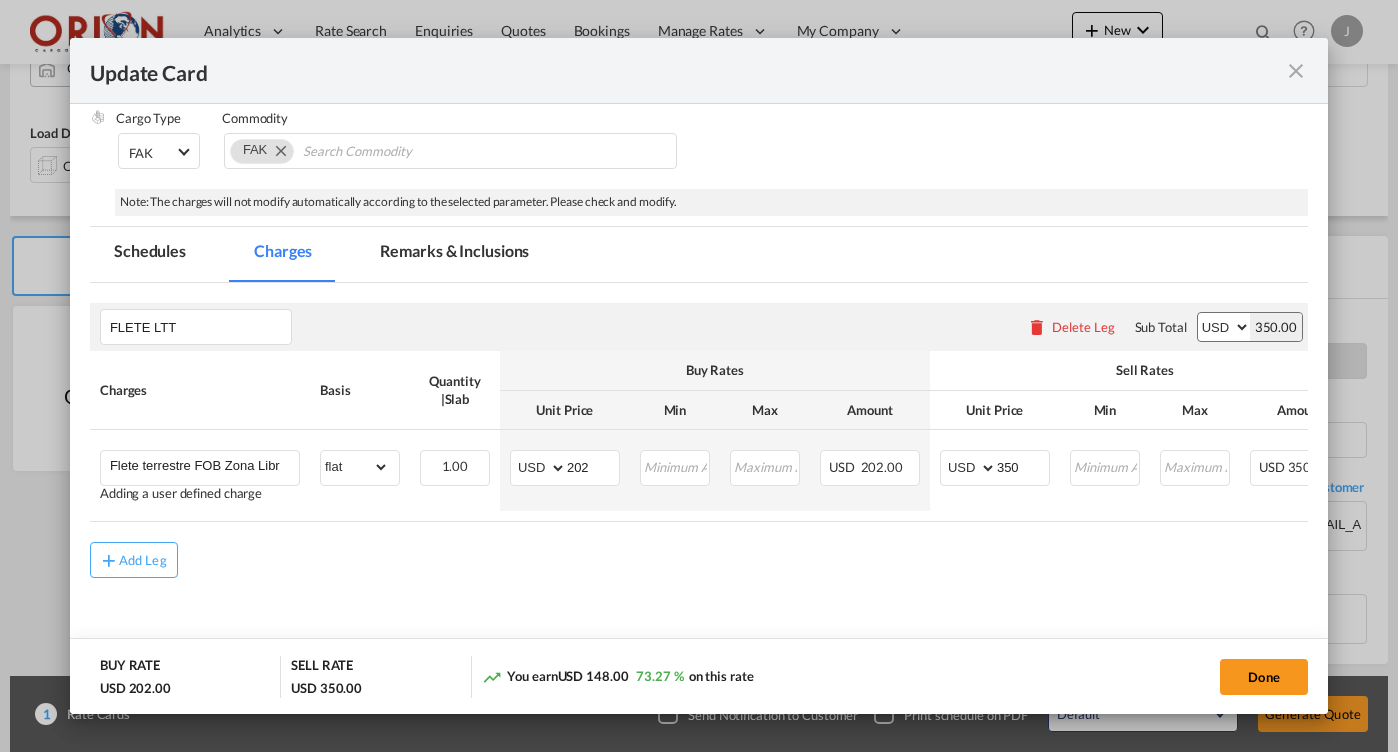 click on "Remarks & Inclusions" at bounding box center (454, 254) 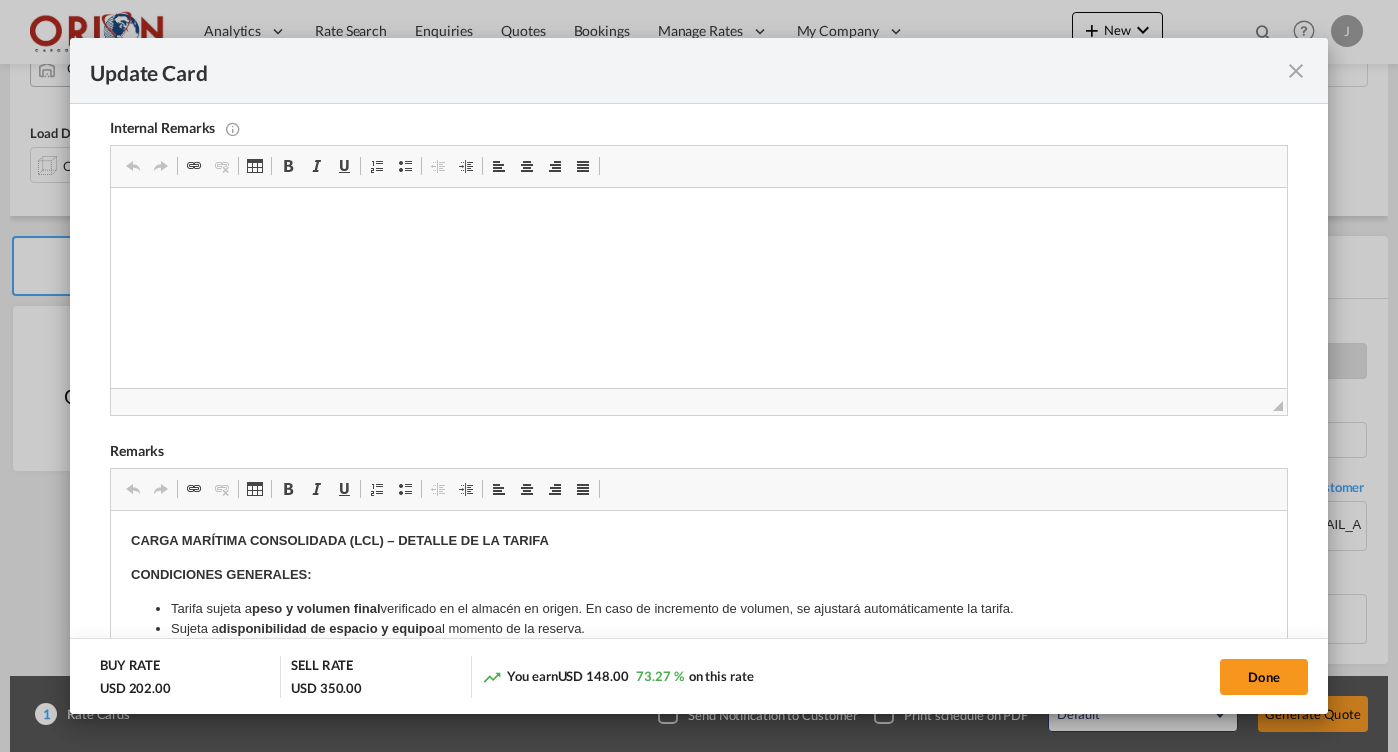 scroll, scrollTop: 0, scrollLeft: 0, axis: both 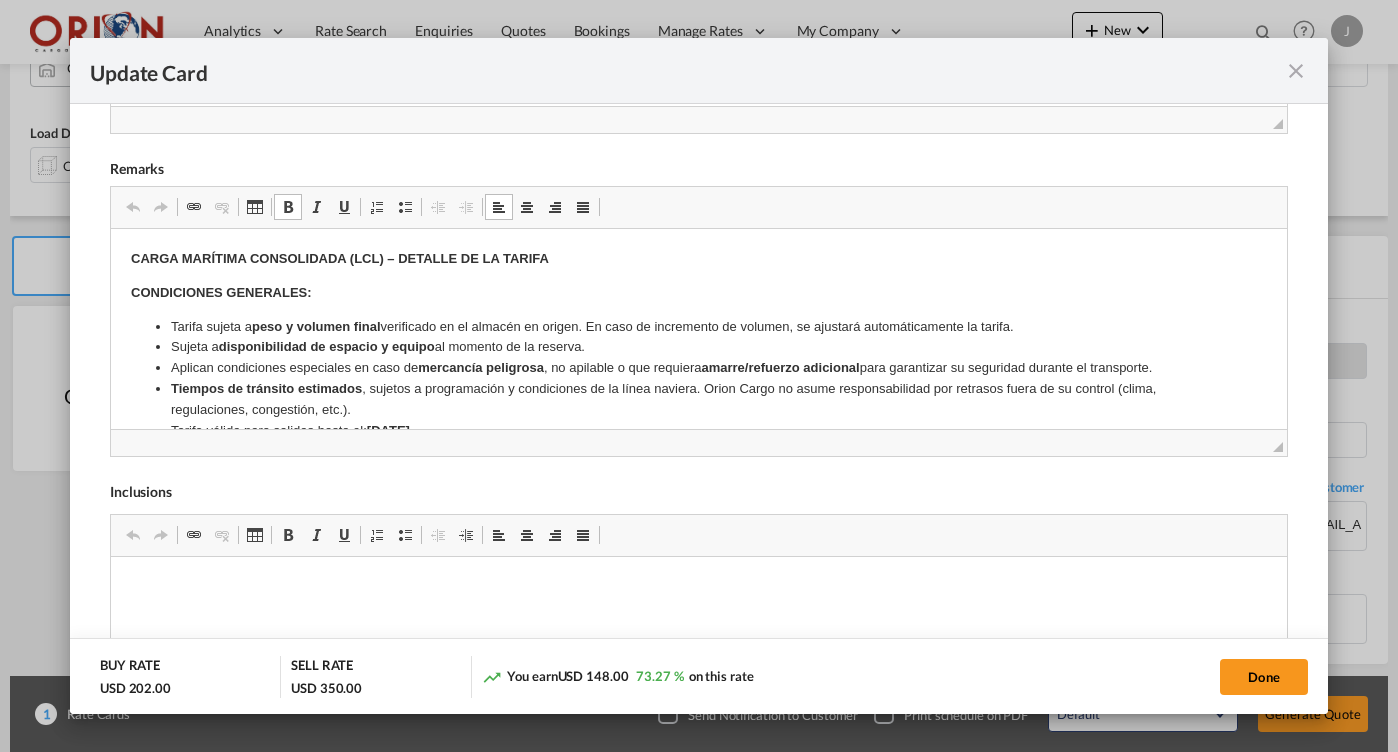 click on "CARGA MARÍTIMA CONSOLIDADA (LCL) – DETALLE DE LA TARIFA" at bounding box center (339, 258) 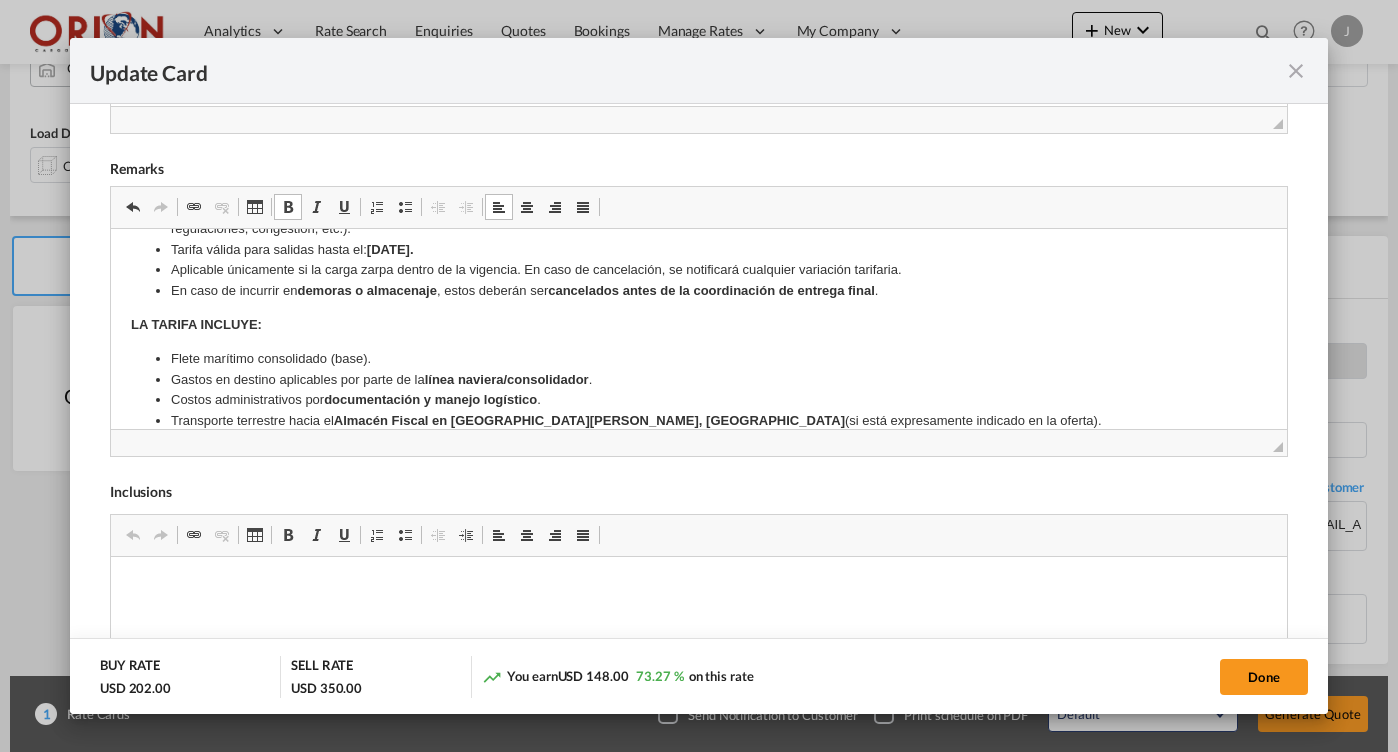 scroll, scrollTop: 237, scrollLeft: 0, axis: vertical 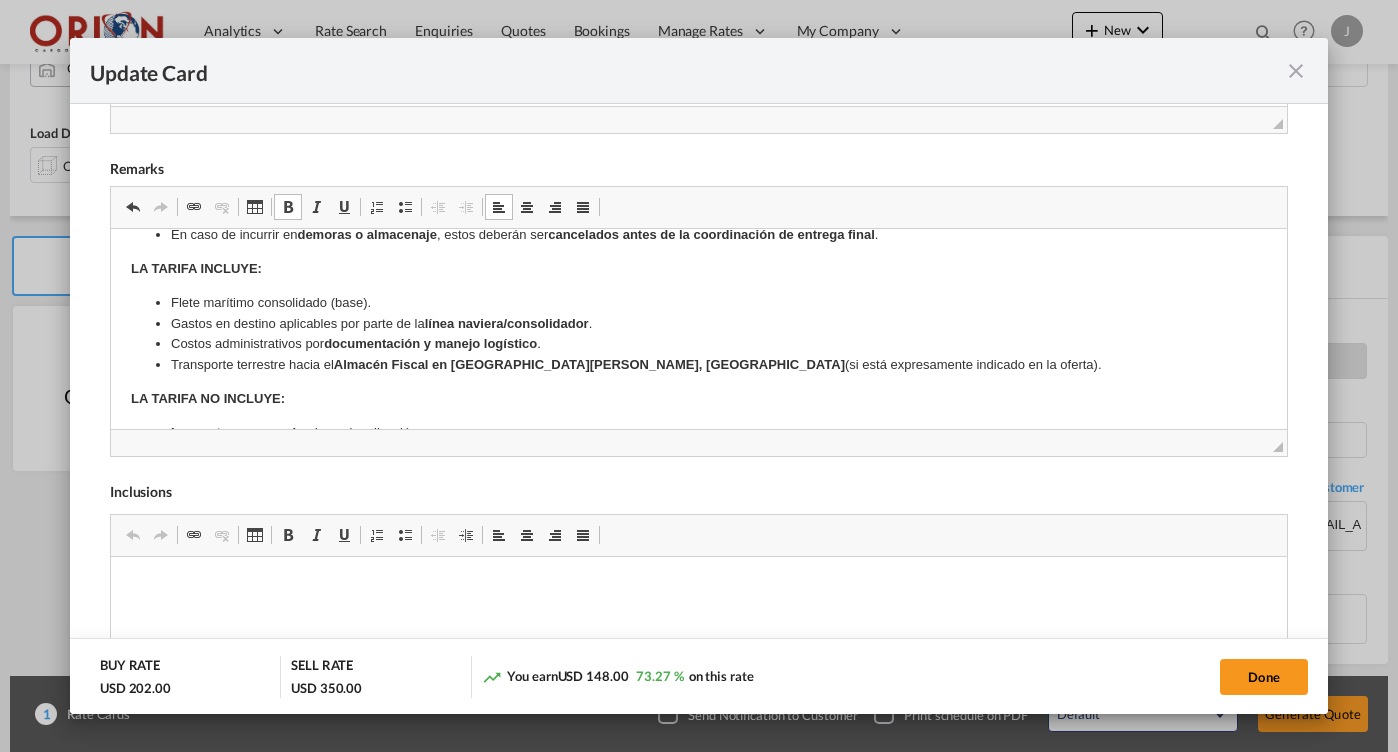 click on "Flete marítimo consolidado (base)." at bounding box center (698, 303) 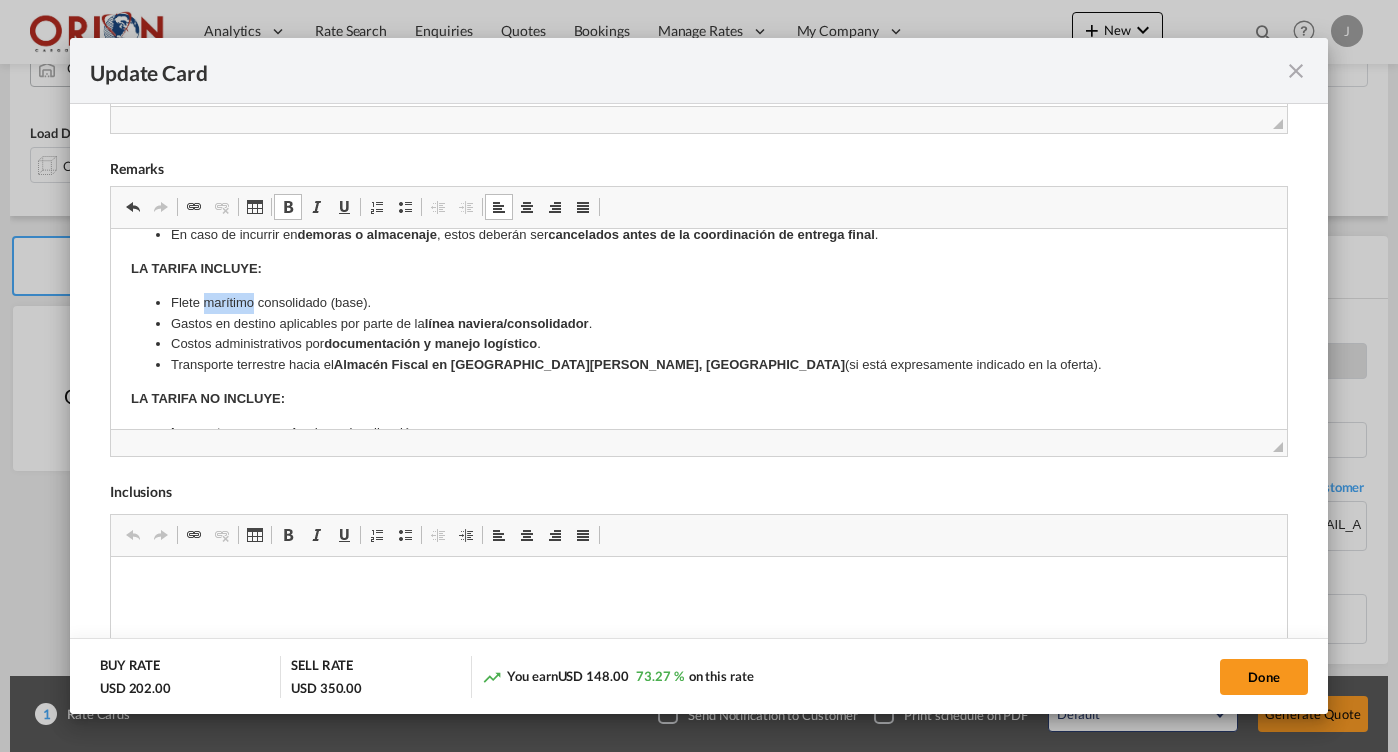 click on "Flete marítimo consolidado (base)." at bounding box center [698, 303] 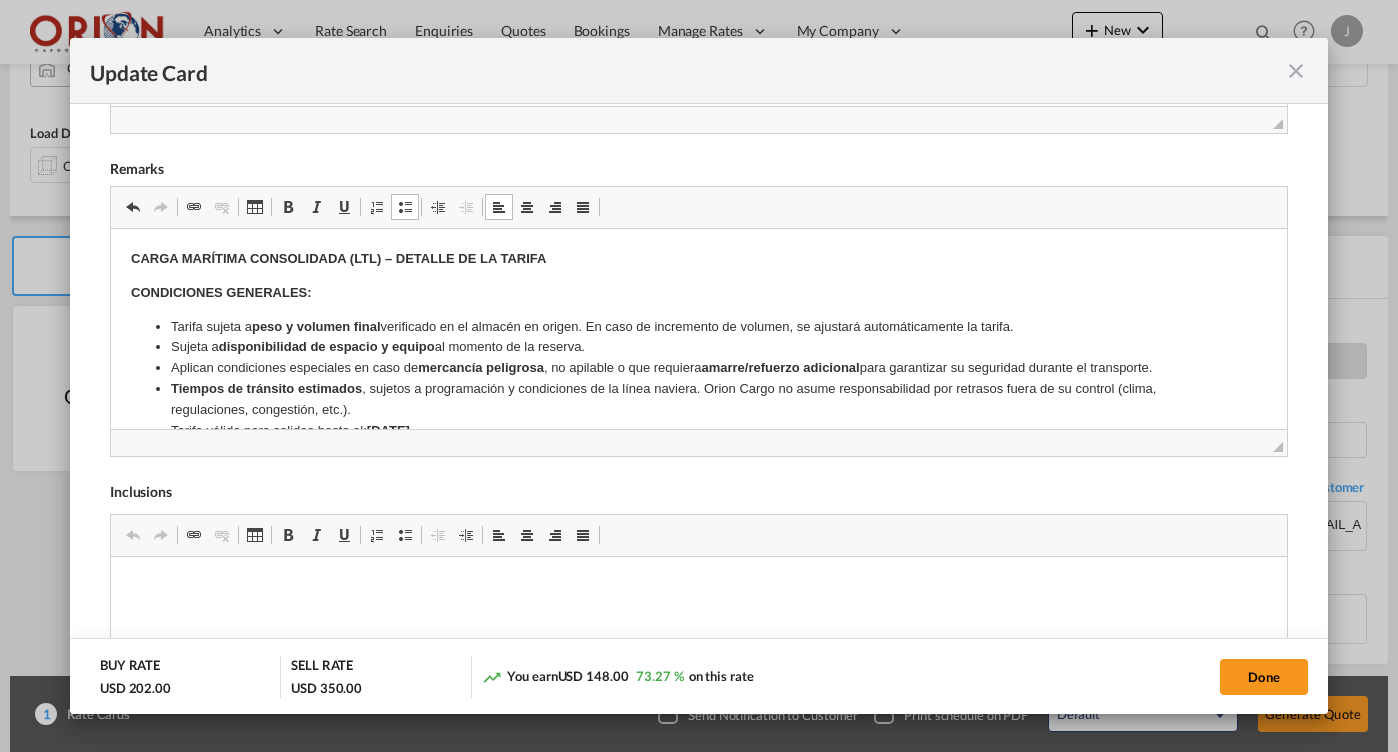 scroll, scrollTop: 0, scrollLeft: 0, axis: both 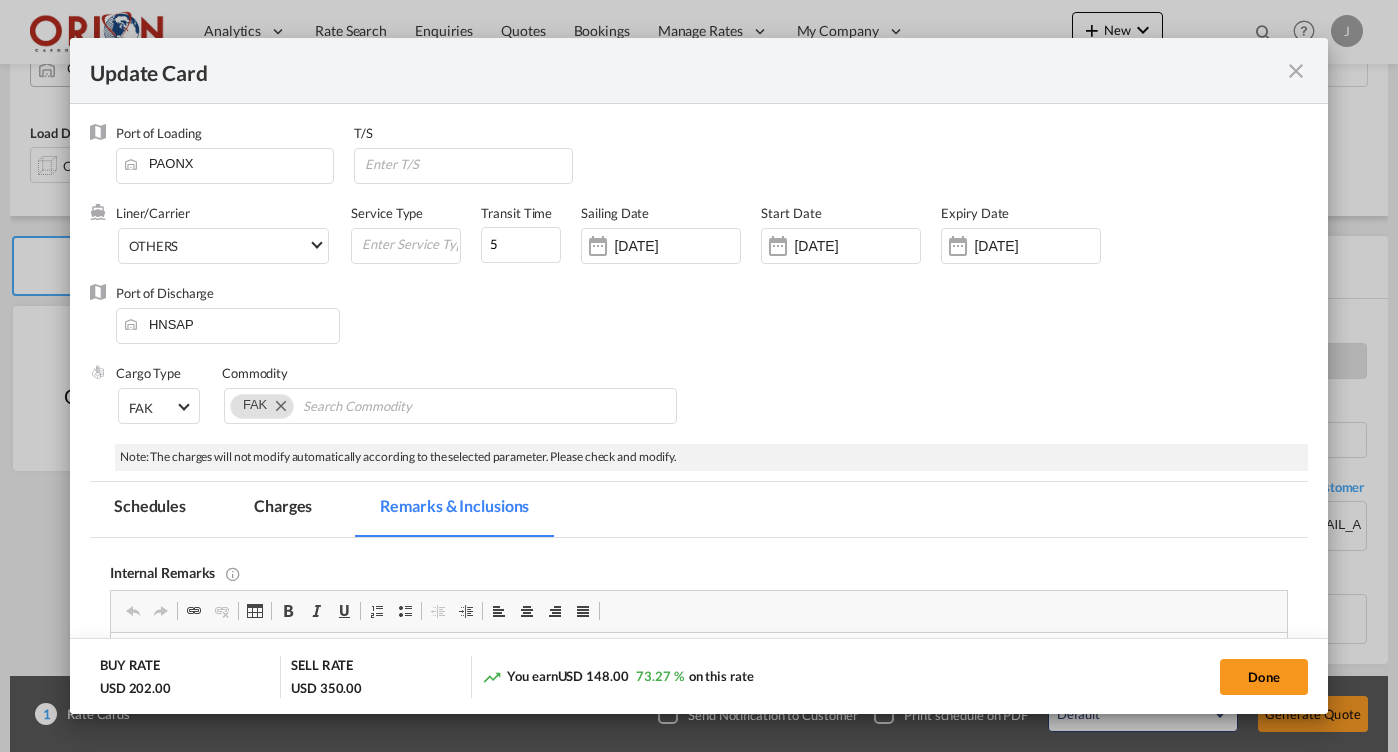 click on "Charges" at bounding box center (283, 509) 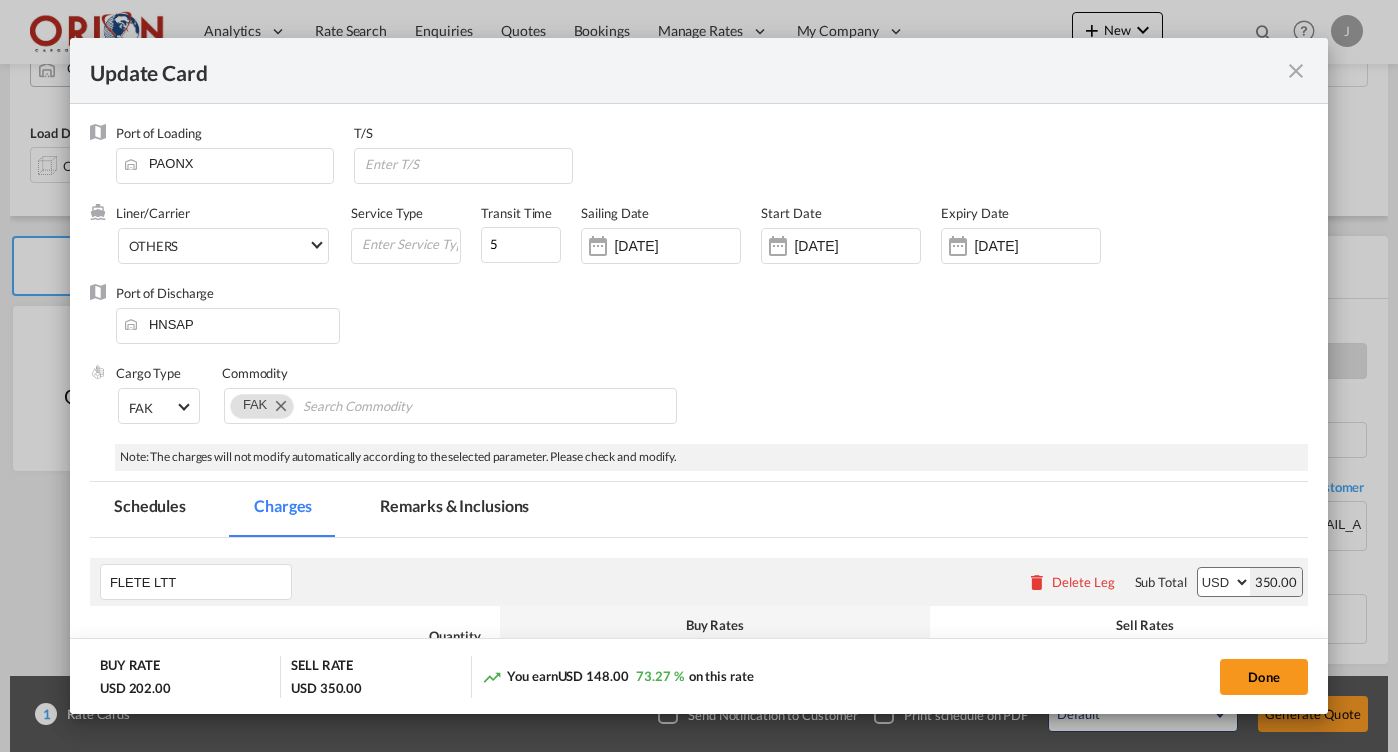 scroll, scrollTop: 287, scrollLeft: 0, axis: vertical 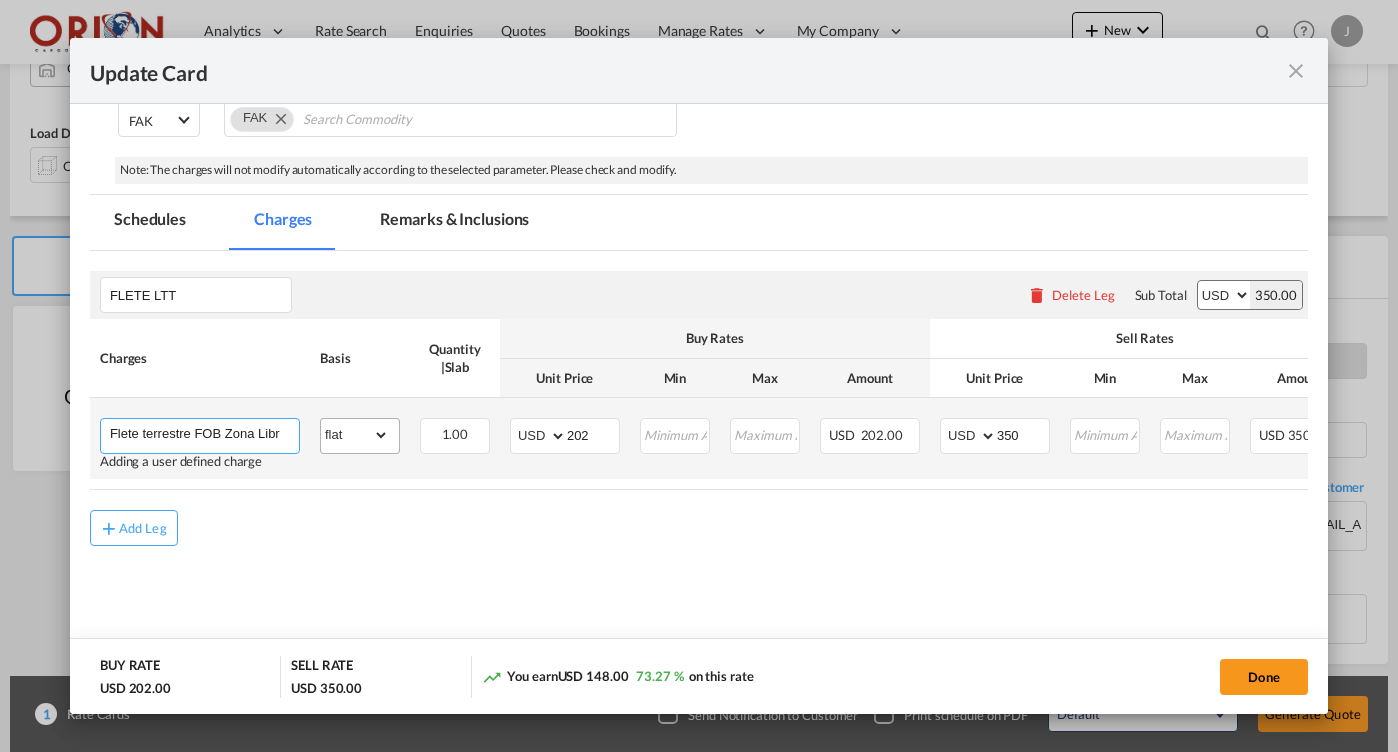 drag, startPoint x: 272, startPoint y: 435, endPoint x: 380, endPoint y: 438, distance: 108.04166 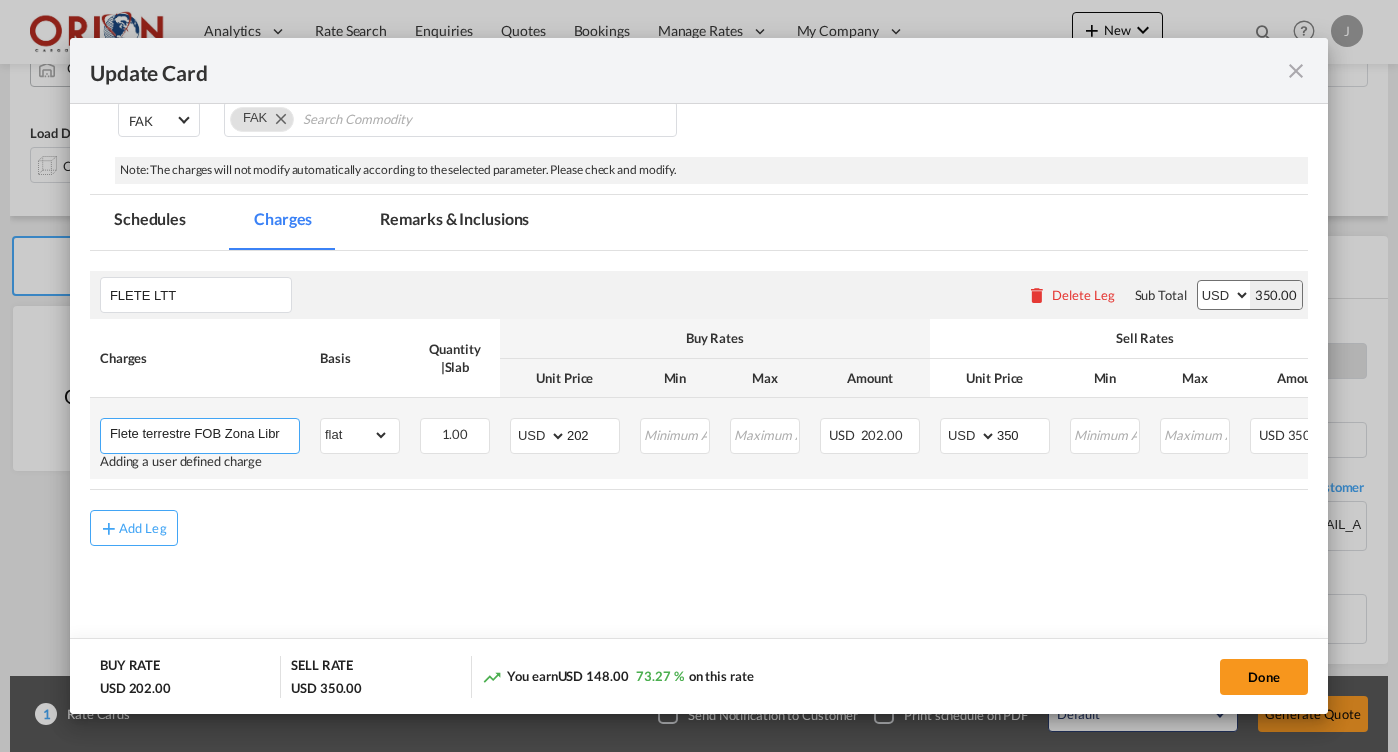 click on "Flete terrestre FOB Zona Libre Colon a [GEOGRAPHIC_DATA][PERSON_NAME] [GEOGRAPHIC_DATA]" at bounding box center (204, 434) 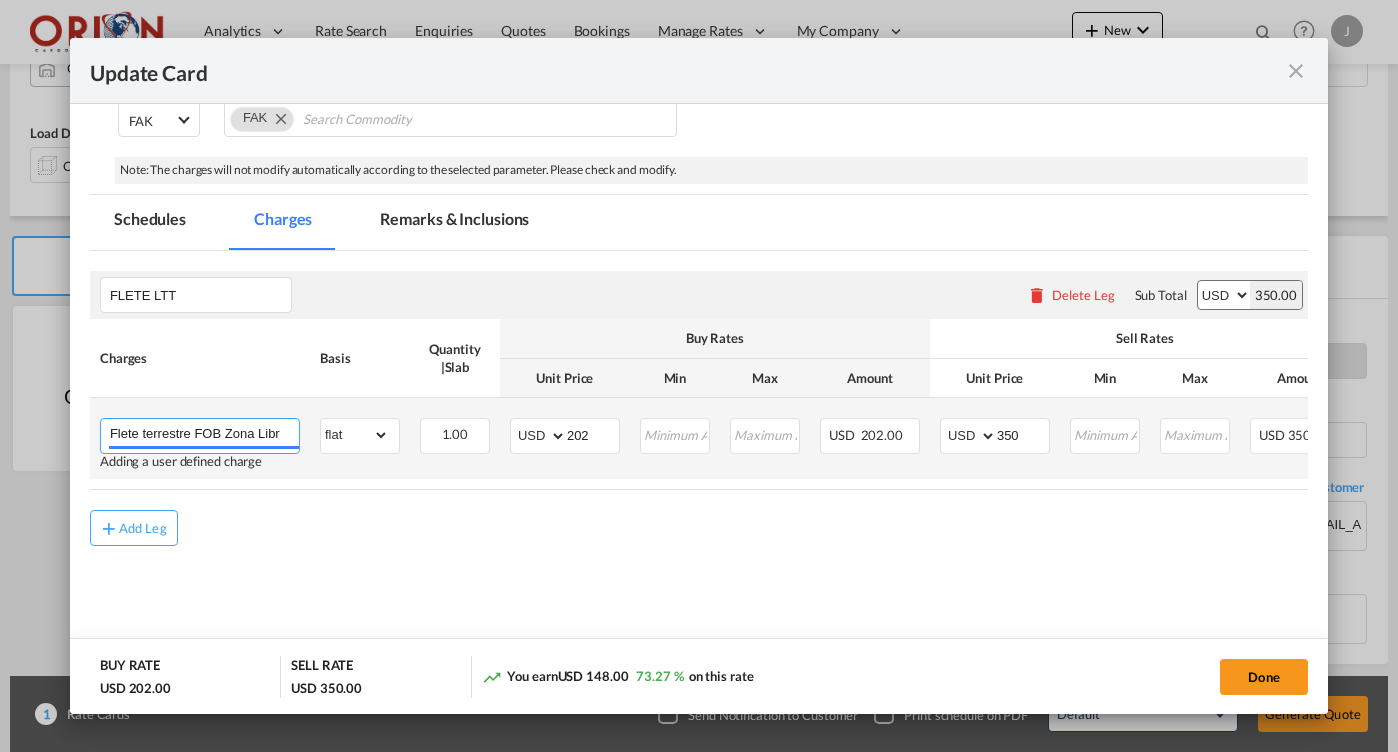 click on "Flete terrestre FOB Zona Libre Colon a AF [GEOGRAPHIC_DATA][PERSON_NAME] [GEOGRAPHIC_DATA]" at bounding box center (204, 434) 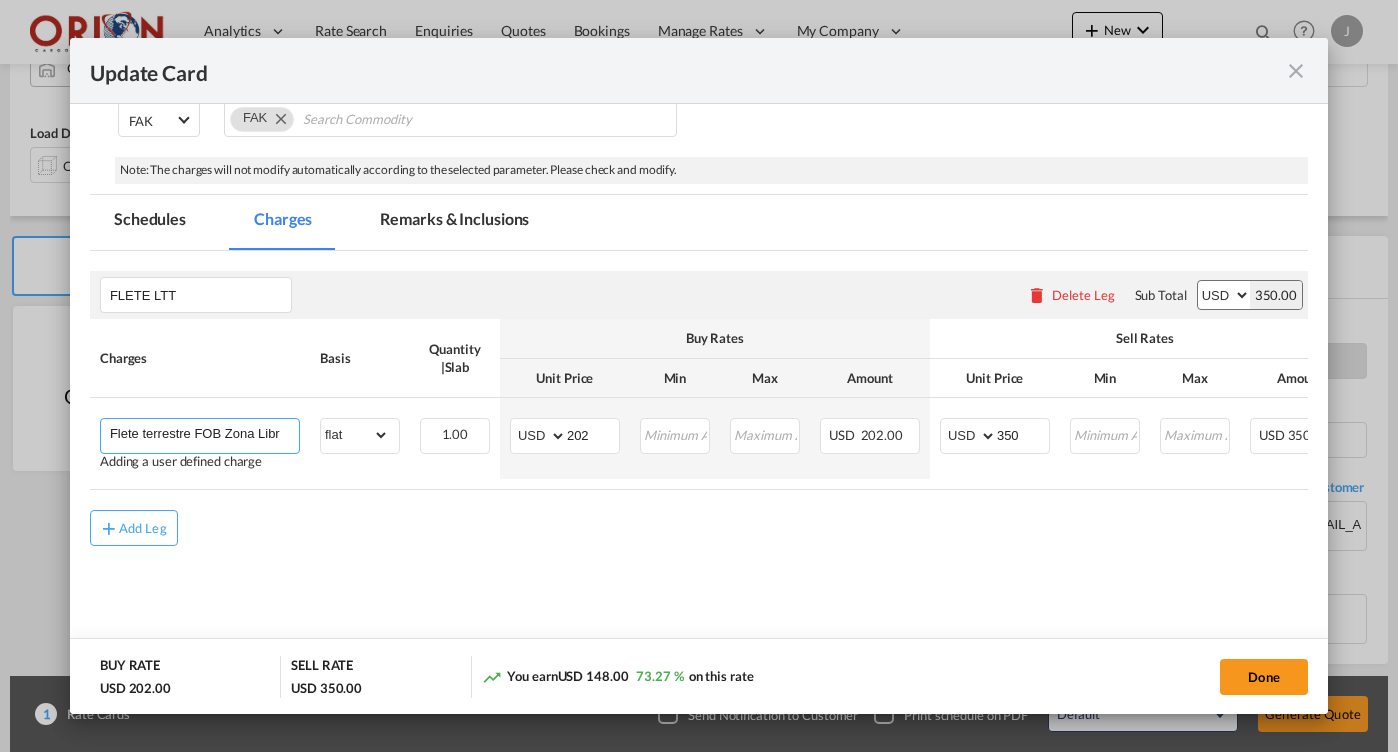 type on "Flete terrestre FOB Zona Libre Colon a AF [GEOGRAPHIC_DATA][PERSON_NAME]" 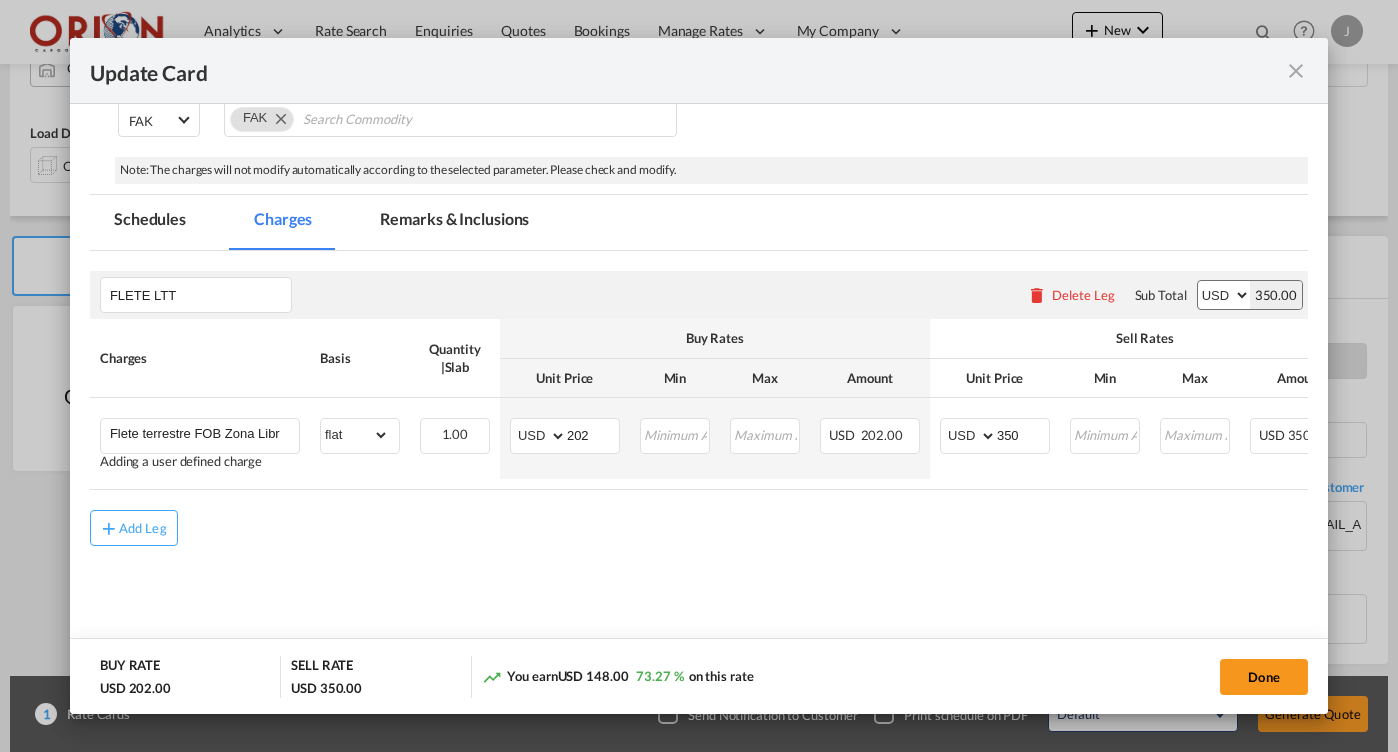 click on "FLETE LTT                                                     Please enter leg name
Leg Name Already Exists Delete Leg Sub Total AED AFN ALL AMD ANG AOA ARS AUD AWG AZN BAM BBD BDT BGN BHD BIF BMD BND [PERSON_NAME] BRL BSD BTN BWP BYN BZD CAD CDF CHF CLP CNY COP CRC CUC CUP CVE CZK DJF DKK DOP DZD EGP ERN ETB EUR FJD FKP FOK GBP GEL GGP GHS GIP GMD GNF GTQ GYD HKD HNL HRK HTG HUF IDR ILS IMP INR IQD IRR ISK JMD JOD JPY KES KGS KHR KID KMF KRW KWD KYD KZT LAK LBP LKR LRD LSL LYD MAD MDL MGA MKD MMK MNT MOP MRU MUR MVR MWK MXN MYR MZN NAD NGN NIO NOK NPR NZD OMR PAB PEN PGK PHP PKR PLN PYG QAR [PERSON_NAME] RSD RUB RWF SAR SBD SCR SDG SEK SGD SHP SLL SOS SRD SSP STN SYP SZL THB TJS TMT TND TOP TRY TTD TVD TWD TZS UAH UGX USD UYU UZS VES VND VUV WST XAF XCD XDR XOF XPF YER ZAR ZMW 350.00 Charges Basis Quantity
|  Slab
Buy Rates Sell Rates Comments
Action Unit Price Min Max Amount Unit Price Min Max Amount" at bounding box center (699, 441) 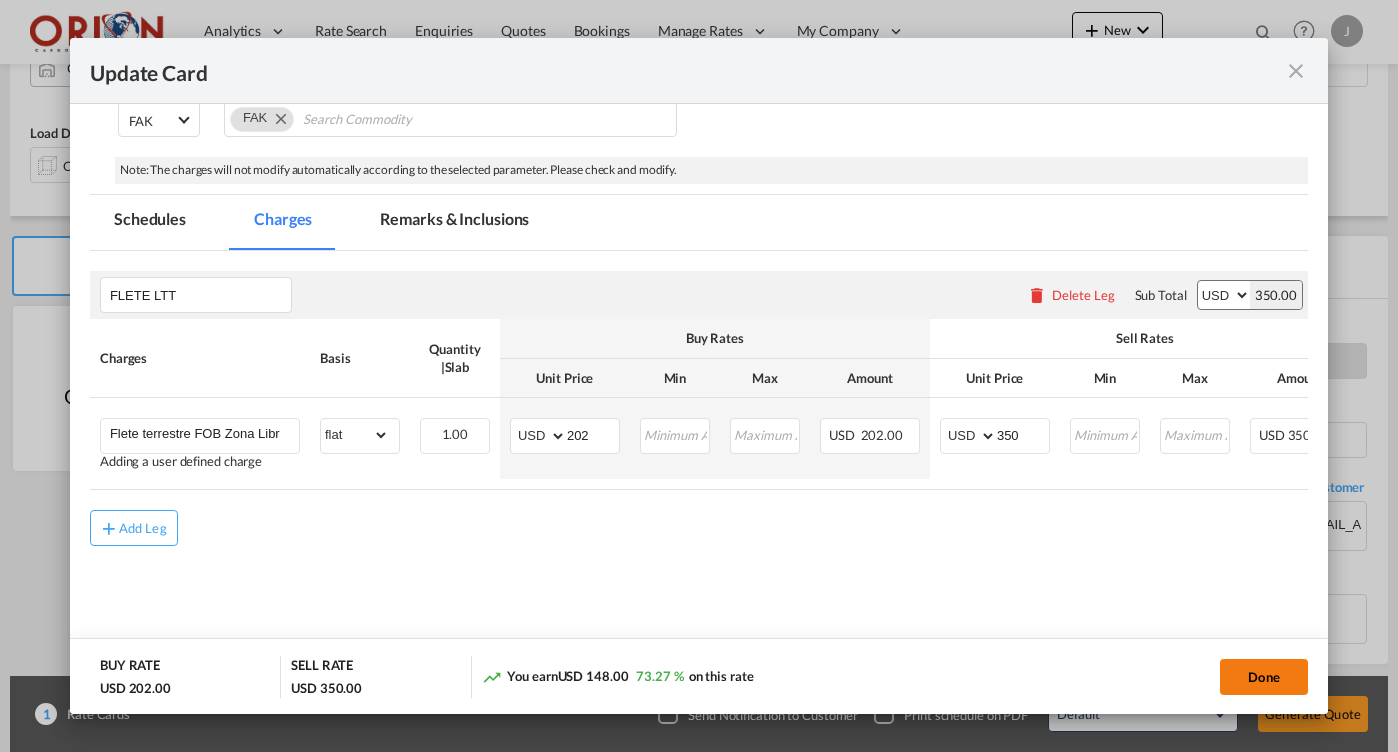 click on "Done" 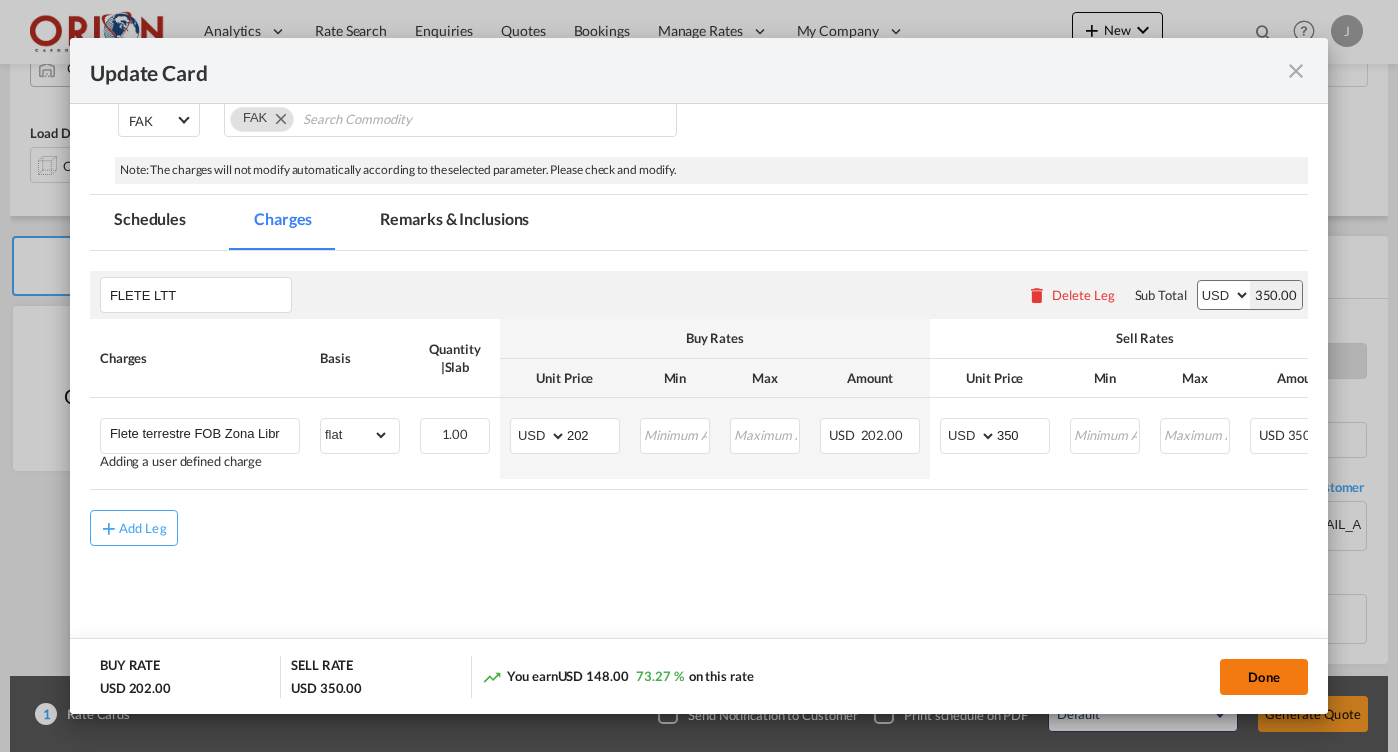 type on "[DATE]" 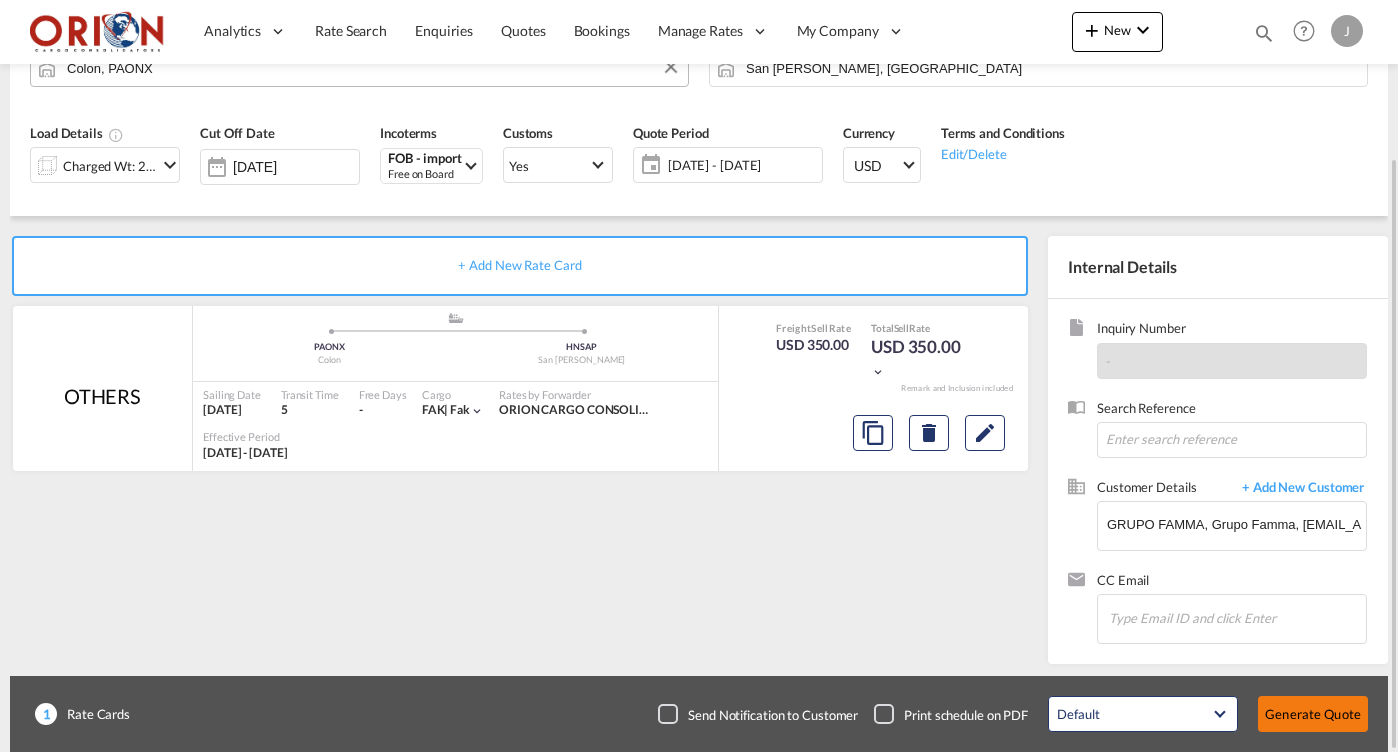 click on "Generate Quote" at bounding box center (1313, 714) 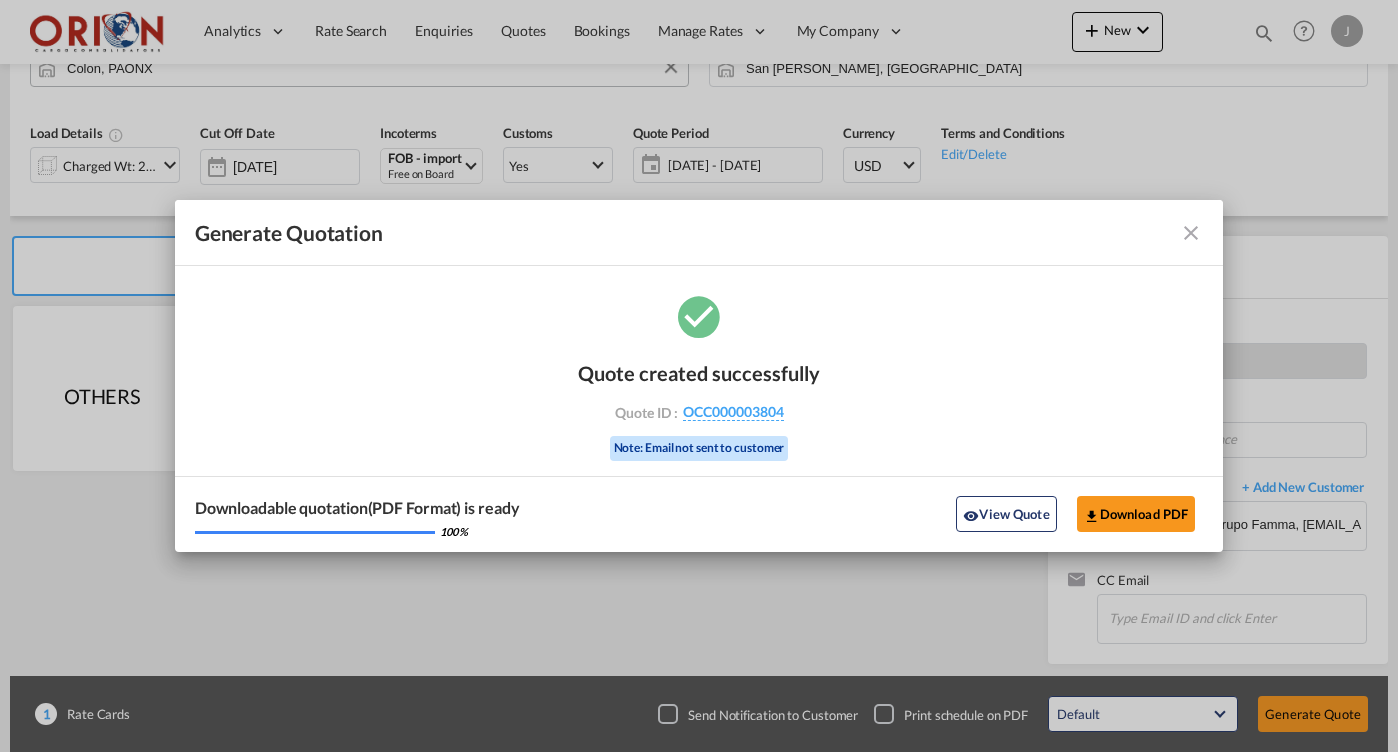 click at bounding box center [1191, 233] 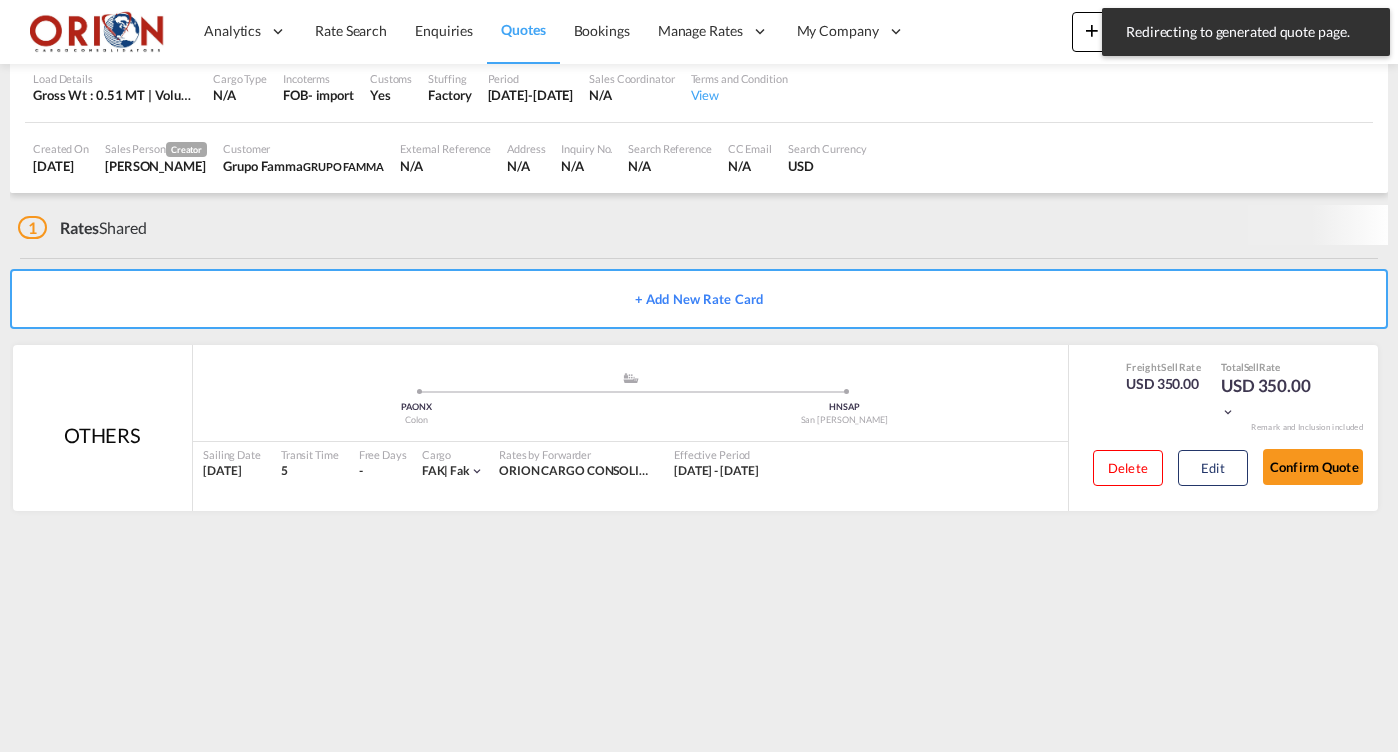 scroll, scrollTop: 0, scrollLeft: 0, axis: both 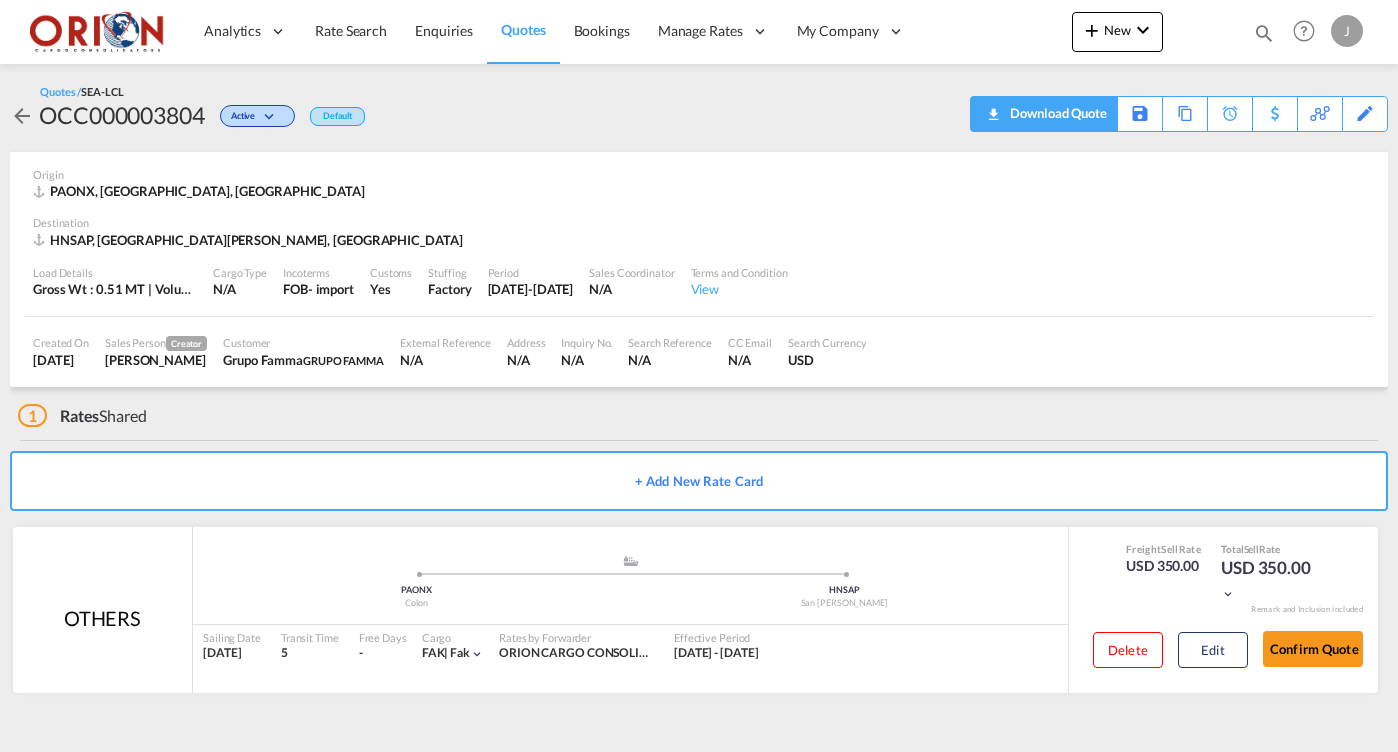 click on "Download Quote" at bounding box center (1056, 113) 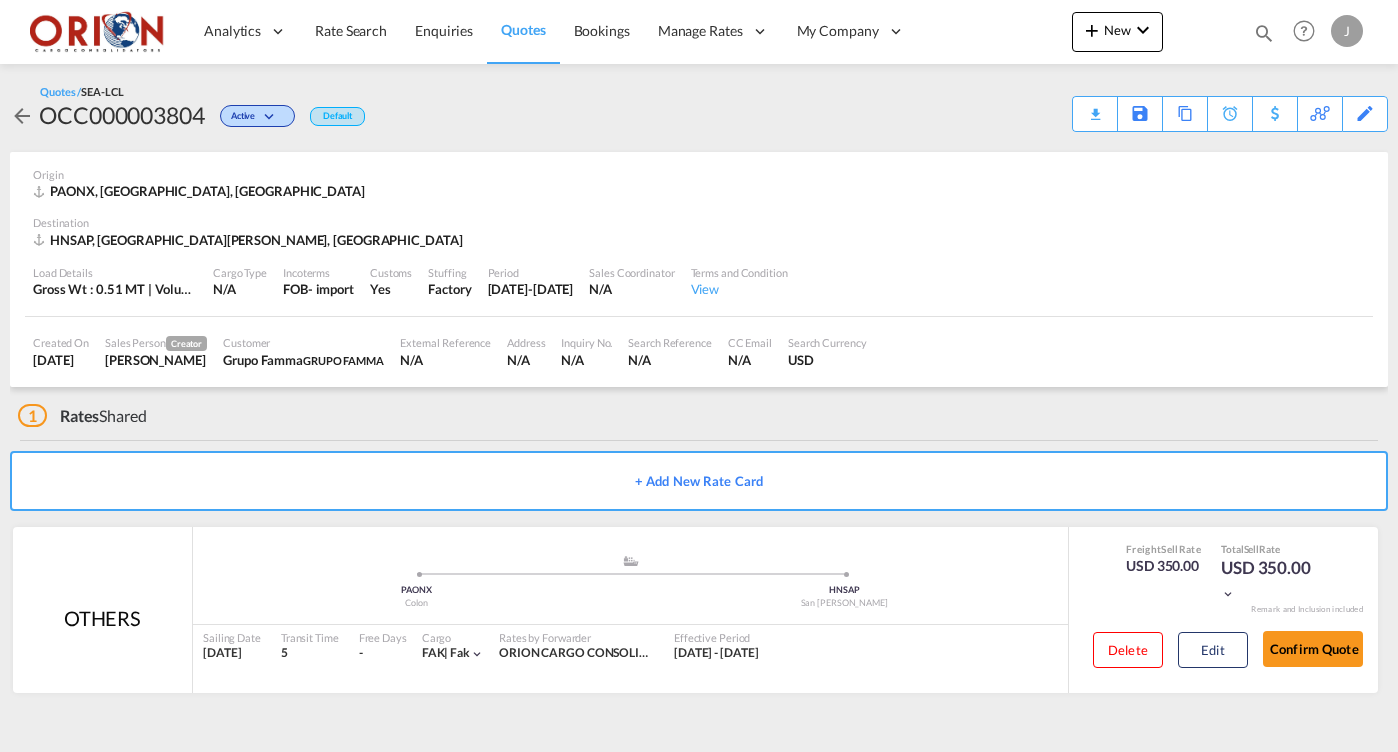 click on "Quotes" at bounding box center [523, 29] 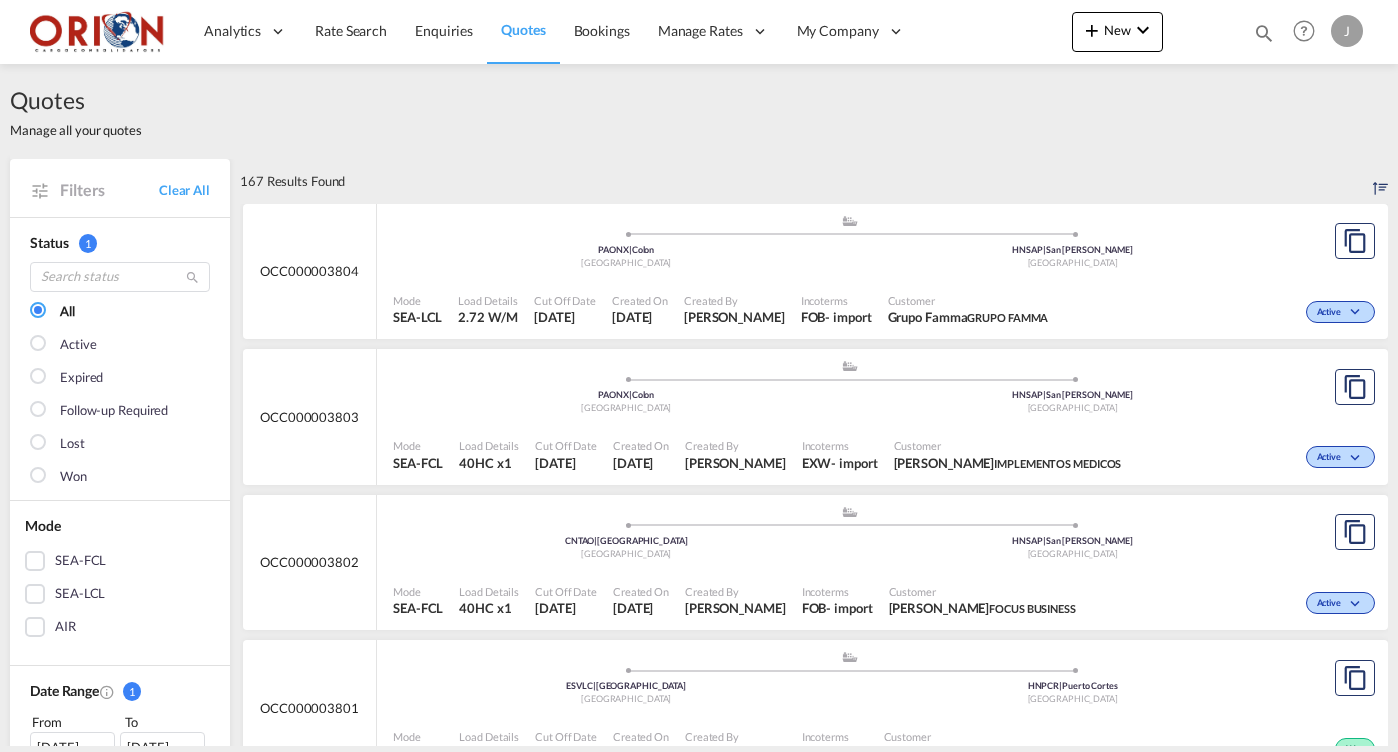 click on "[PERSON_NAME]" at bounding box center (734, 317) 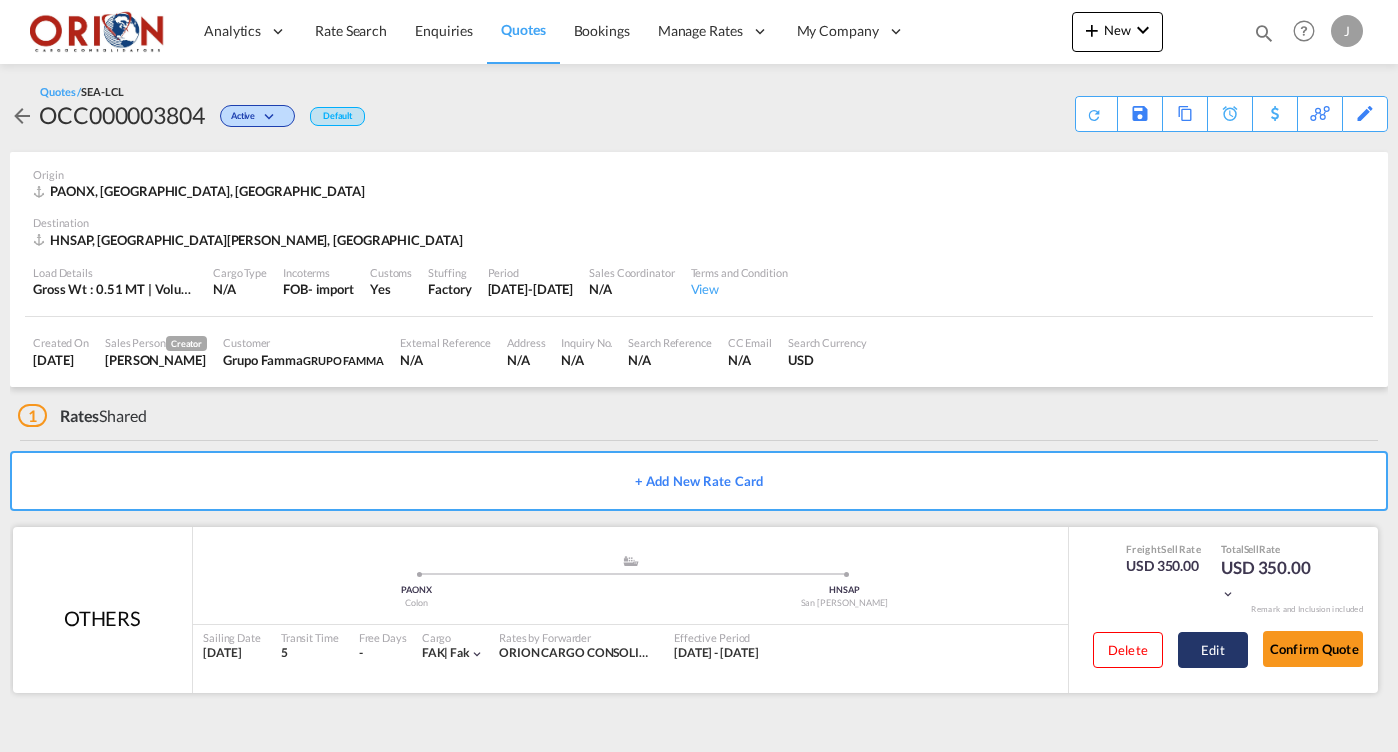 scroll, scrollTop: 0, scrollLeft: 0, axis: both 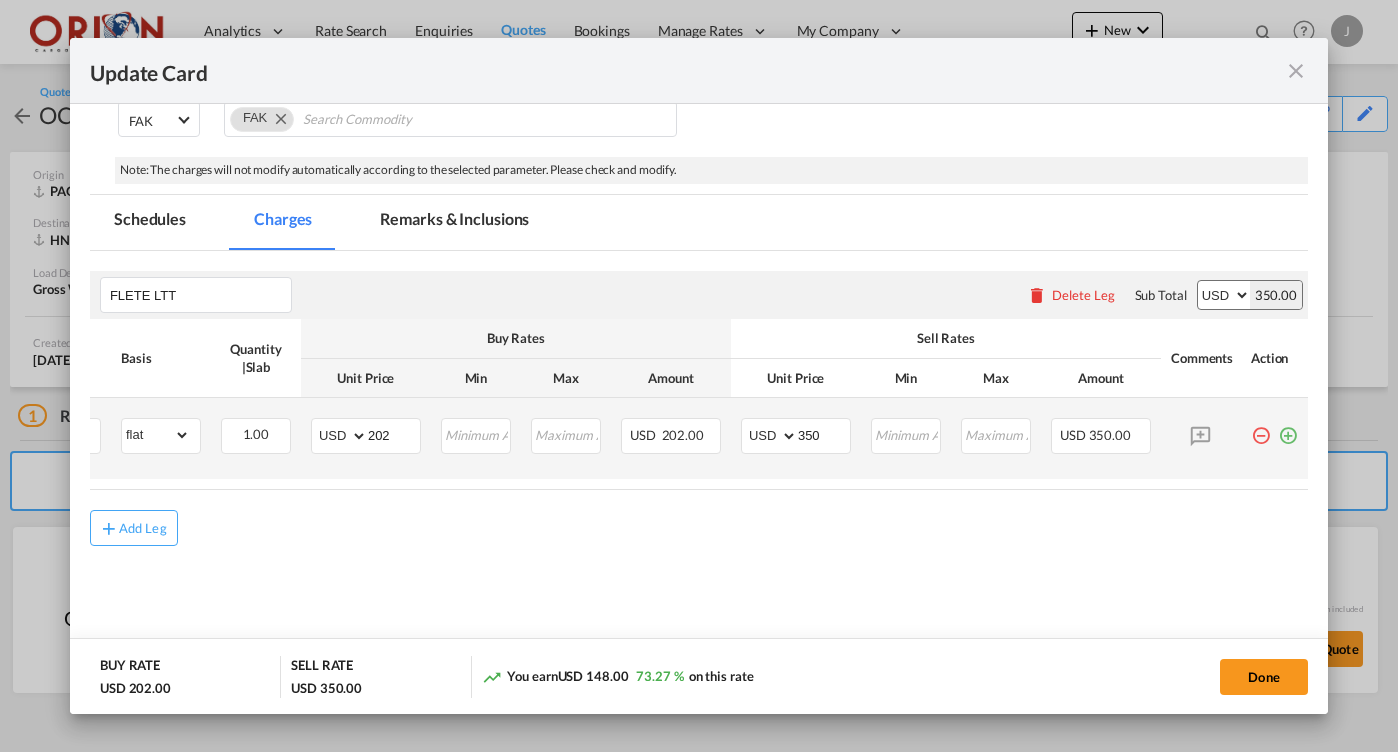 click at bounding box center [1288, 428] 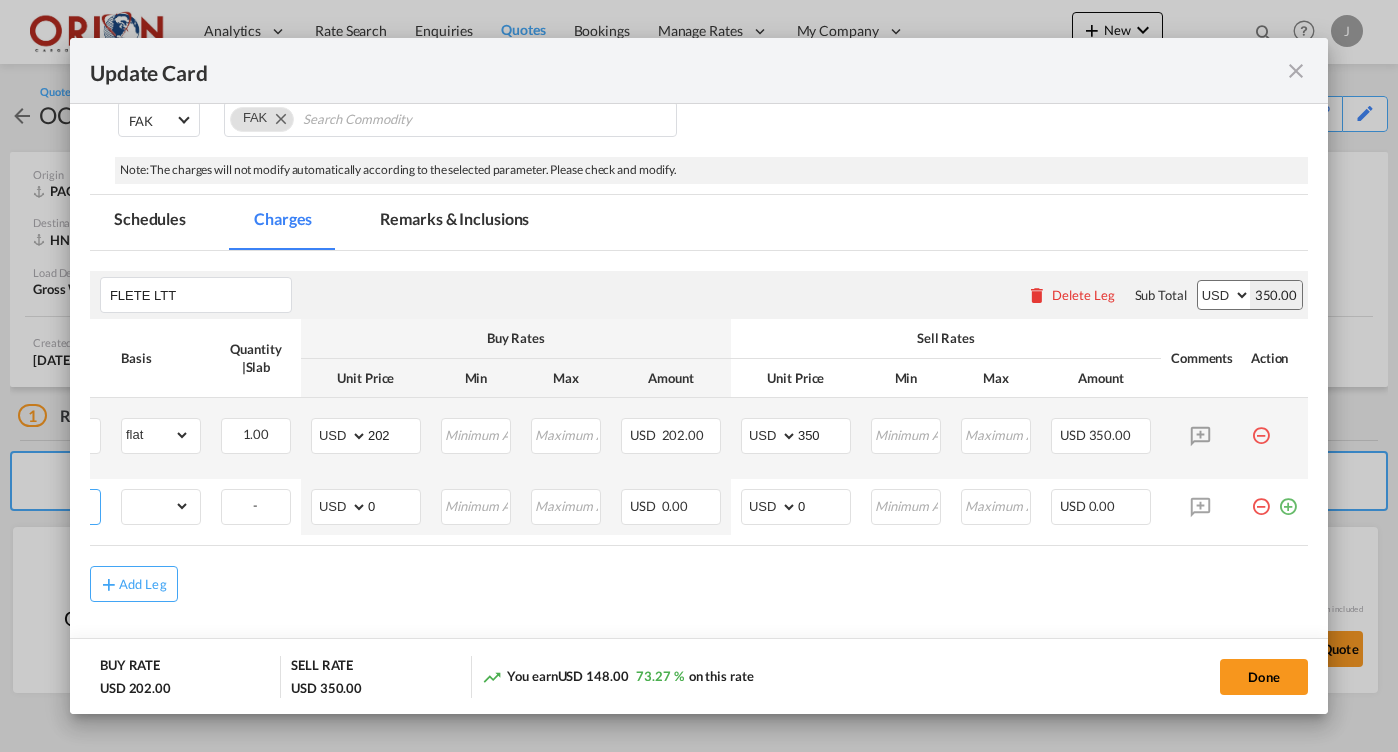 scroll, scrollTop: 0, scrollLeft: 0, axis: both 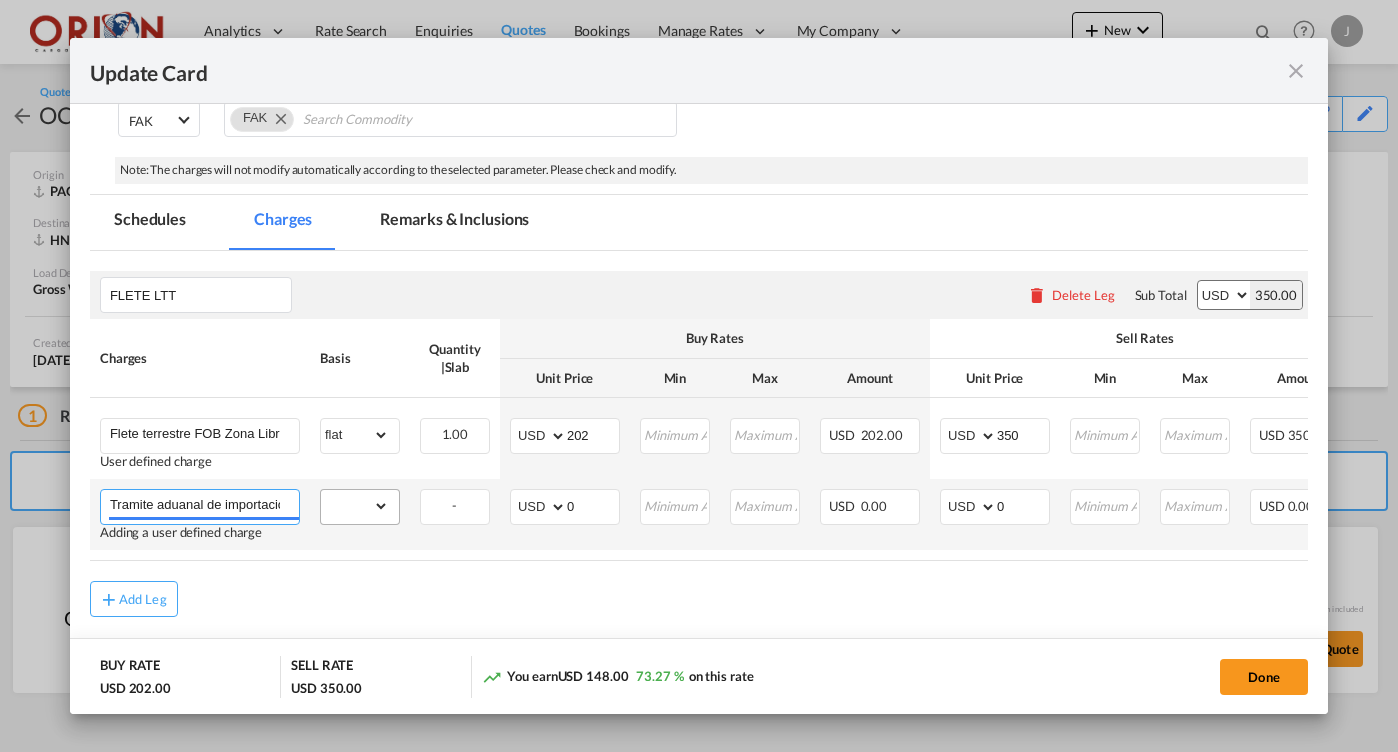 type on "Tramite aduanal de importación" 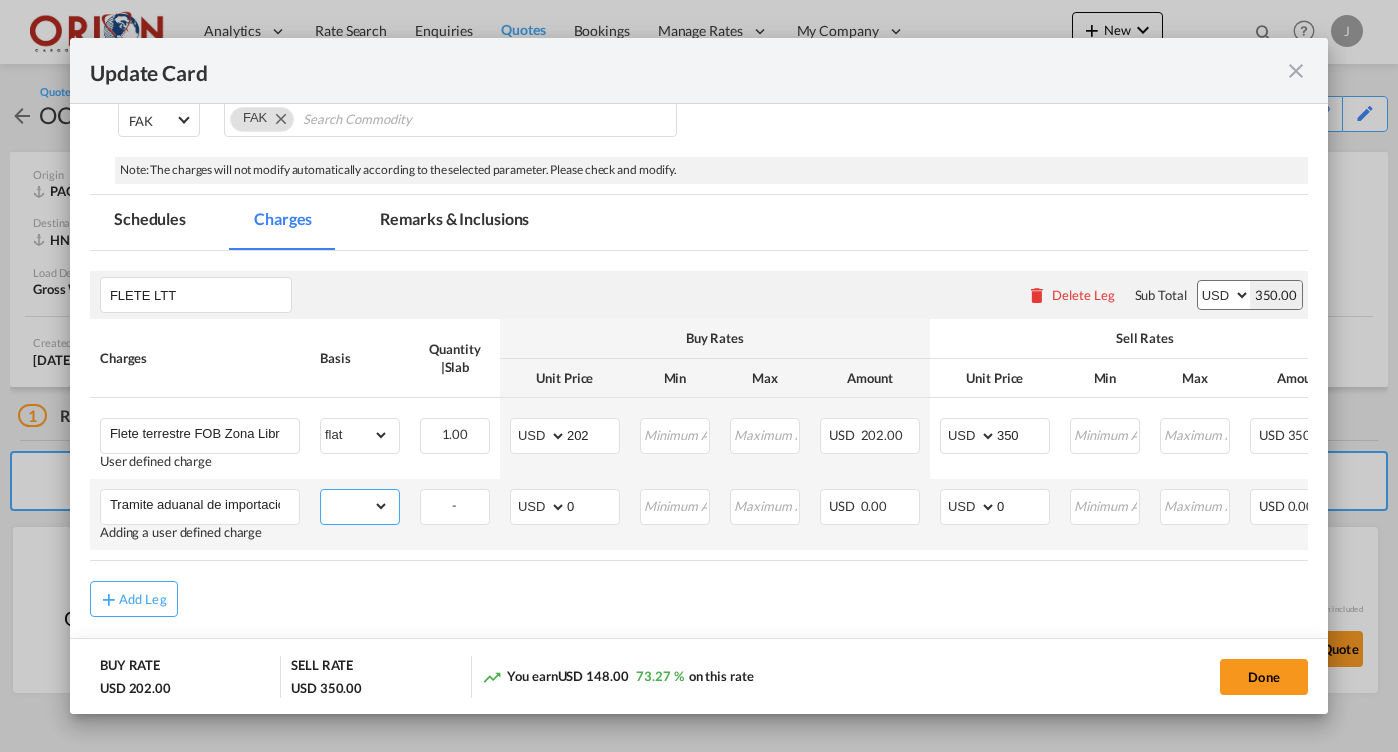 select on "flat" 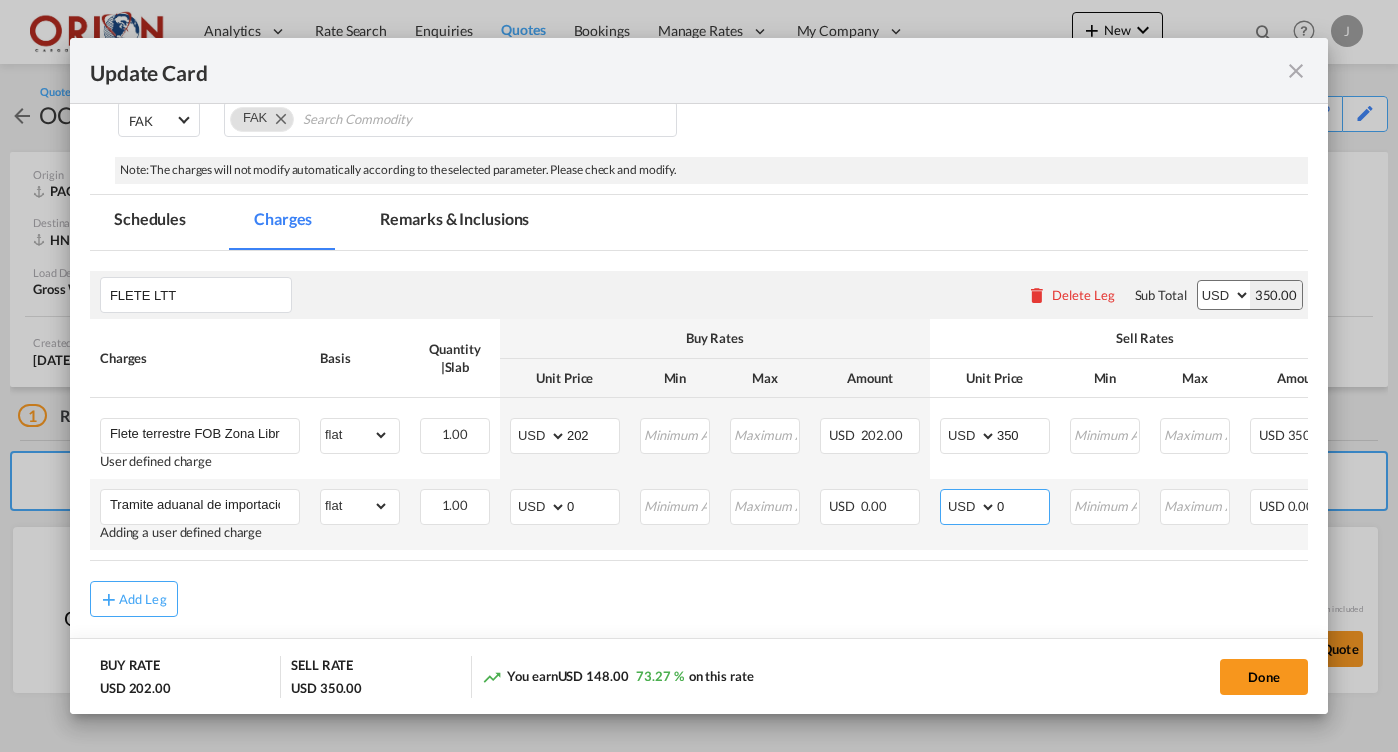 click on "0" at bounding box center (1023, 505) 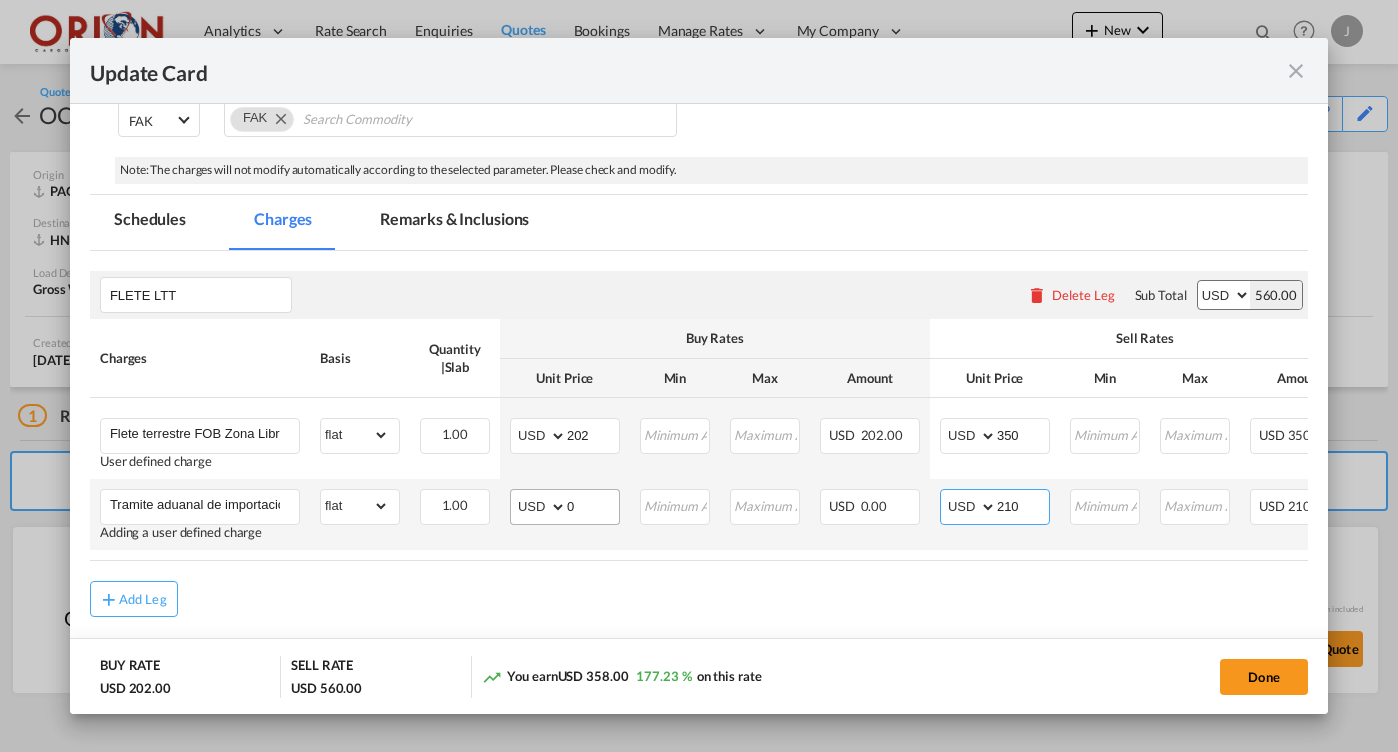 type on "210" 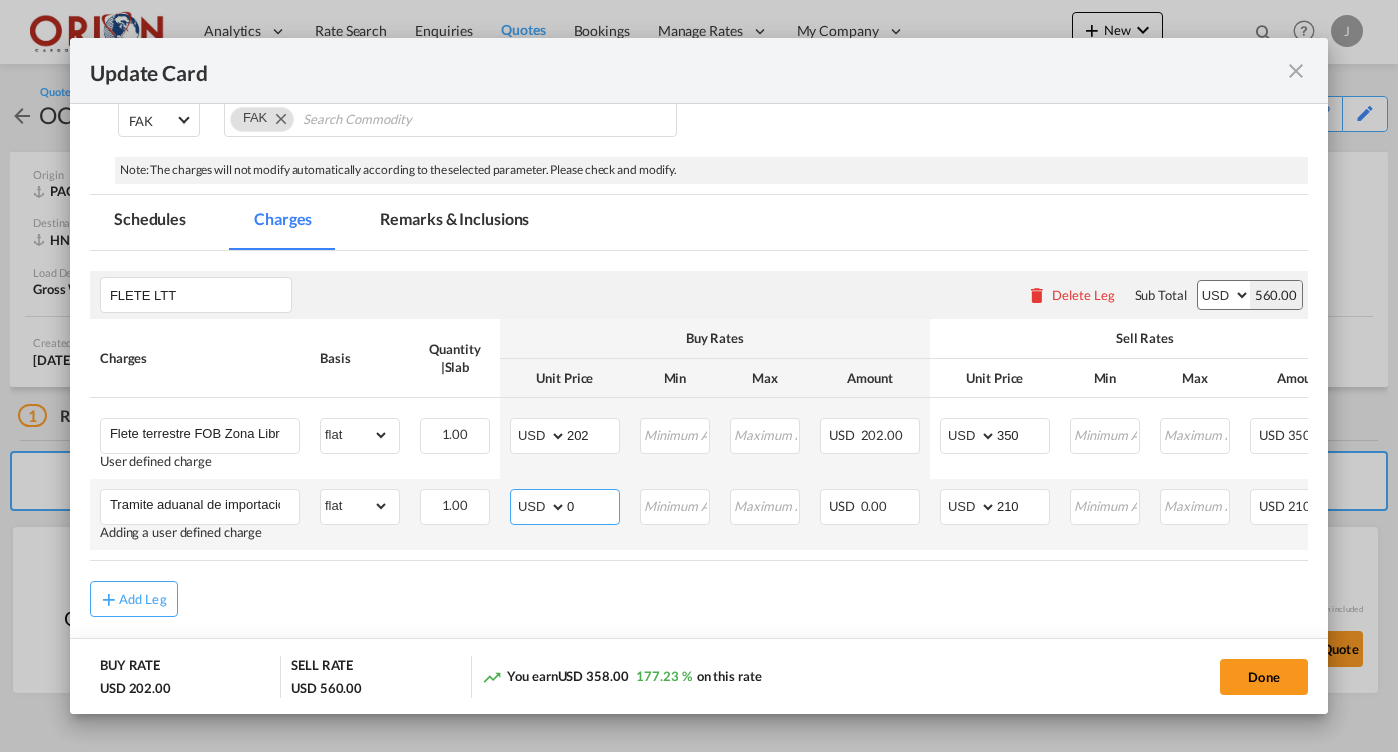 click on "0" at bounding box center (593, 505) 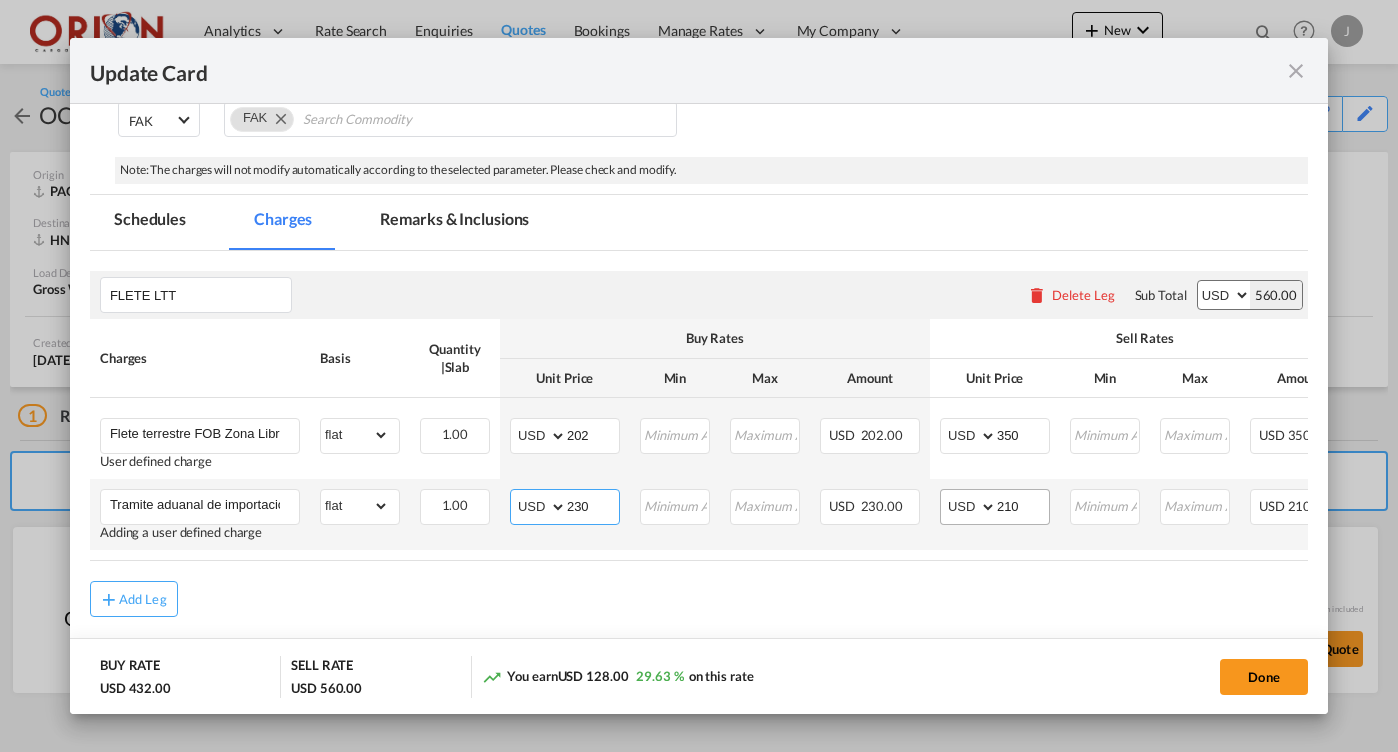 type on "230" 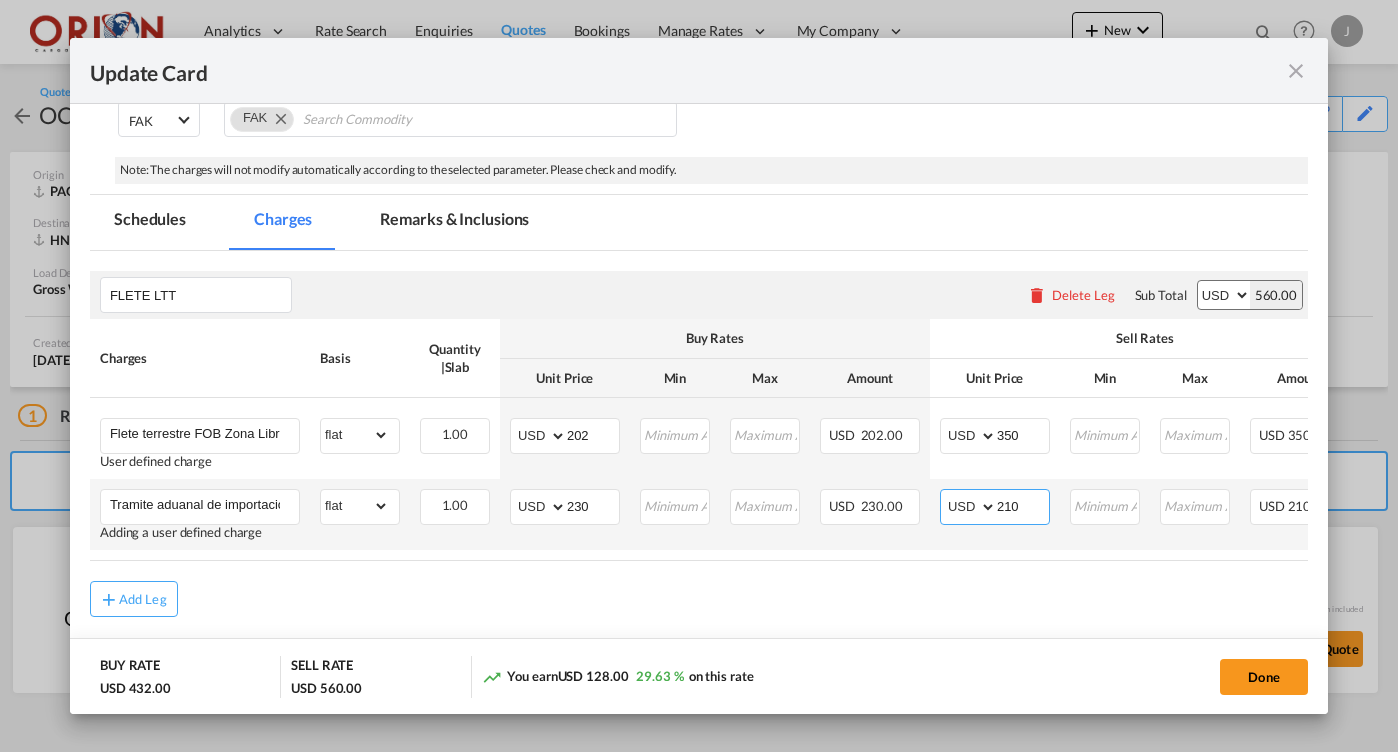 click on "210" at bounding box center [1023, 505] 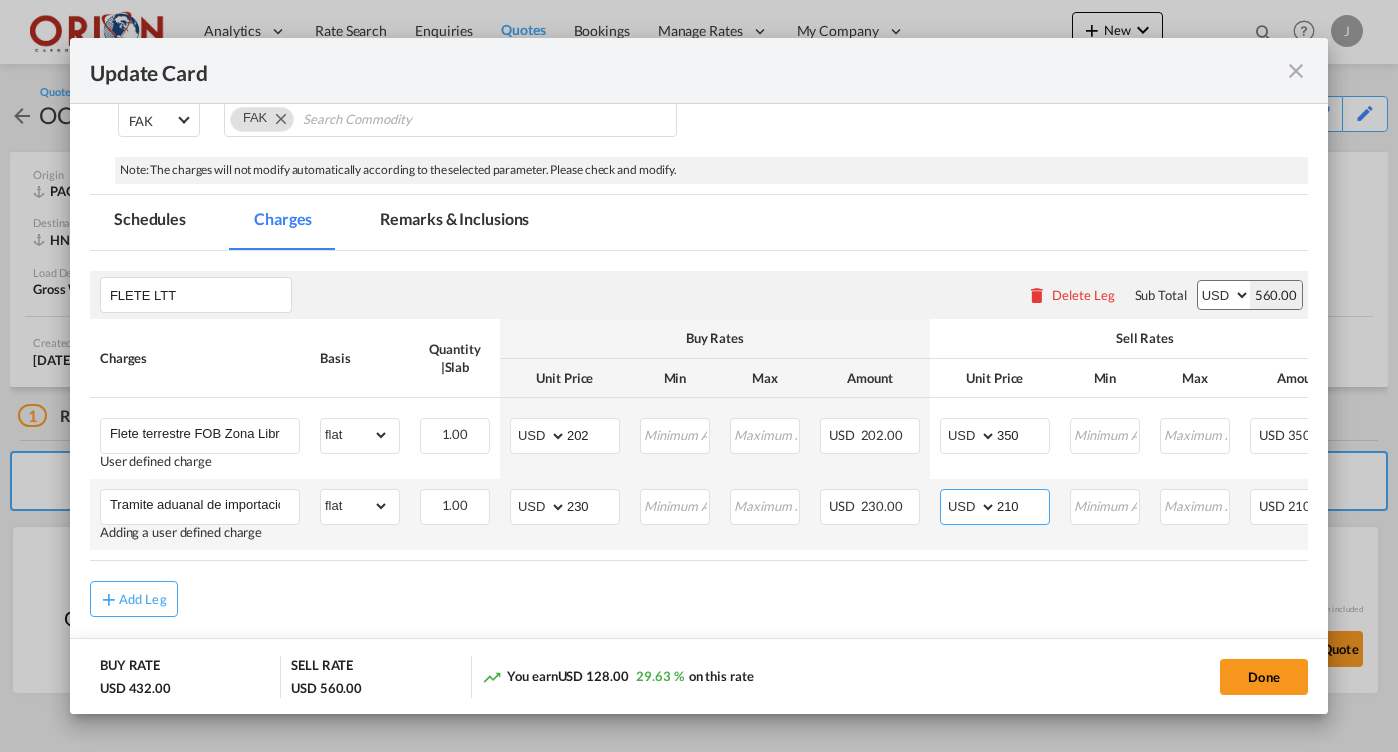 click on "210" at bounding box center [1023, 505] 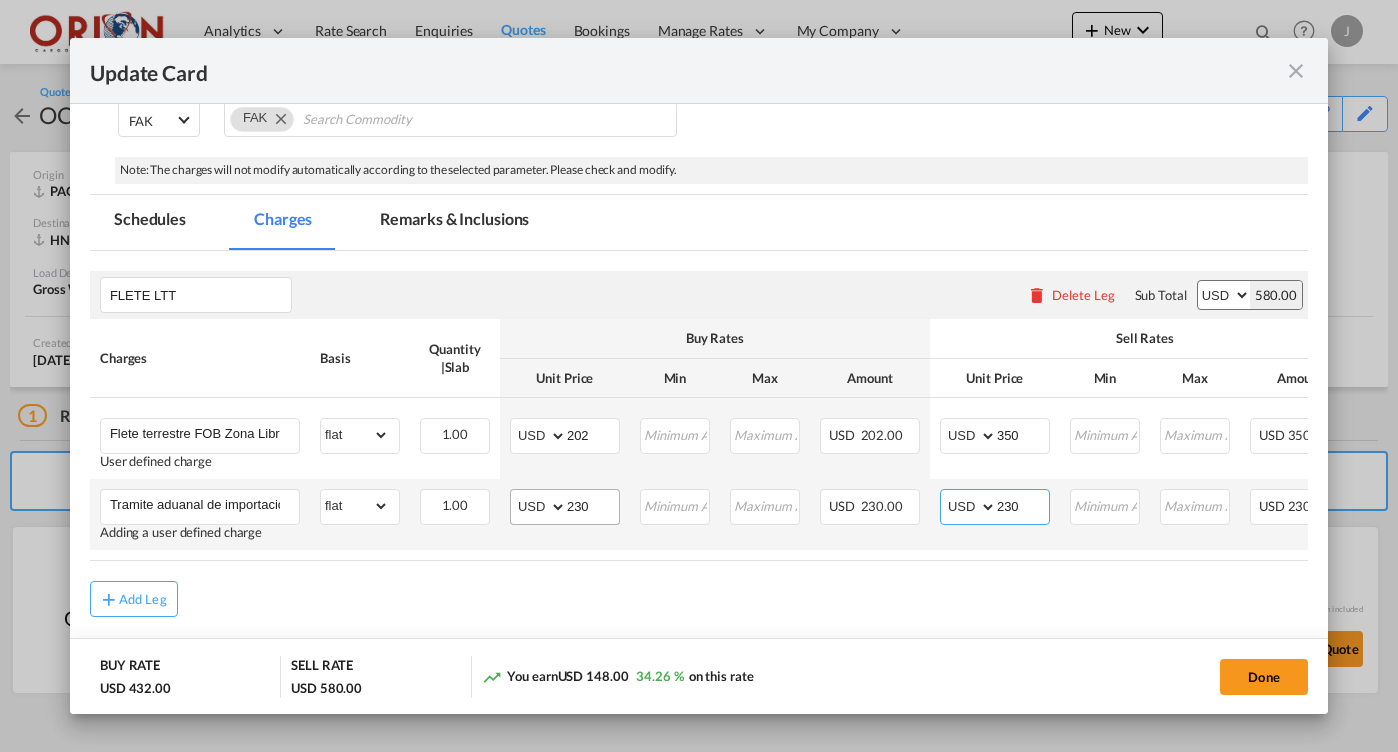 type on "230" 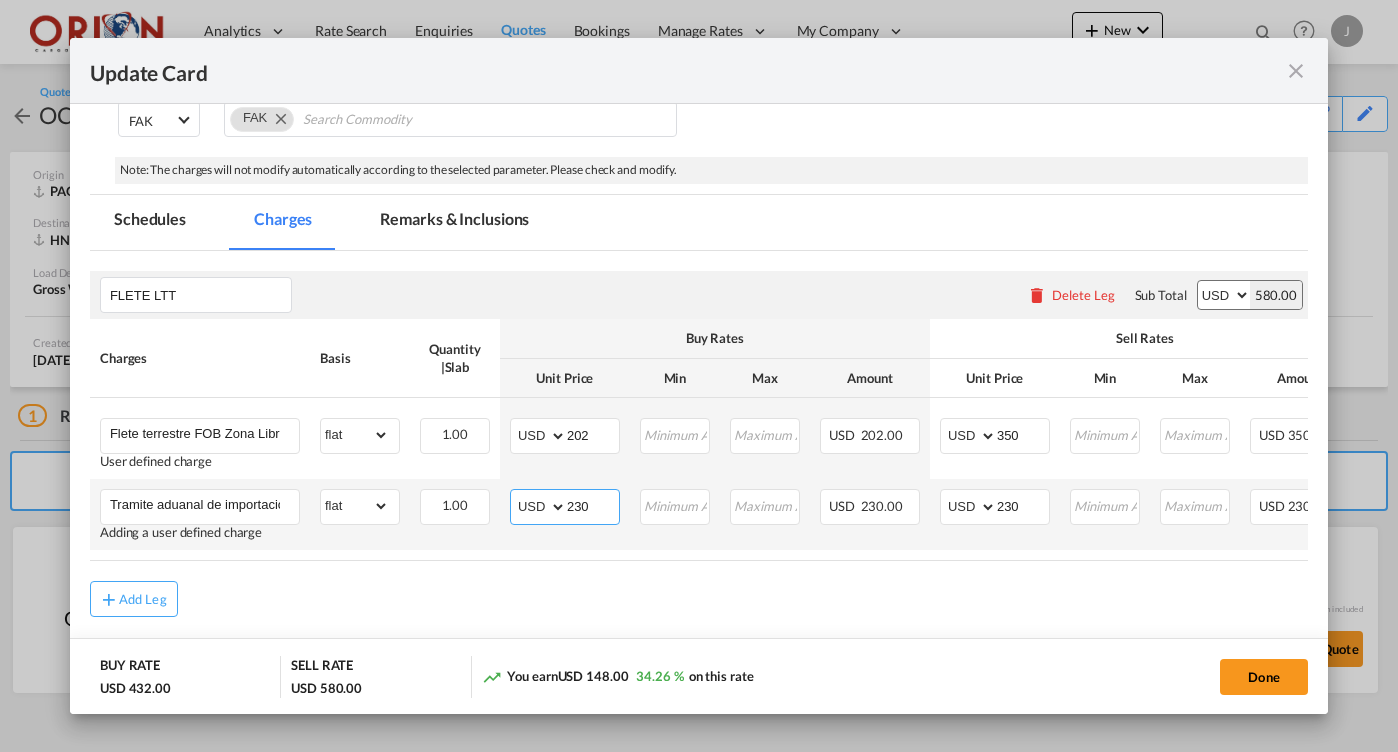 click on "230" at bounding box center (593, 505) 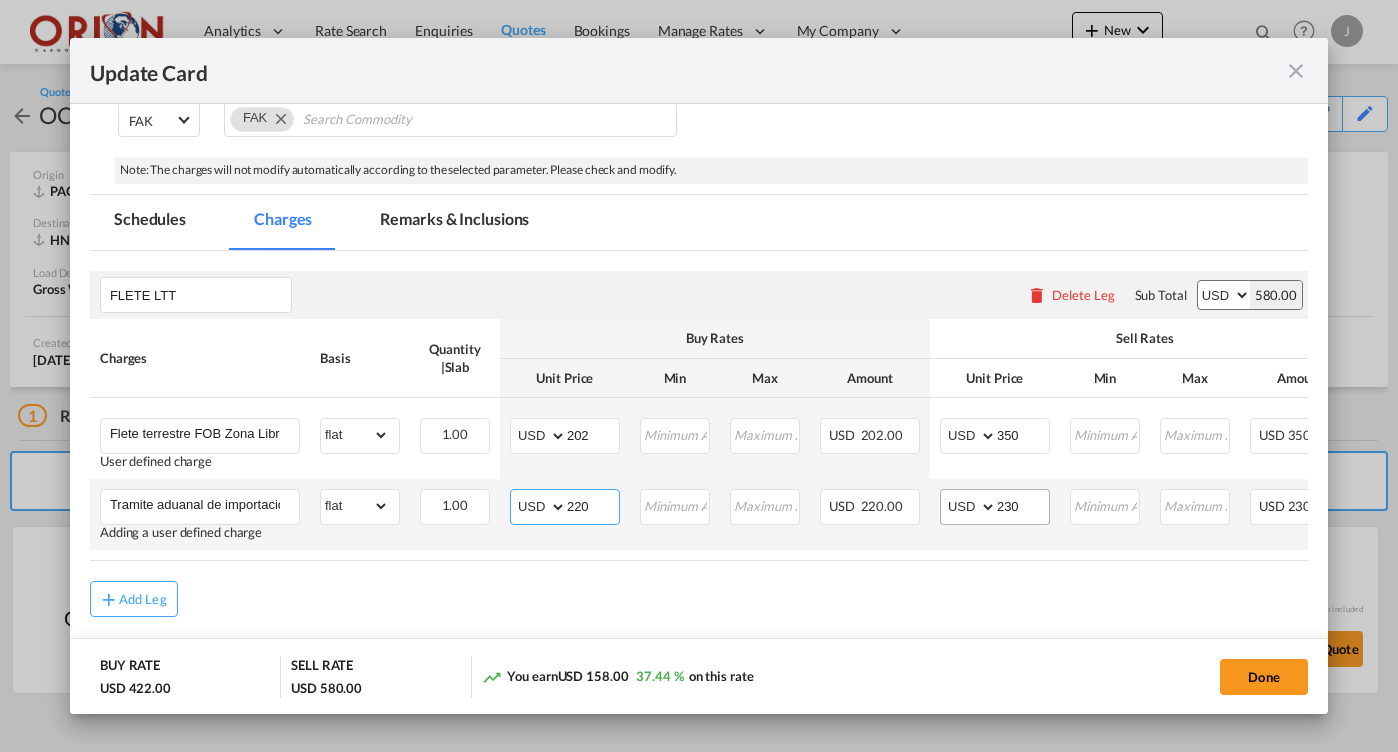 type on "220" 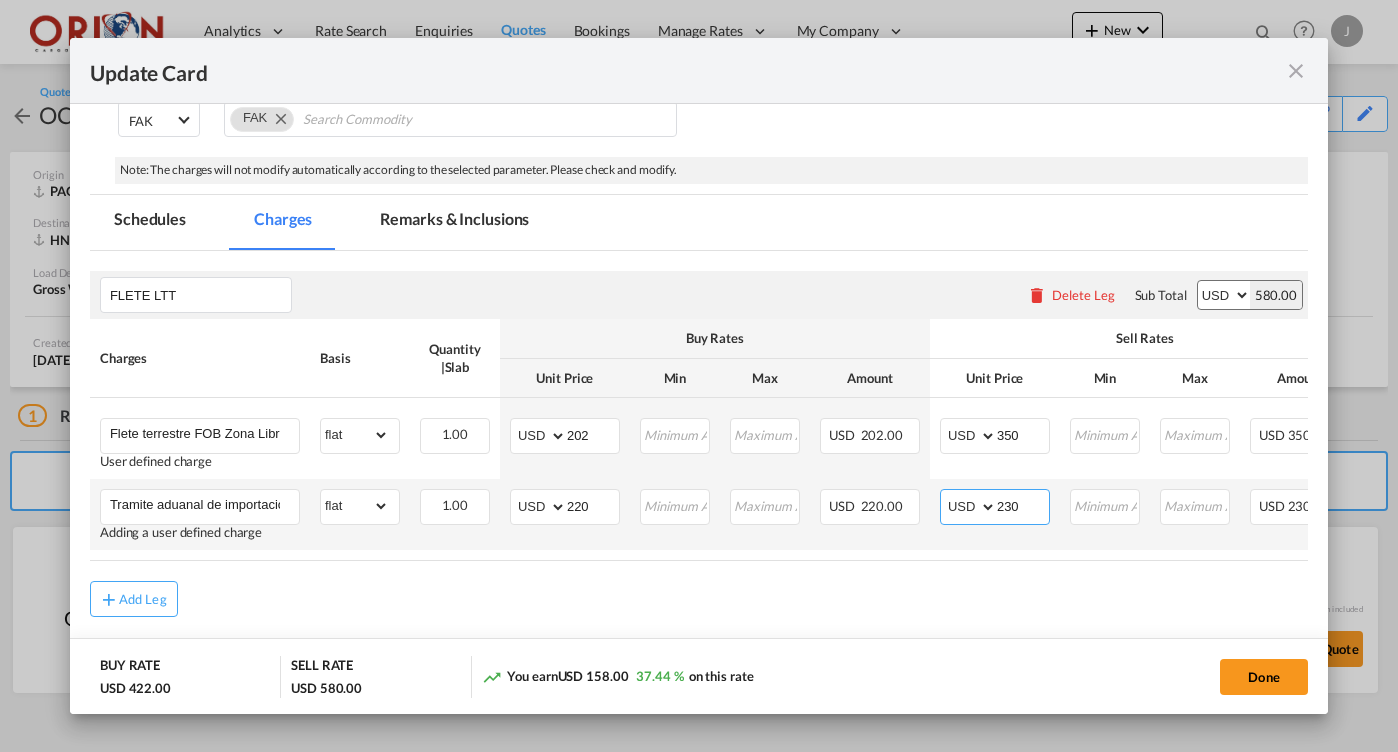 click on "230" at bounding box center (1023, 505) 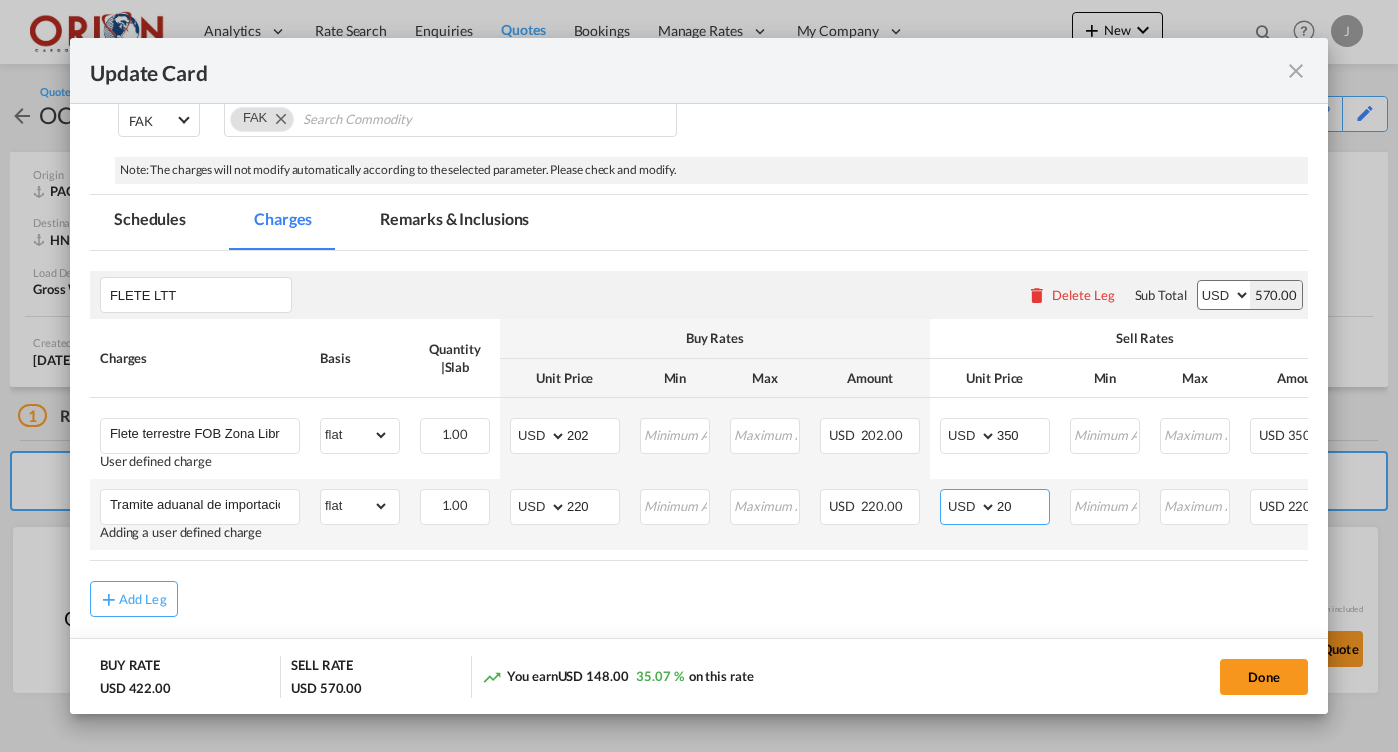 type on "230" 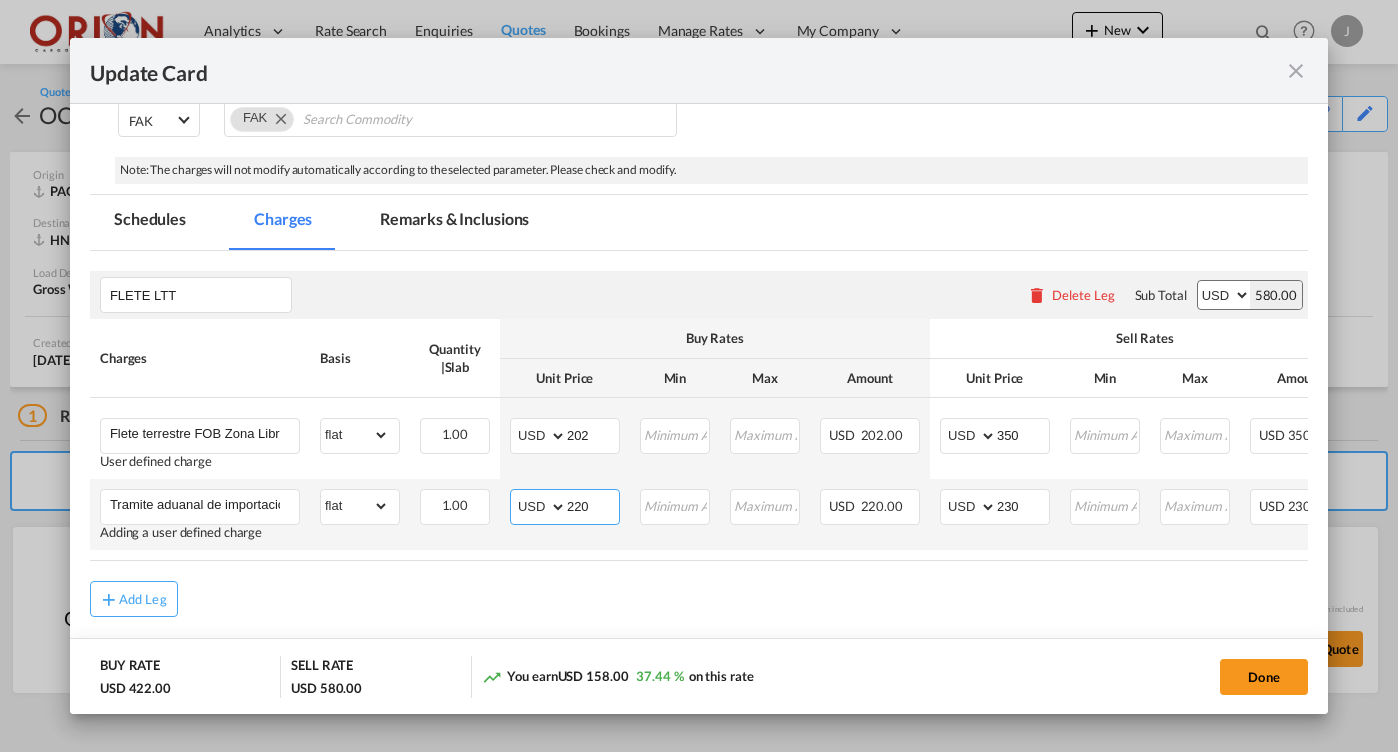 click on "220" at bounding box center (593, 505) 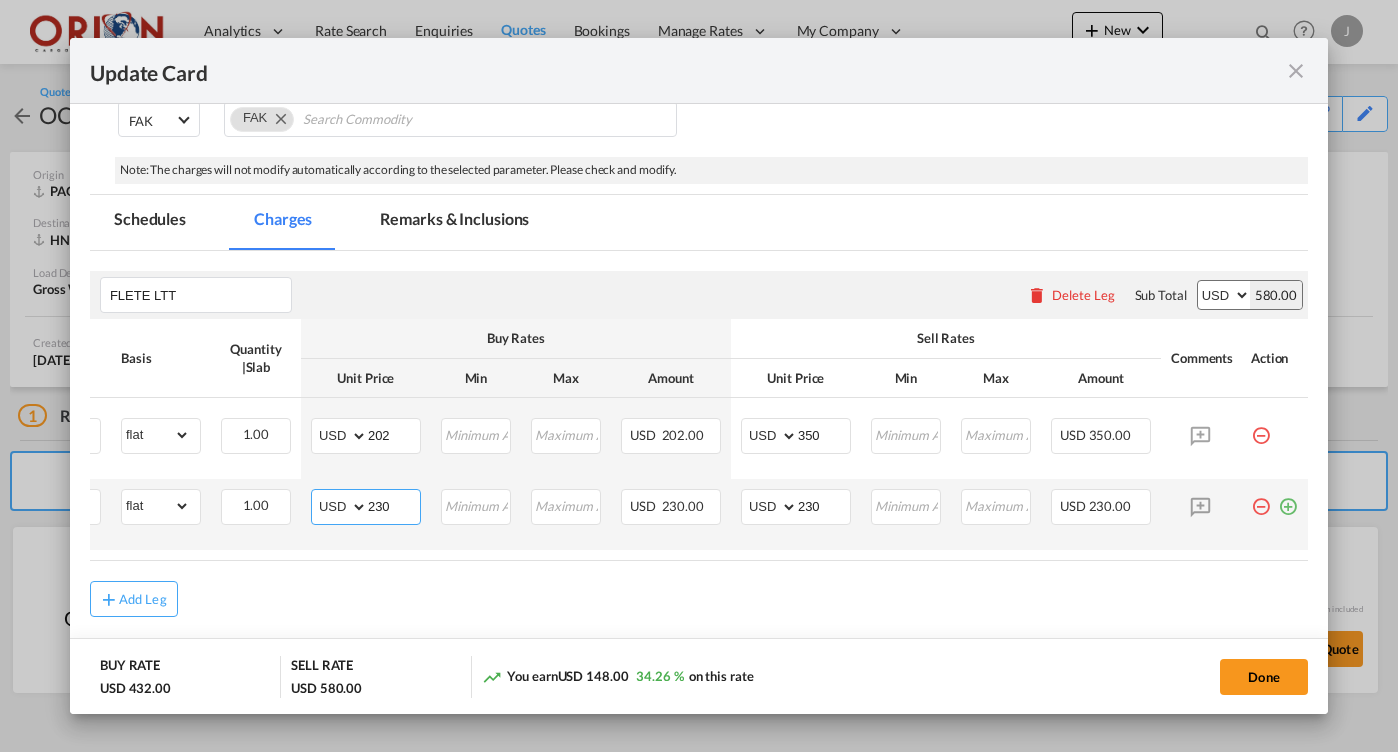 scroll, scrollTop: 0, scrollLeft: 199, axis: horizontal 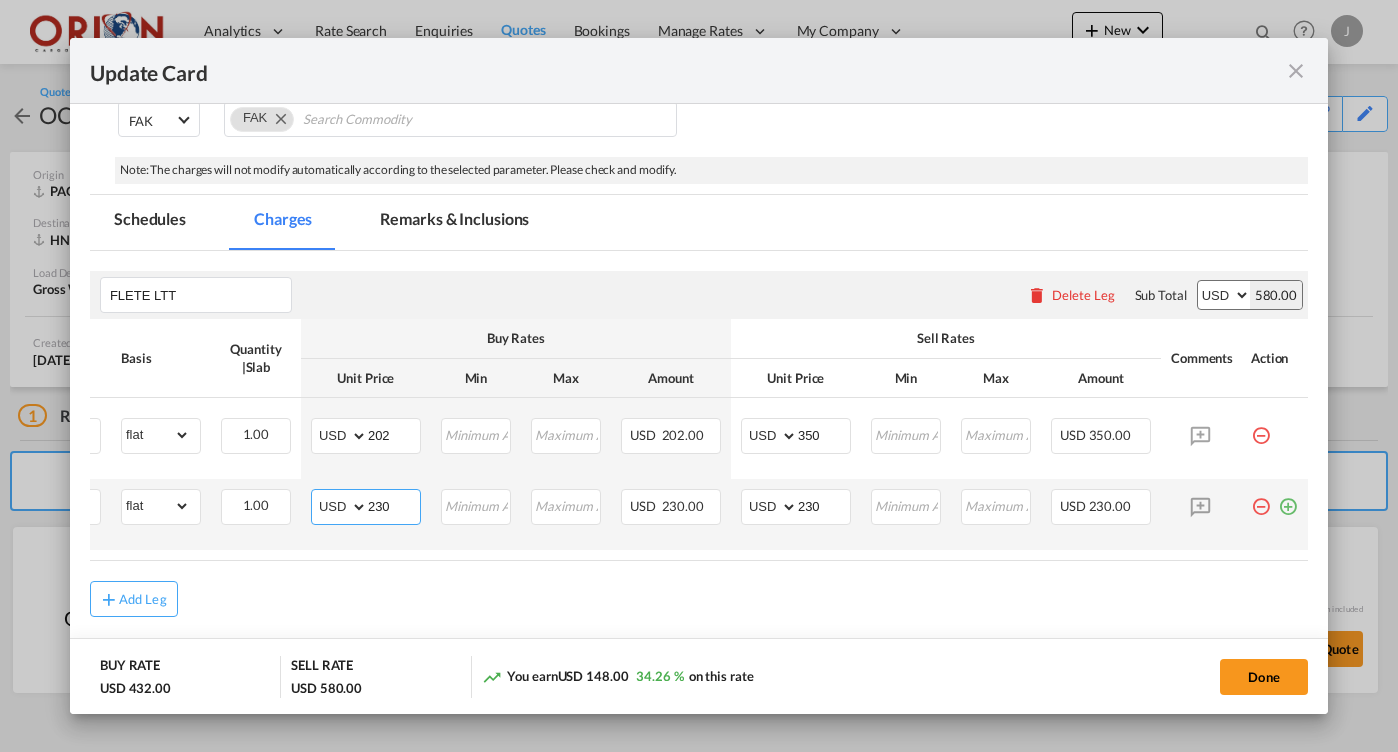 type on "230" 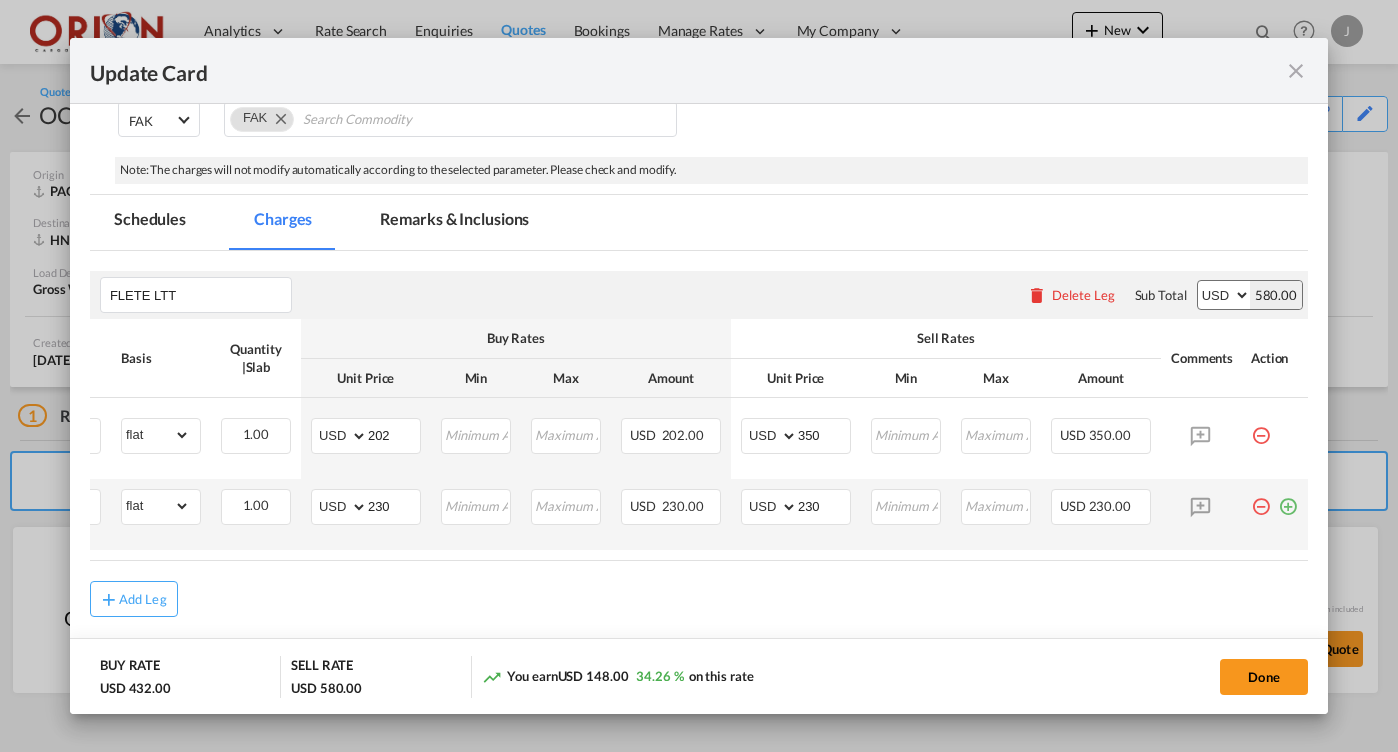 click at bounding box center (1288, 499) 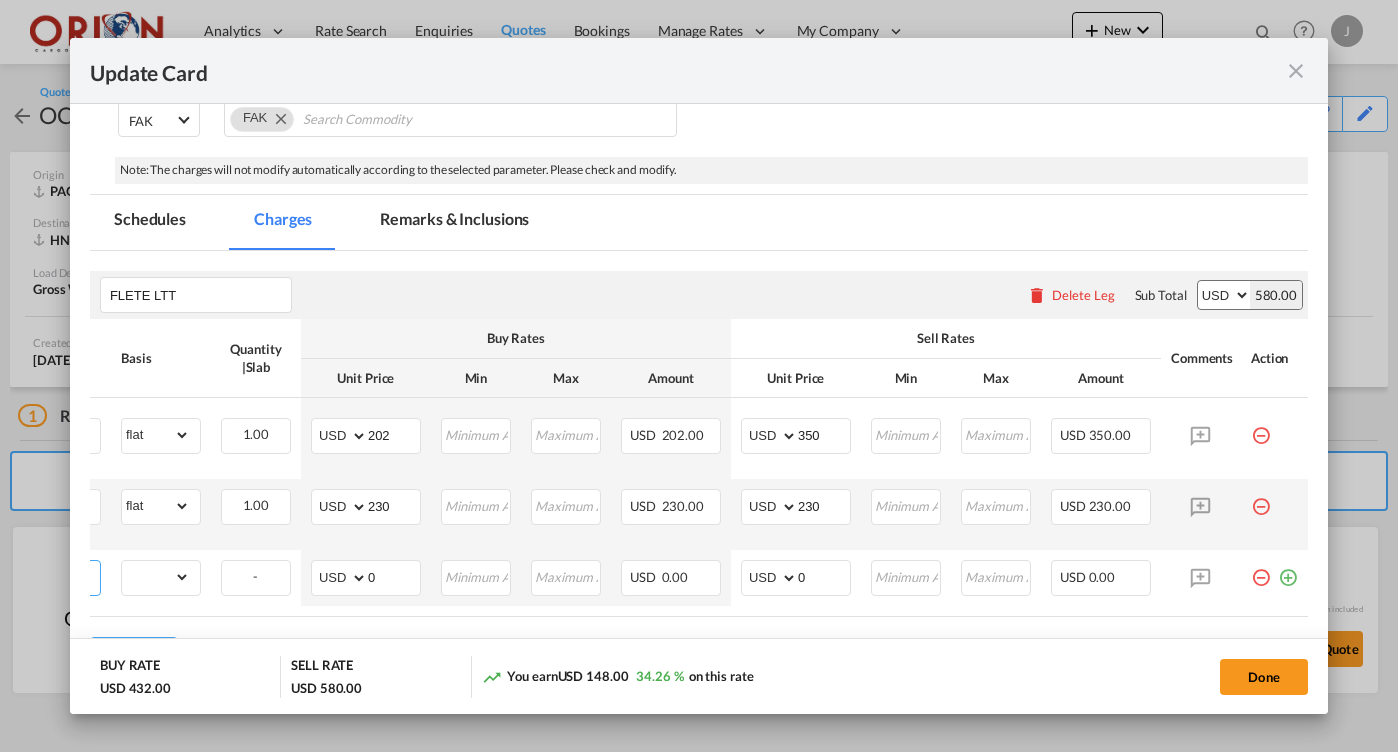 scroll, scrollTop: 0, scrollLeft: 0, axis: both 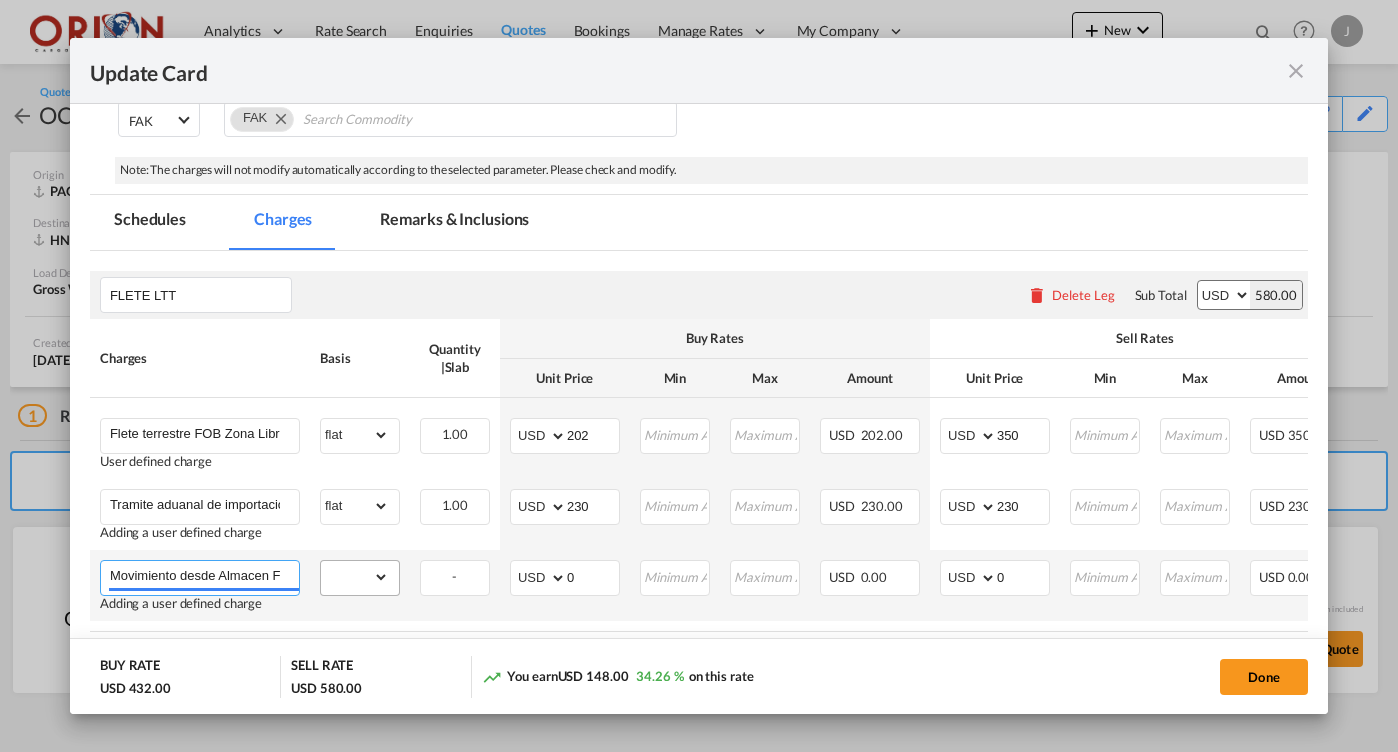 type on "Movimiento desde Almacen Fiscal SPS a bodega final de cliente" 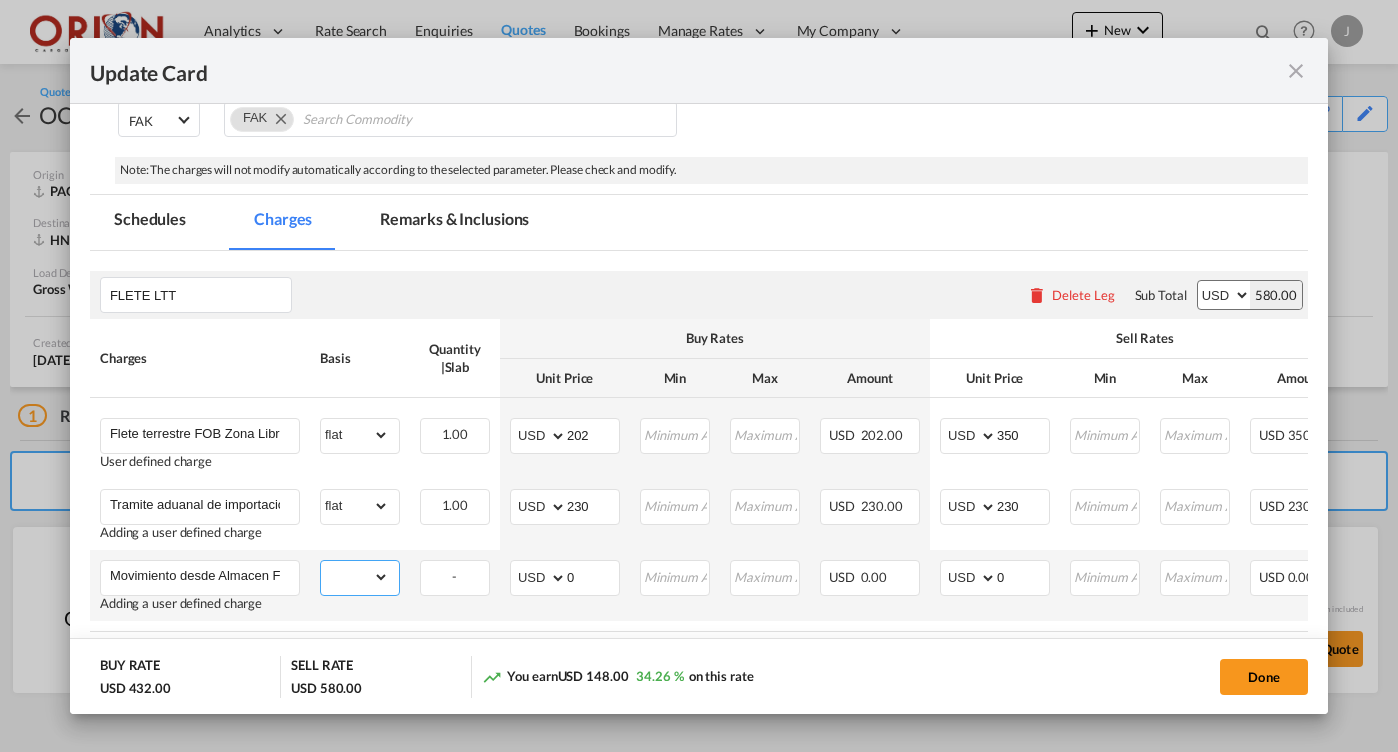 select on "flat" 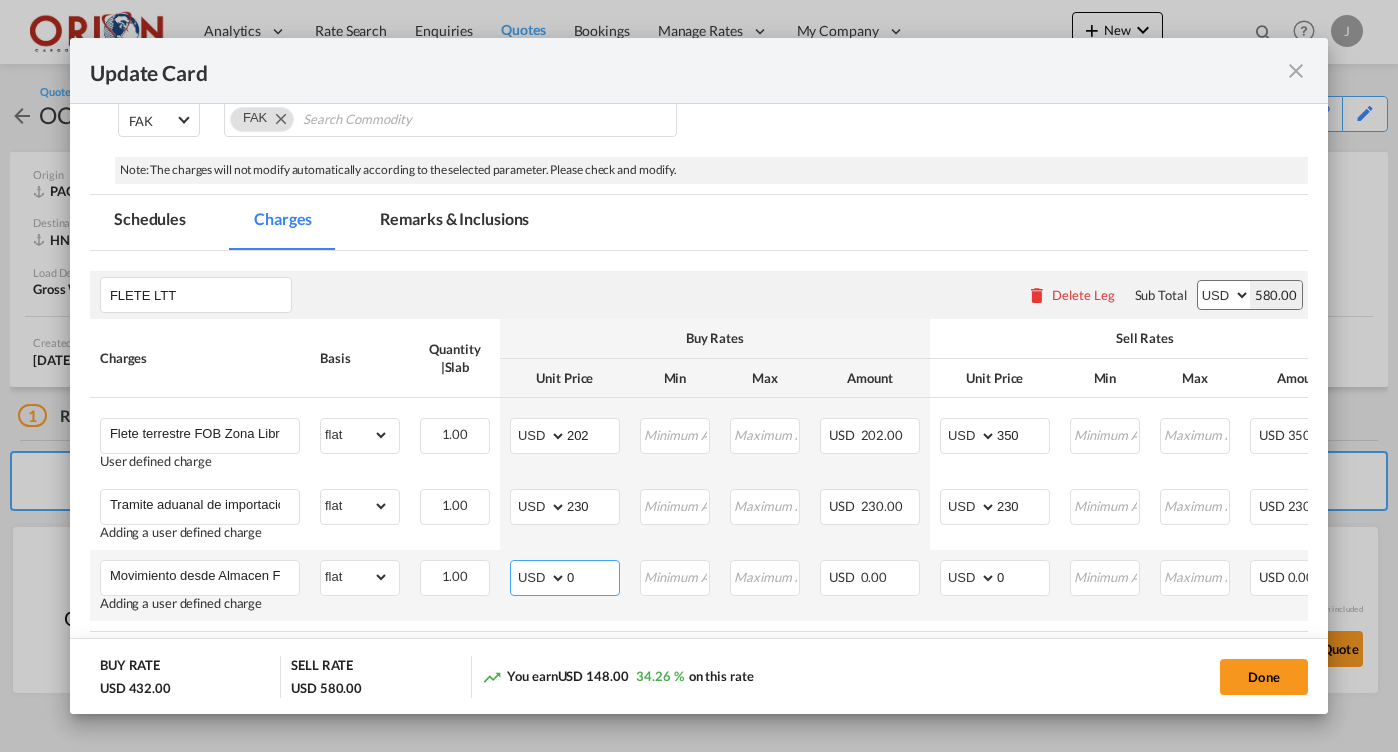 click on "0" at bounding box center (593, 576) 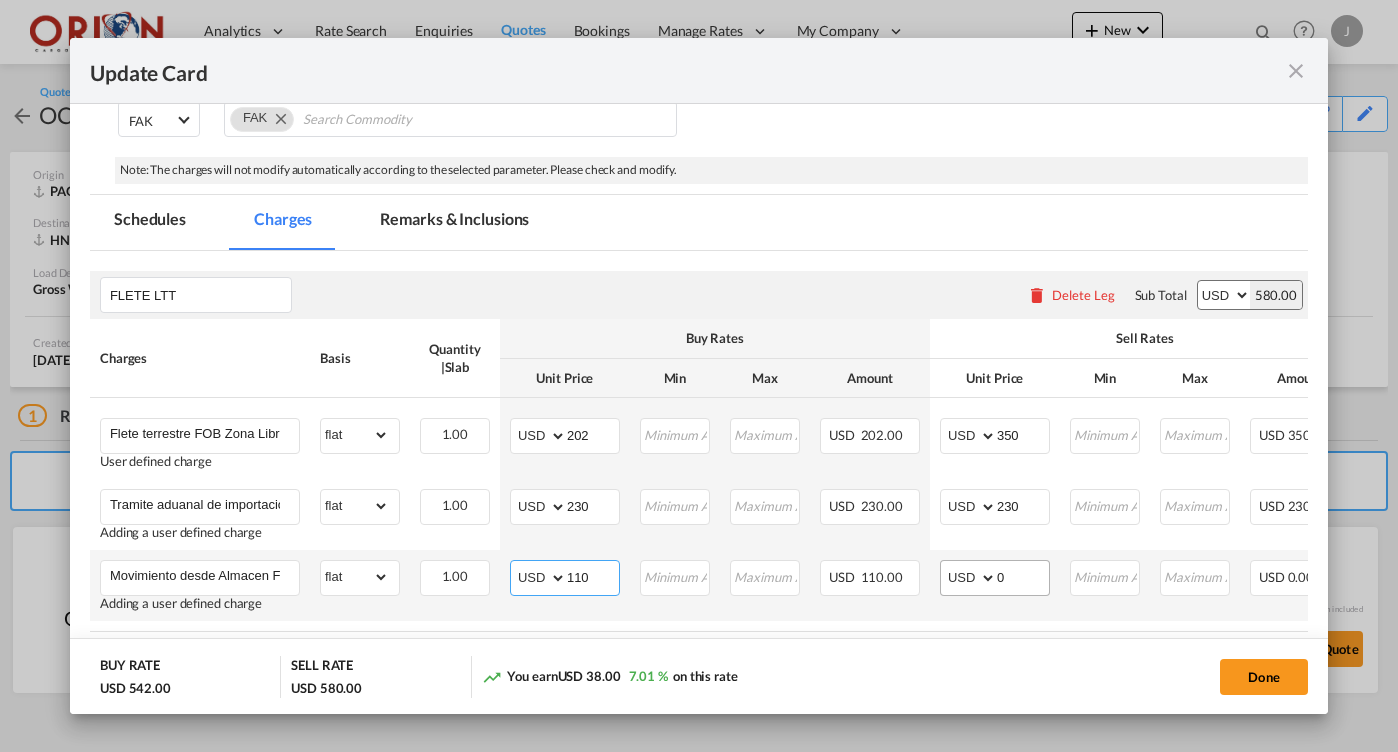 type on "110" 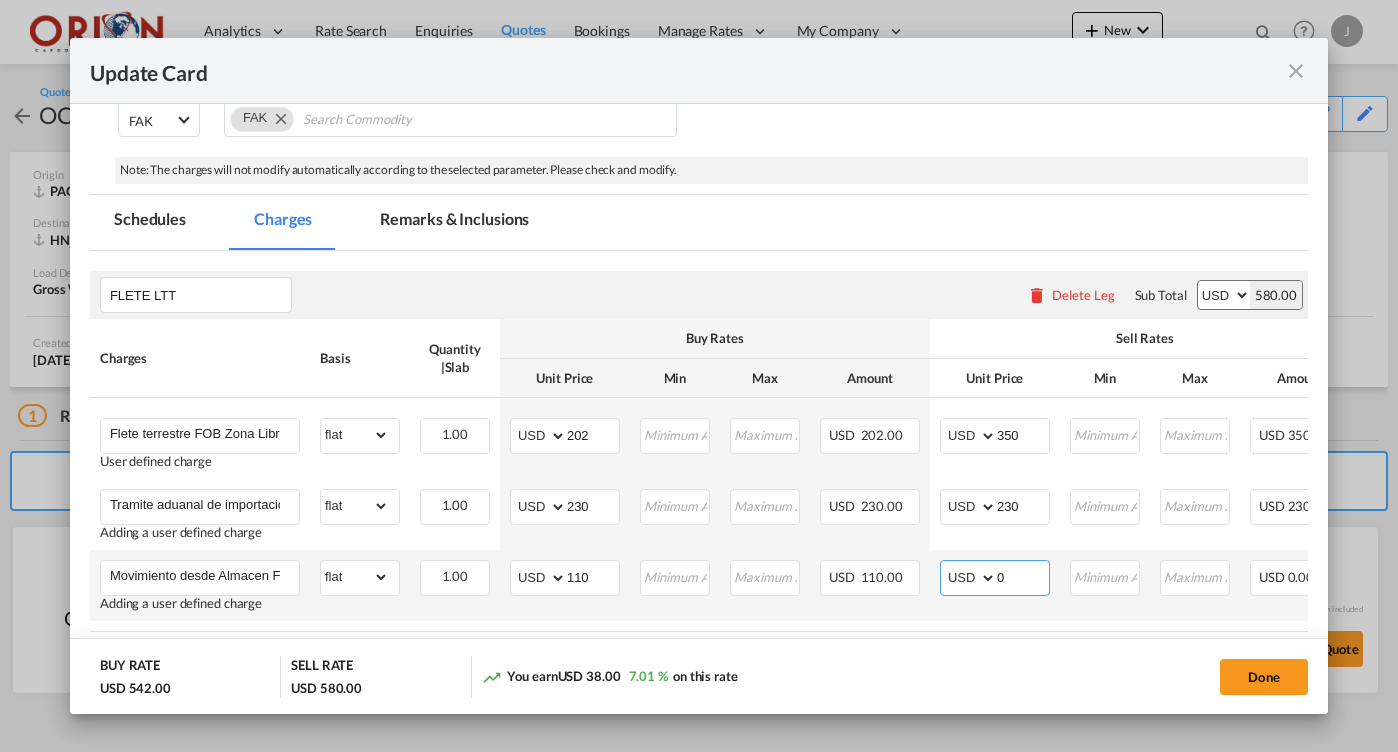 click on "0" at bounding box center [1023, 576] 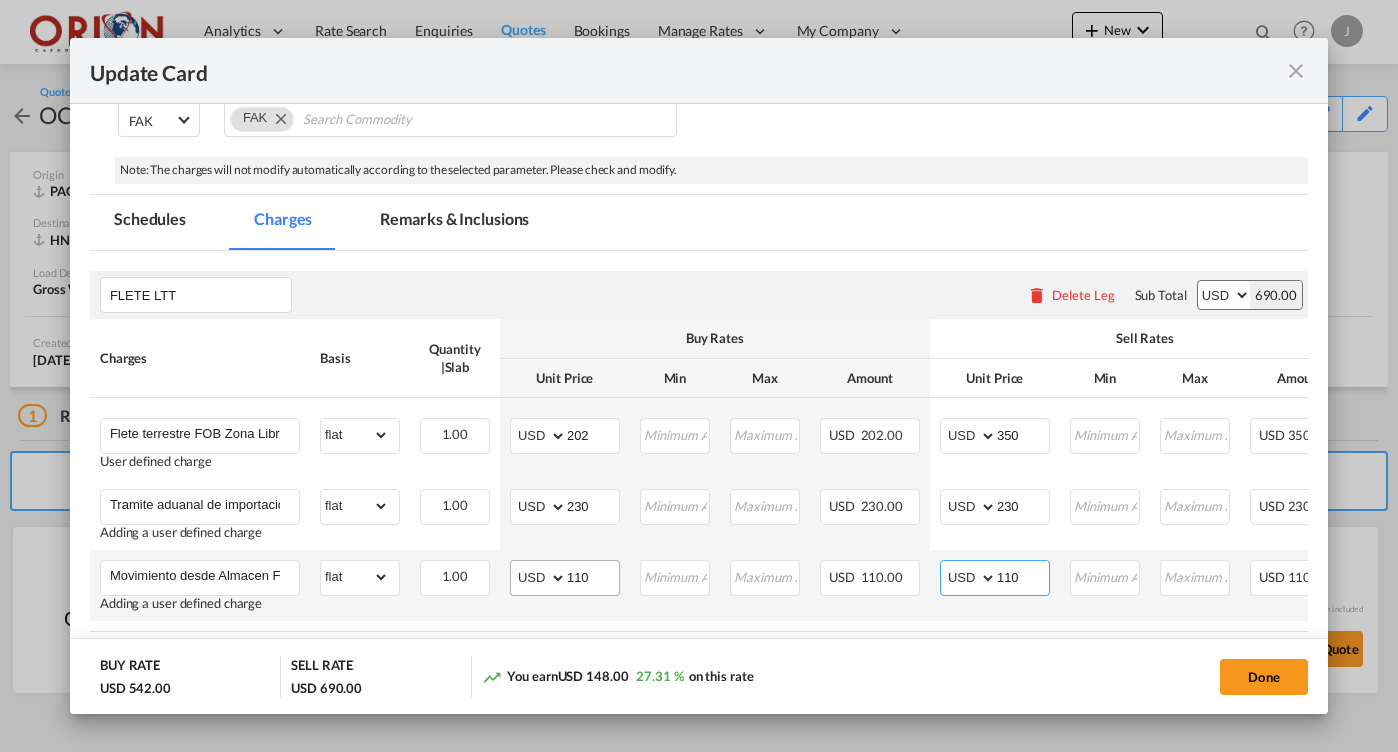 type on "110" 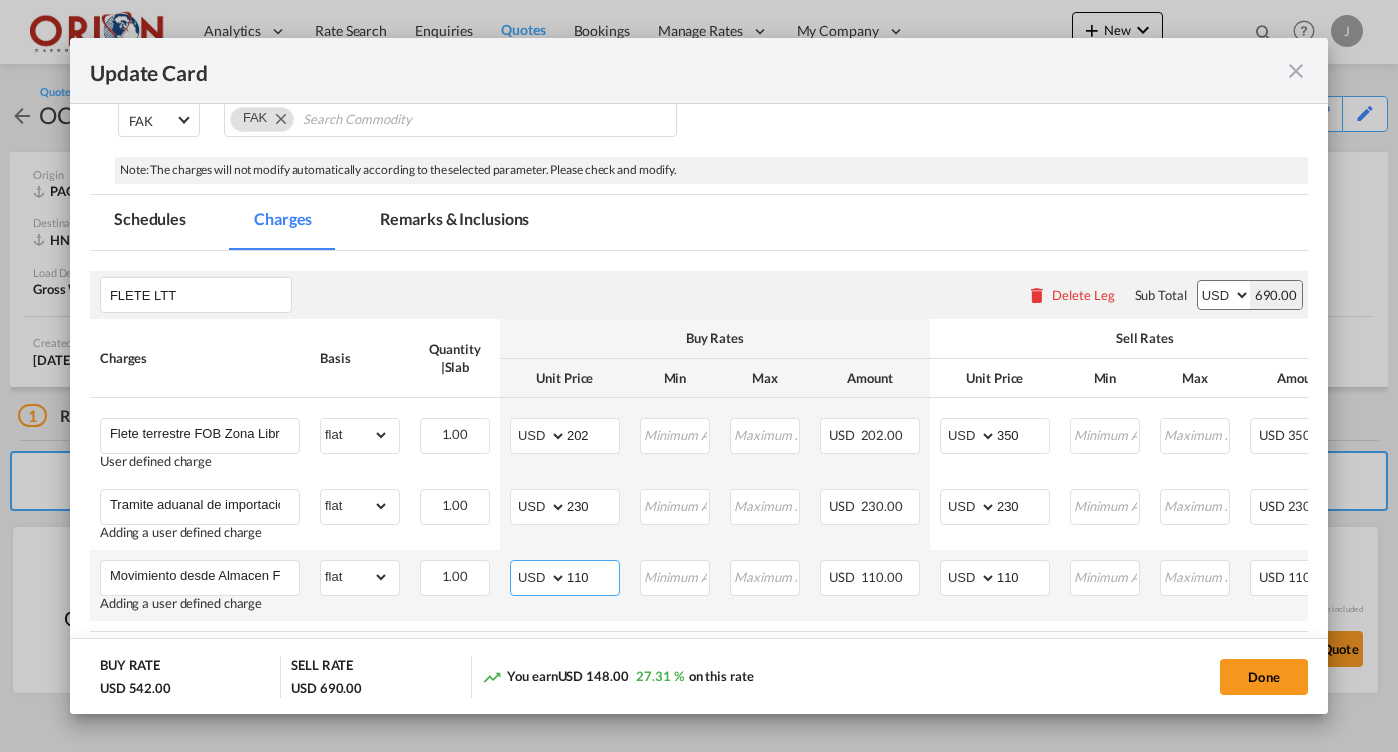click on "110" at bounding box center (593, 576) 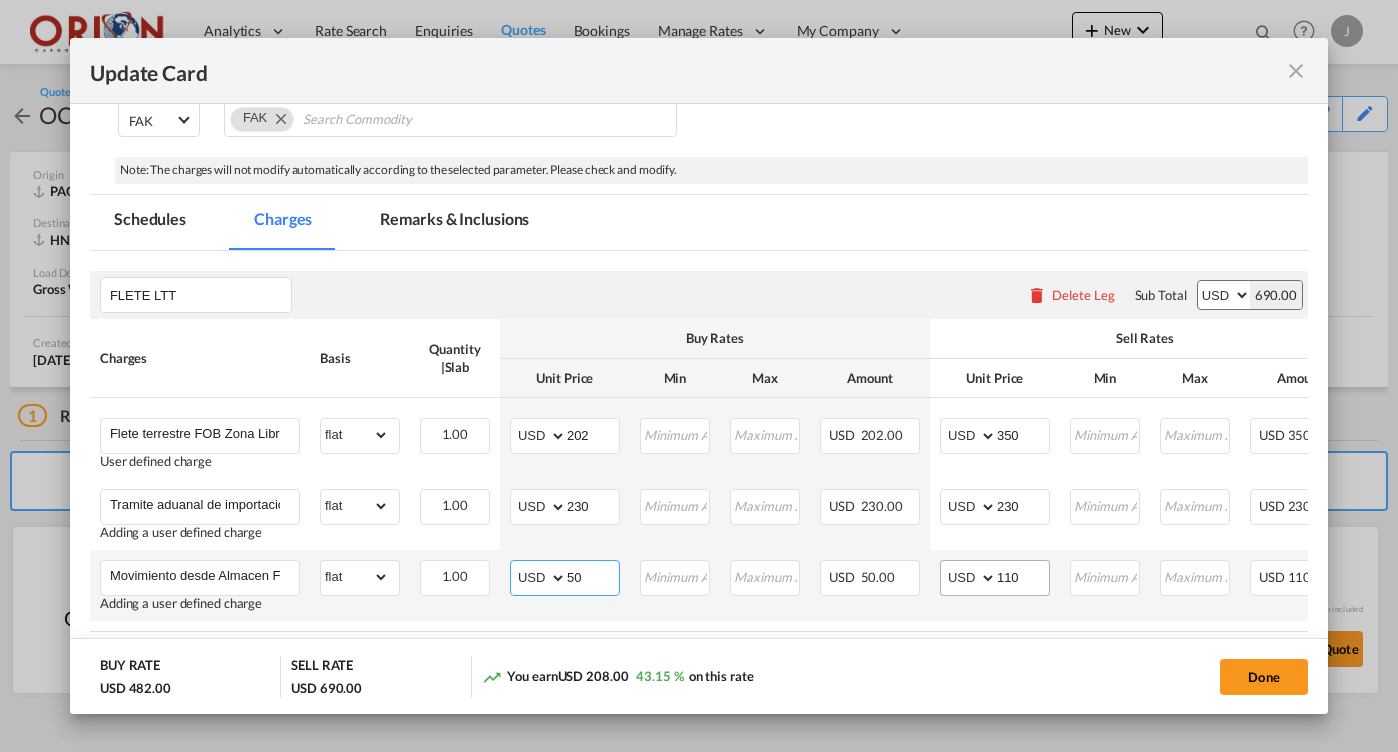 type on "50" 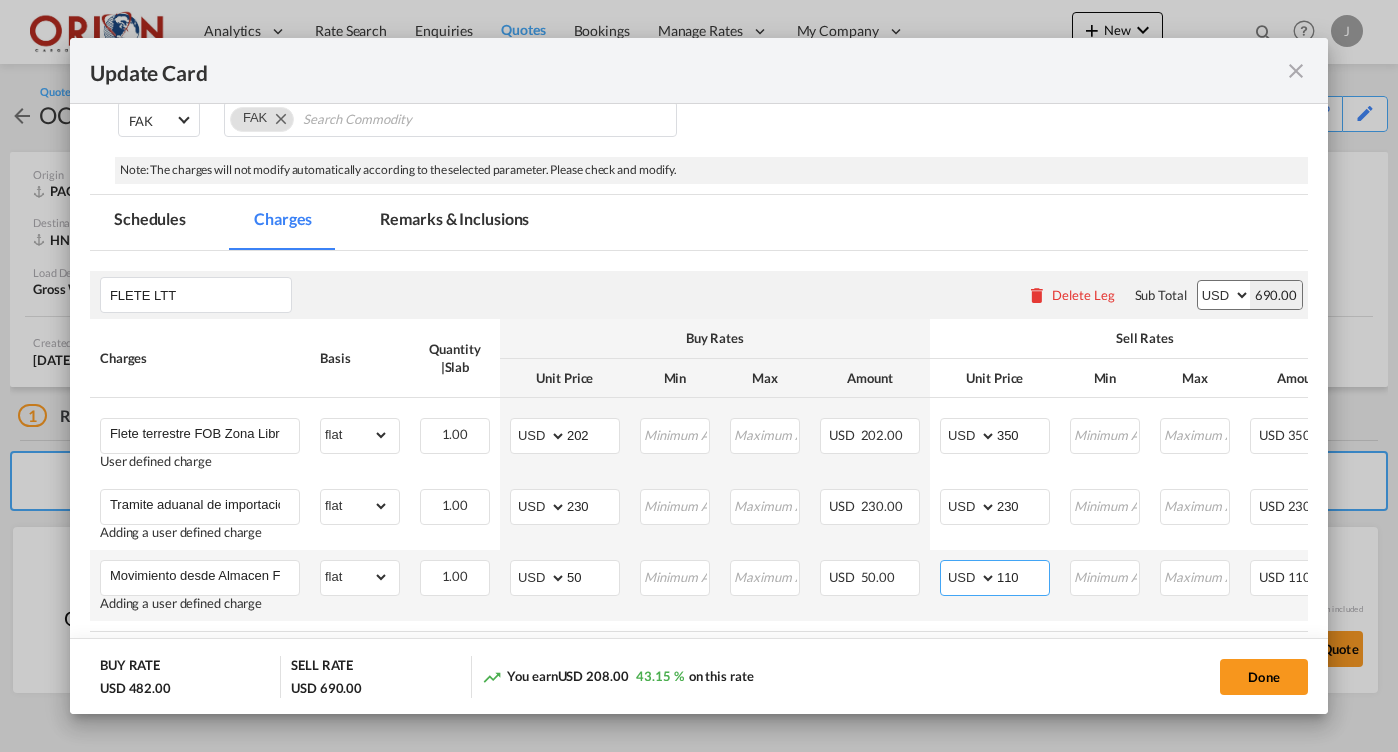 click on "110" at bounding box center [1023, 576] 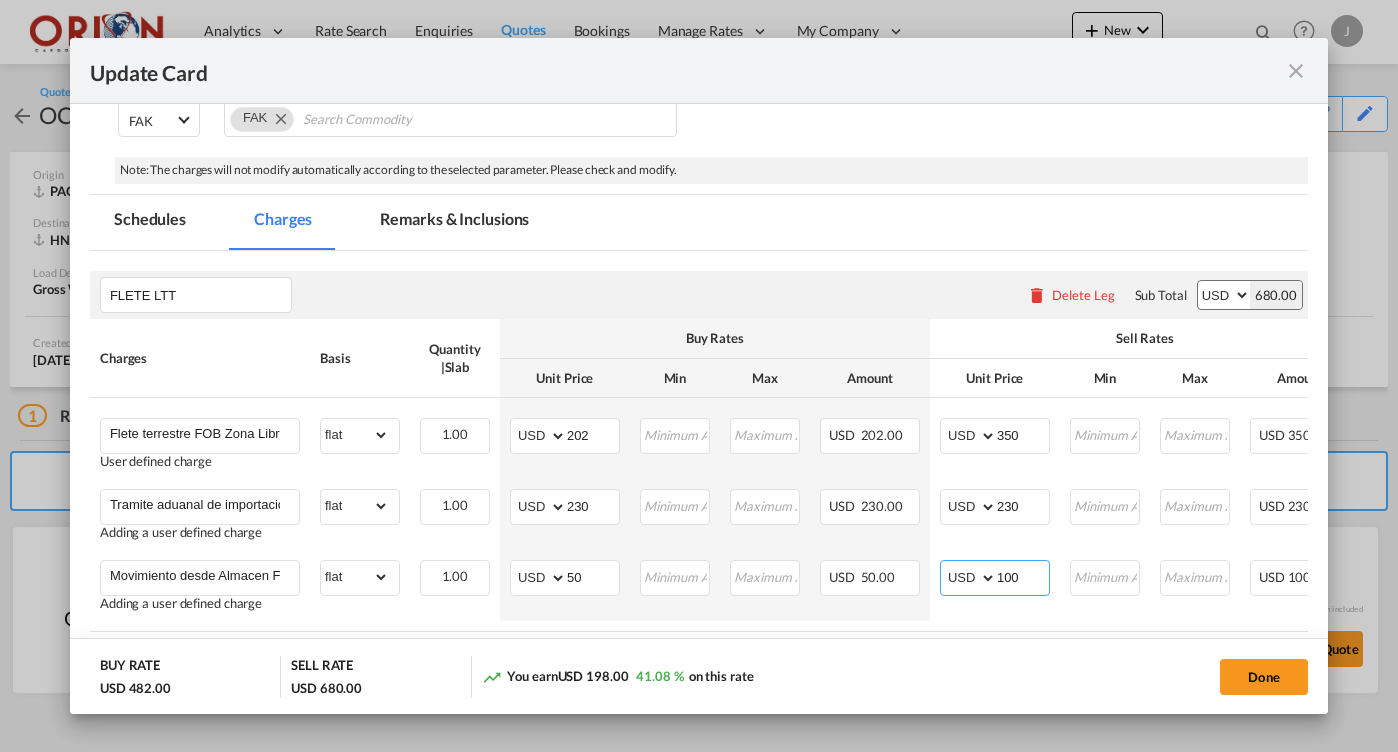 type on "100" 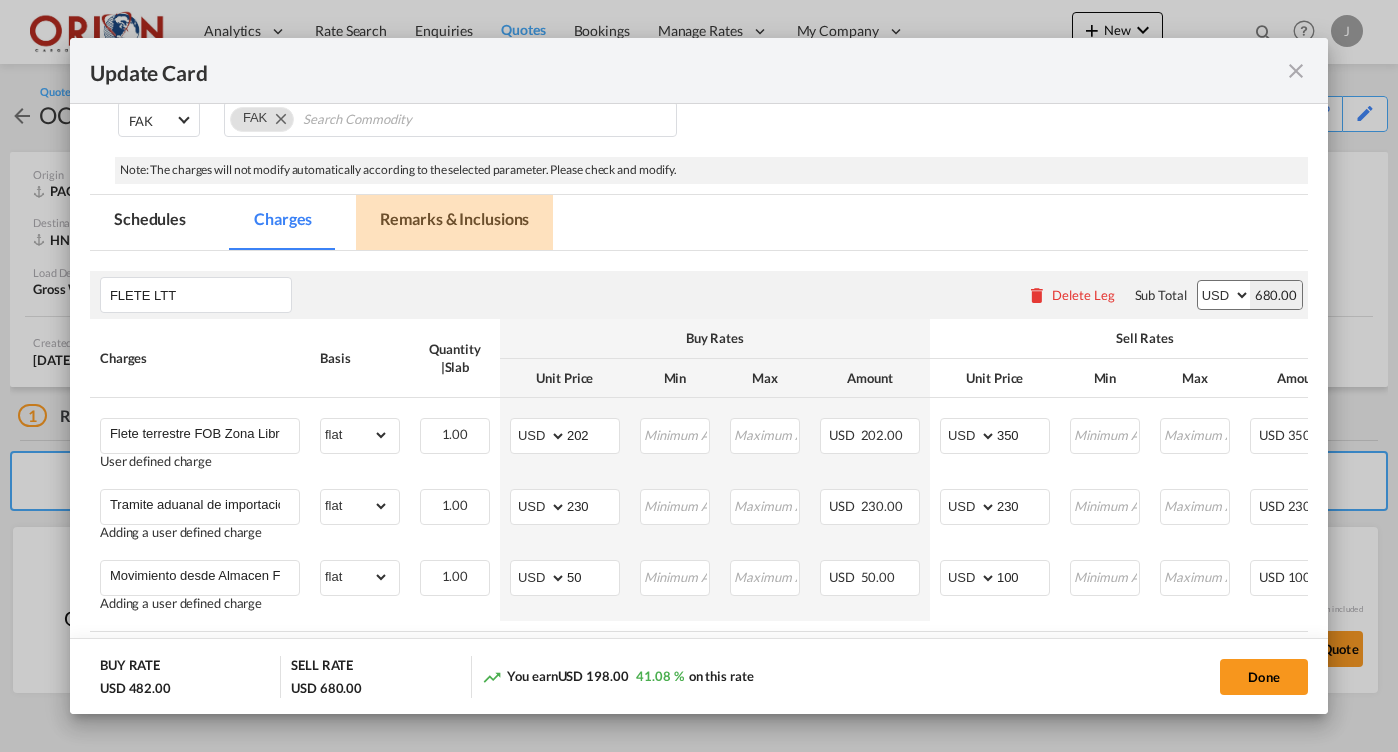 click on "Remarks & Inclusions" at bounding box center [454, 222] 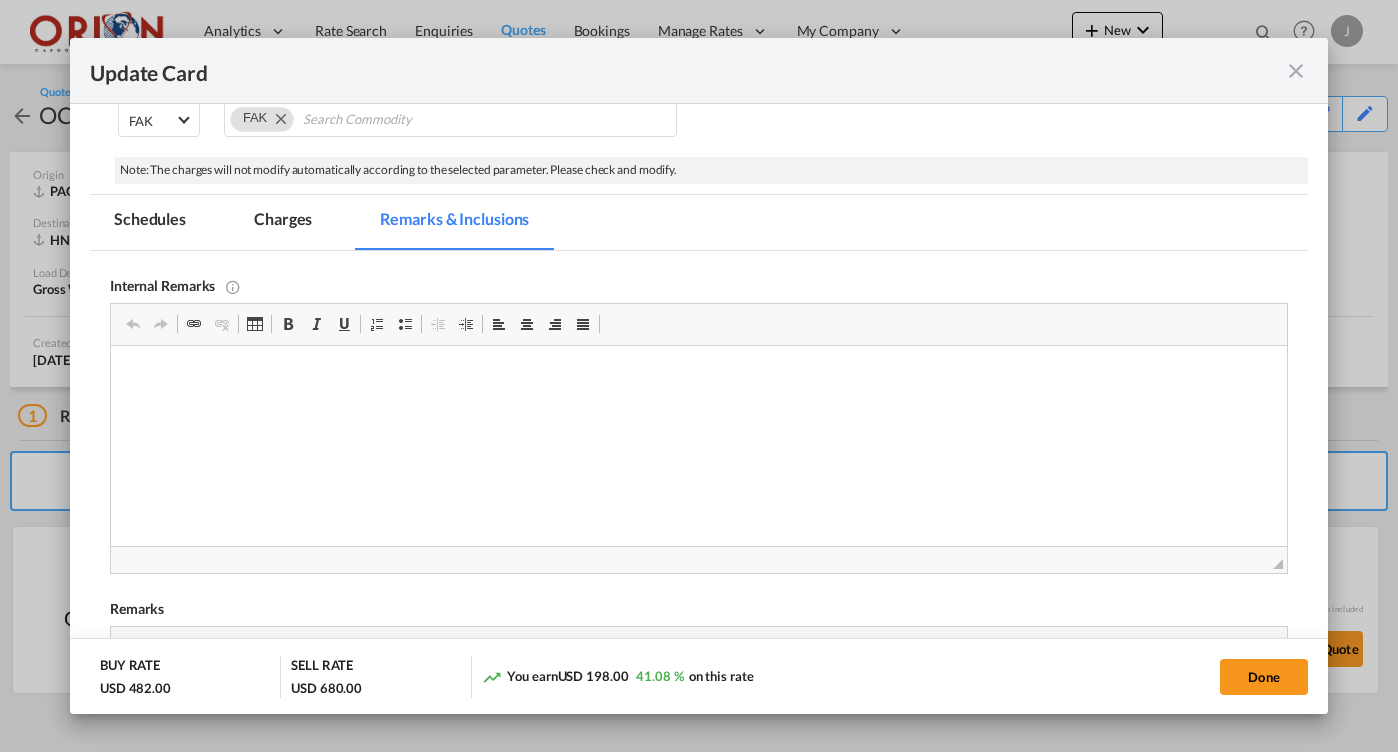 scroll, scrollTop: 0, scrollLeft: 0, axis: both 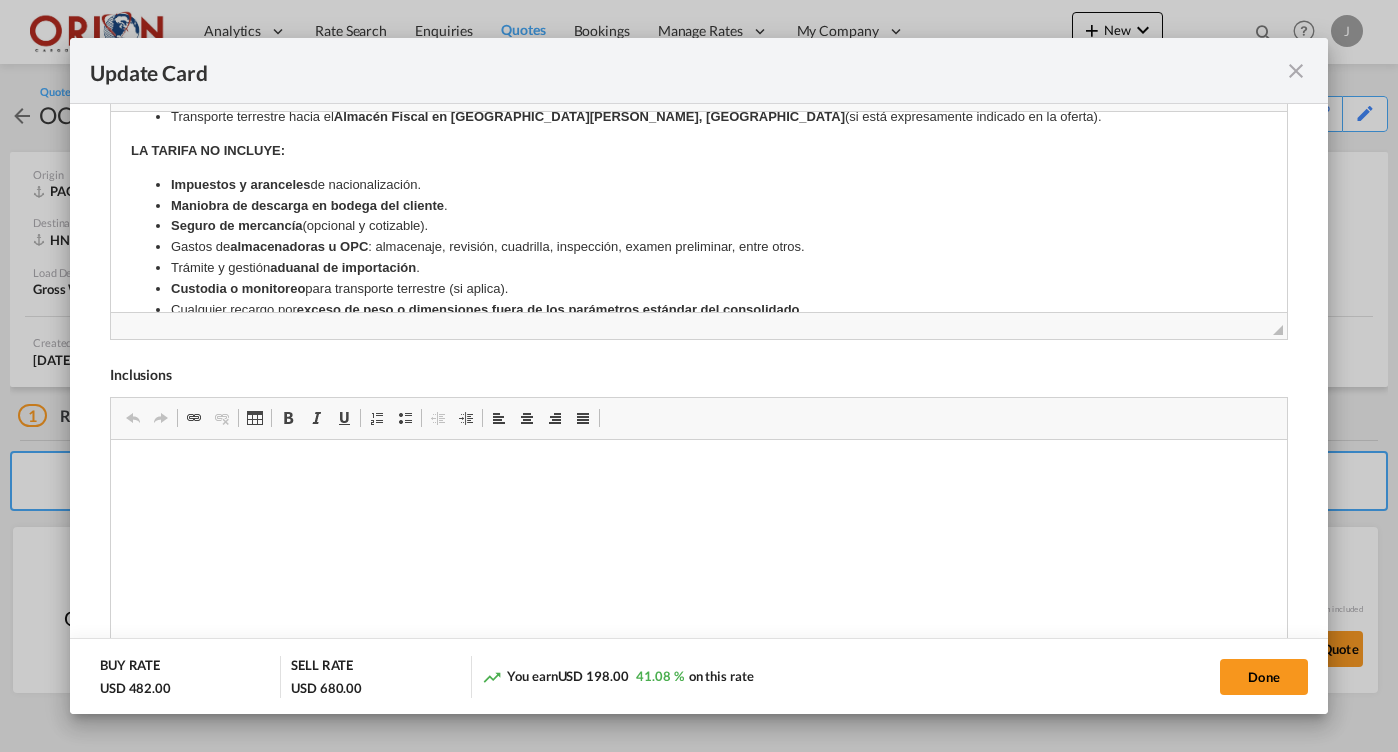 click on "aduanal de importación" at bounding box center (342, 267) 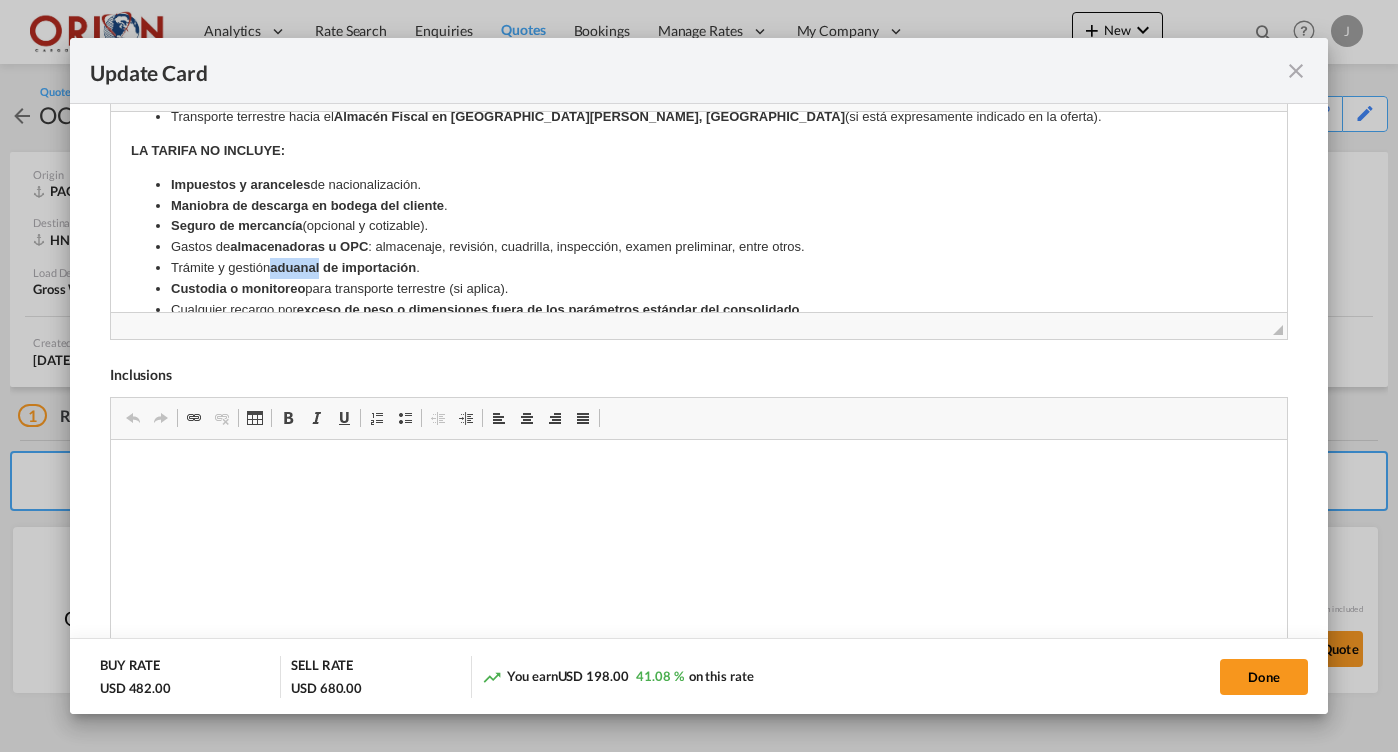 click on "aduanal de importación" at bounding box center (342, 267) 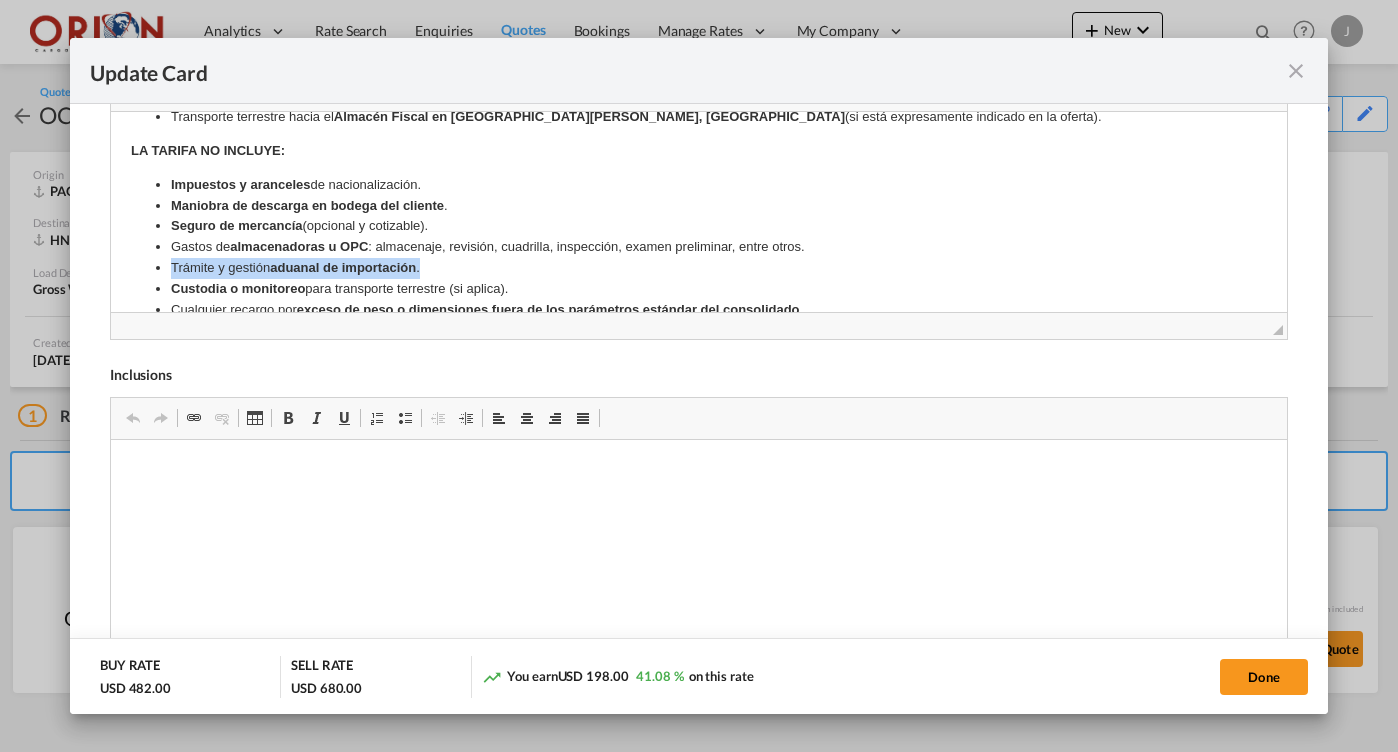 click on "aduanal de importación" at bounding box center (342, 267) 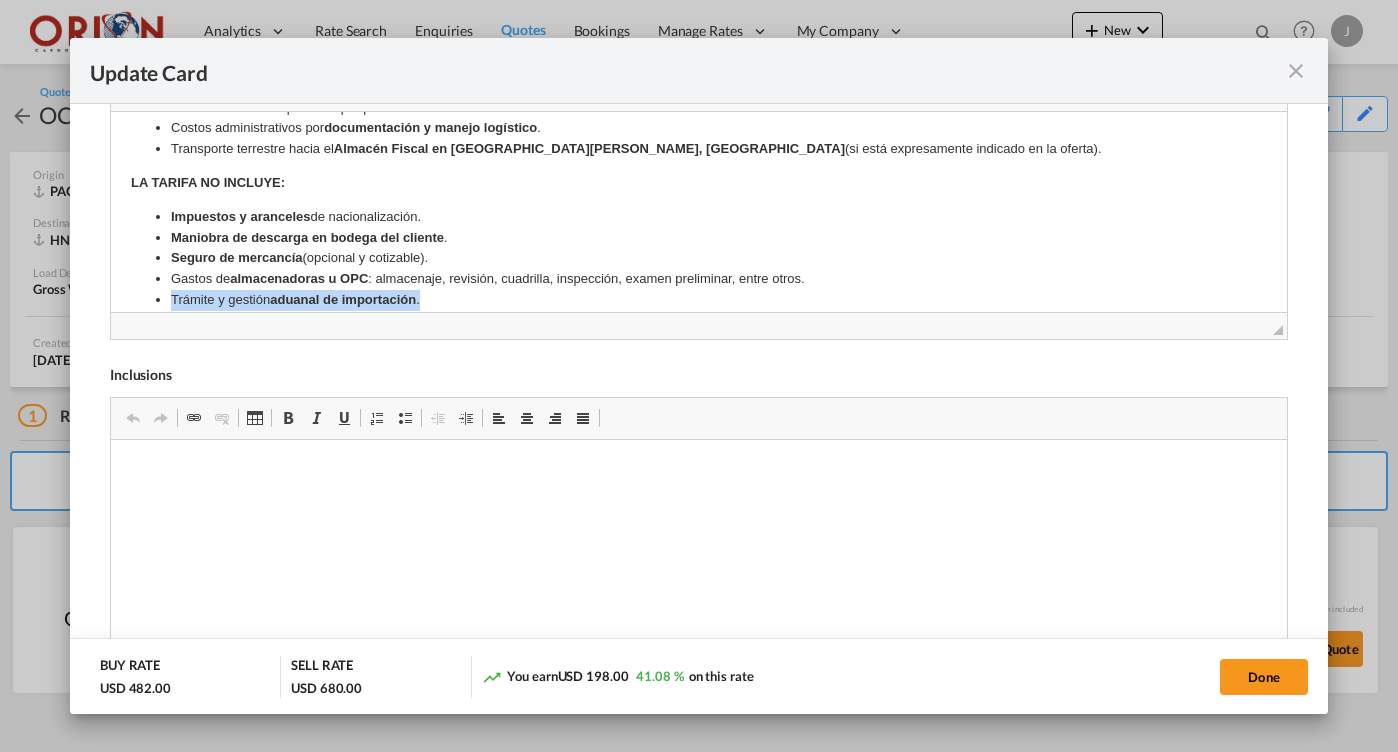 scroll, scrollTop: 314, scrollLeft: 0, axis: vertical 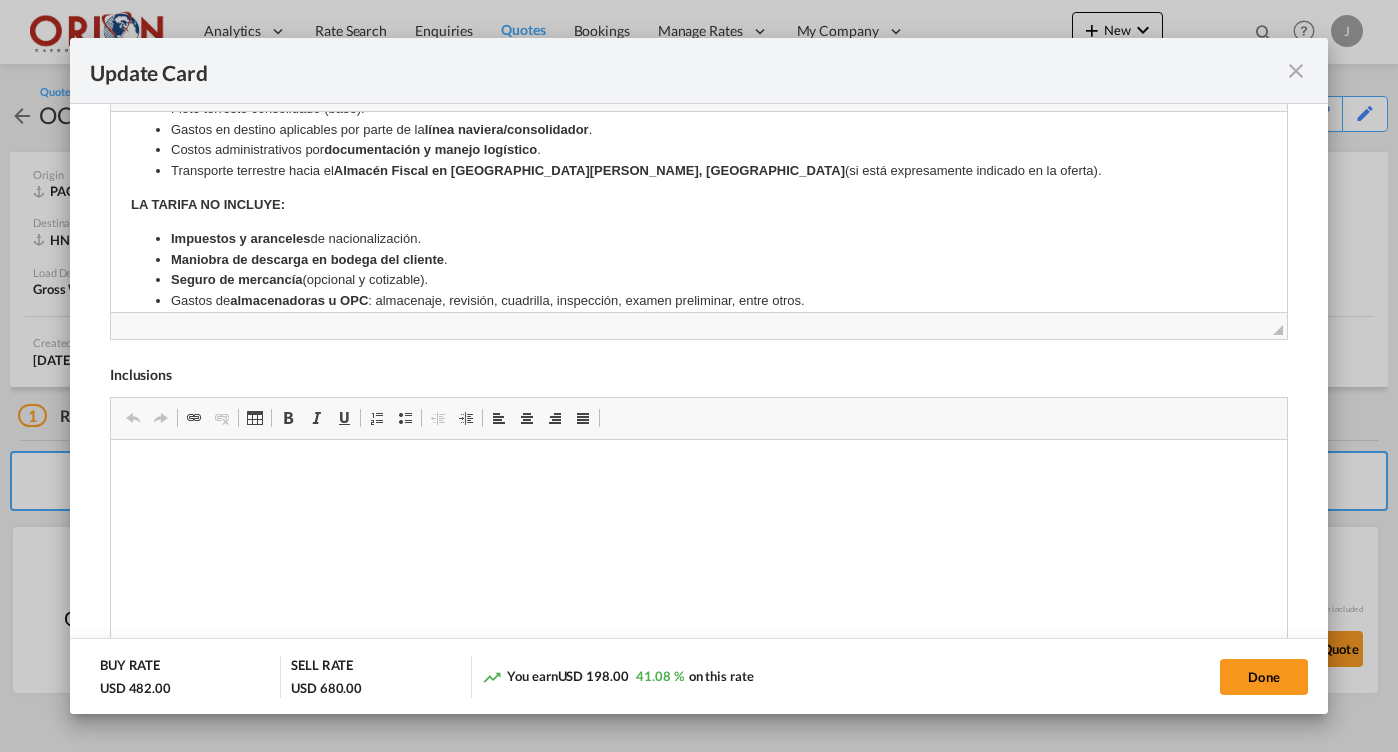 click on "Transporte terrestre hacia el  Almacén Fiscal en [GEOGRAPHIC_DATA][PERSON_NAME], [GEOGRAPHIC_DATA]  (si está expresamente indicado en la oferta)." at bounding box center [698, 171] 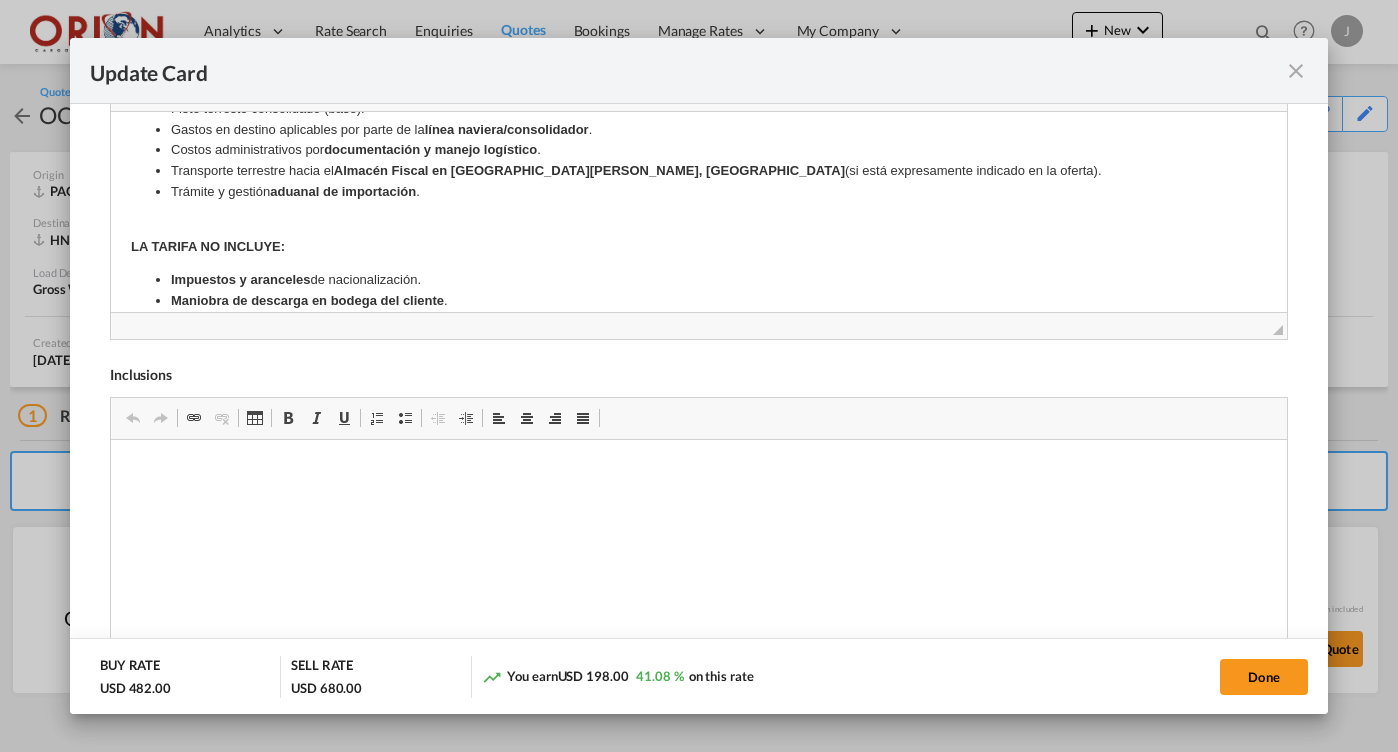 click on "Trámite y gestión  aduanal de importación ." at bounding box center [698, 192] 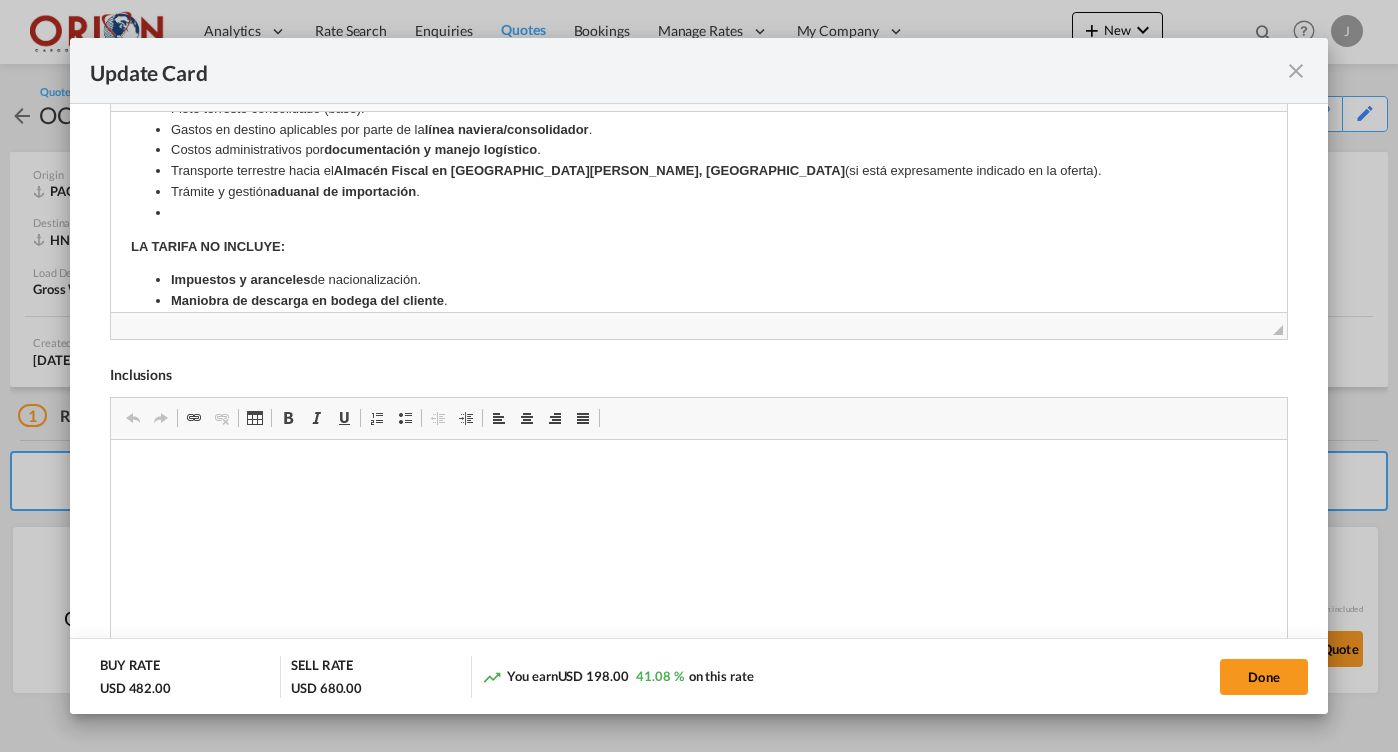 scroll, scrollTop: 419, scrollLeft: 0, axis: vertical 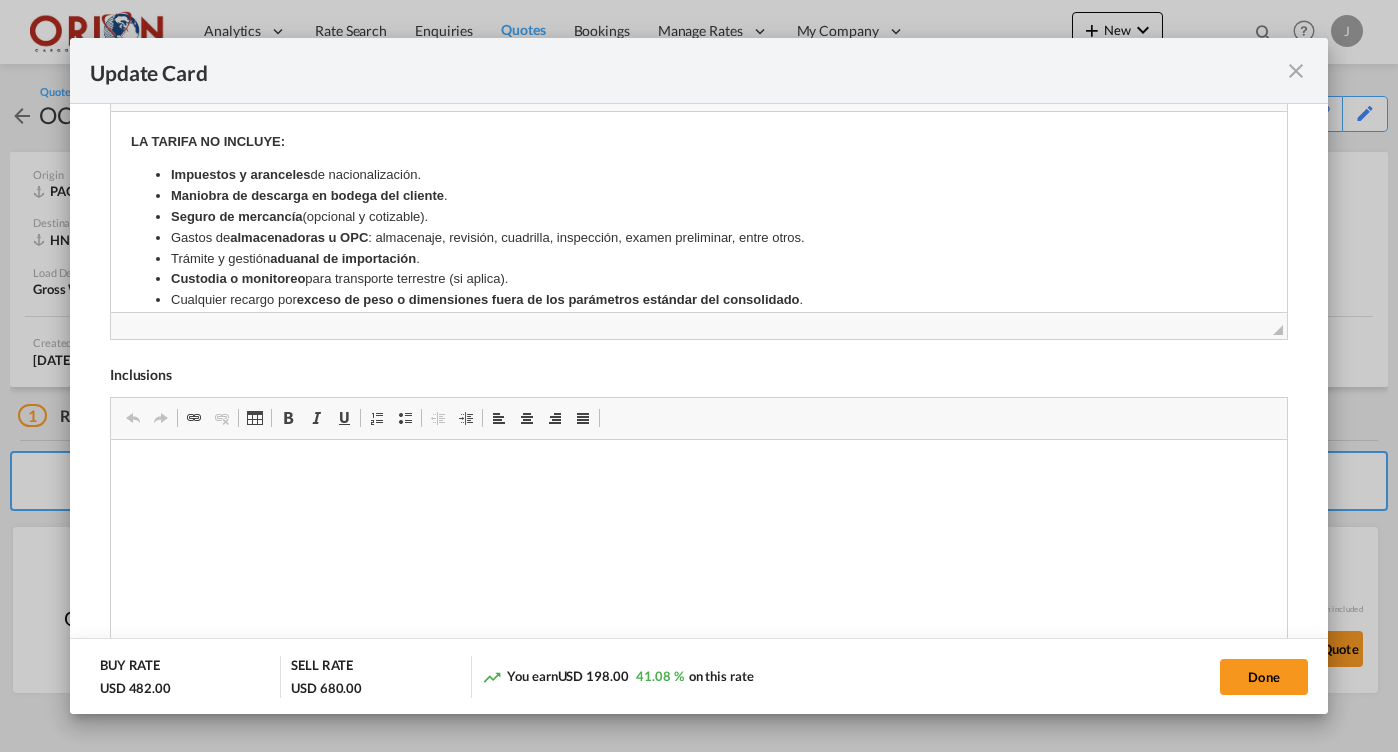click on "aduanal de importación" at bounding box center (342, 258) 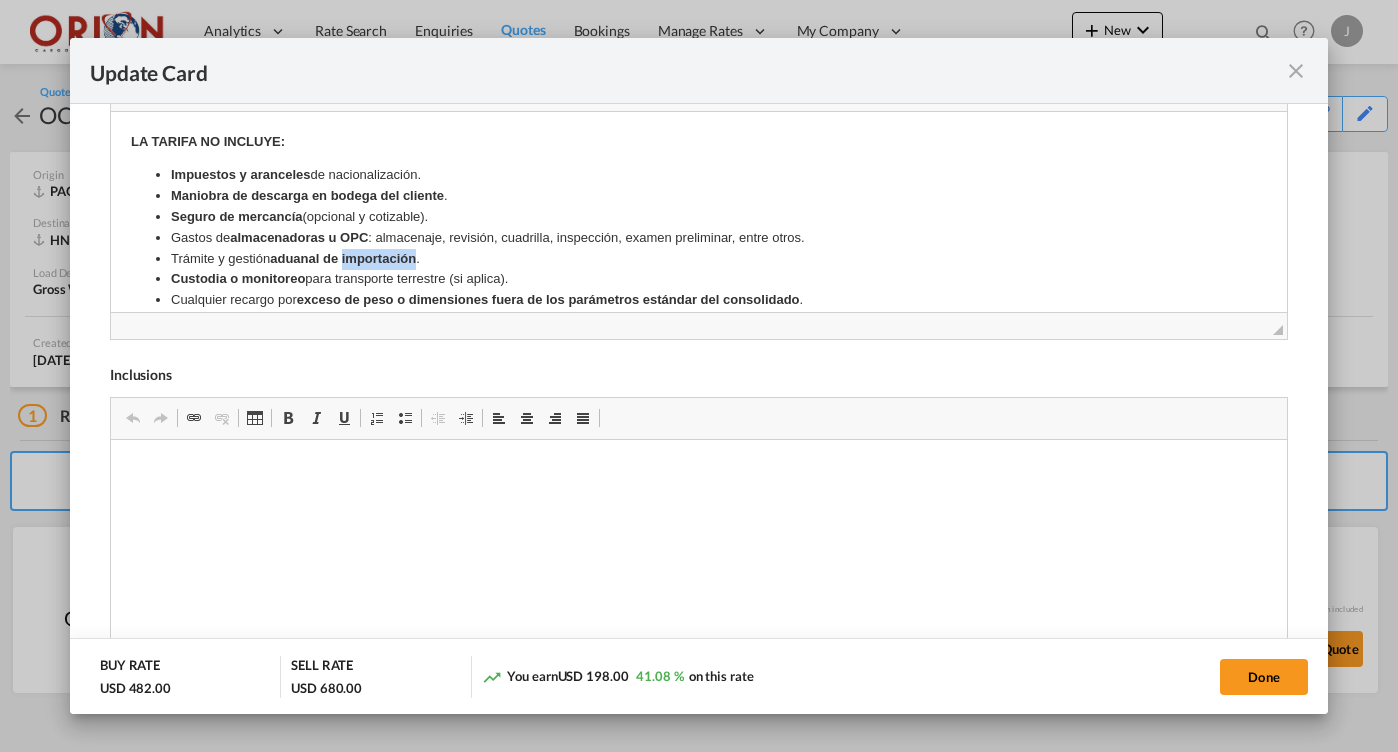 click on "aduanal de importación" at bounding box center (342, 258) 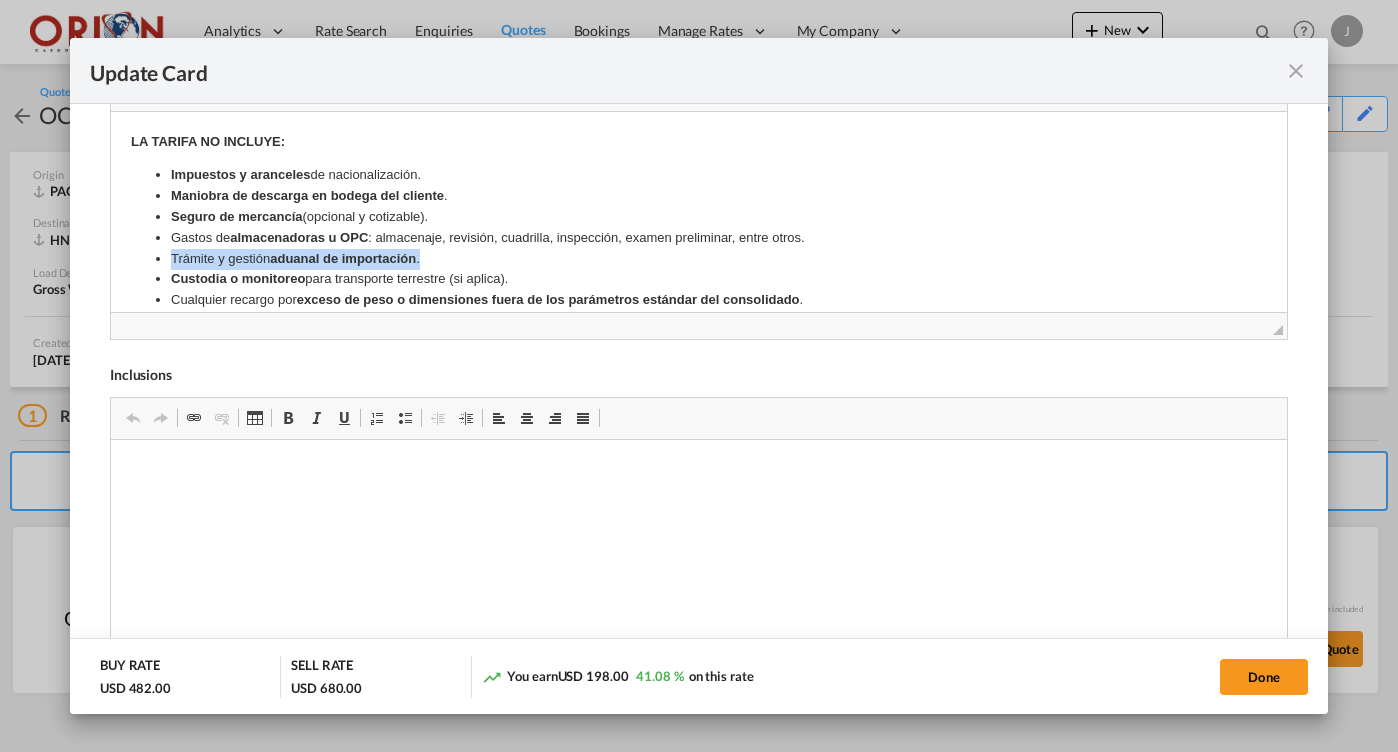 click on "aduanal de importación" at bounding box center (342, 258) 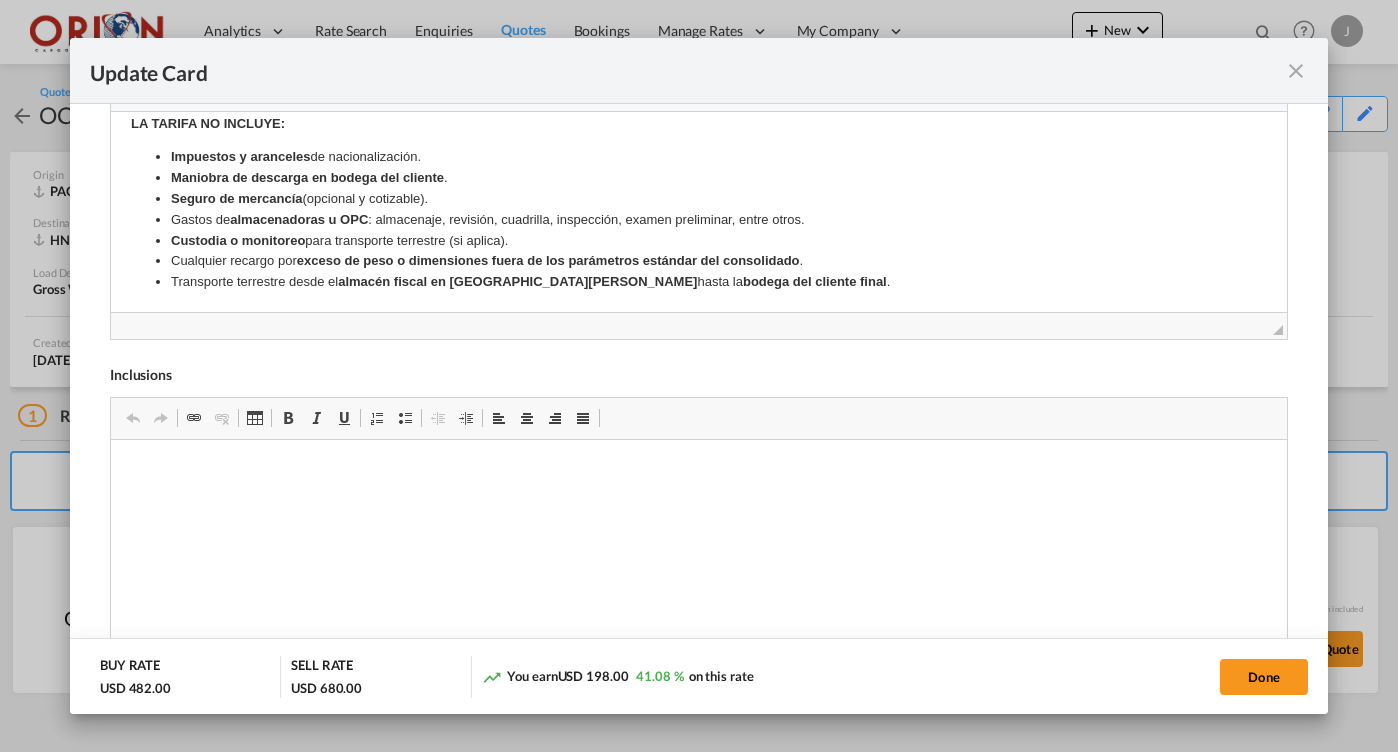 scroll, scrollTop: 434, scrollLeft: 0, axis: vertical 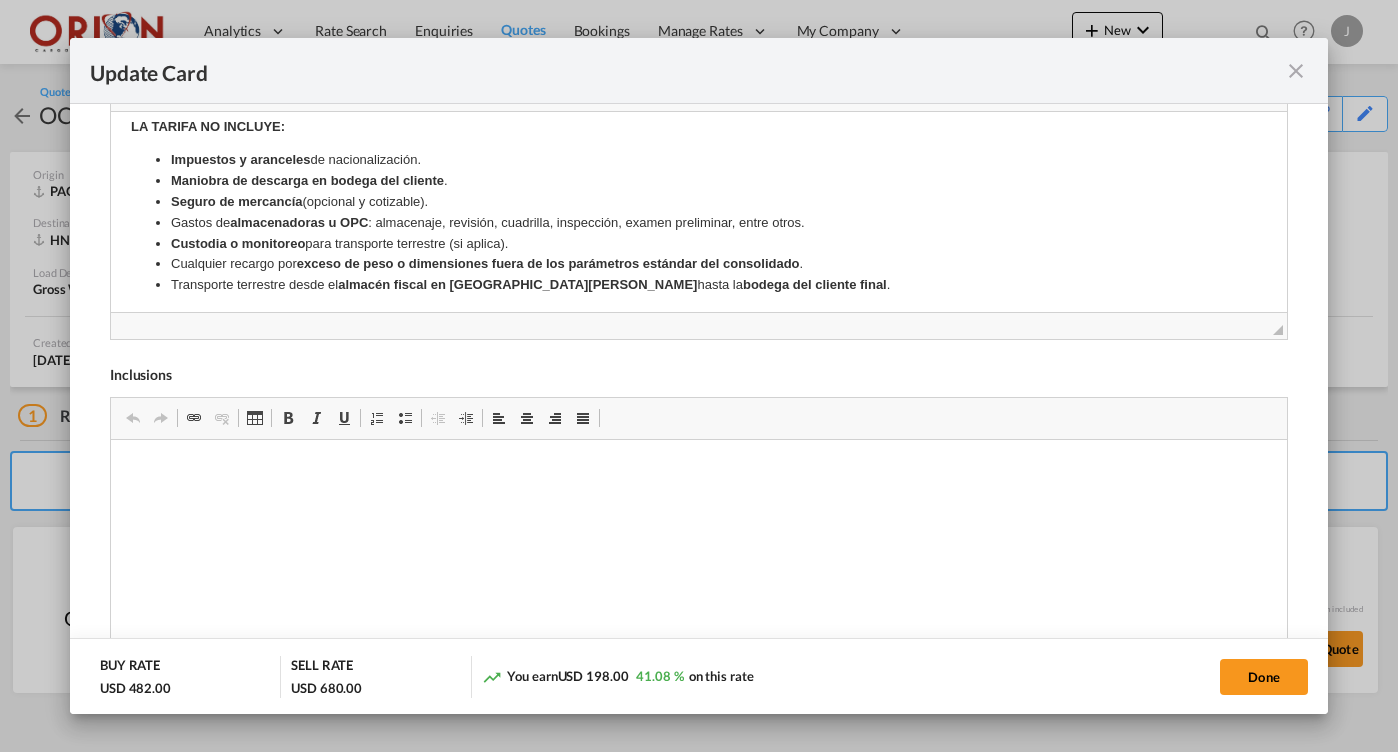 click on "almacén fiscal en [GEOGRAPHIC_DATA][PERSON_NAME]" at bounding box center (516, 284) 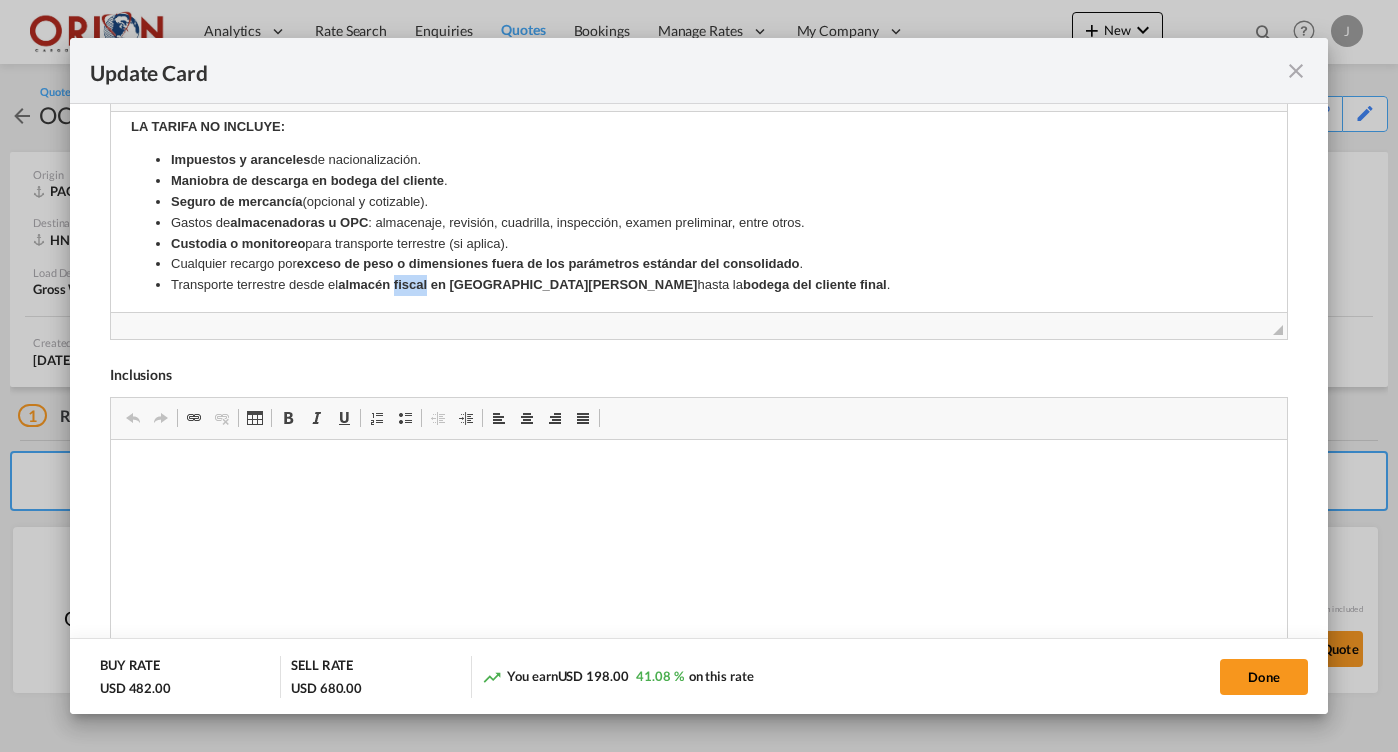 click on "almacén fiscal en [GEOGRAPHIC_DATA][PERSON_NAME]" at bounding box center [516, 284] 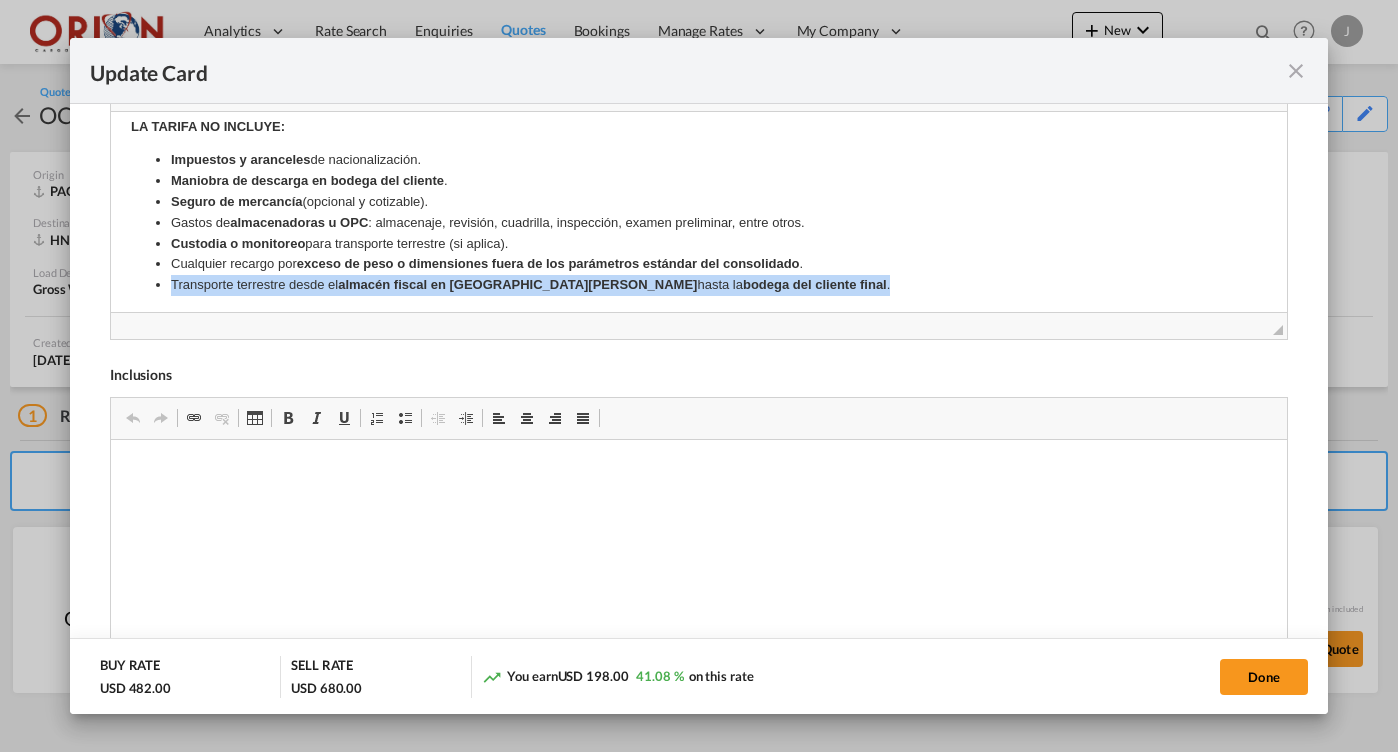 click on "almacén fiscal en [GEOGRAPHIC_DATA][PERSON_NAME]" at bounding box center [516, 284] 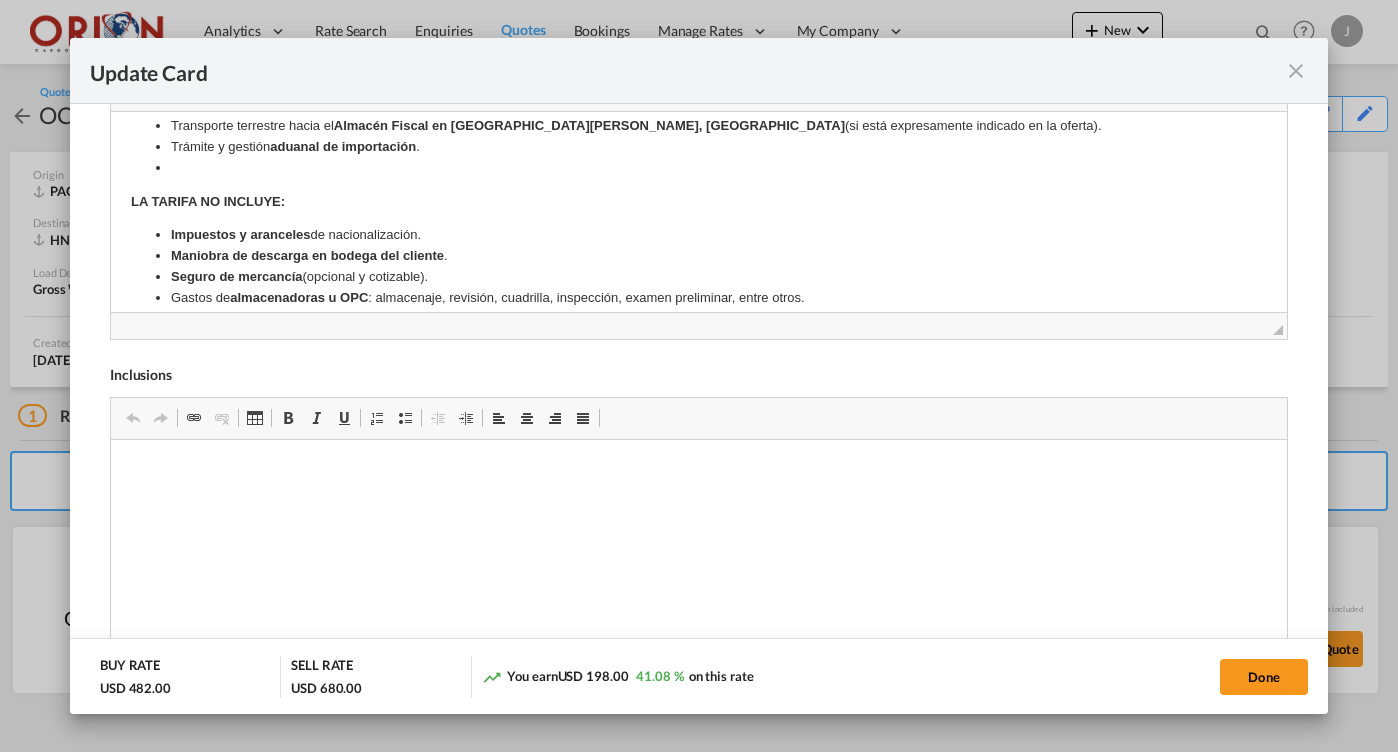 scroll, scrollTop: 264, scrollLeft: 0, axis: vertical 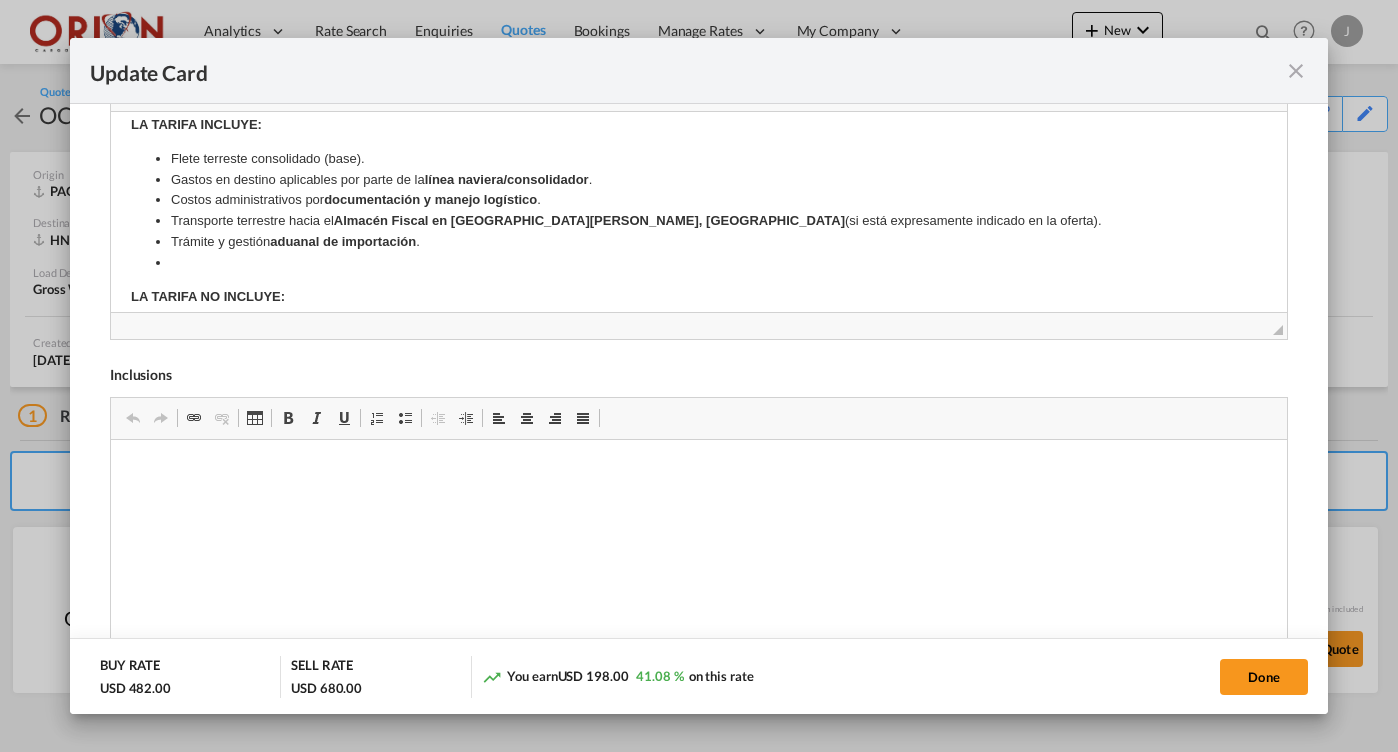 click at bounding box center [698, 263] 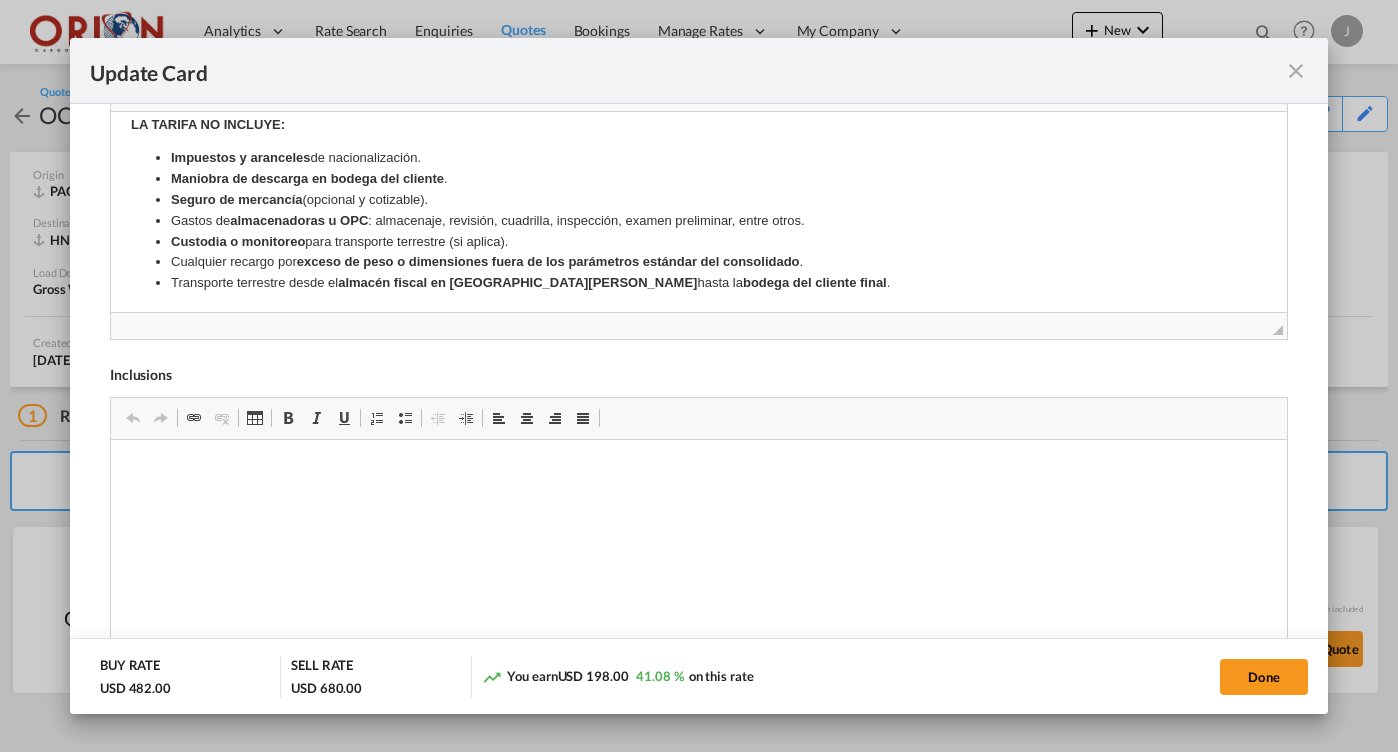 scroll, scrollTop: 434, scrollLeft: 0, axis: vertical 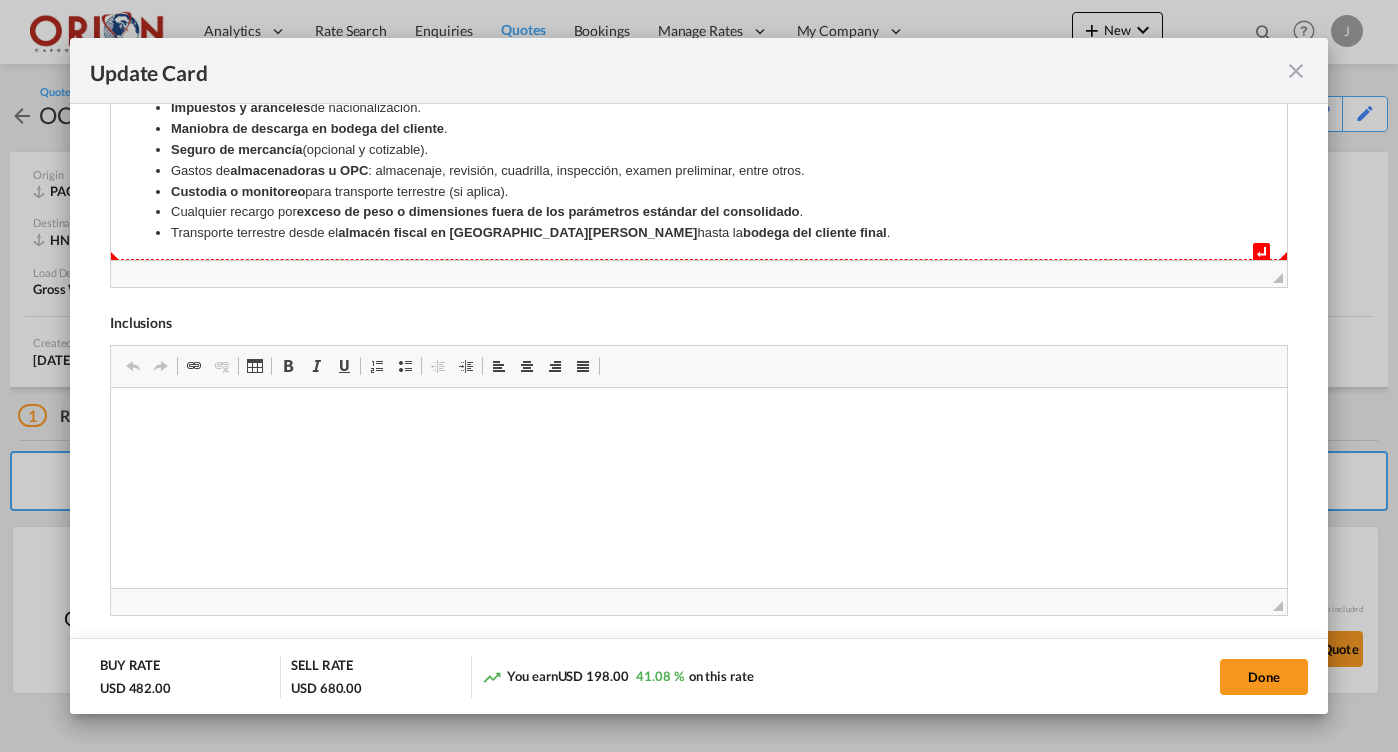 click on "almacén fiscal en [GEOGRAPHIC_DATA][PERSON_NAME]" at bounding box center [516, 232] 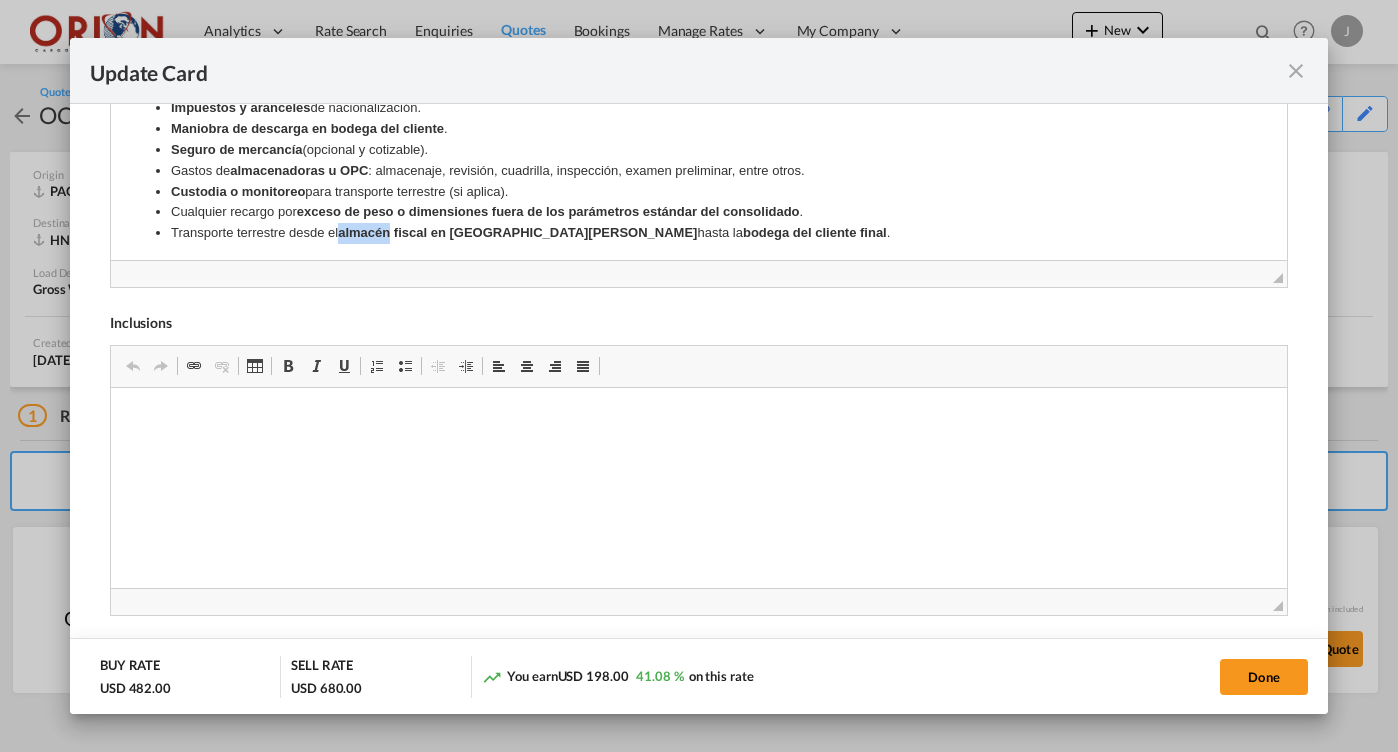 click on "almacén fiscal en [GEOGRAPHIC_DATA][PERSON_NAME]" at bounding box center (516, 232) 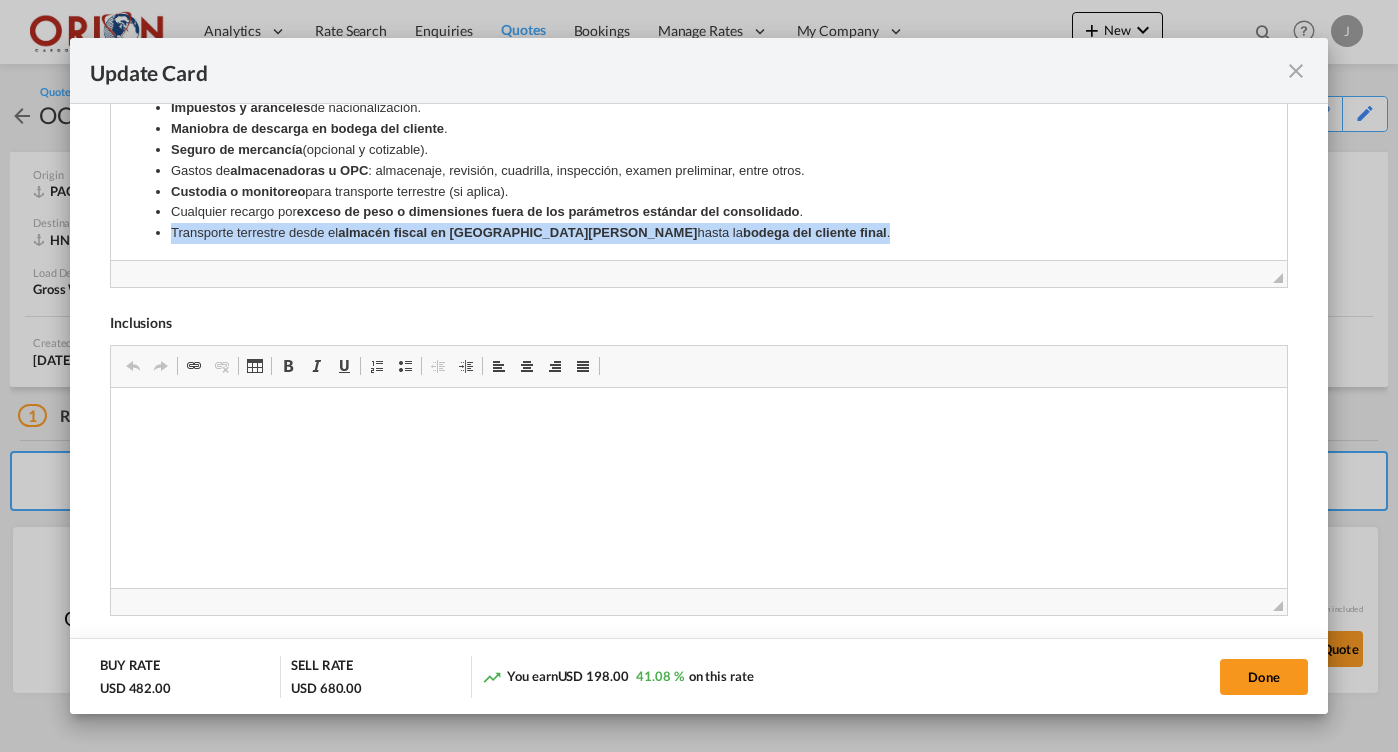 click on "almacén fiscal en [GEOGRAPHIC_DATA][PERSON_NAME]" at bounding box center [516, 232] 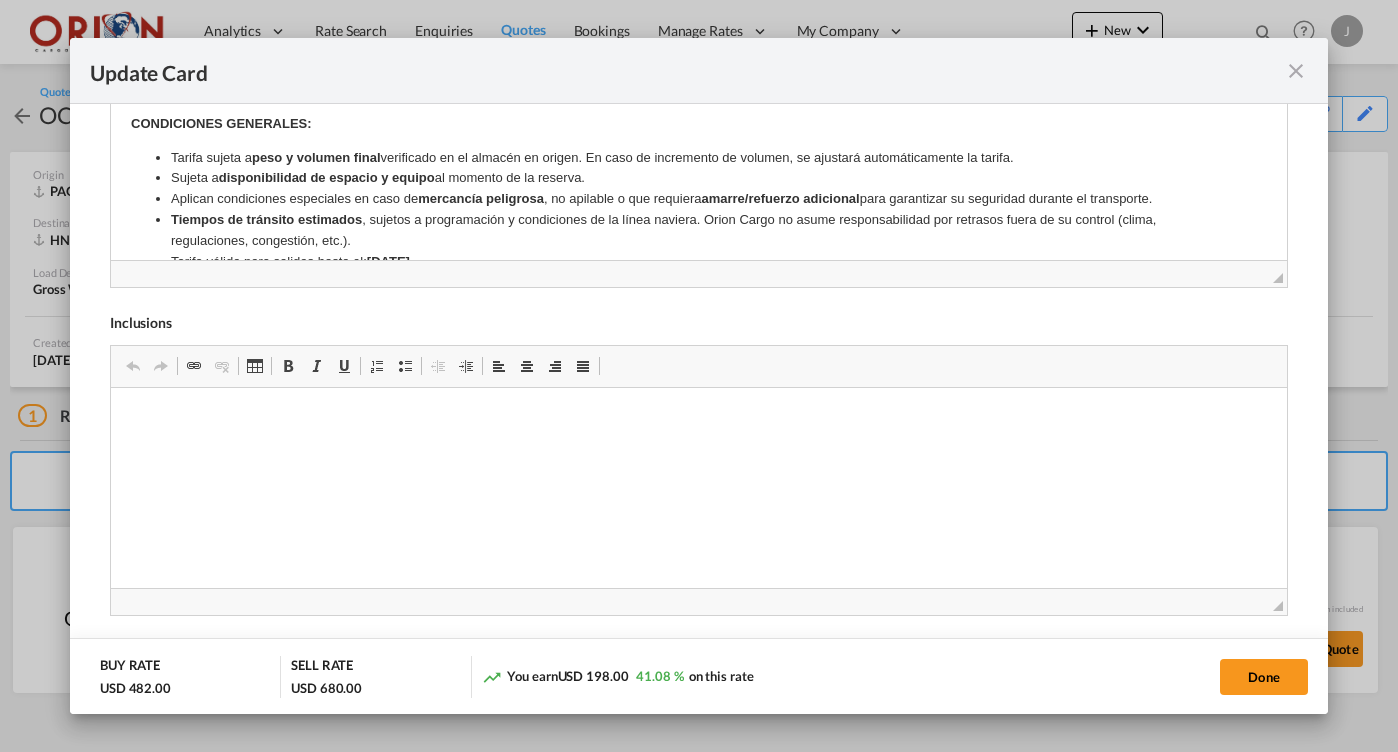 scroll, scrollTop: 0, scrollLeft: 0, axis: both 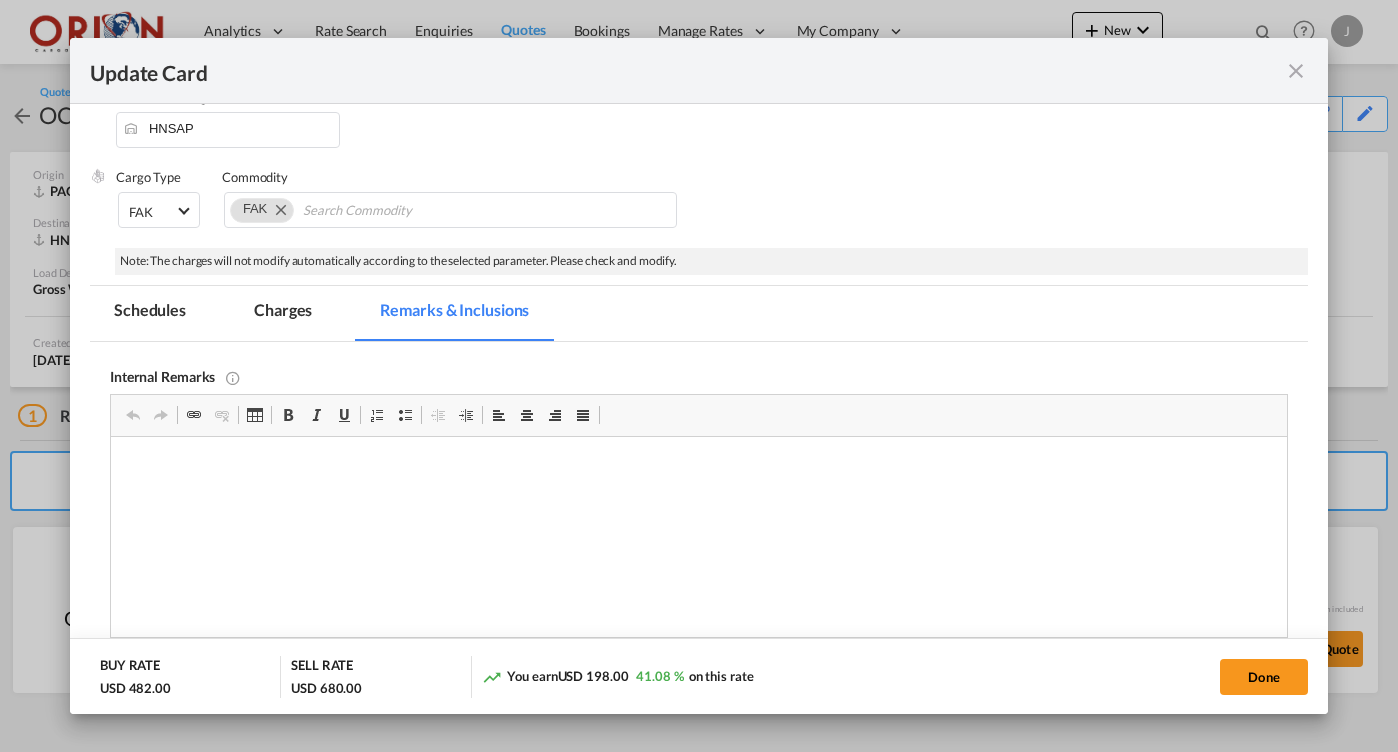 click on "Charges" at bounding box center [283, 313] 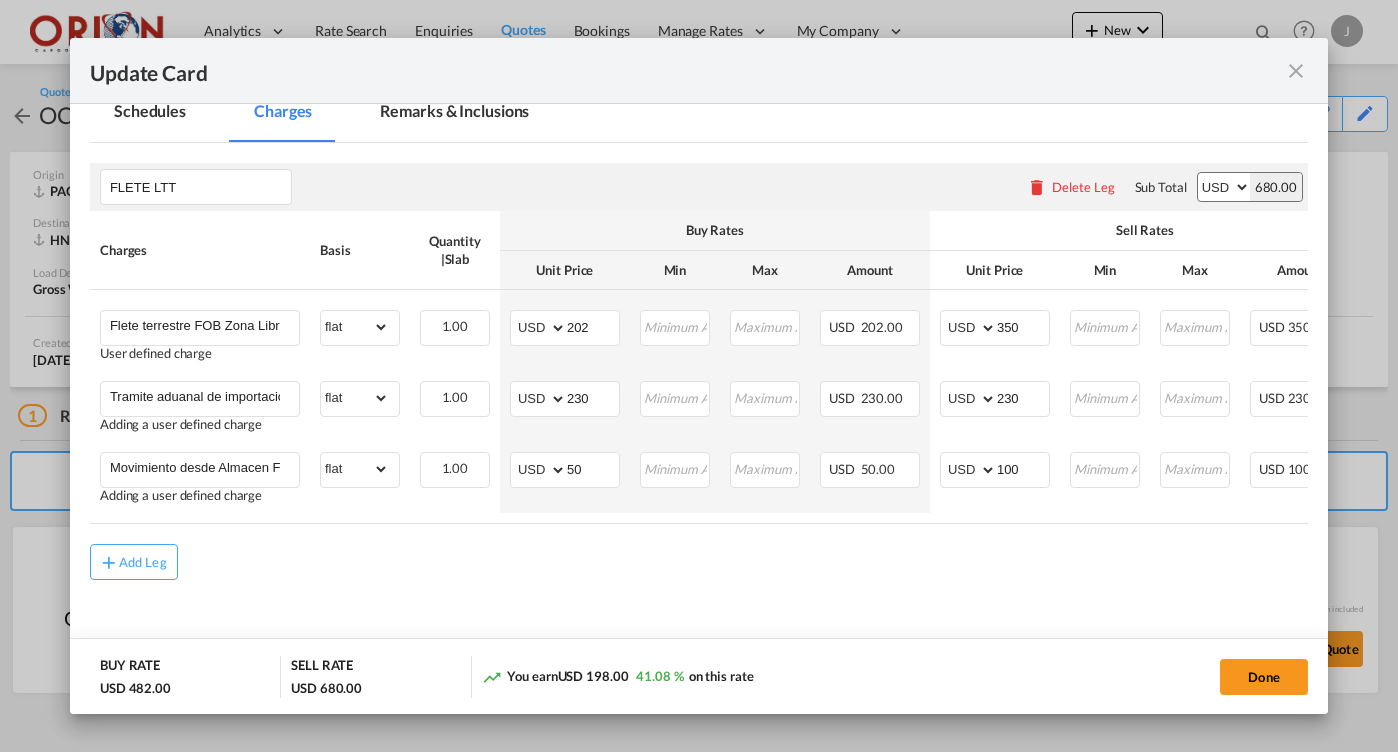 scroll, scrollTop: 399, scrollLeft: 0, axis: vertical 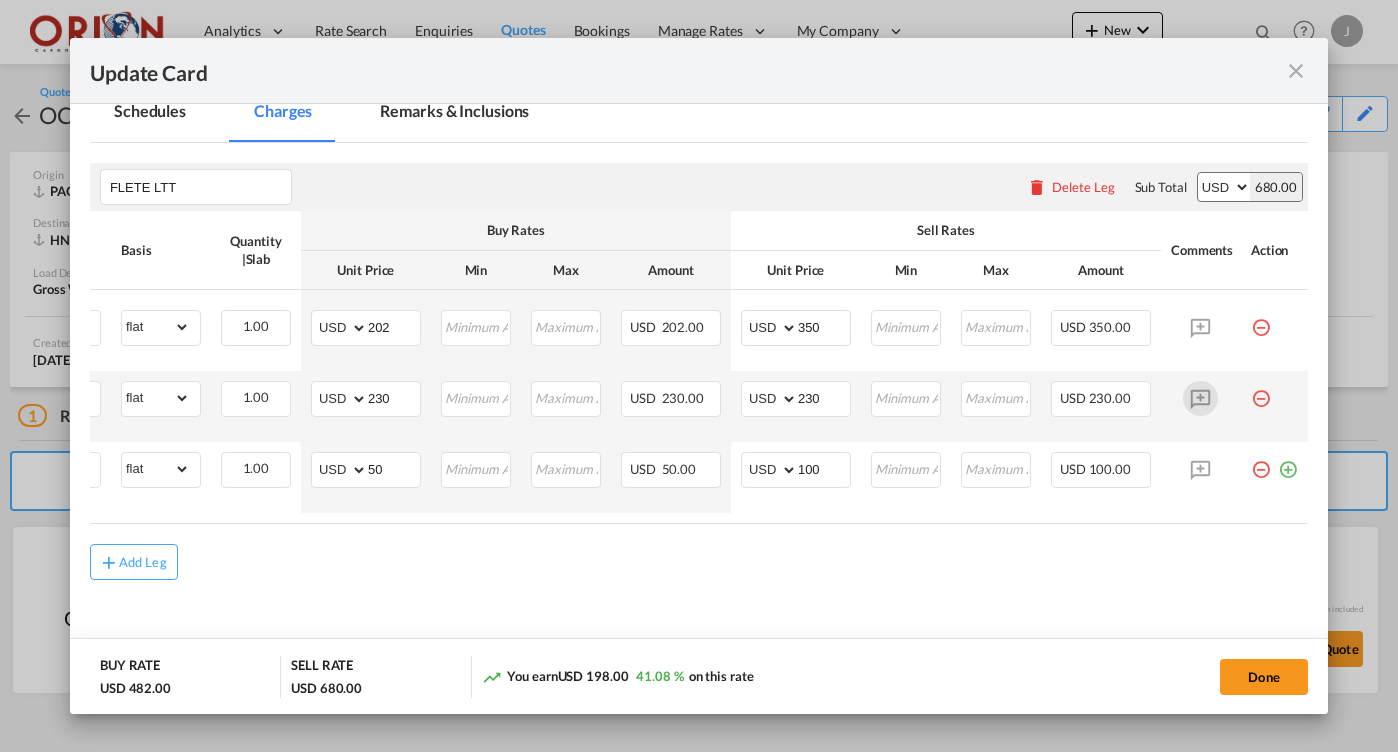 click at bounding box center [1200, 398] 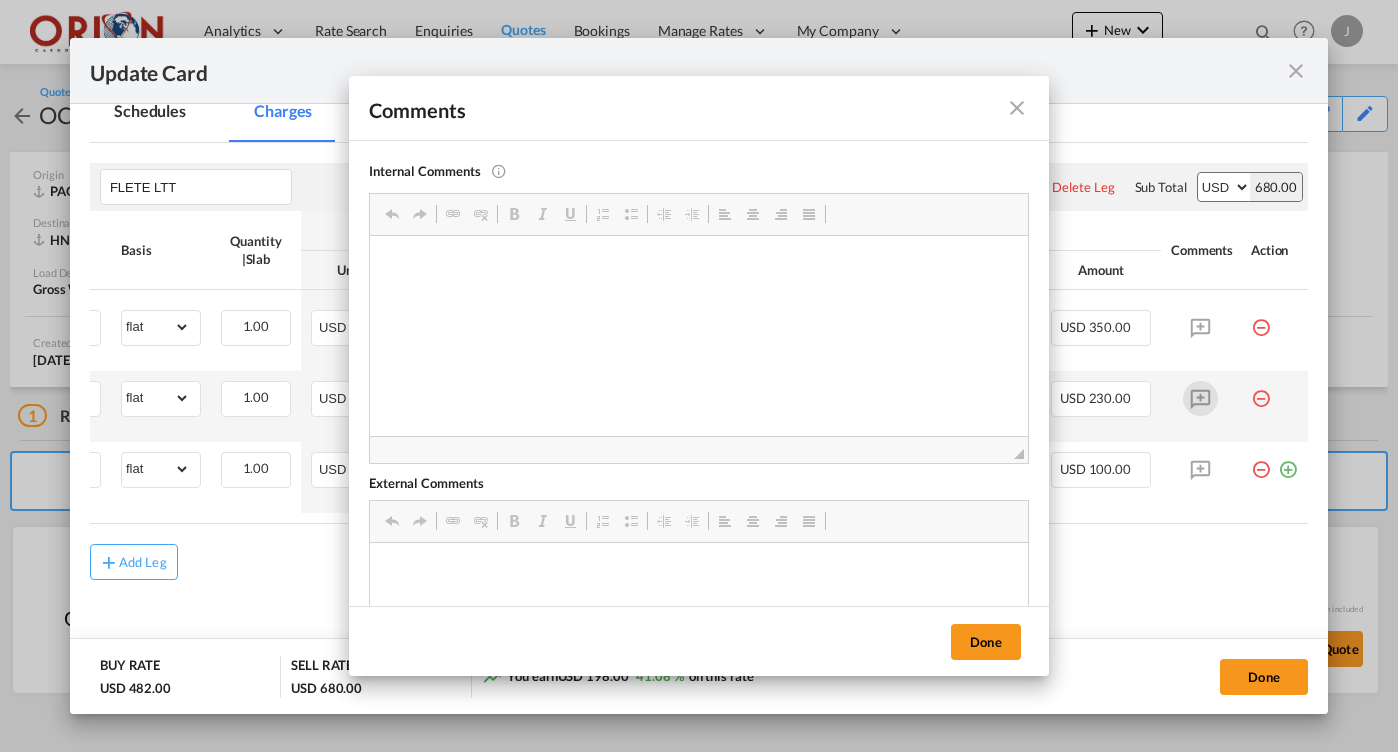 scroll, scrollTop: 0, scrollLeft: 199, axis: horizontal 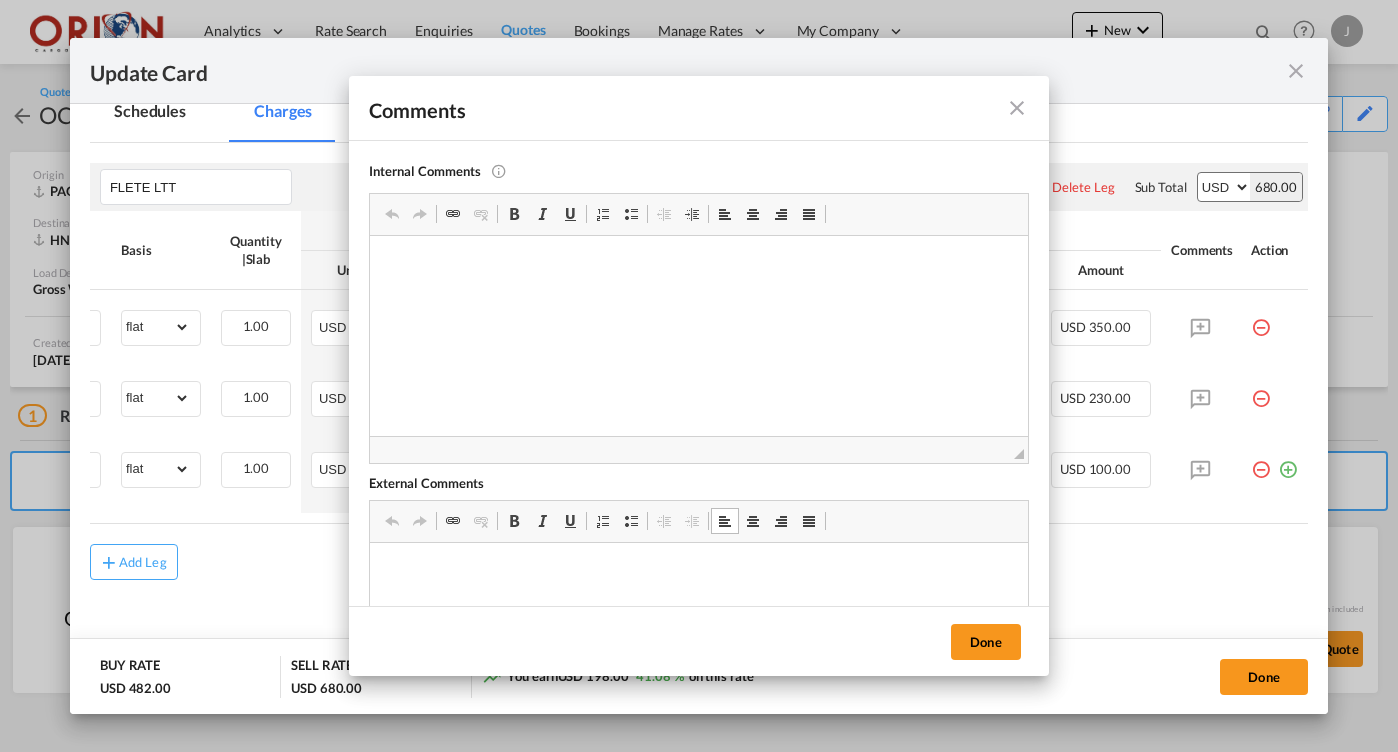 click on "Insert/Remove Bulleted List" at bounding box center [631, 521] 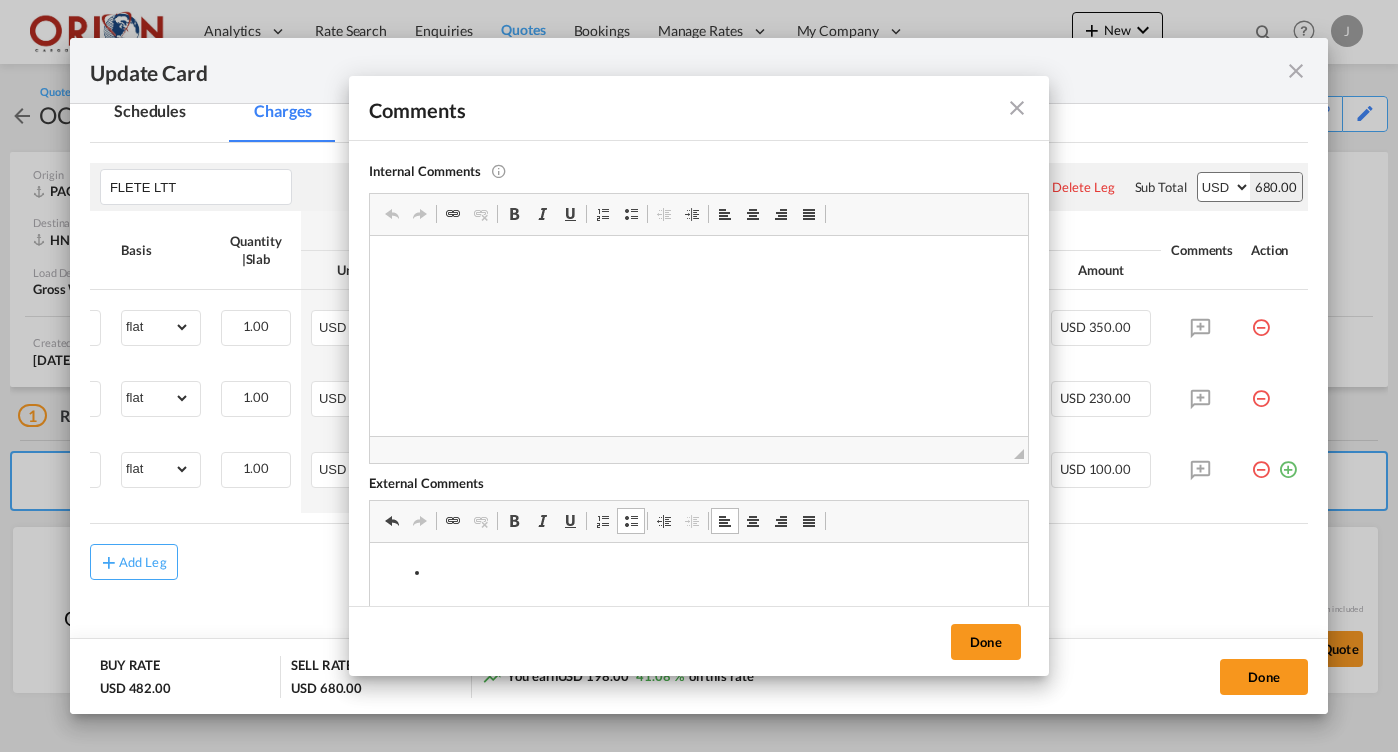 click at bounding box center (514, 521) 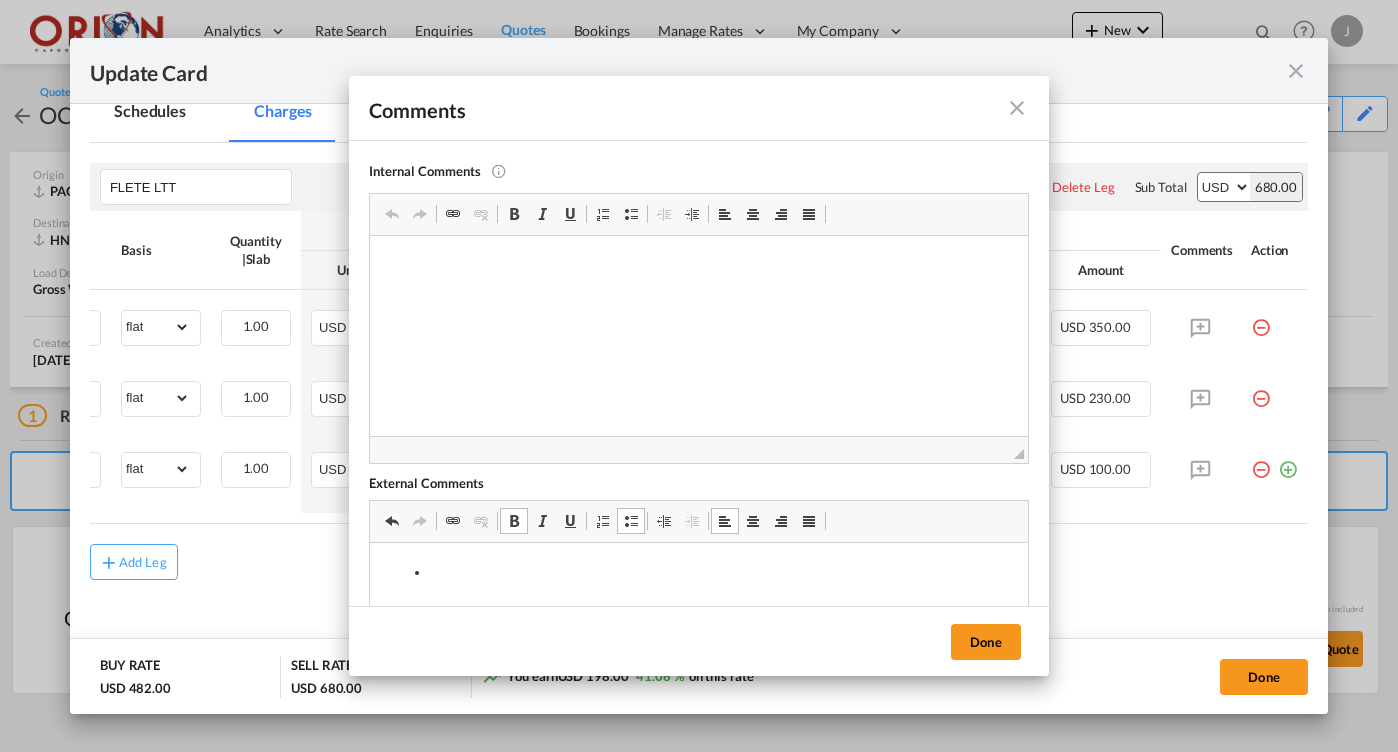 type 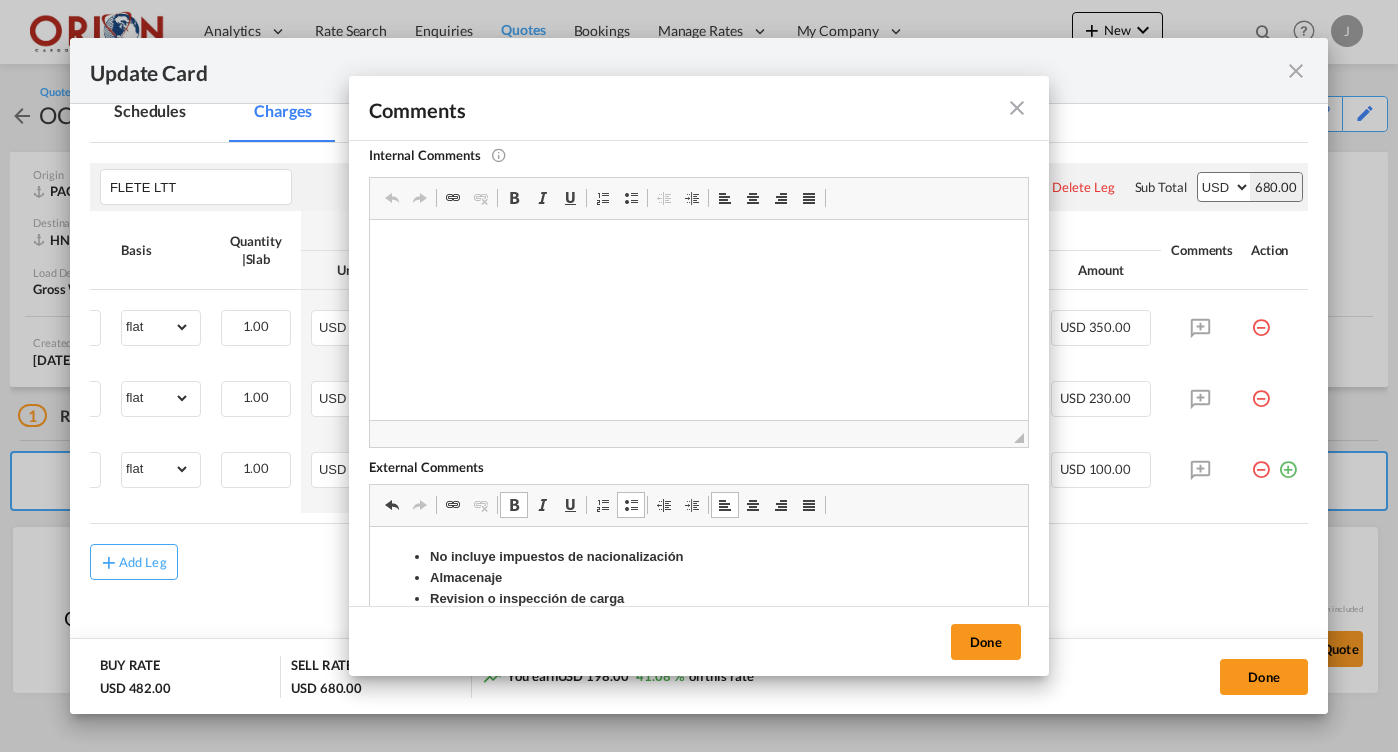 scroll, scrollTop: 36, scrollLeft: 0, axis: vertical 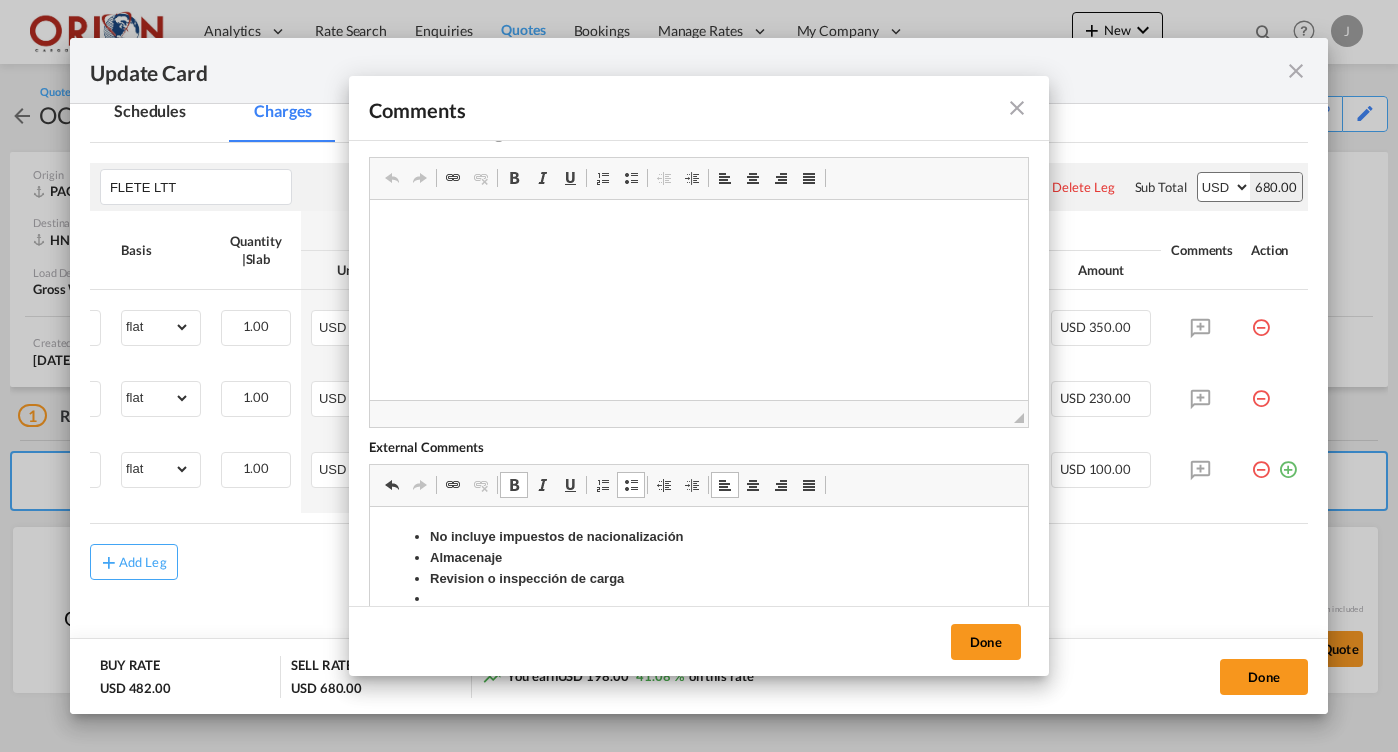 click on "Almacenaje" at bounding box center [466, 557] 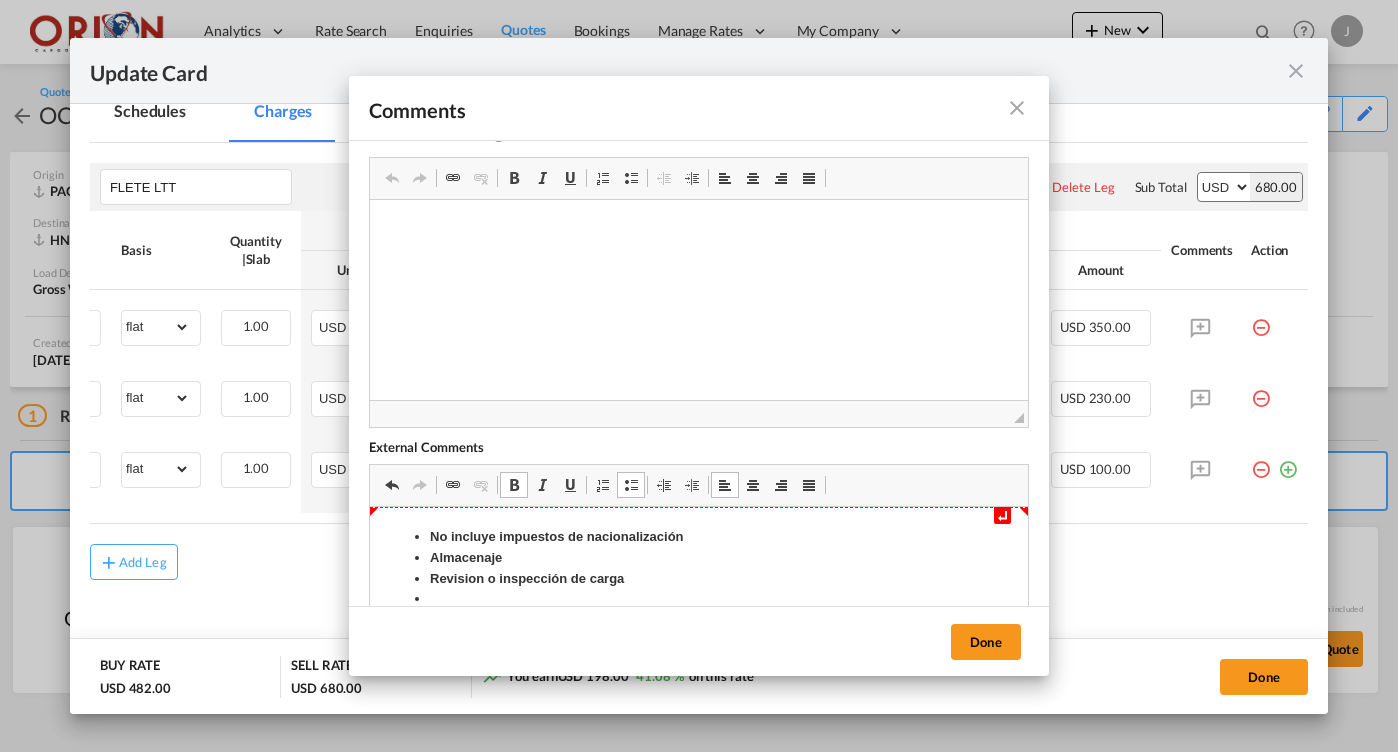 click on "No incluye impuestos de nacionalización" at bounding box center (557, 536) 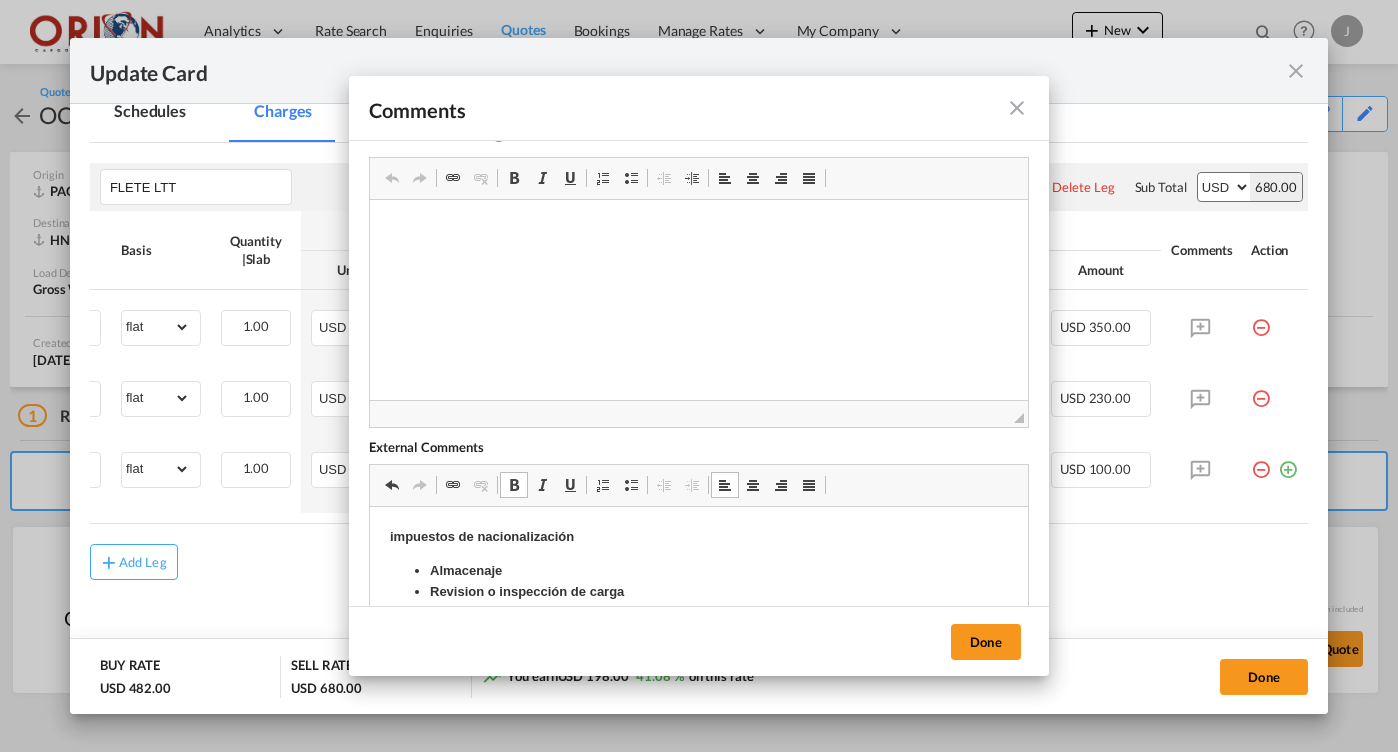 click at bounding box center [631, 485] 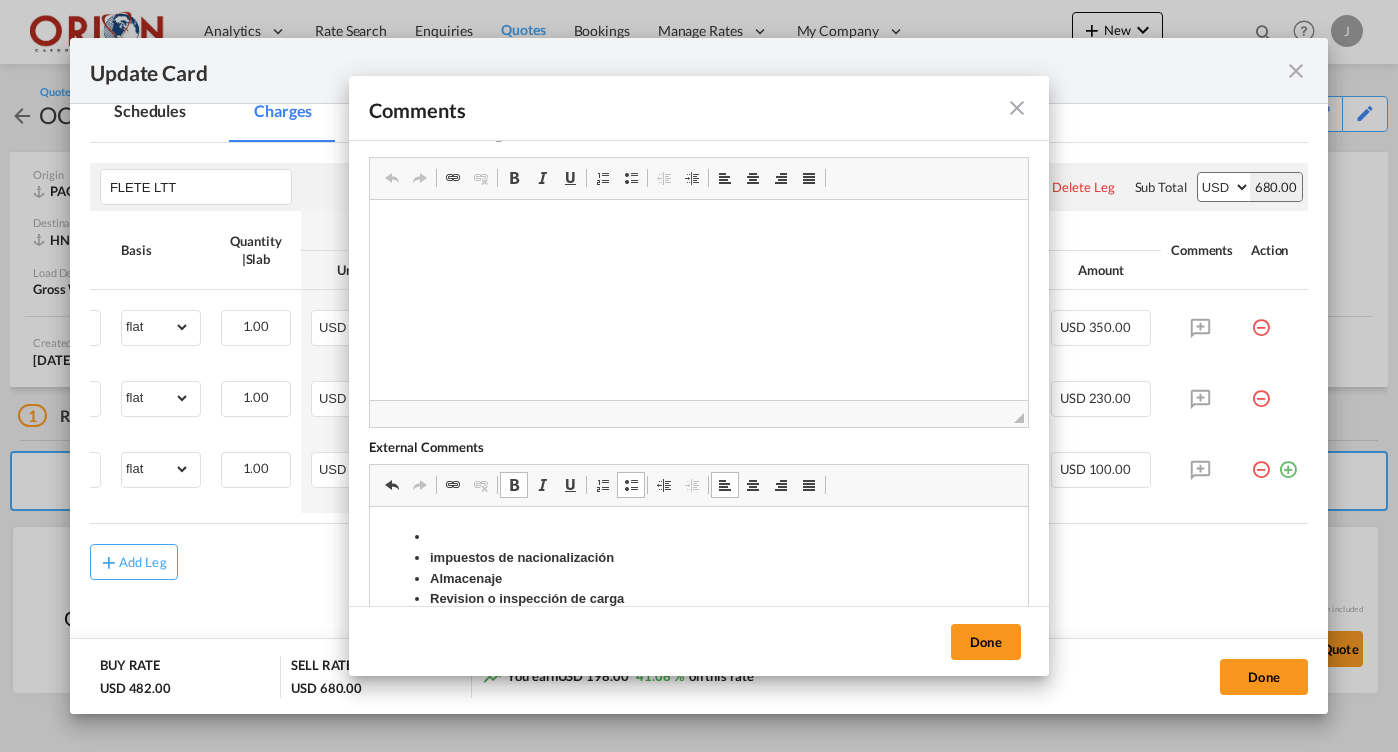 click on "impuestos de nacionalización Almacenaje Revision o inspección de carga" at bounding box center [699, 579] 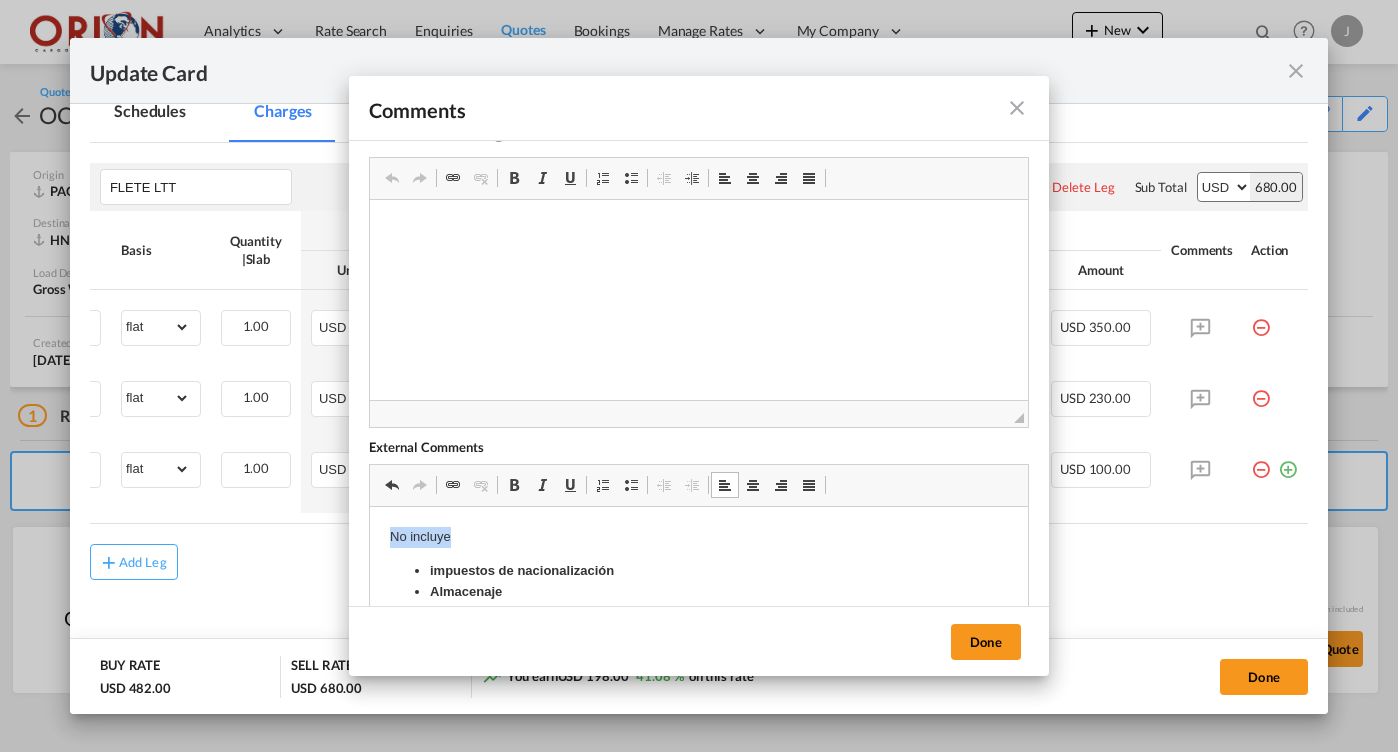 drag, startPoint x: 460, startPoint y: 541, endPoint x: 365, endPoint y: 541, distance: 95 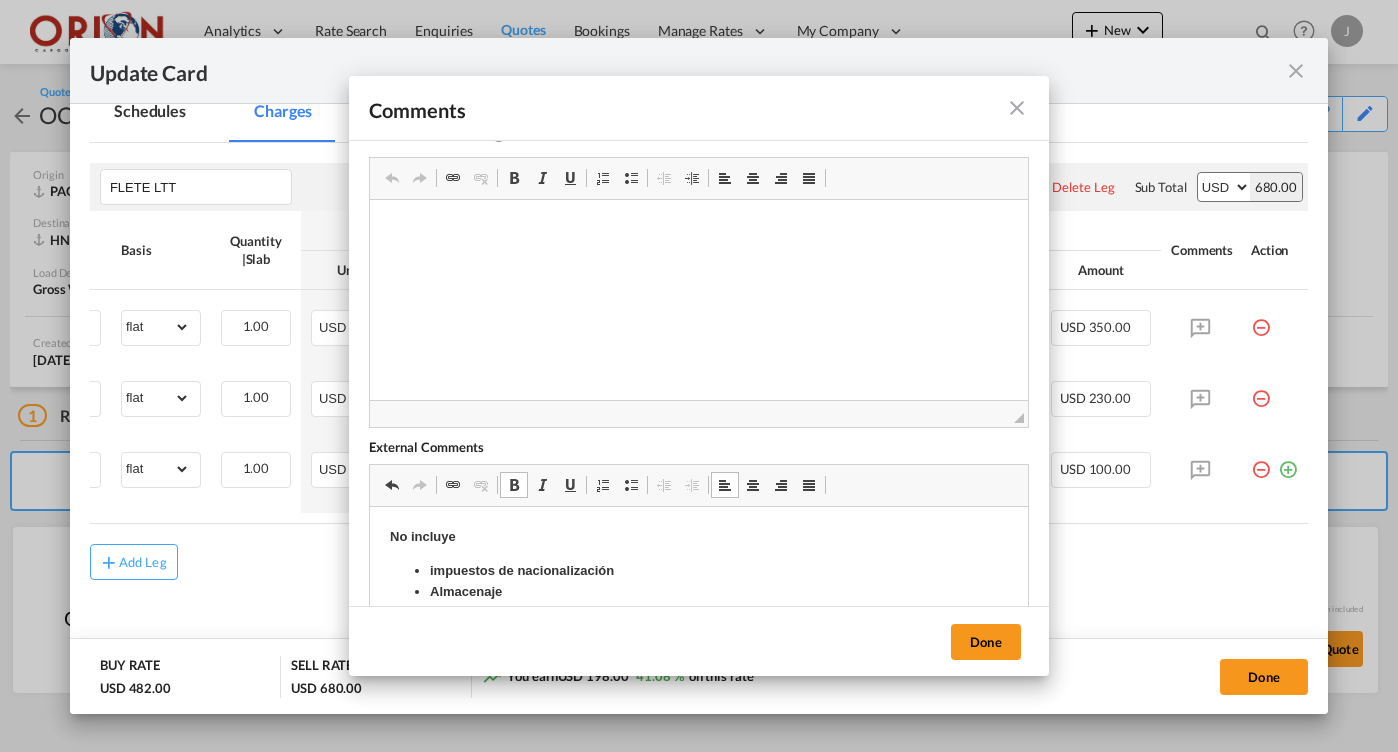 scroll, scrollTop: 64, scrollLeft: 0, axis: vertical 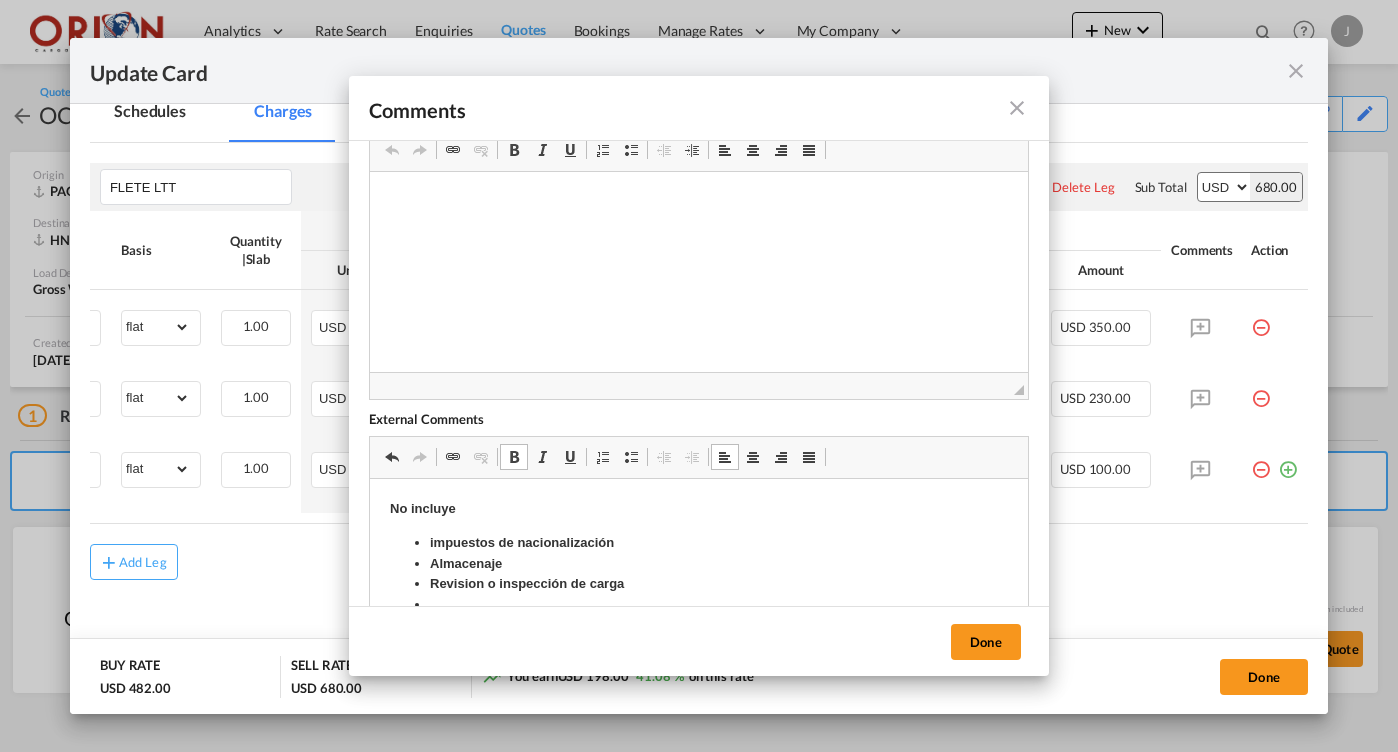 click on "No incluye" at bounding box center (699, 509) 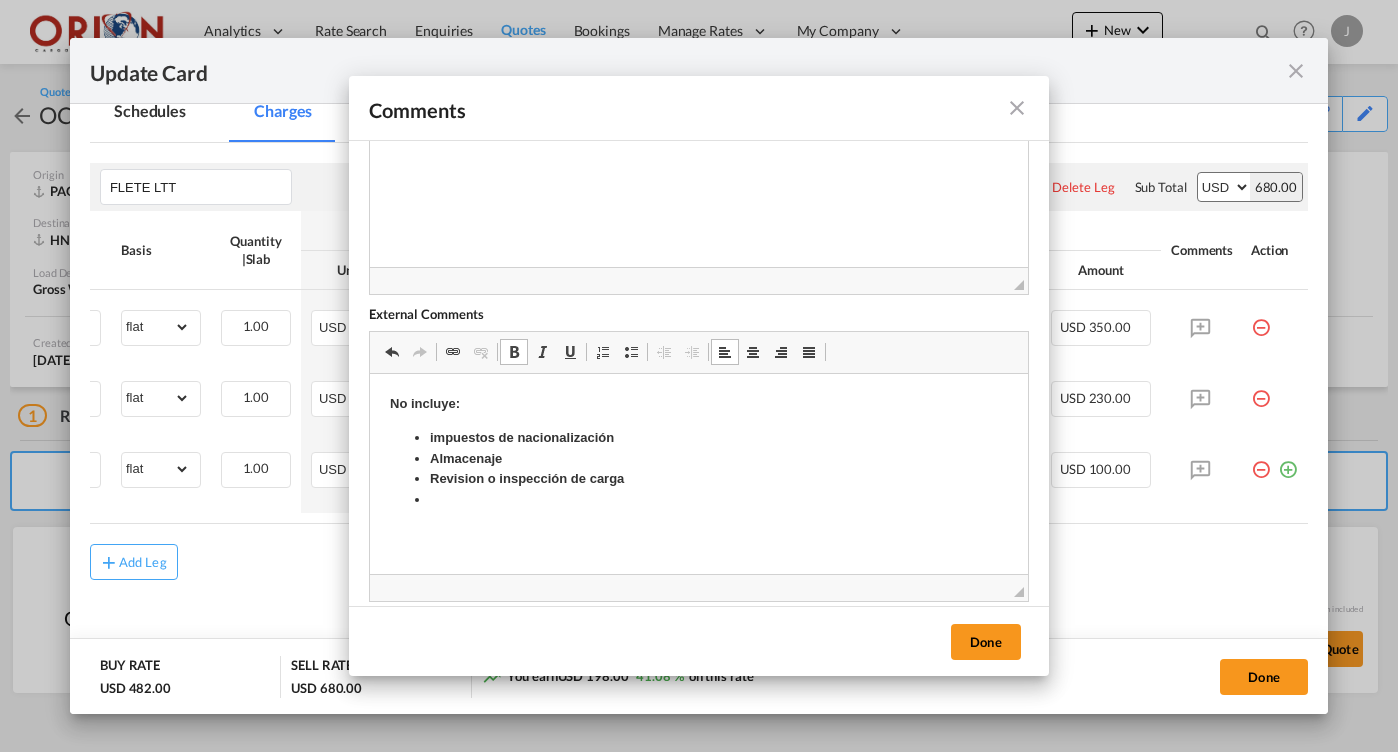 scroll, scrollTop: 170, scrollLeft: 0, axis: vertical 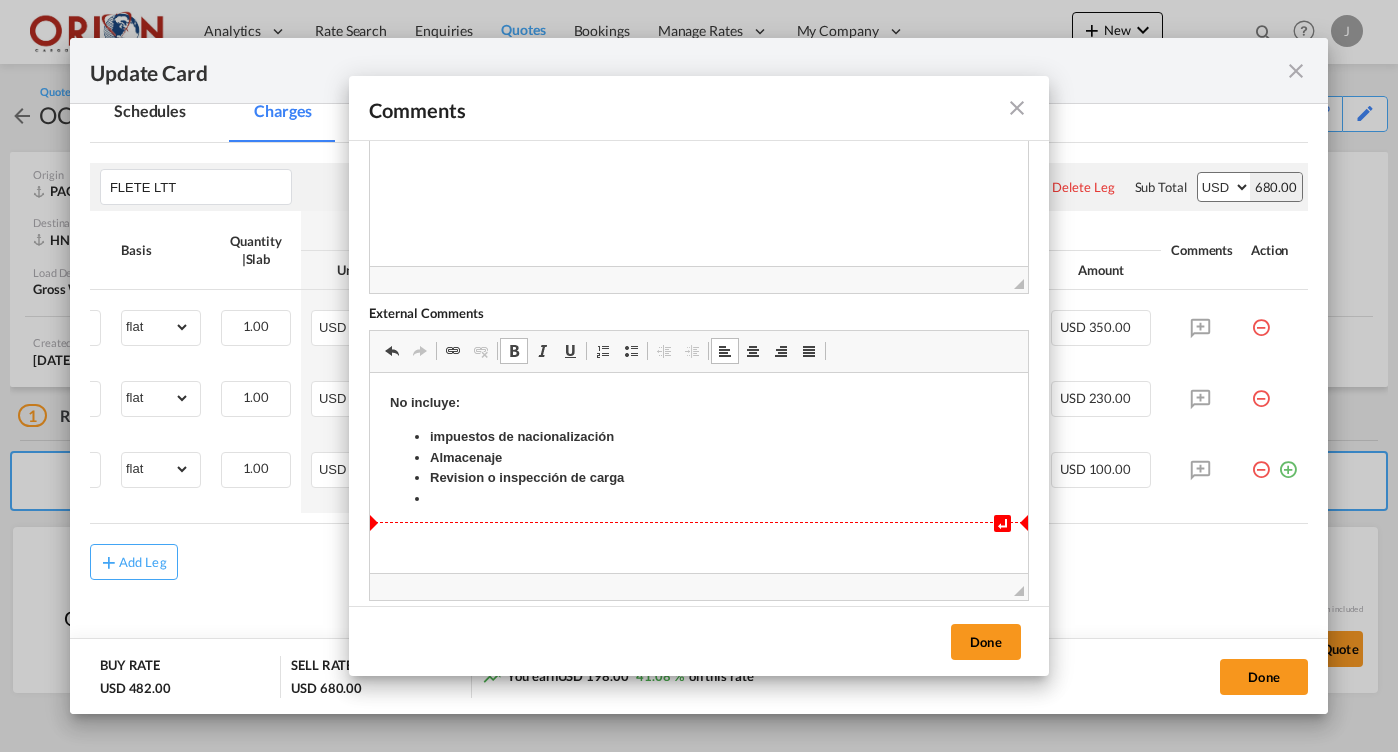 click at bounding box center (699, 499) 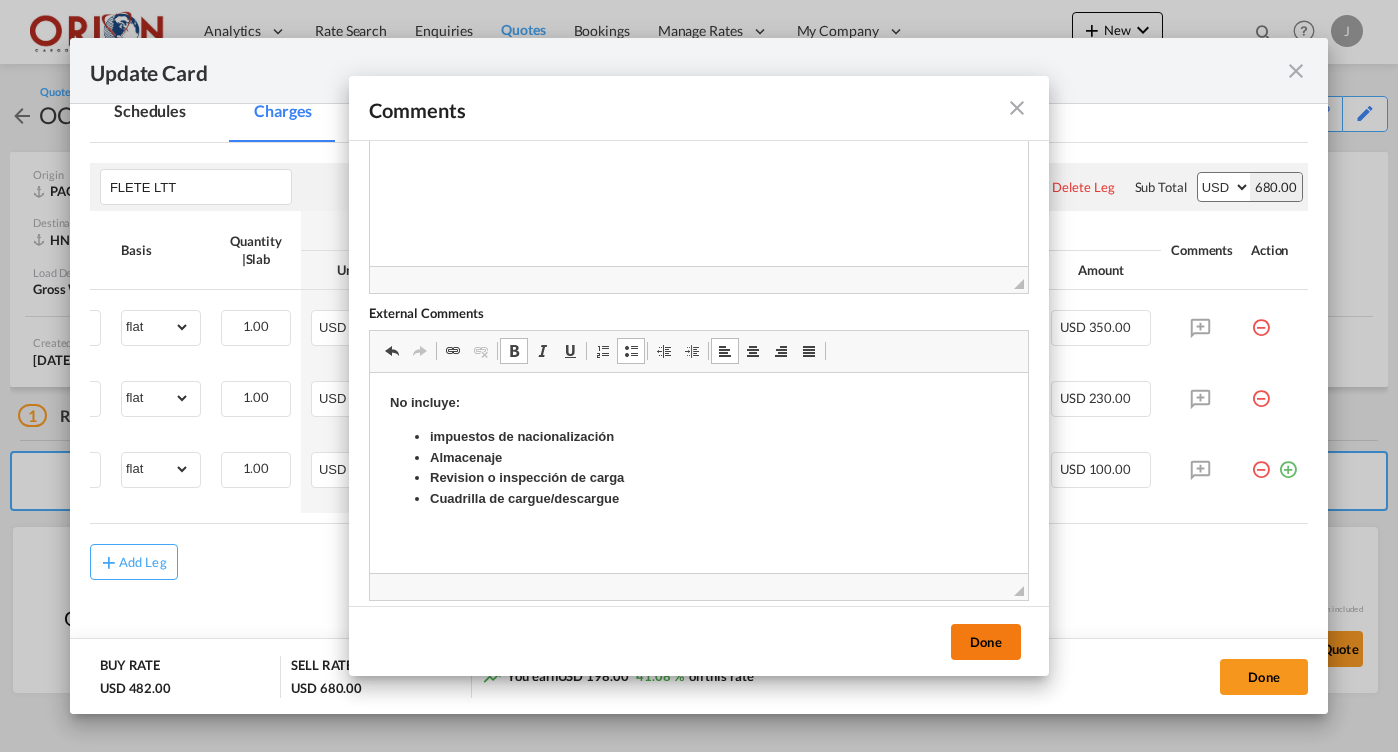 click on "Done" at bounding box center [986, 642] 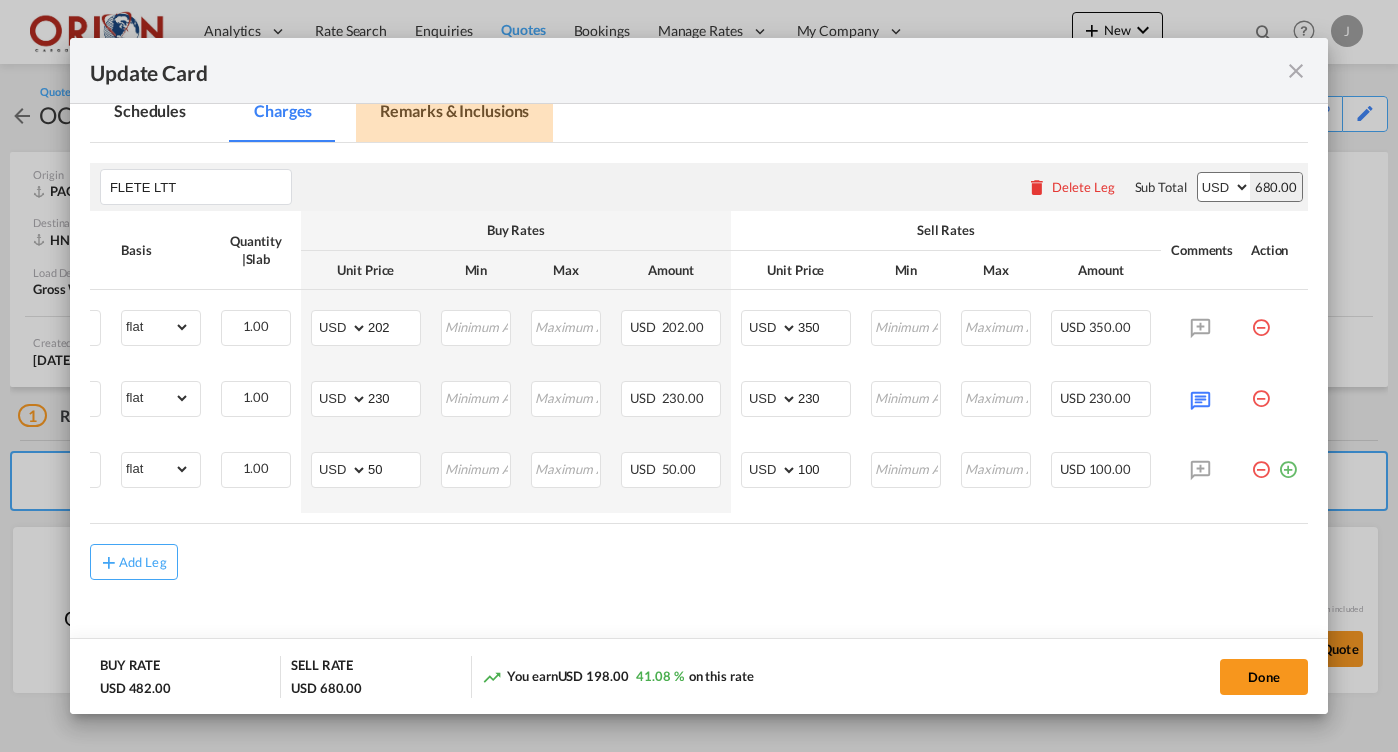 click on "Remarks & Inclusions" at bounding box center [454, 114] 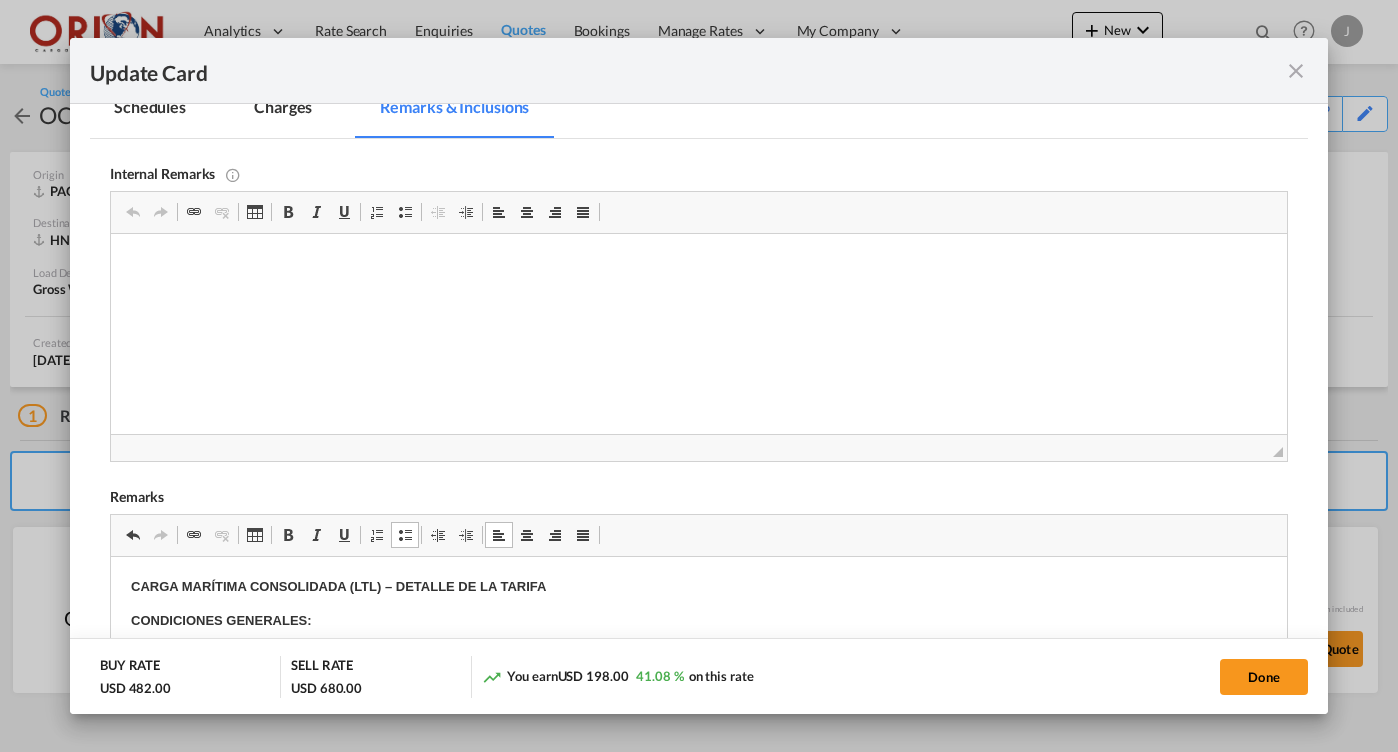 scroll, scrollTop: 714, scrollLeft: 0, axis: vertical 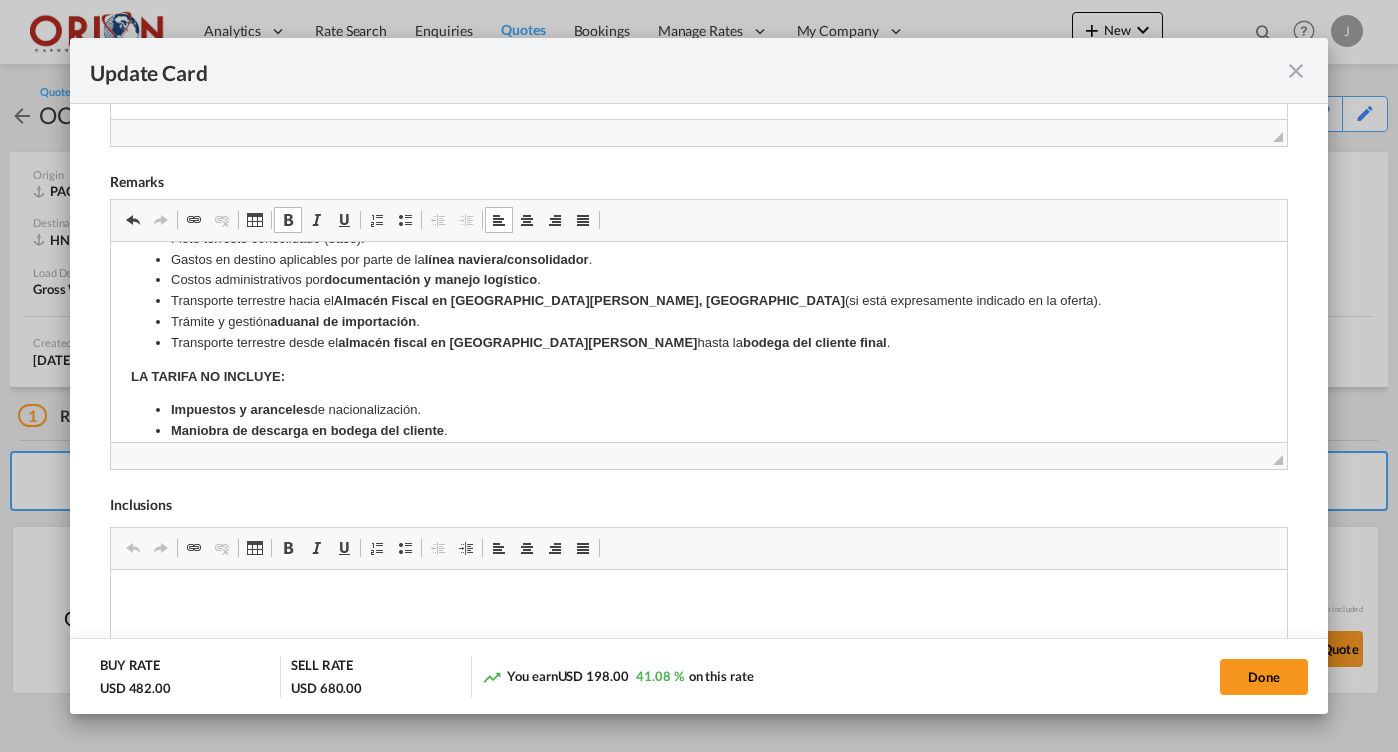 click on "Transporte terrestre desde el  almacén fiscal en [GEOGRAPHIC_DATA][PERSON_NAME]  hasta la  bodega del cliente final ." at bounding box center [698, 343] 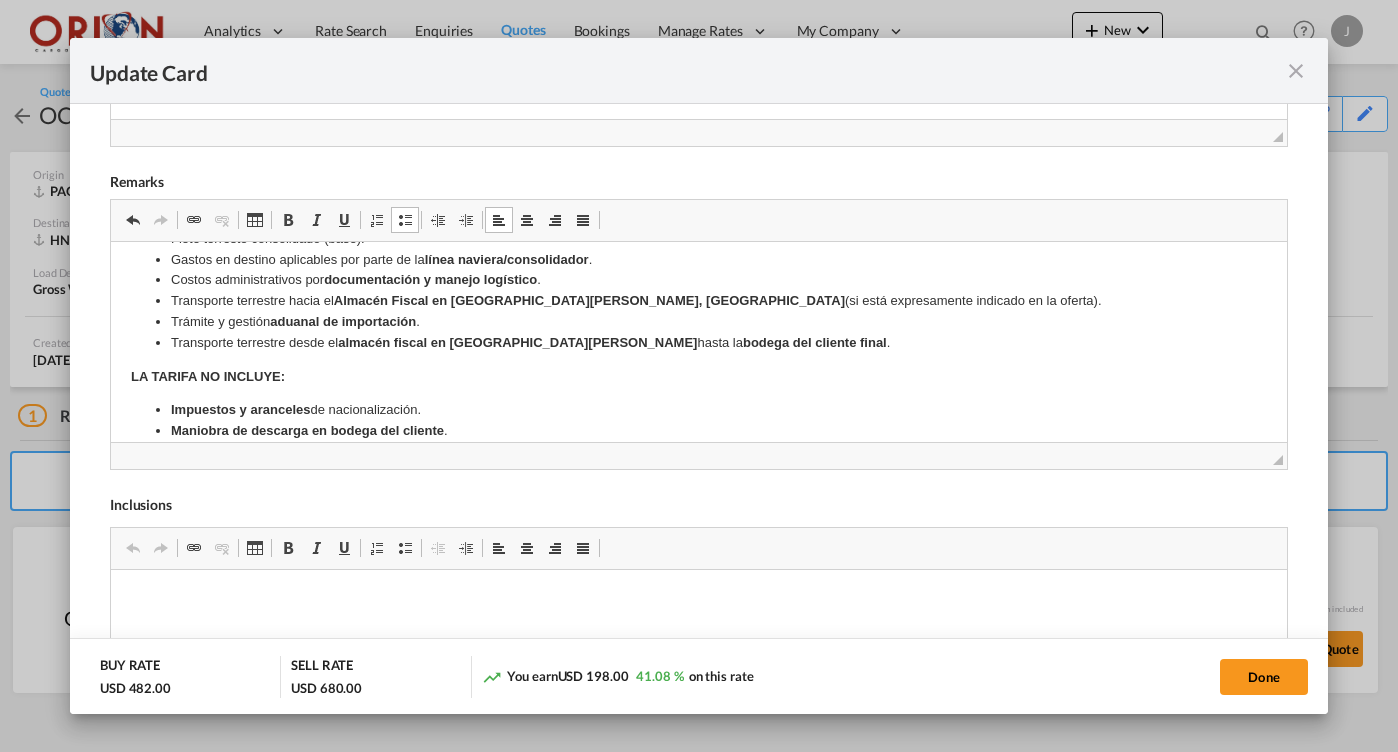 type 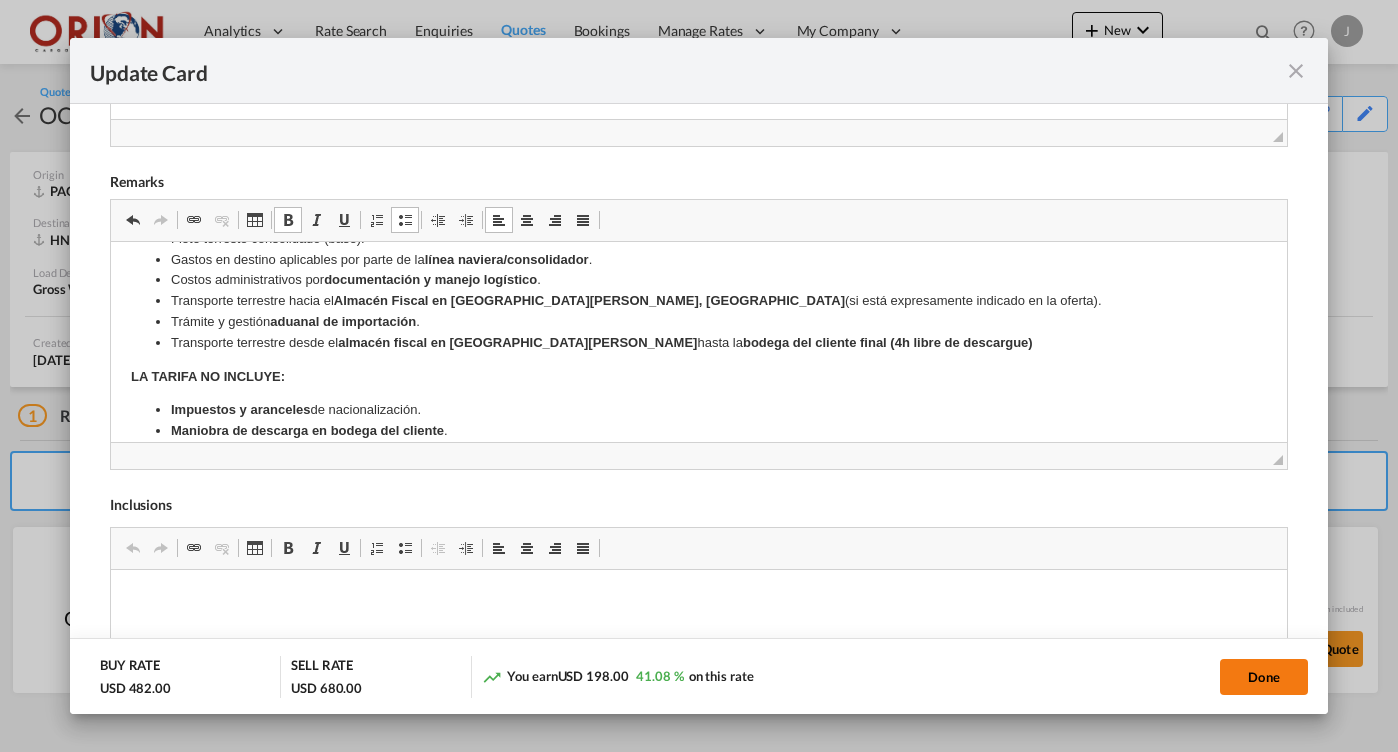 click on "Done" 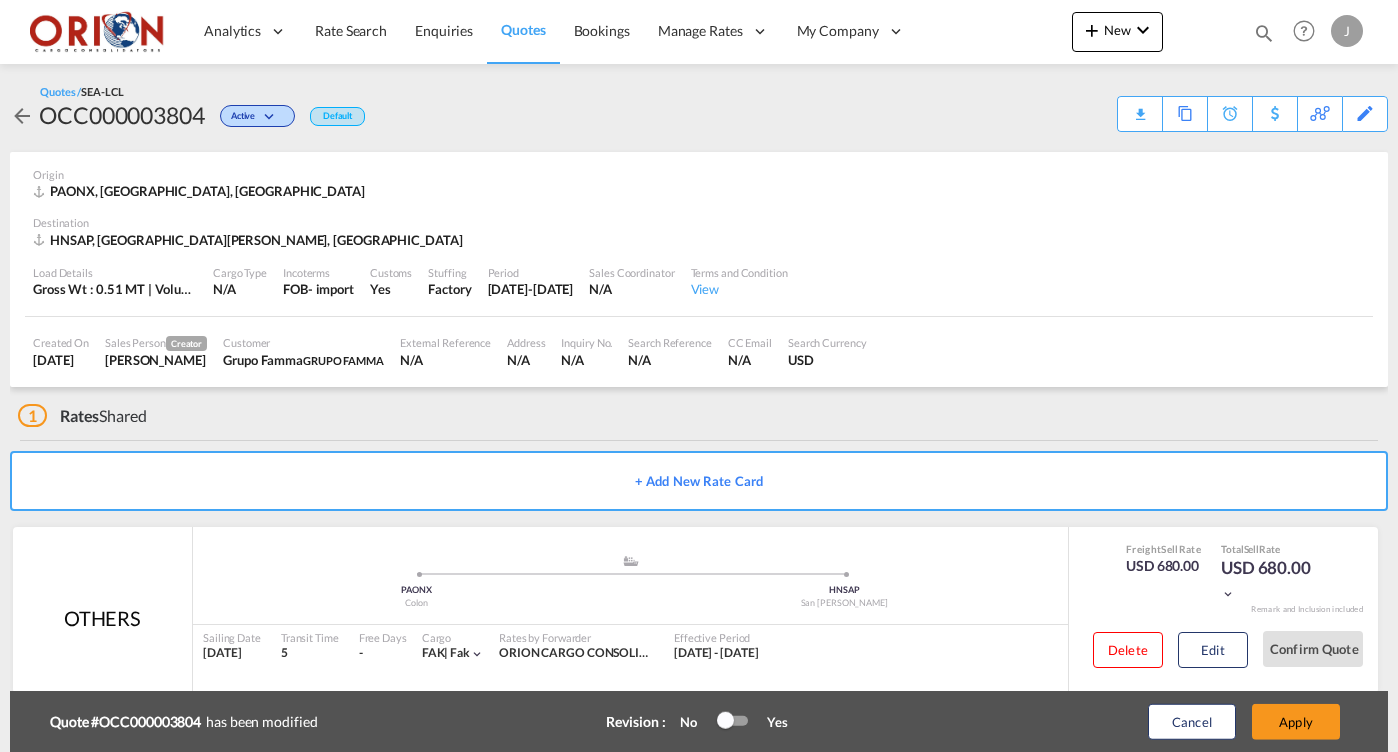 scroll, scrollTop: 287, scrollLeft: 0, axis: vertical 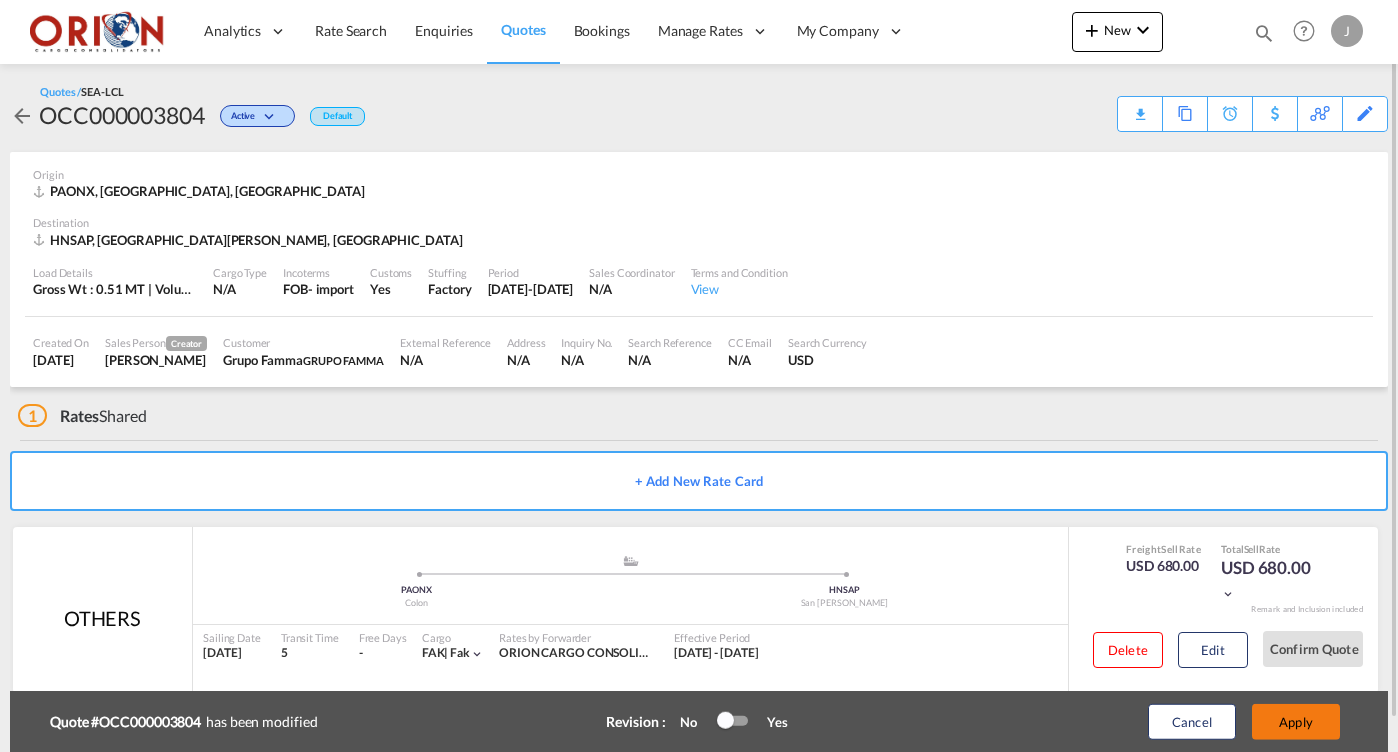 click on "Apply" at bounding box center (1296, 722) 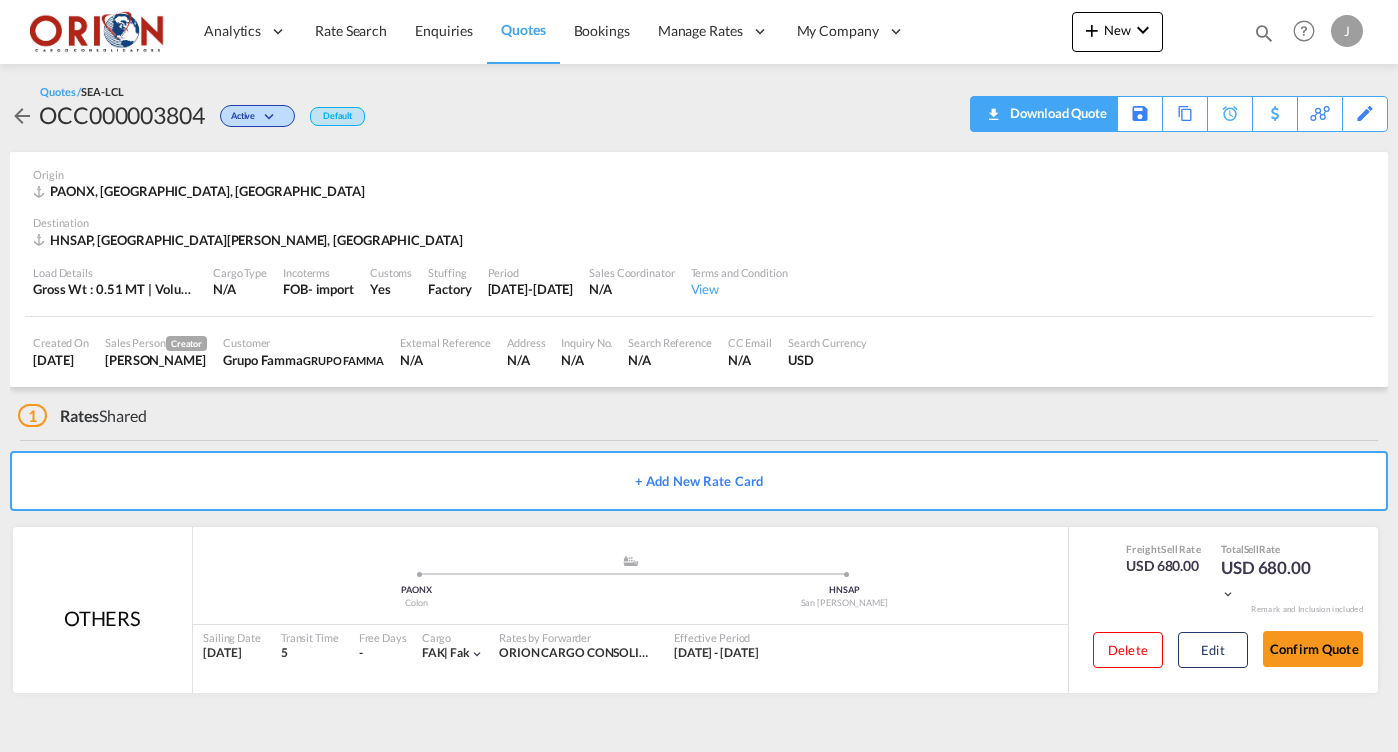click on "Download Quote" at bounding box center [1056, 113] 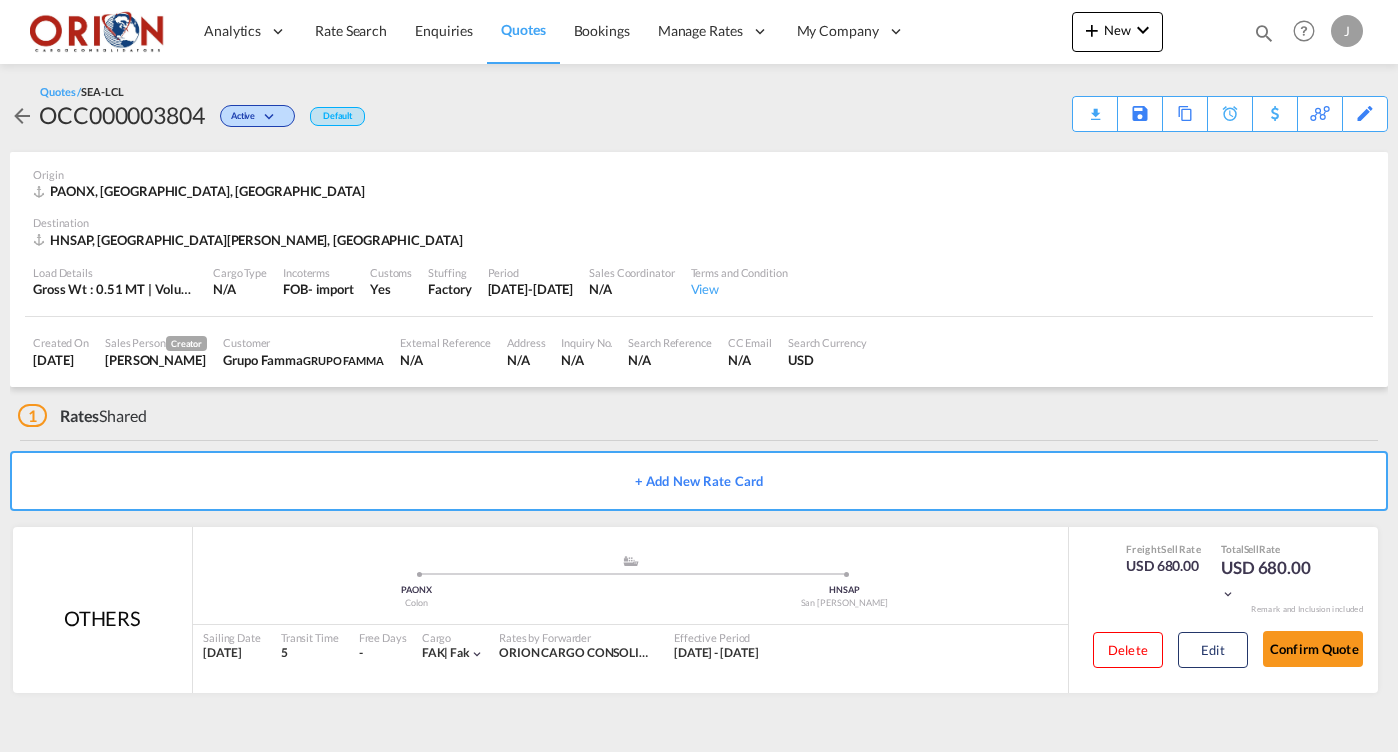click on "Quotes" at bounding box center (523, 29) 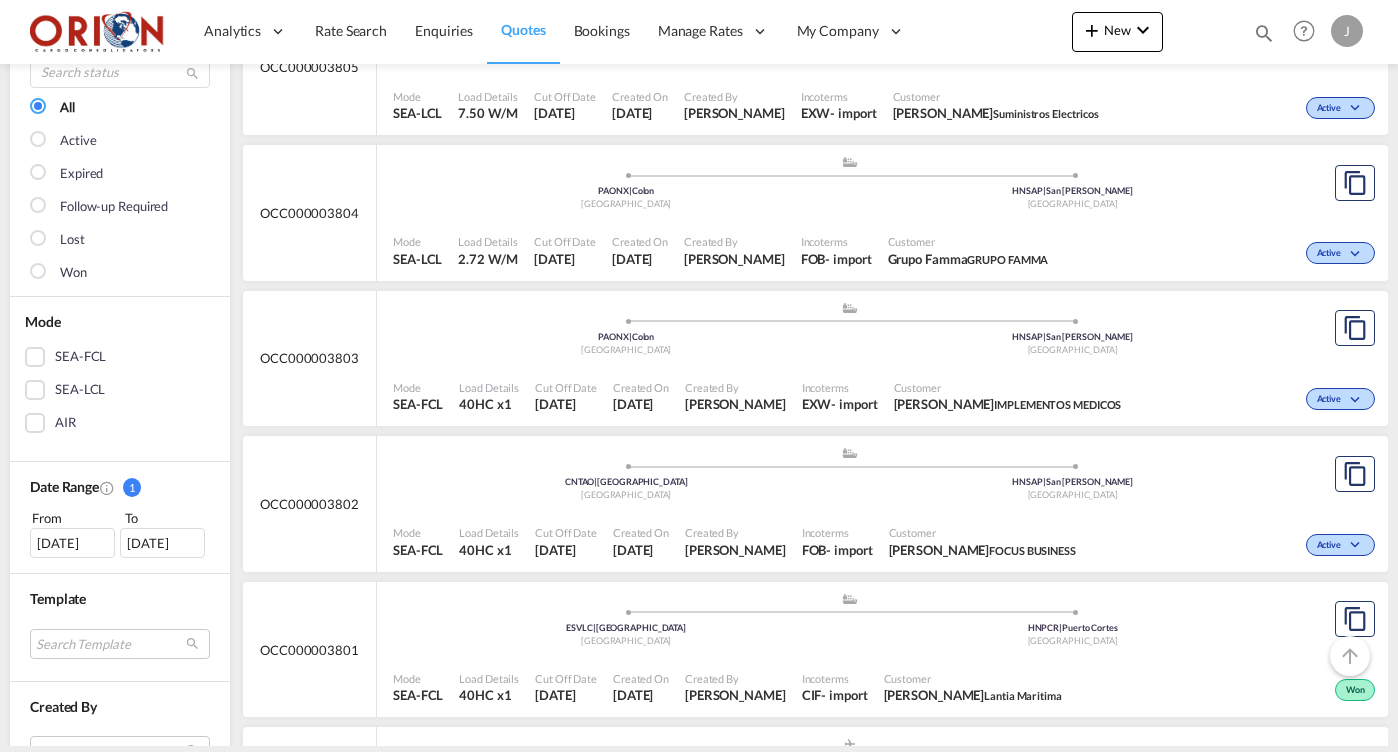 scroll, scrollTop: 304, scrollLeft: 0, axis: vertical 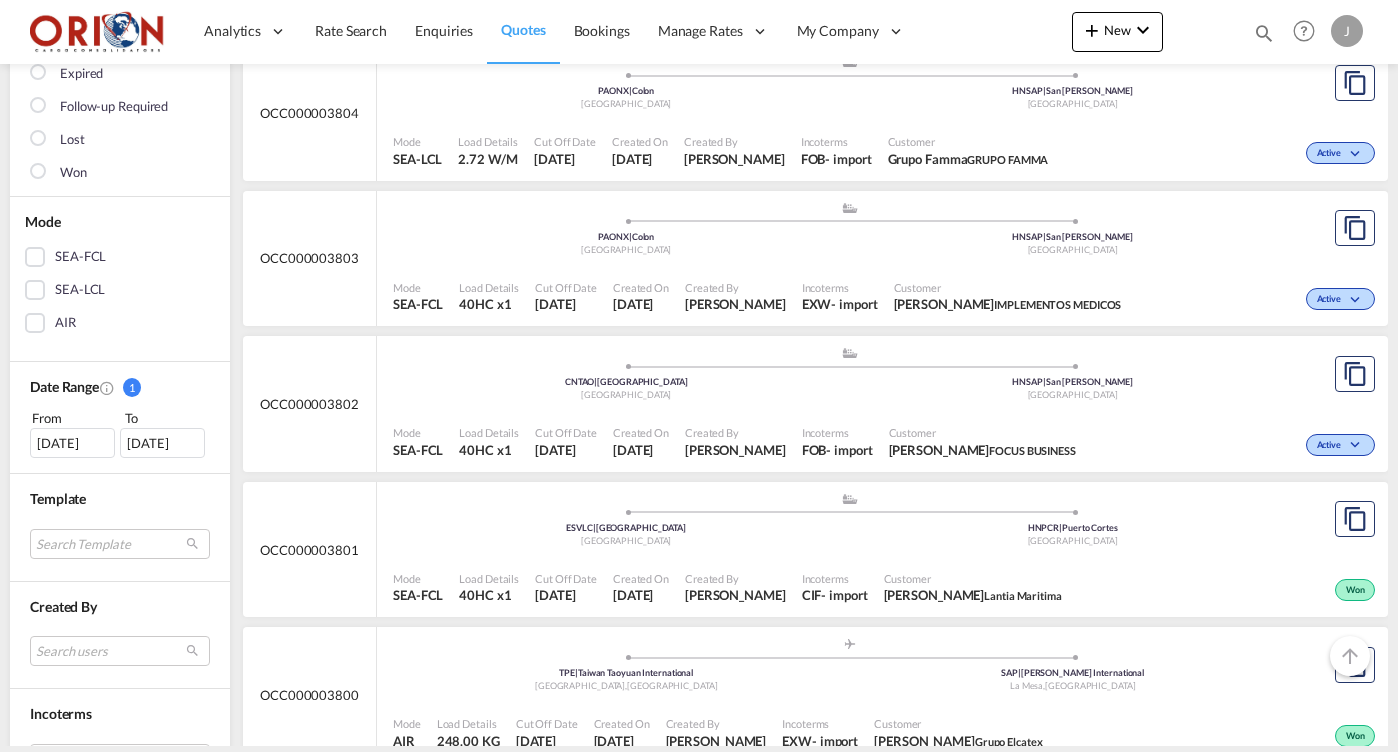 click on "Incoterms" at bounding box center (837, 432) 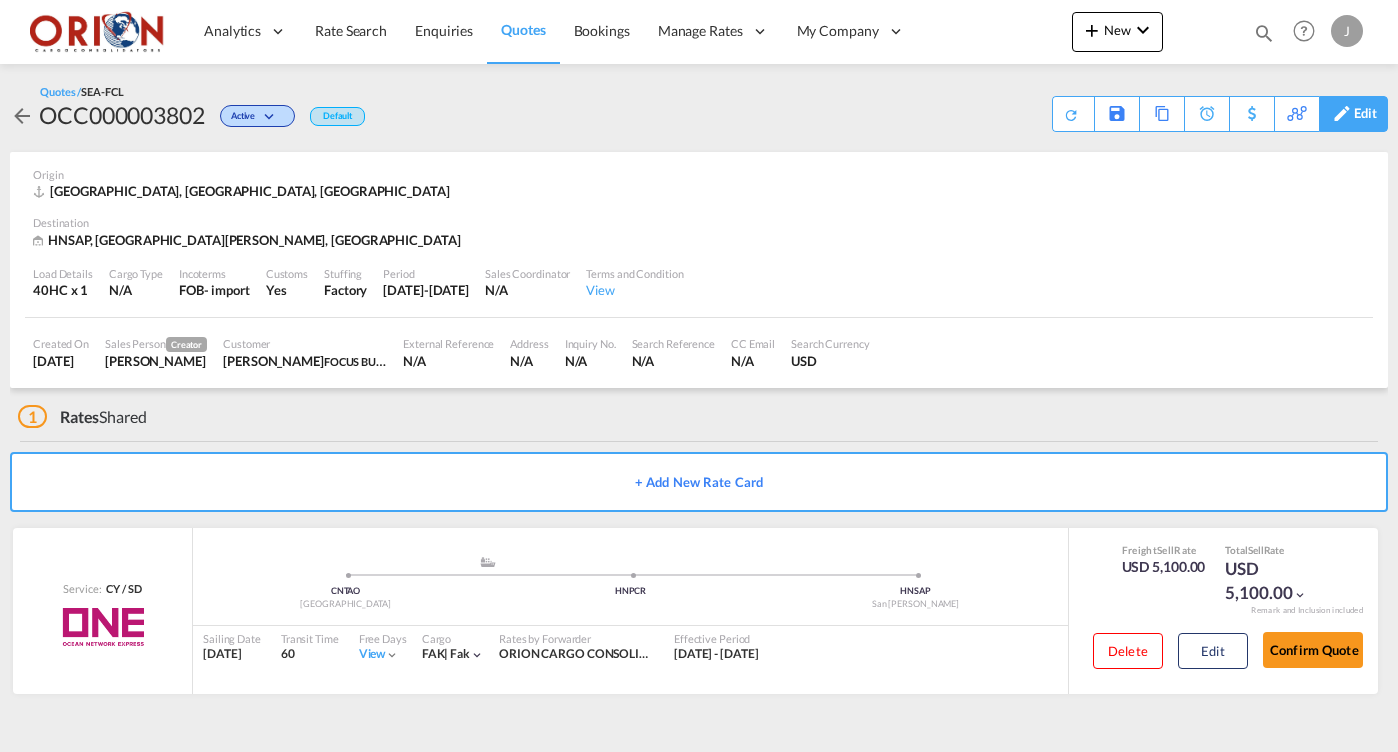 click on "Edit" at bounding box center [1365, 114] 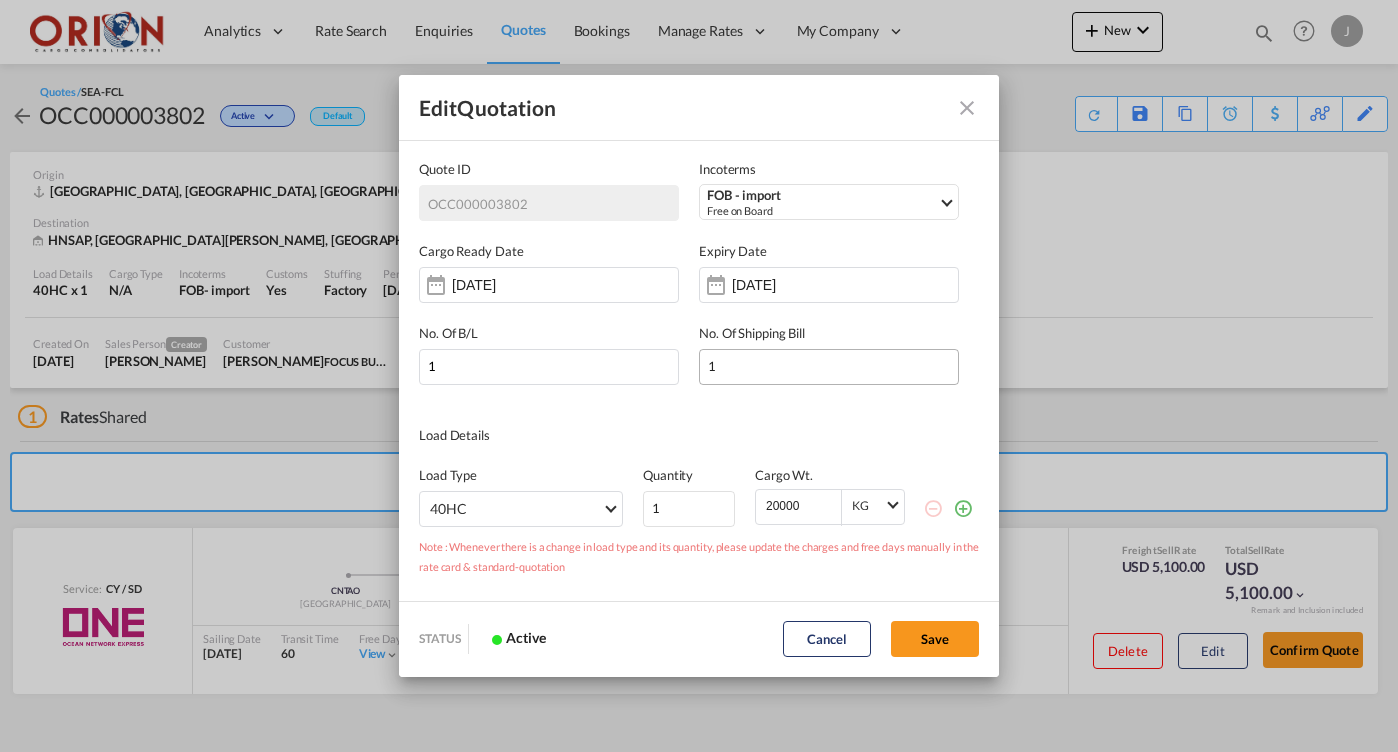 scroll, scrollTop: 0, scrollLeft: 0, axis: both 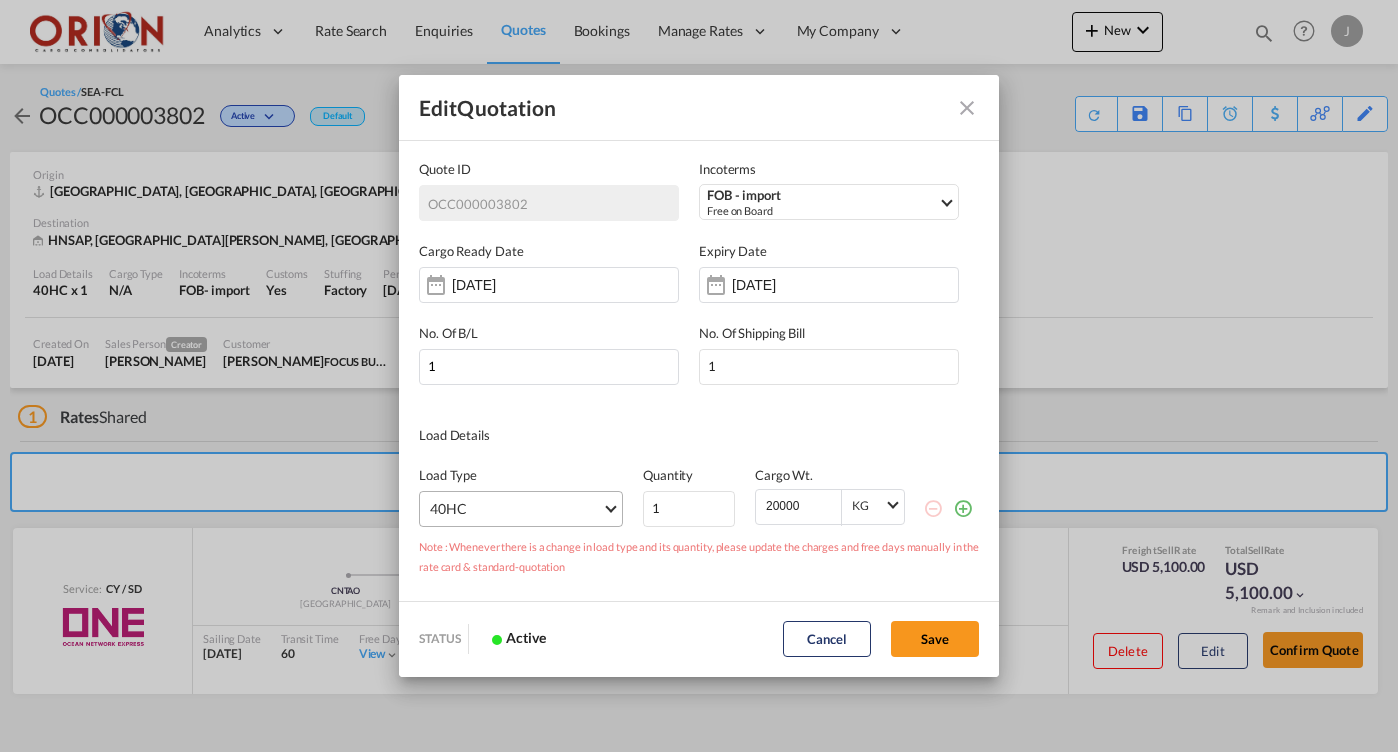 click on "40HC   20GP 40GP 45HC 20RE 40RE 40HR 20OT 40OT 20FR 40FR 40NR 20NR 45S 20TK 40TK OTHR 53HC 20HC 20FX" at bounding box center [521, 509] 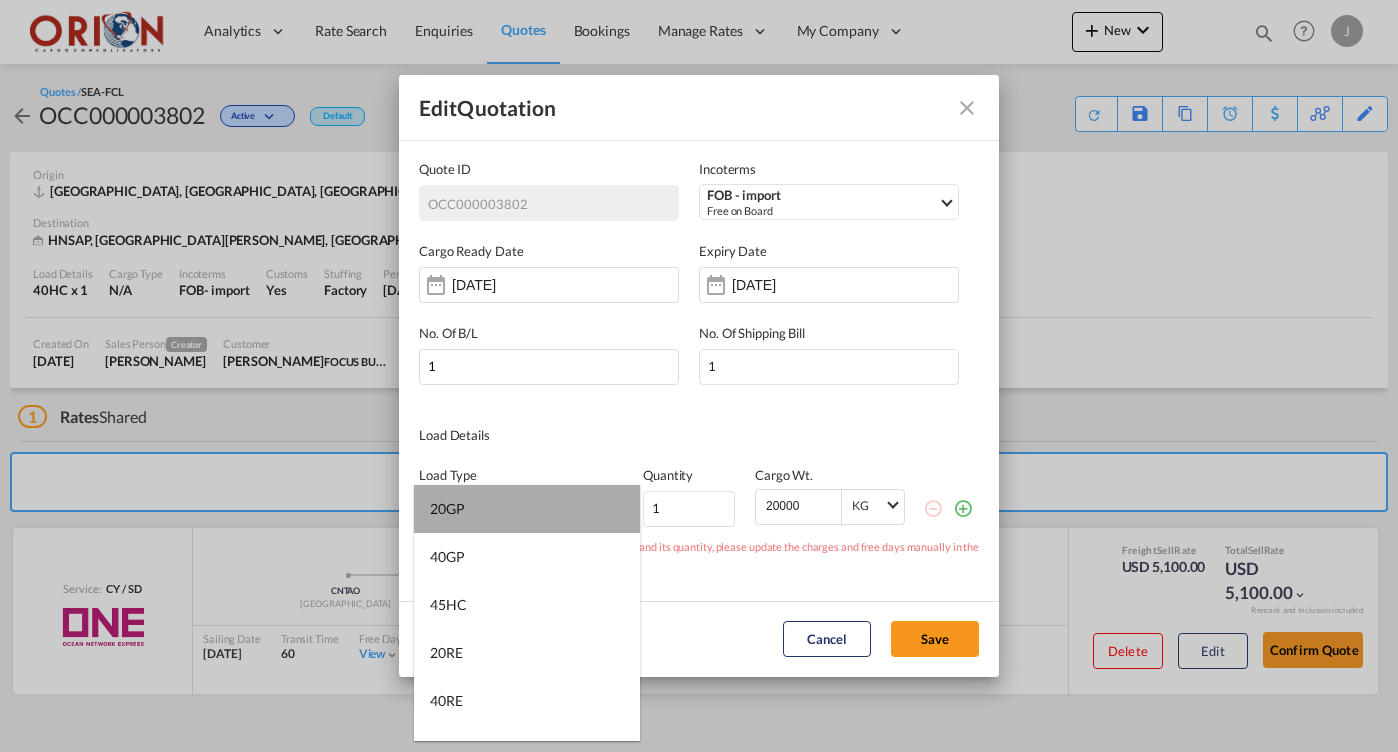 click on "20GP" at bounding box center (527, 509) 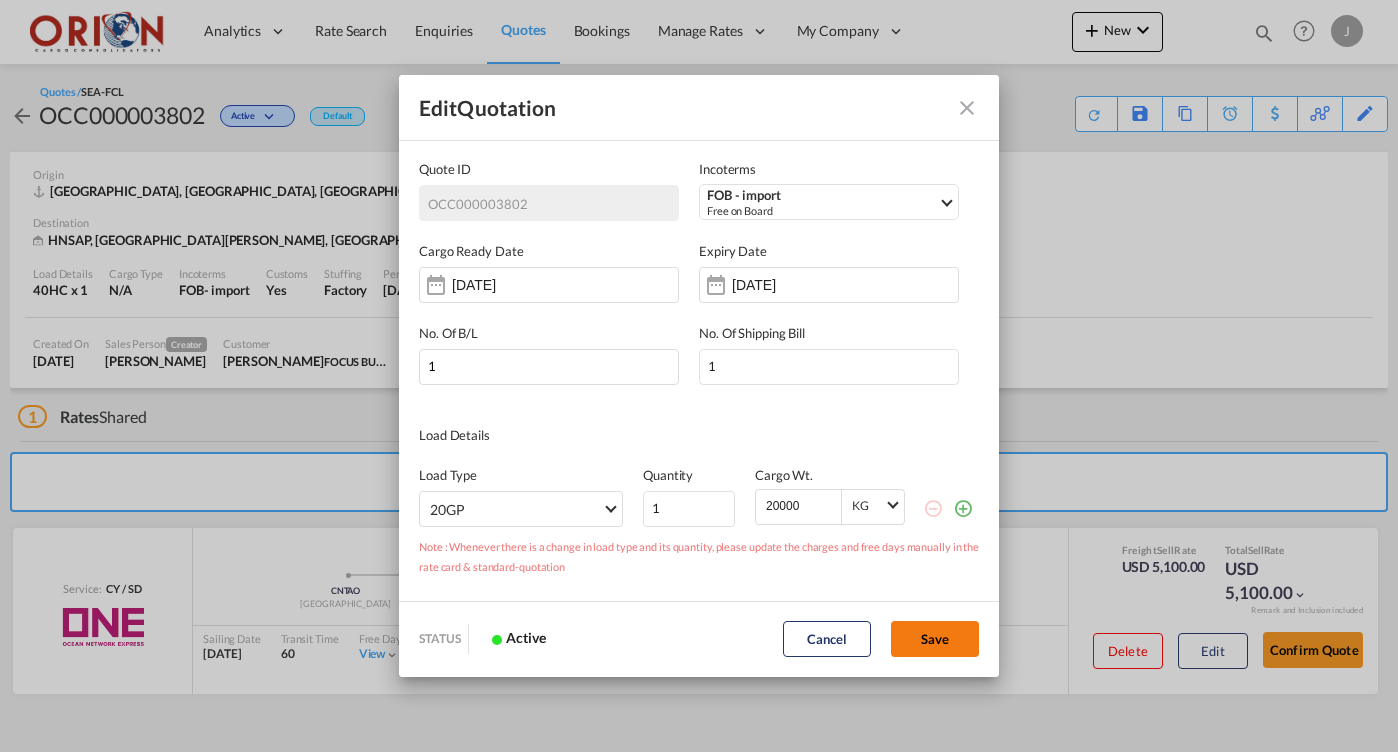 click on "Save" 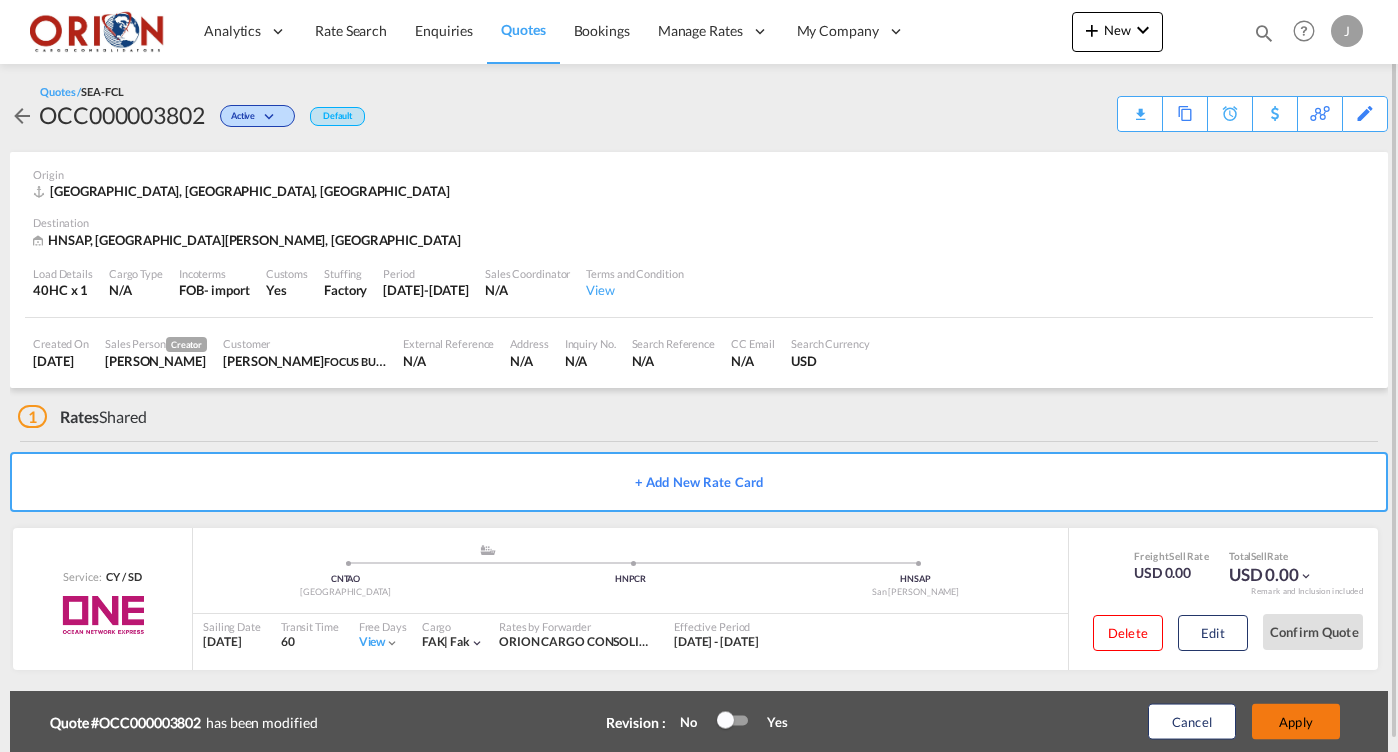 click on "Apply" at bounding box center (1296, 722) 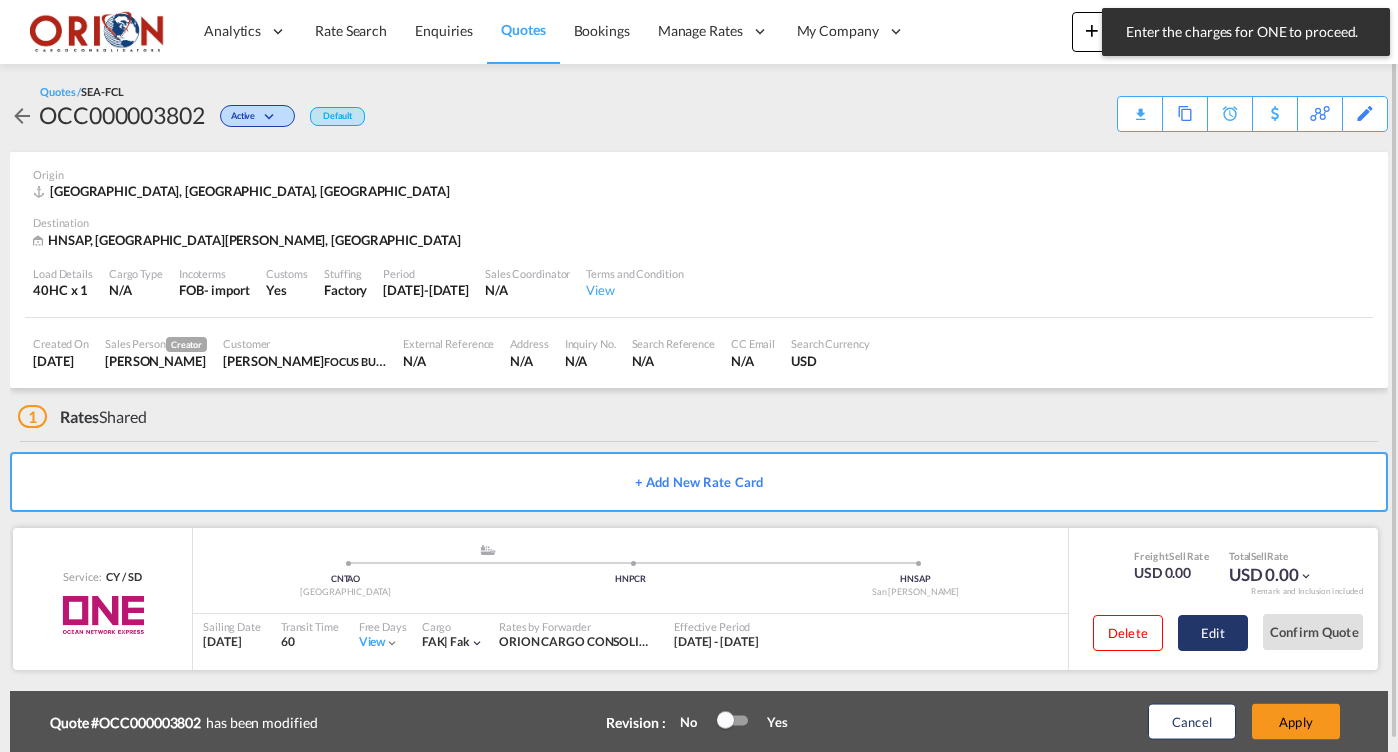 click on "Edit" at bounding box center [1213, 633] 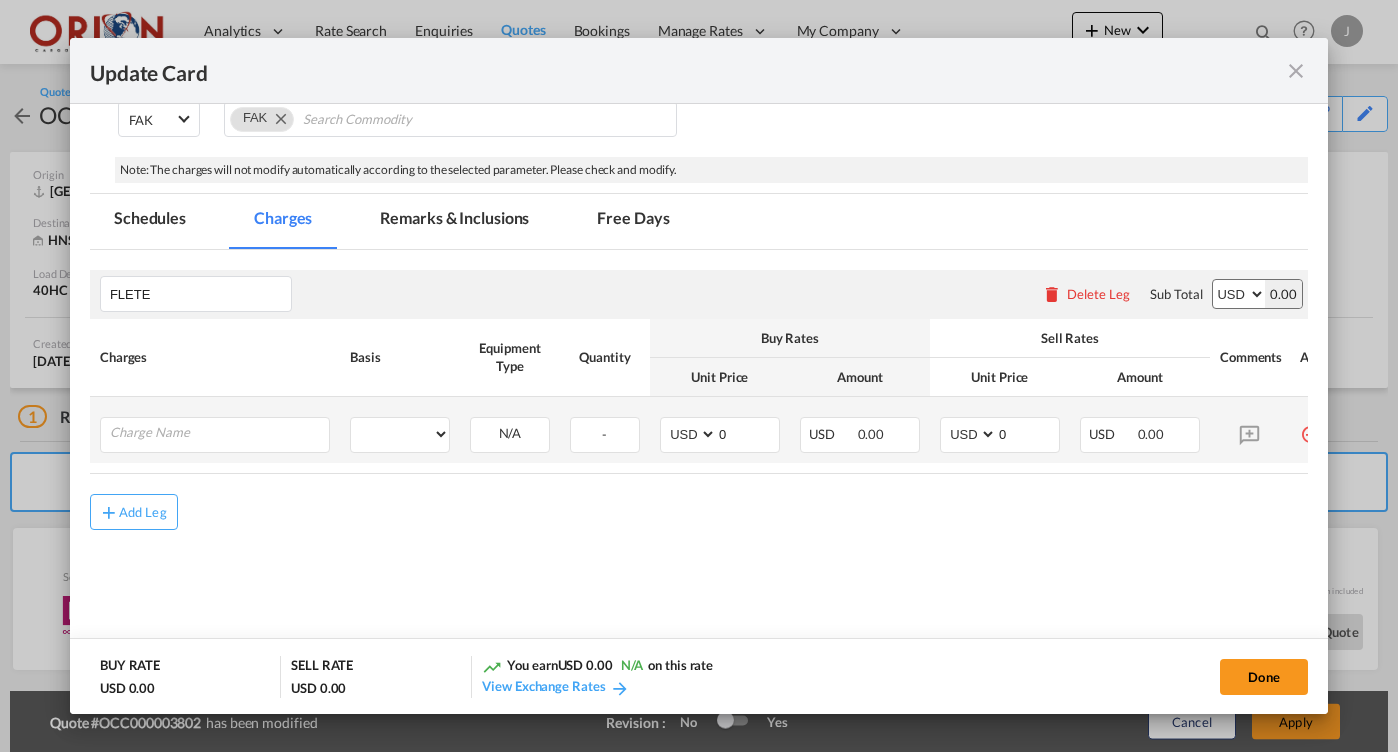 click on "Please Enter
User Defined Charges Cannot Be Published" at bounding box center (215, 430) 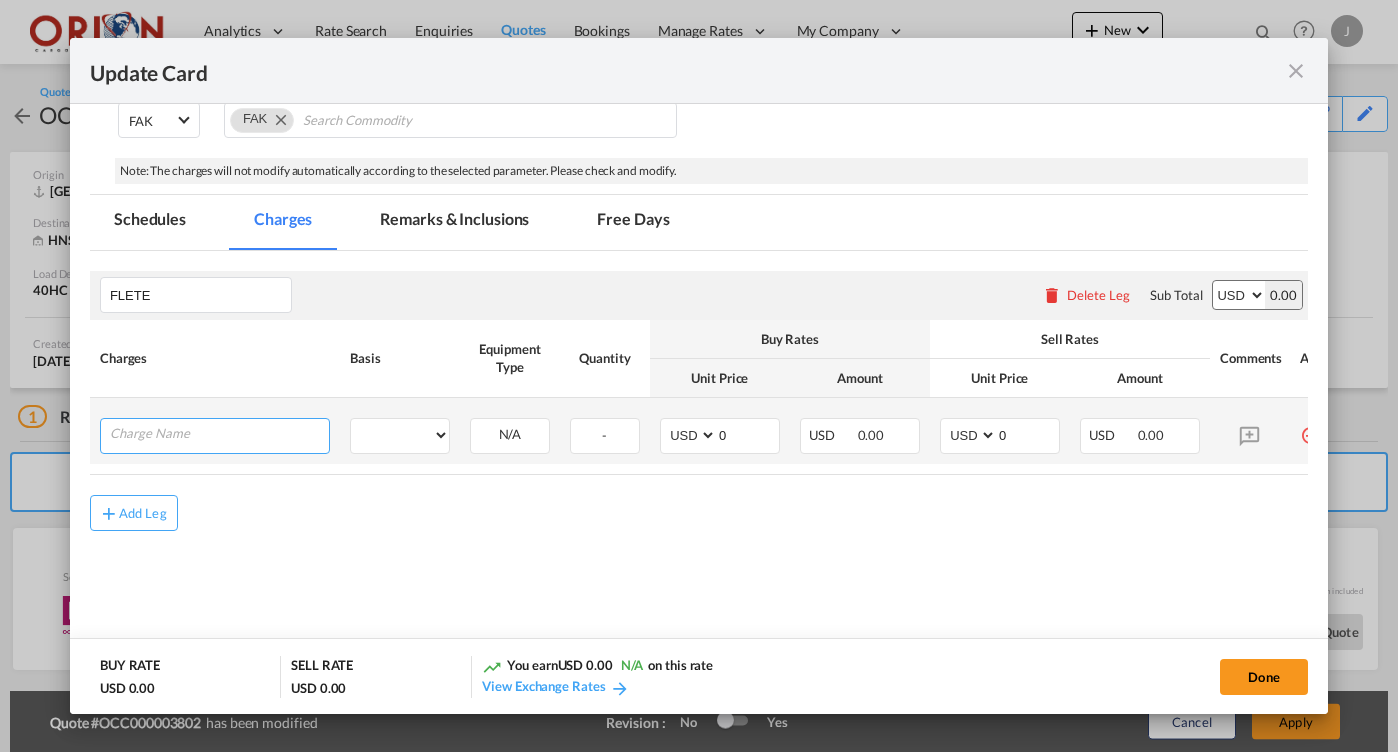 click at bounding box center (219, 434) 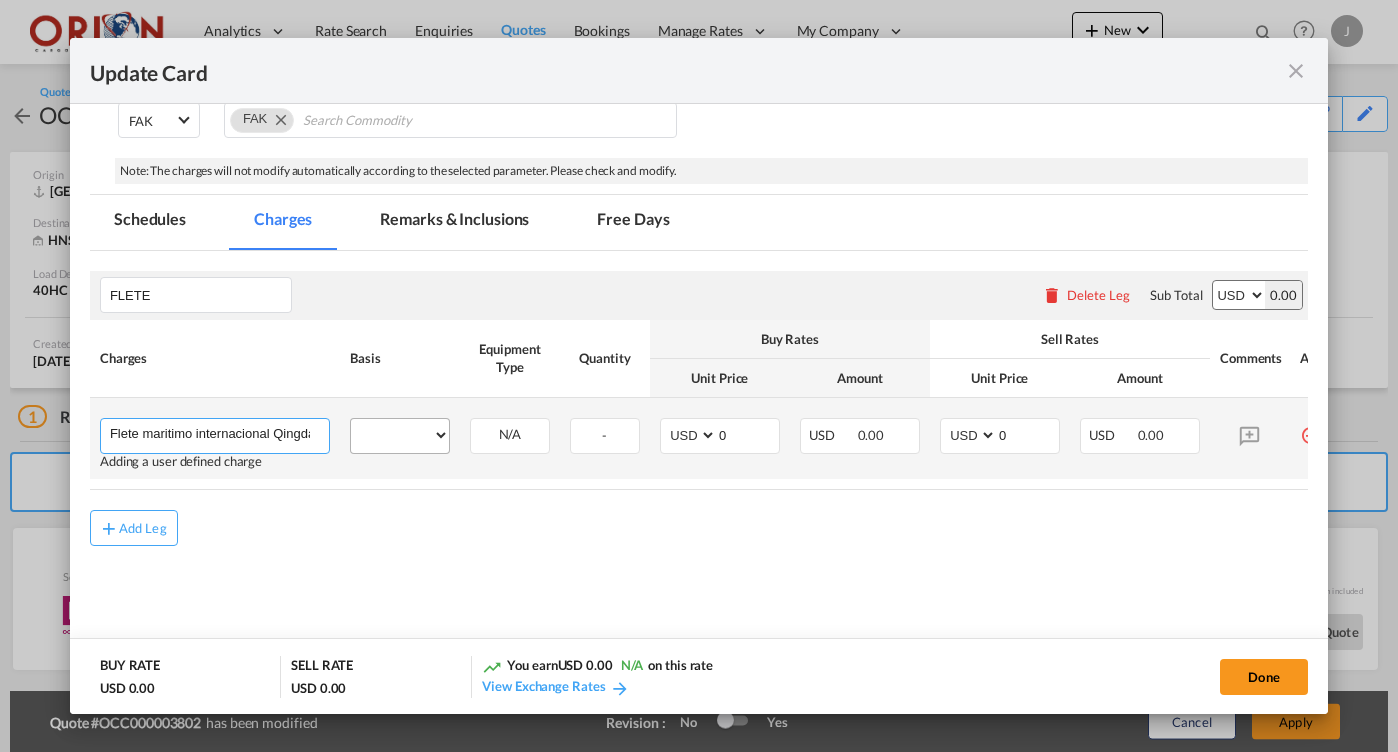 drag, startPoint x: 293, startPoint y: 426, endPoint x: 382, endPoint y: 433, distance: 89.27486 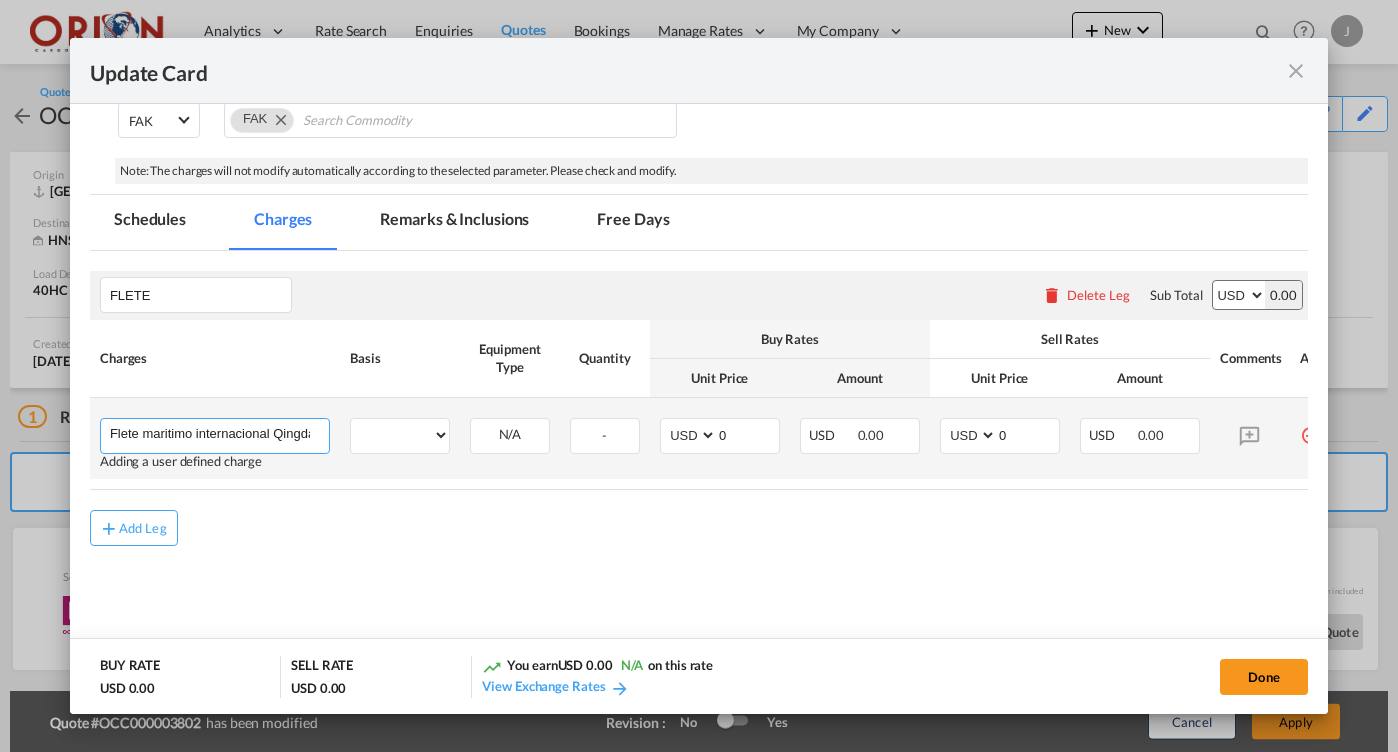 click on "Flete maritimo internacional Qingdado a [GEOGRAPHIC_DATA]" at bounding box center (219, 434) 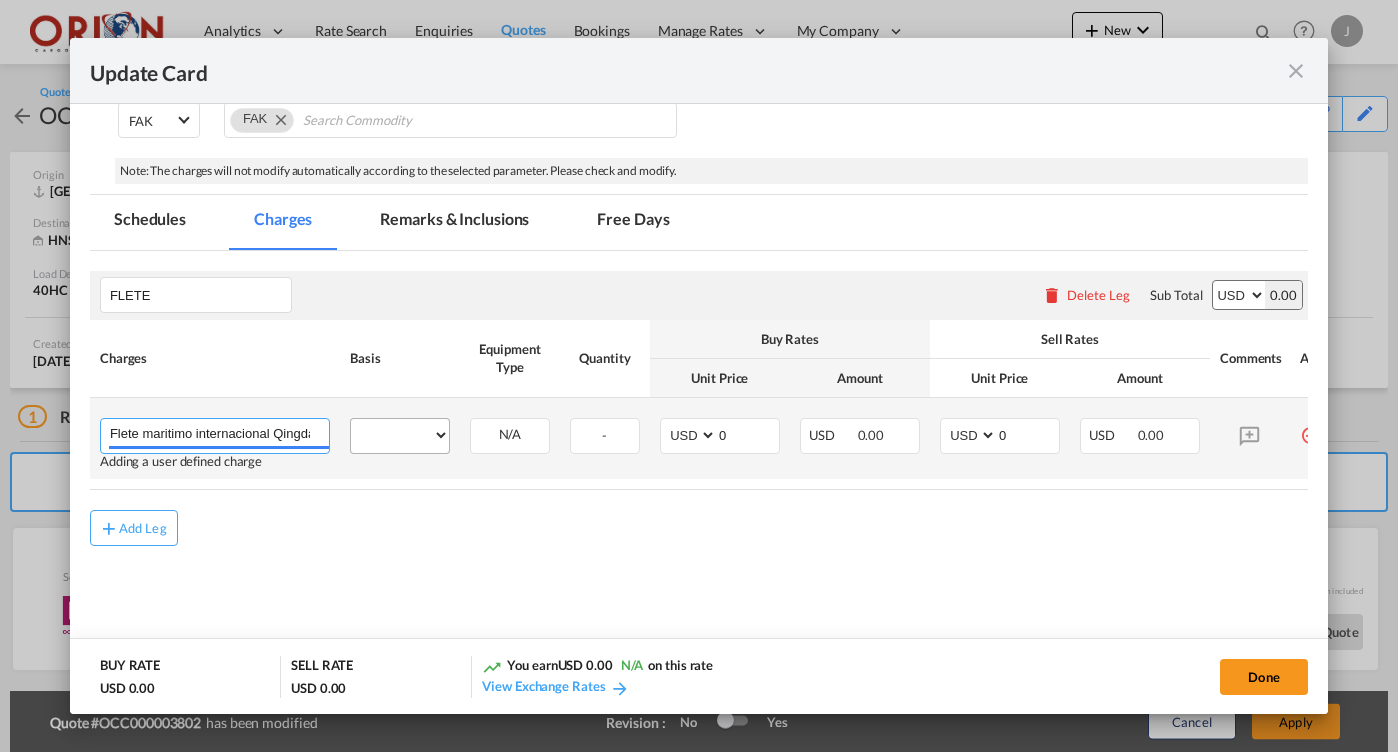 type on "Flete maritimo internacional Qingdado a [GEOGRAPHIC_DATA]" 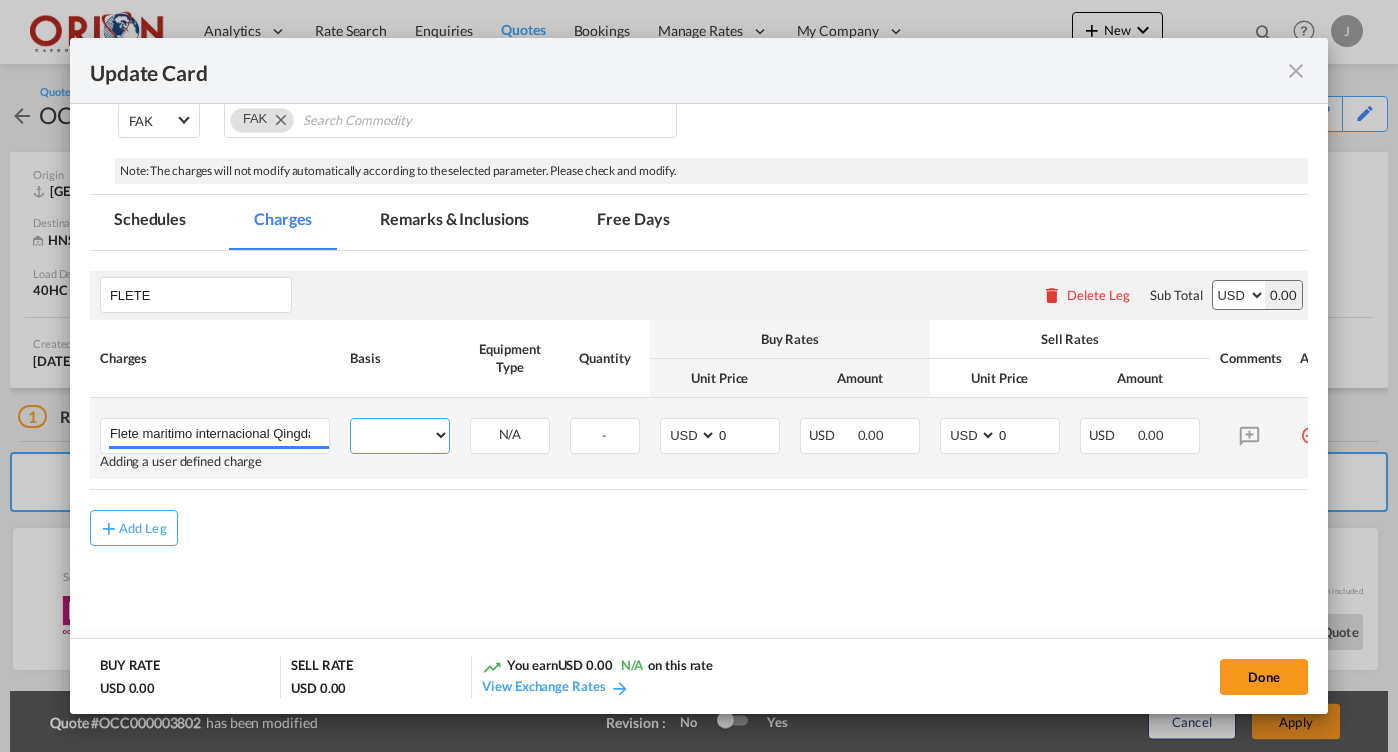 select on "per equipment" 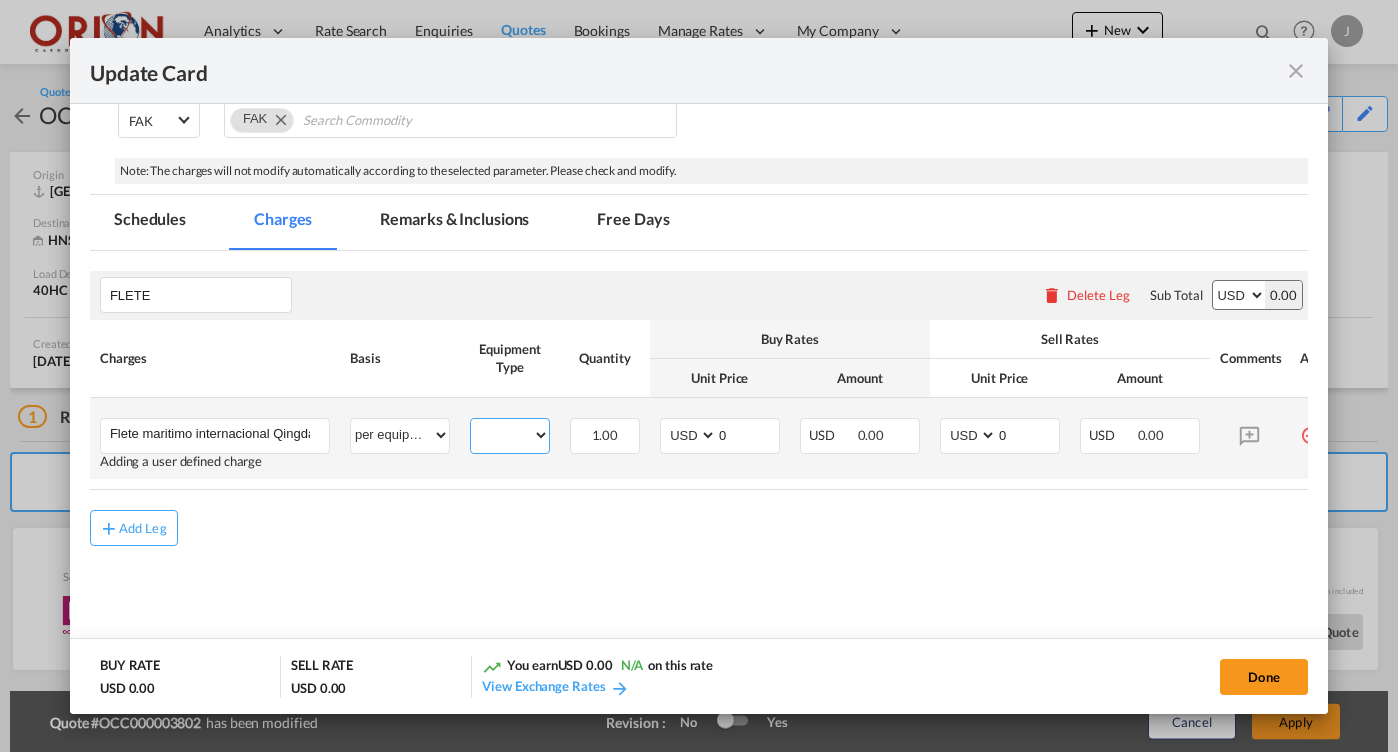 select on "20GP" 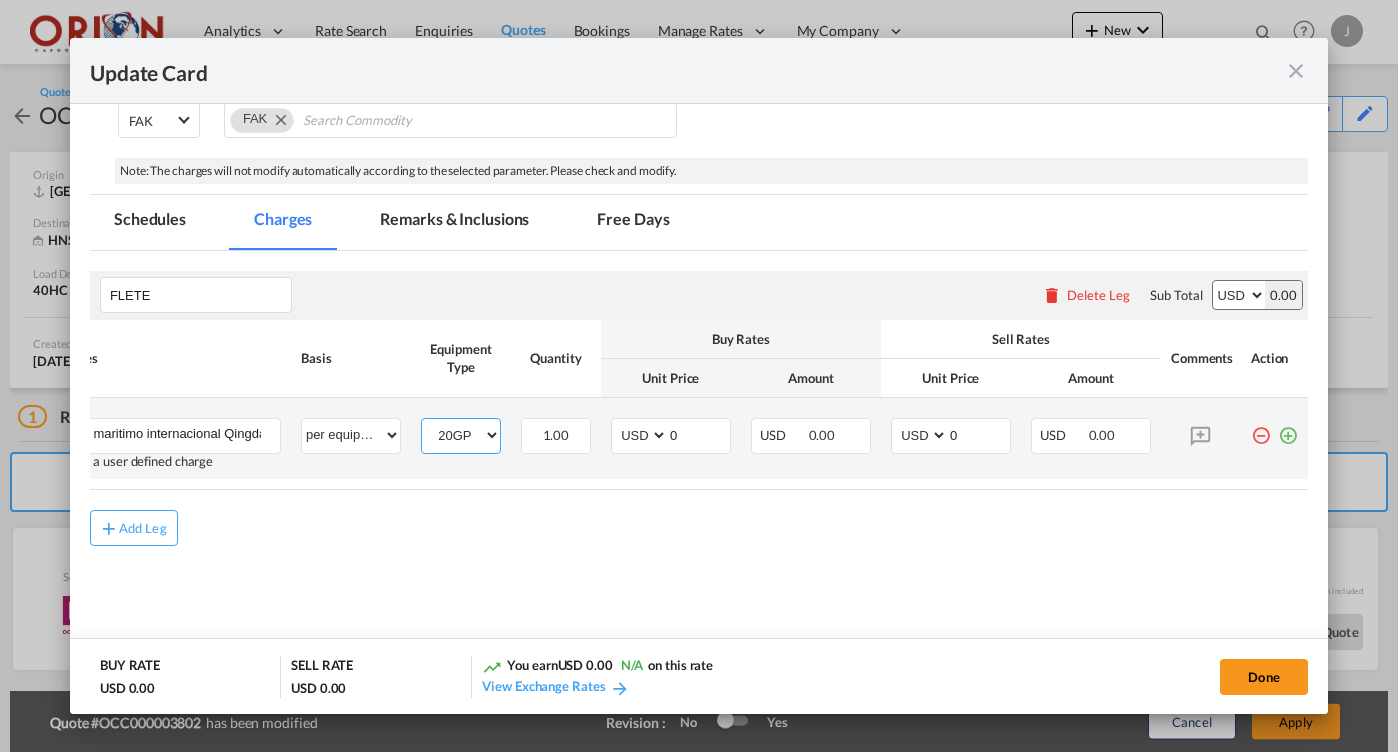 scroll, scrollTop: 0, scrollLeft: 49, axis: horizontal 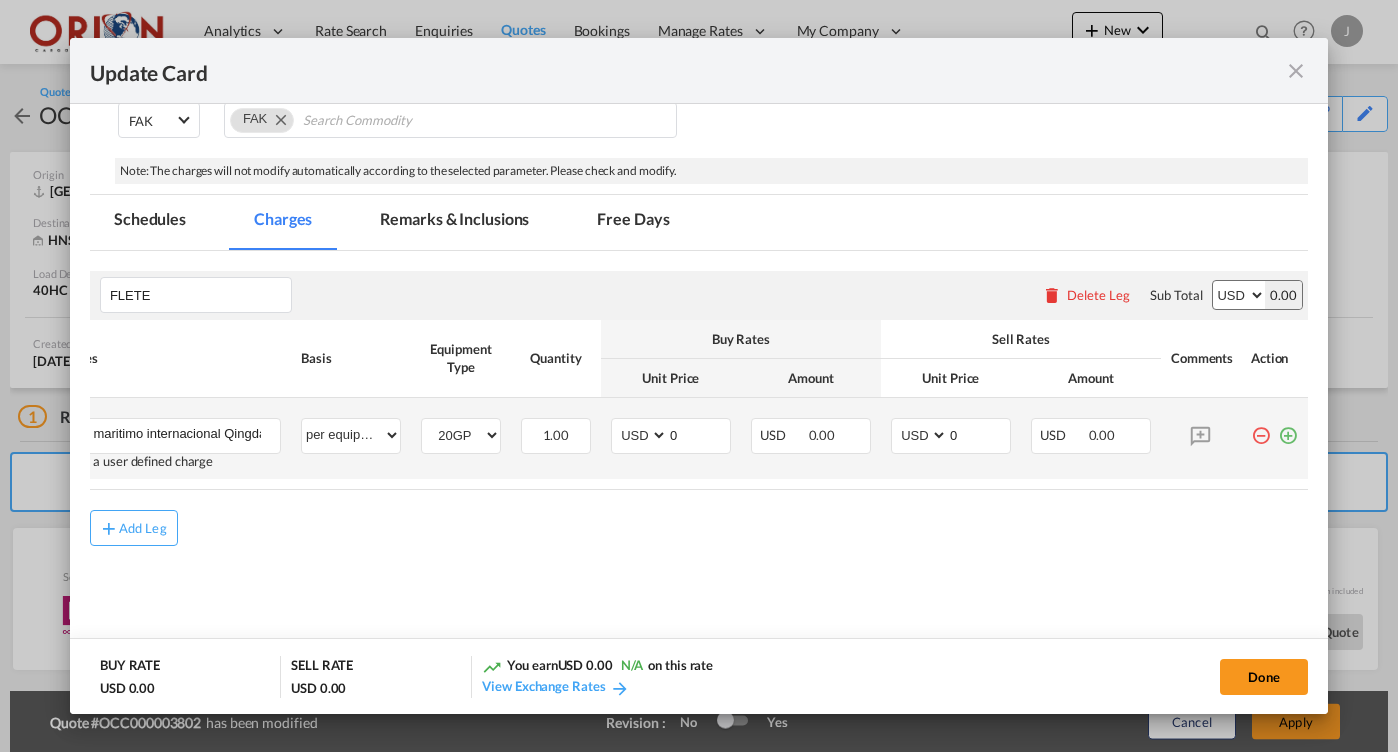 click at bounding box center (1288, 428) 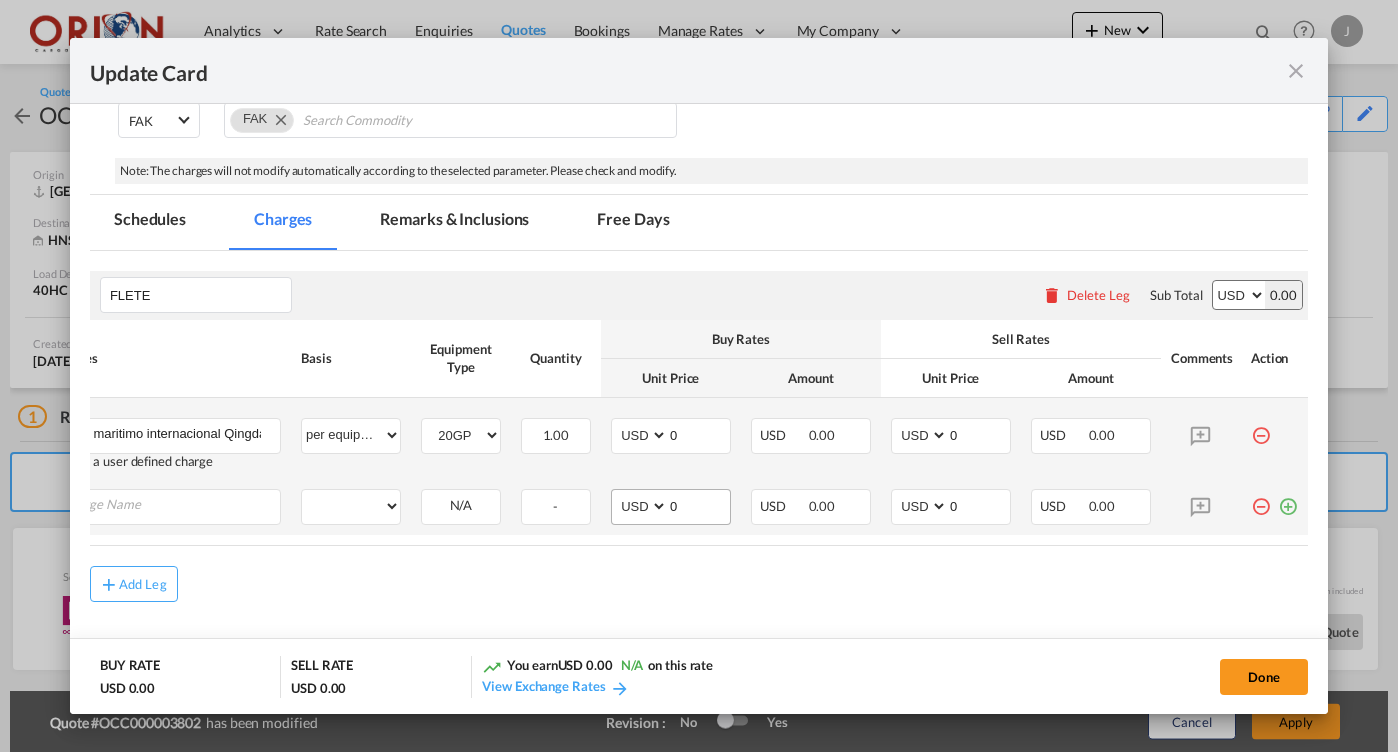 scroll, scrollTop: 0, scrollLeft: 0, axis: both 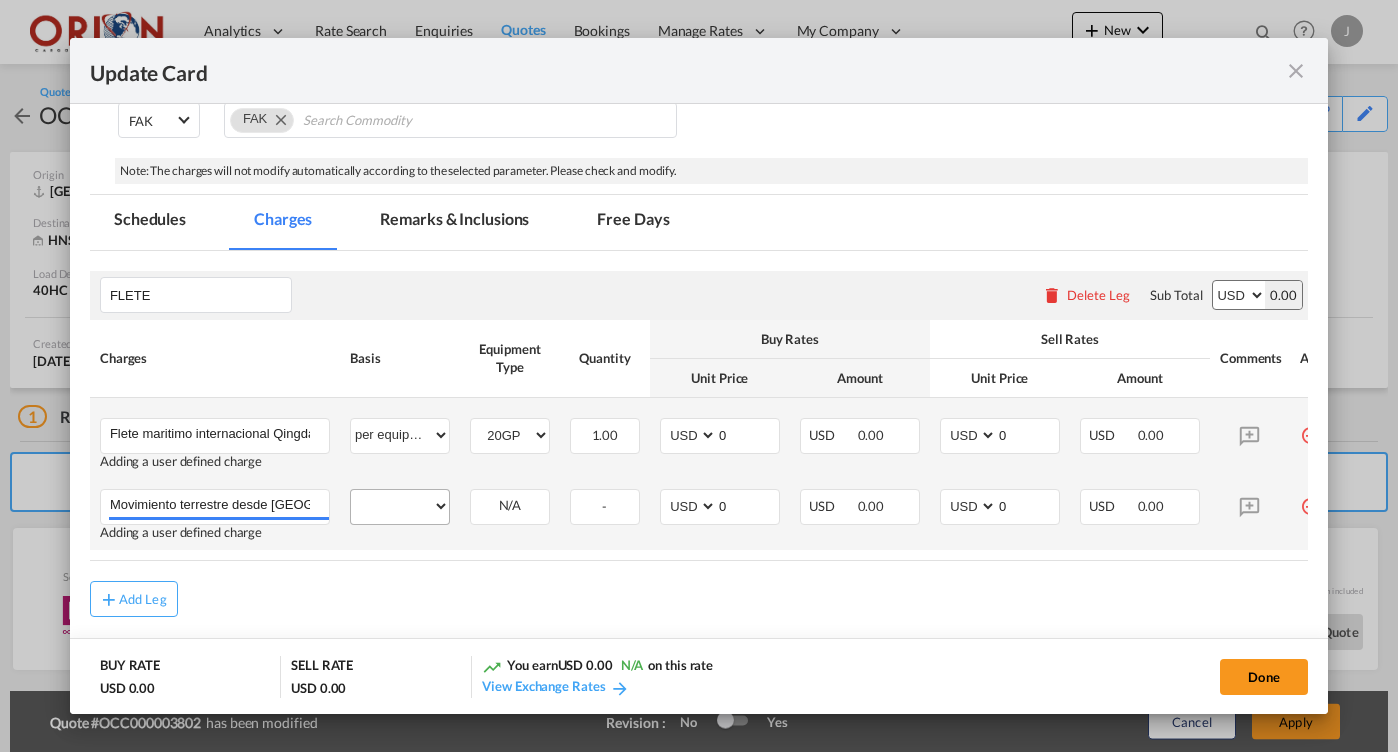 type on "Movimiento terrestre desde [GEOGRAPHIC_DATA] a [GEOGRAPHIC_DATA][PERSON_NAME]" 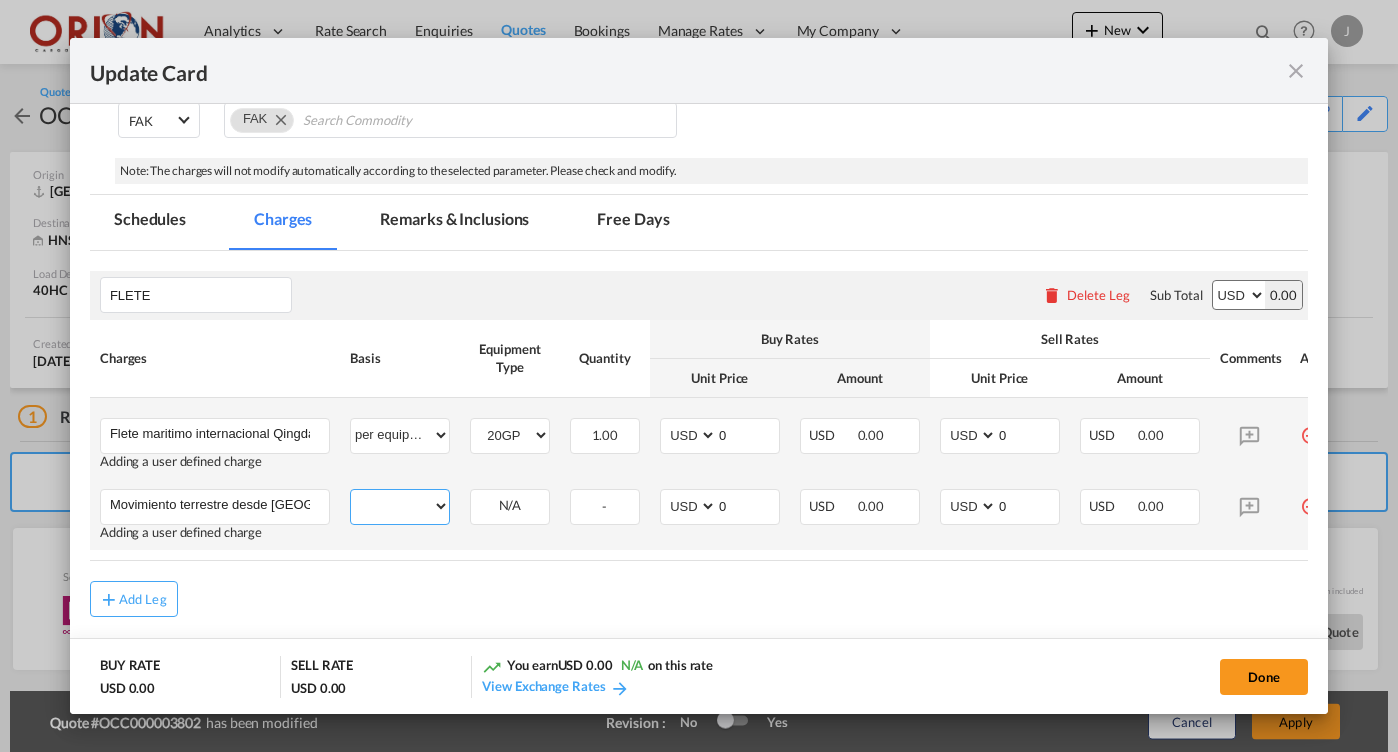 select on "per equipment" 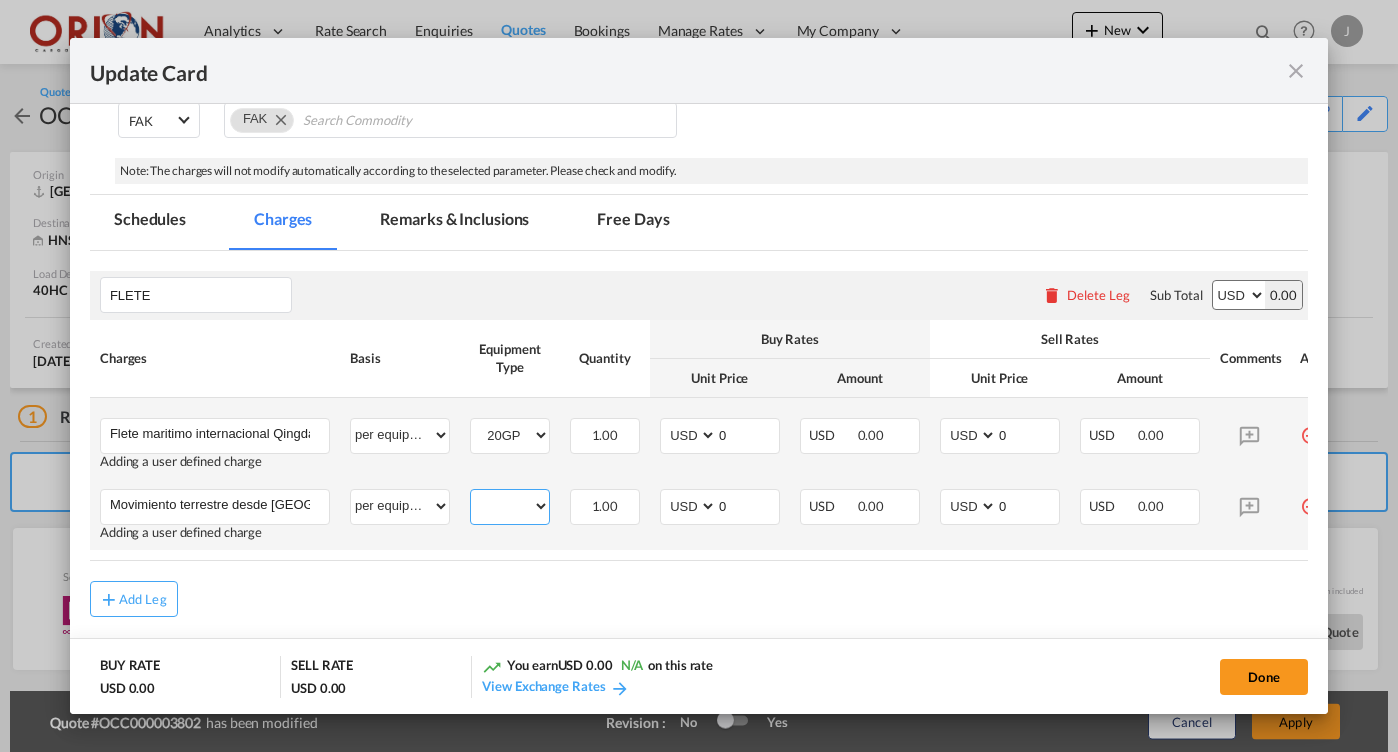 select on "20GP" 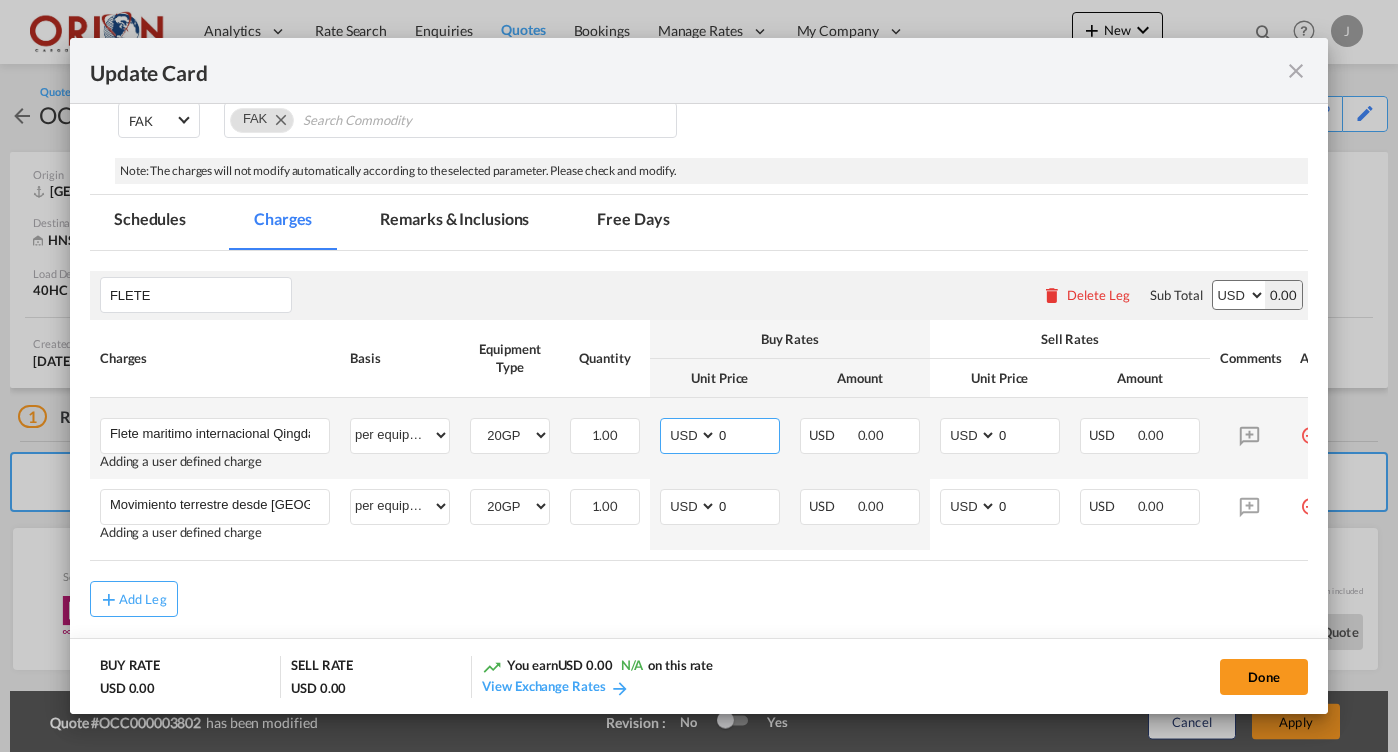 click on "0" at bounding box center (748, 434) 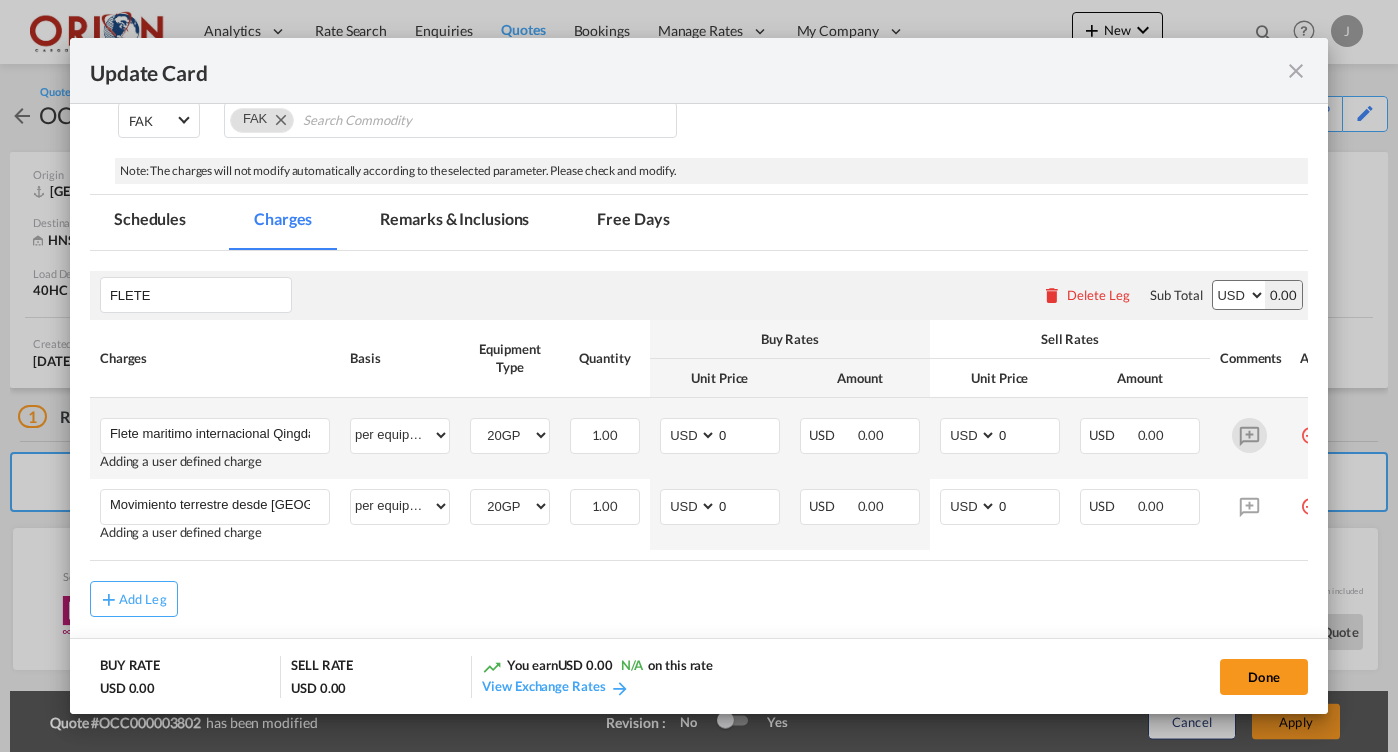 click at bounding box center [1249, 435] 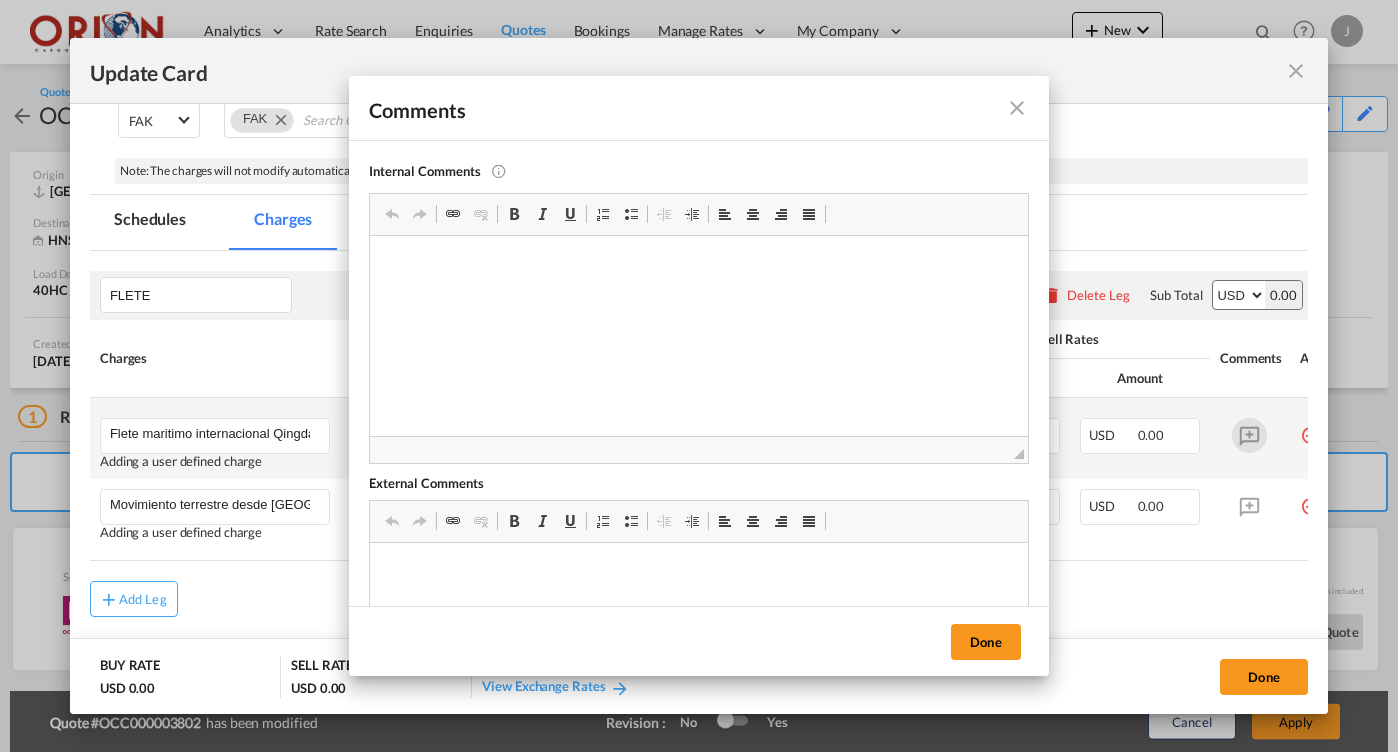 scroll, scrollTop: 0, scrollLeft: 0, axis: both 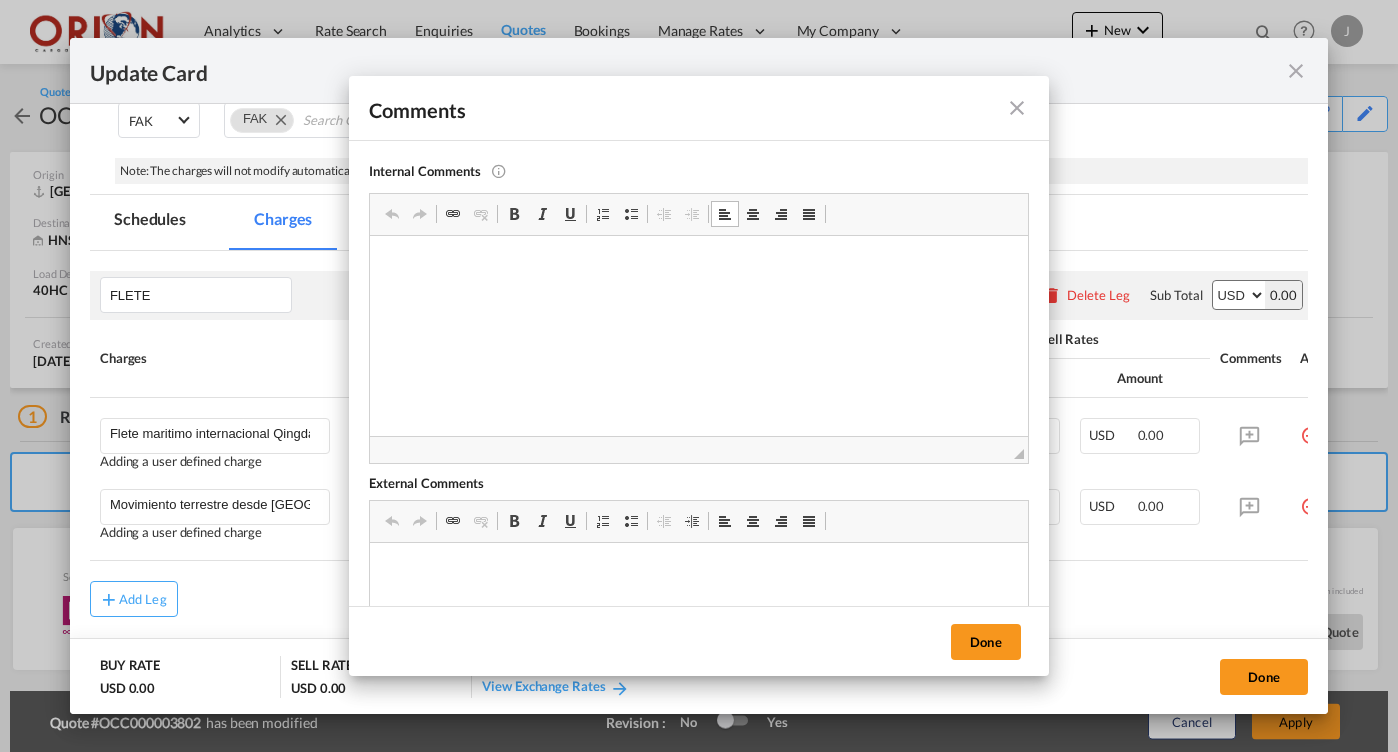 type 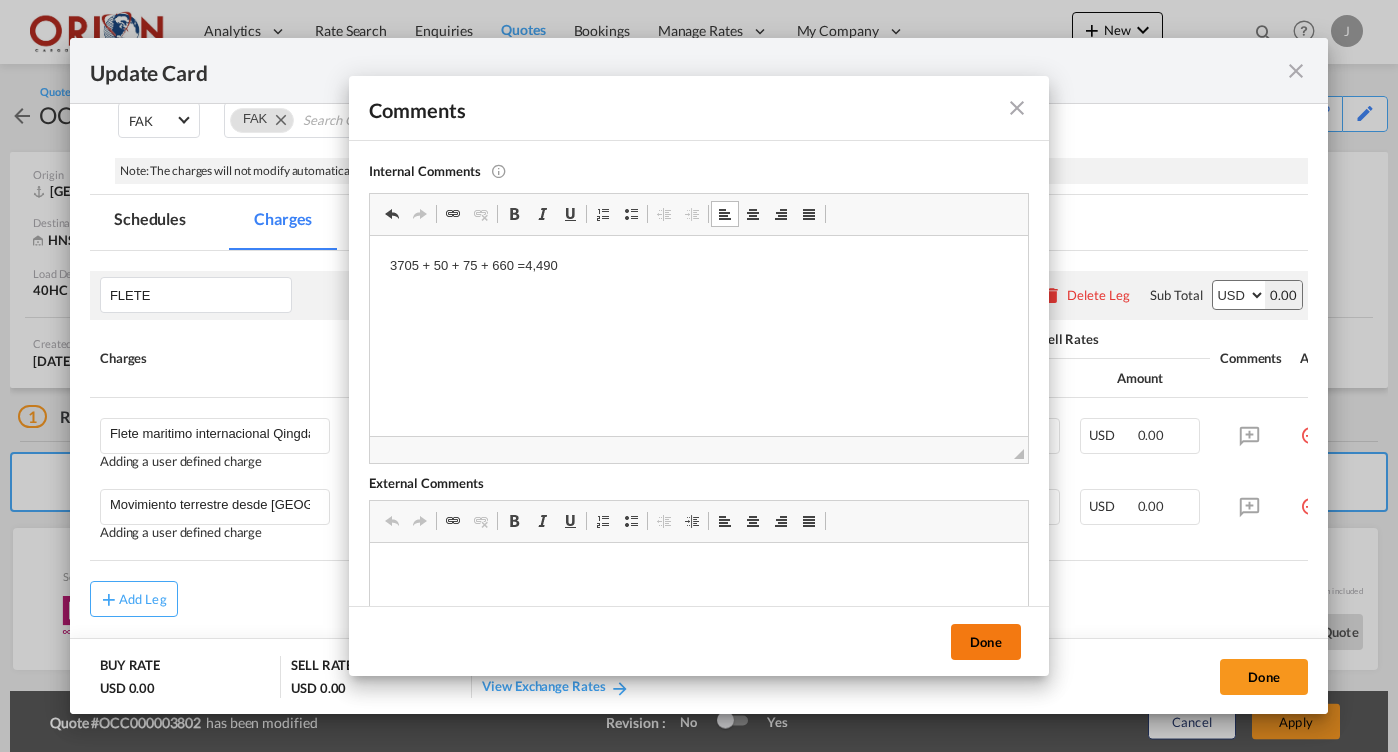 drag, startPoint x: 837, startPoint y: 499, endPoint x: 1016, endPoint y: 650, distance: 234.18369 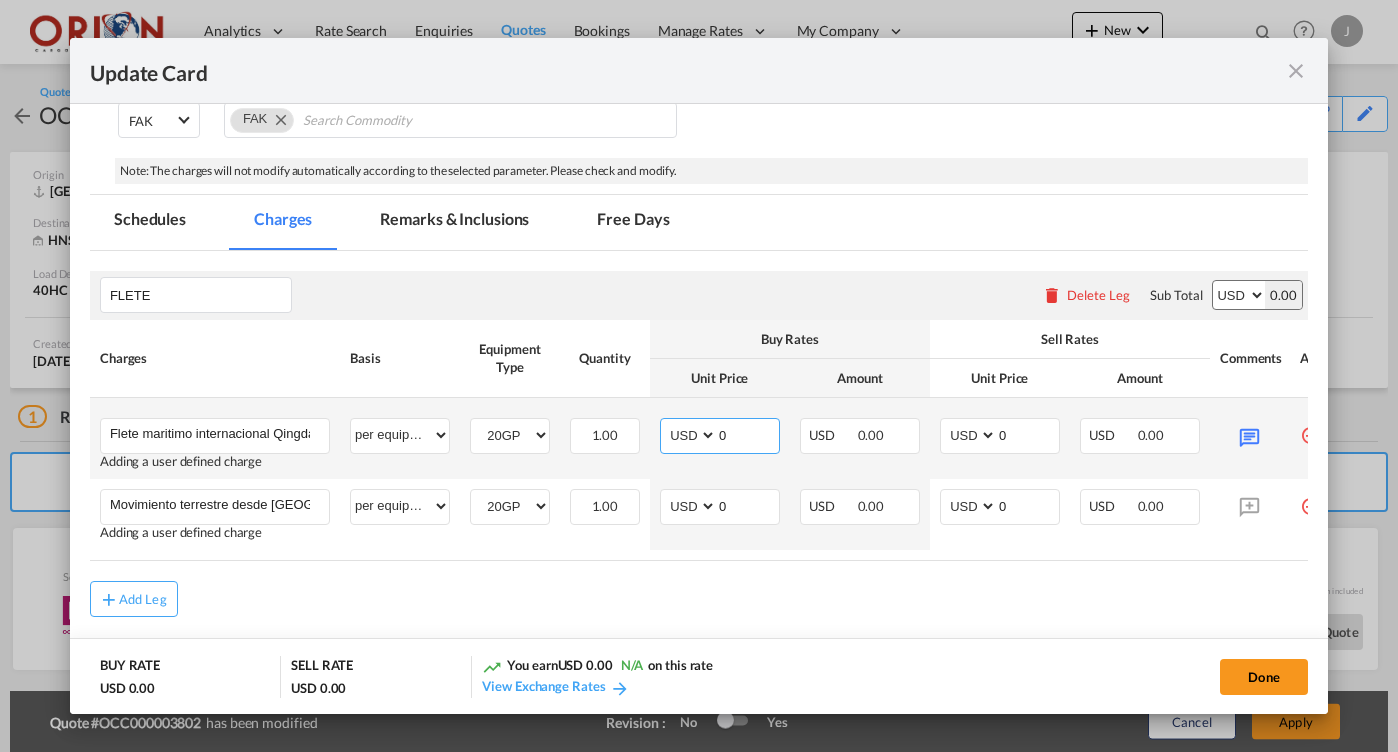 click on "0" at bounding box center [748, 434] 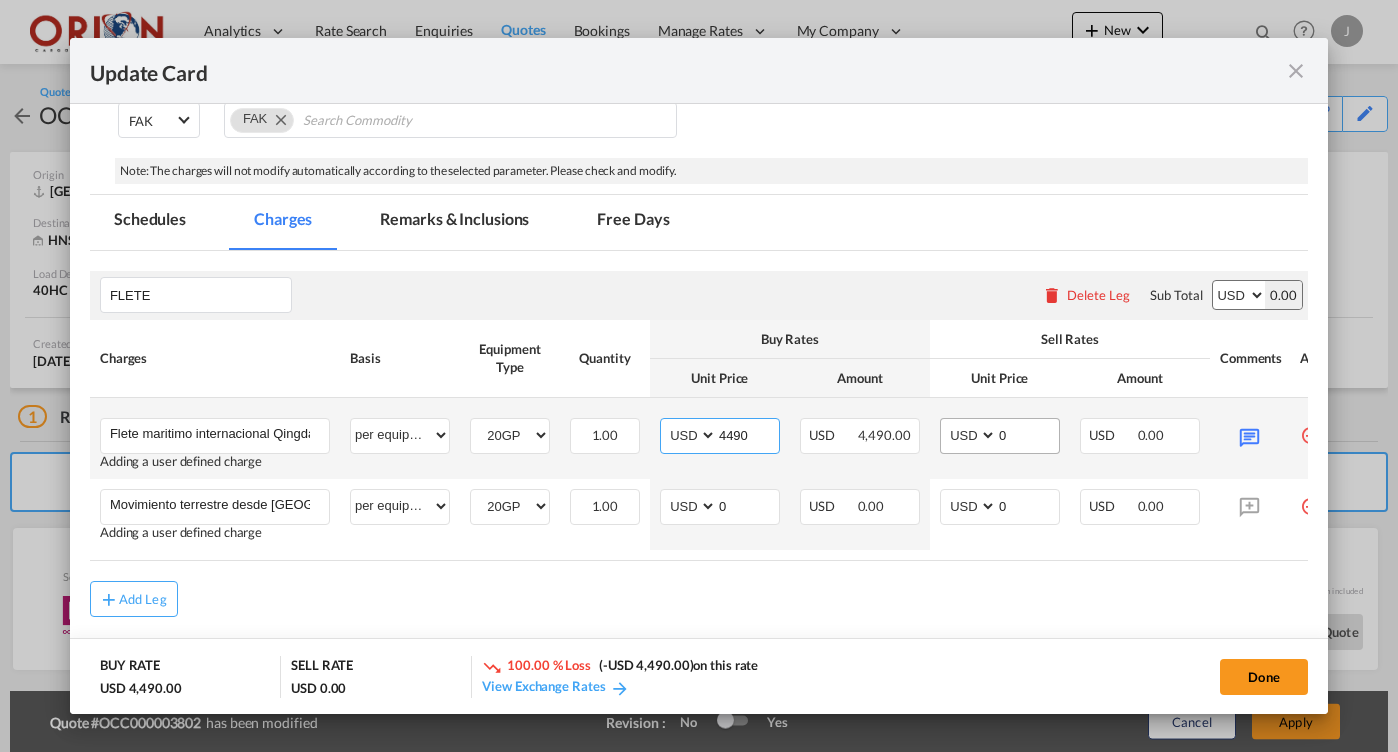 type on "4490" 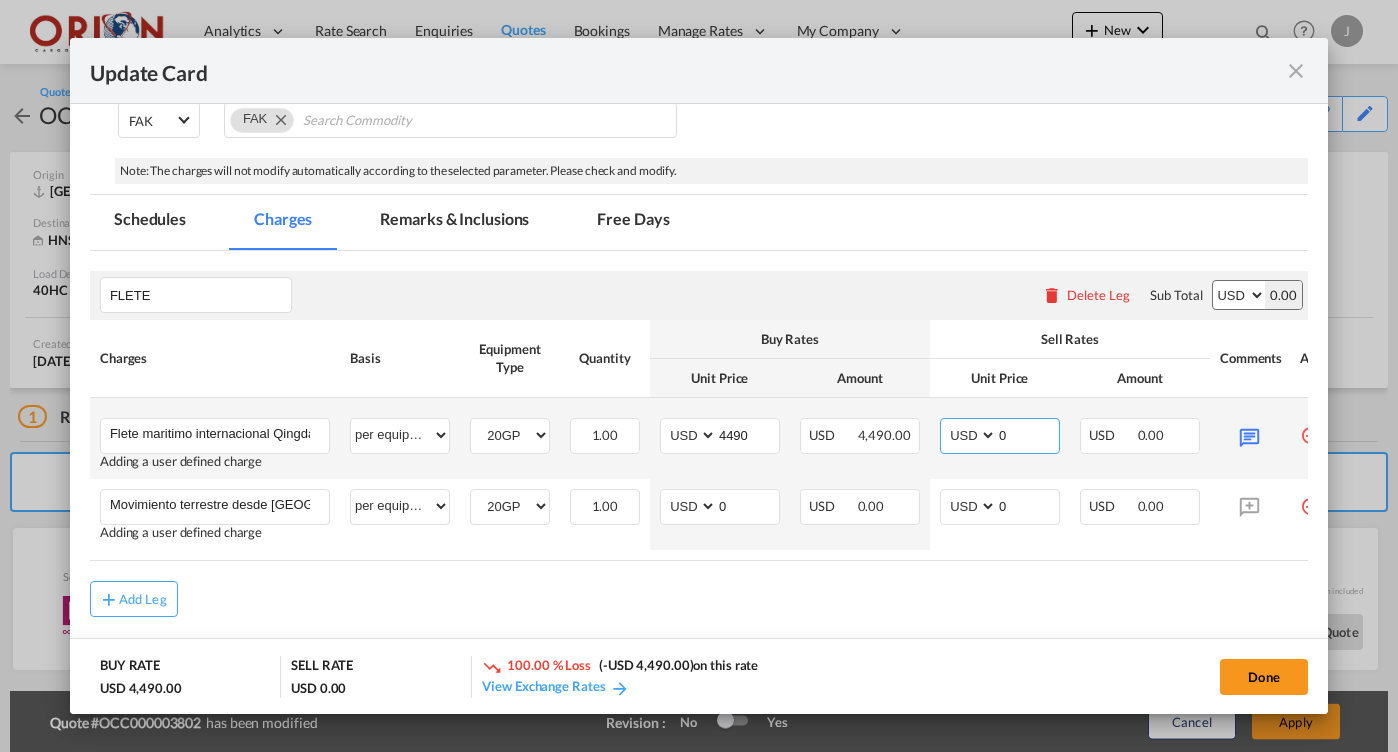 click on "0" at bounding box center [1028, 434] 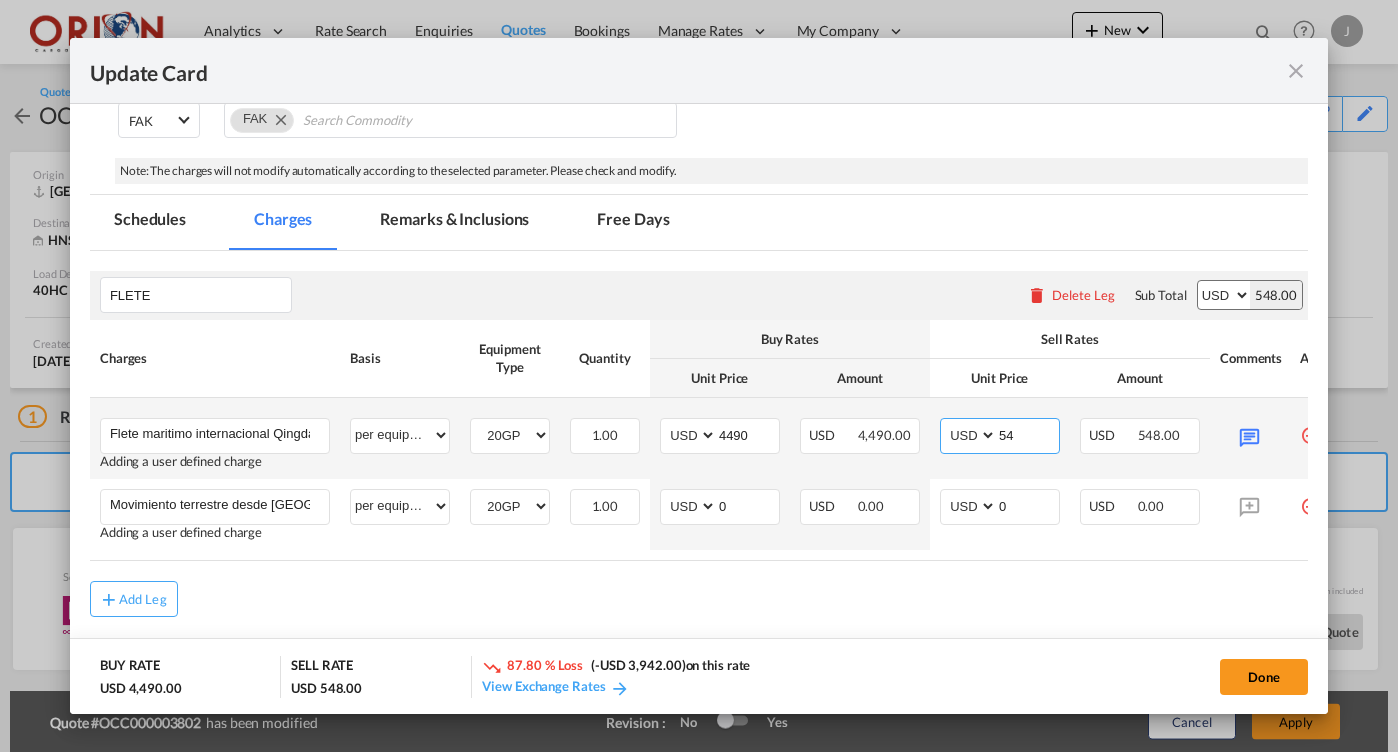 type on "5" 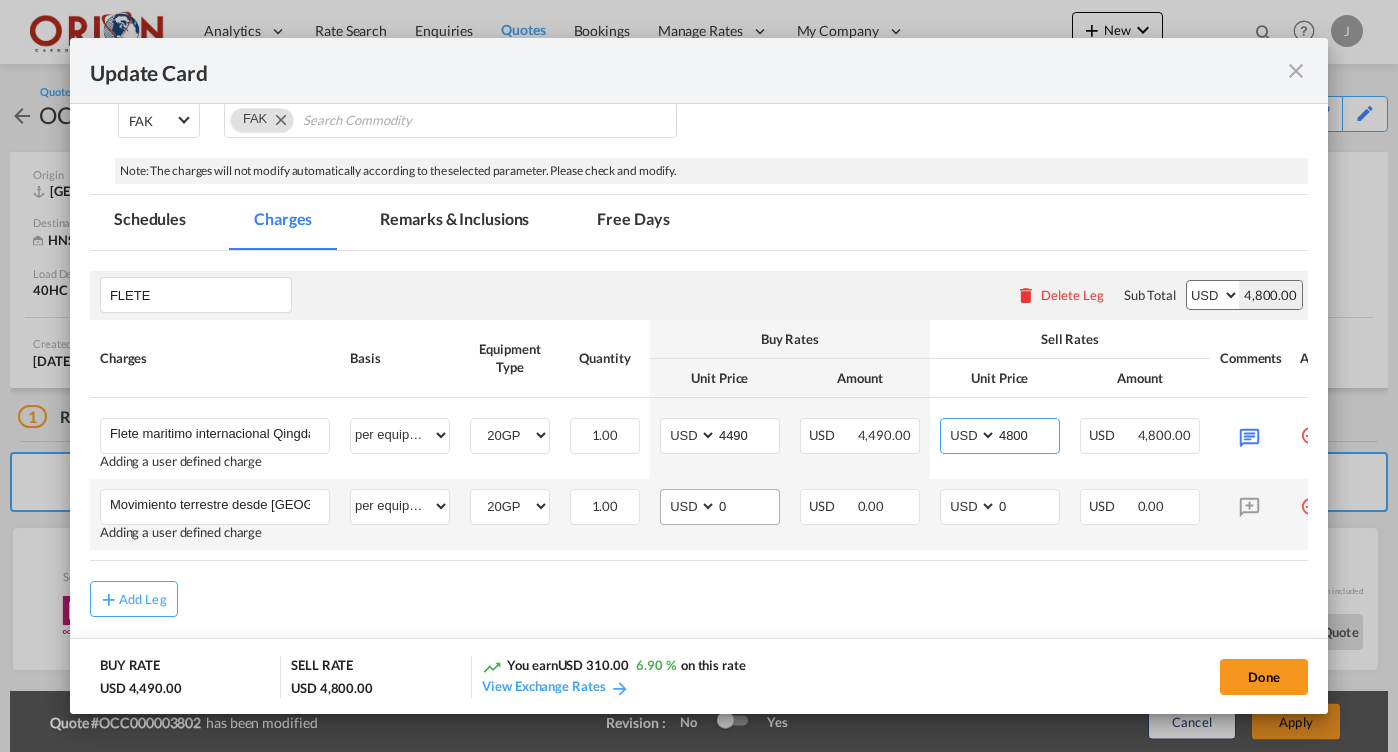 type on "4800" 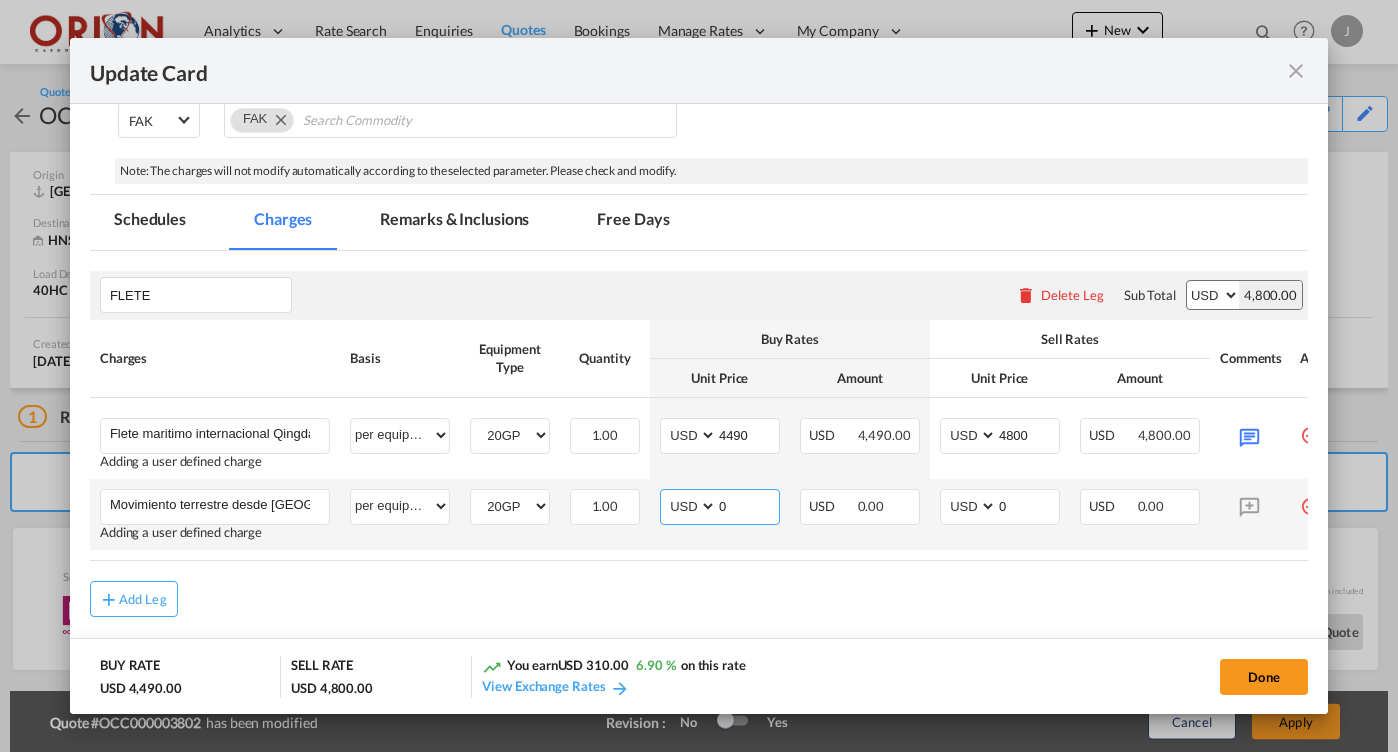 click on "0" at bounding box center [748, 505] 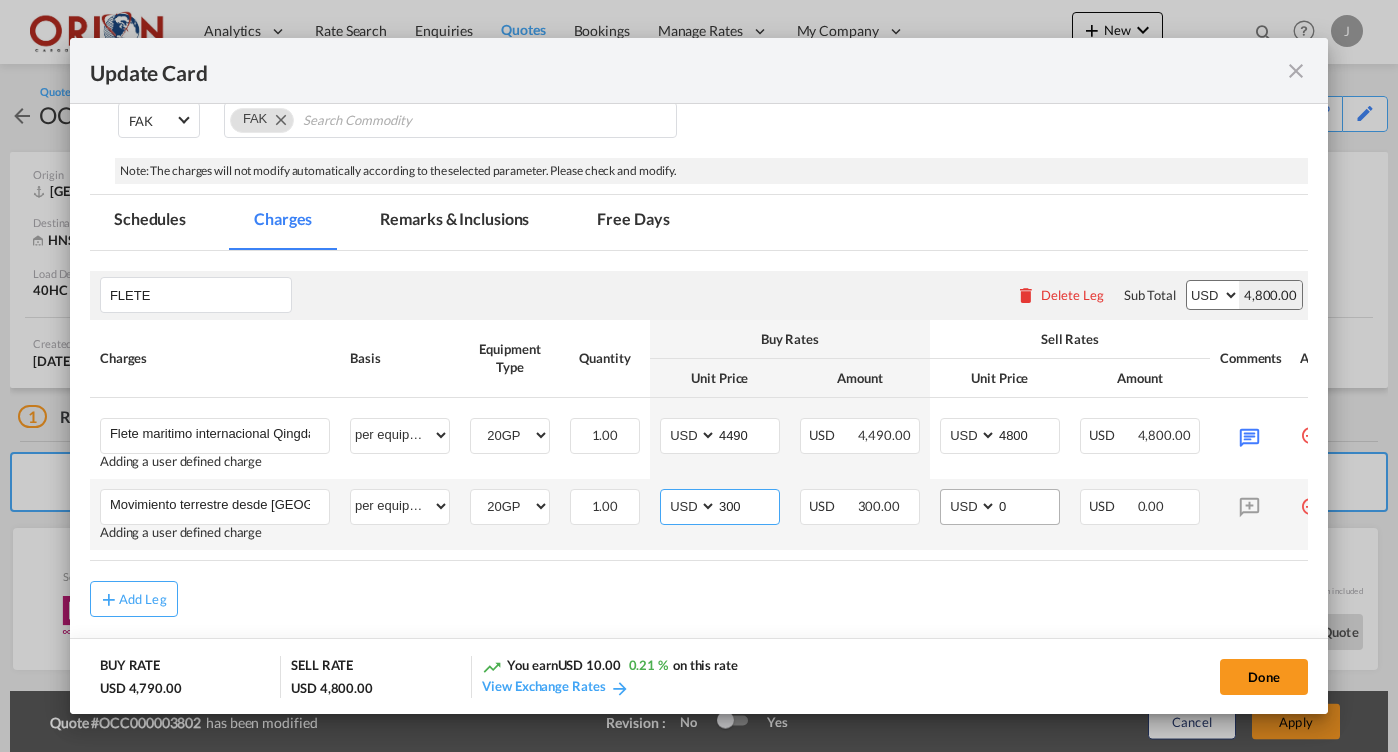 type on "300" 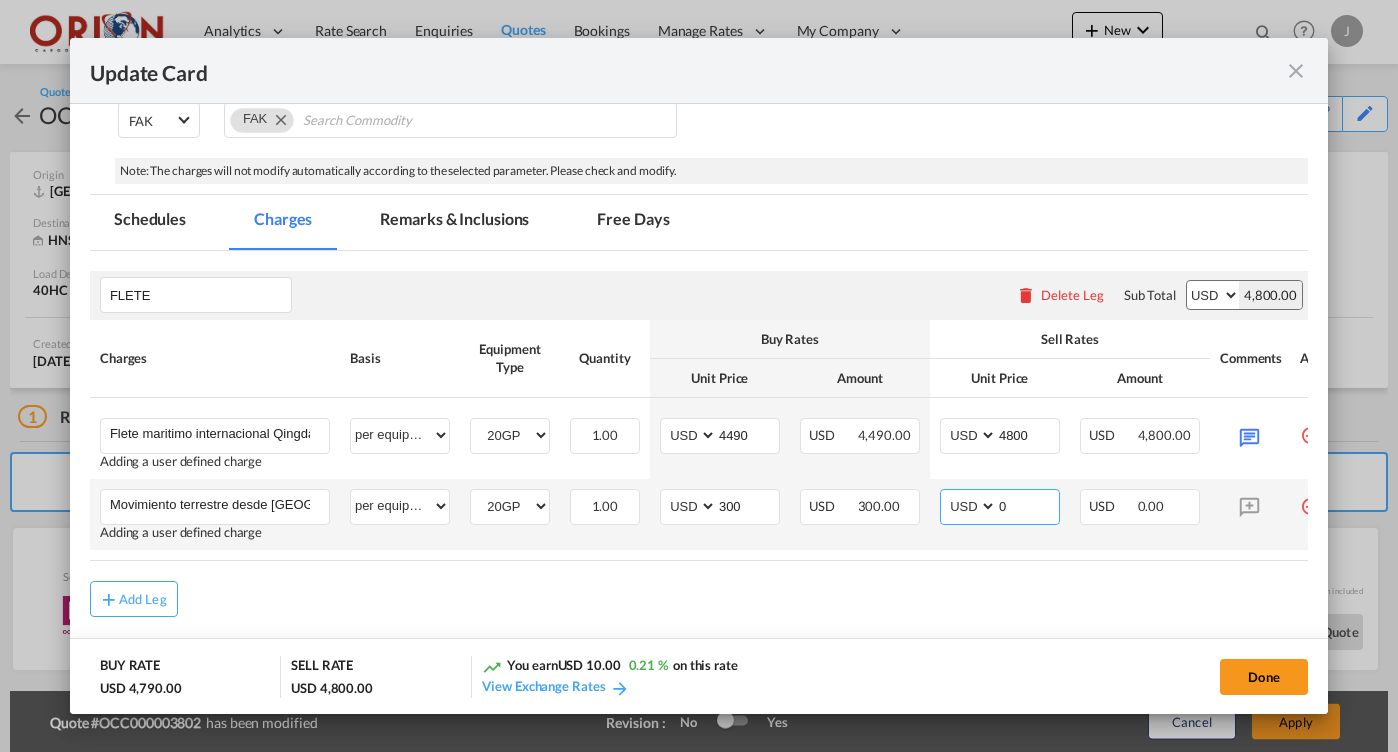click on "0" at bounding box center (1028, 505) 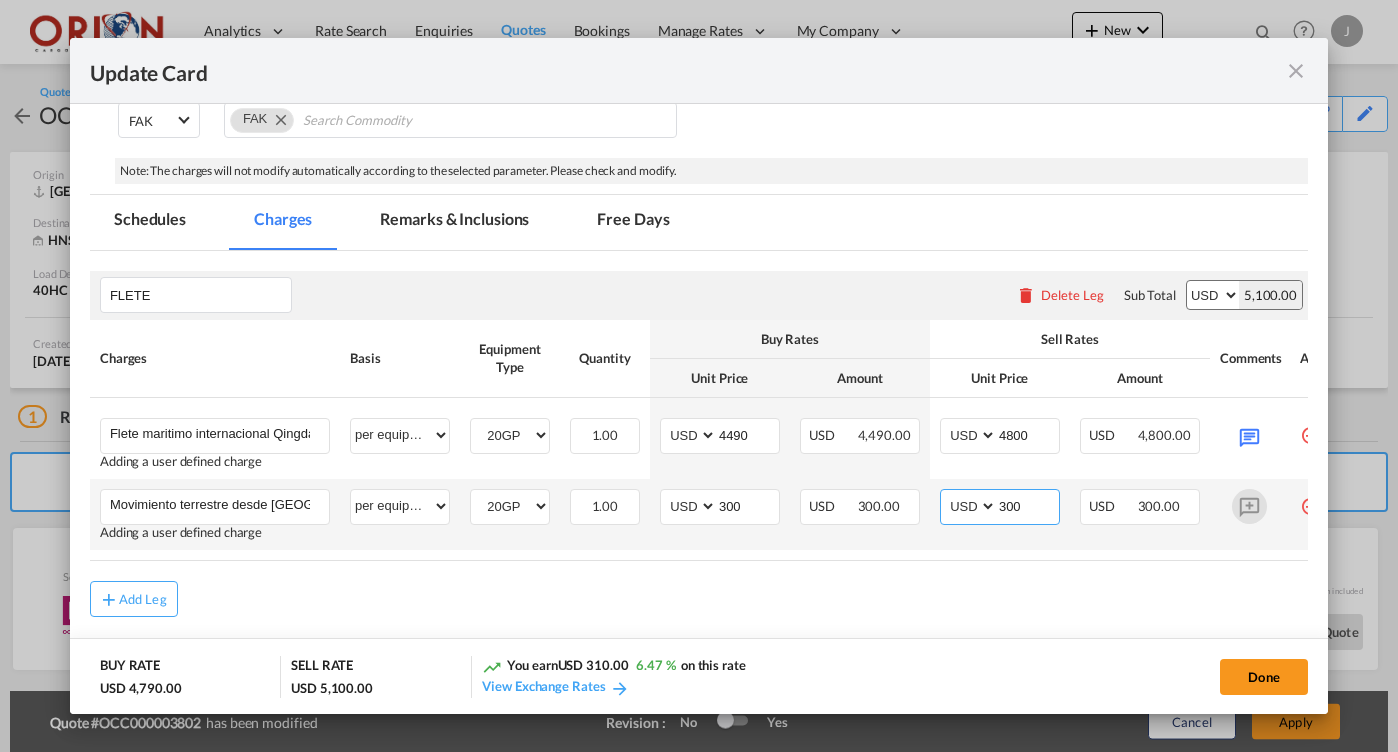 type on "300" 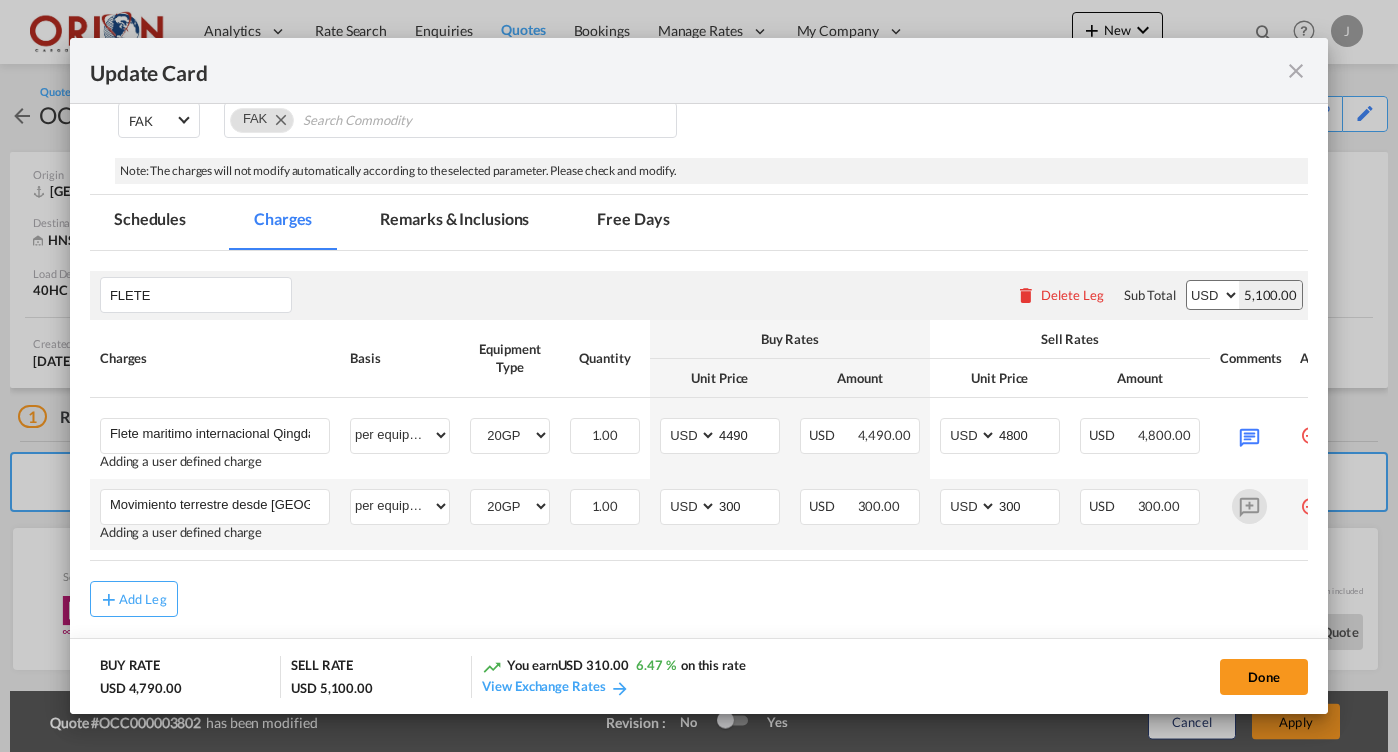 click at bounding box center (1249, 506) 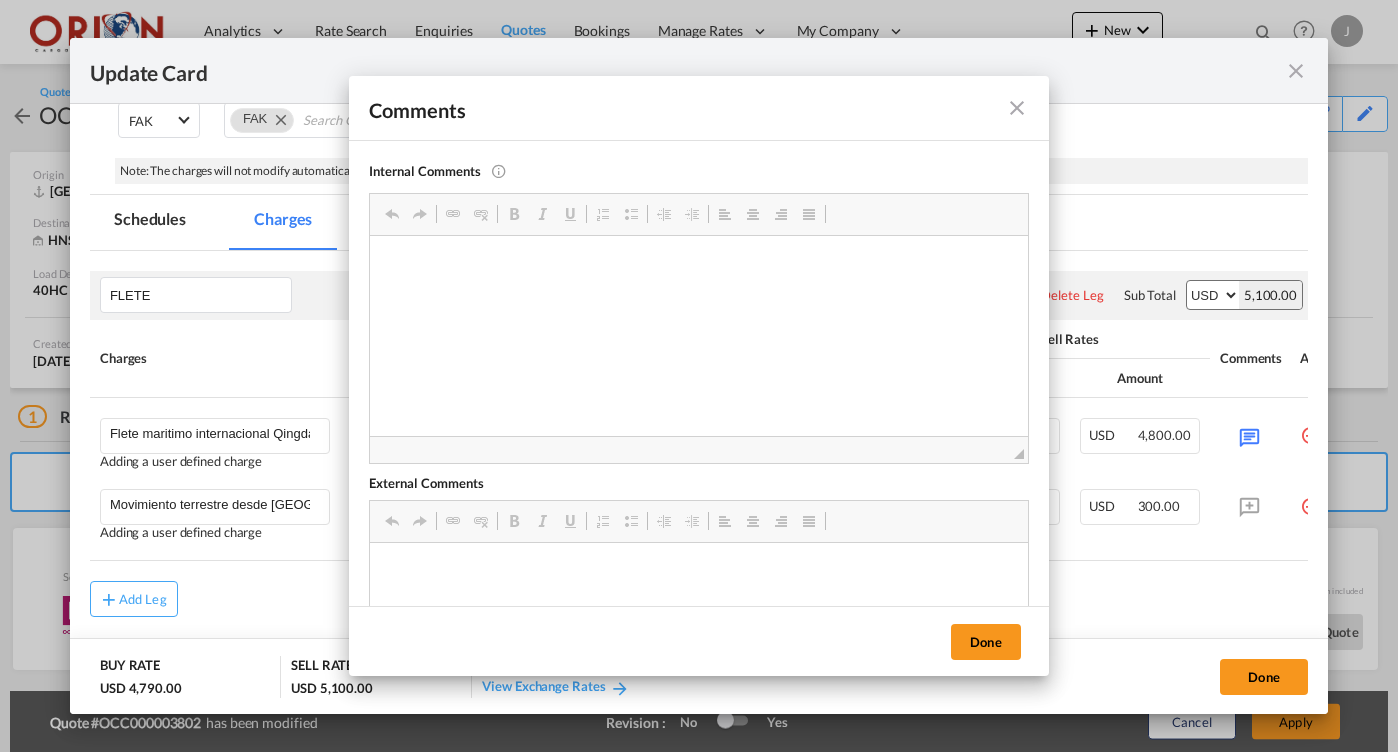 scroll, scrollTop: 0, scrollLeft: 0, axis: both 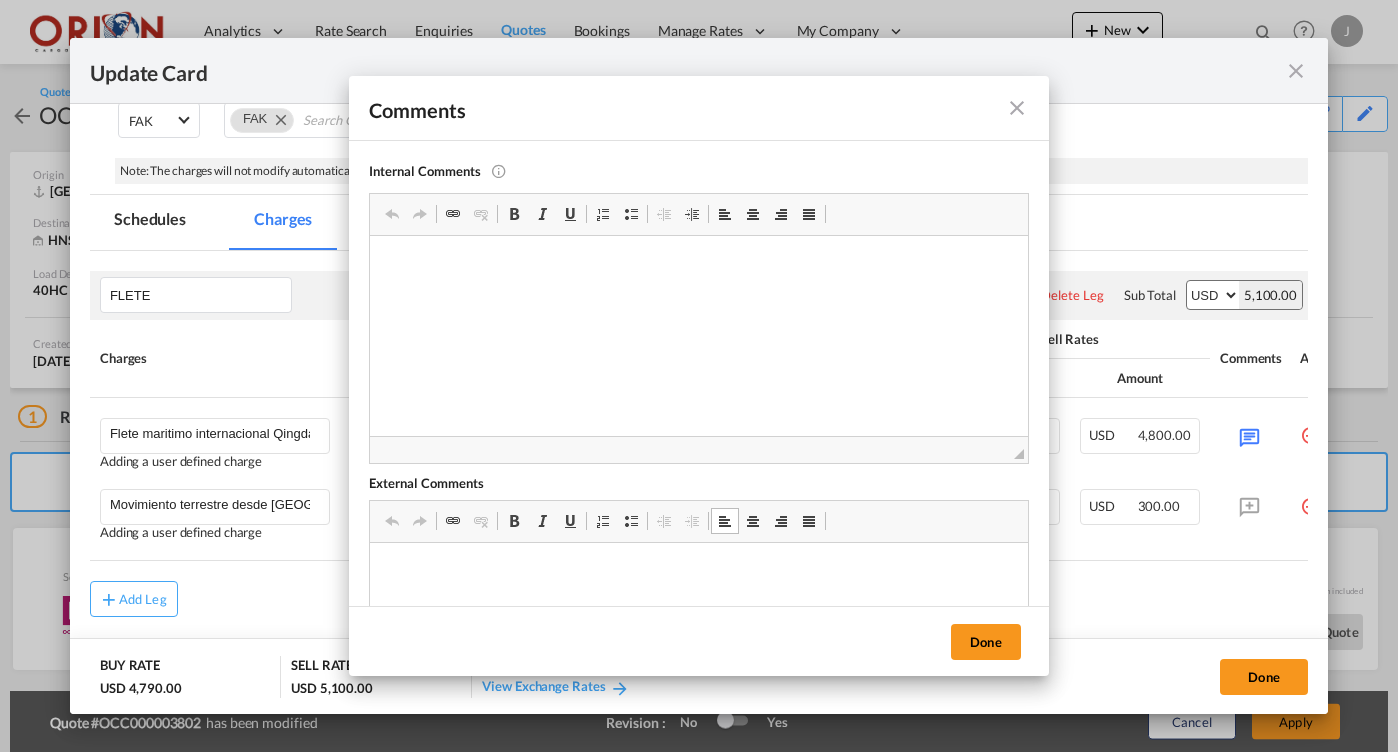 click at bounding box center [631, 521] 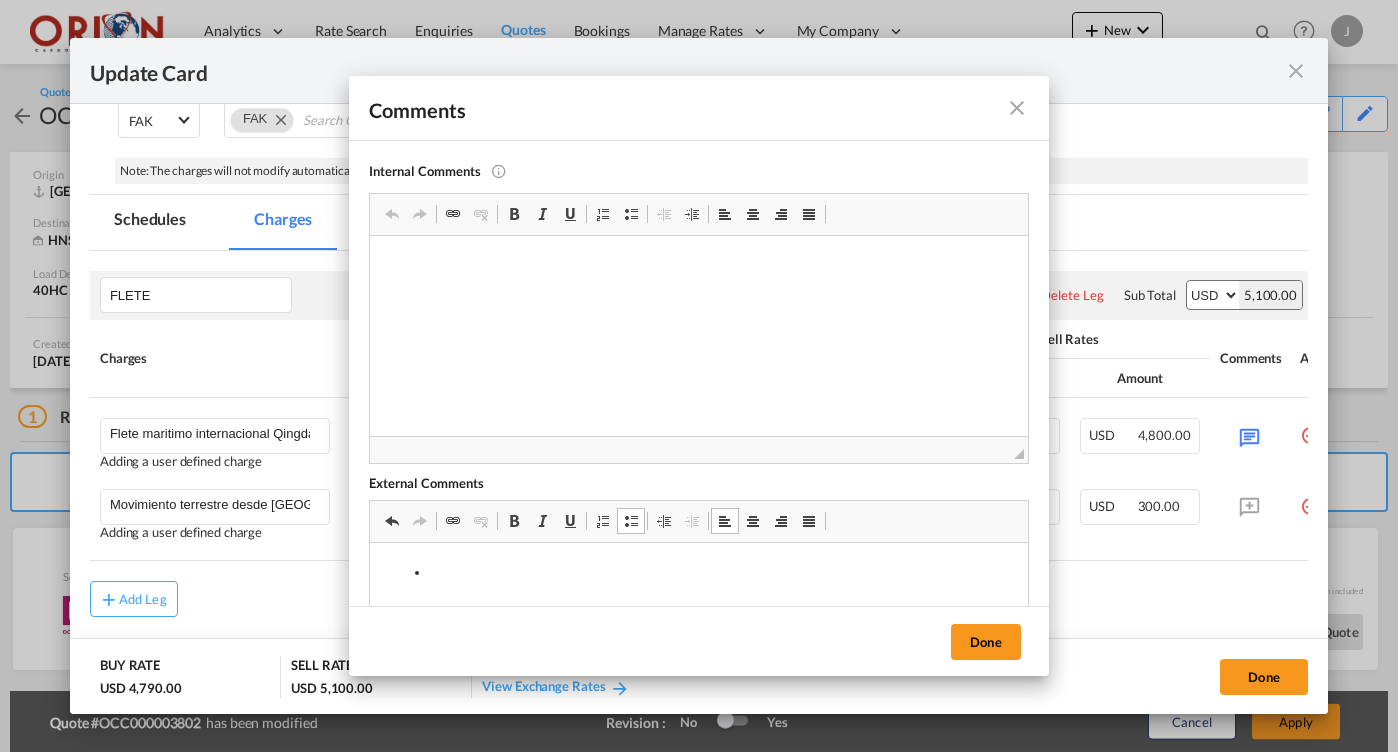 type 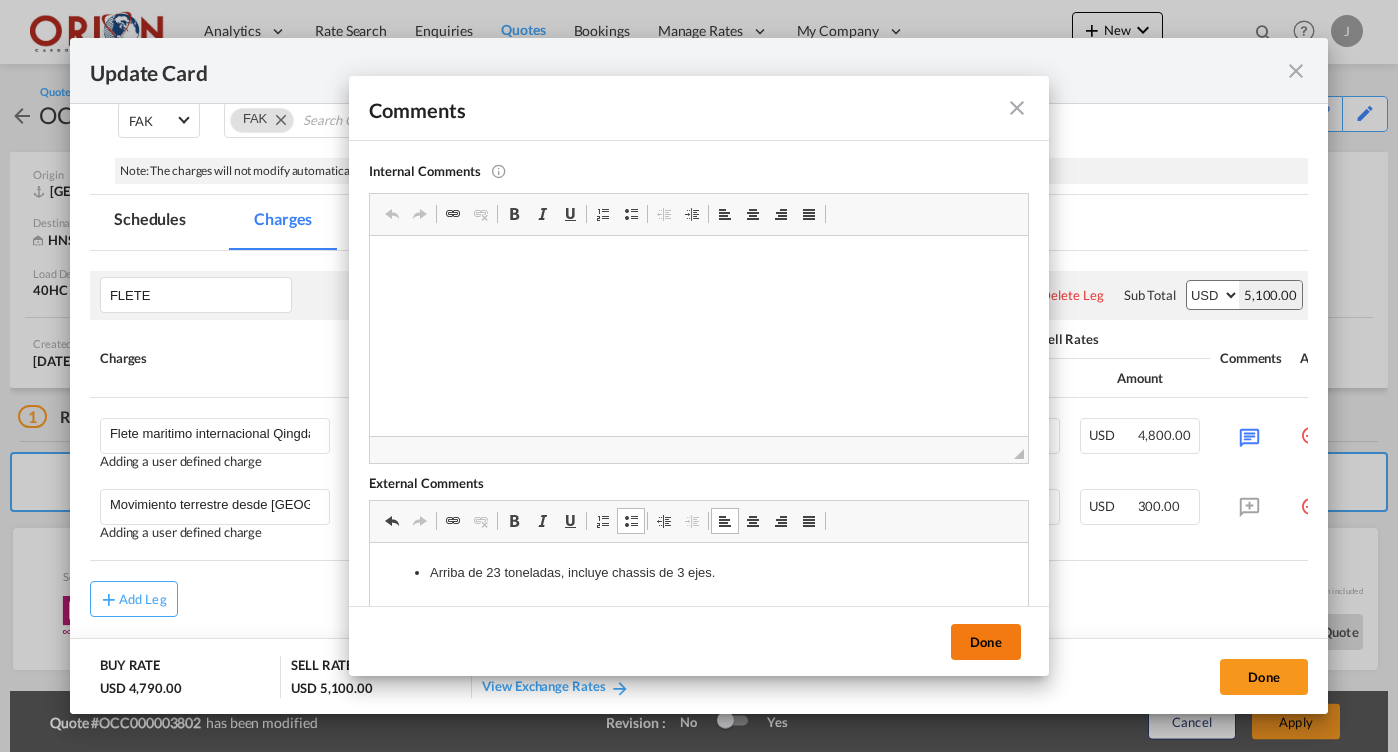 click on "Done" at bounding box center (986, 642) 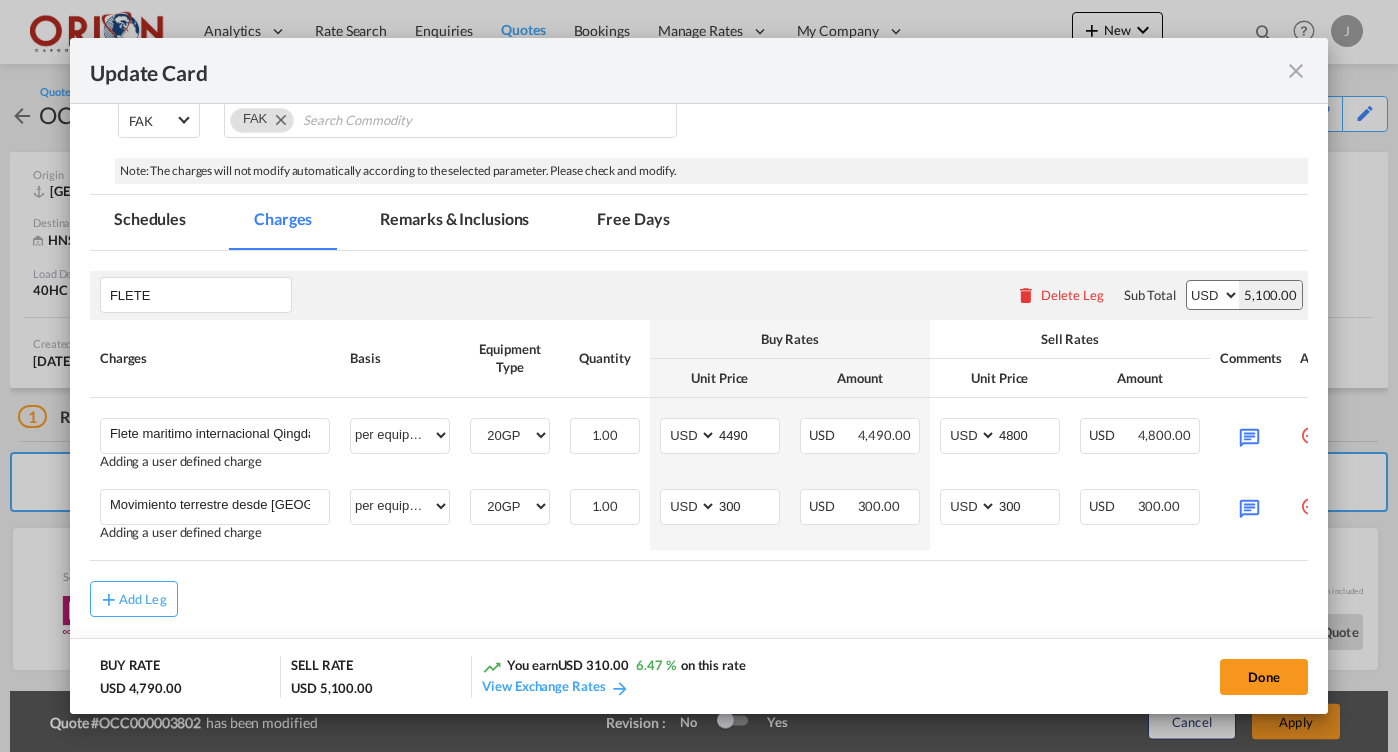 click on "Free Days" at bounding box center (633, 222) 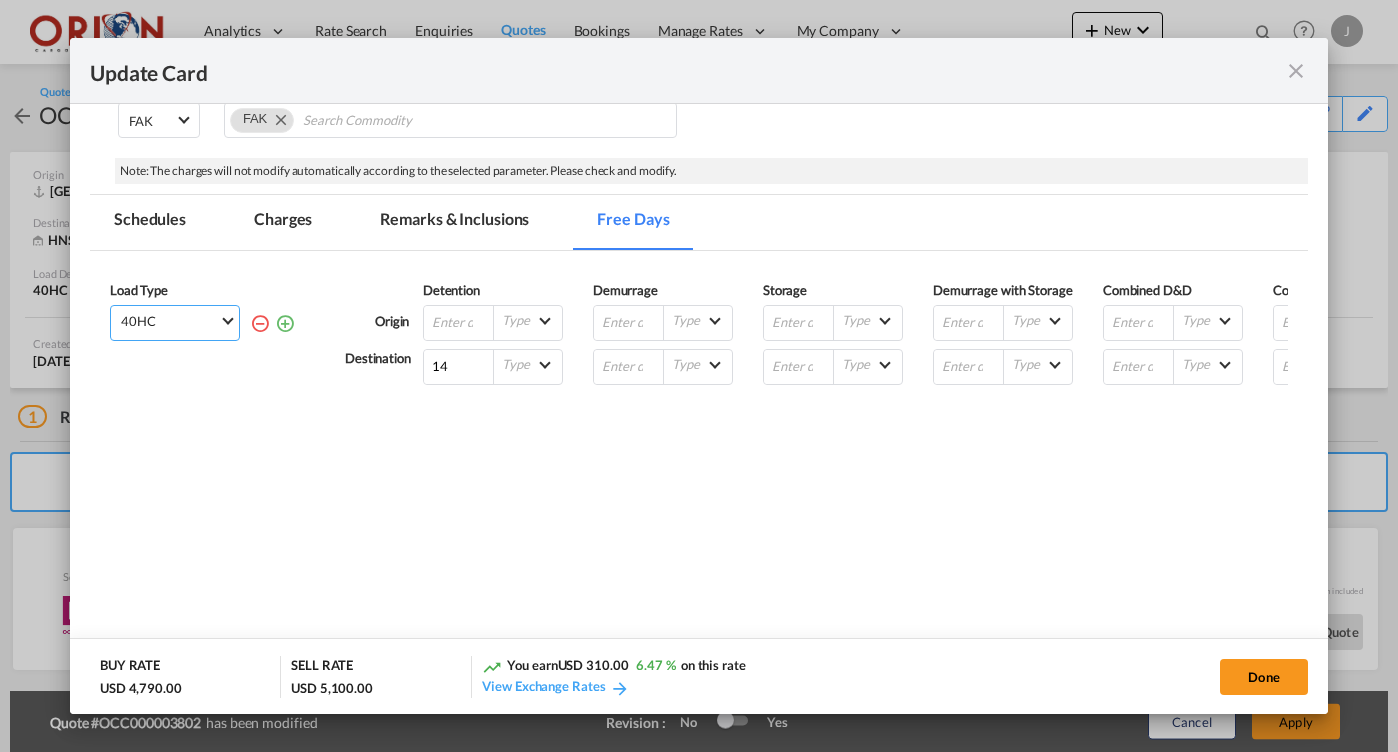 click on "40HC" at bounding box center [179, 320] 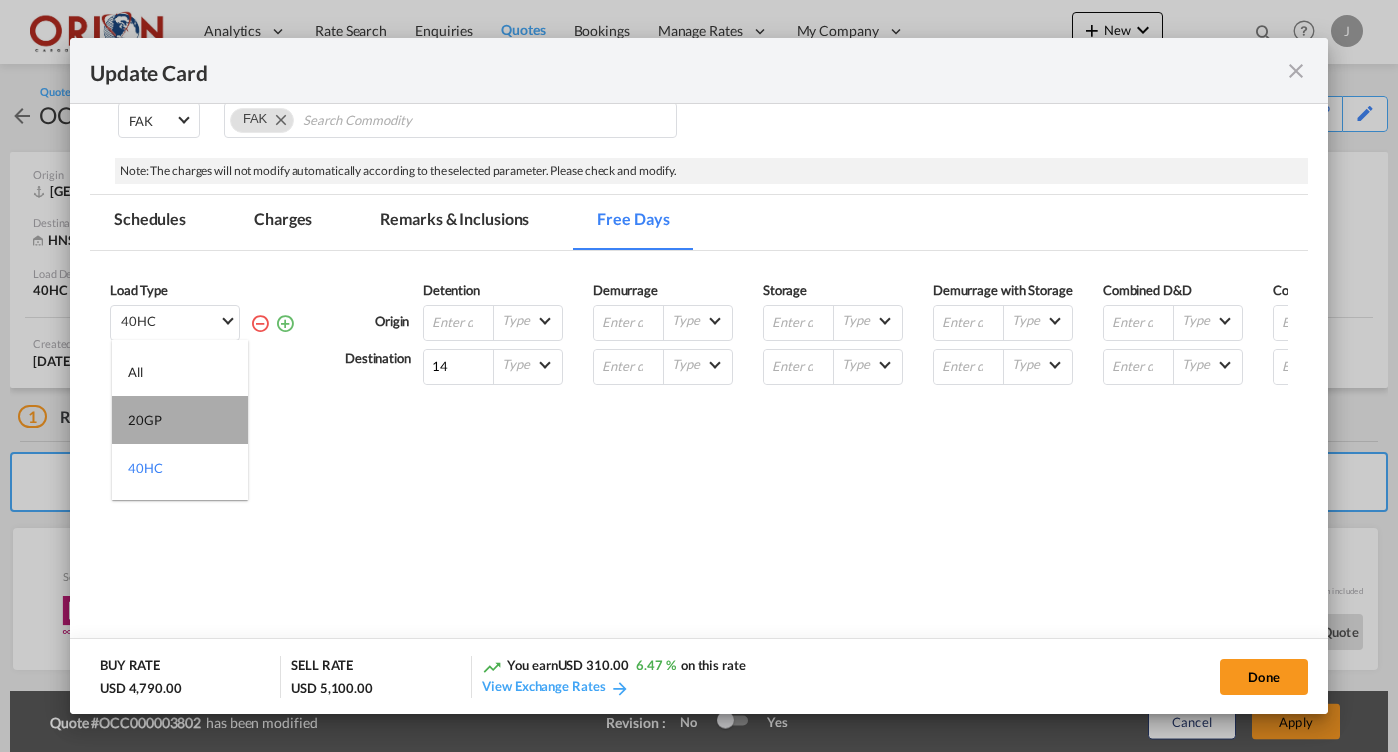 click on "20GP" at bounding box center (180, 420) 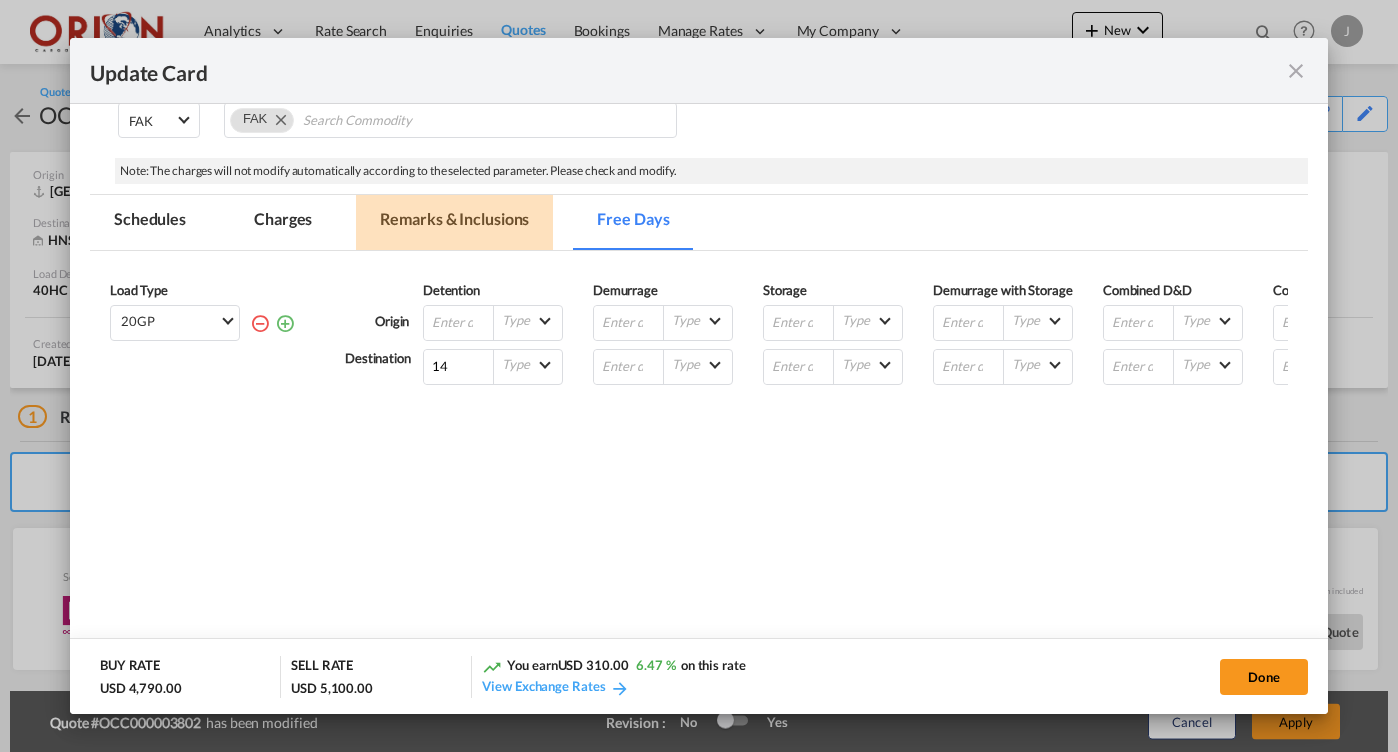 click on "Remarks & Inclusions" at bounding box center (454, 222) 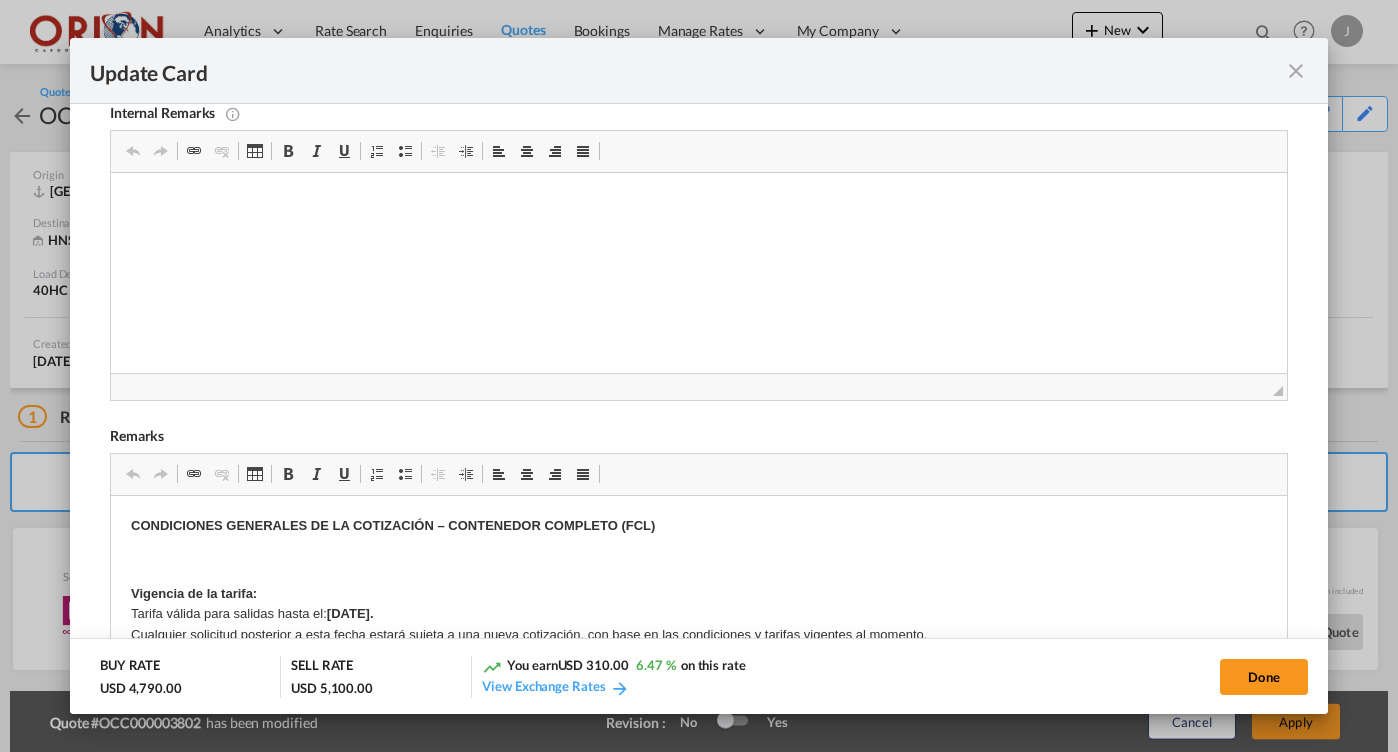 scroll, scrollTop: 0, scrollLeft: 0, axis: both 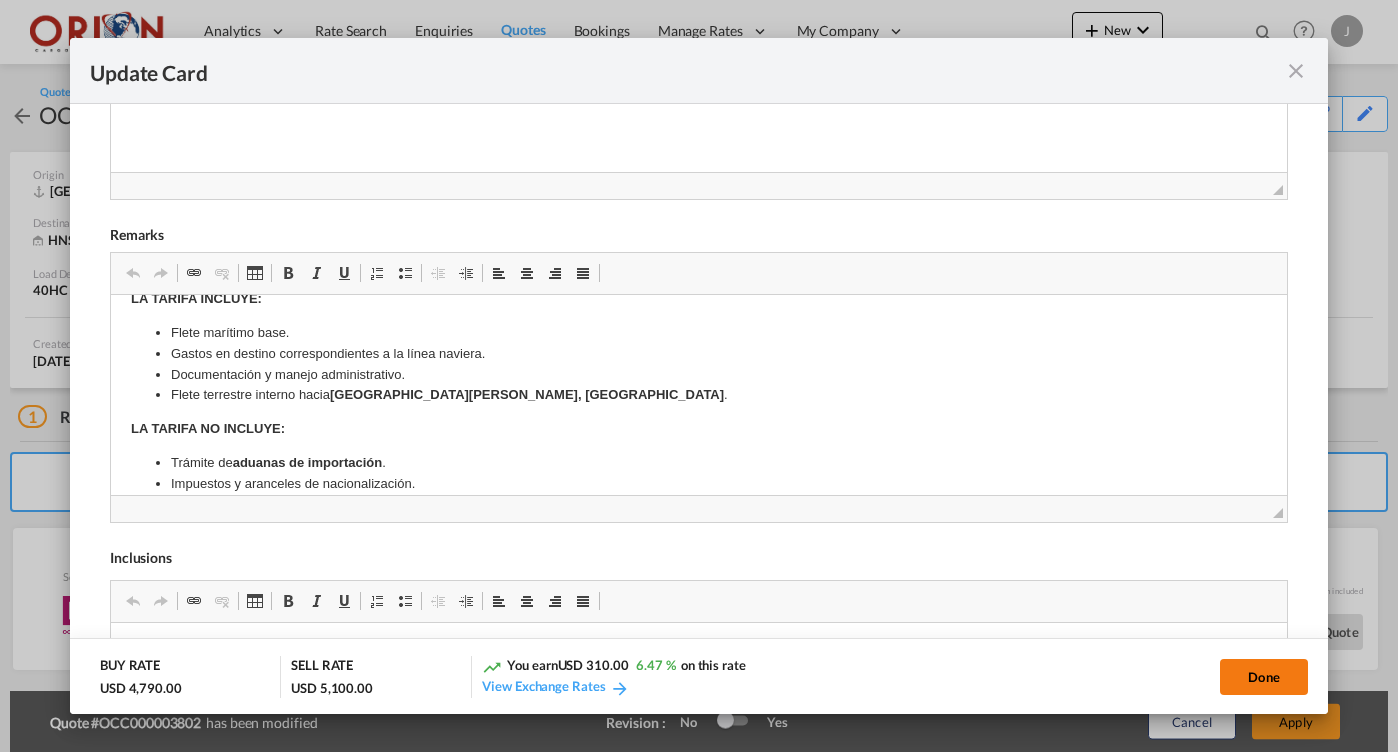 click on "Done" 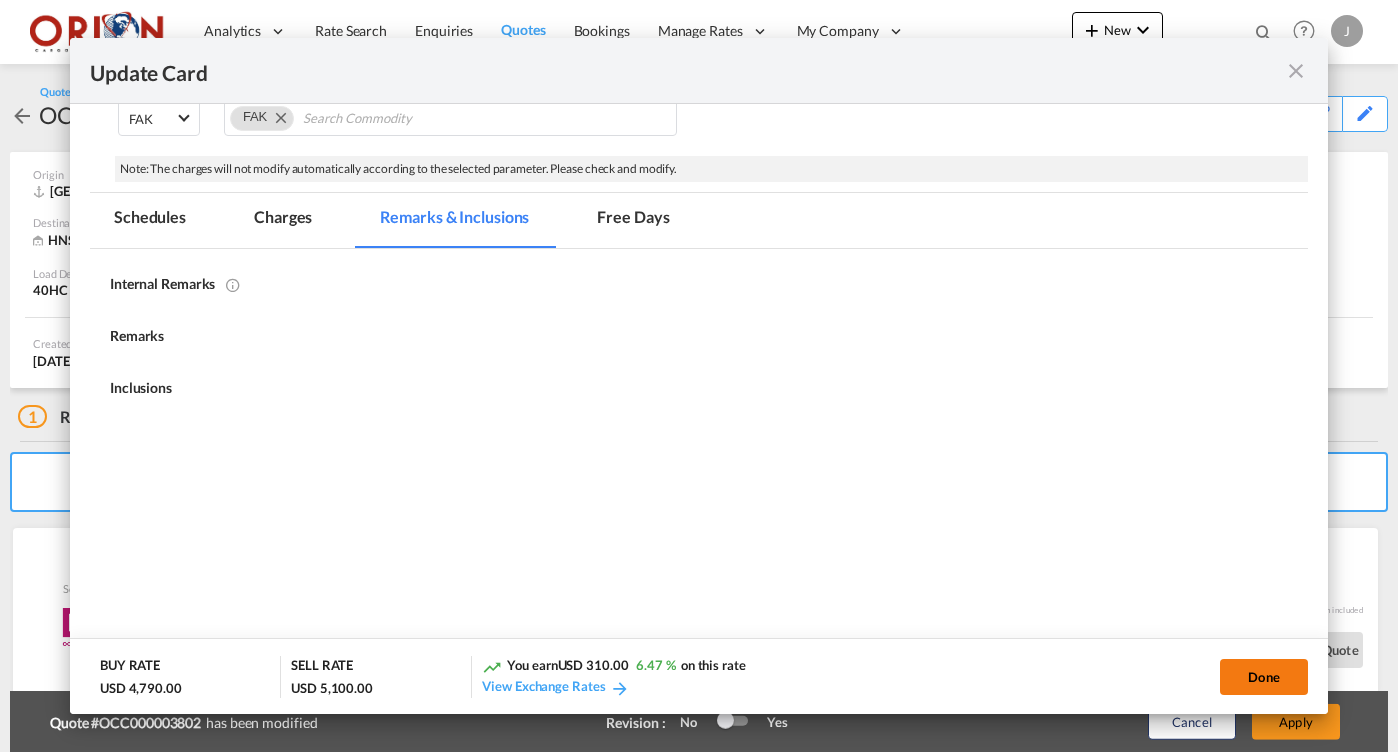 scroll, scrollTop: 367, scrollLeft: 0, axis: vertical 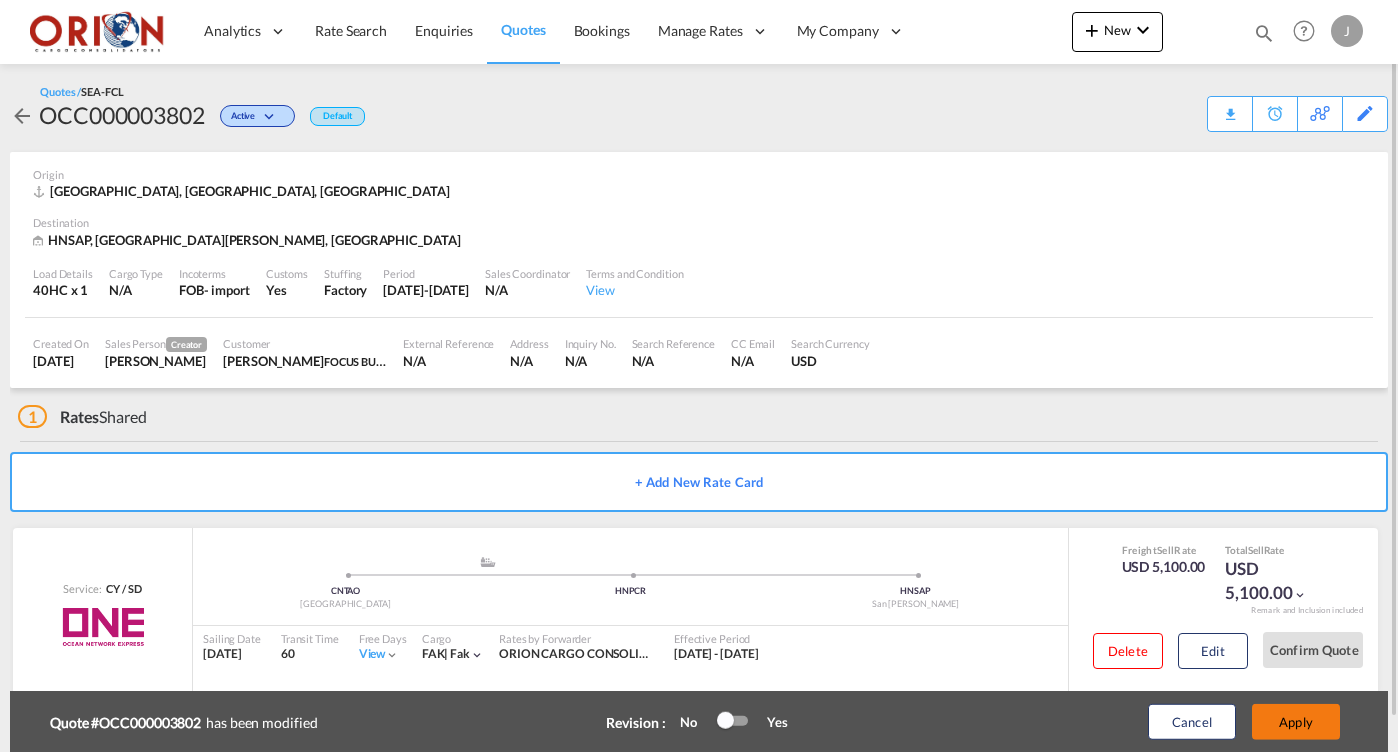 click on "Apply" at bounding box center (1296, 722) 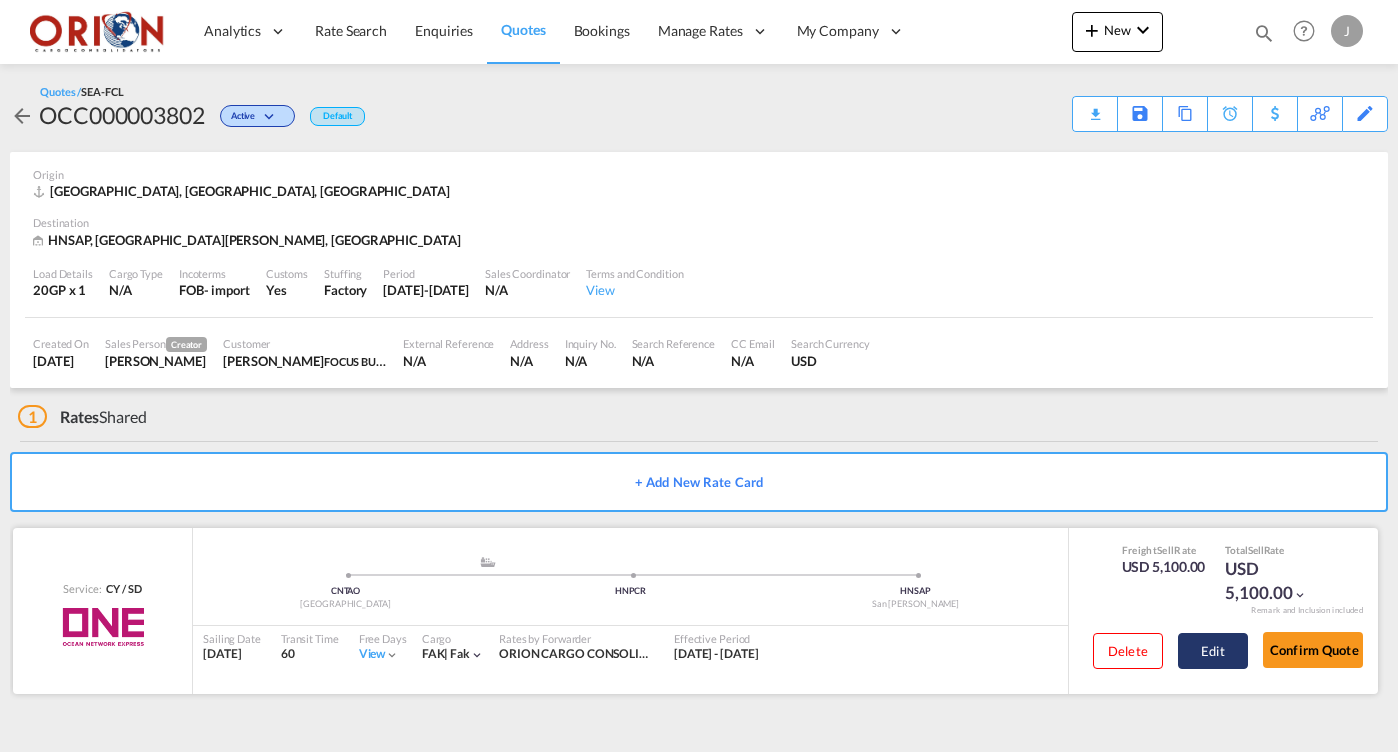 click on "Edit" at bounding box center [1213, 651] 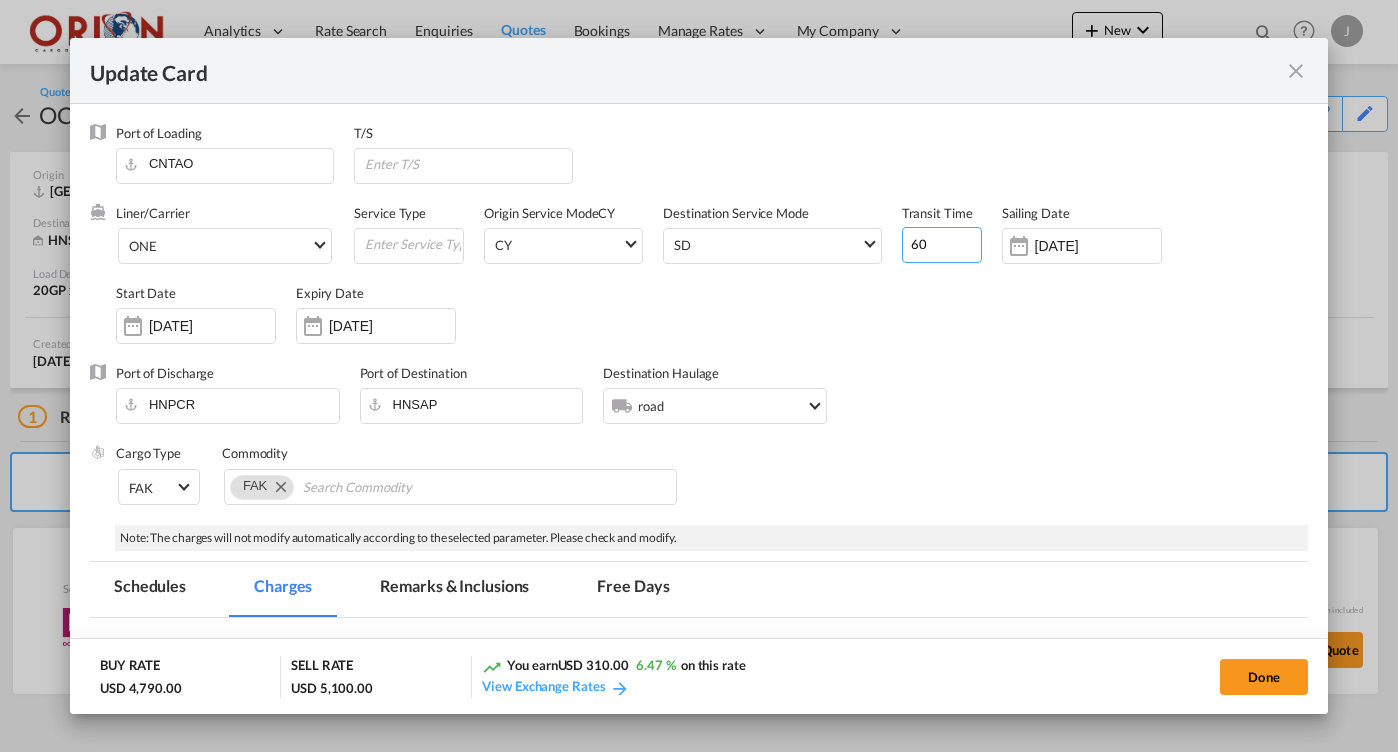 click on "60" at bounding box center [942, 245] 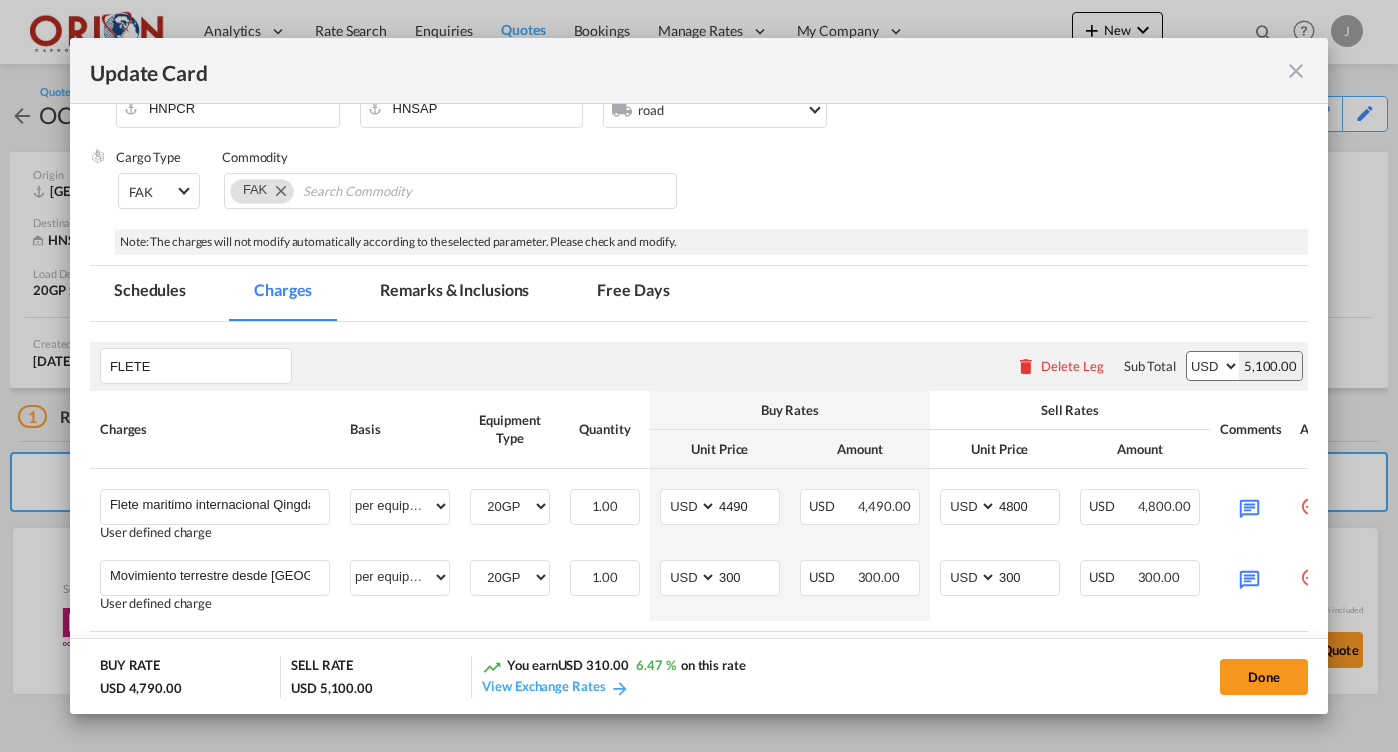 scroll, scrollTop: 408, scrollLeft: 0, axis: vertical 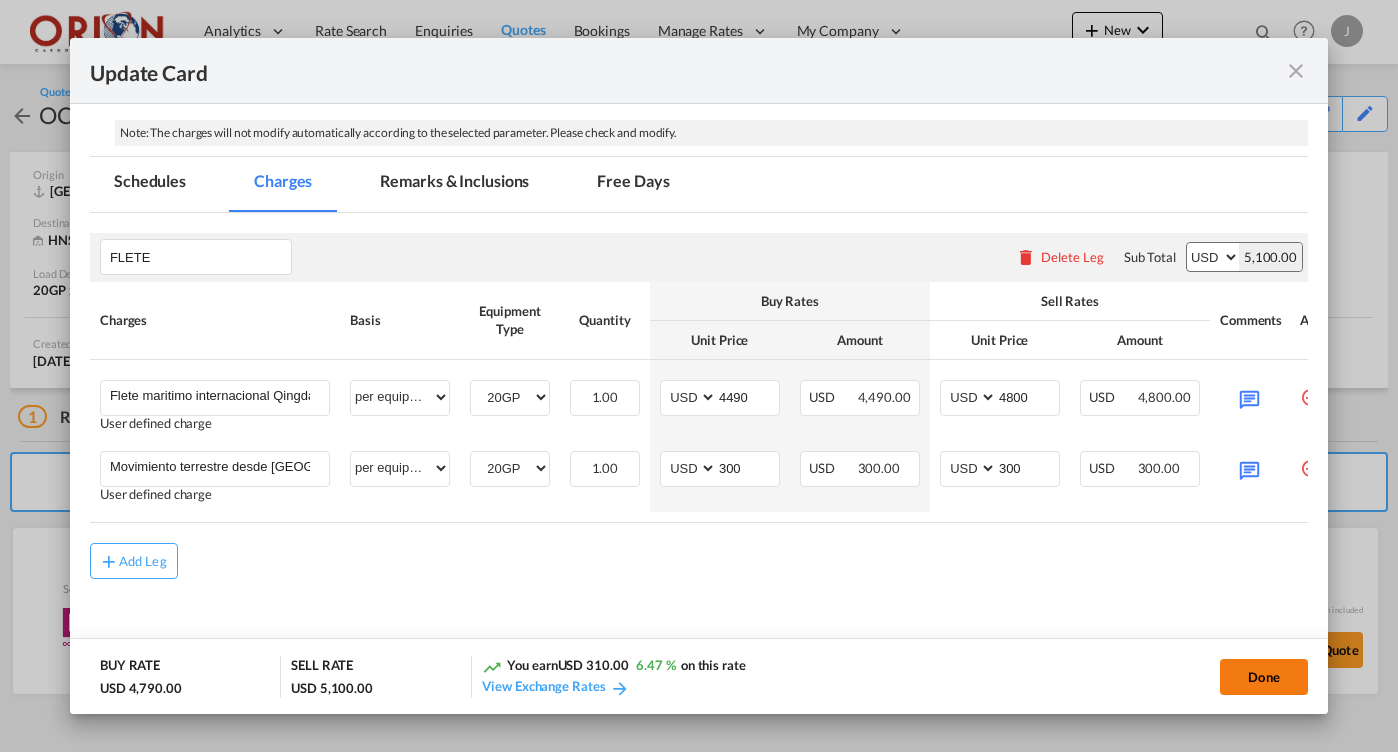type on "55" 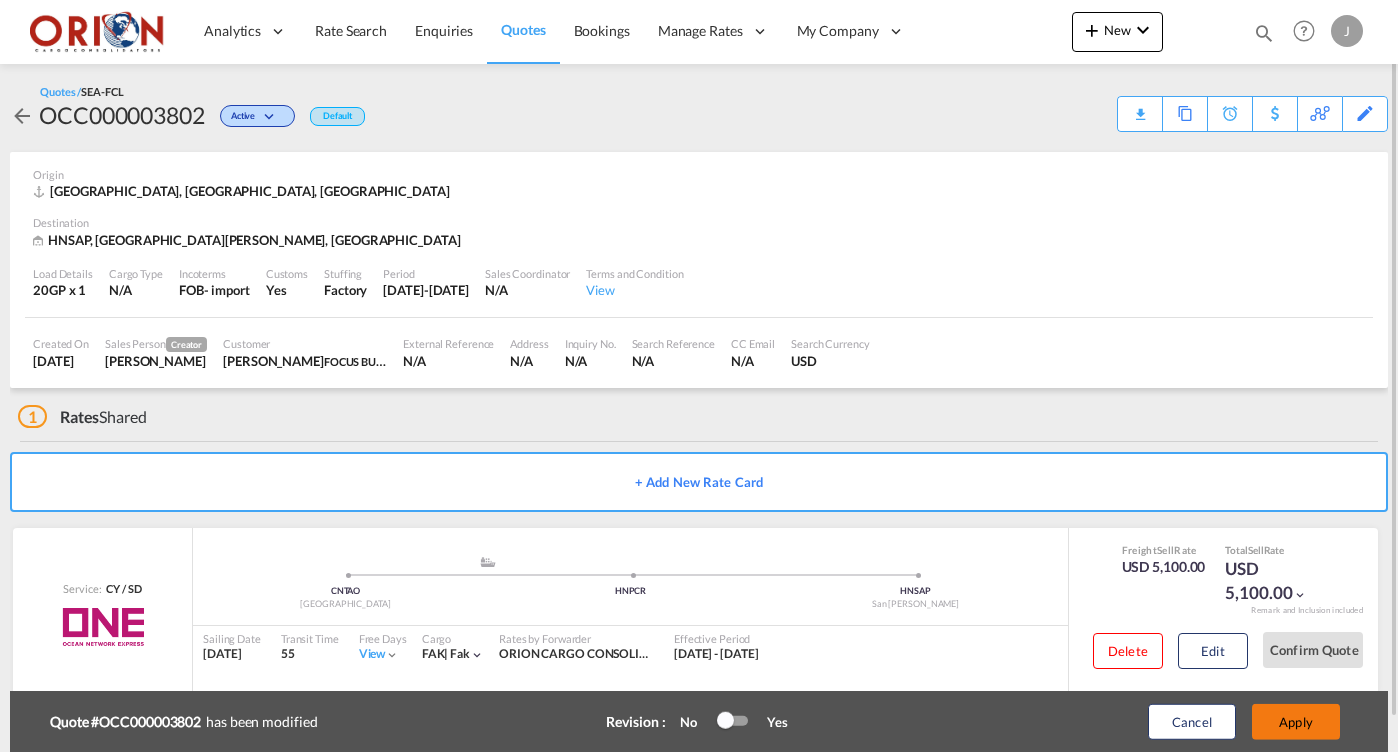 click on "Apply" at bounding box center (1296, 722) 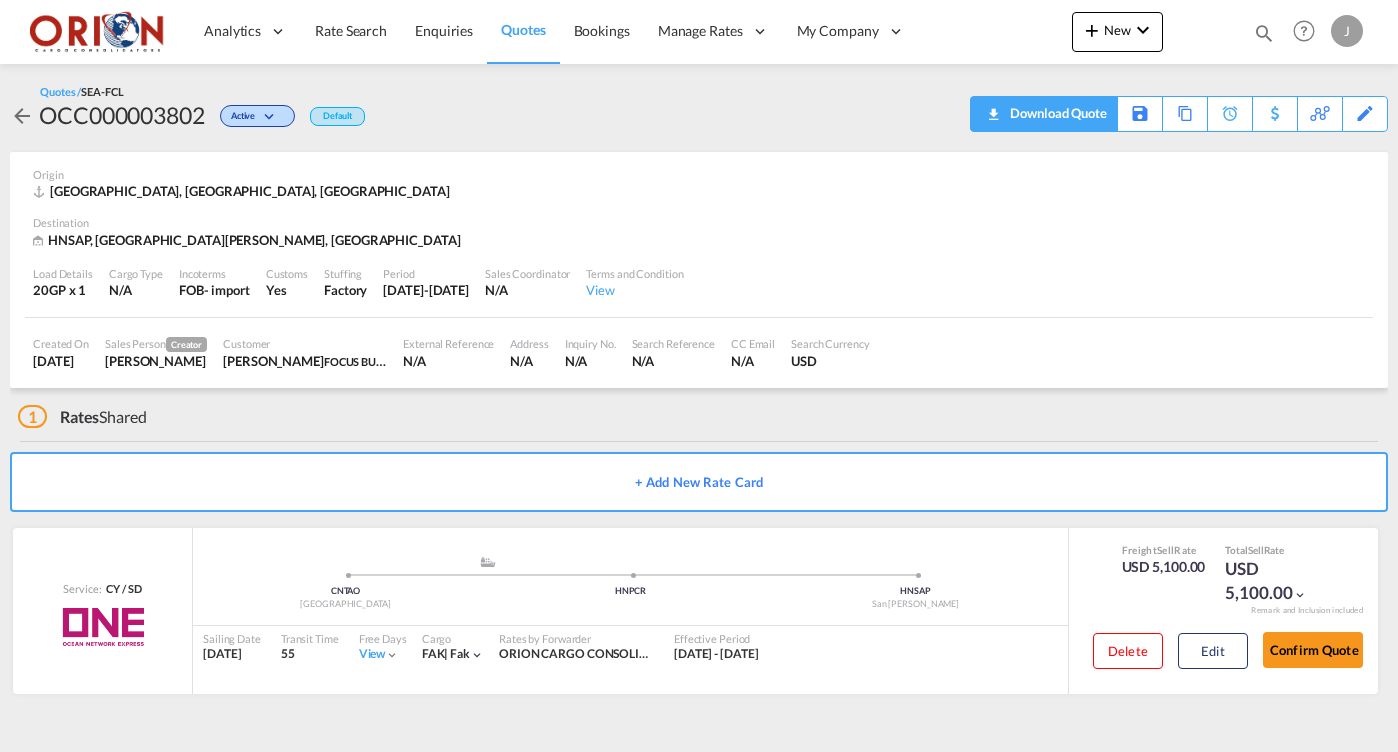 click on "Download Quote" at bounding box center (1056, 113) 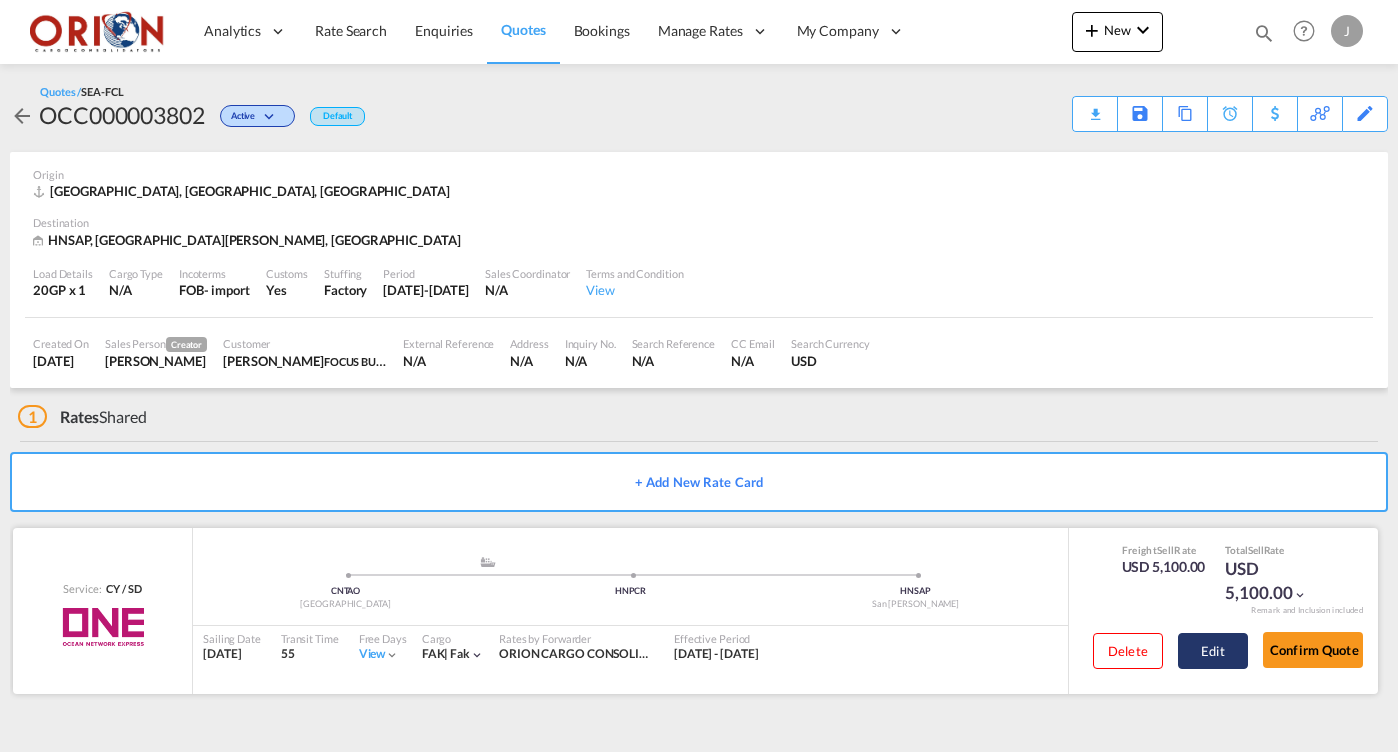 click on "Edit" at bounding box center [1213, 651] 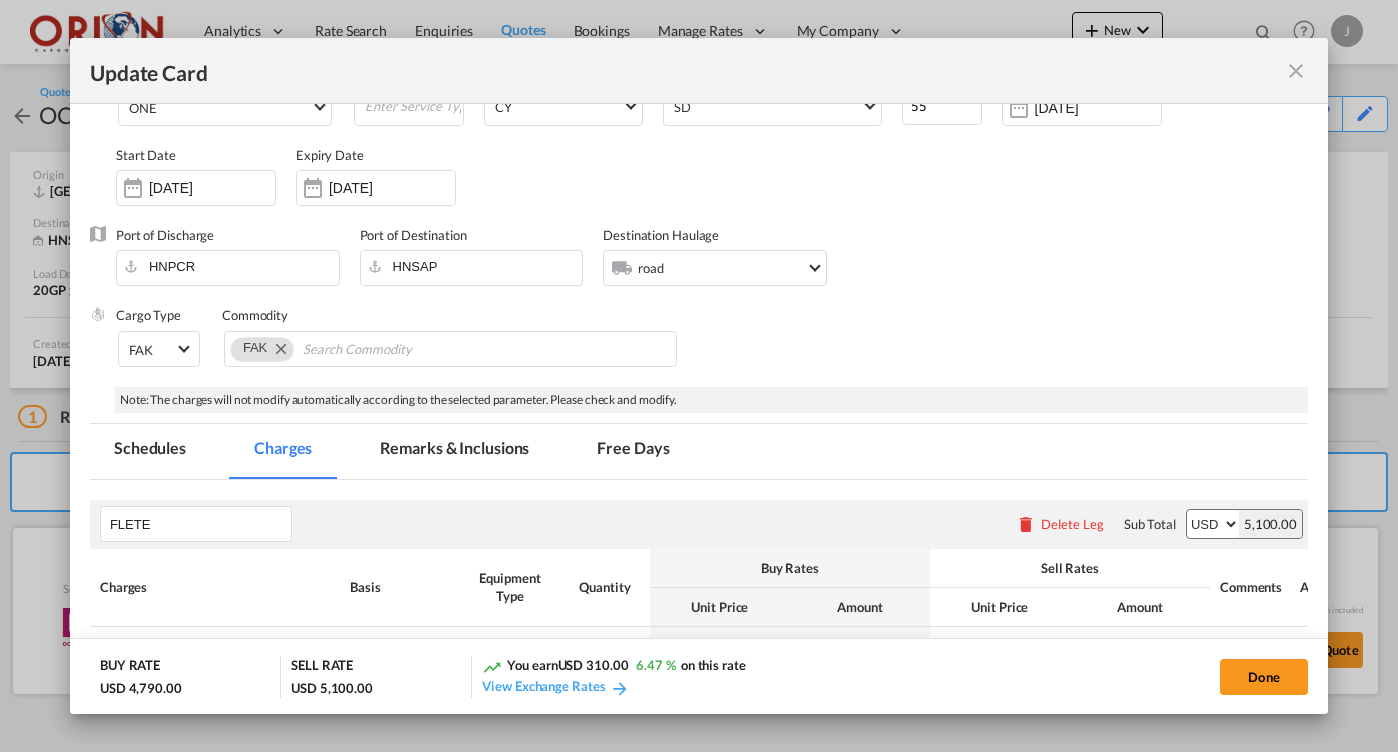 scroll, scrollTop: 408, scrollLeft: 0, axis: vertical 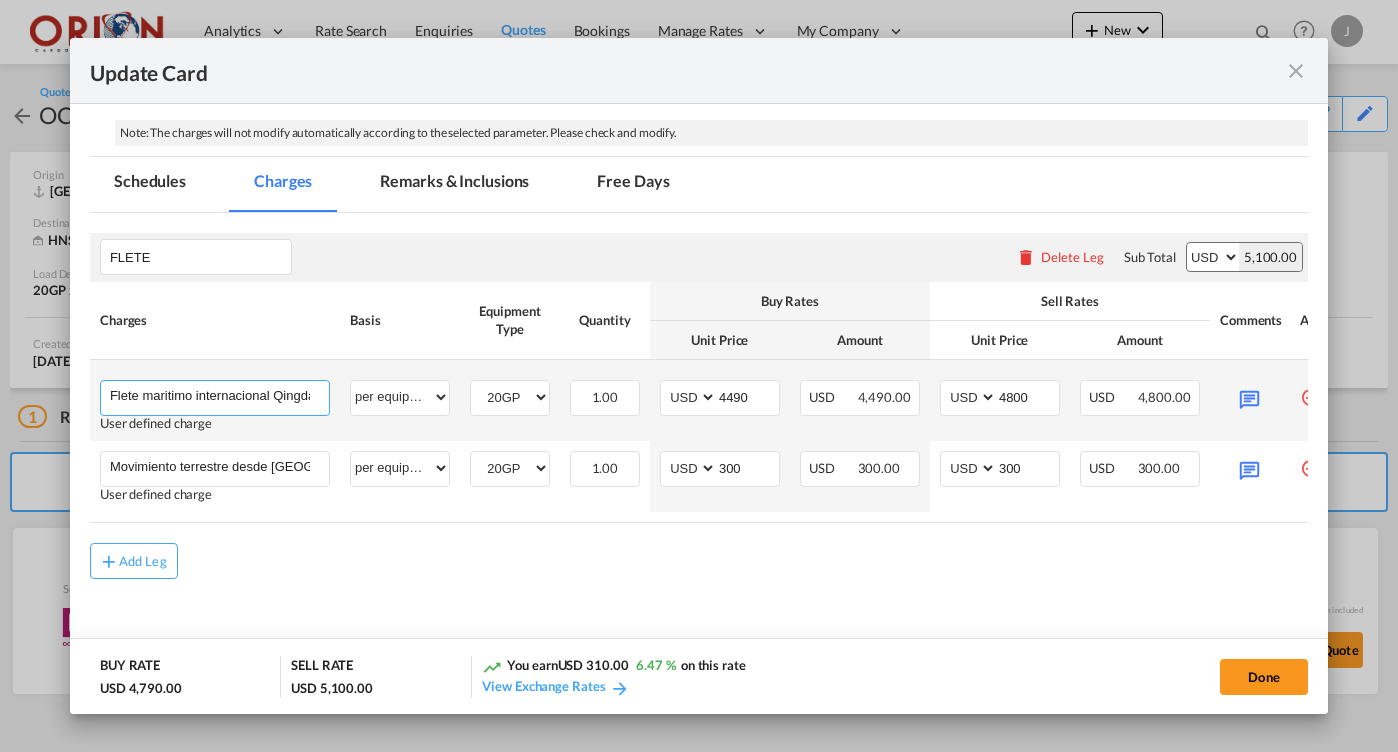 click on "Flete maritimo internacional Qingdado a [GEOGRAPHIC_DATA]" at bounding box center (219, 396) 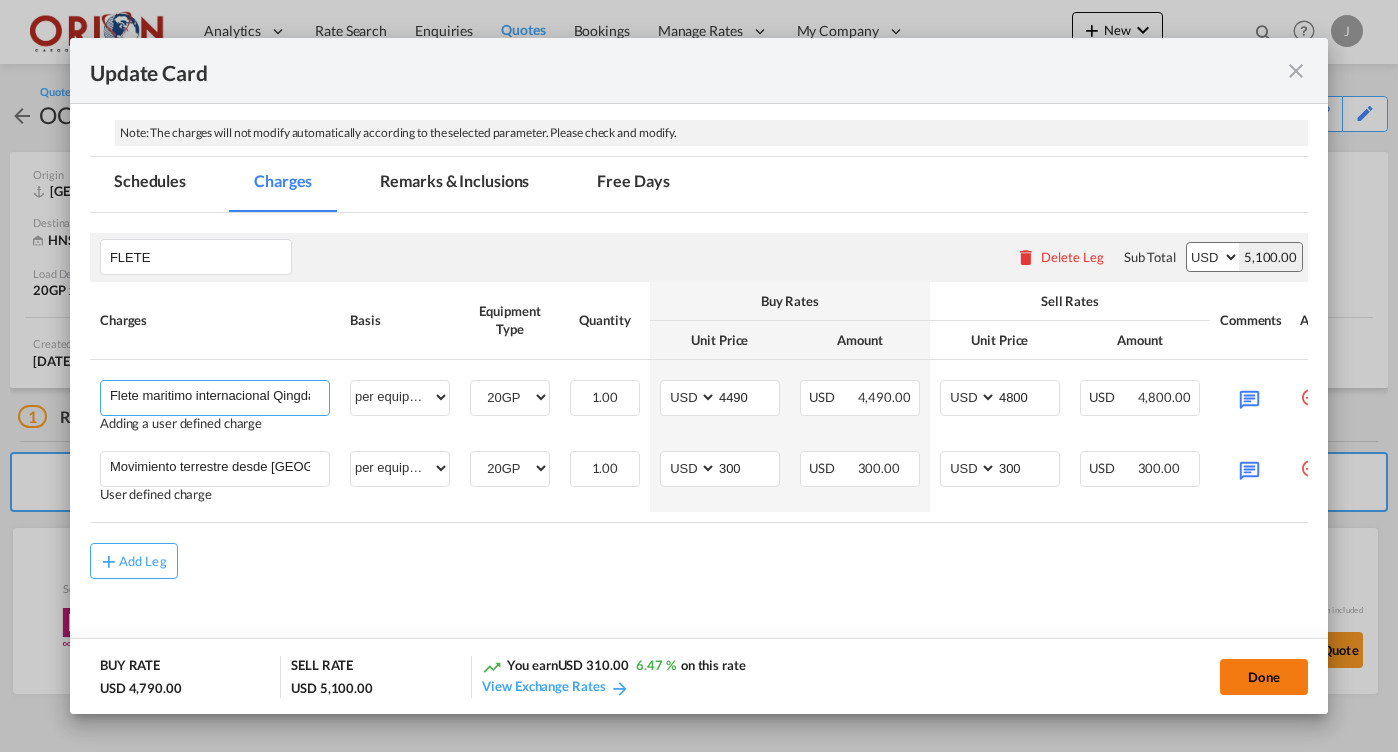 type on "Flete maritimo internacional Qingdao a [GEOGRAPHIC_DATA]" 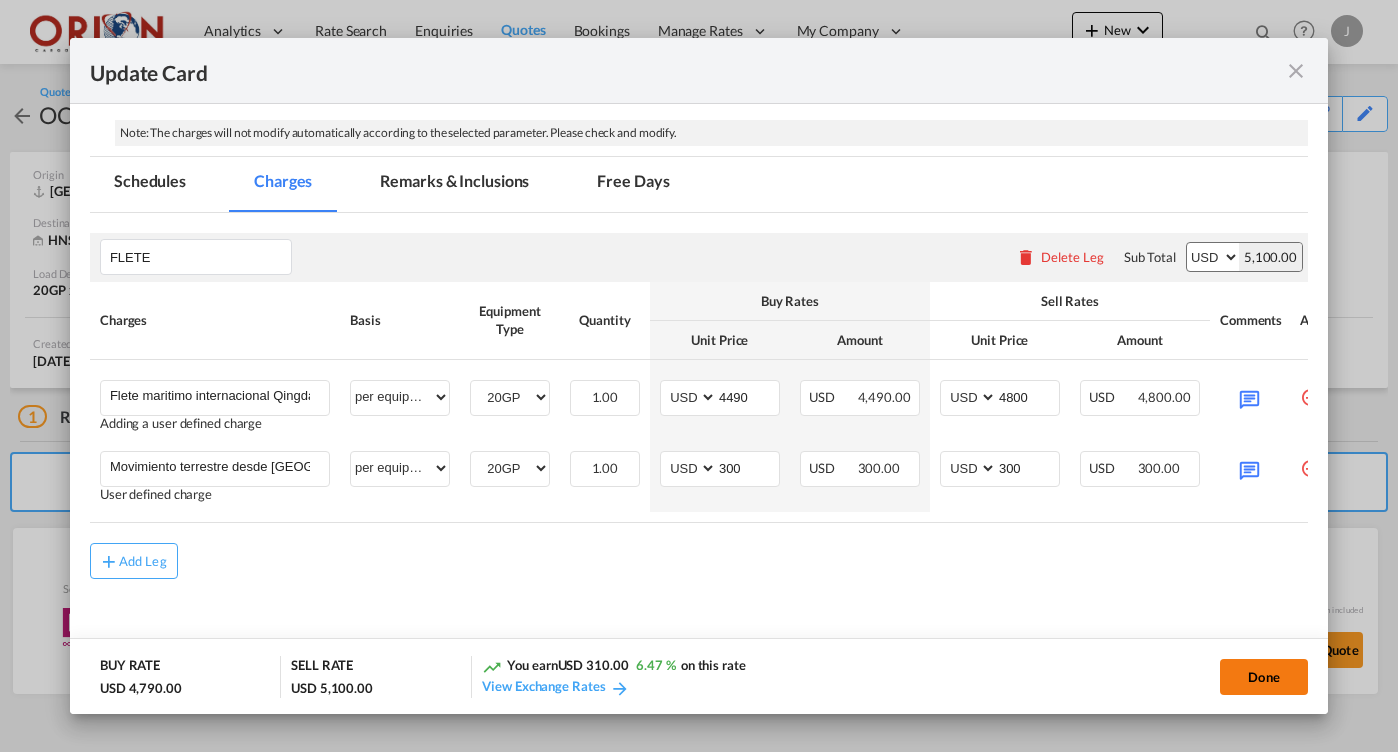 click on "Done" 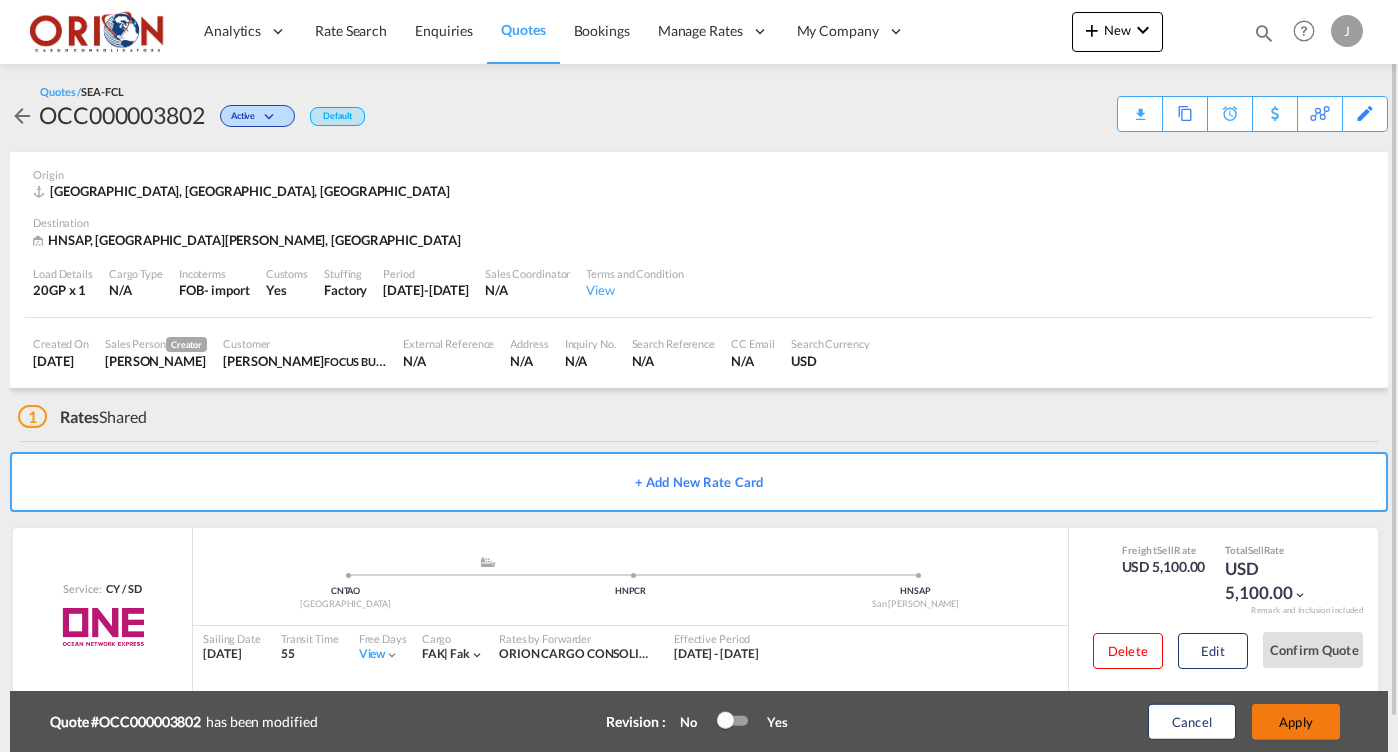 click on "Apply" at bounding box center (1296, 722) 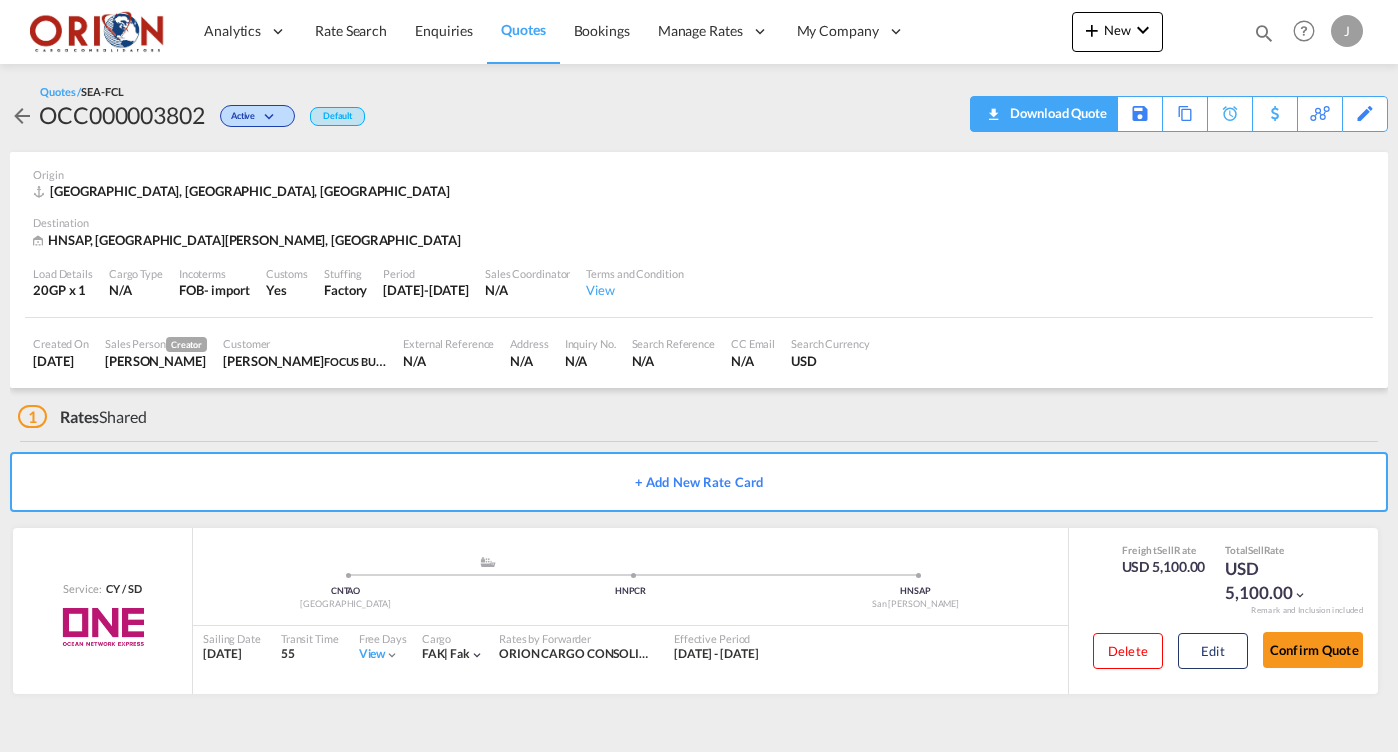 click on "Download Quote" at bounding box center [1044, 114] 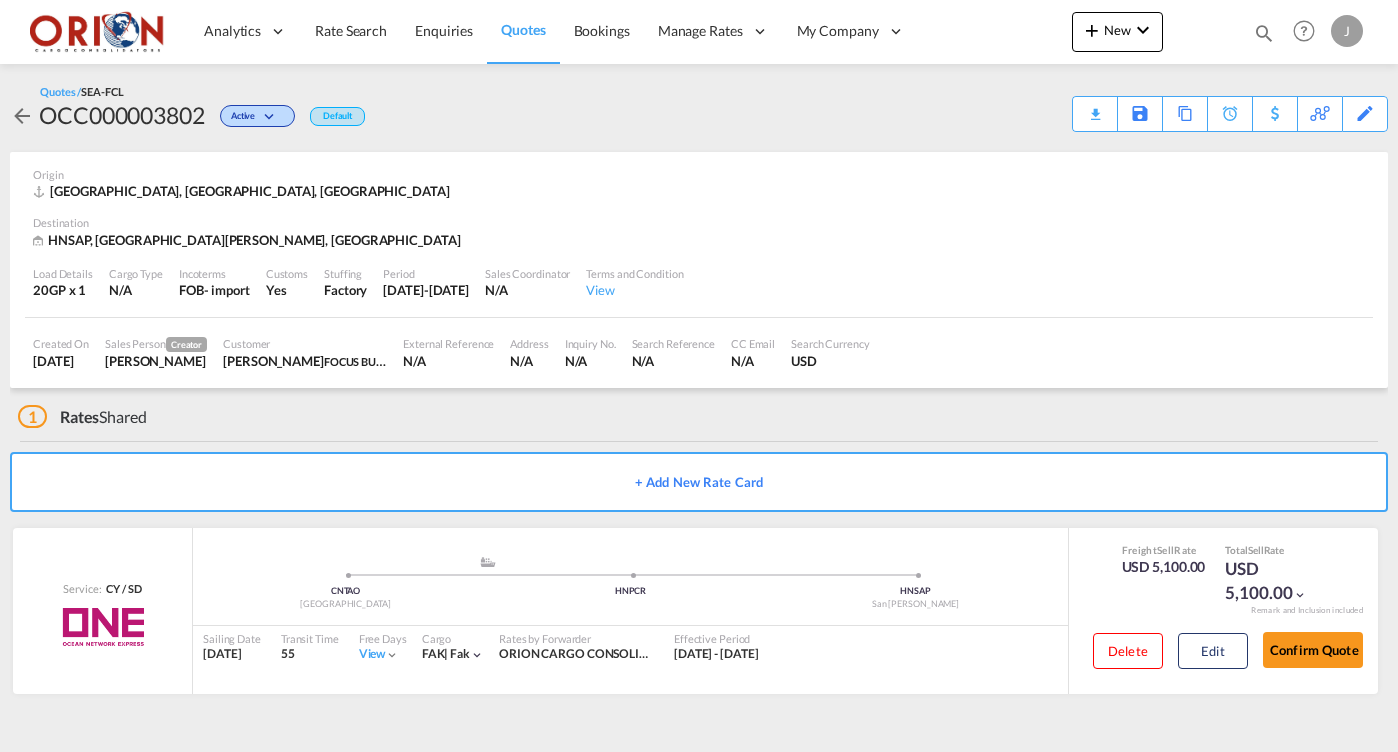 click on "Quotes" at bounding box center [523, 29] 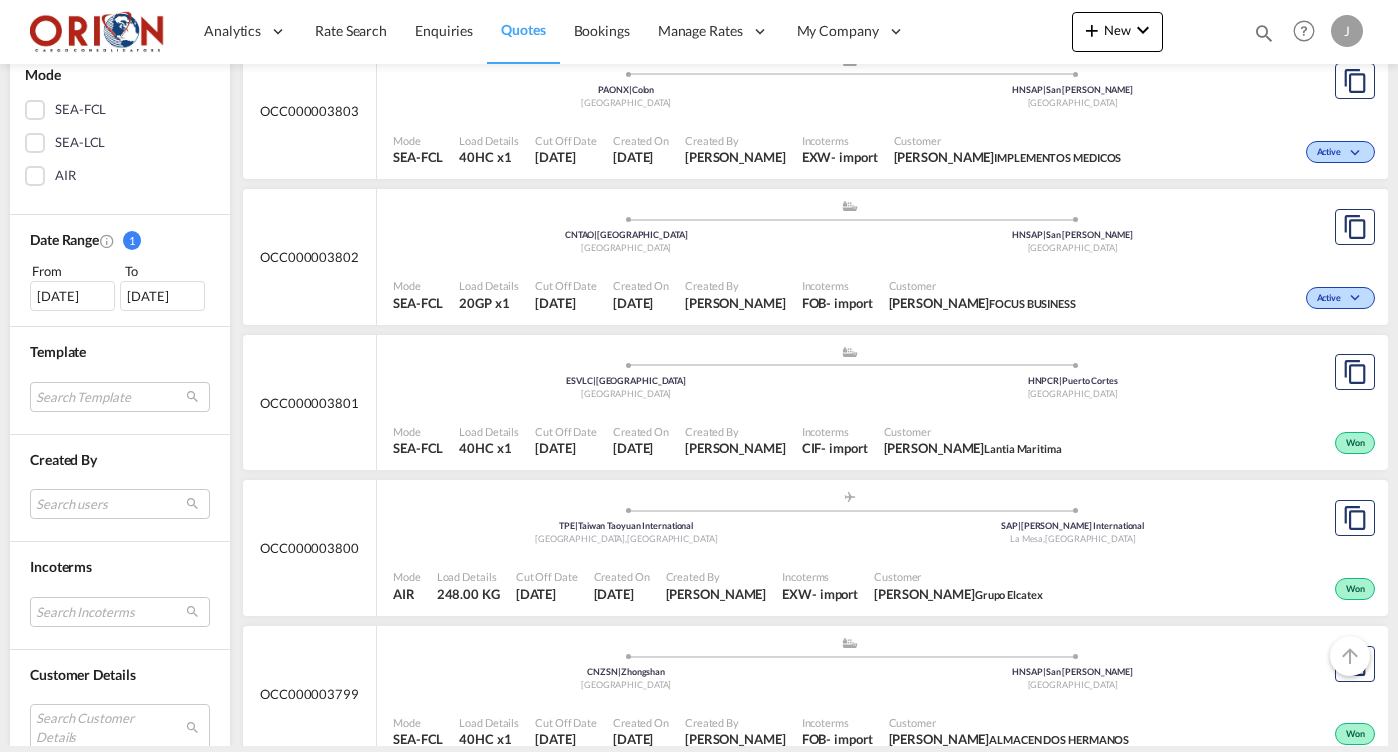 scroll, scrollTop: 600, scrollLeft: 0, axis: vertical 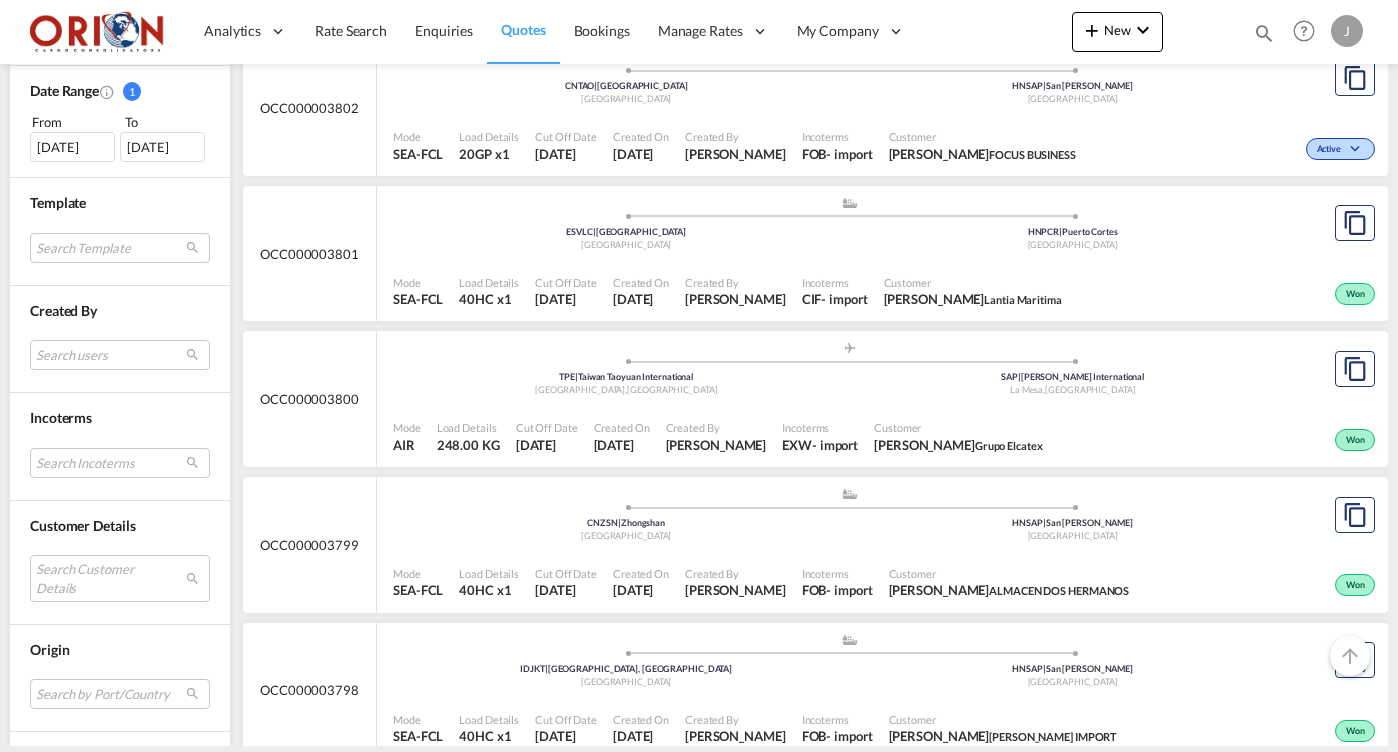 click on "Mode
SEA-FCL
Load Details
40HC x1
Cut Off Date
[DATE] Created On   [DATE]
Created By
[PERSON_NAME] Incoterms   FOB - import Customer
[PERSON_NAME] DOS HERMANOS
Won" at bounding box center [882, 582] 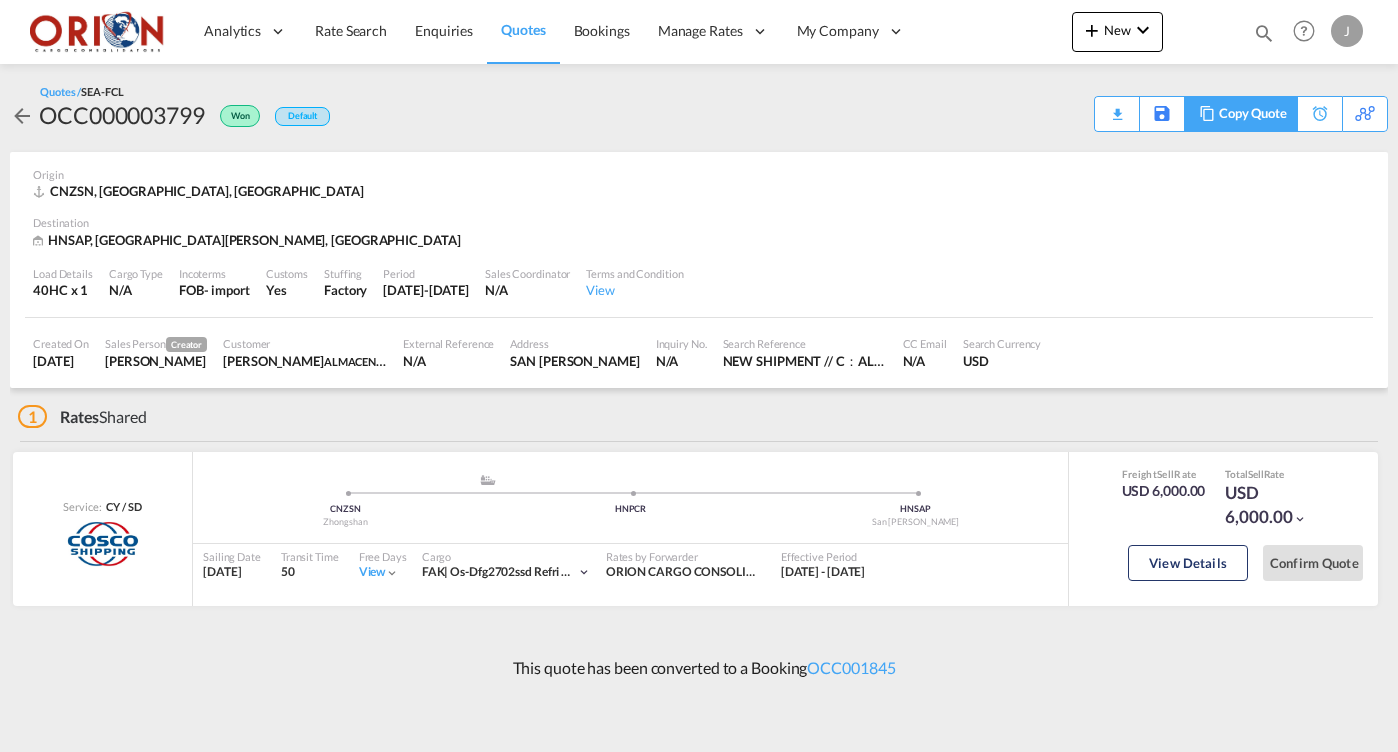 click on "Copy Quote" at bounding box center (1253, 114) 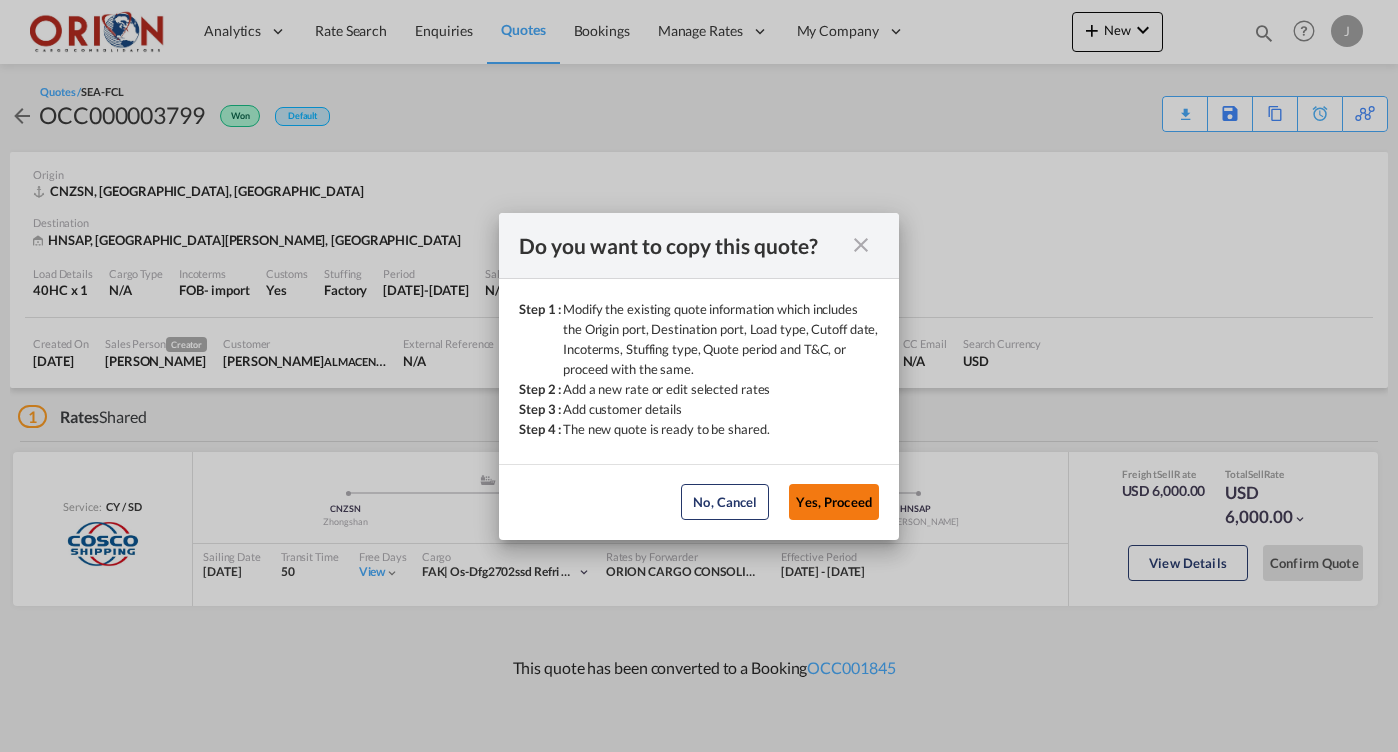 click on "Yes, Proceed" 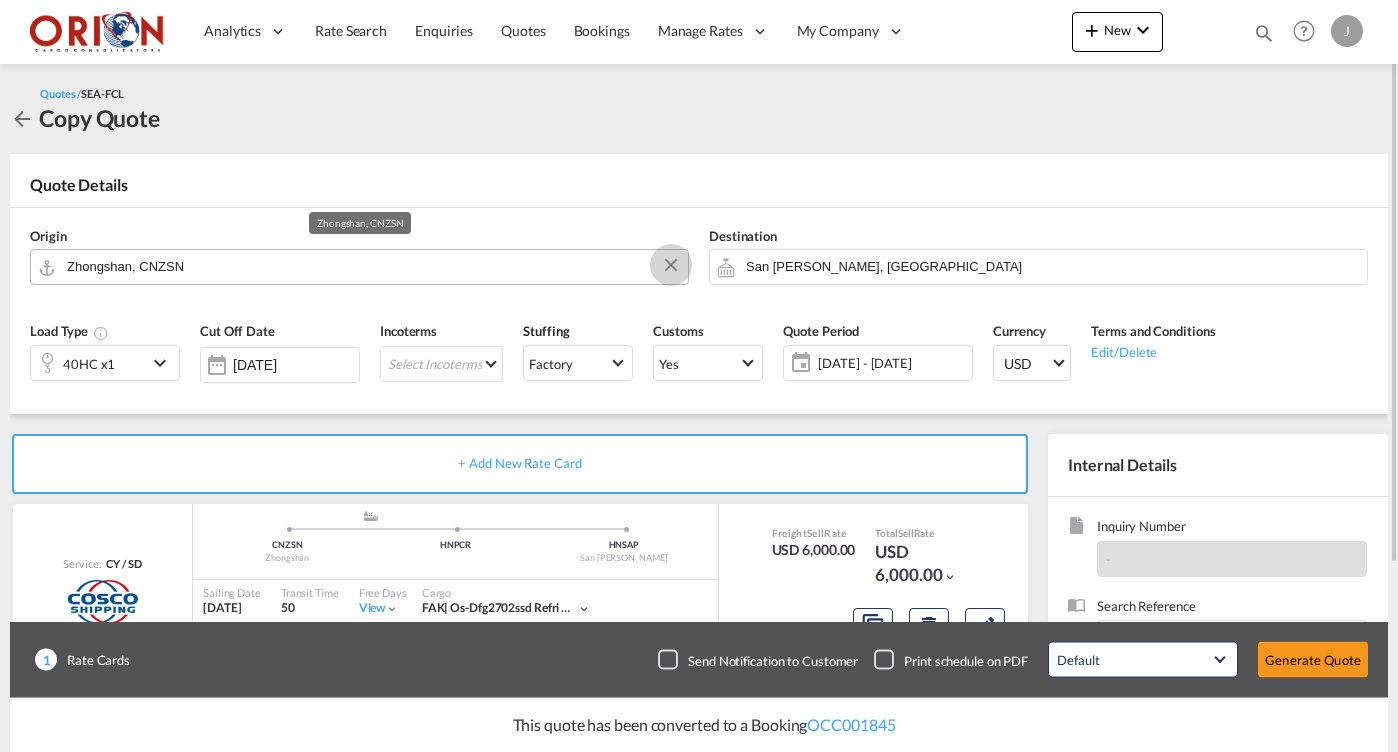 click at bounding box center [671, 265] 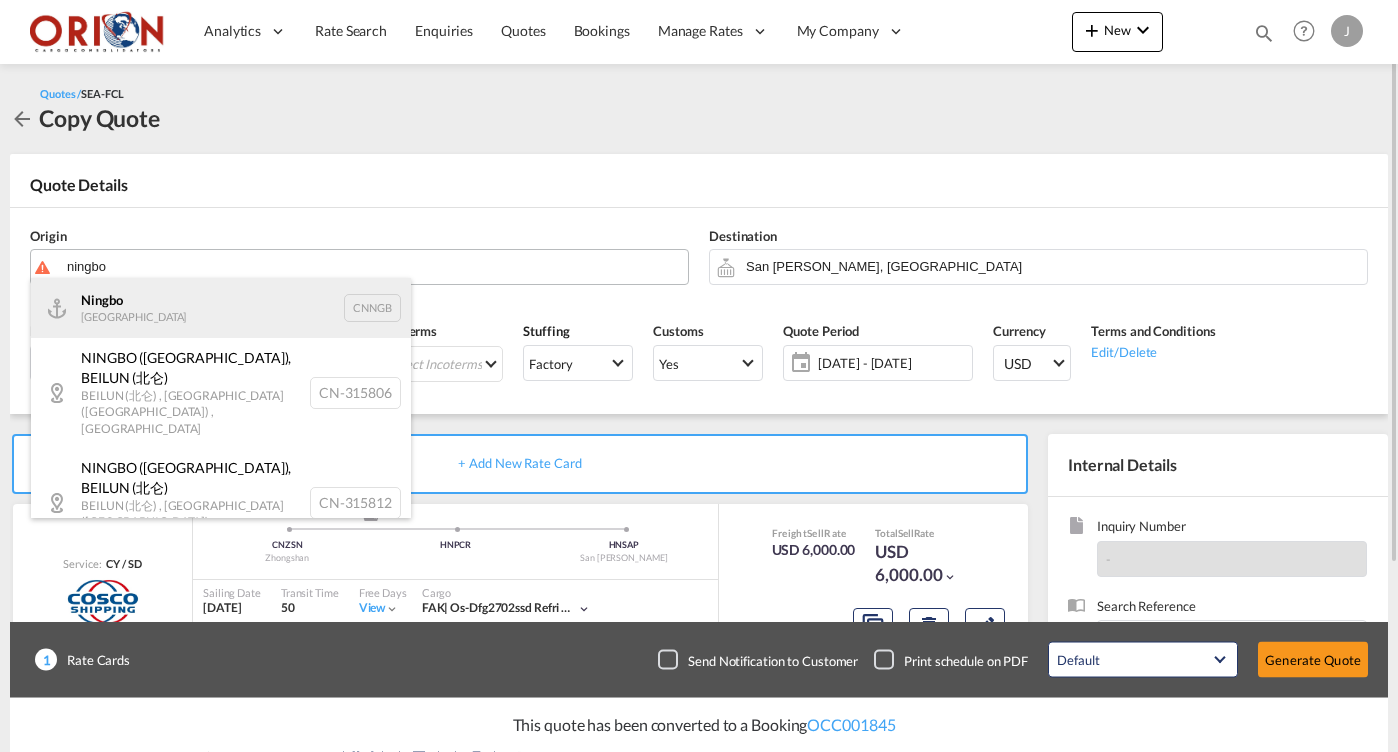 click on "Ningbo China
CNNGB" at bounding box center [221, 308] 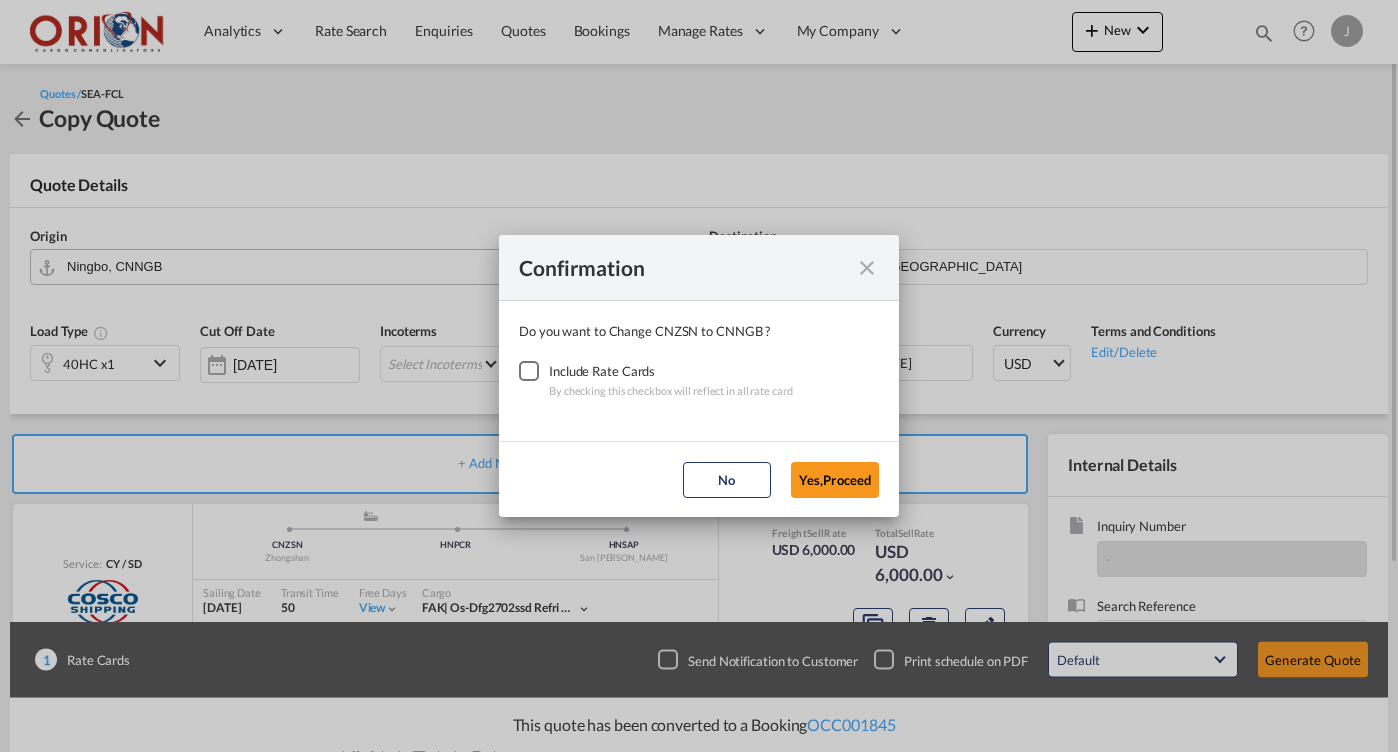 click at bounding box center (529, 371) 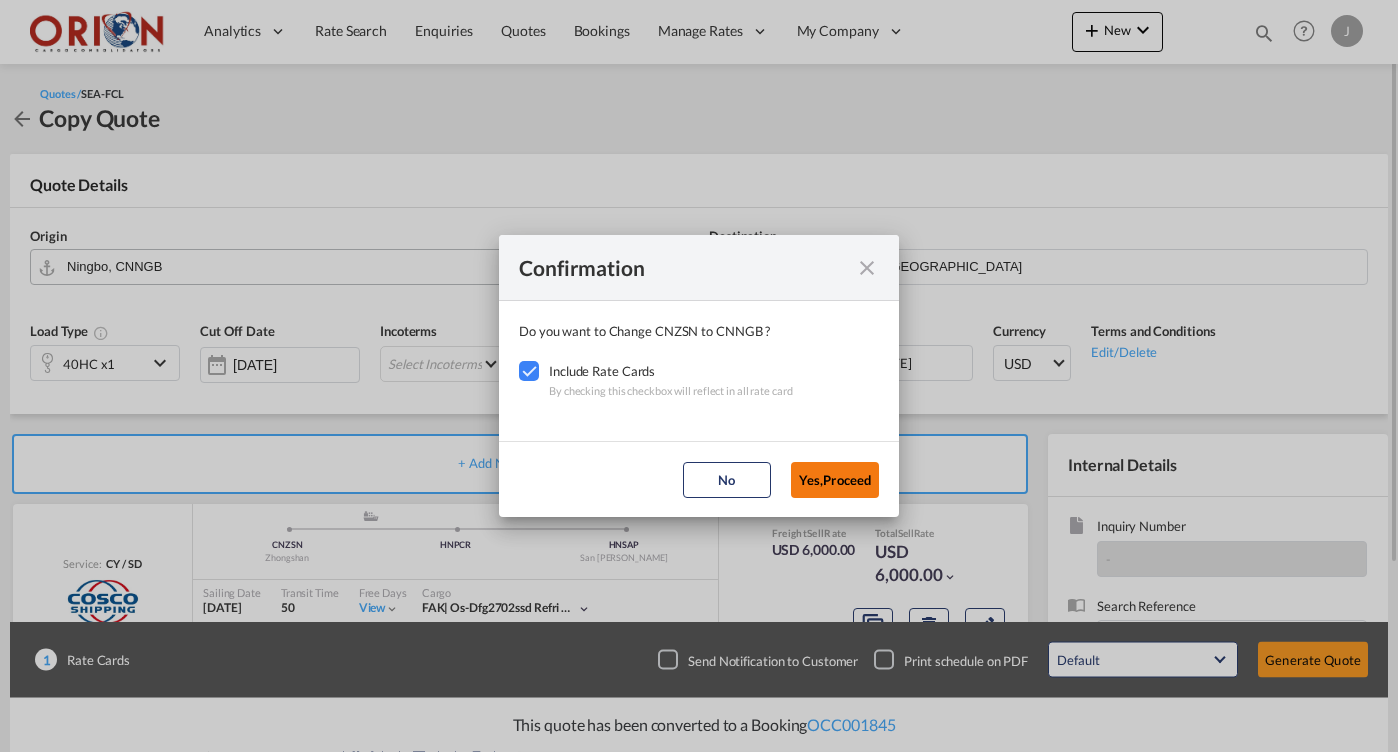 click on "Yes,Proceed" at bounding box center (835, 480) 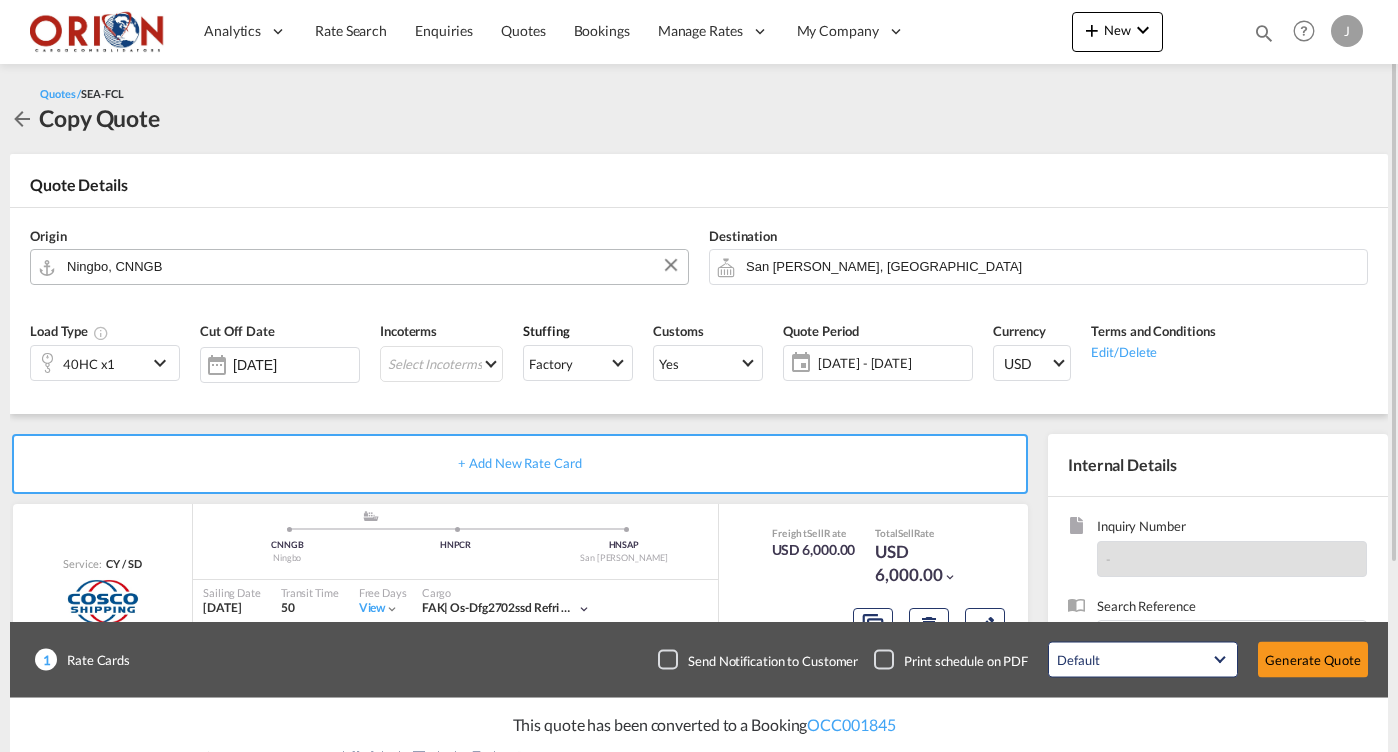 click on "[DATE] - [DATE]" 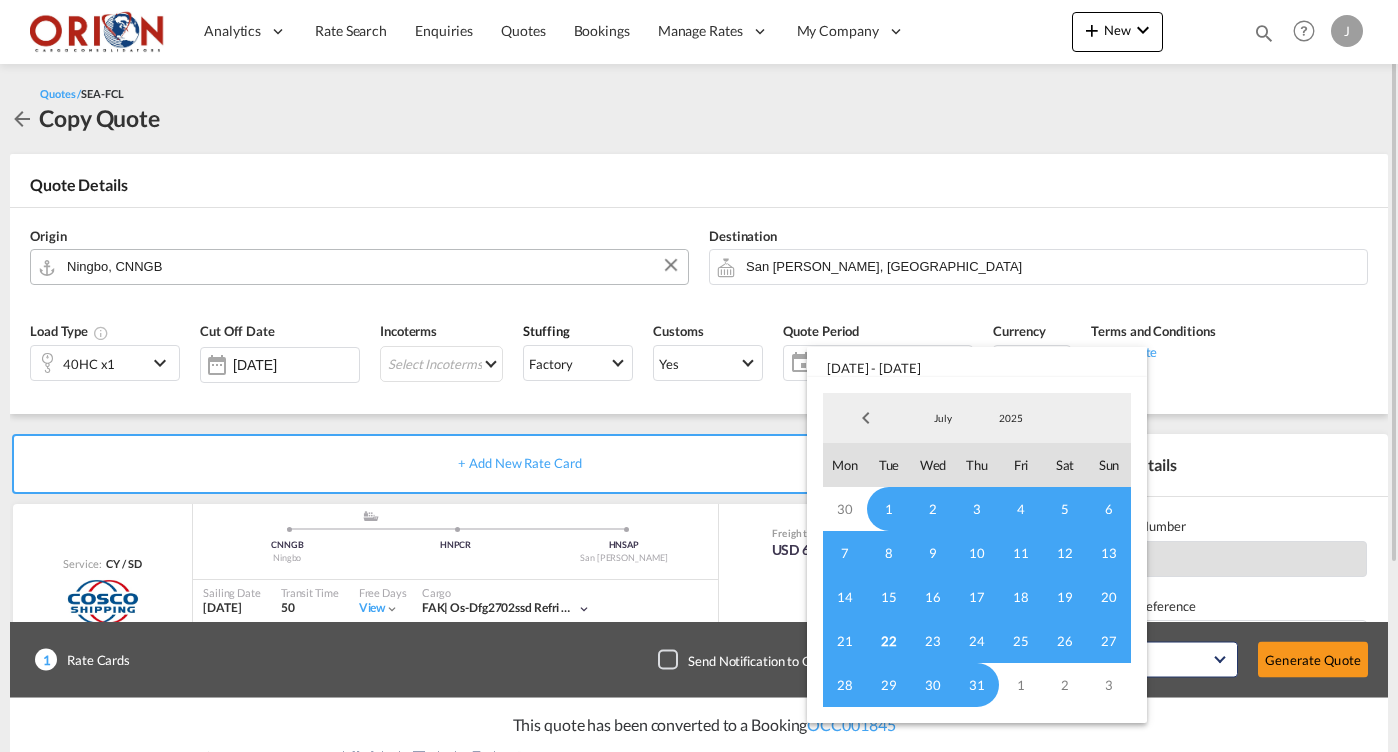 click on "22" at bounding box center [889, 641] 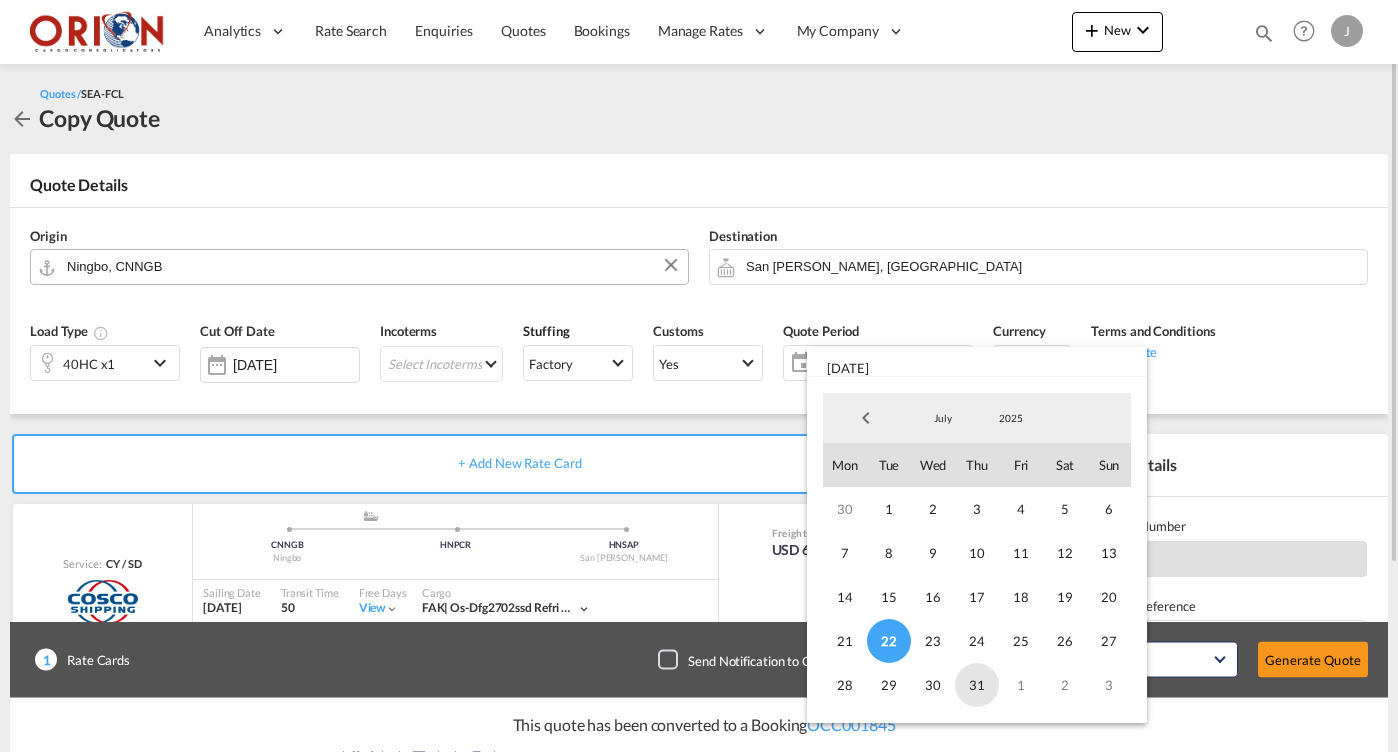 click on "31" at bounding box center (977, 685) 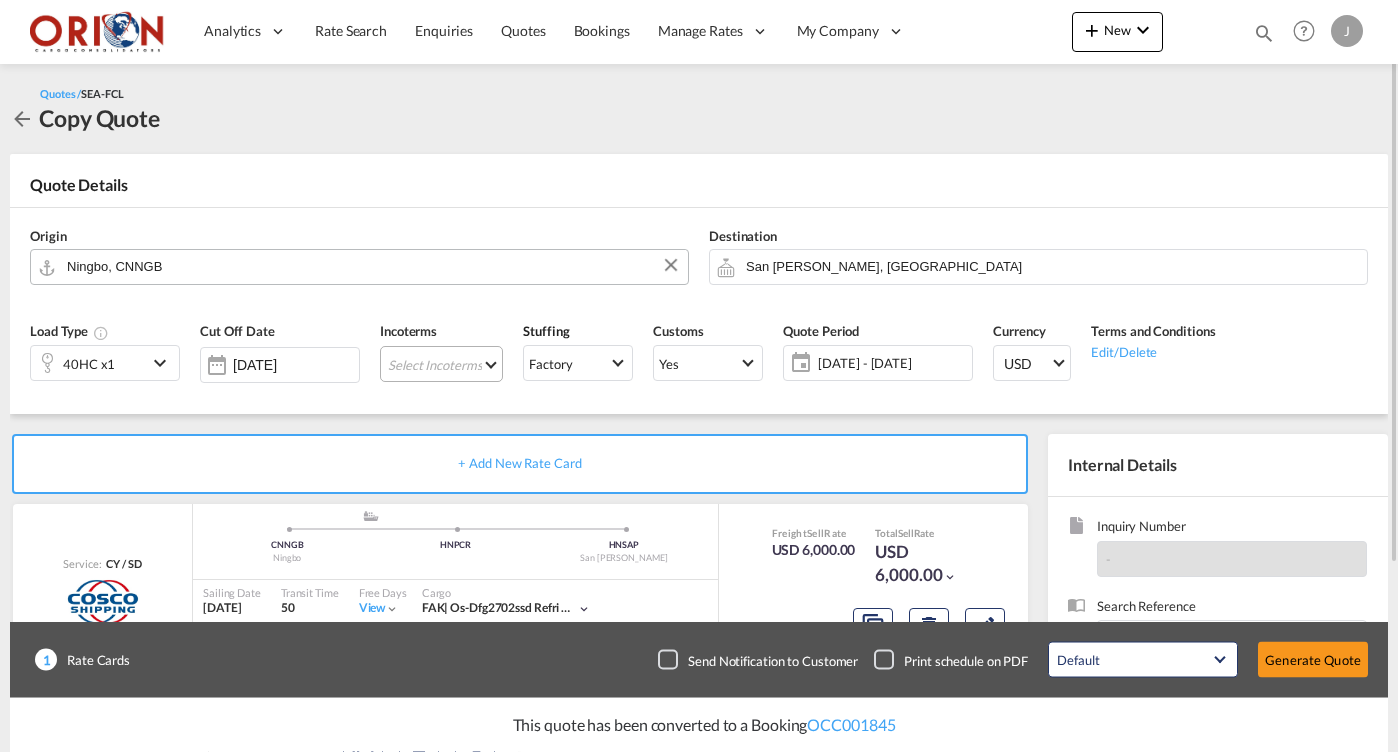 click on "Select Incoterms
CPT - export
Carrier Paid to FOB - export
Free on Board DAP - import
Delivered at Place CIP - import
Carriage and Insurance Paid to EXW - import
Ex Works FAS - import
Free Alongside Ship DPU - import
Delivery at Place Unloaded CPT - import
Carrier Paid to CIF - export
Cost,Insurance and Freight DPU - export
Delivery at Place Unloaded DAP - export
Delivered at Place CFR - export
Cost and Freight DDP - export
Delivery Duty Paid FCA - export
Free Carrier CIP - export
Carriage and Insurance Paid to CIF - import
Cost,Insurance and Freight FCA - import
Free Carrier FOB - import
Free on Board CFR - import
Cost and Freight FAS - export
Free Alongside Ship" at bounding box center (441, 364) 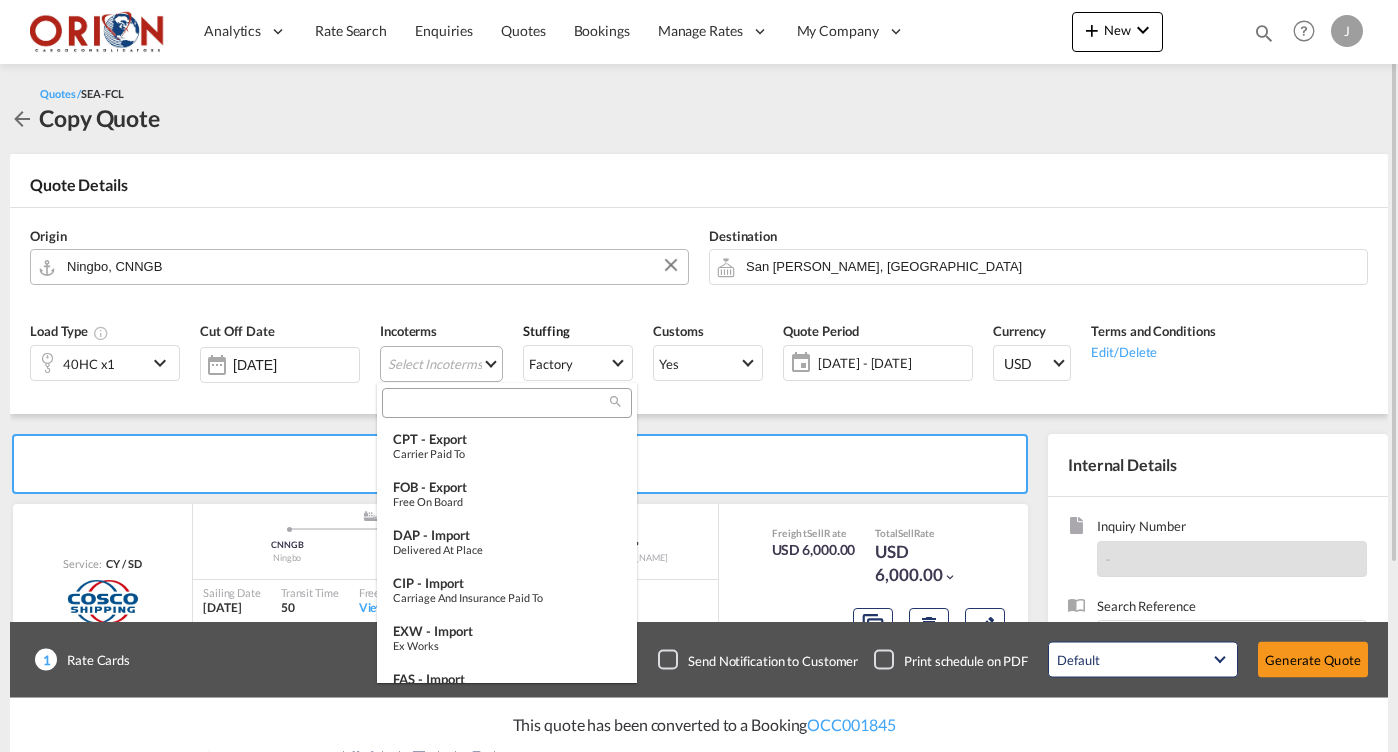 type on "[object Object]" 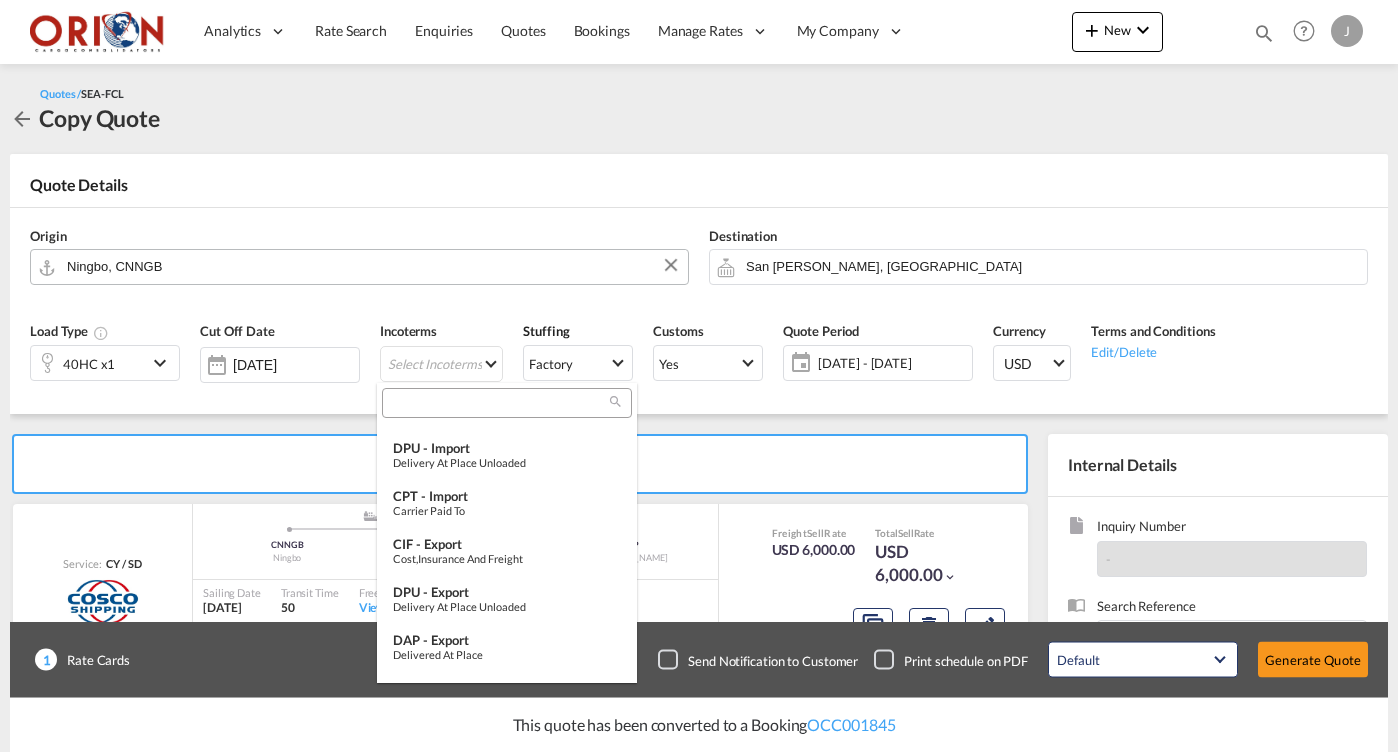 scroll, scrollTop: 292, scrollLeft: 0, axis: vertical 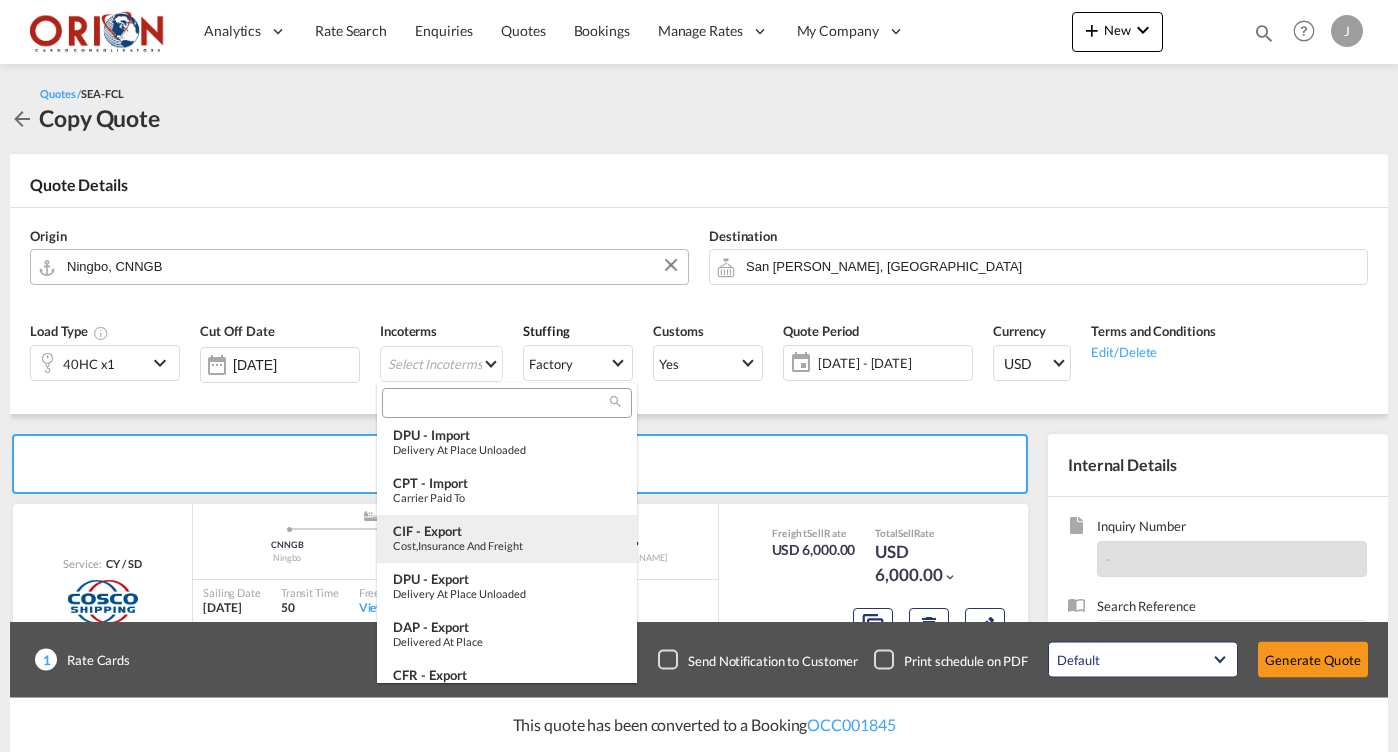 click on "Cost,Insurance and Freight" at bounding box center [507, 545] 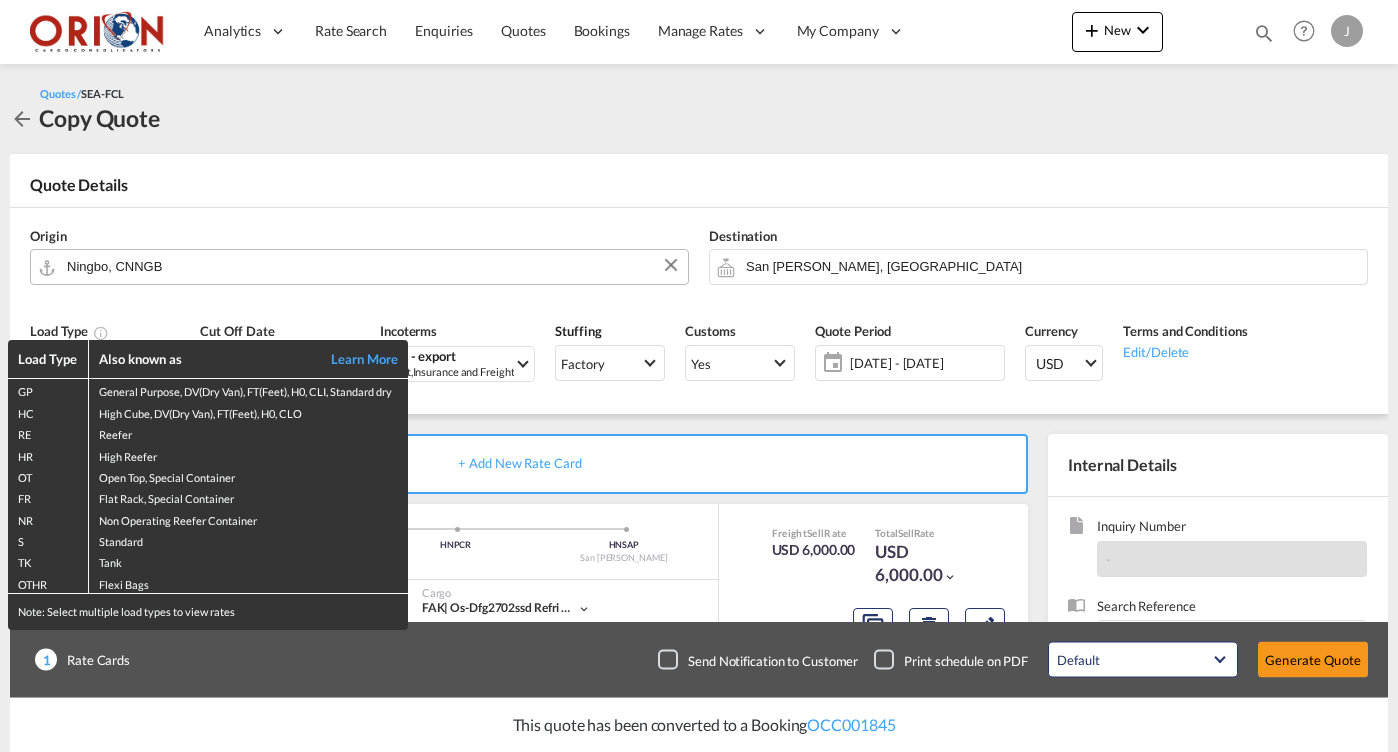 click on "Load Type Also known as Learn More GP
General Purpose, DV(Dry Van), FT(Feet), H0, CLI, Standard dry HC
High Cube, DV(Dry Van), FT(Feet), H0, CLO RE
Reefer HR
High Reefer OT
Open Top, Special Container FR
Flat Rack, Special Container NR
Non Operating Reefer Container S
Standard TK
Tank OTHR
Flexi Bags Note: Select multiple load types to view rates" at bounding box center (699, 376) 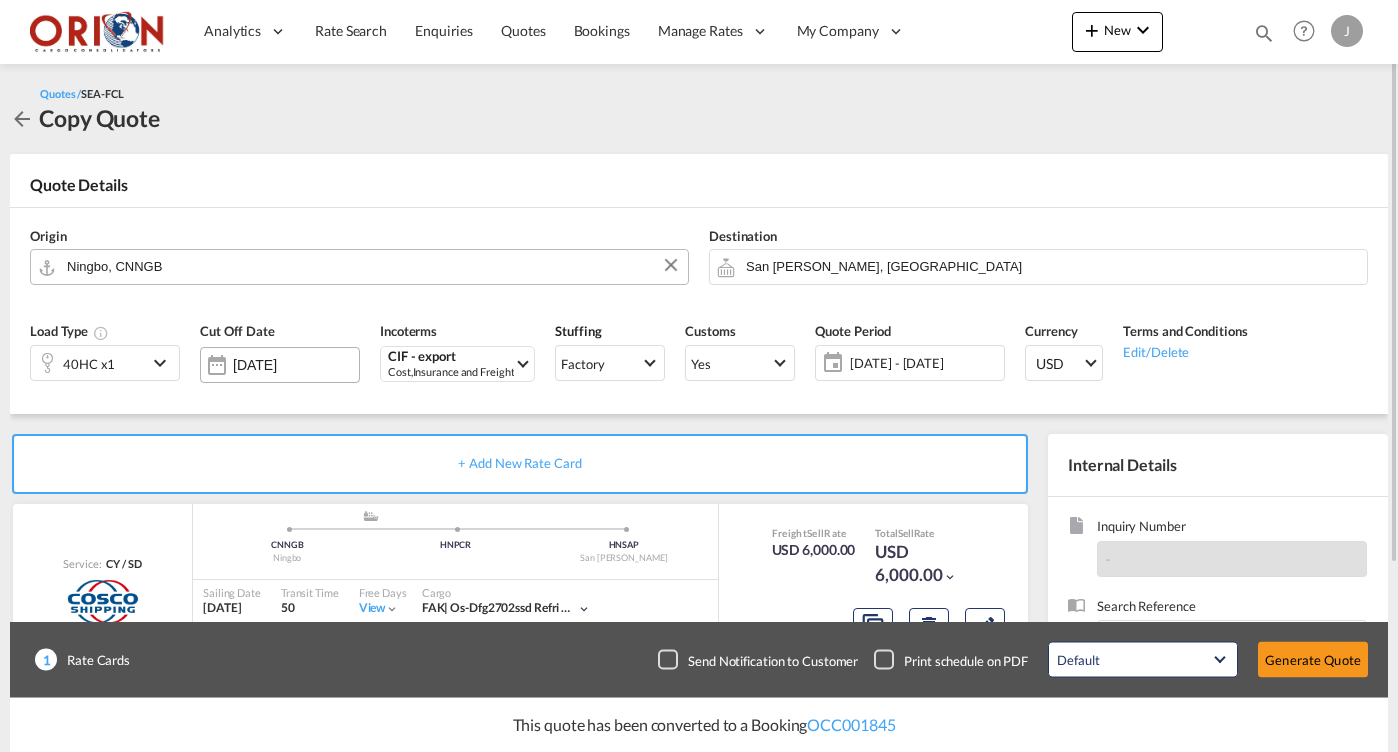 click on "[DATE]" at bounding box center (296, 365) 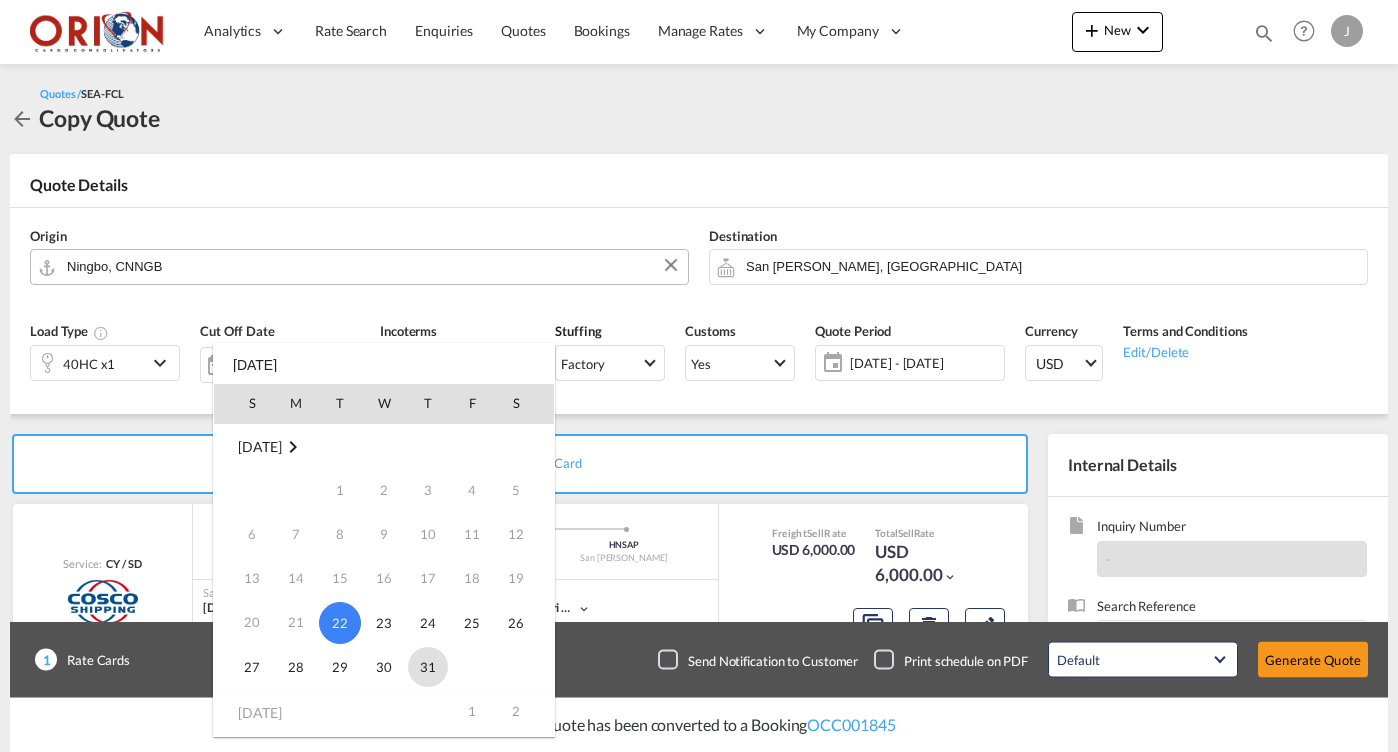 click on "31" at bounding box center (428, 667) 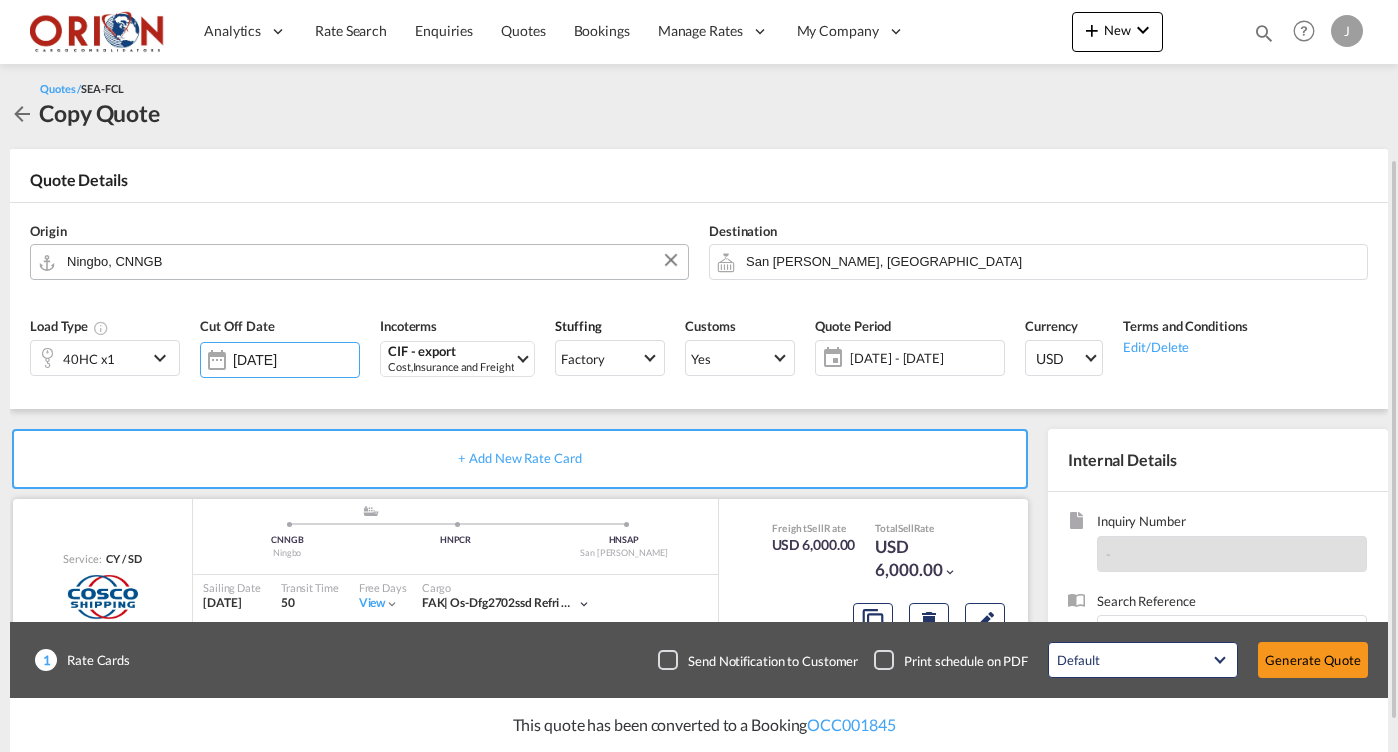 scroll, scrollTop: 252, scrollLeft: 0, axis: vertical 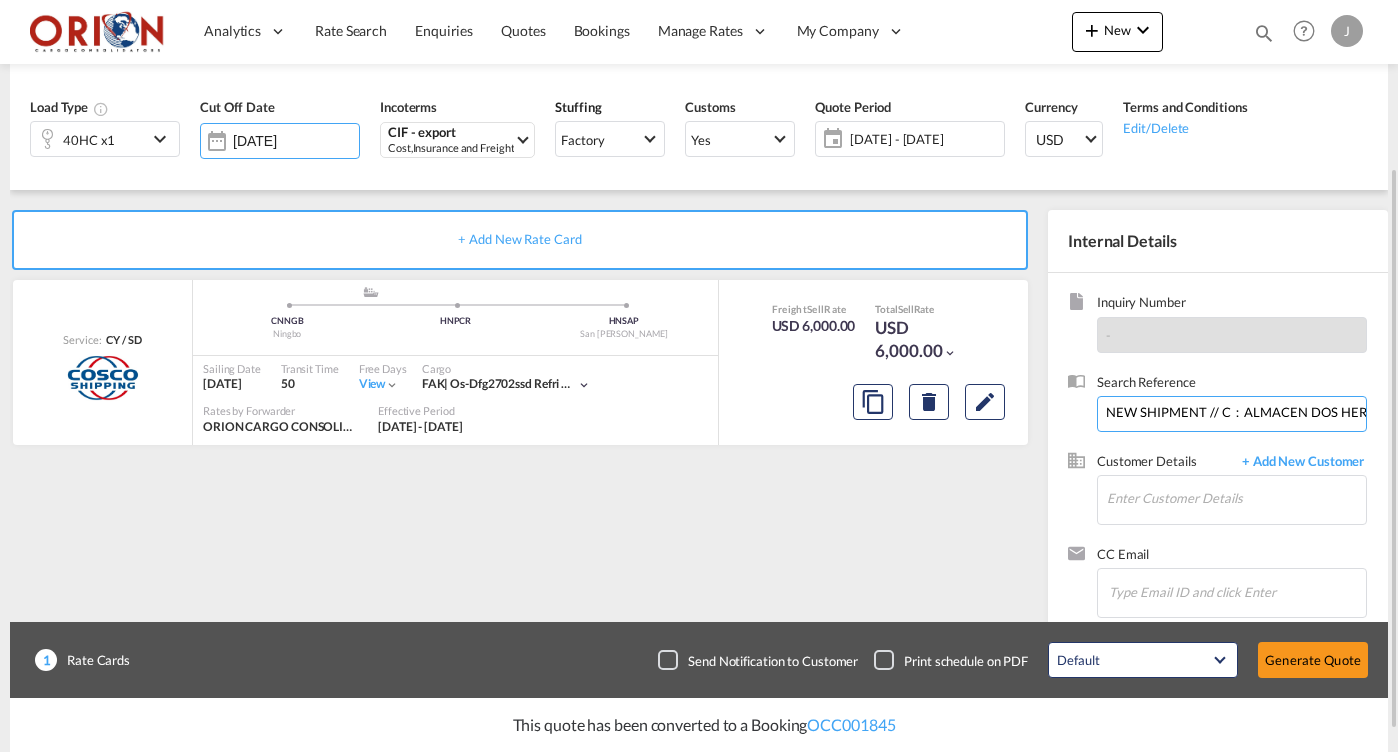 click on "NEW SHIPMENT // C：ALMACEN DOS HERMANOS // ZHONGSHAN-PUERTO CORTES // 1X40HQ // PO 6100015802 // APS20250700778" at bounding box center (1232, 414) 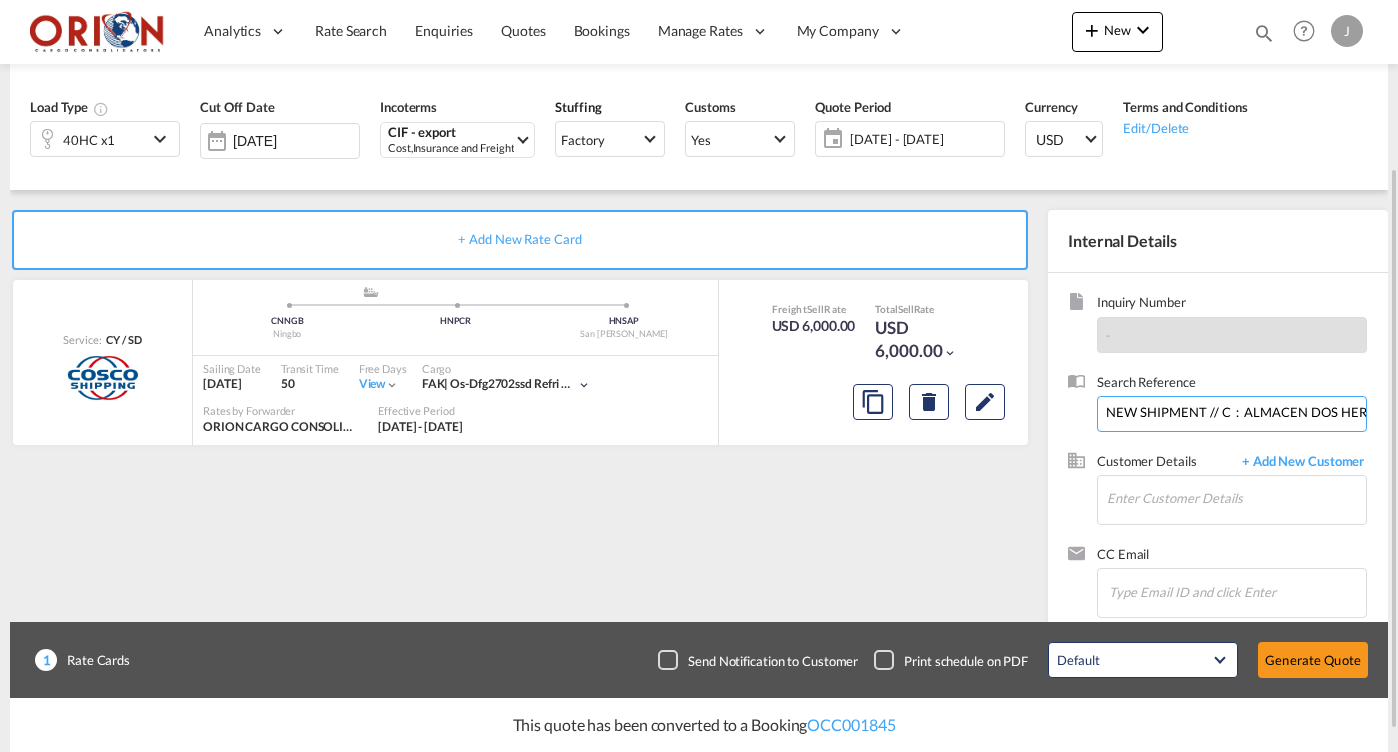 click on "NEW SHIPMENT // C：ALMACEN DOS HERMANOS // ZHONGSHAN-PUERTO CORTES // 1X40HQ // PO 6100015802 // APS20250700778" at bounding box center (1232, 414) 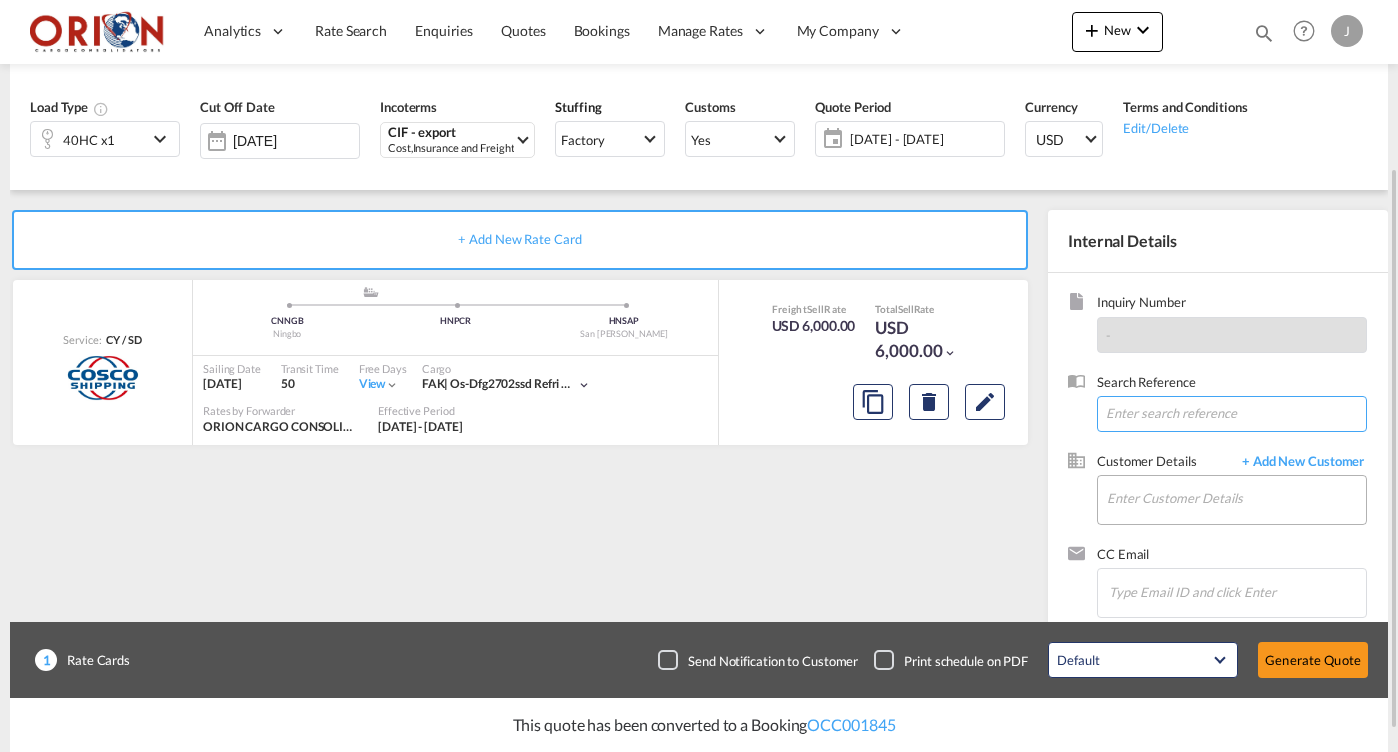 type 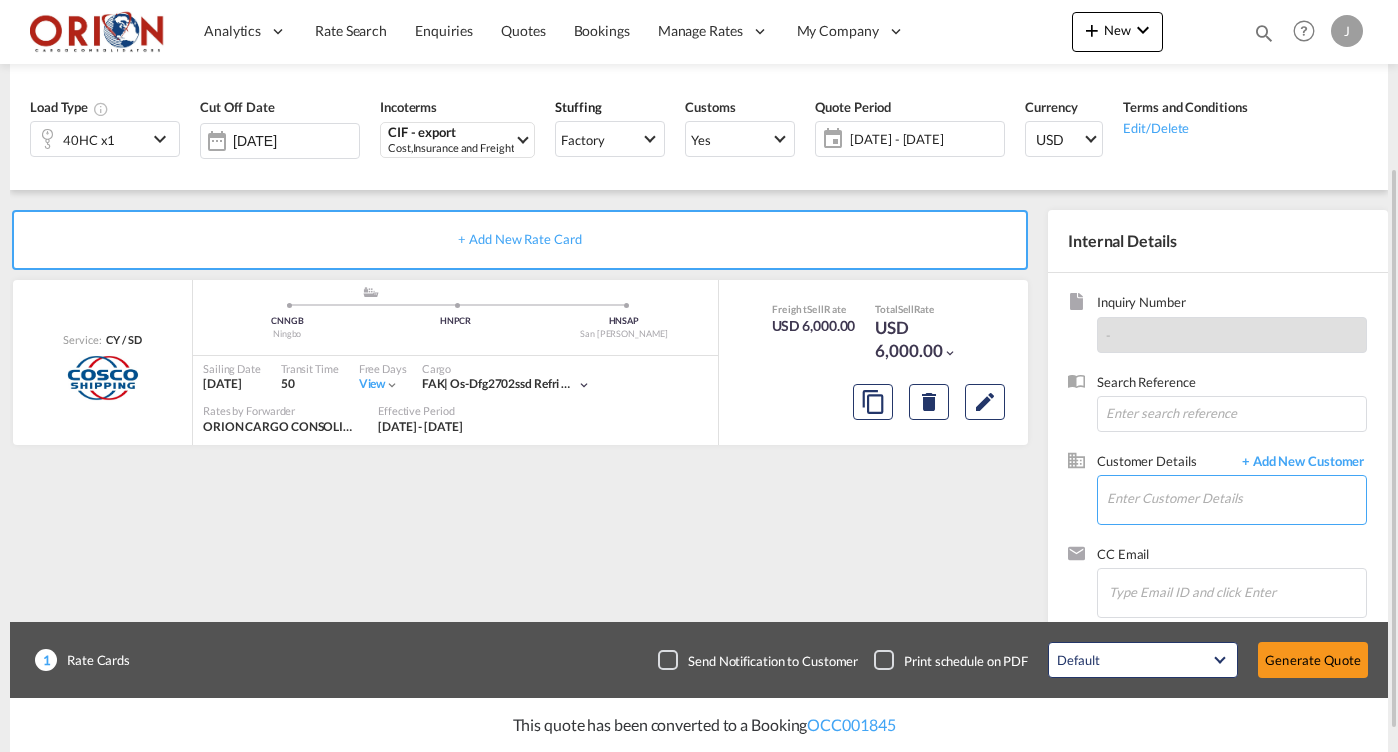 click on "Enter Customer Details" at bounding box center [1236, 498] 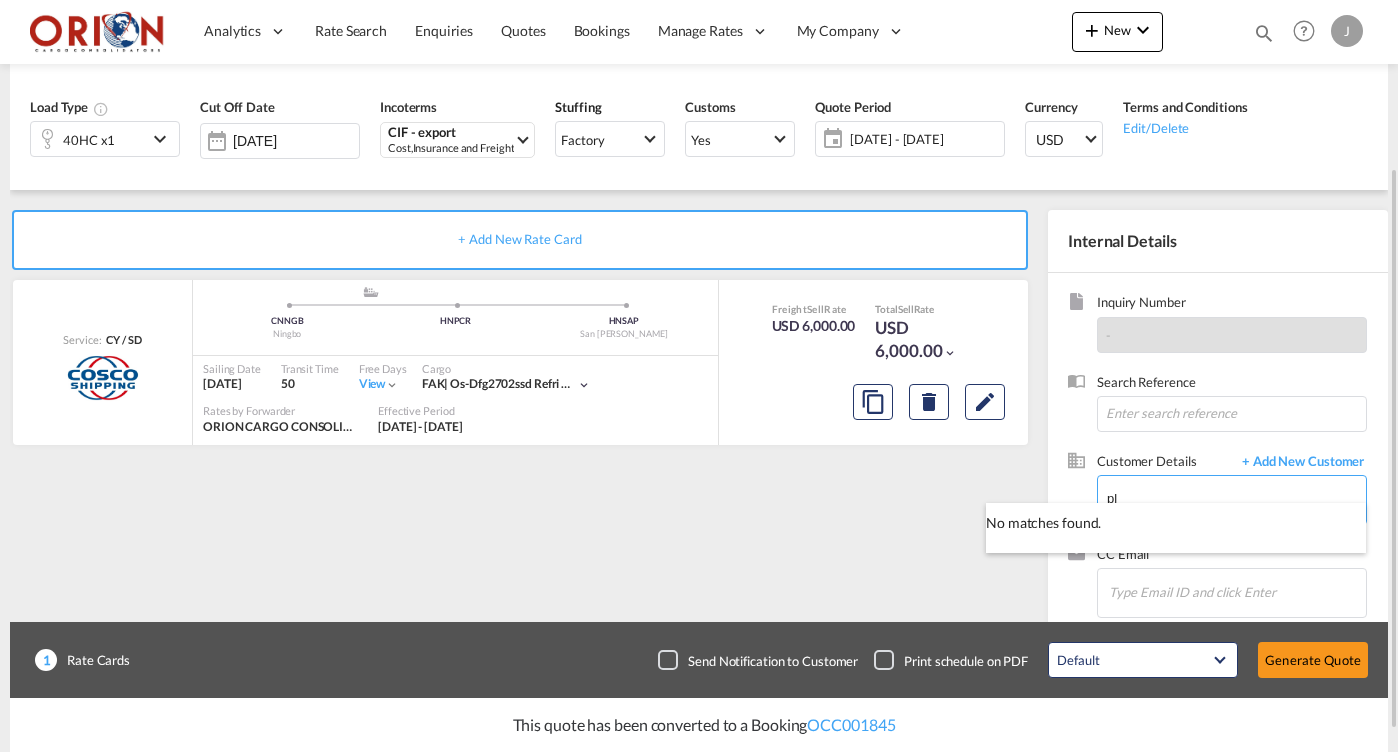 type on "p" 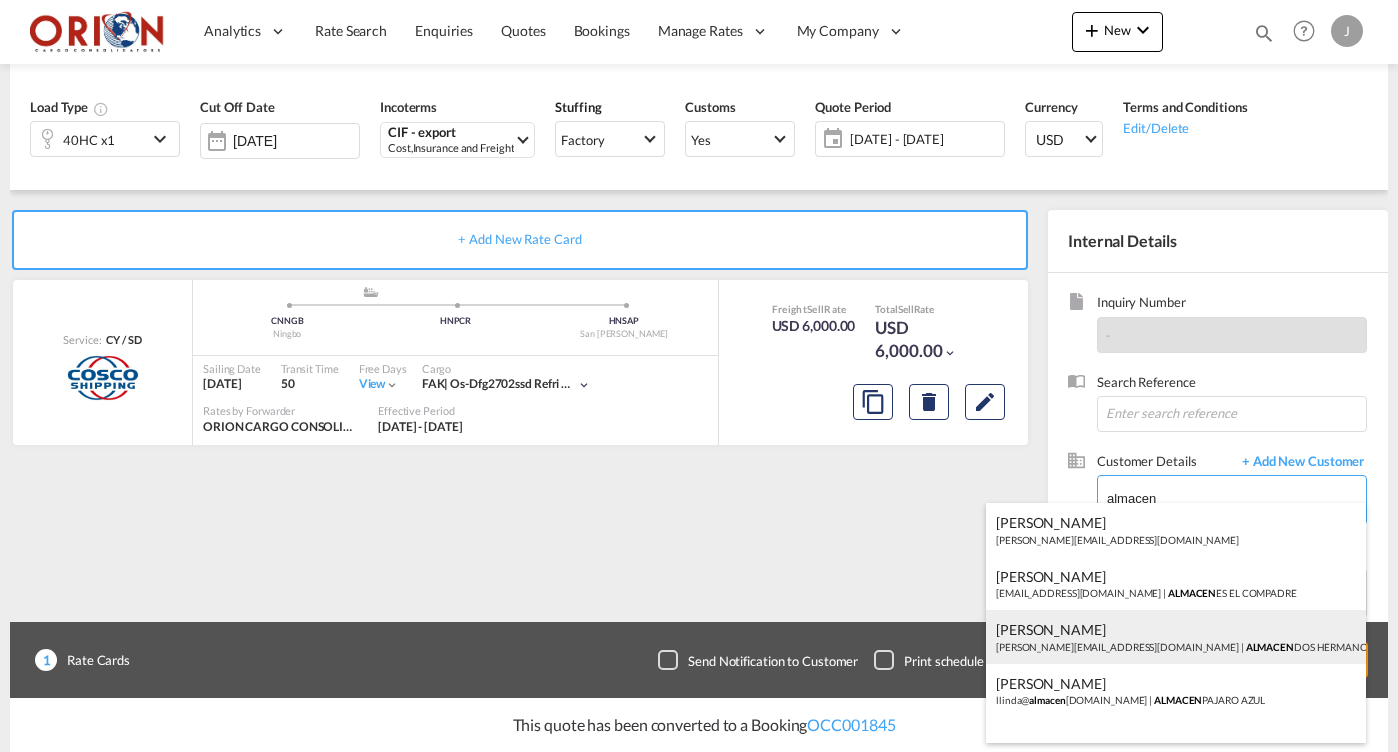 click on "ZIAD YOUSEFF [EMAIL_ADDRESS][DOMAIN_NAME]    |    ALMACEN  DOS HERMANOS" at bounding box center [1176, 637] 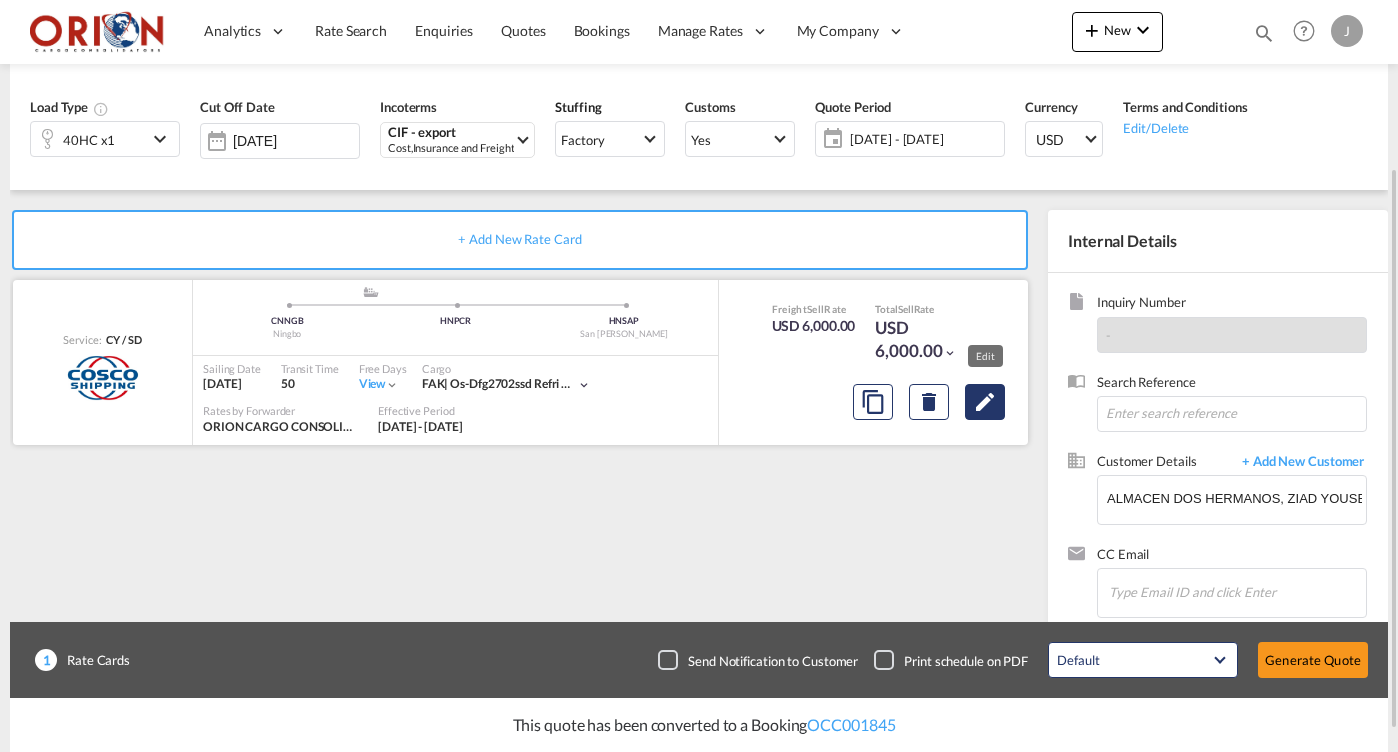 click at bounding box center (985, 402) 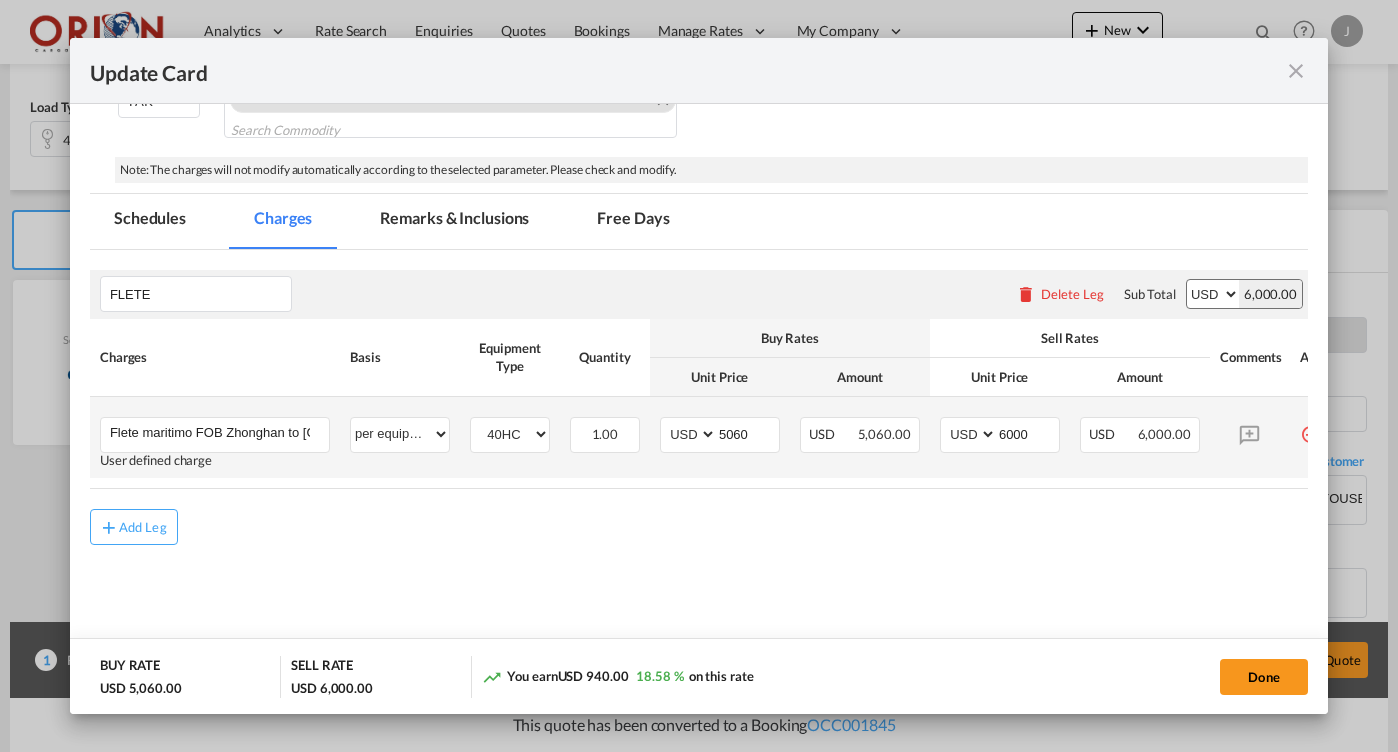 scroll, scrollTop: 386, scrollLeft: 0, axis: vertical 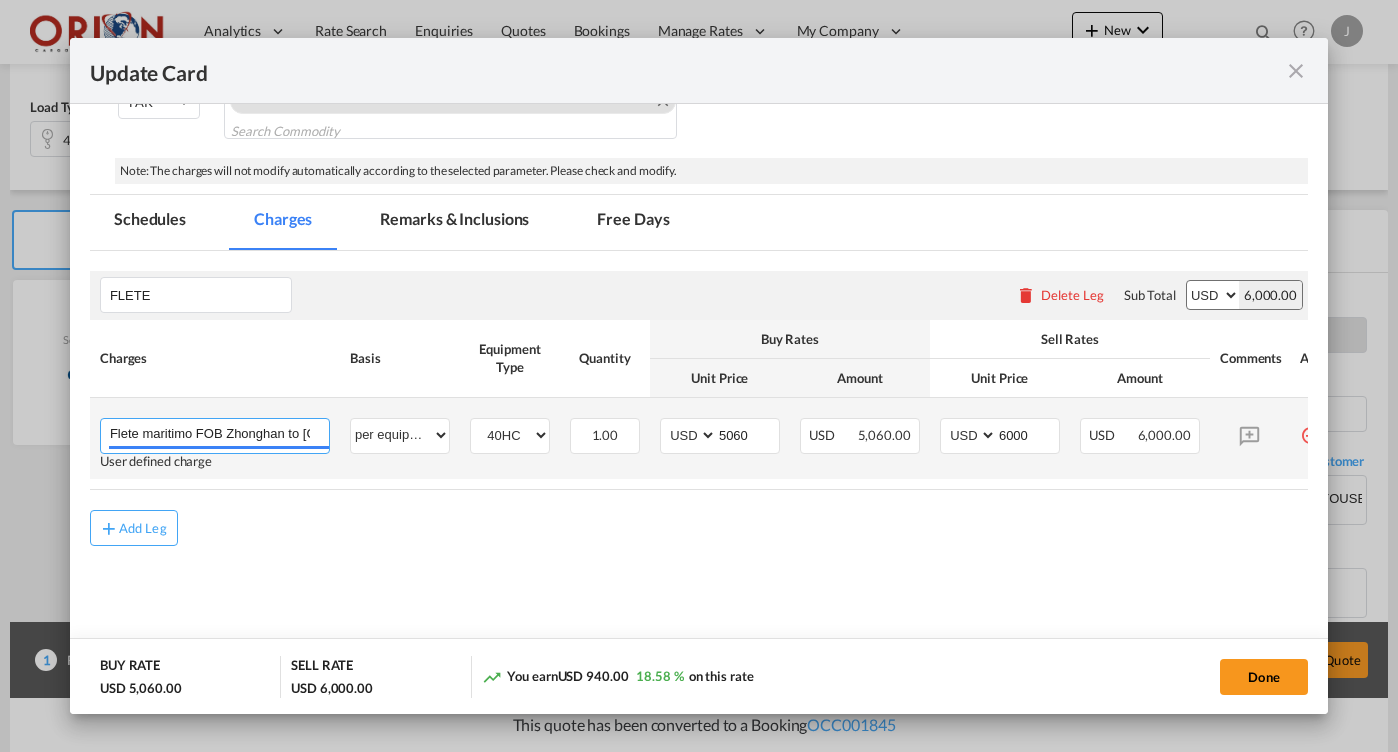 click on "Flete maritimo FOB Zhonghan to [GEOGRAPHIC_DATA][PERSON_NAME]" at bounding box center (219, 434) 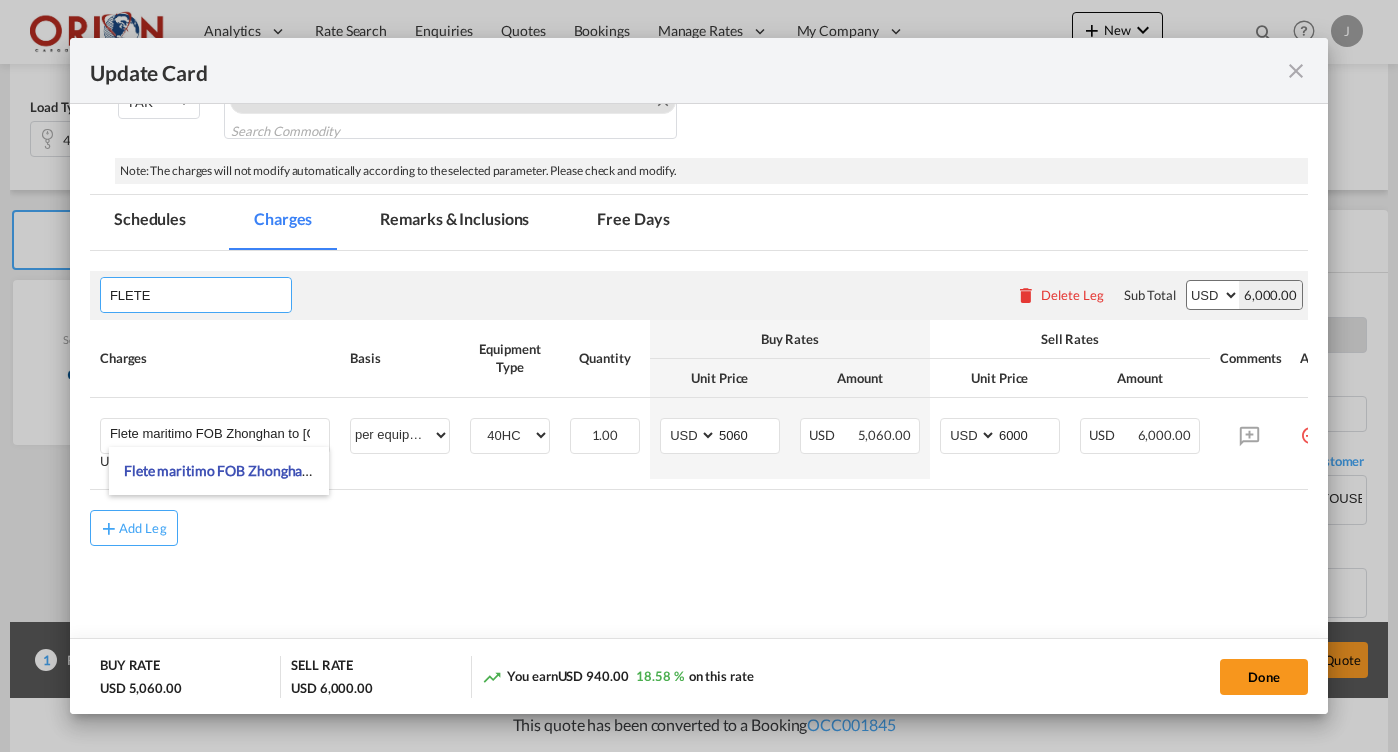 click on "FLETE" at bounding box center [200, 295] 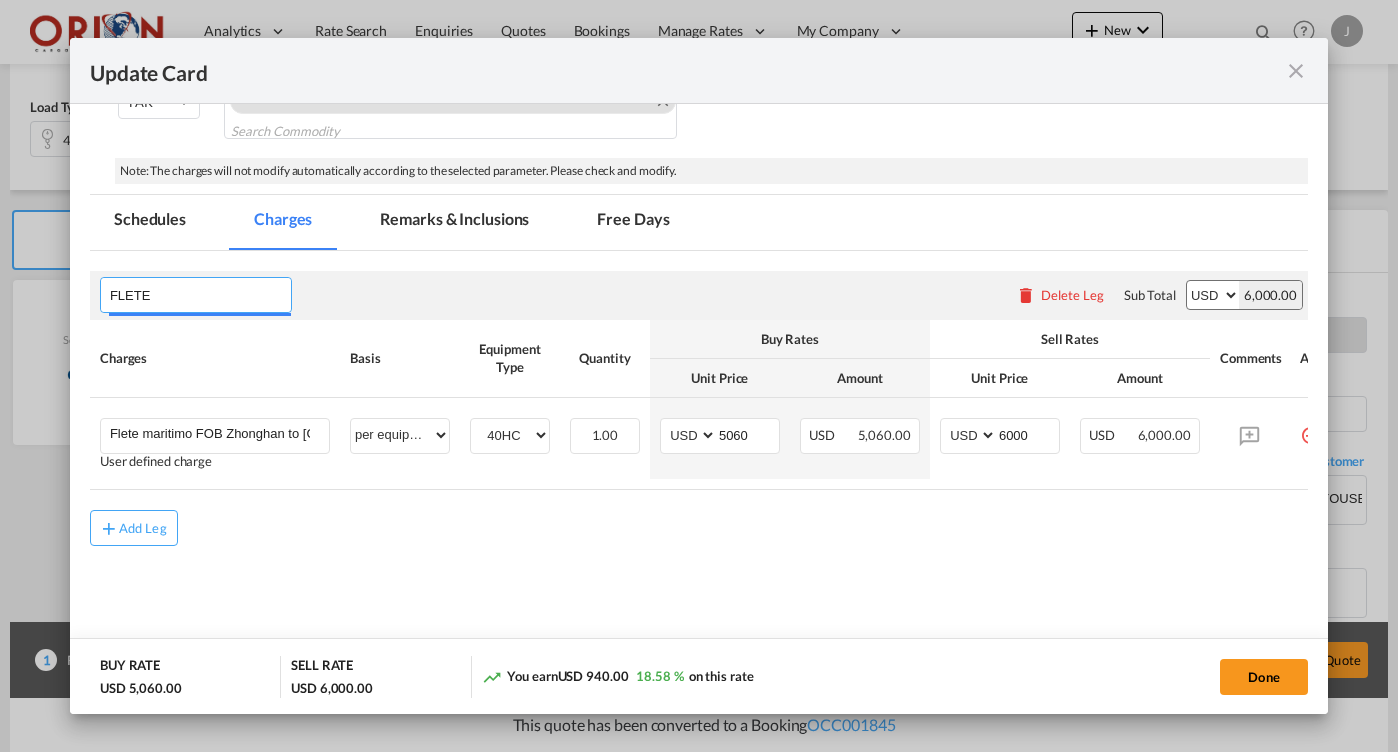 click on "FLETE" at bounding box center [200, 295] 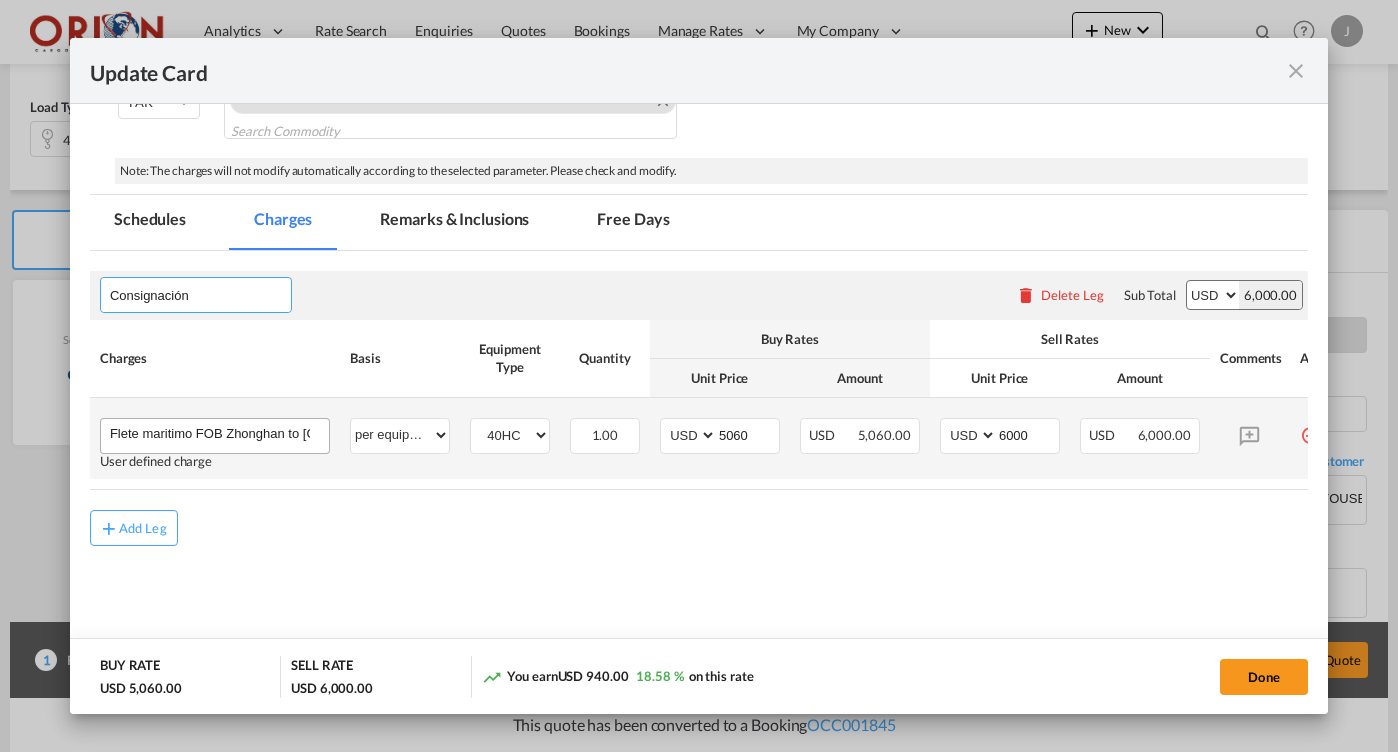 type on "Consignación" 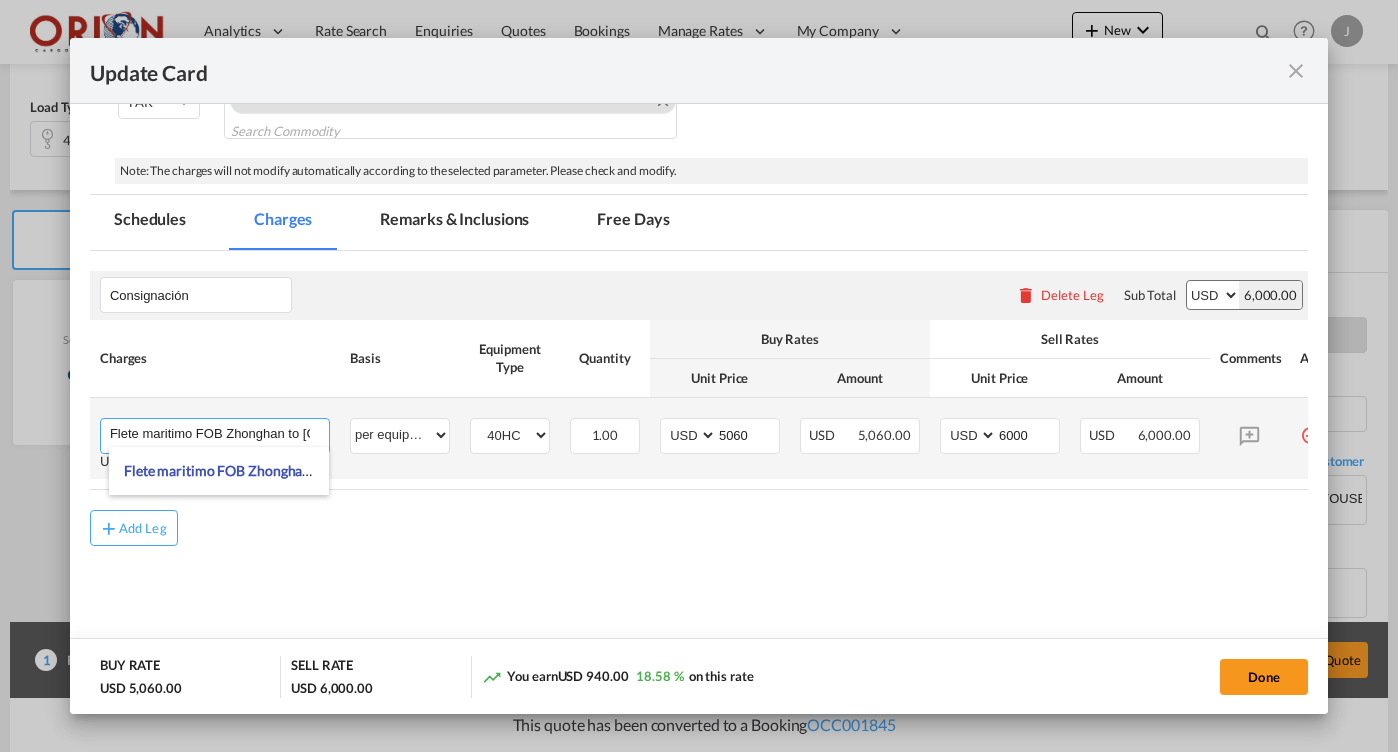 click on "Flete maritimo FOB Zhonghan to [GEOGRAPHIC_DATA][PERSON_NAME]" at bounding box center (219, 434) 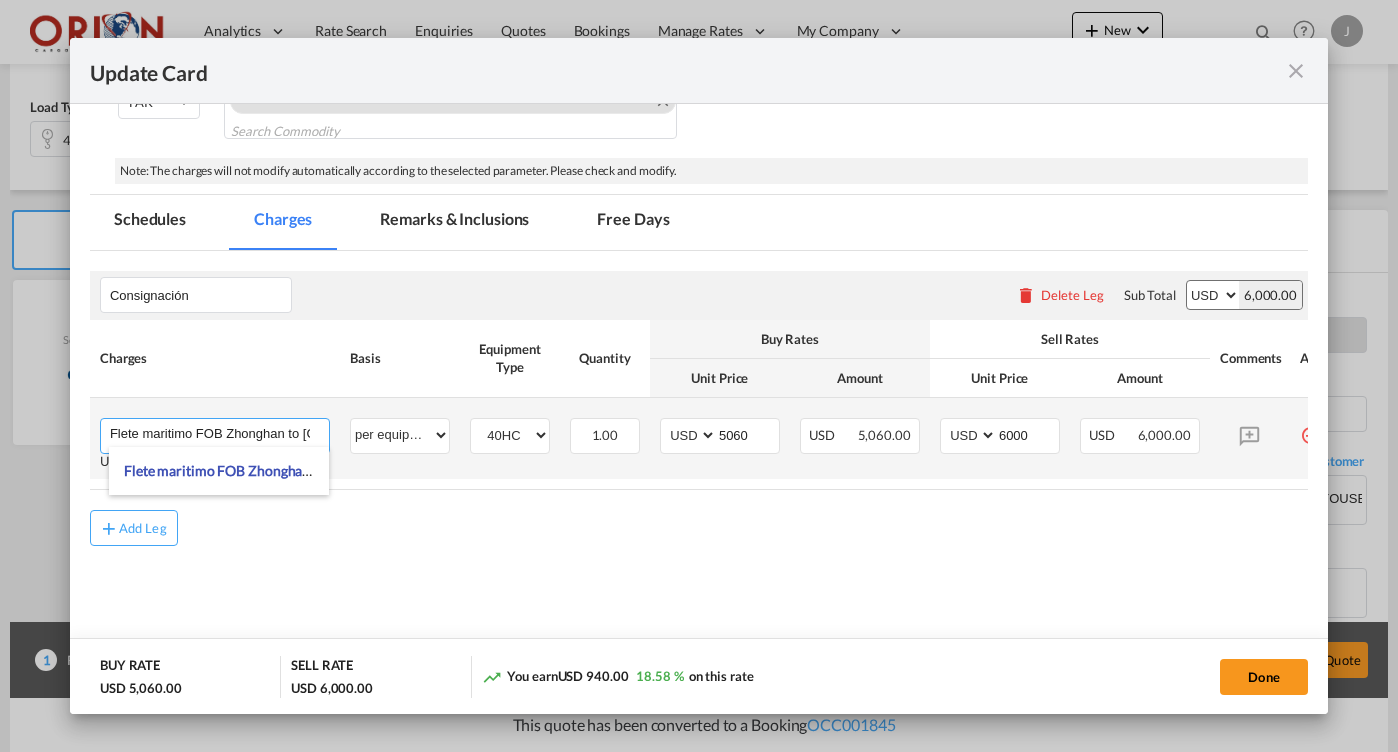 click on "Flete maritimo FOB Zhonghan to [GEOGRAPHIC_DATA][PERSON_NAME]" at bounding box center (219, 434) 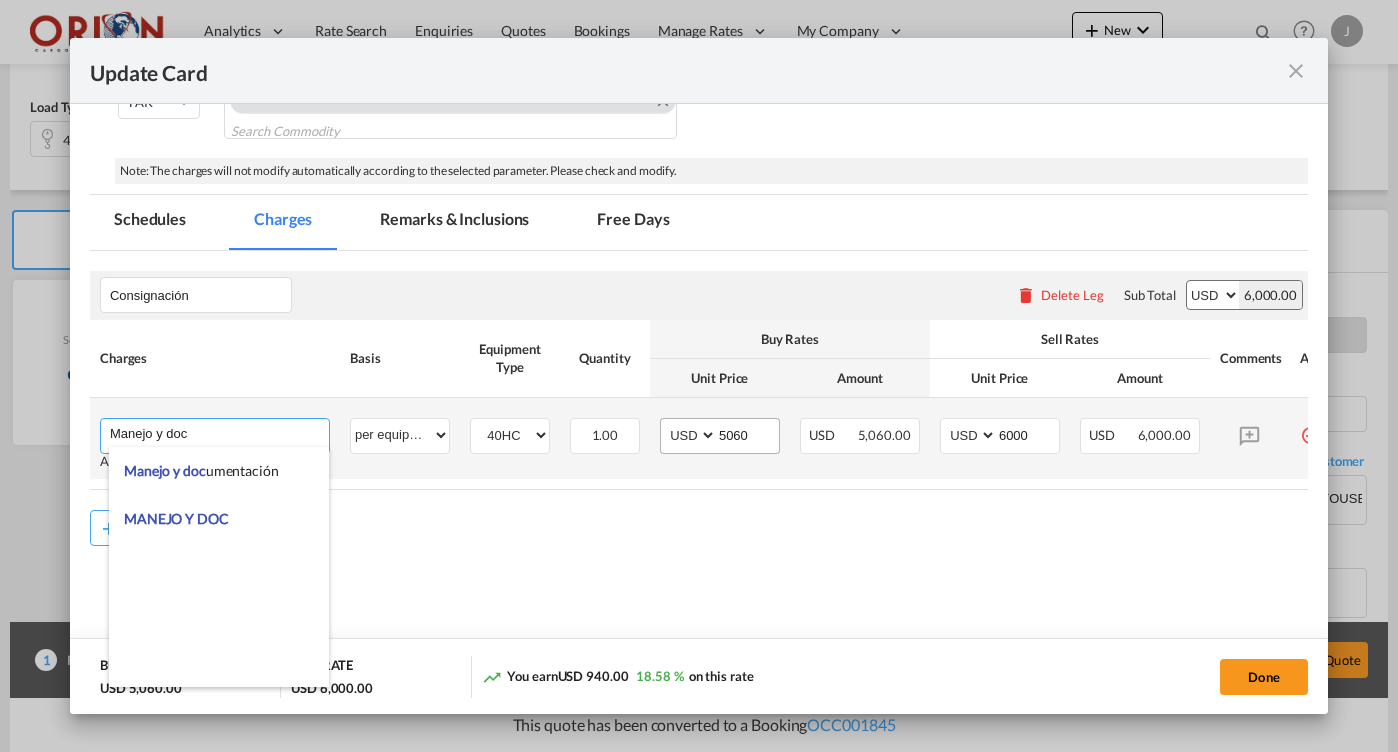 type on "Manejo y doc" 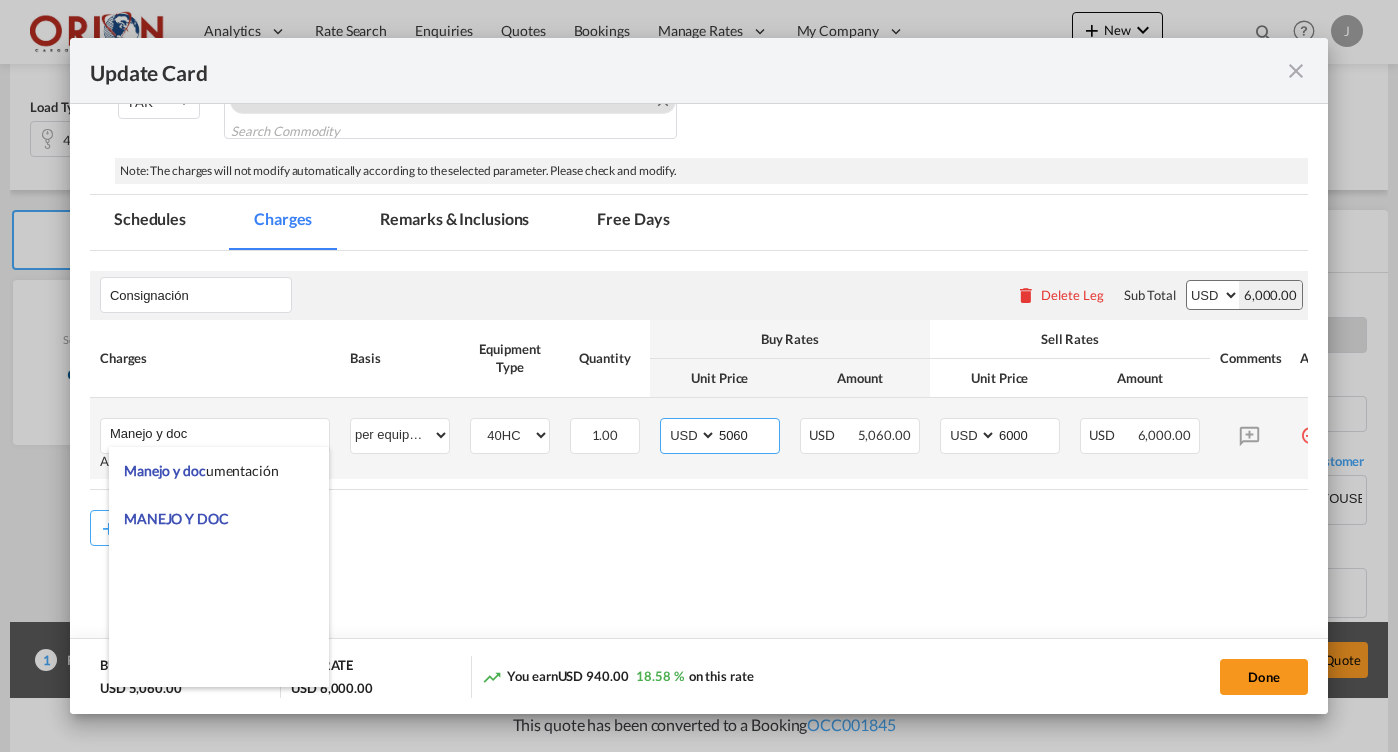 click on "5060" at bounding box center [748, 434] 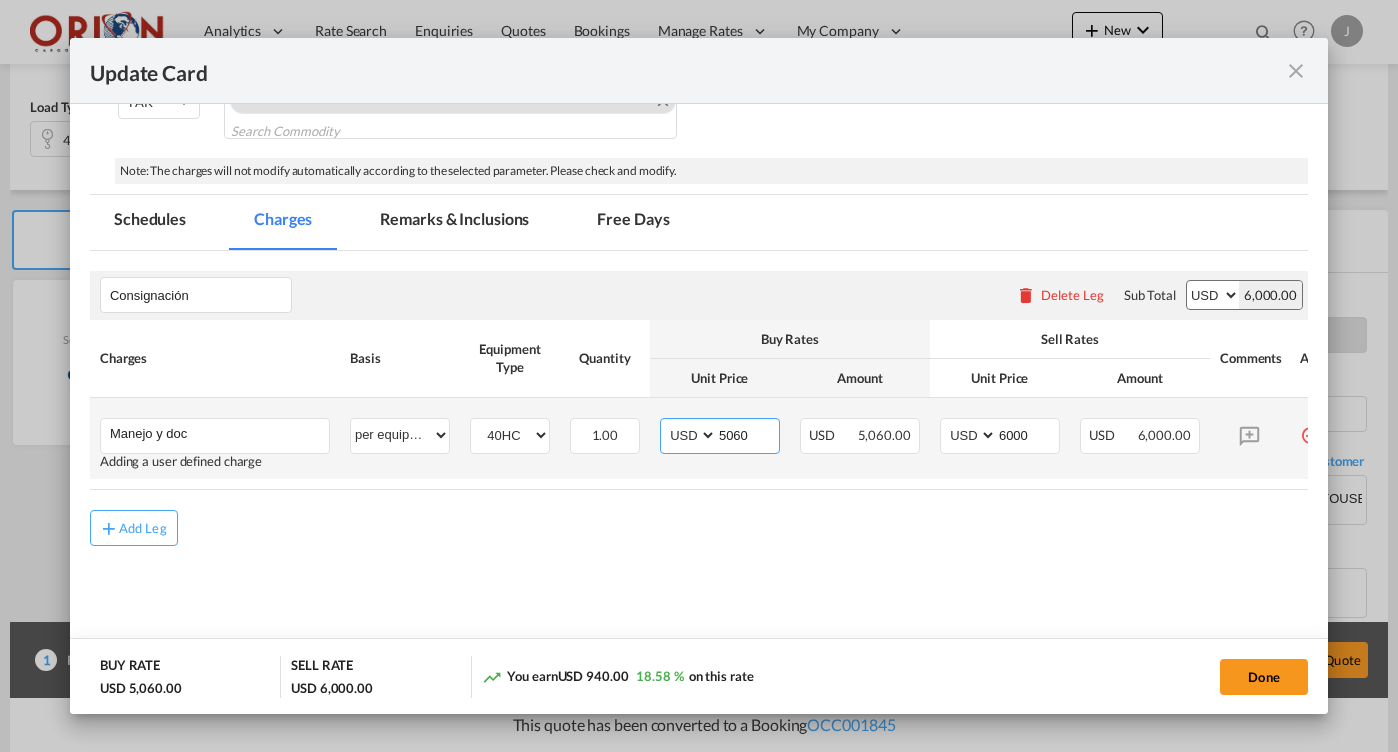 click on "5060" at bounding box center [748, 434] 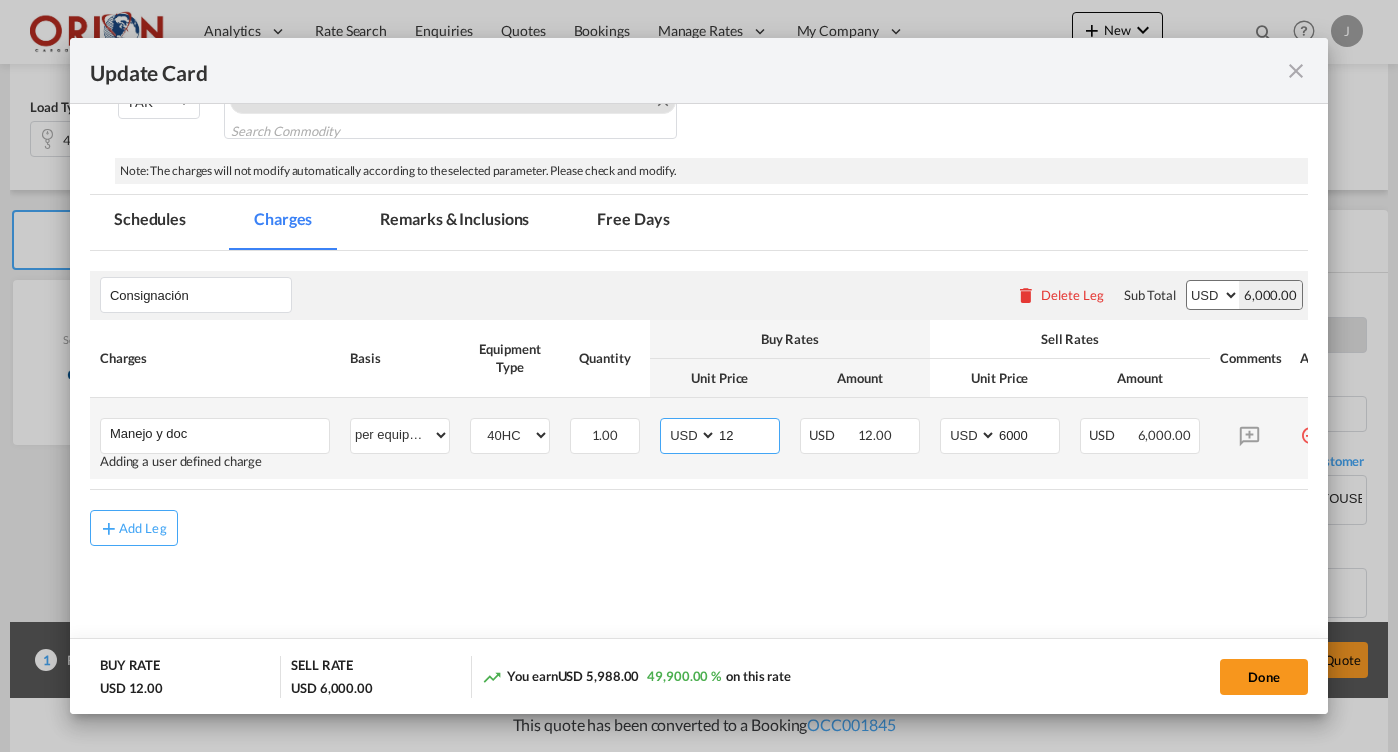 type on "1" 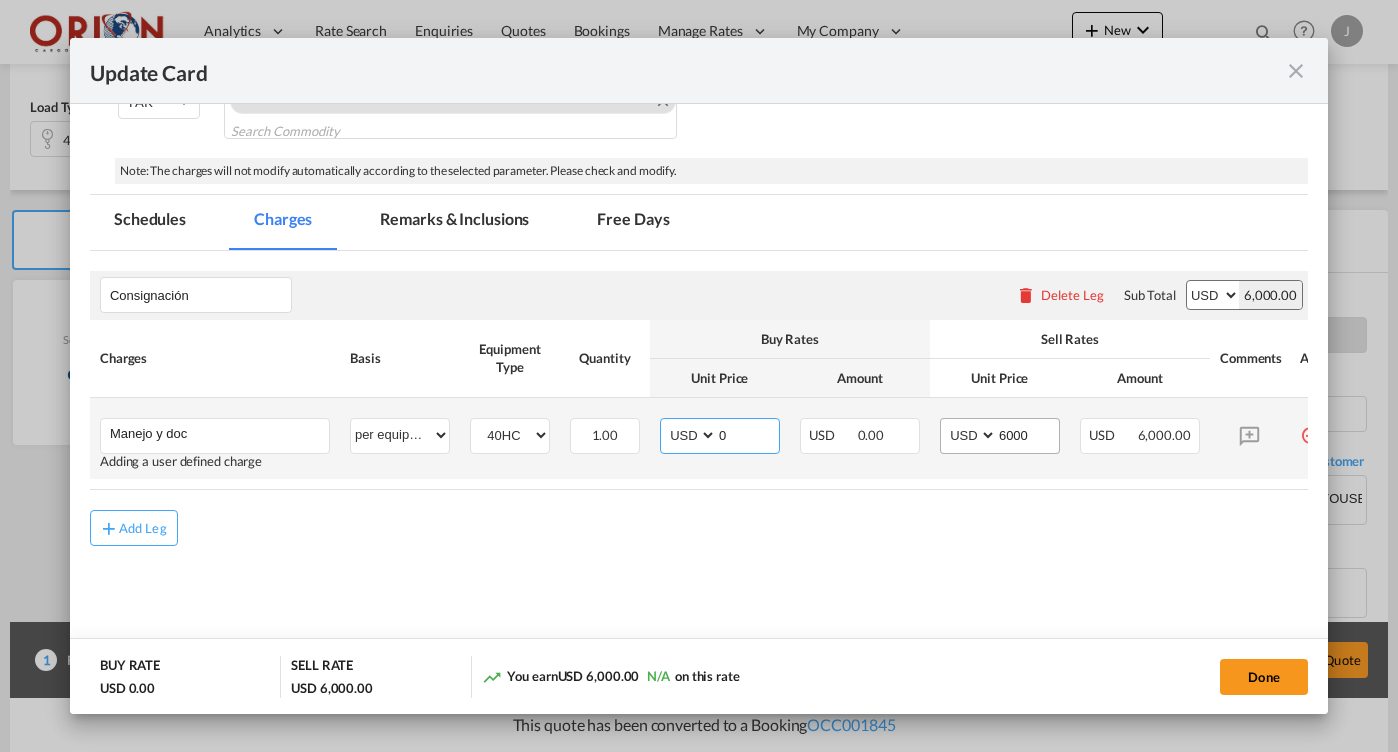 type on "0" 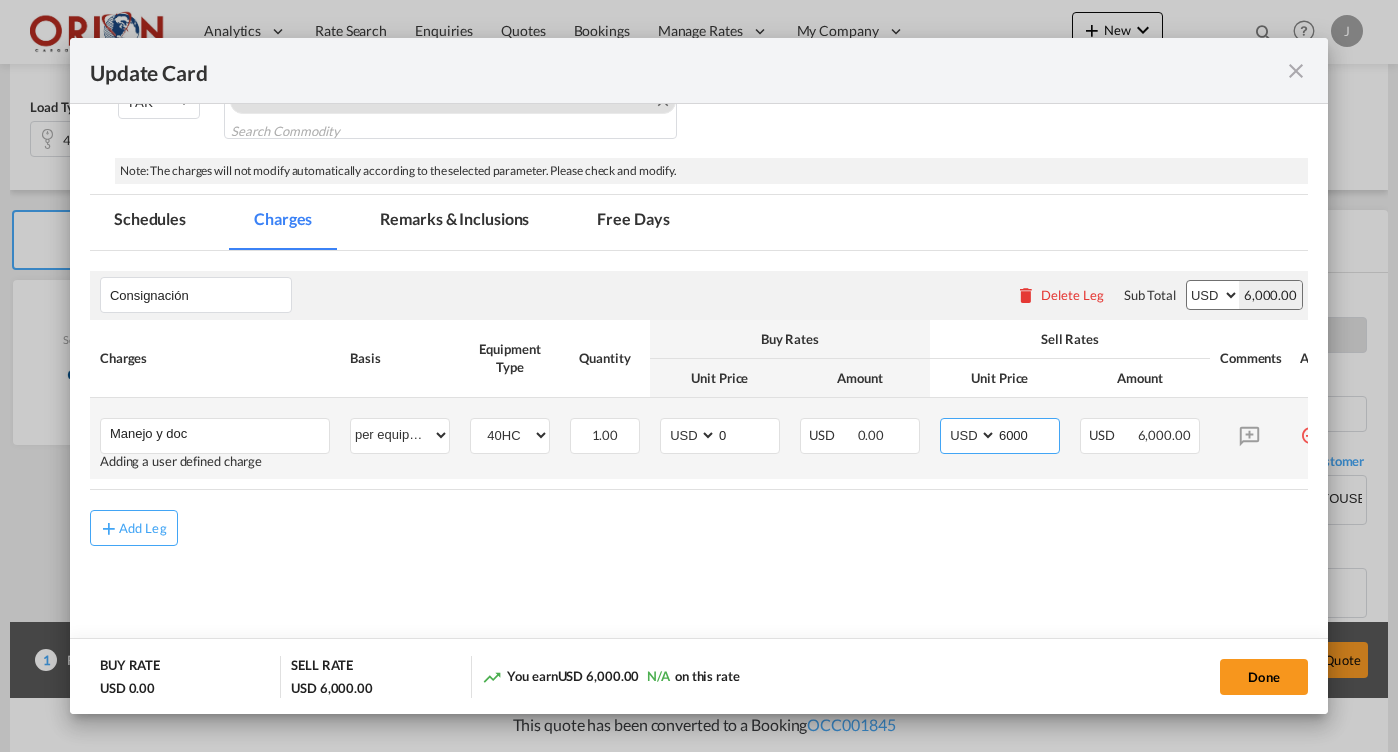 click on "6000" at bounding box center (1028, 434) 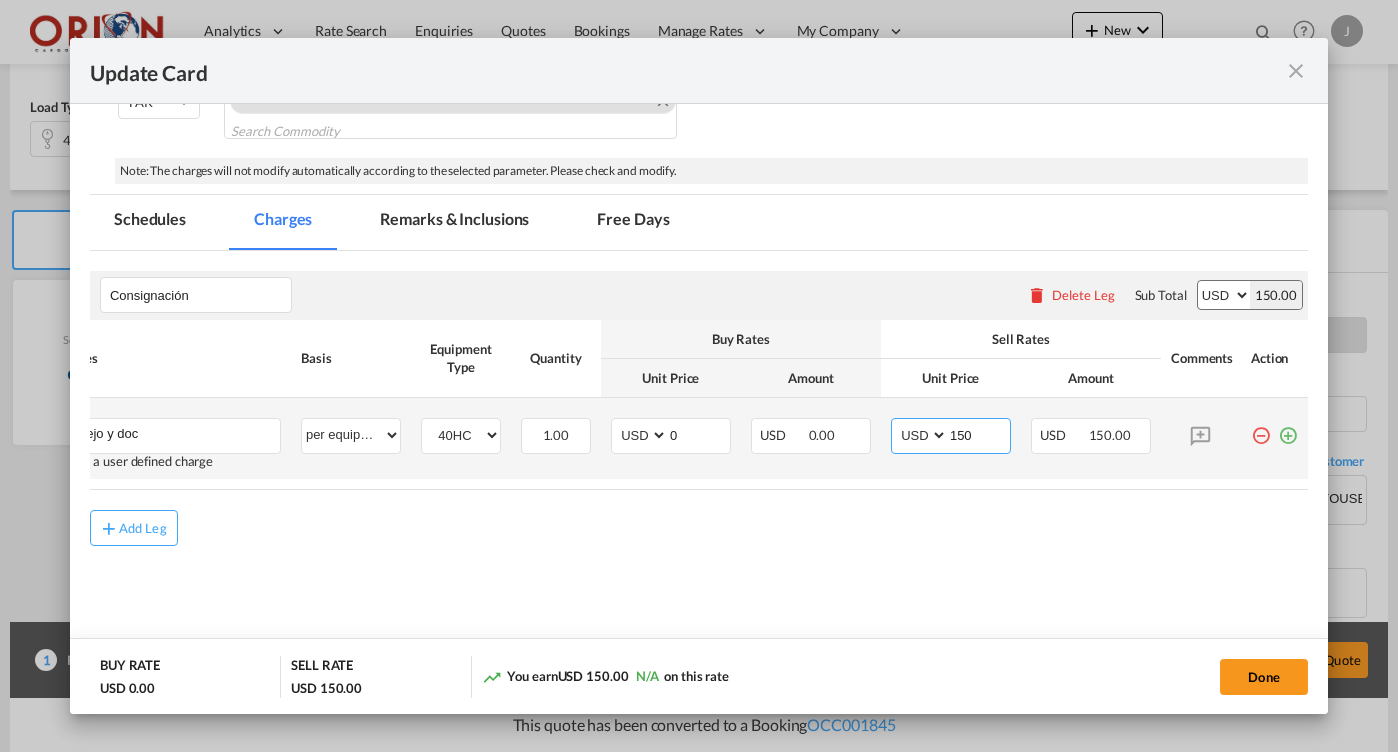 scroll, scrollTop: 0, scrollLeft: 49, axis: horizontal 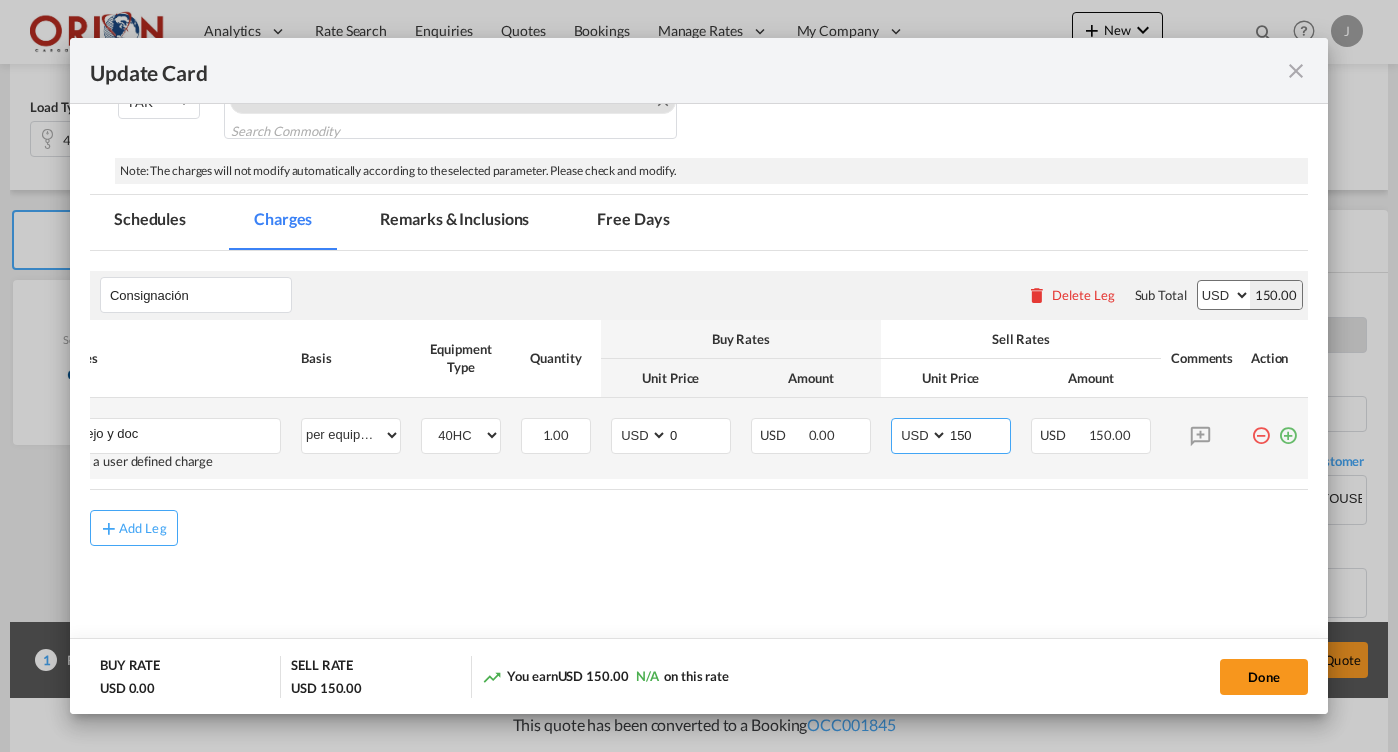 type on "150" 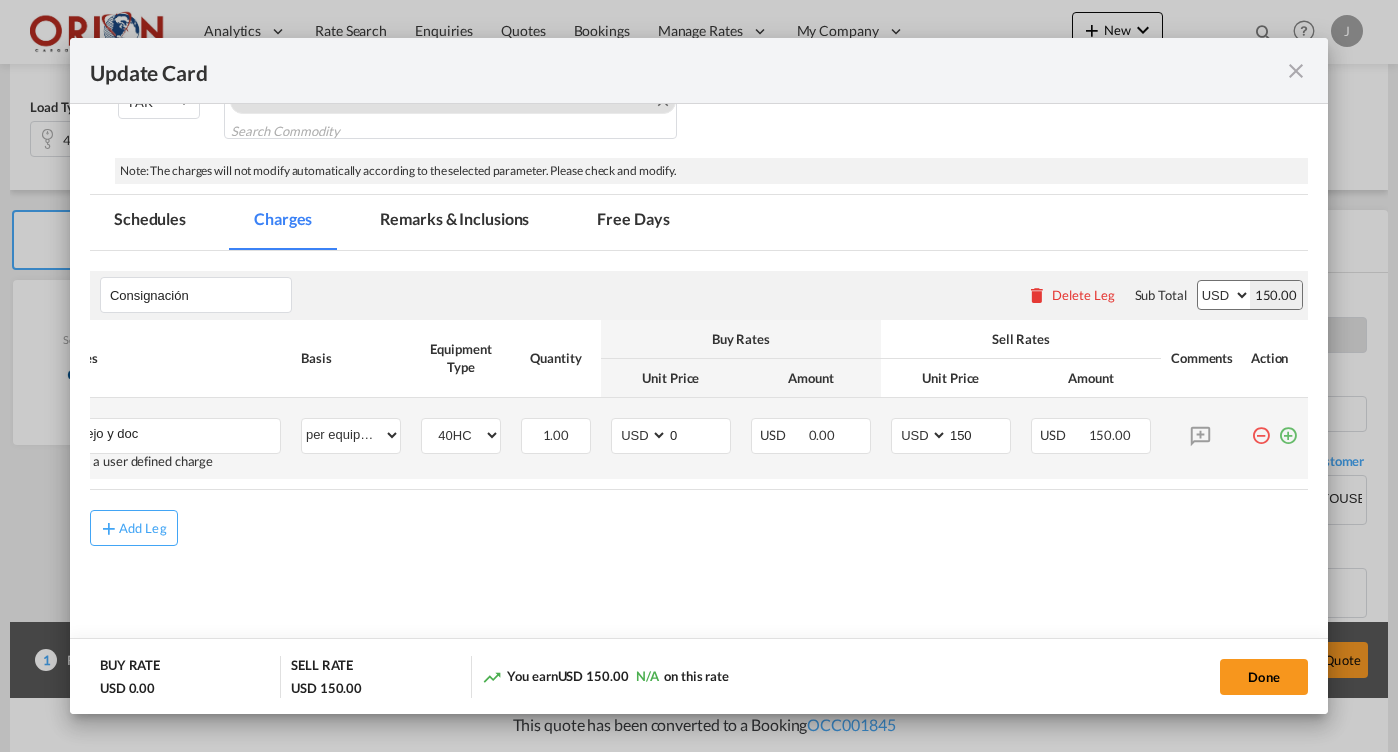 click at bounding box center [1288, 428] 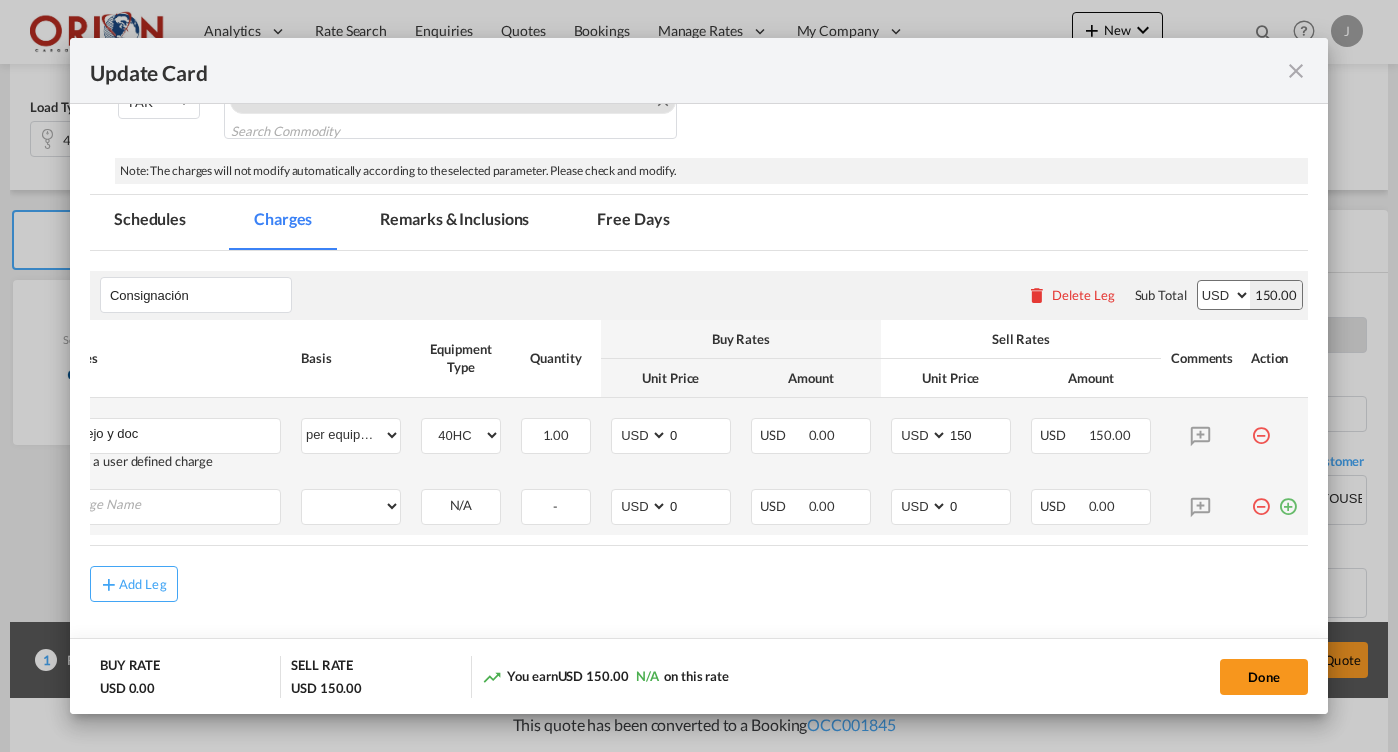 scroll, scrollTop: 0, scrollLeft: 0, axis: both 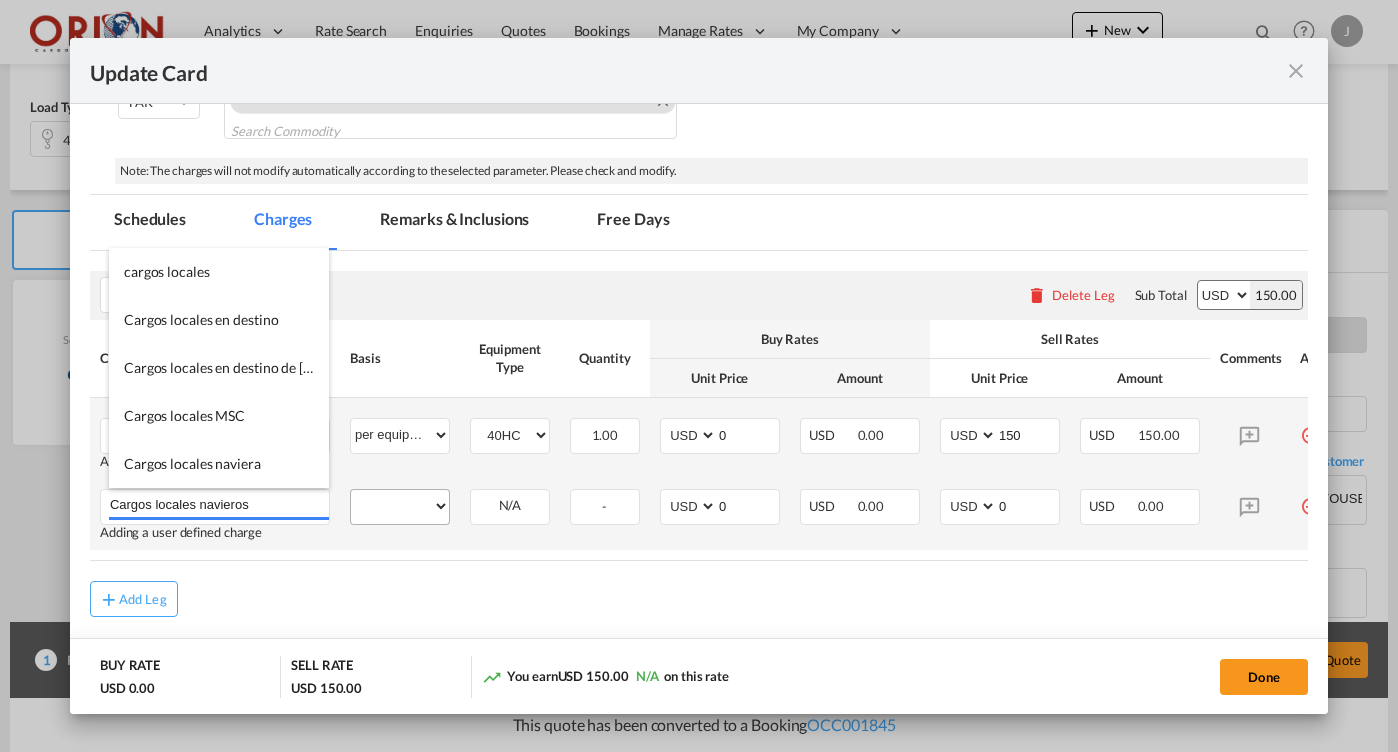 type on "Cargos locales navieros" 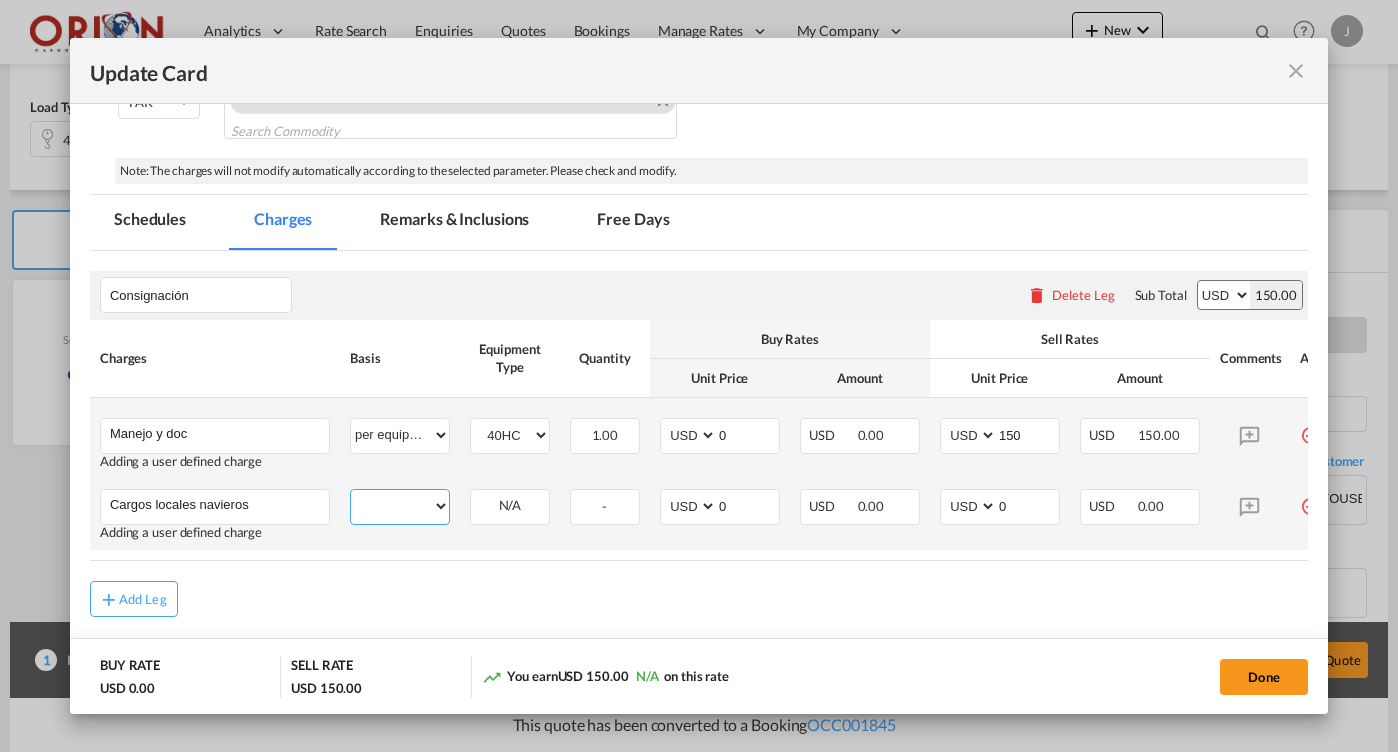 select on "per equipment" 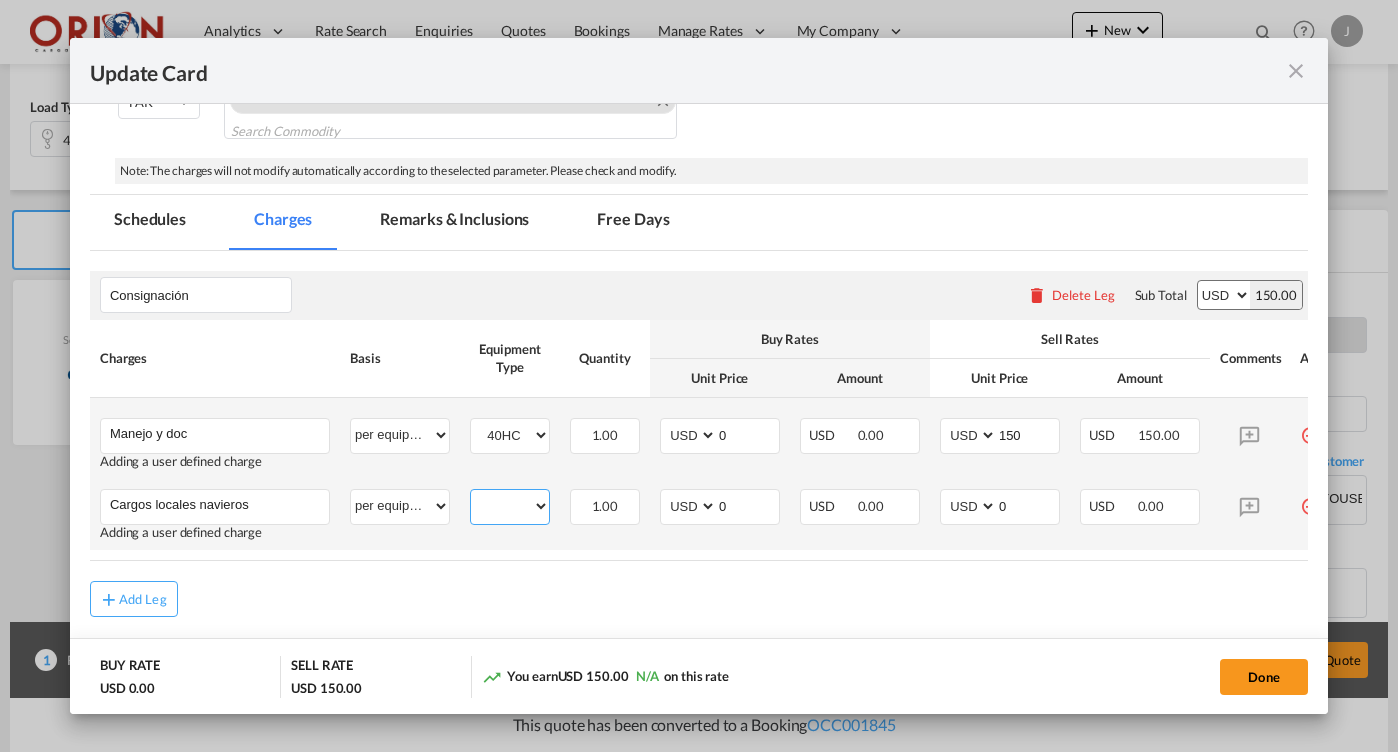 select on "40HC" 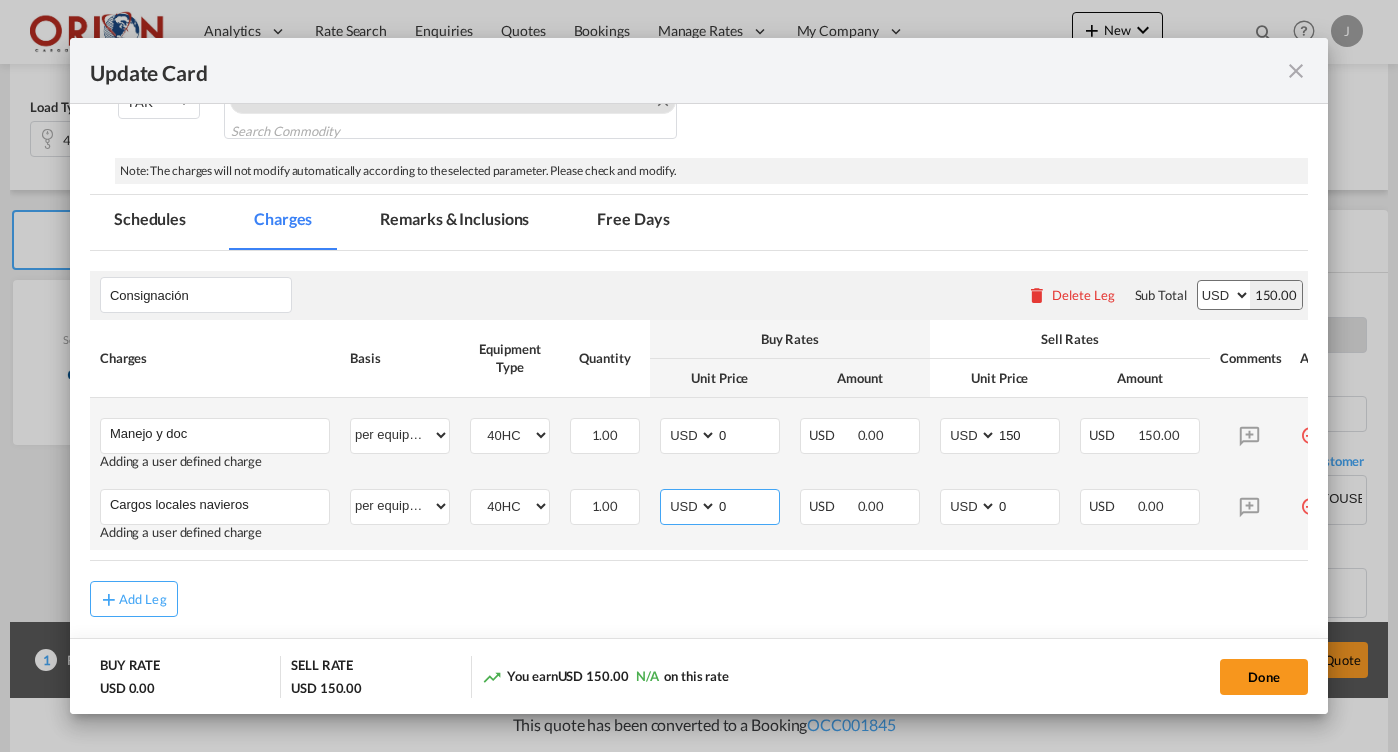 click on "0" at bounding box center [748, 505] 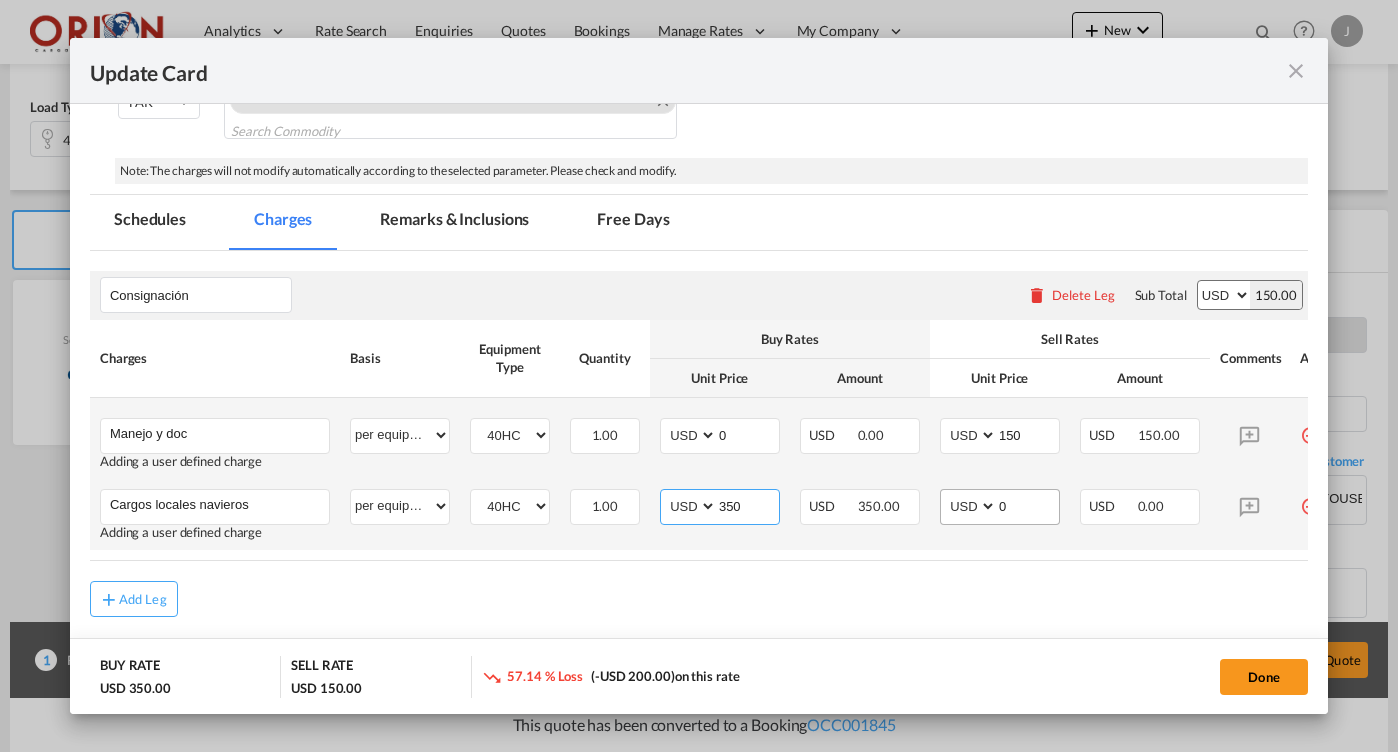 type on "350" 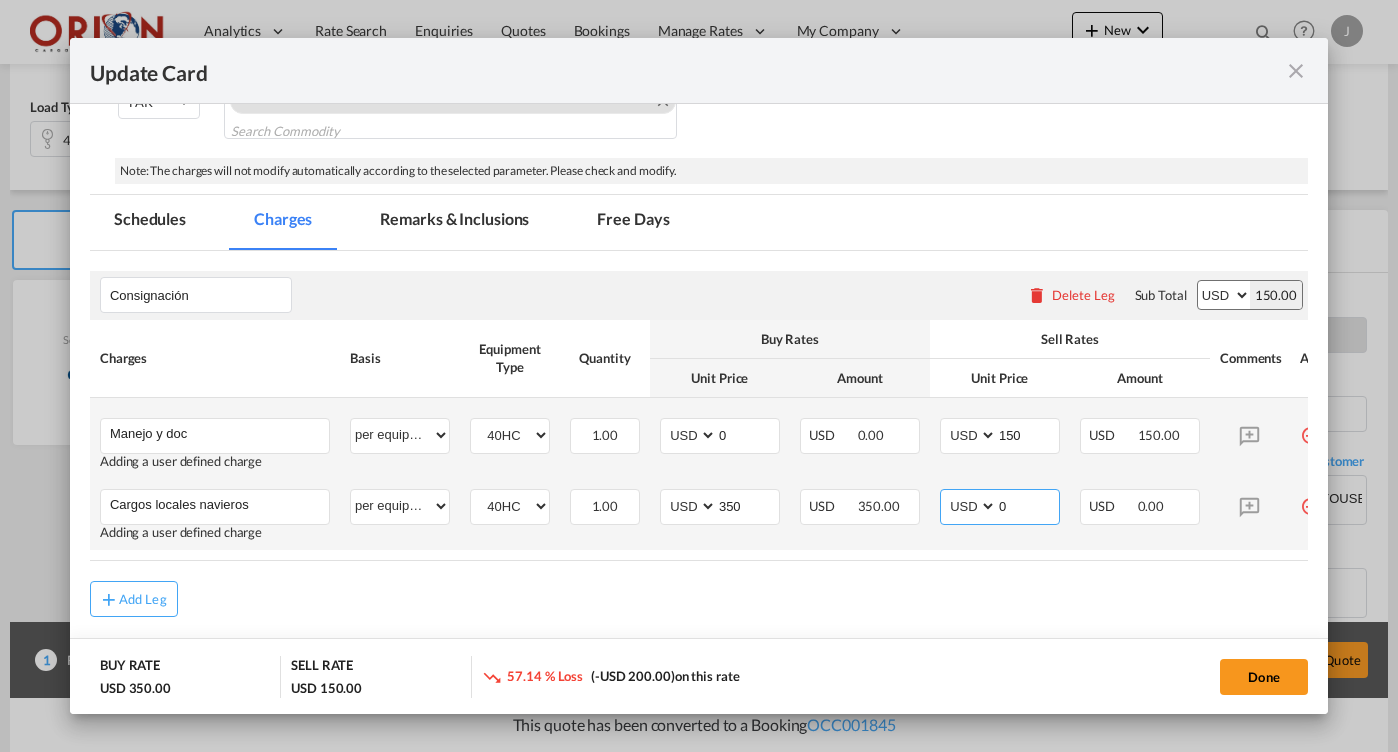 click on "0" at bounding box center (1028, 505) 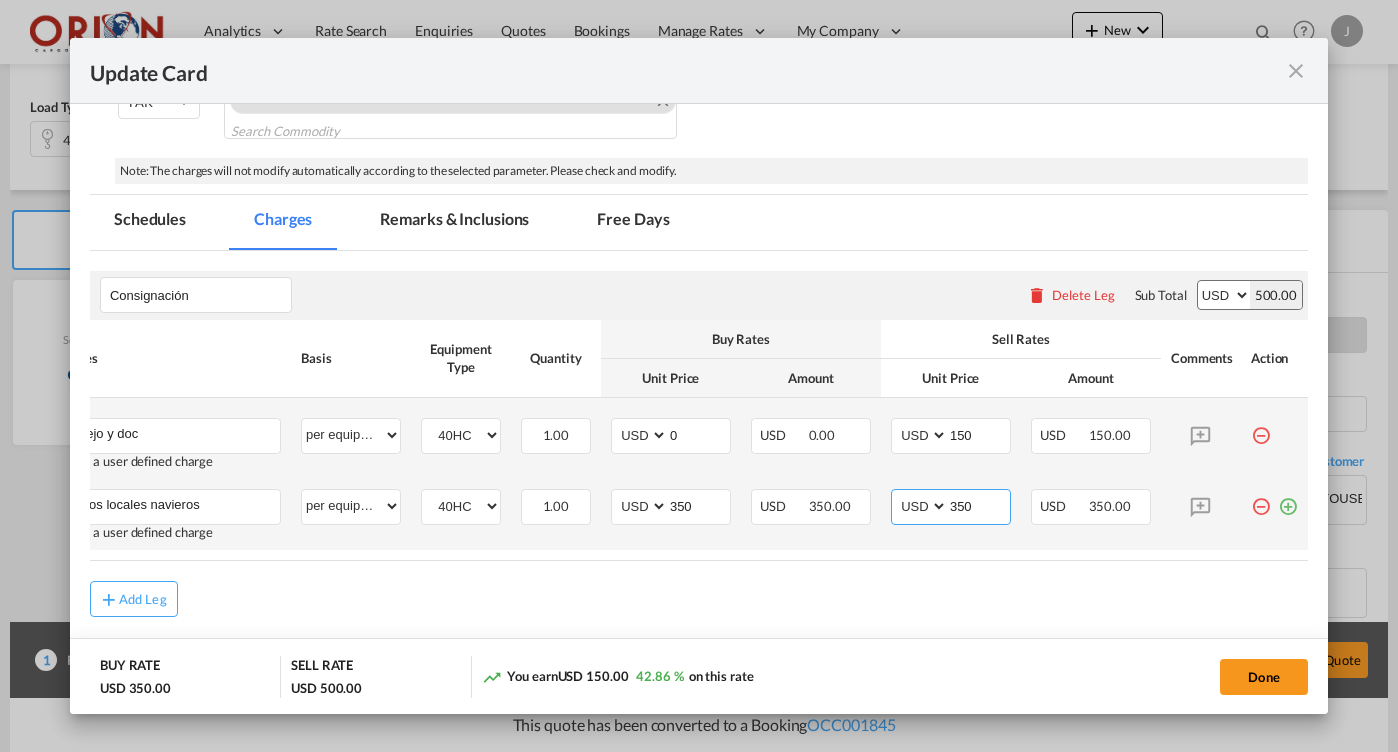 scroll, scrollTop: 0, scrollLeft: 49, axis: horizontal 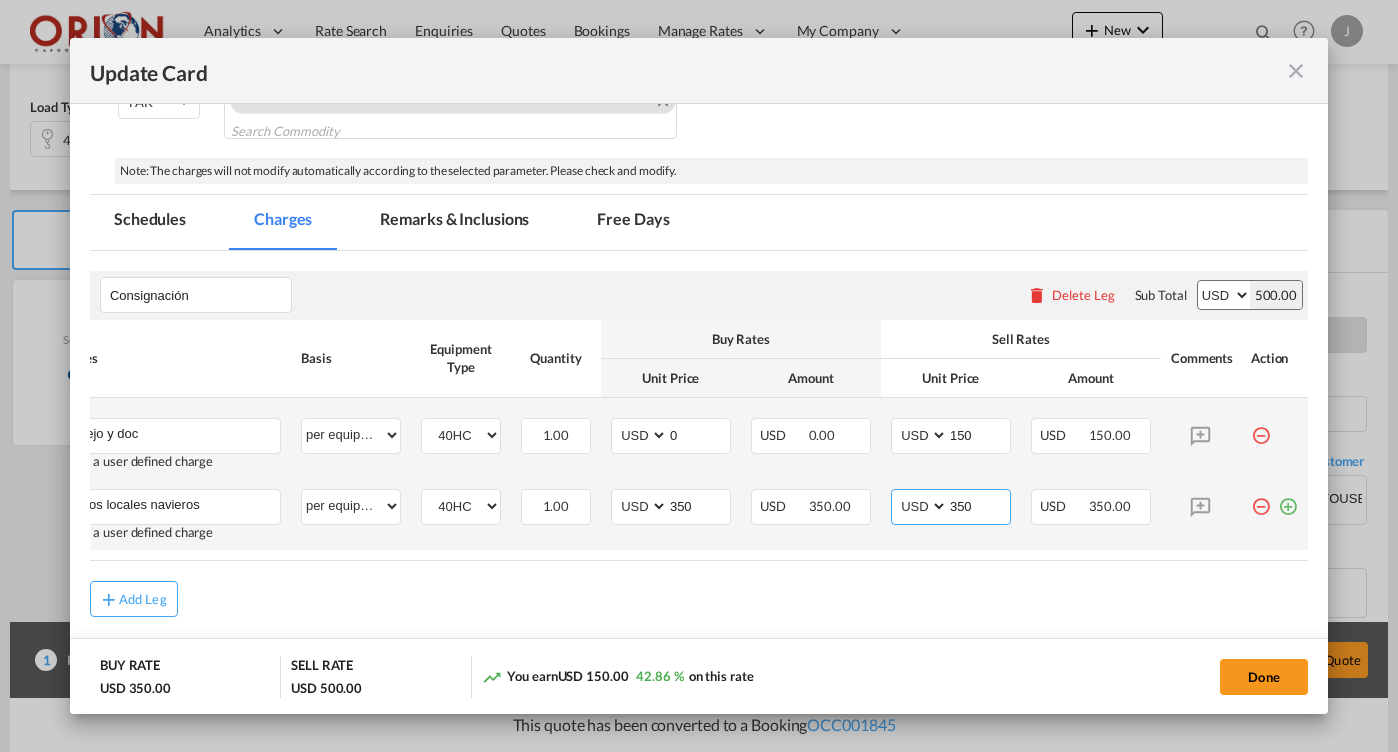 type on "350" 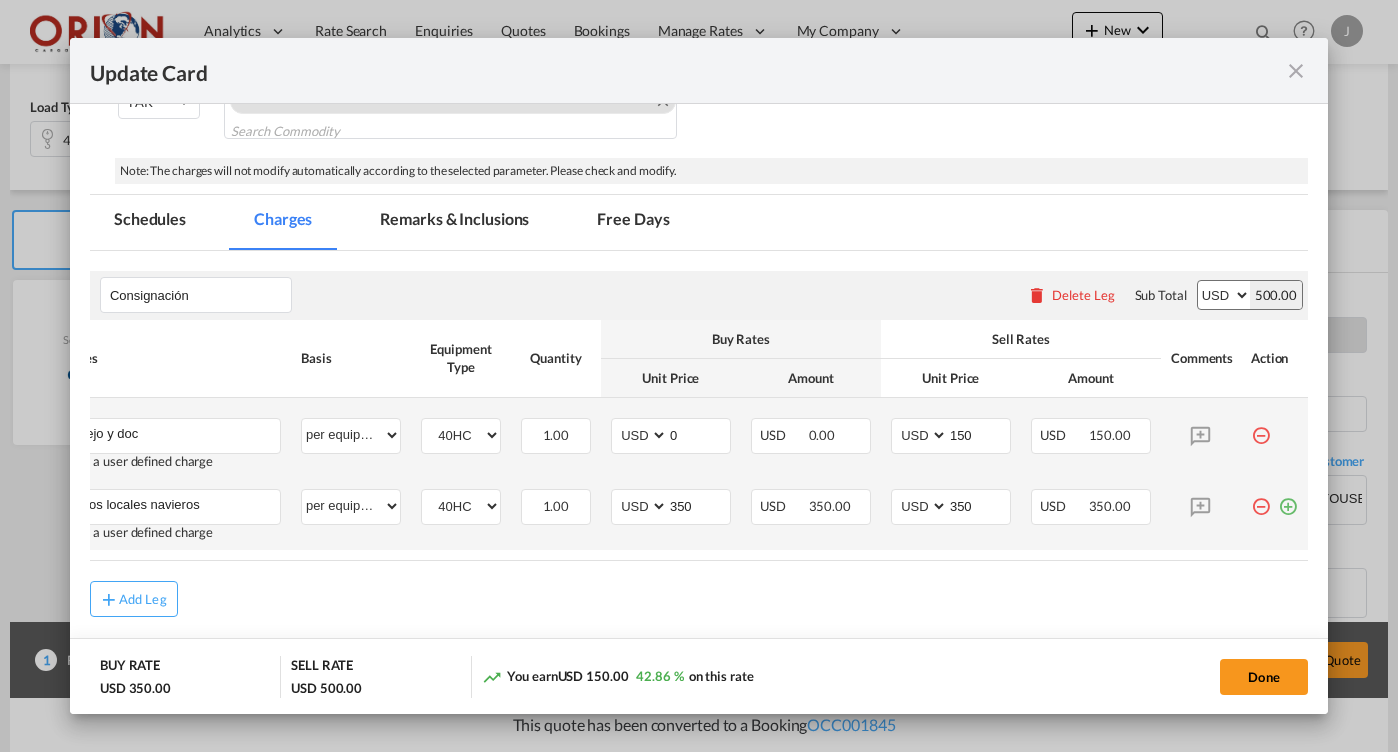 click at bounding box center [1288, 499] 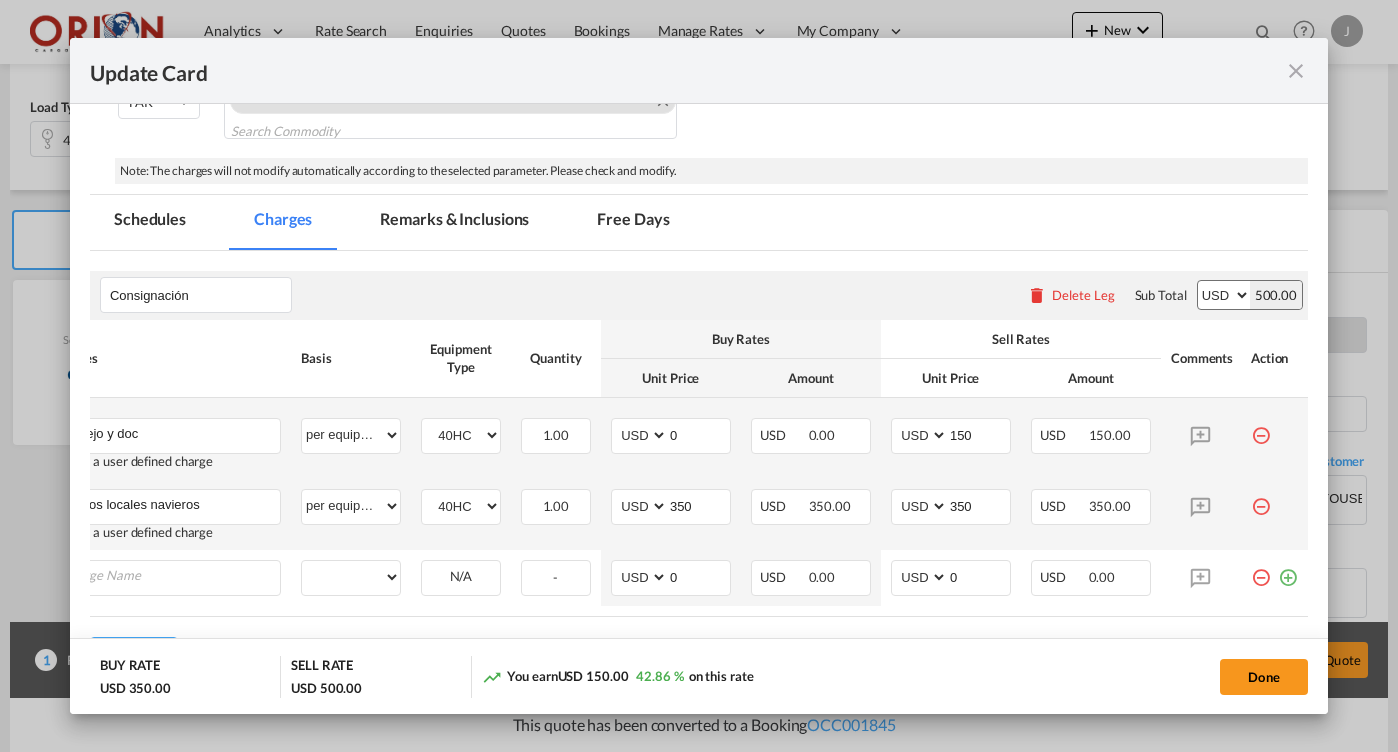 scroll, scrollTop: 0, scrollLeft: 0, axis: both 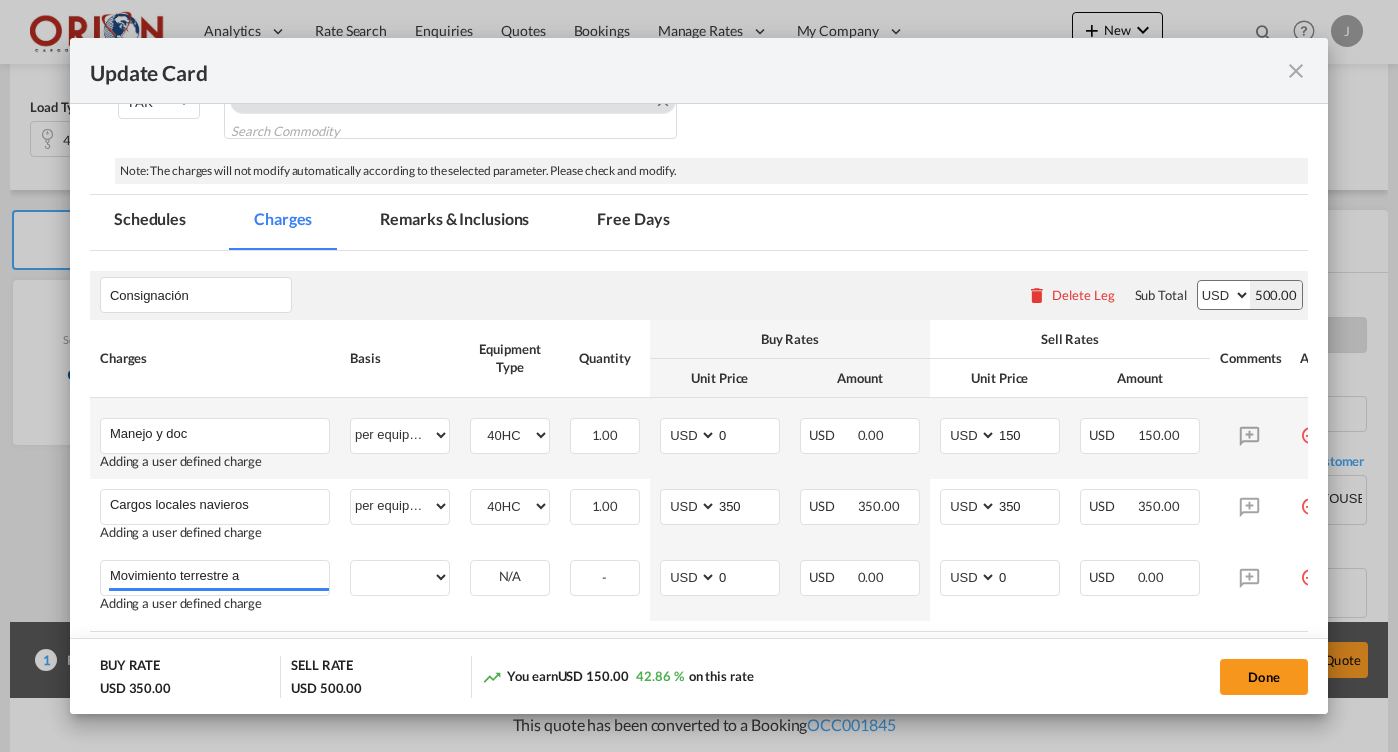 click on "Done" 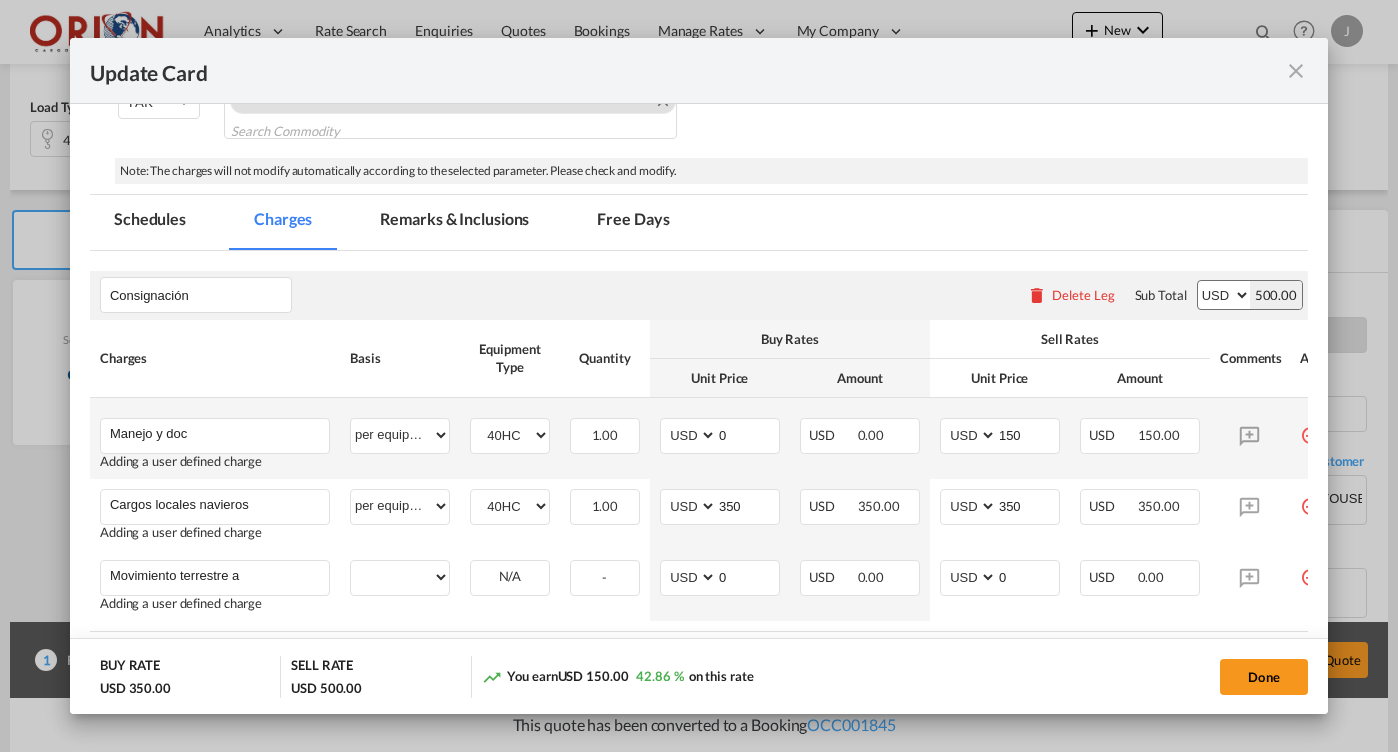 click on "Manejo y doc
Please Enter
User Defined Charges Cannot Be Published
Adding a user defined charge" at bounding box center [215, 438] 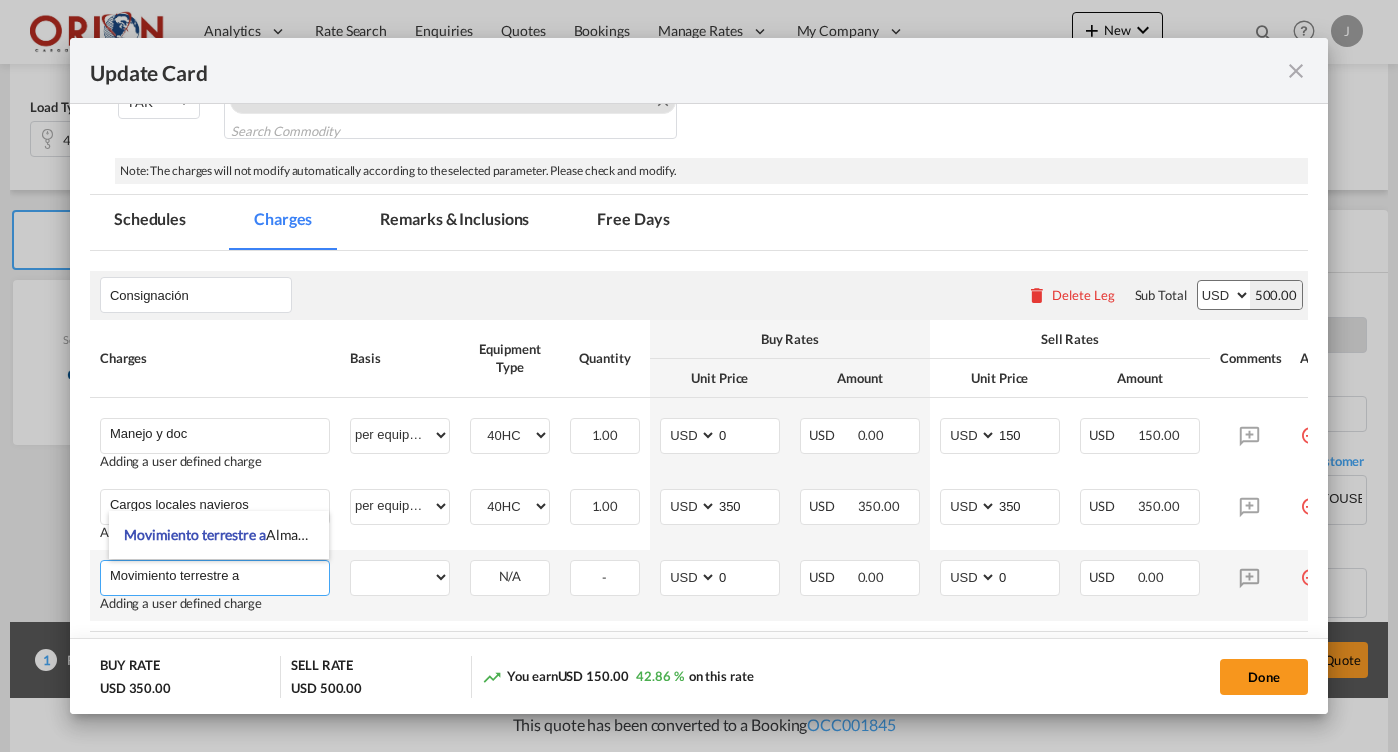 click on "Movimiento terrestre a" at bounding box center (219, 576) 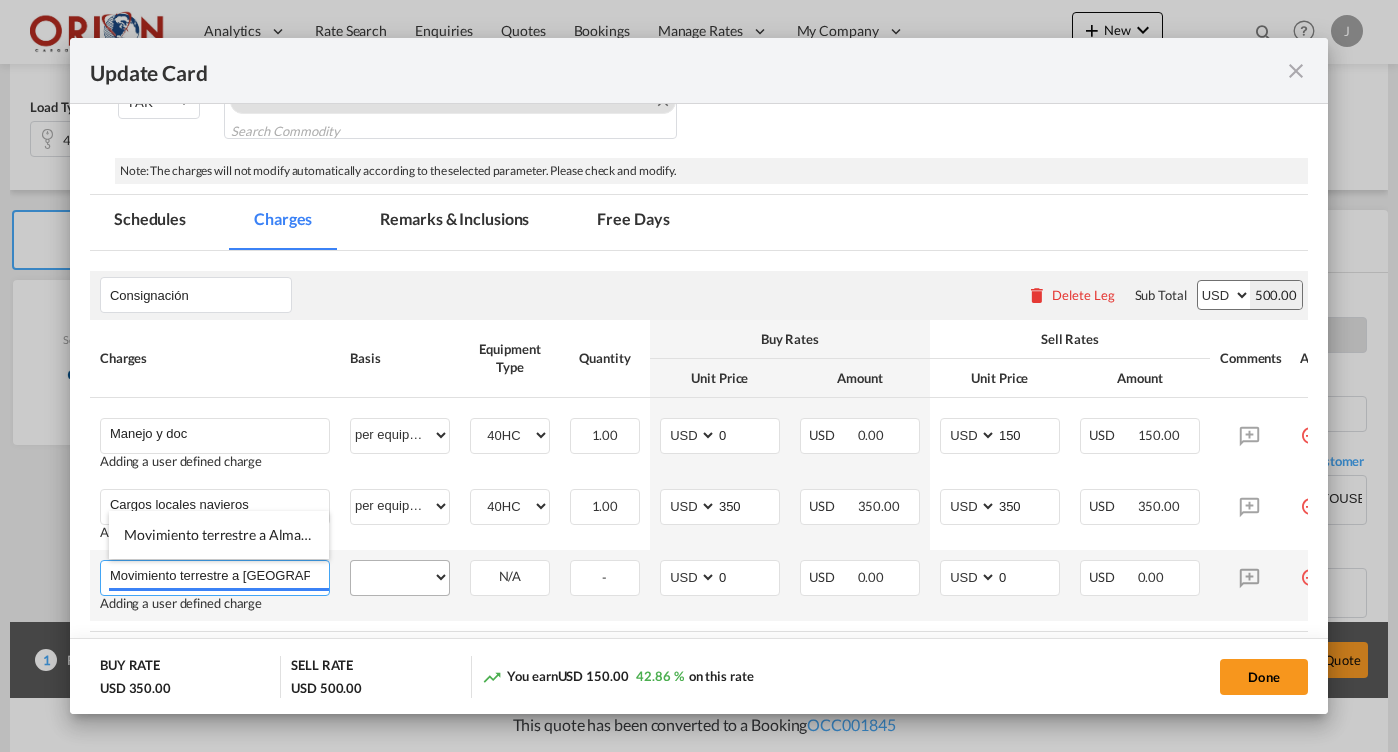 type on "Movimiento terrestre a [GEOGRAPHIC_DATA][PERSON_NAME]" 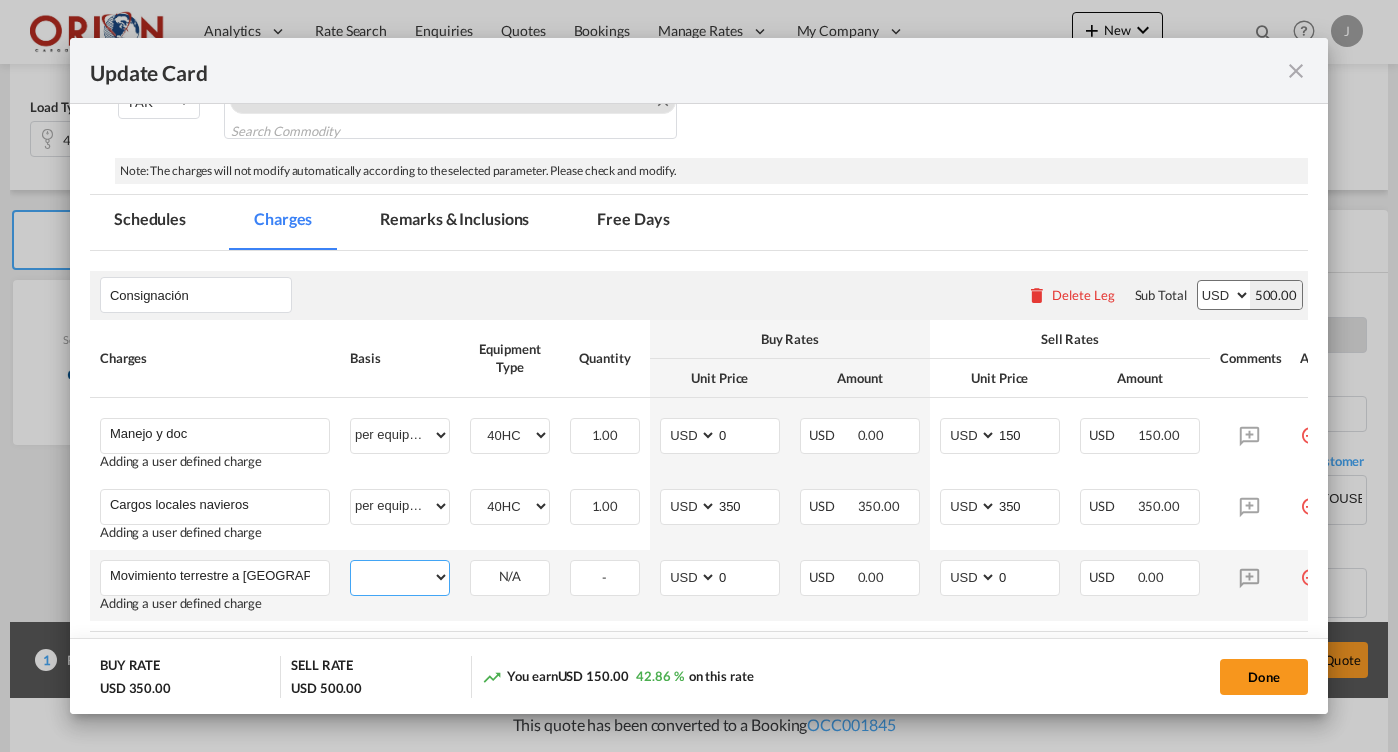 select on "per equipment" 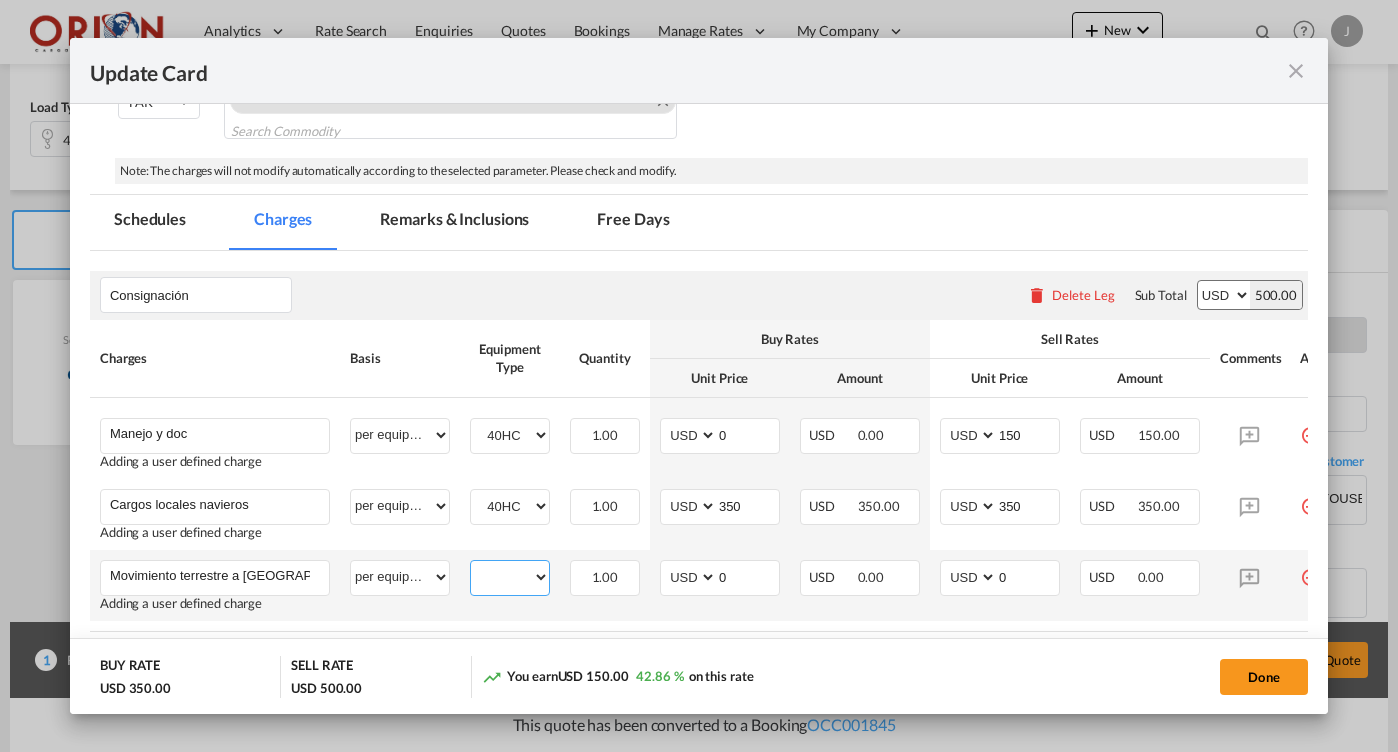 select on "40HC" 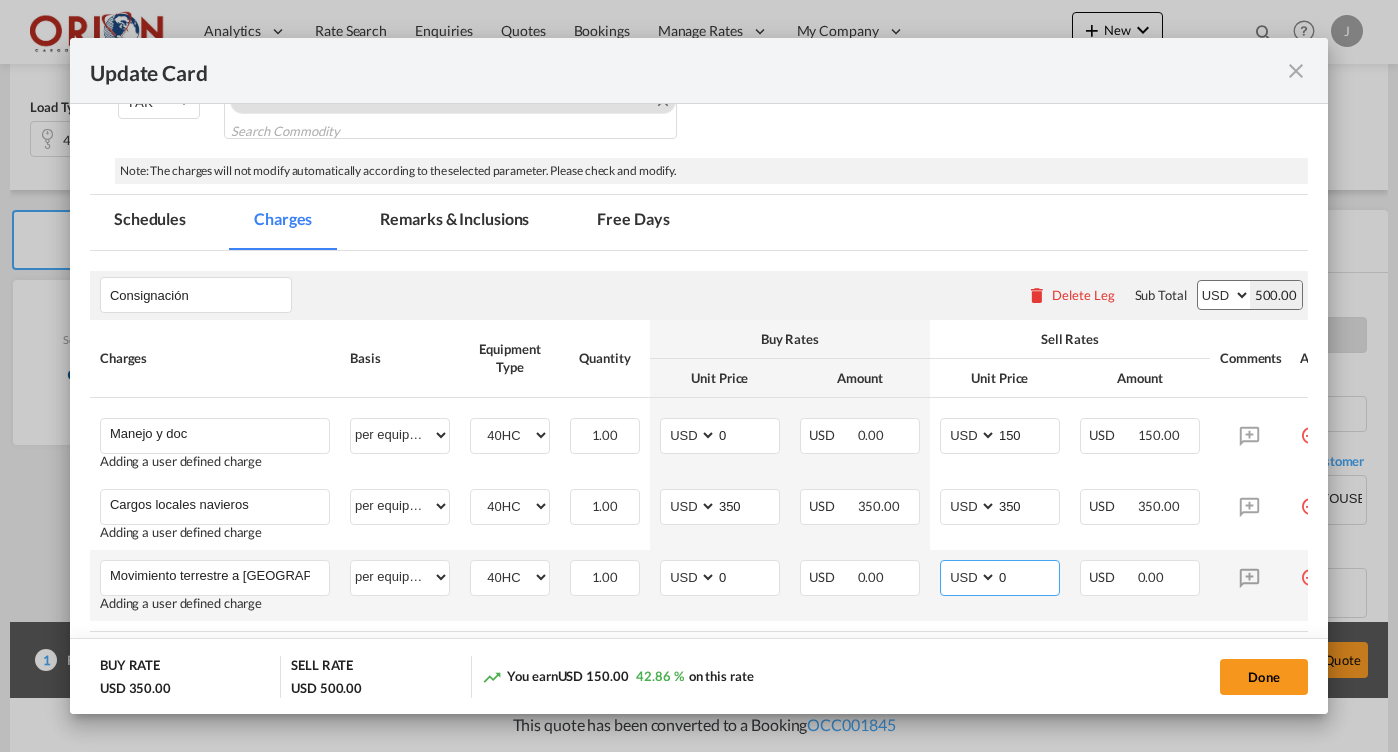 click on "0" at bounding box center (1028, 576) 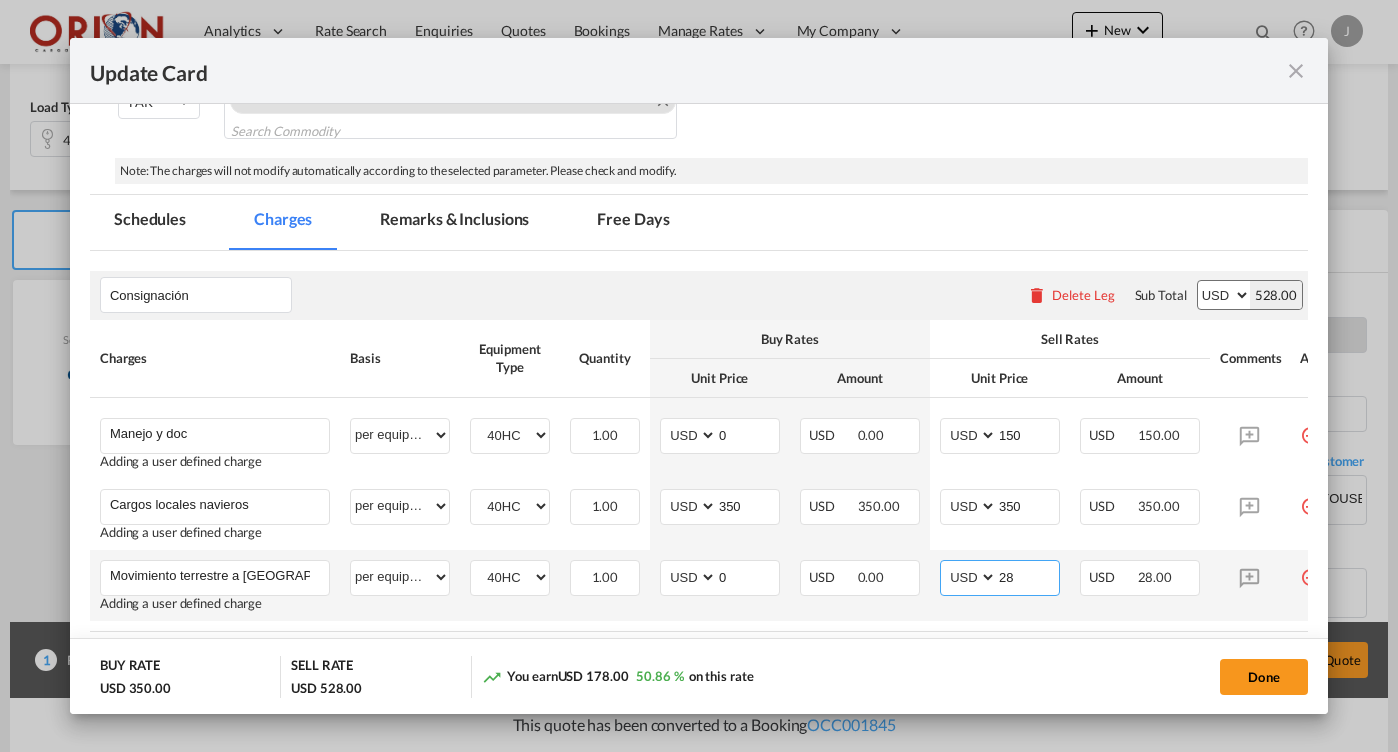type on "2" 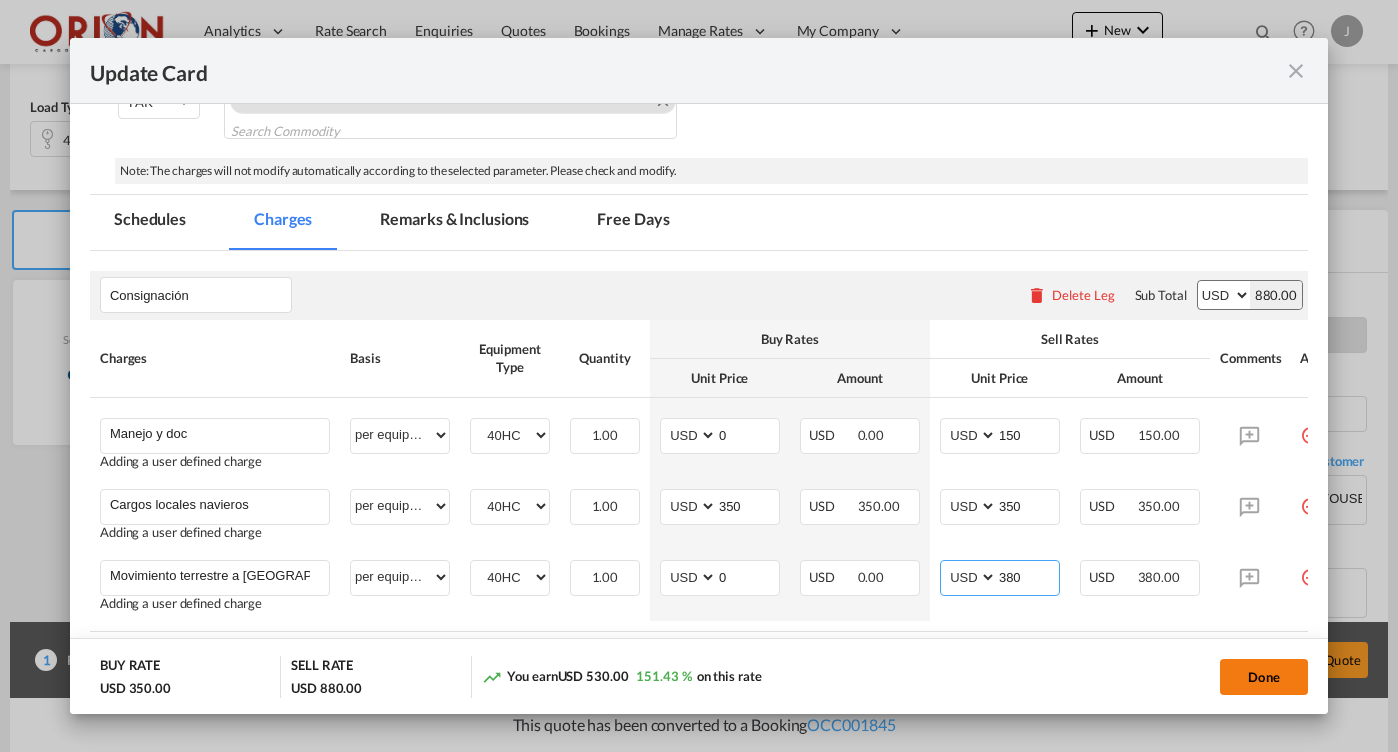 type on "380" 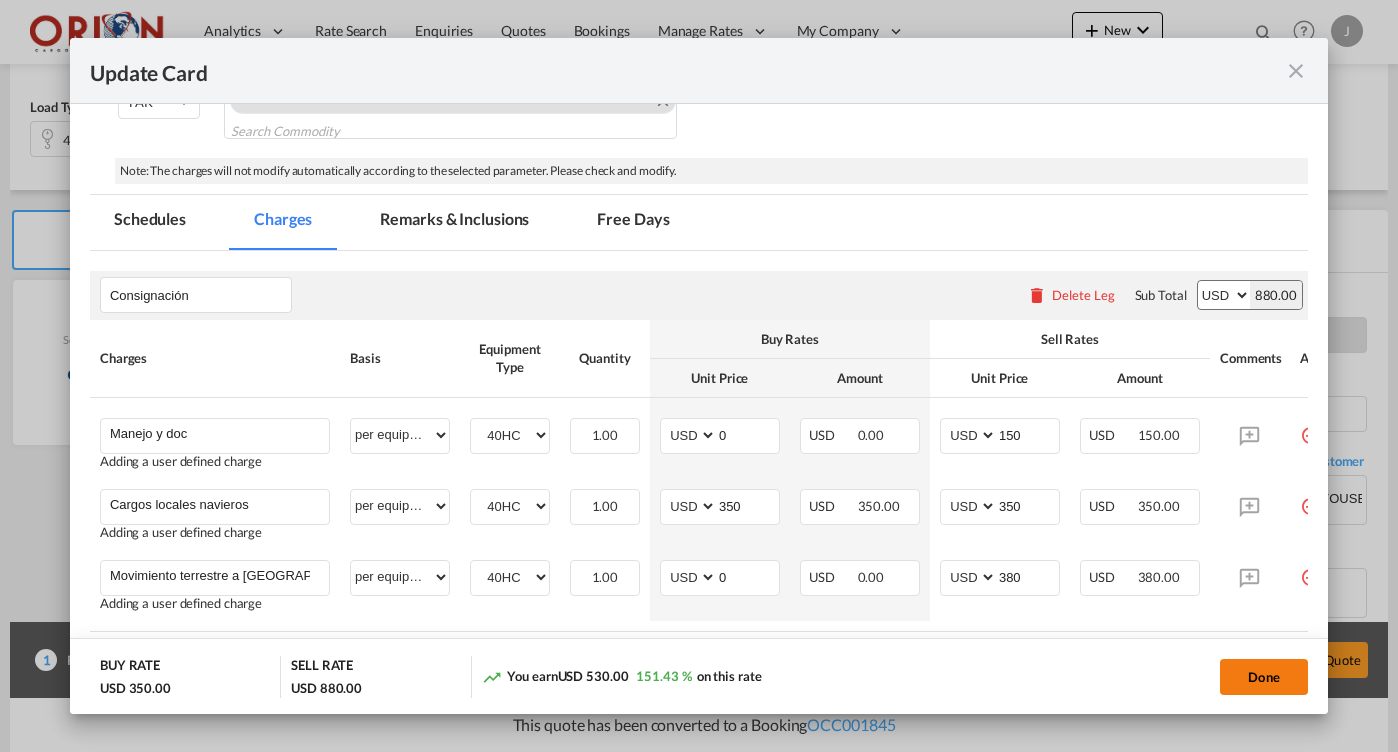 click on "Done" 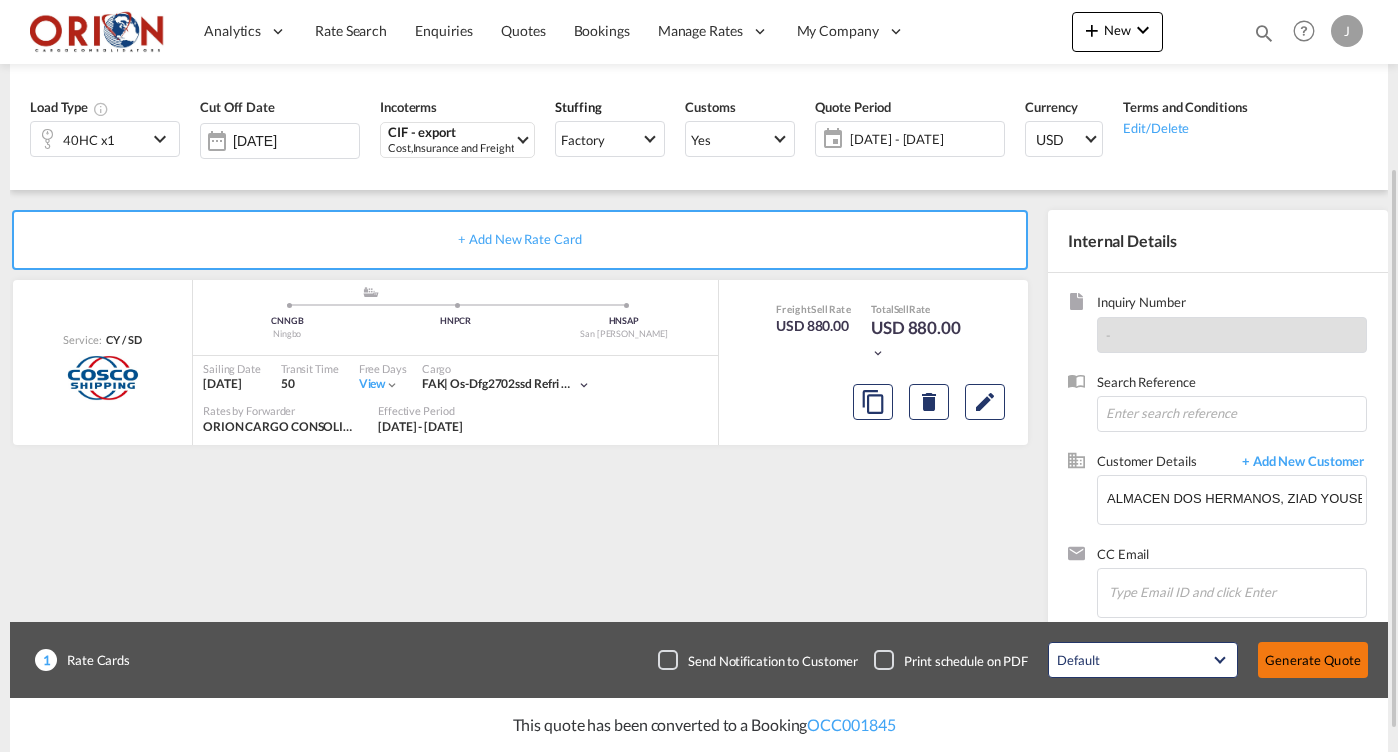 click on "Generate Quote" at bounding box center (1313, 660) 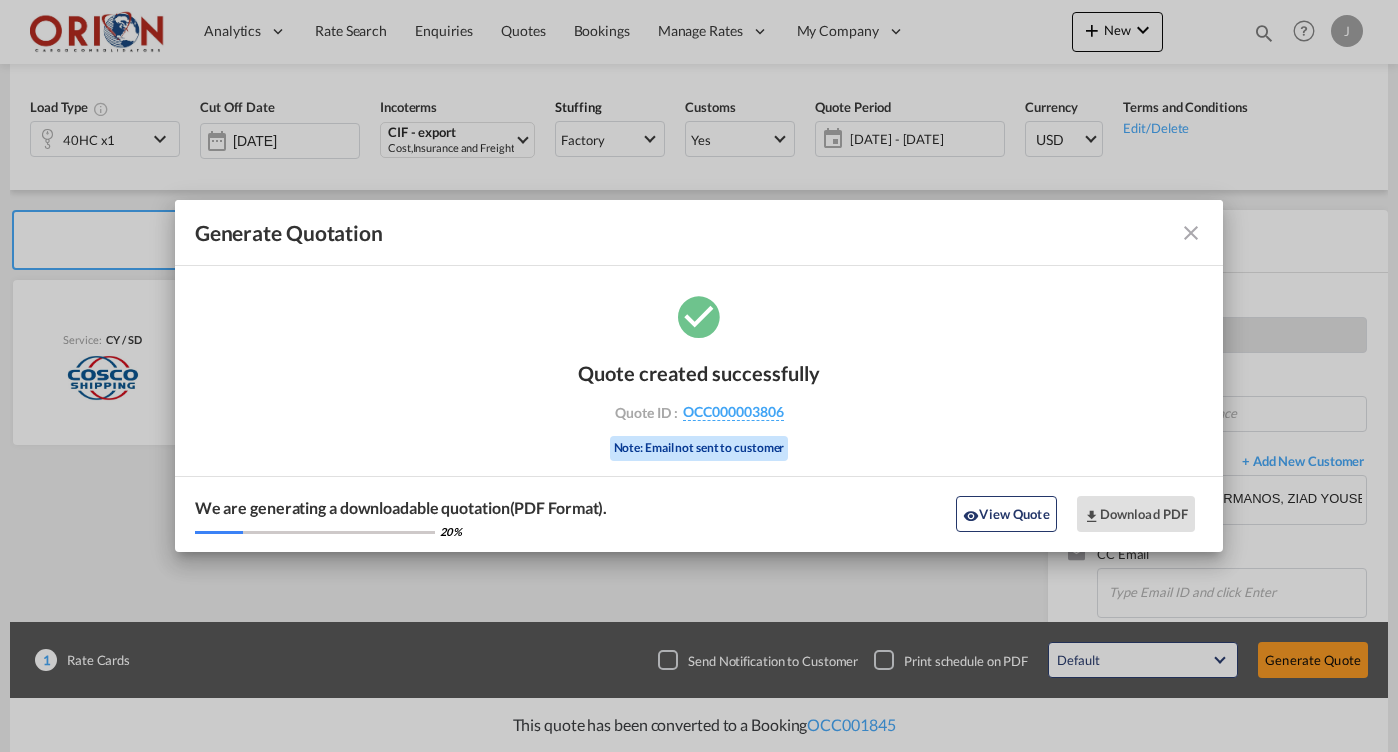 click at bounding box center (1191, 233) 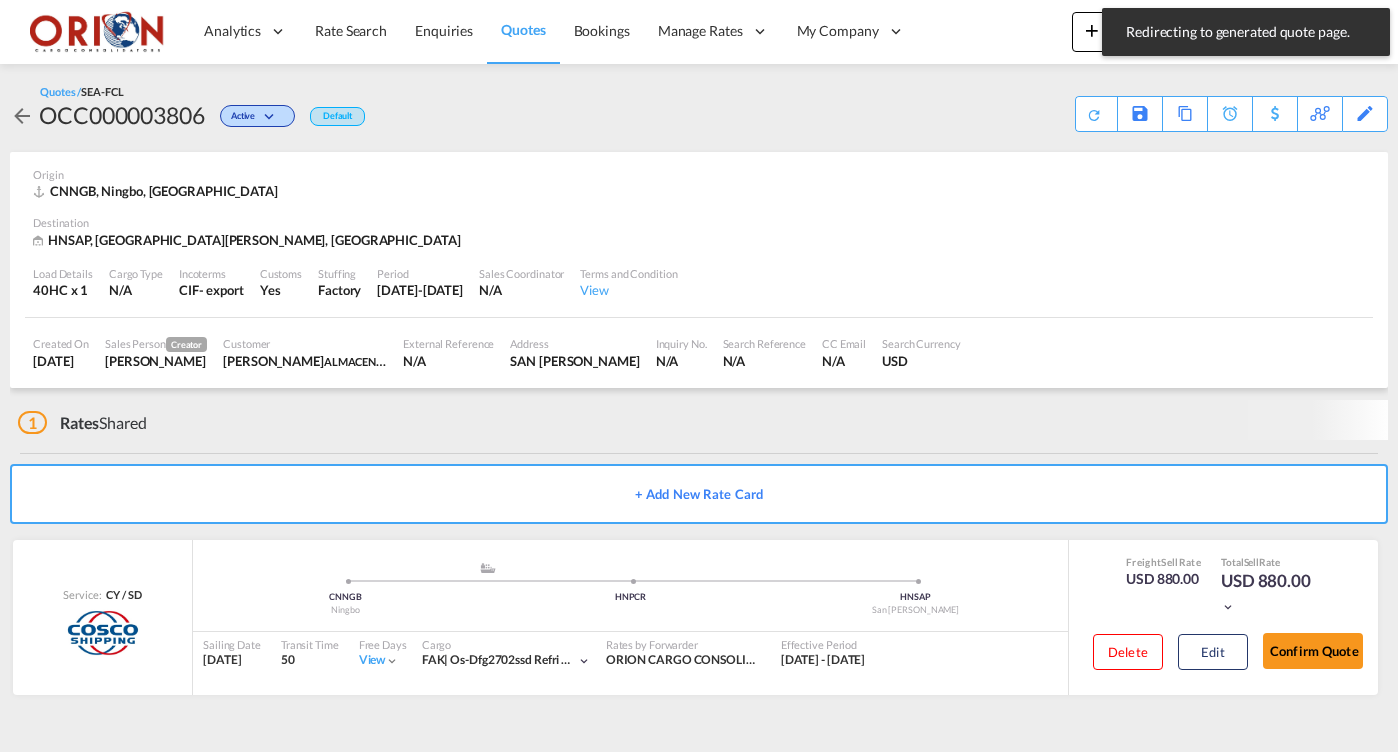 scroll, scrollTop: 0, scrollLeft: 0, axis: both 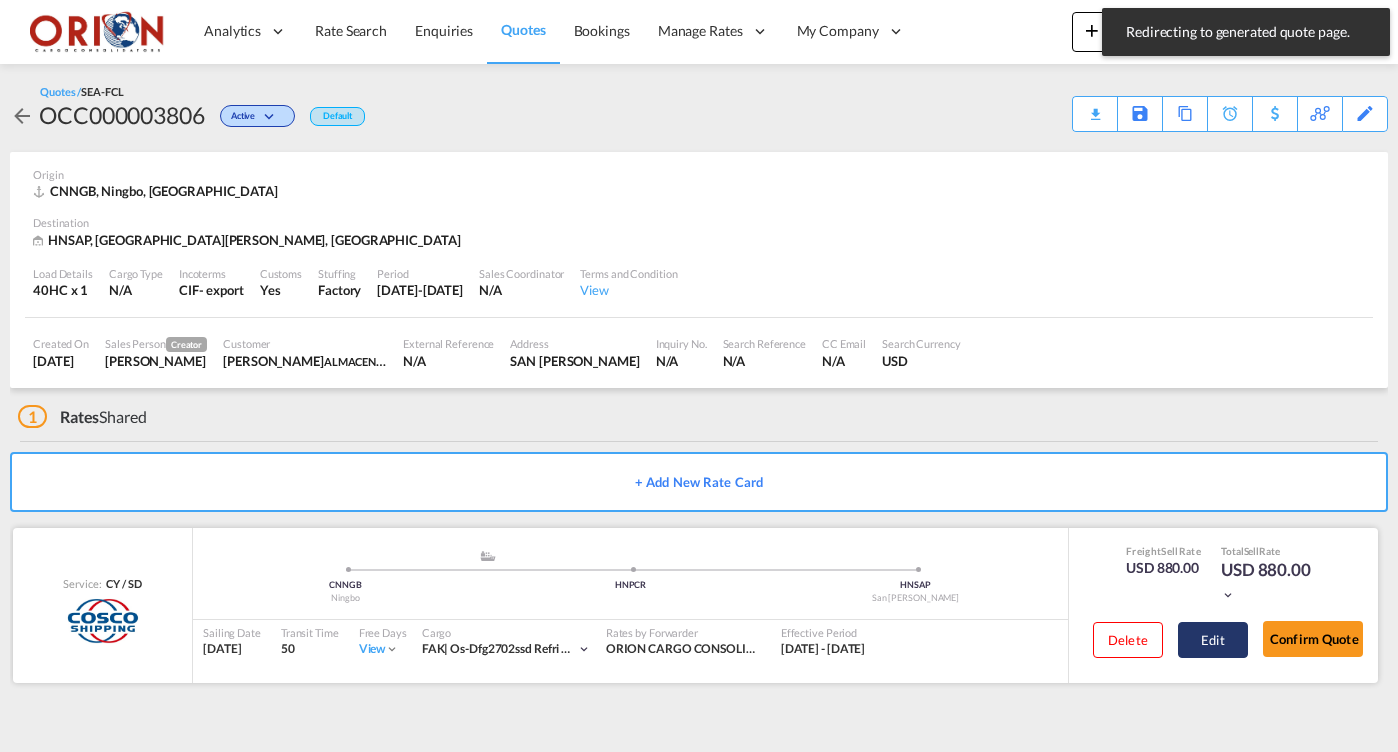 click on "Edit" at bounding box center (1213, 640) 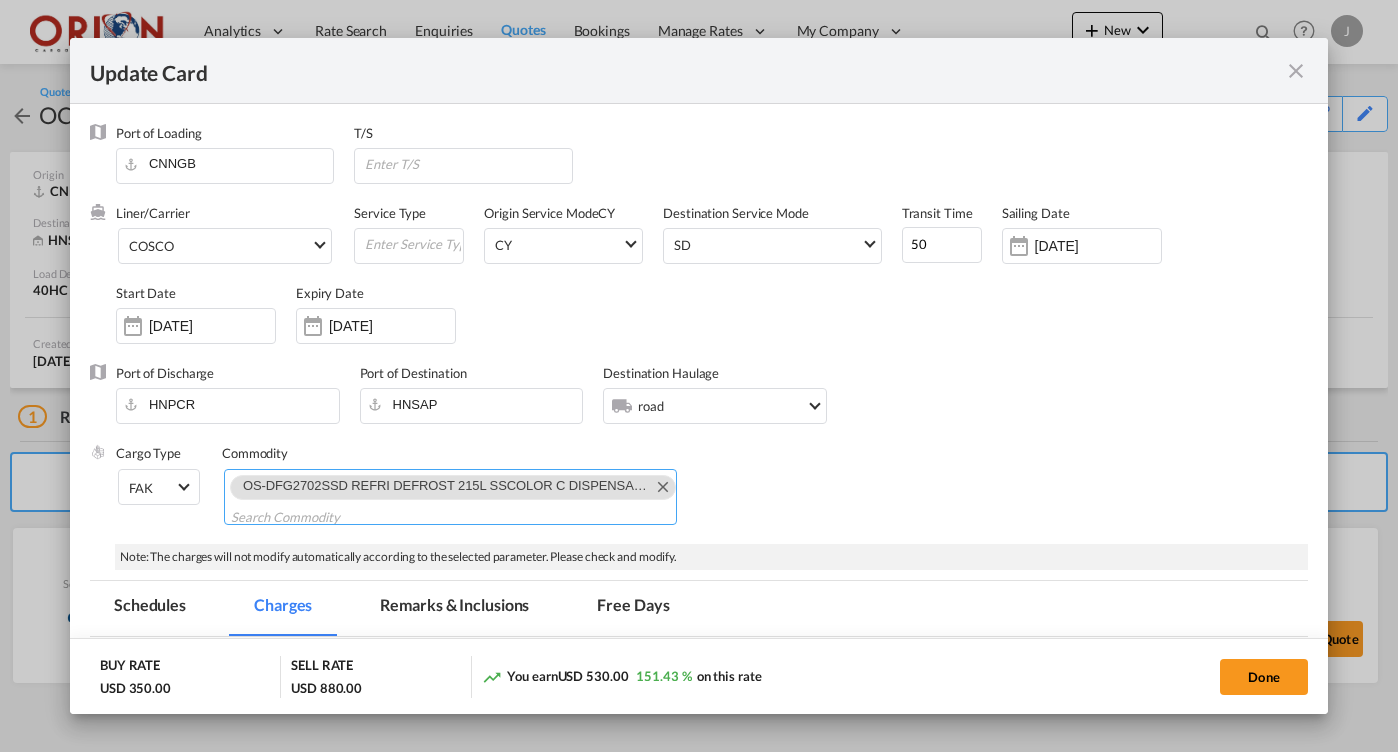click at bounding box center (662, 486) 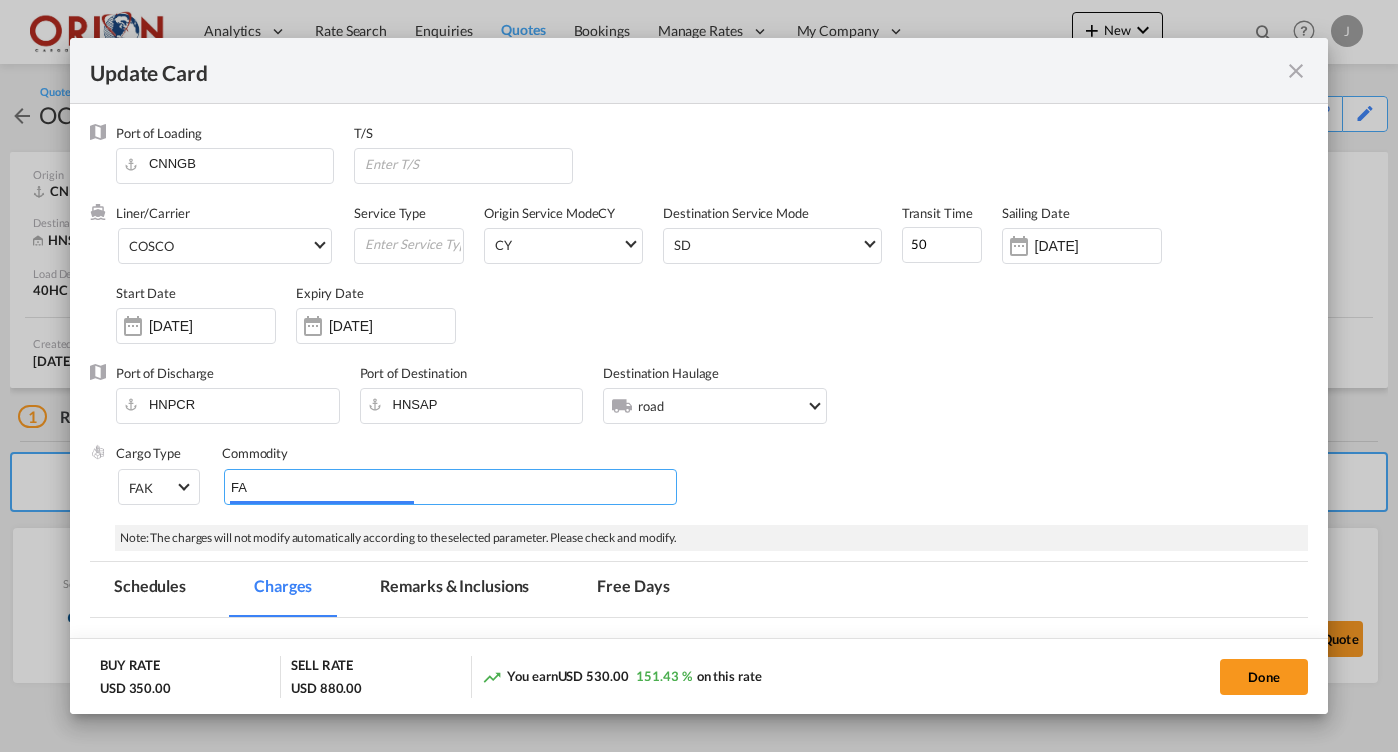 type on "FAK" 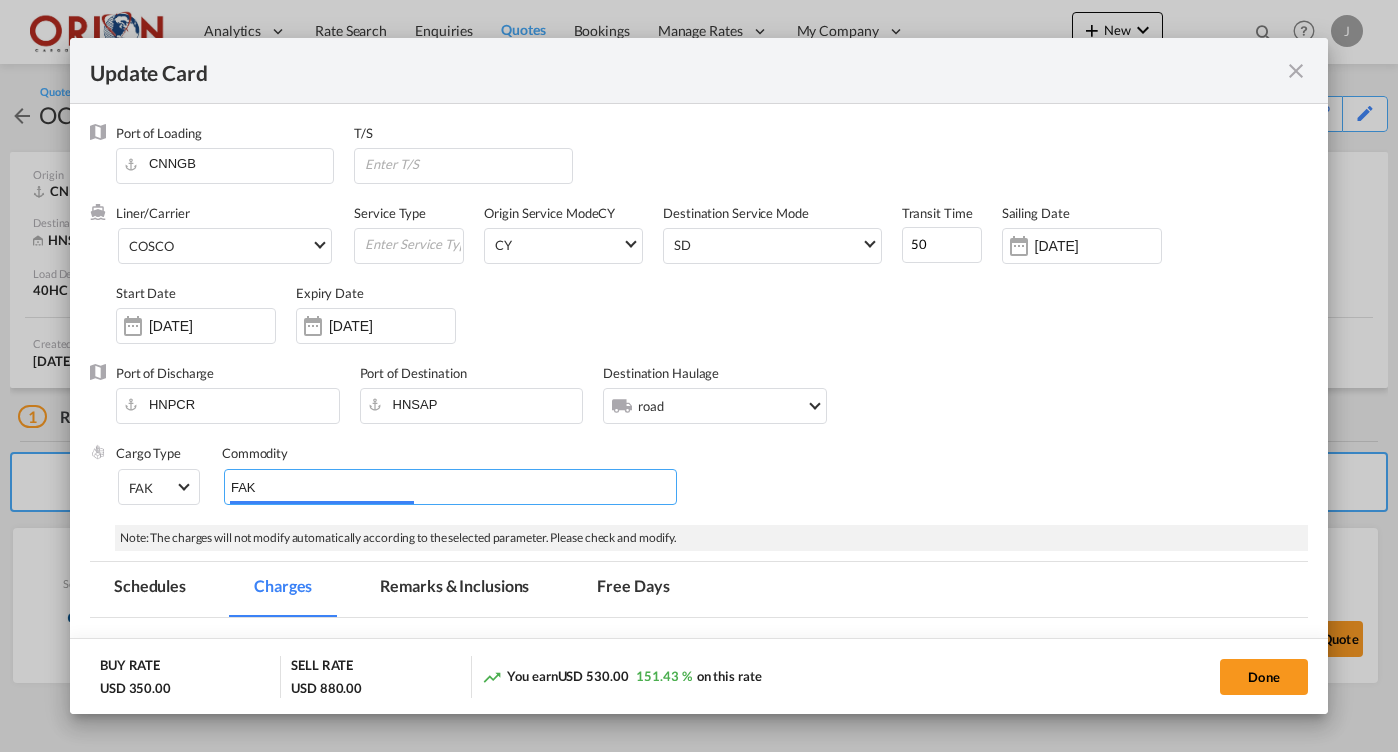 type 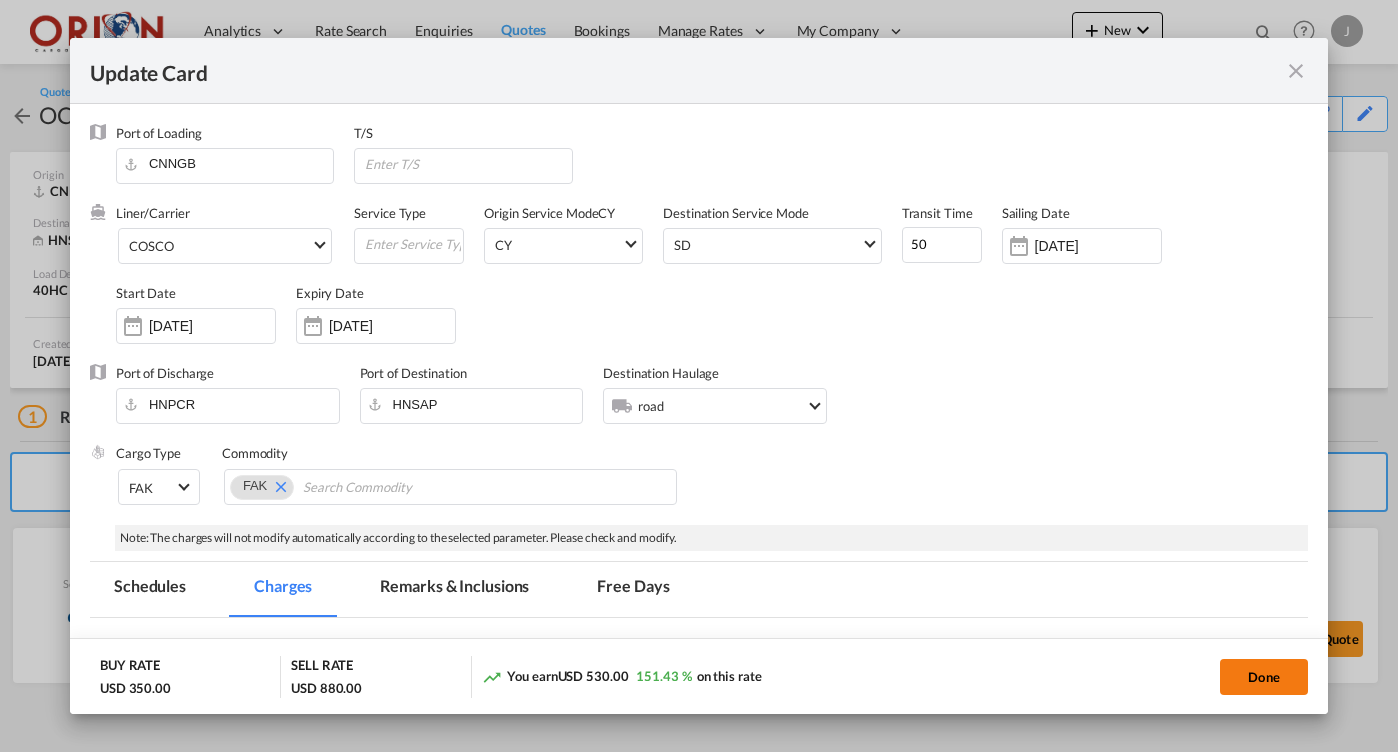 click on "Done" 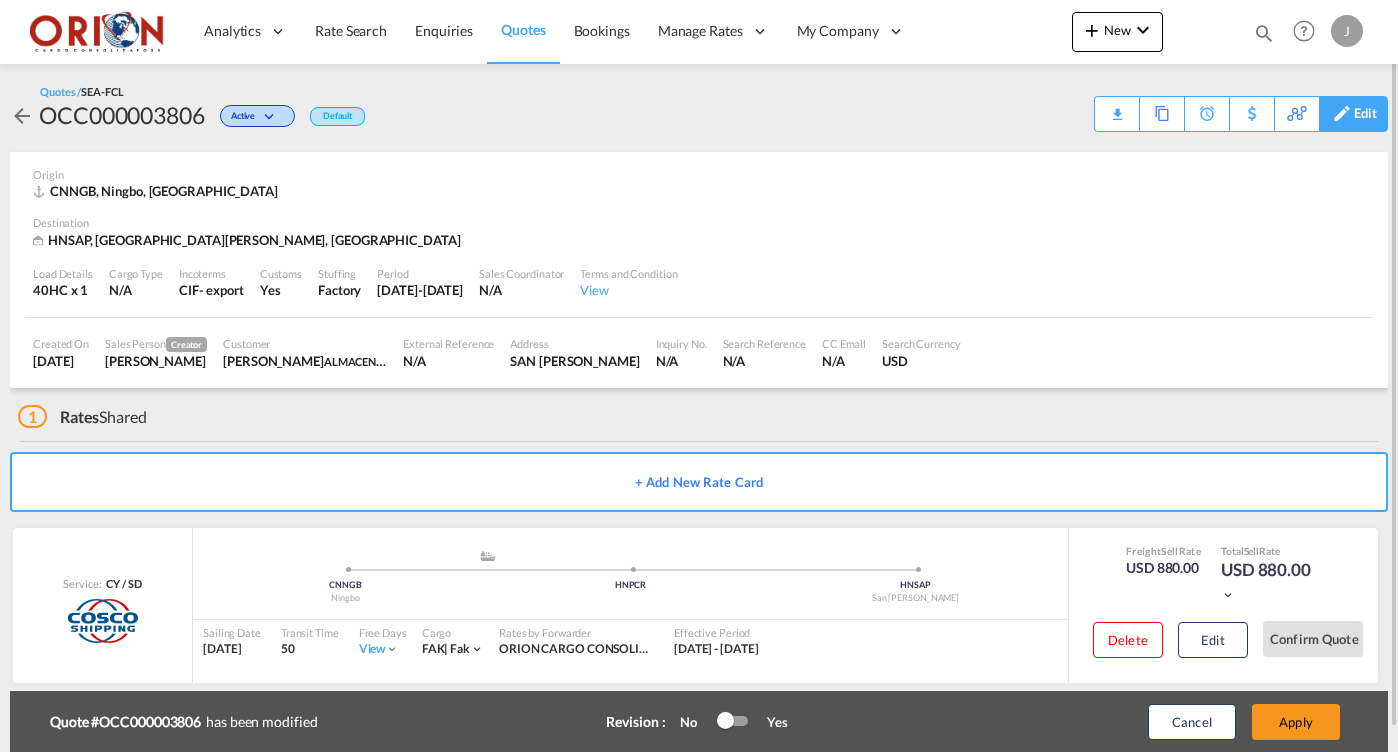 click at bounding box center [1342, 113] 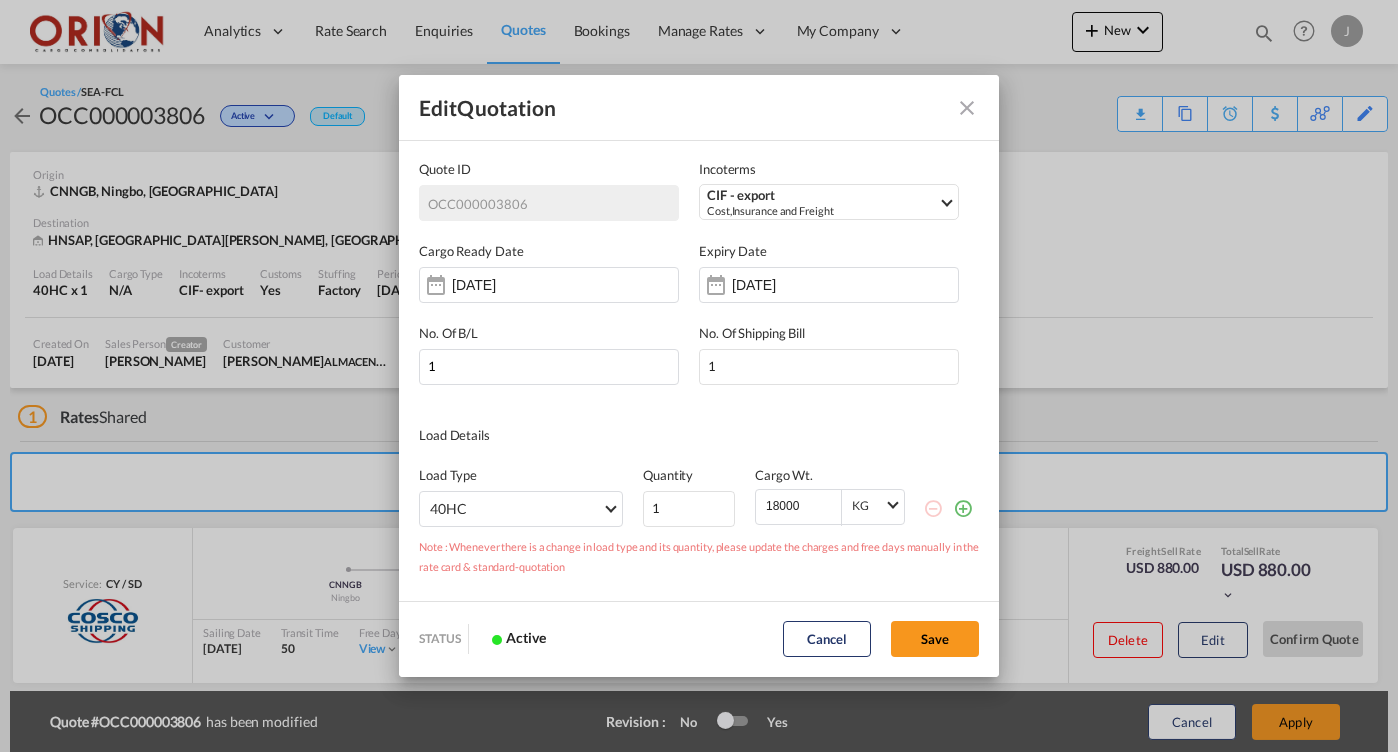 scroll, scrollTop: 0, scrollLeft: 0, axis: both 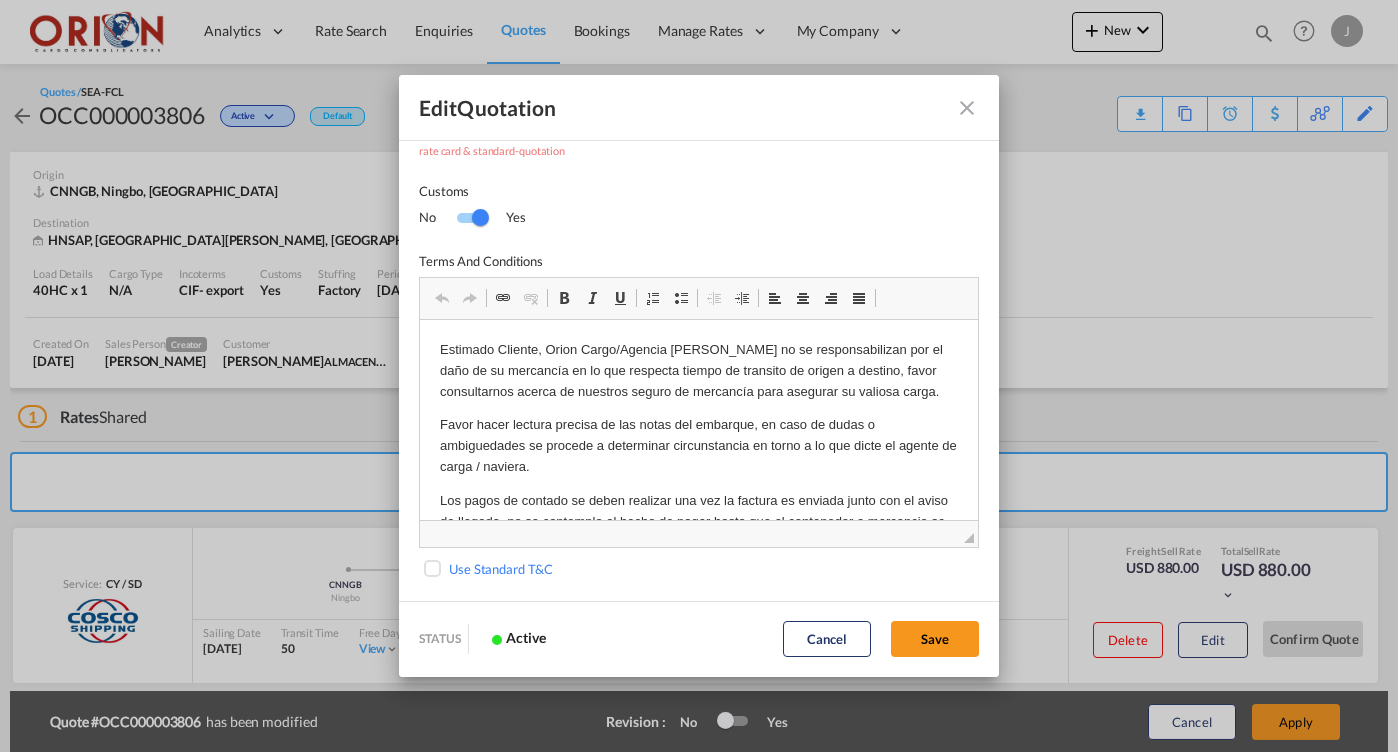 click at bounding box center [967, 108] 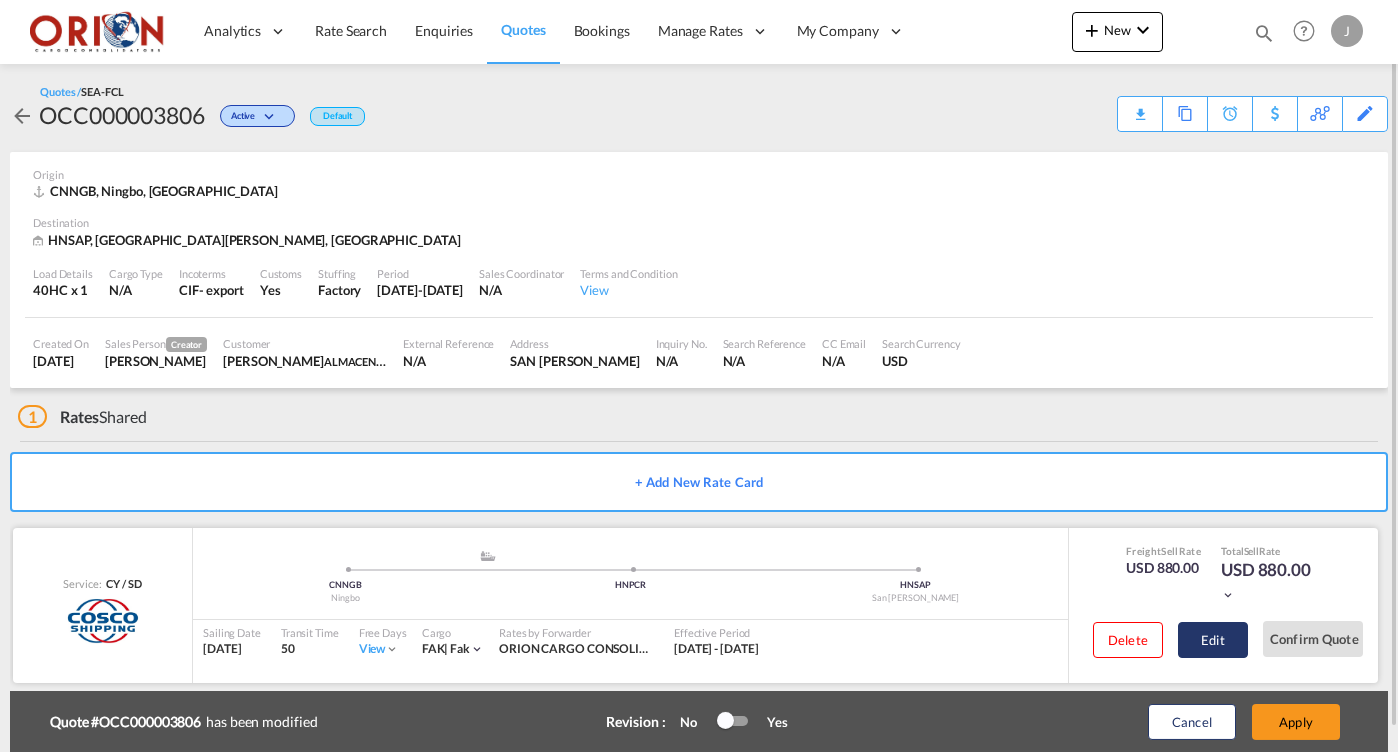 click on "Edit" at bounding box center (1213, 640) 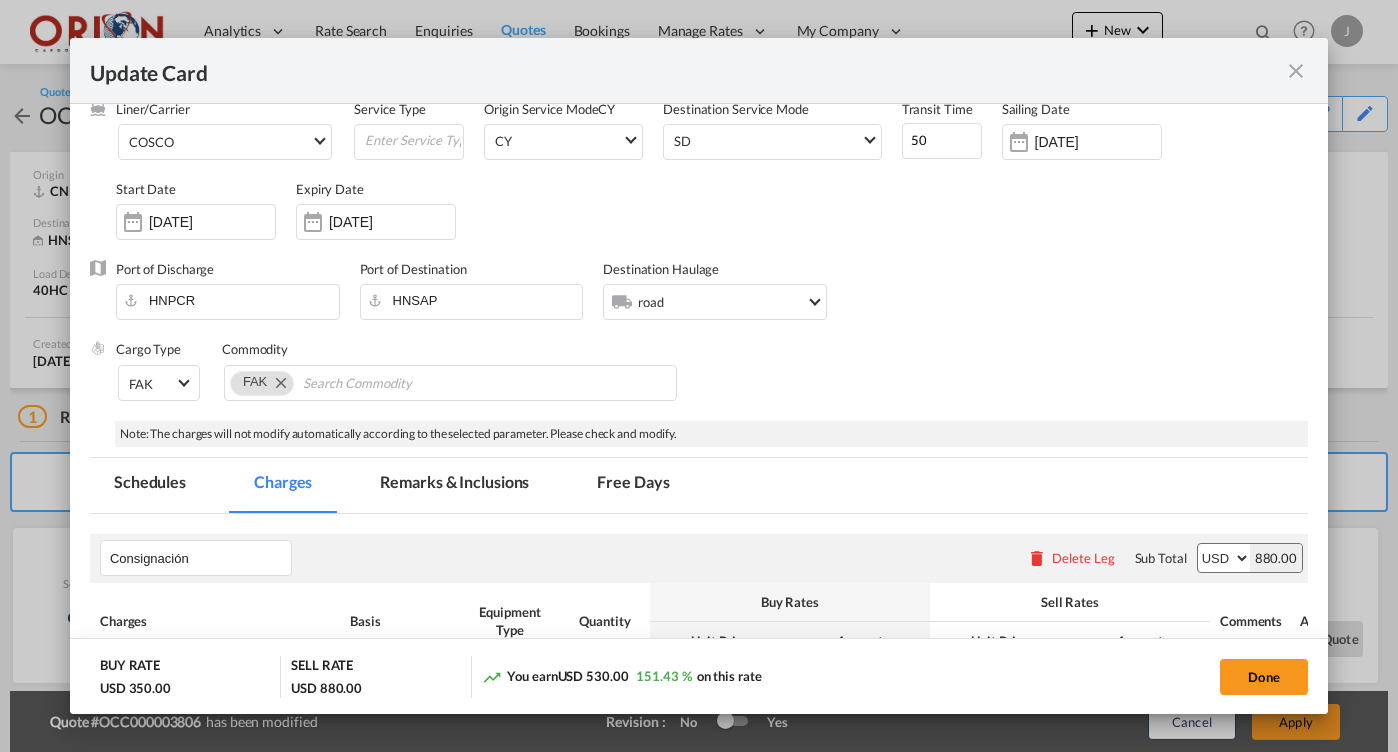 scroll, scrollTop: 115, scrollLeft: 0, axis: vertical 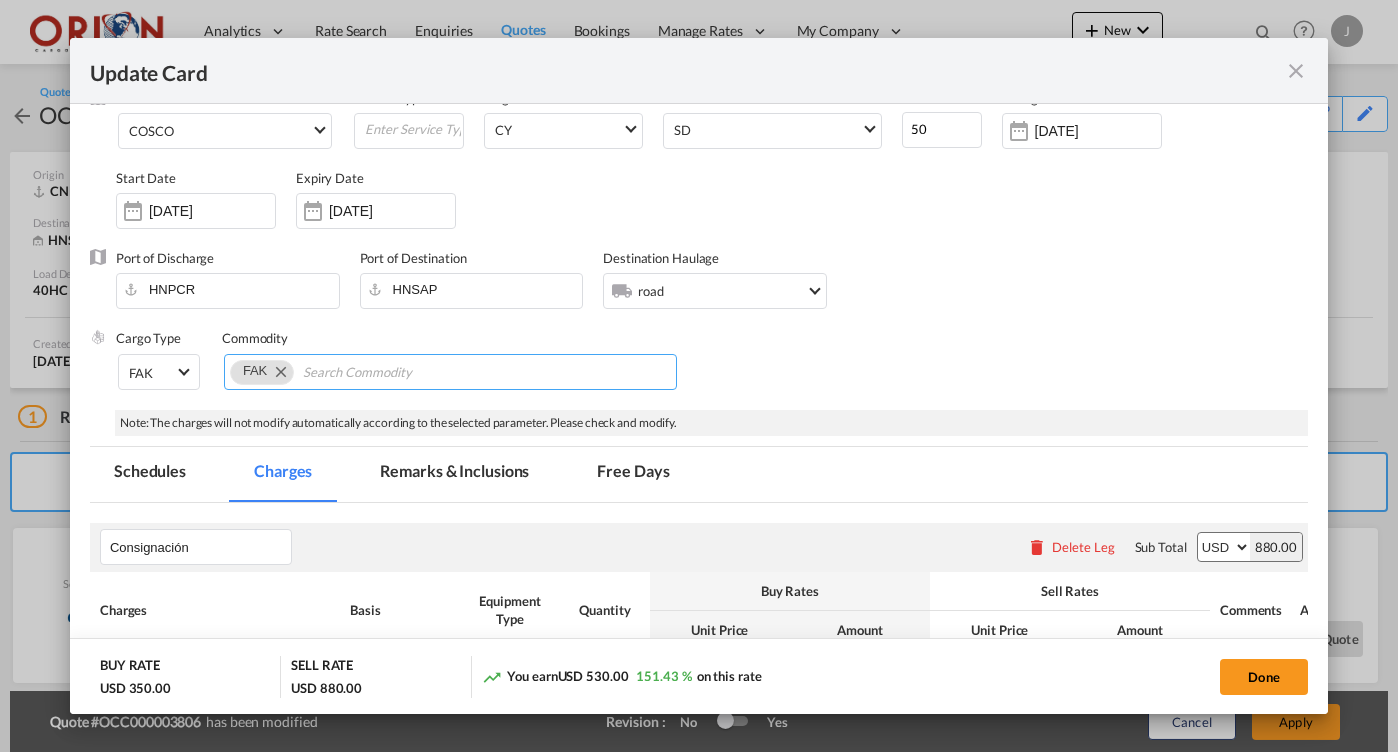 click at bounding box center (280, 371) 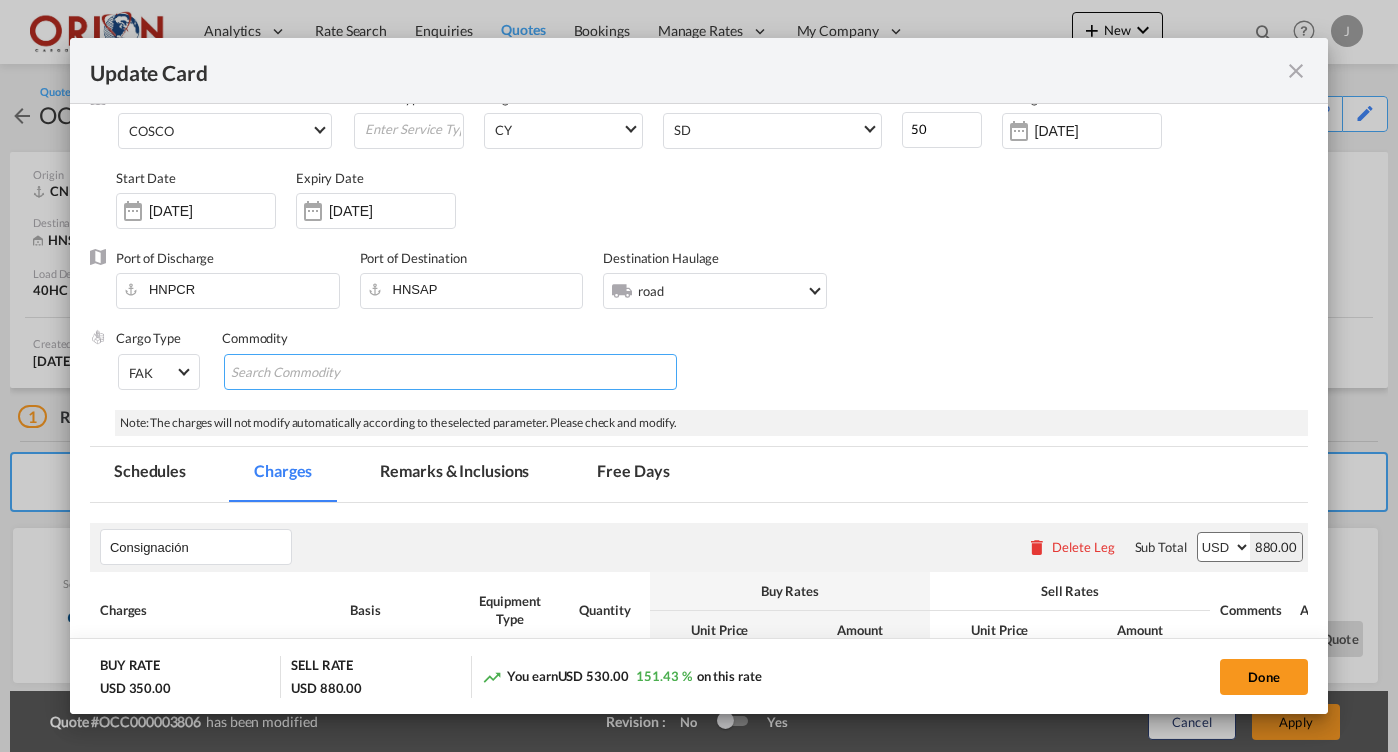 paste on "COSU6420511670" 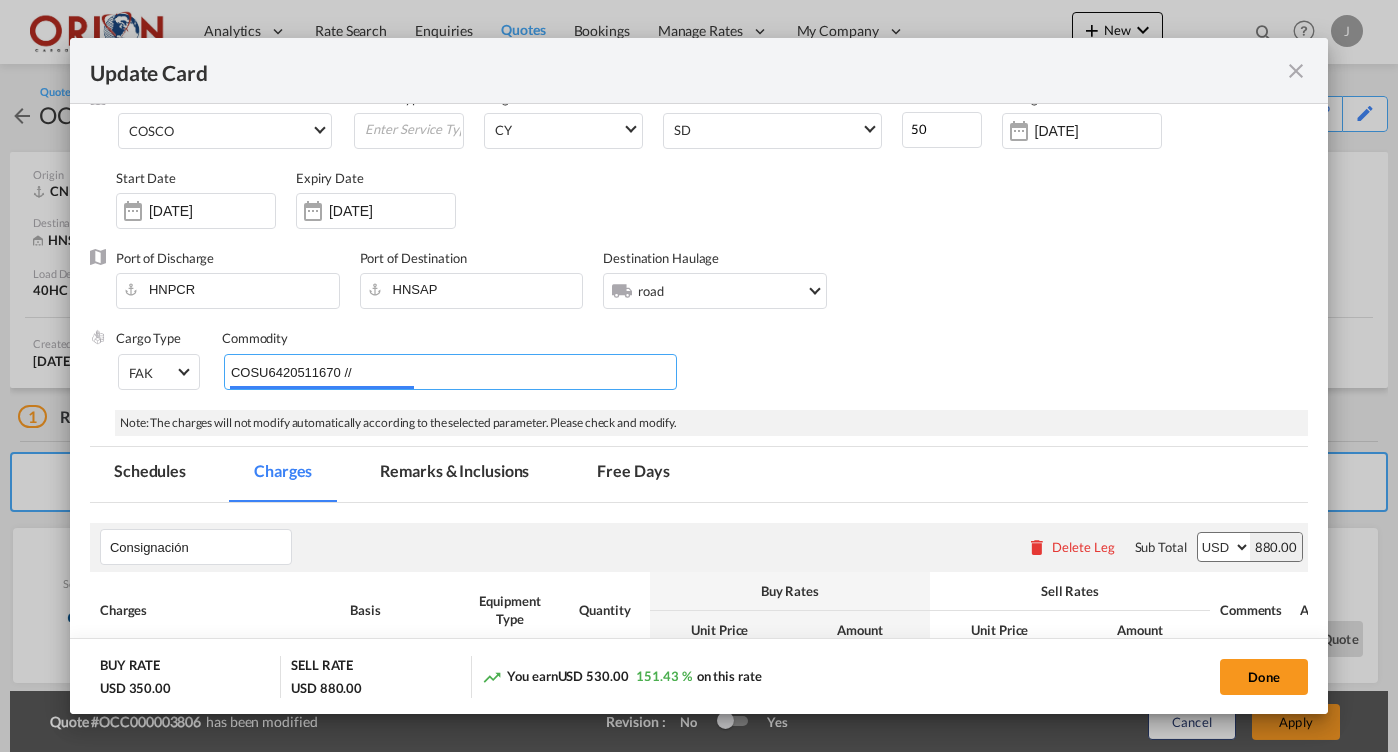type on "COSU6420511670 //" 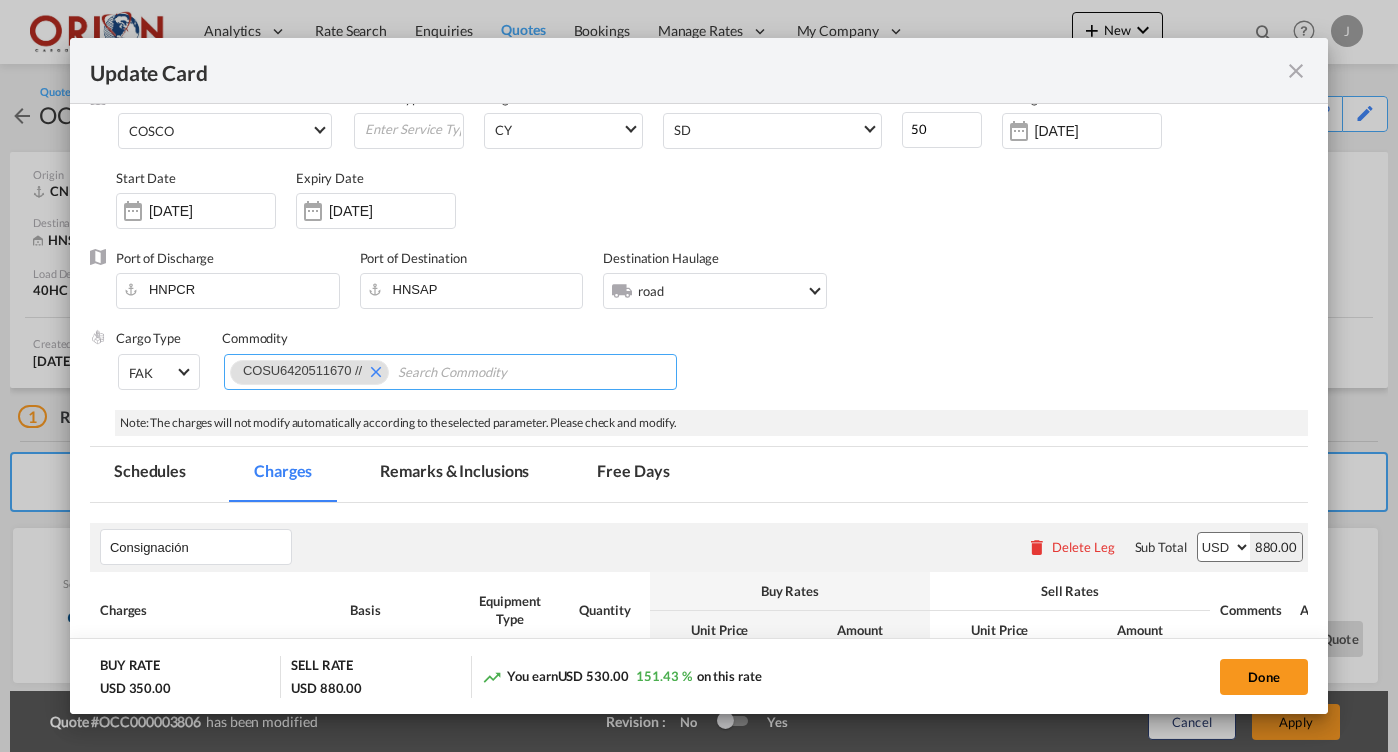 paste on "CONTENEDOR: OOCU8114274" 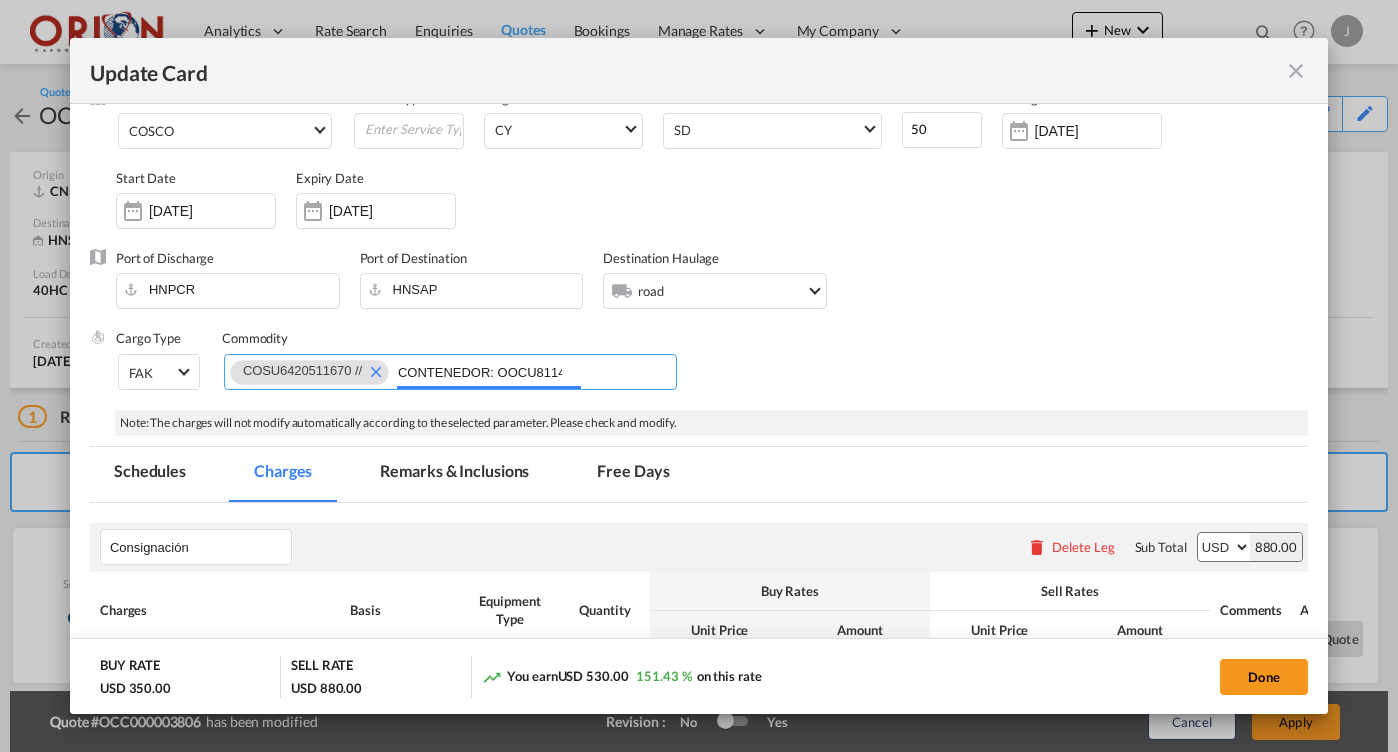 type 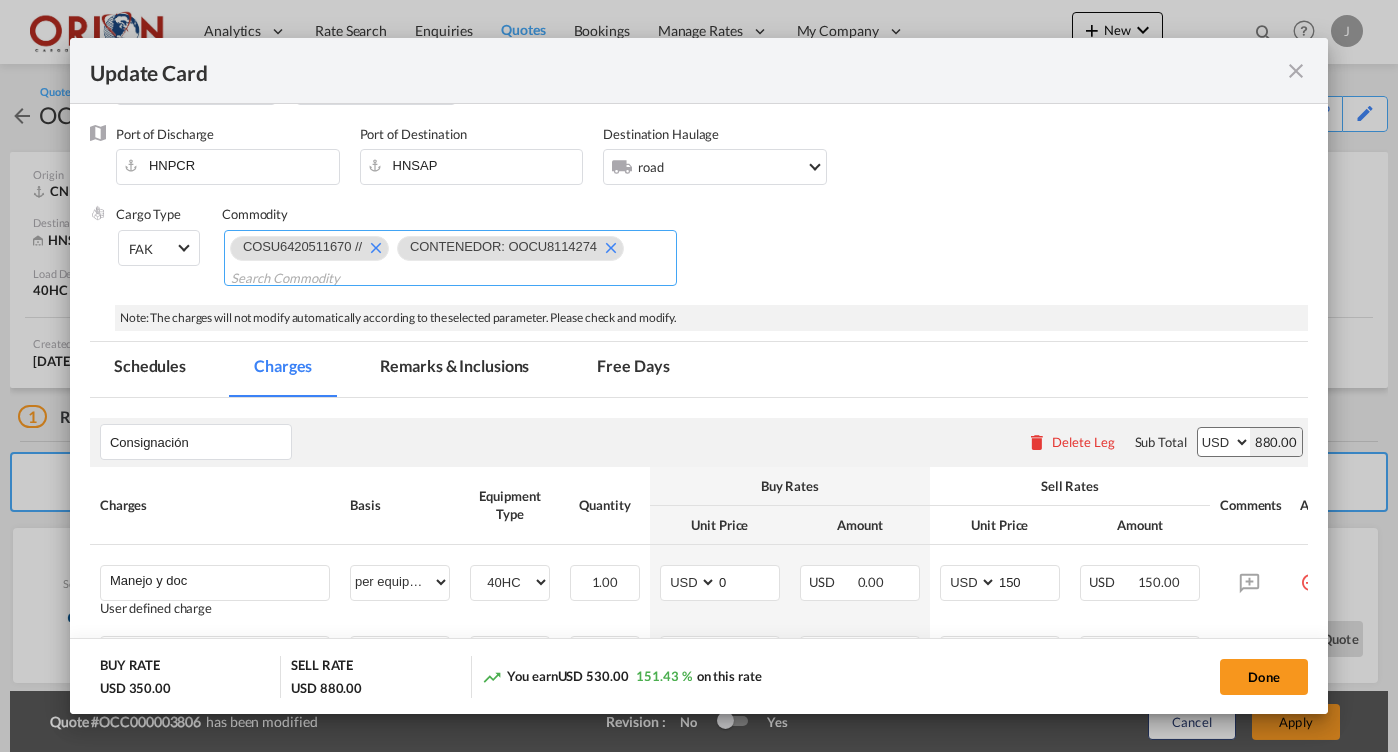 scroll, scrollTop: 276, scrollLeft: 0, axis: vertical 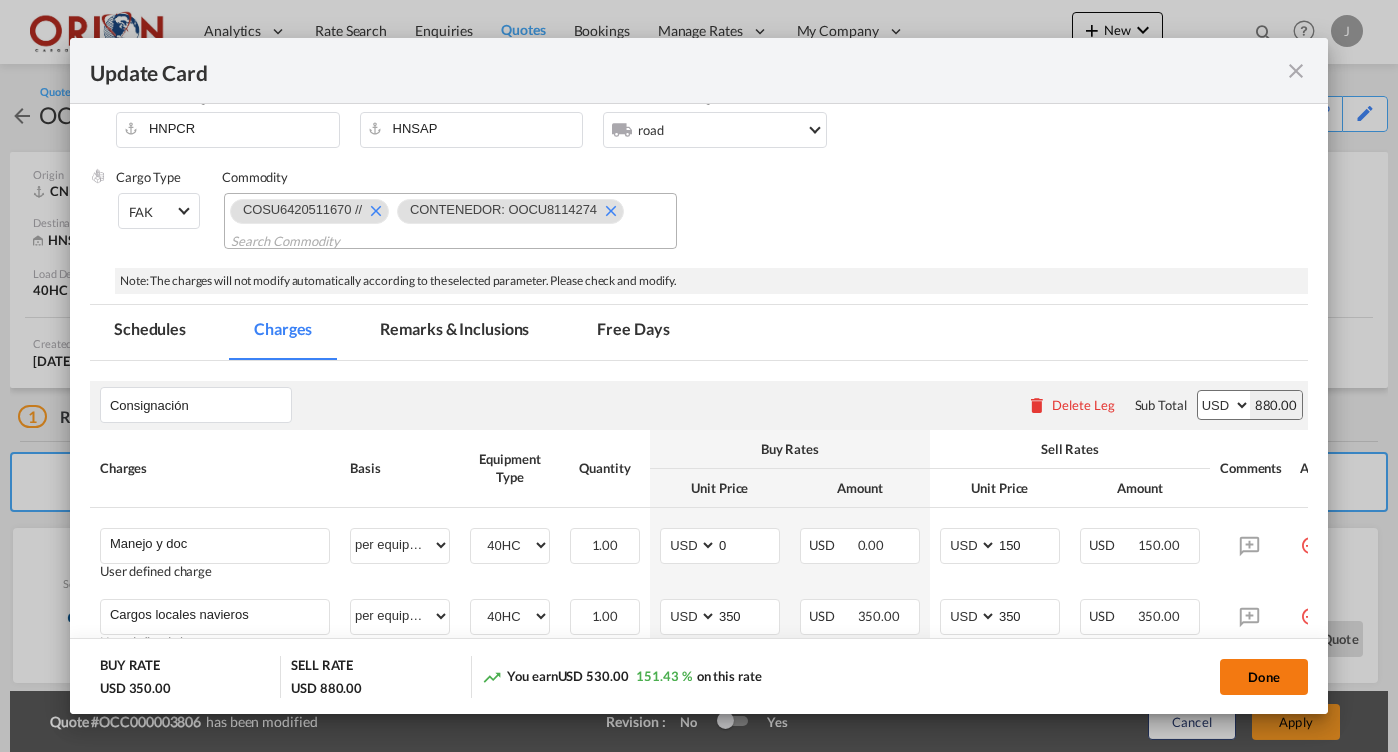 click on "Done" 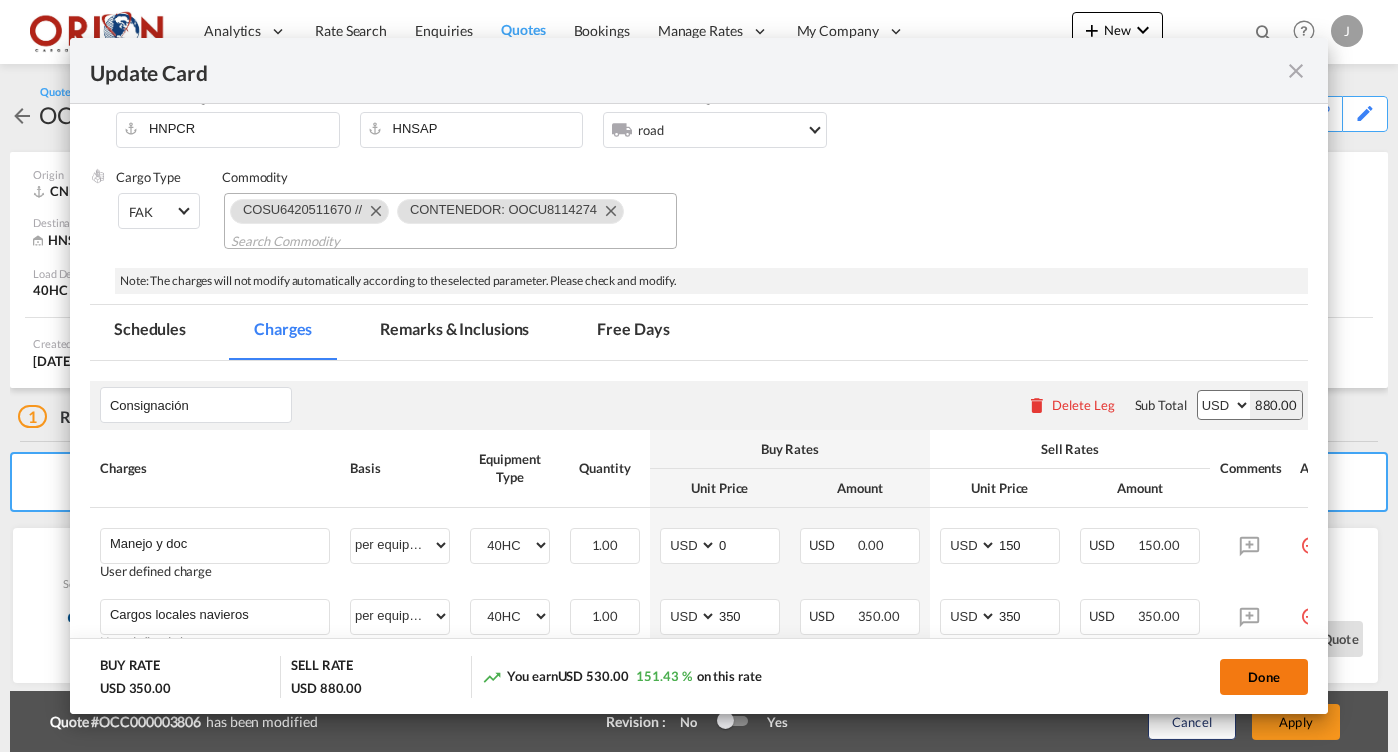 type on "[DATE]" 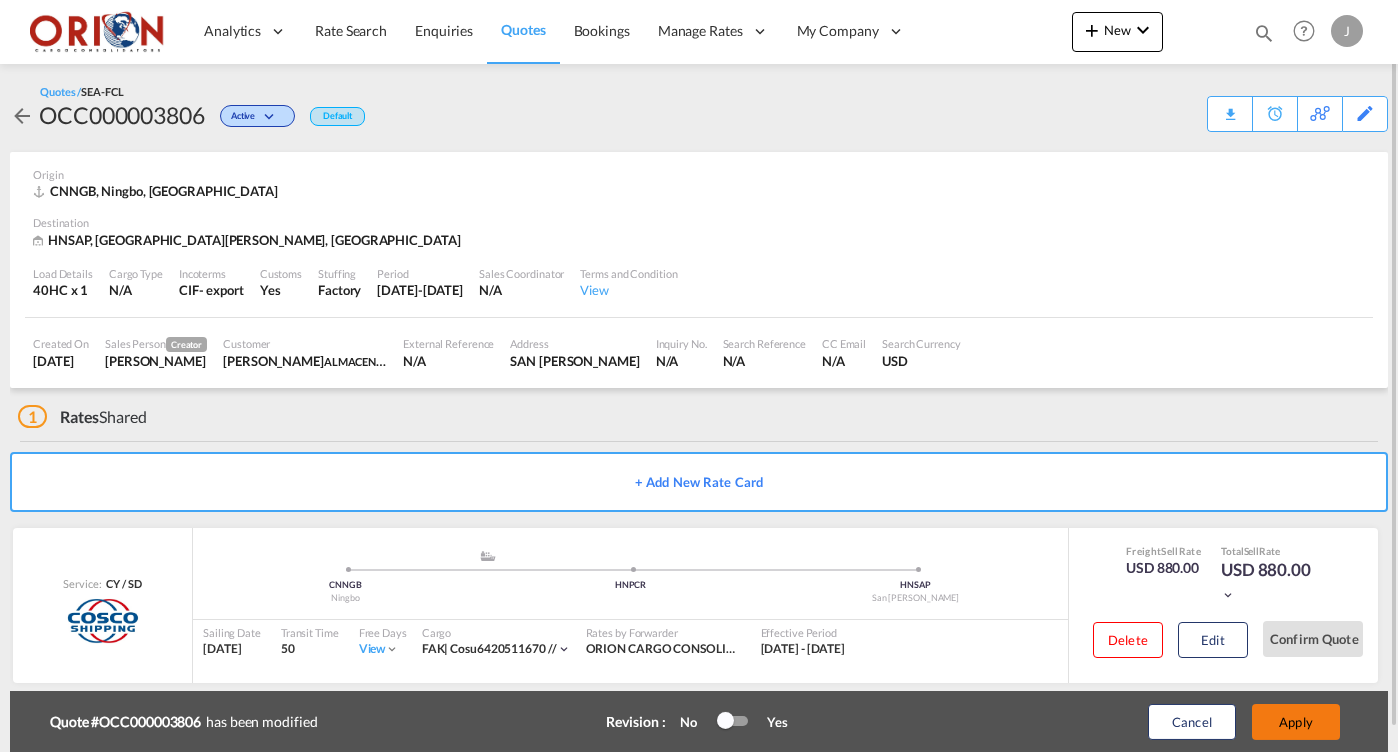 click on "Apply" at bounding box center [1296, 722] 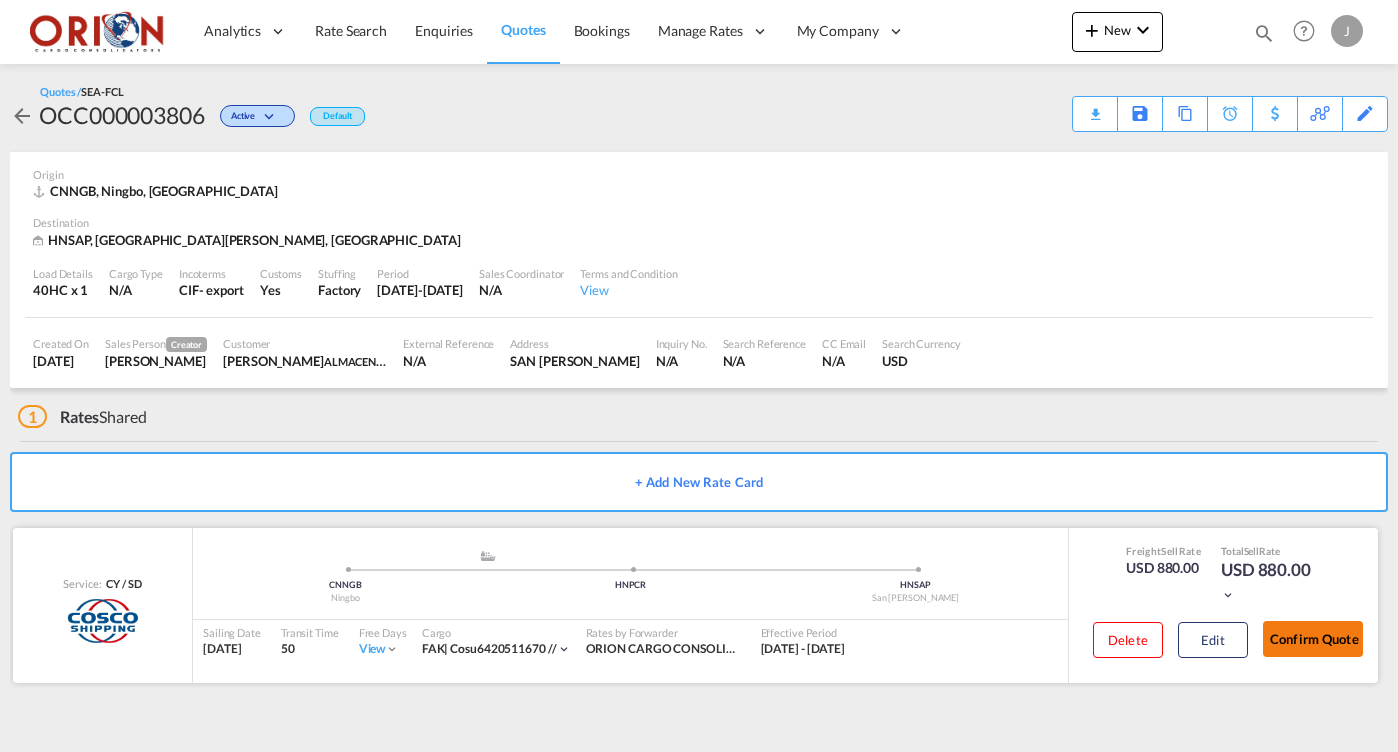 click on "Confirm Quote" at bounding box center (1313, 639) 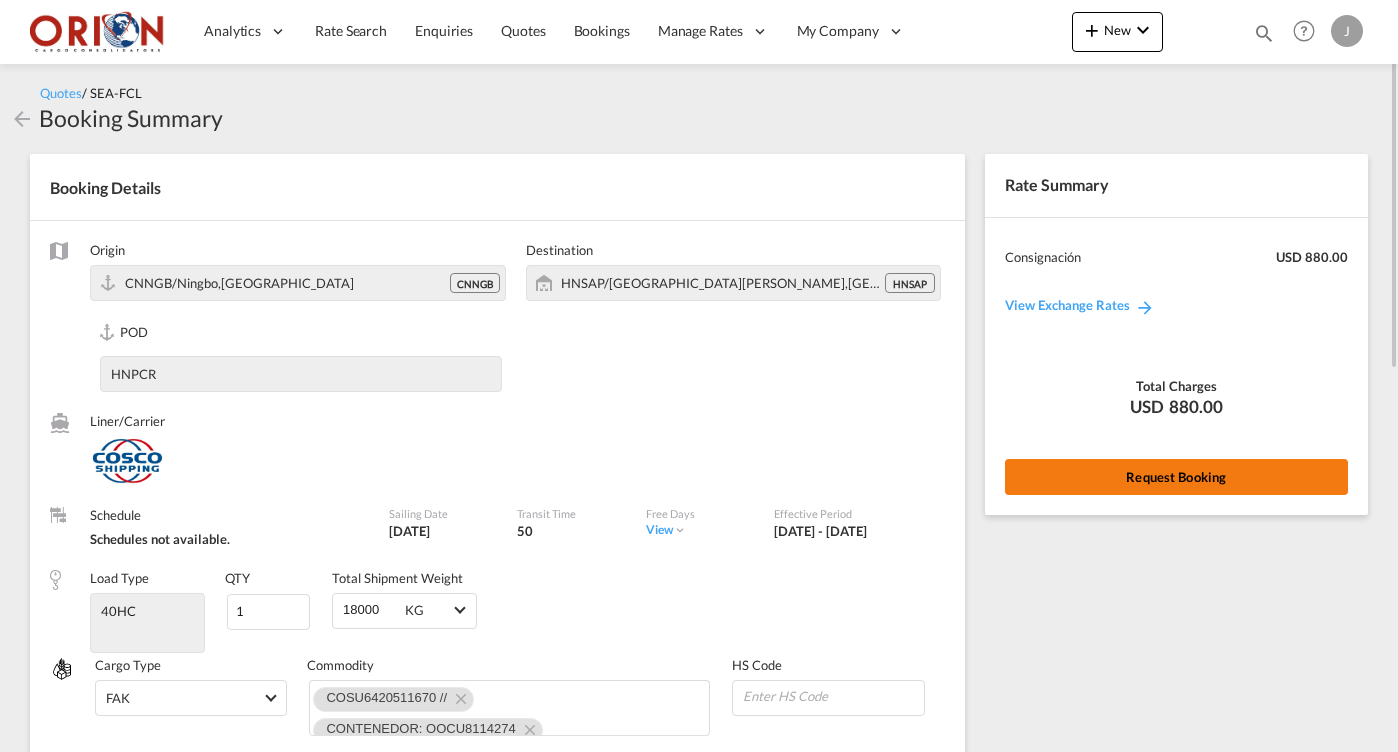 click on "Request Booking" at bounding box center (1176, 477) 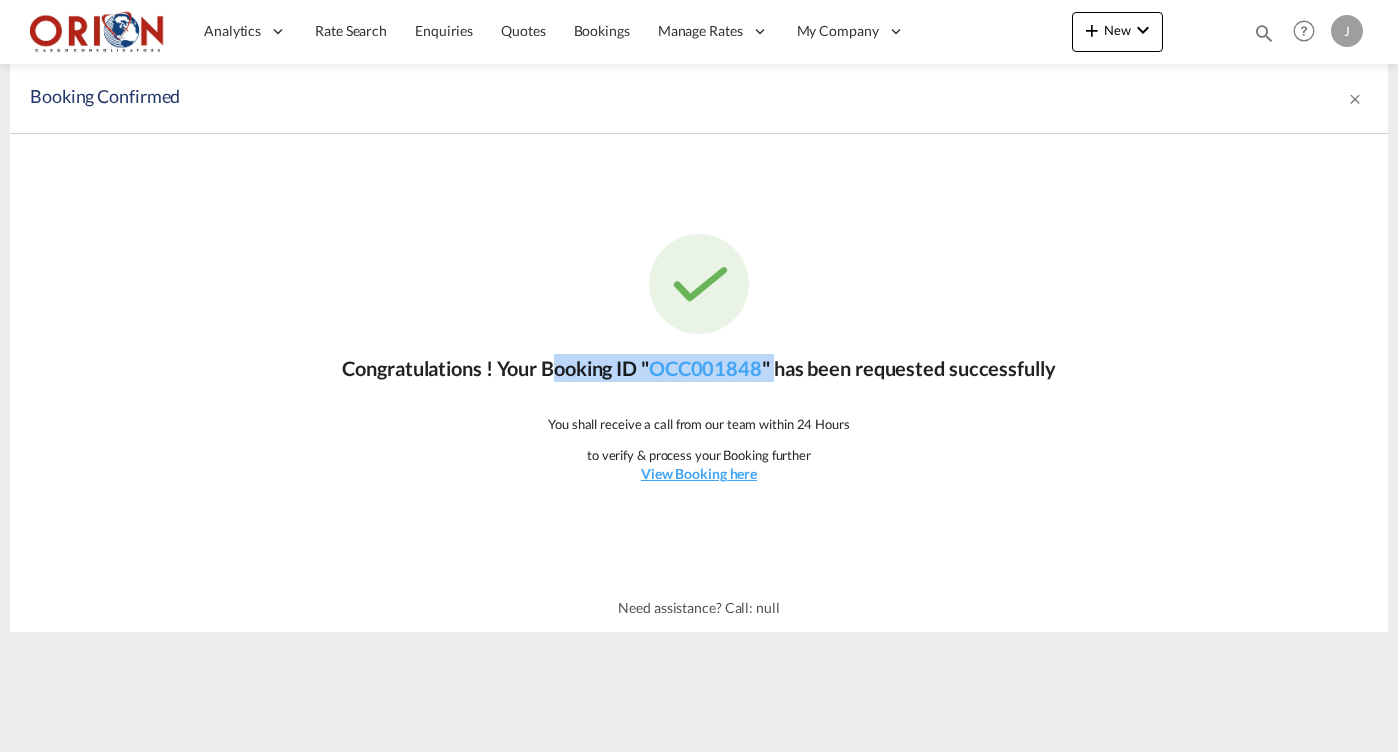 drag, startPoint x: 539, startPoint y: 367, endPoint x: 779, endPoint y: 371, distance: 240.03333 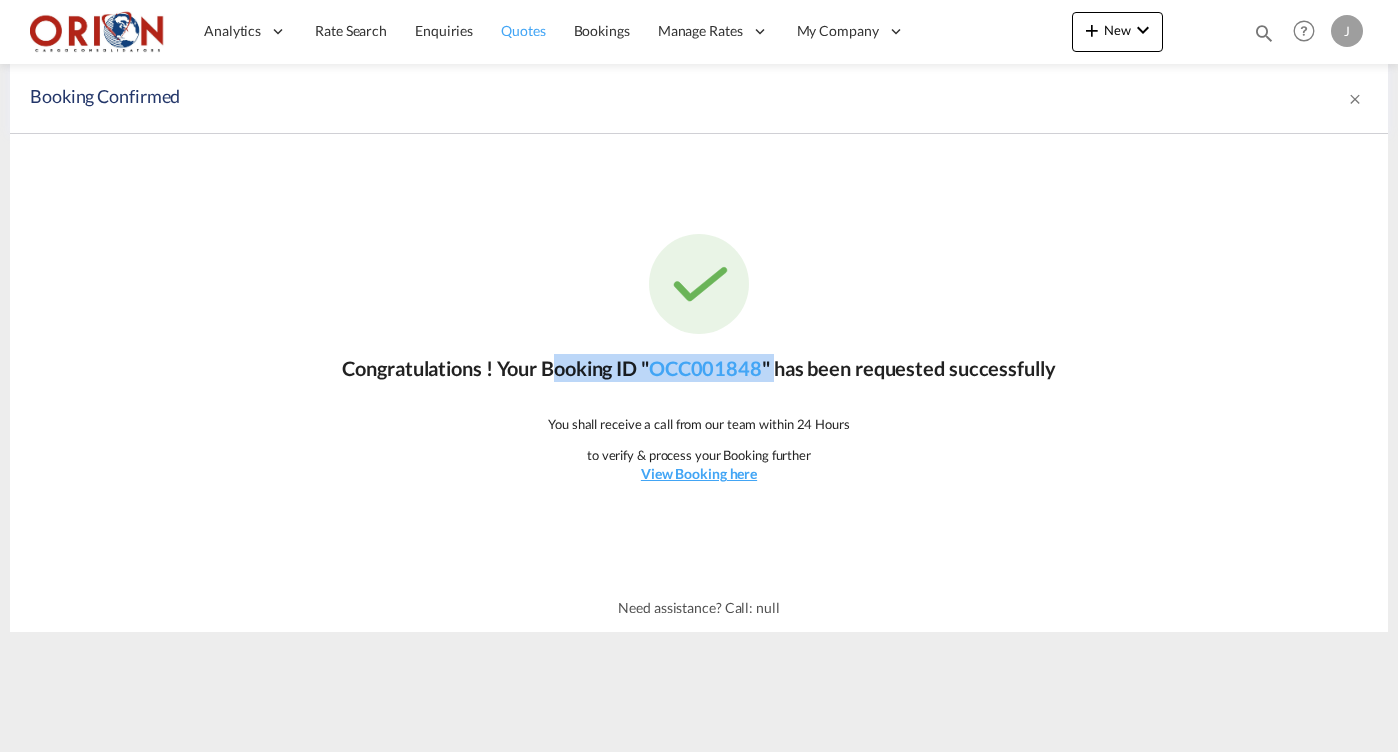 click on "Quotes" at bounding box center [523, 31] 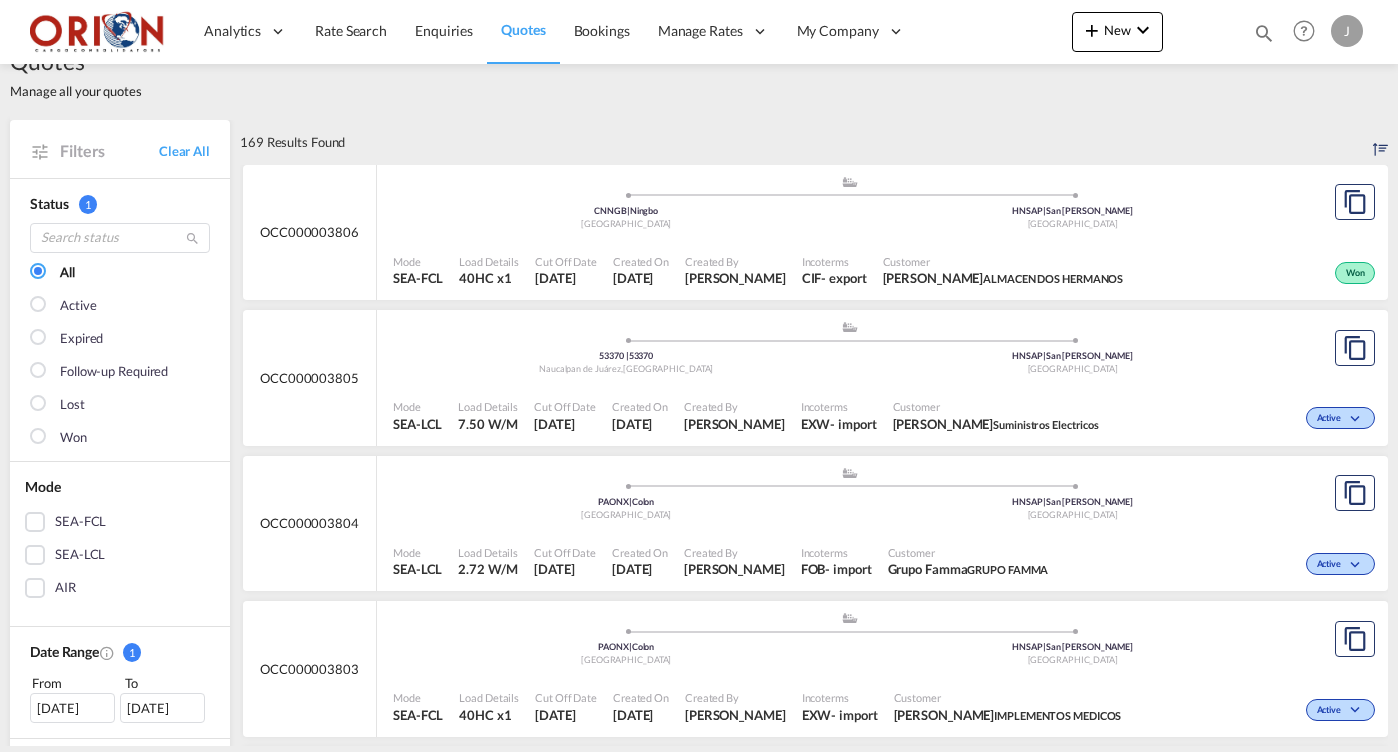 scroll, scrollTop: 38, scrollLeft: 0, axis: vertical 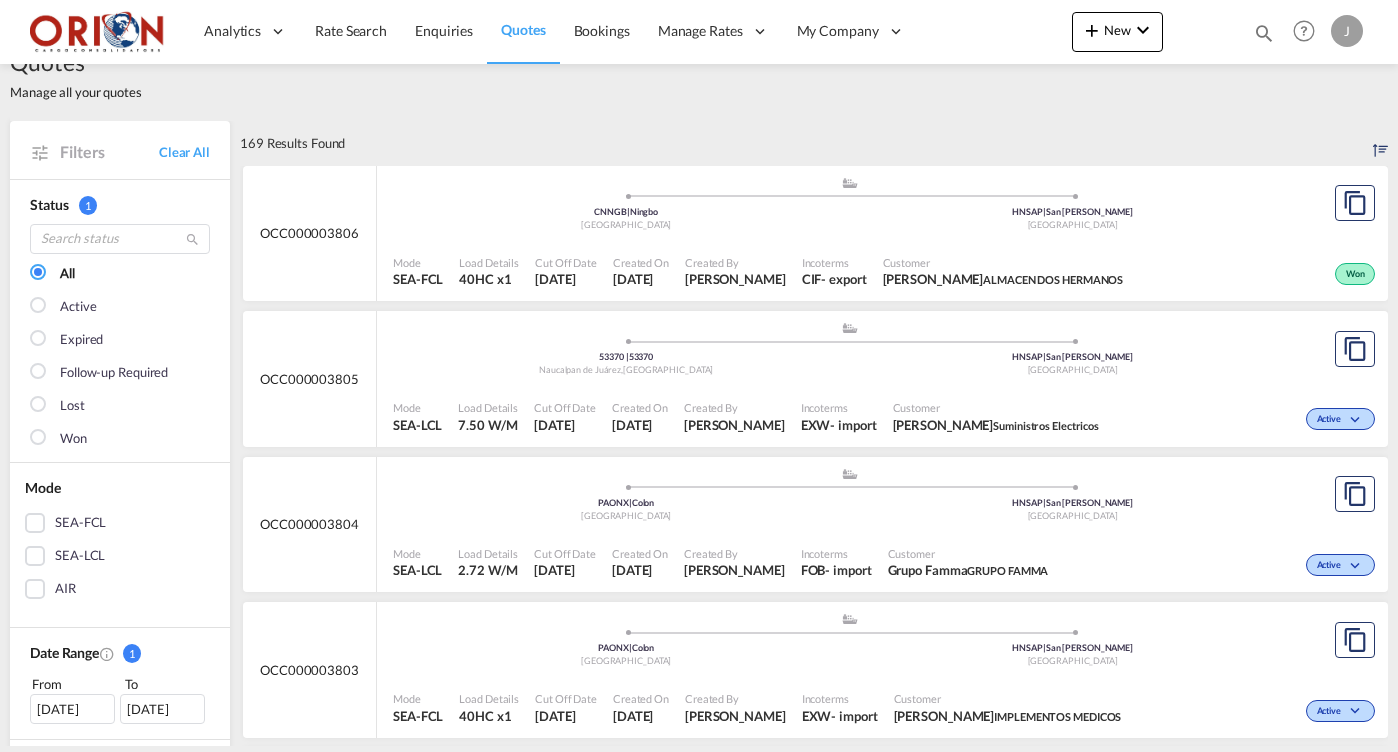 click on "Created On   [DATE]" at bounding box center (641, 272) 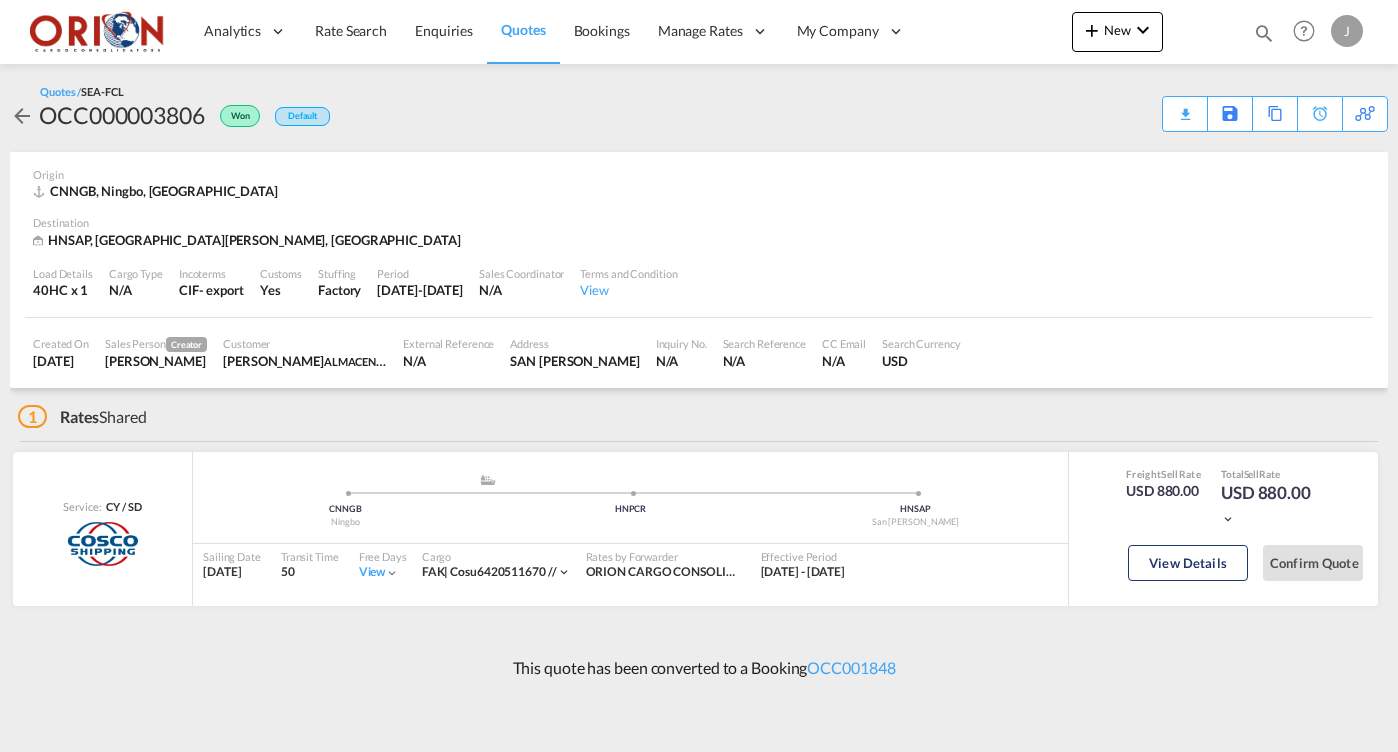 click on "Quotes" at bounding box center [523, 29] 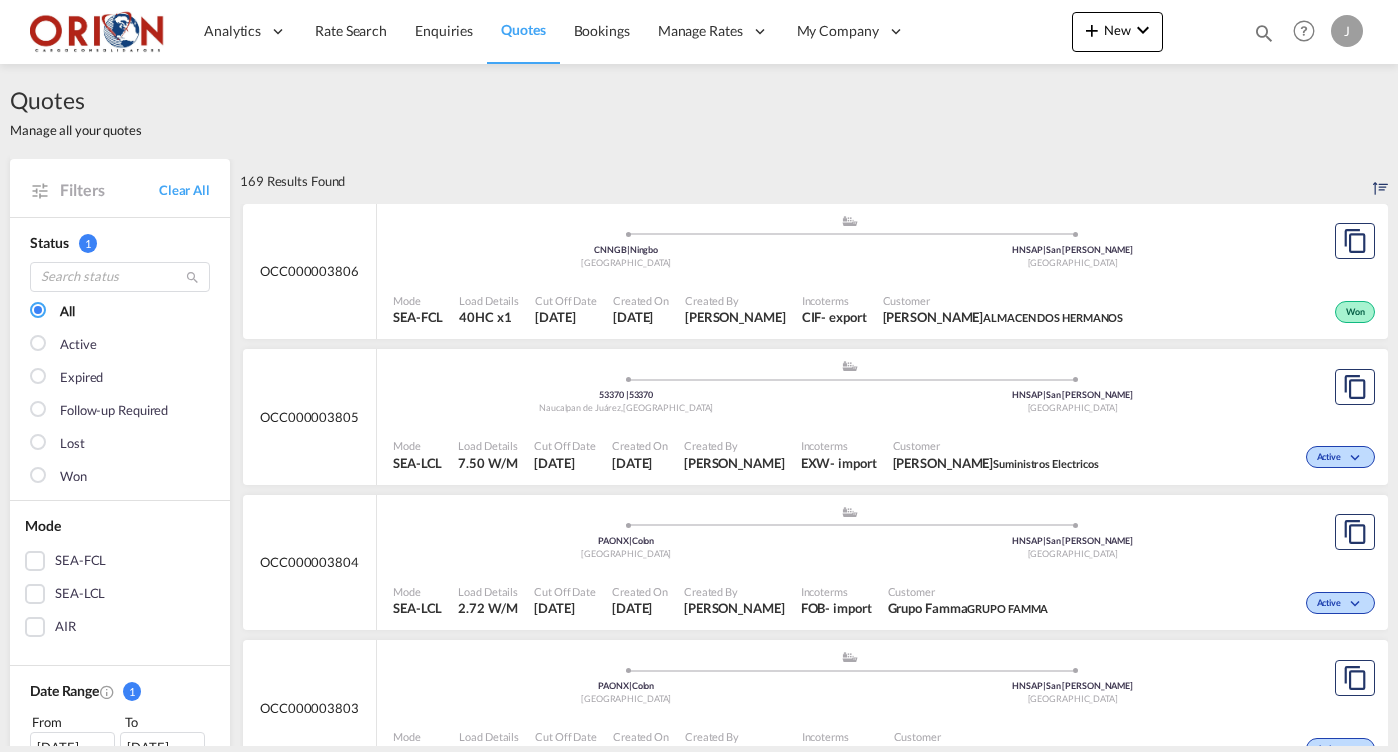 click on "Created By" at bounding box center (735, 300) 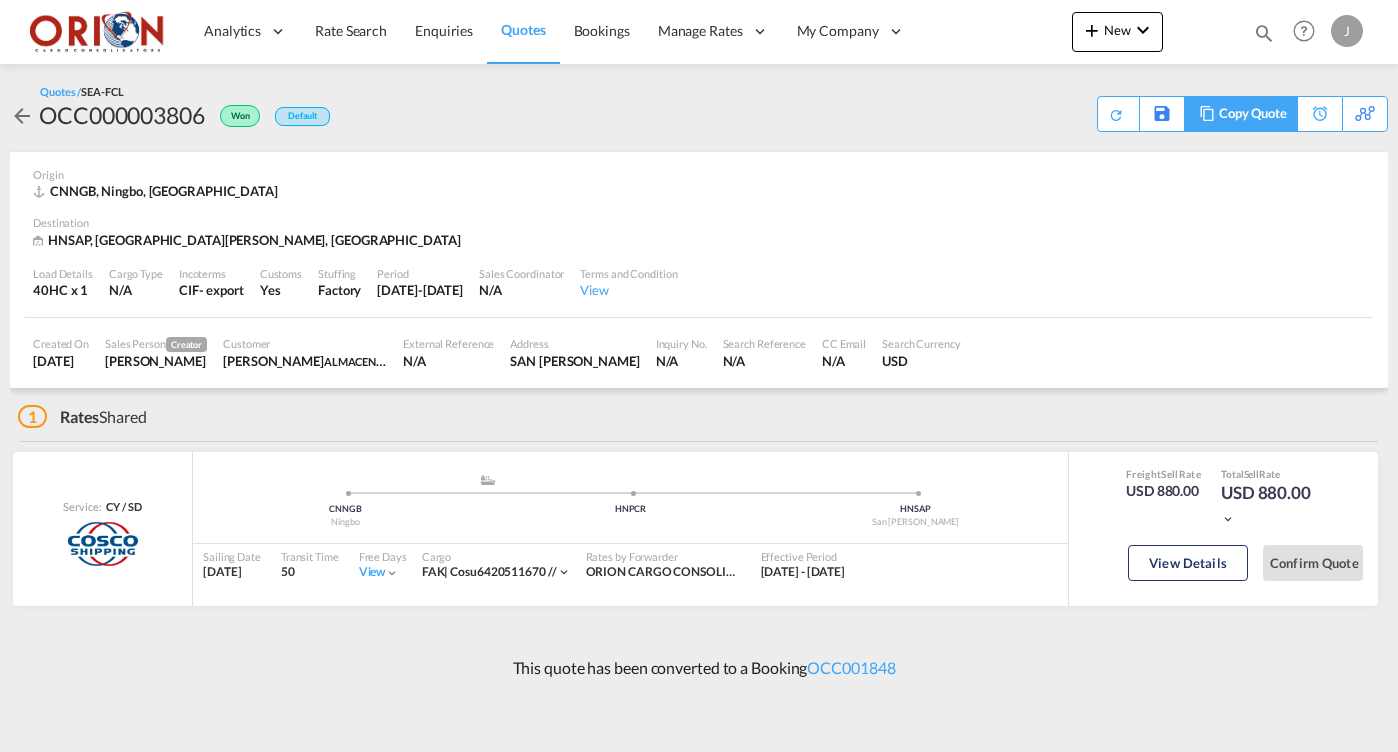 click on "Copy Quote" at bounding box center (1253, 114) 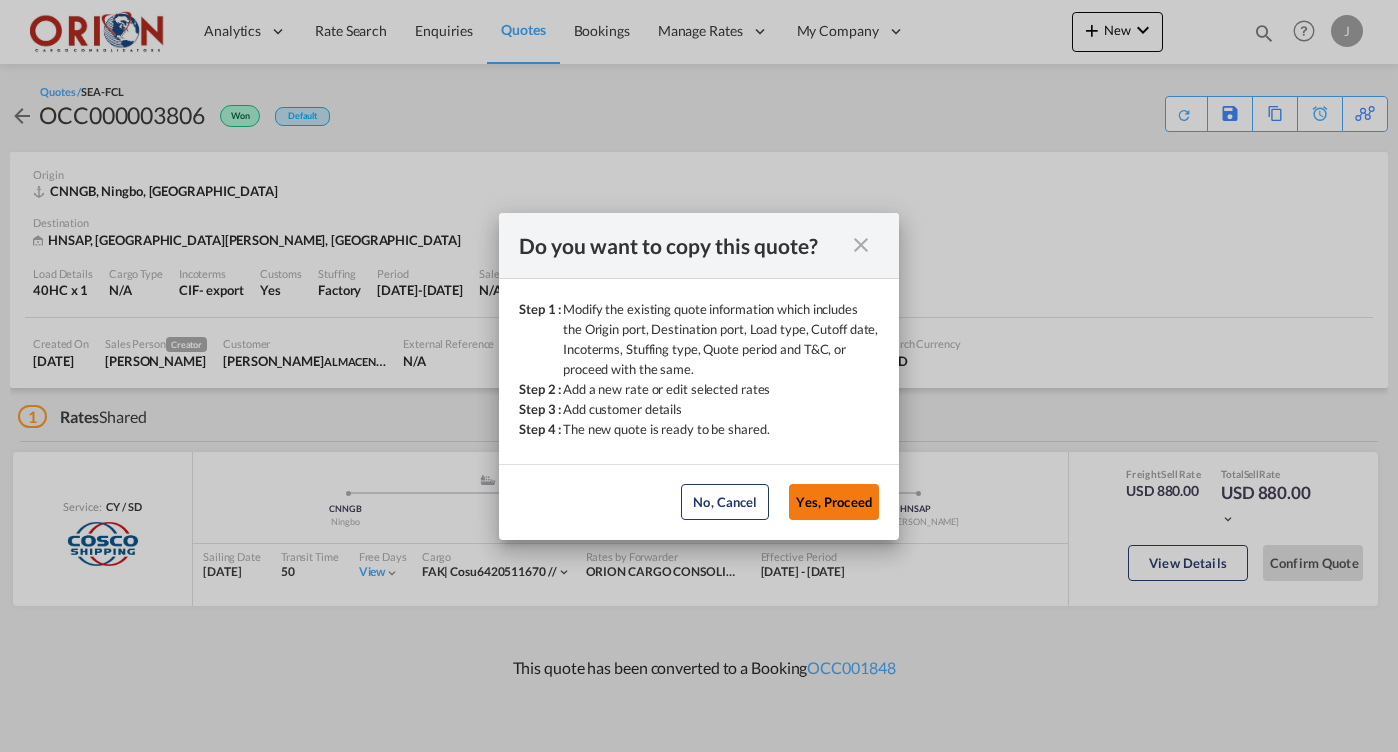 click on "Yes, Proceed" 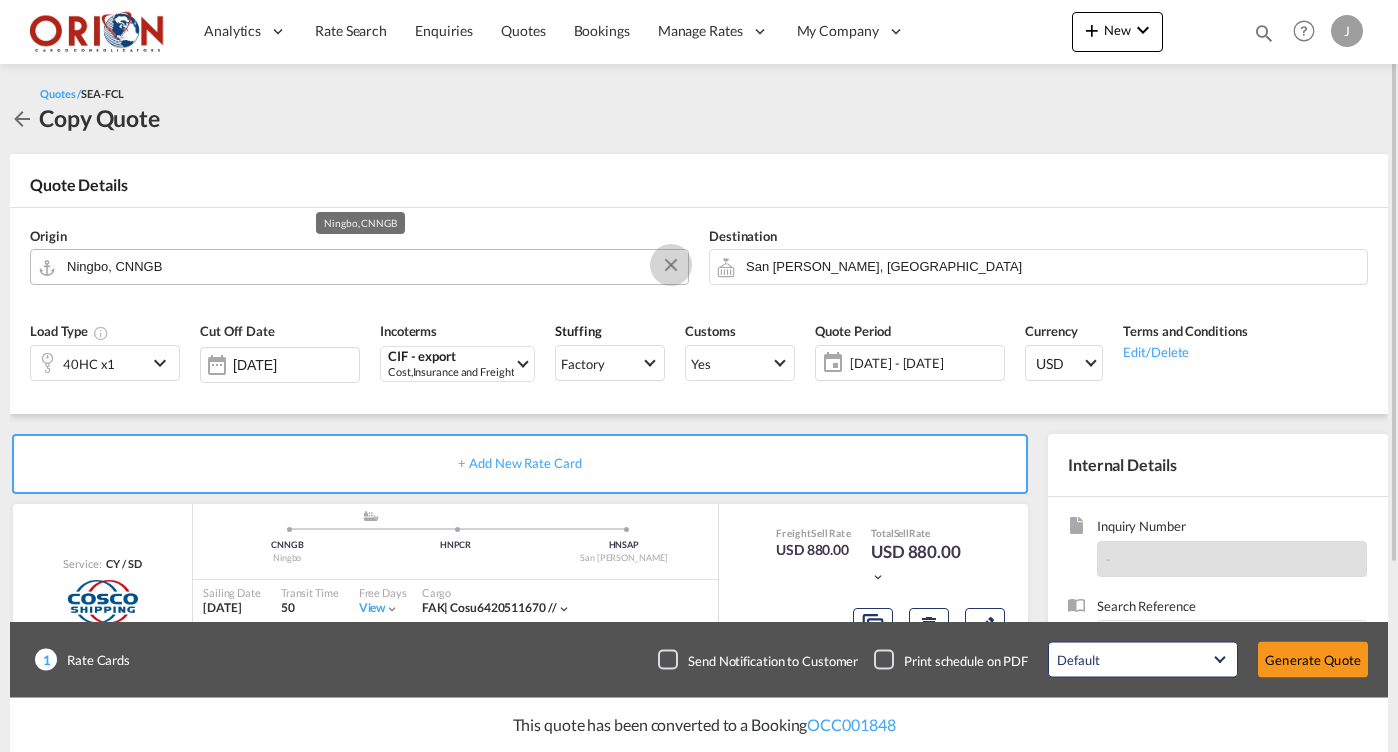 click at bounding box center (671, 265) 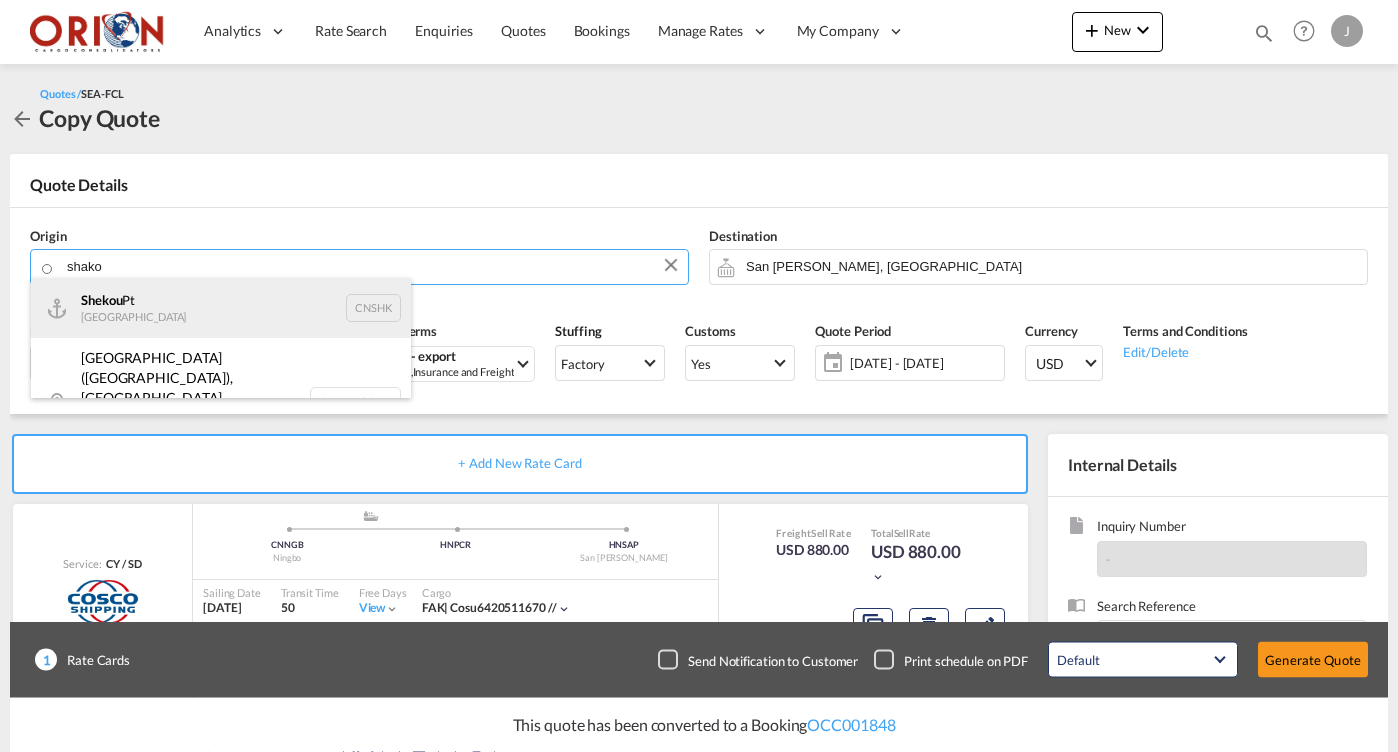 drag, startPoint x: 923, startPoint y: 696, endPoint x: 272, endPoint y: 296, distance: 764.0687 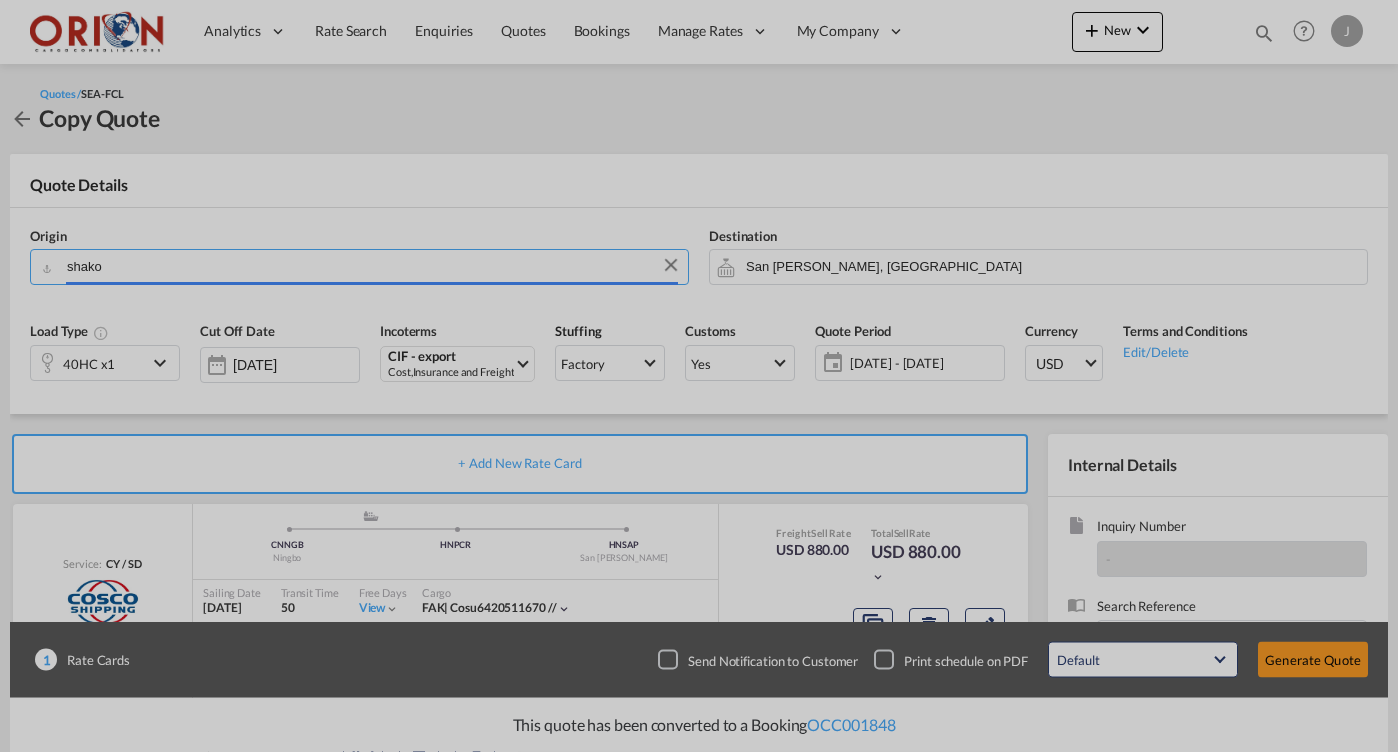 type on "Shekou Pt, CNSHK" 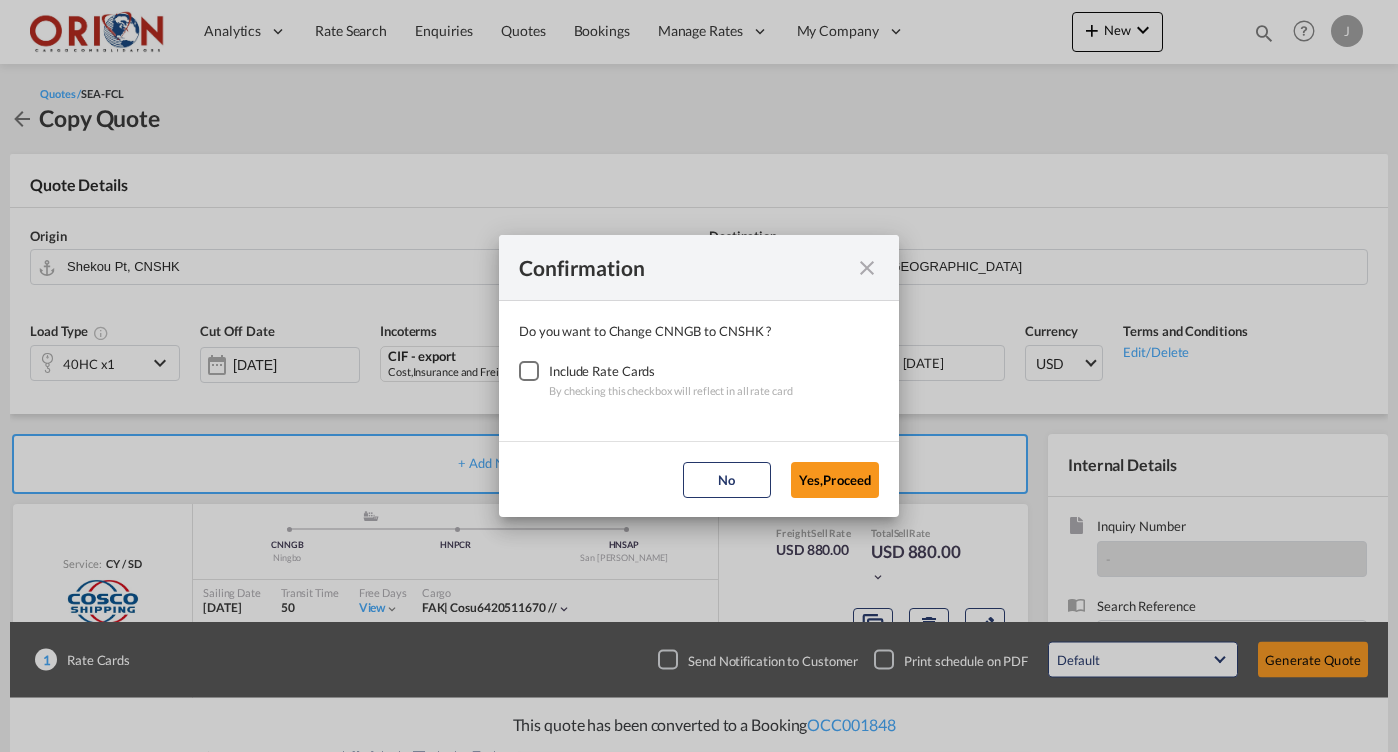 click on "Include Rate Cards" at bounding box center (671, 371) 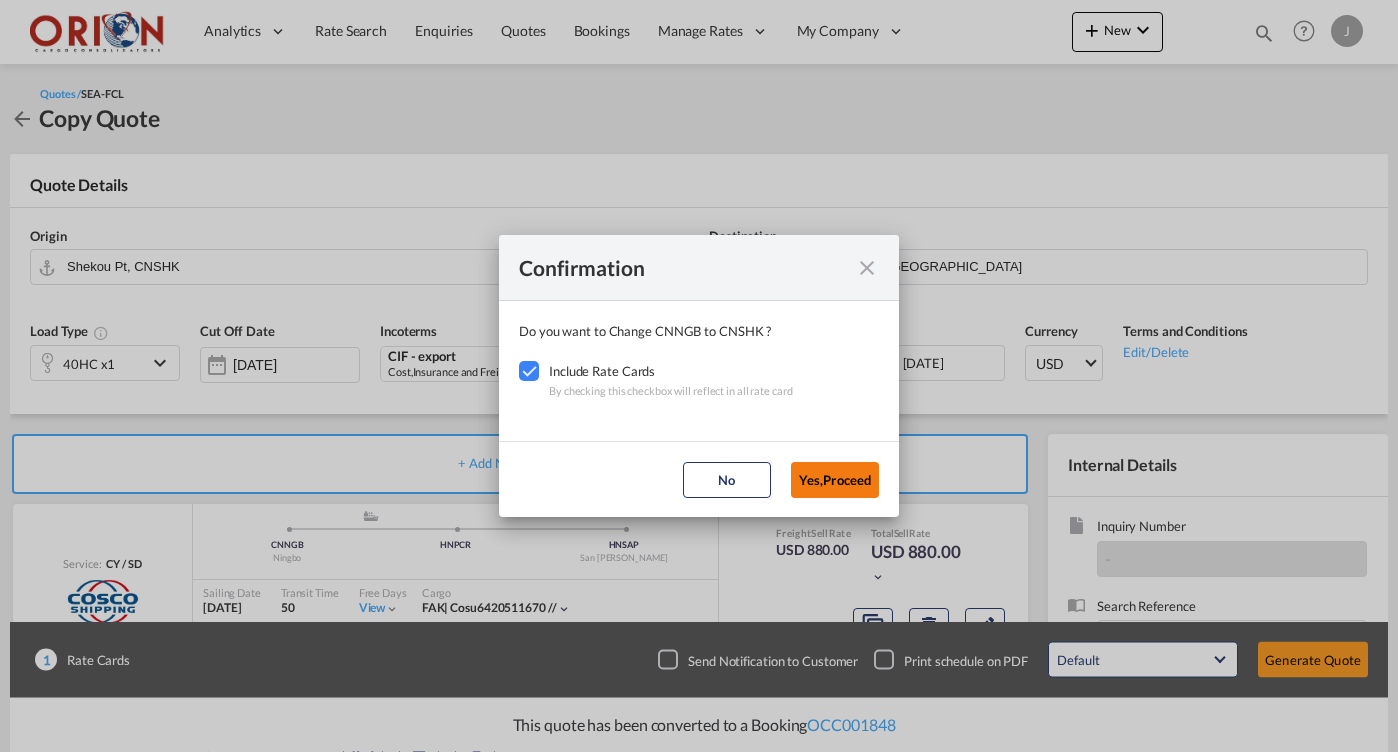 click on "Yes,Proceed" at bounding box center (835, 480) 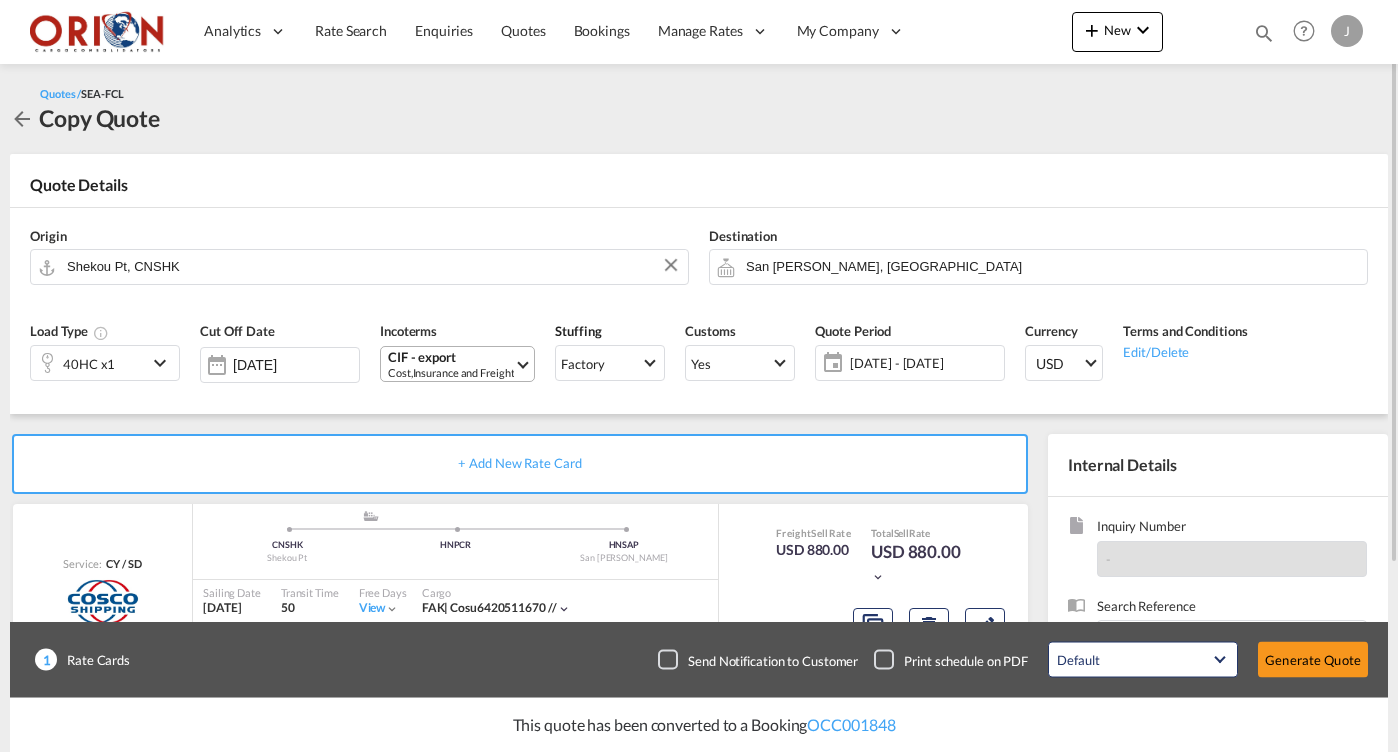 click on "CIF - export" at bounding box center [451, 357] 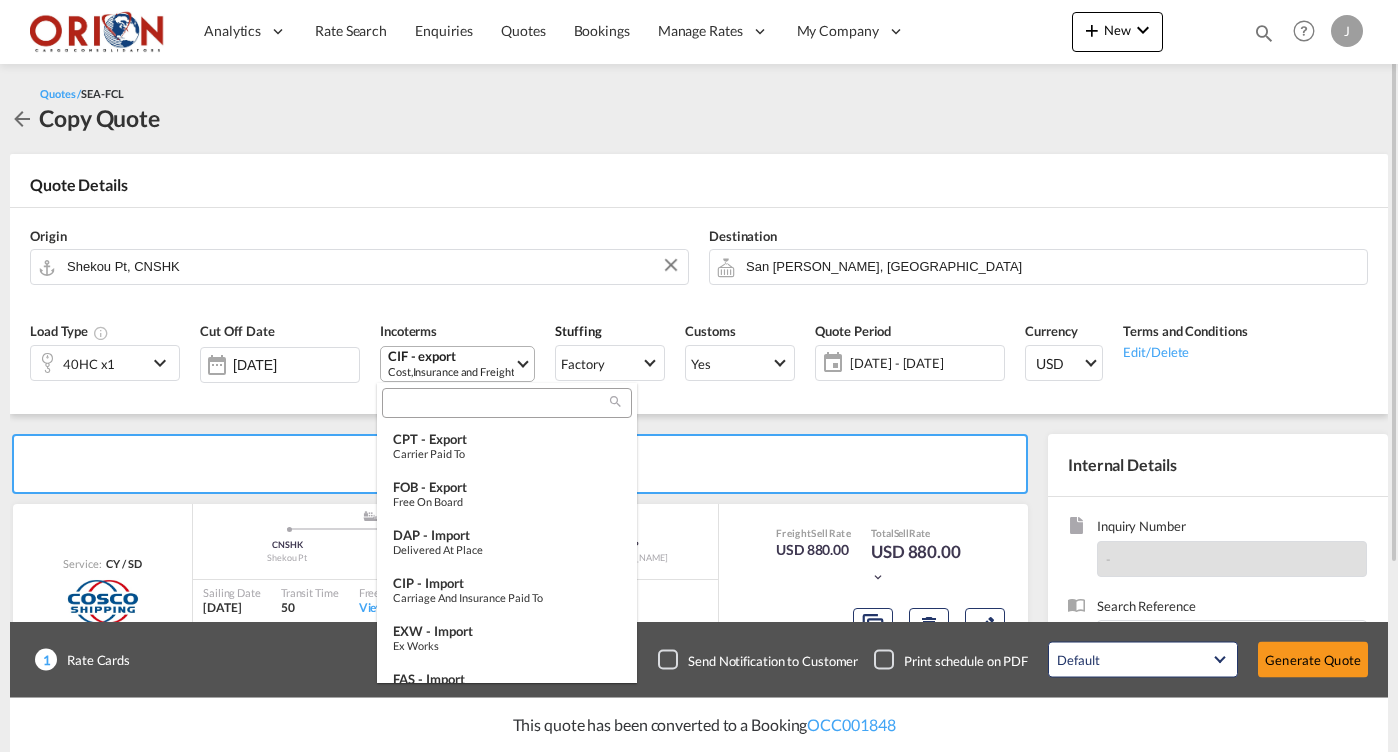 scroll, scrollTop: 298, scrollLeft: 0, axis: vertical 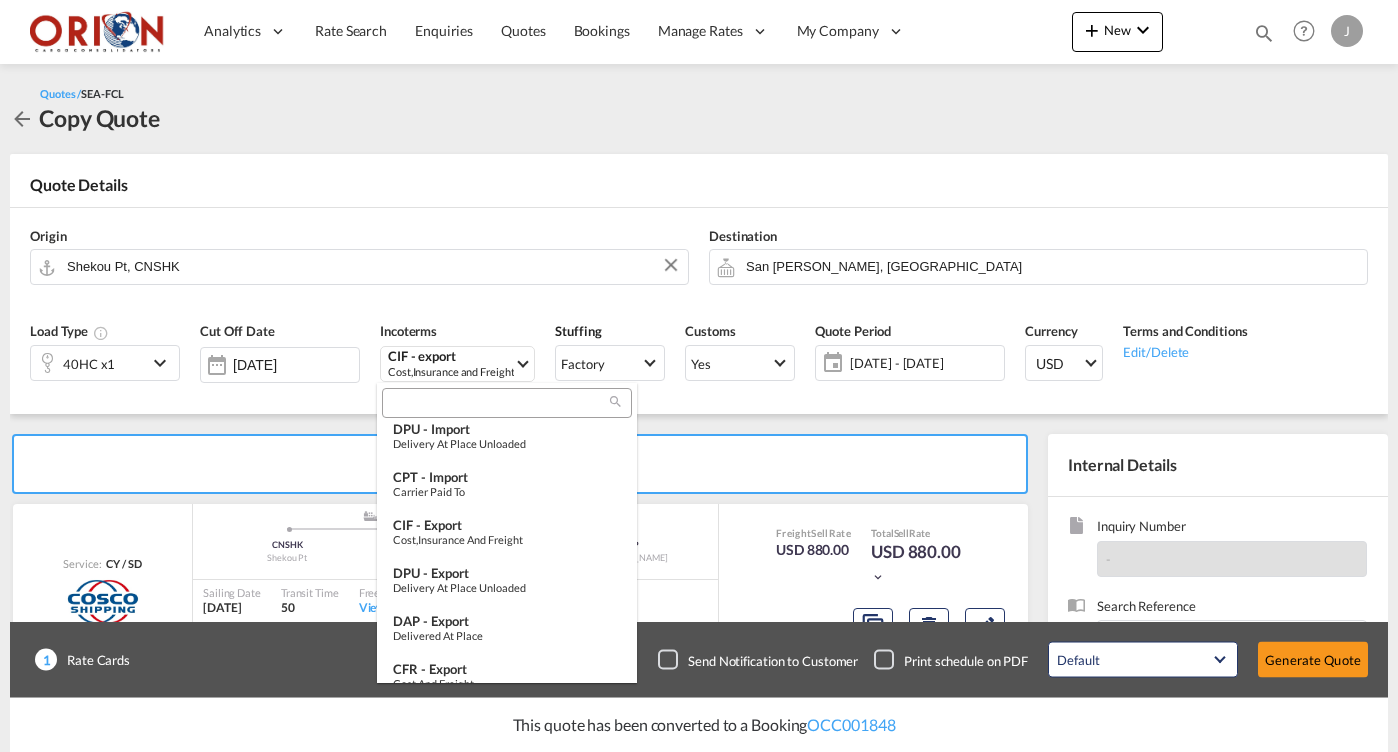 click at bounding box center [699, 376] 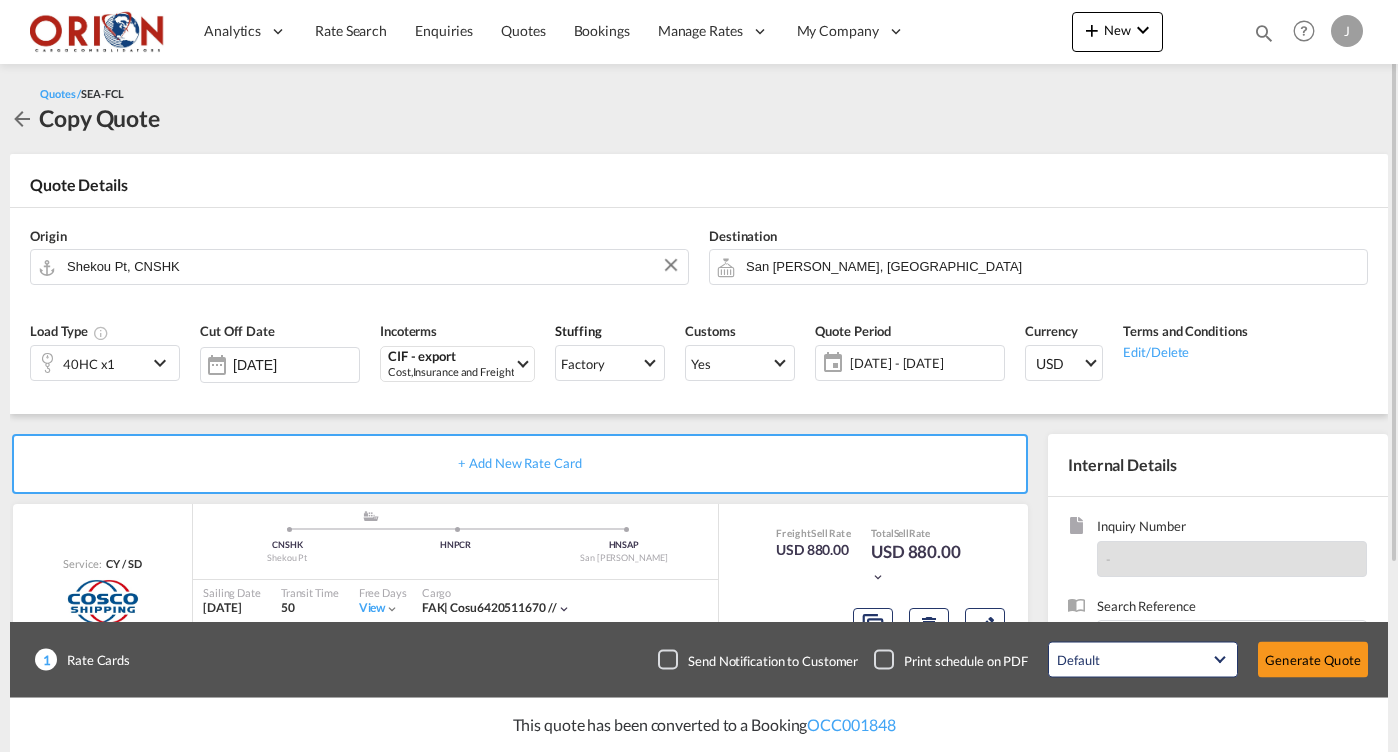 click on "[DATE] - [DATE]" 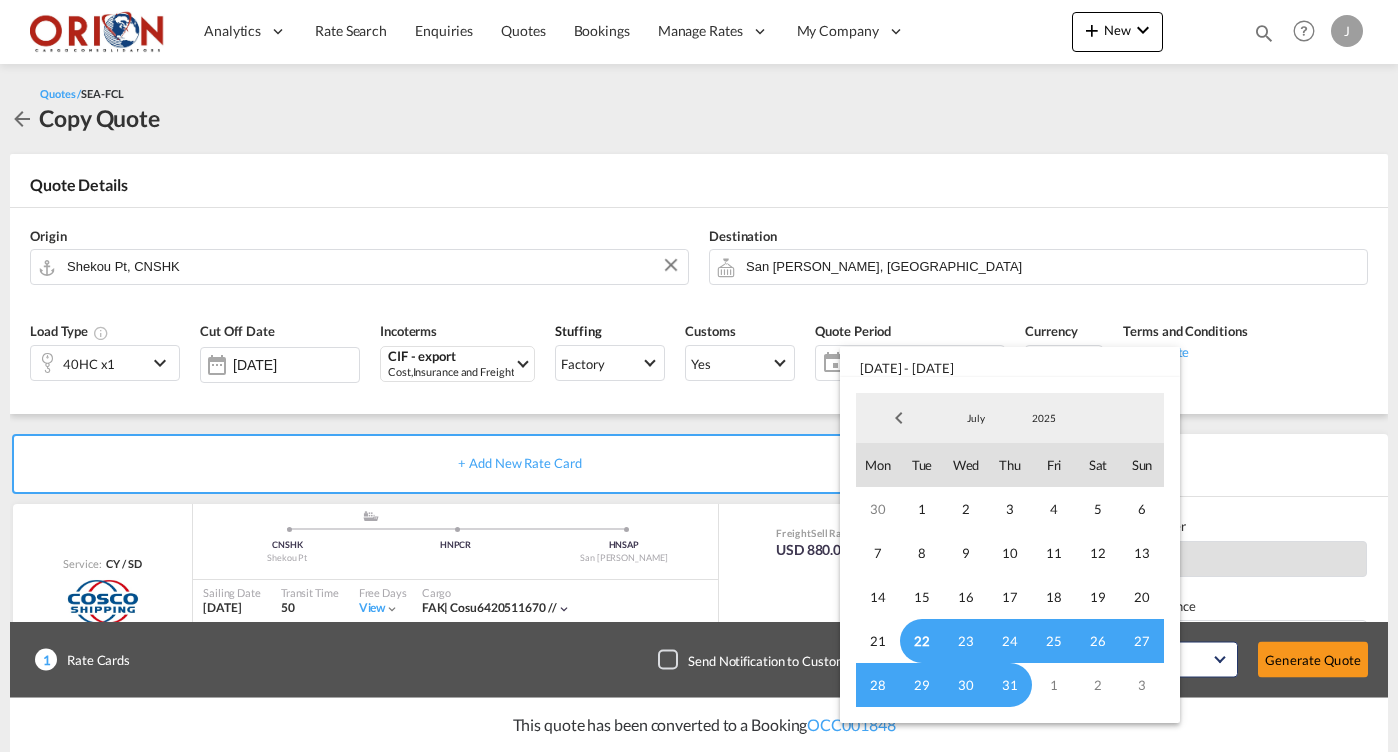 click on "22" at bounding box center [922, 641] 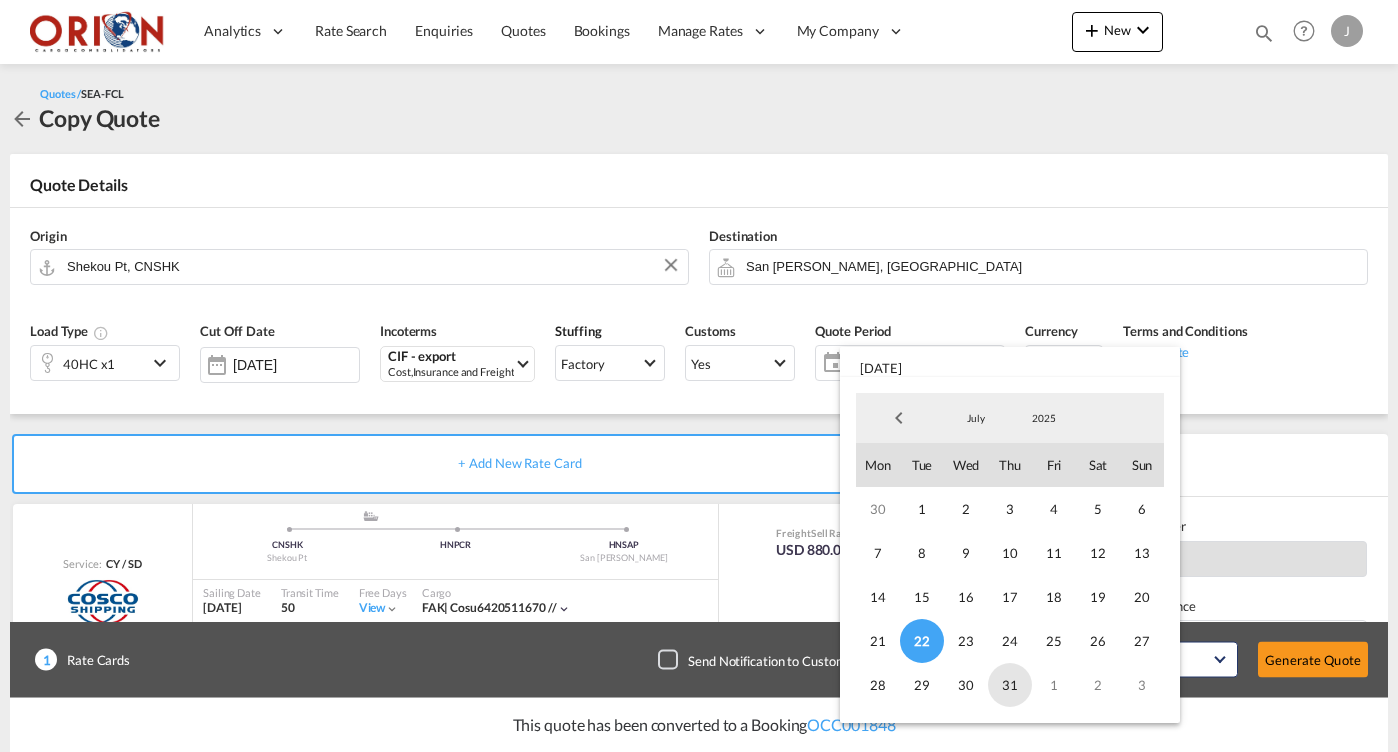 click on "31" at bounding box center (1010, 685) 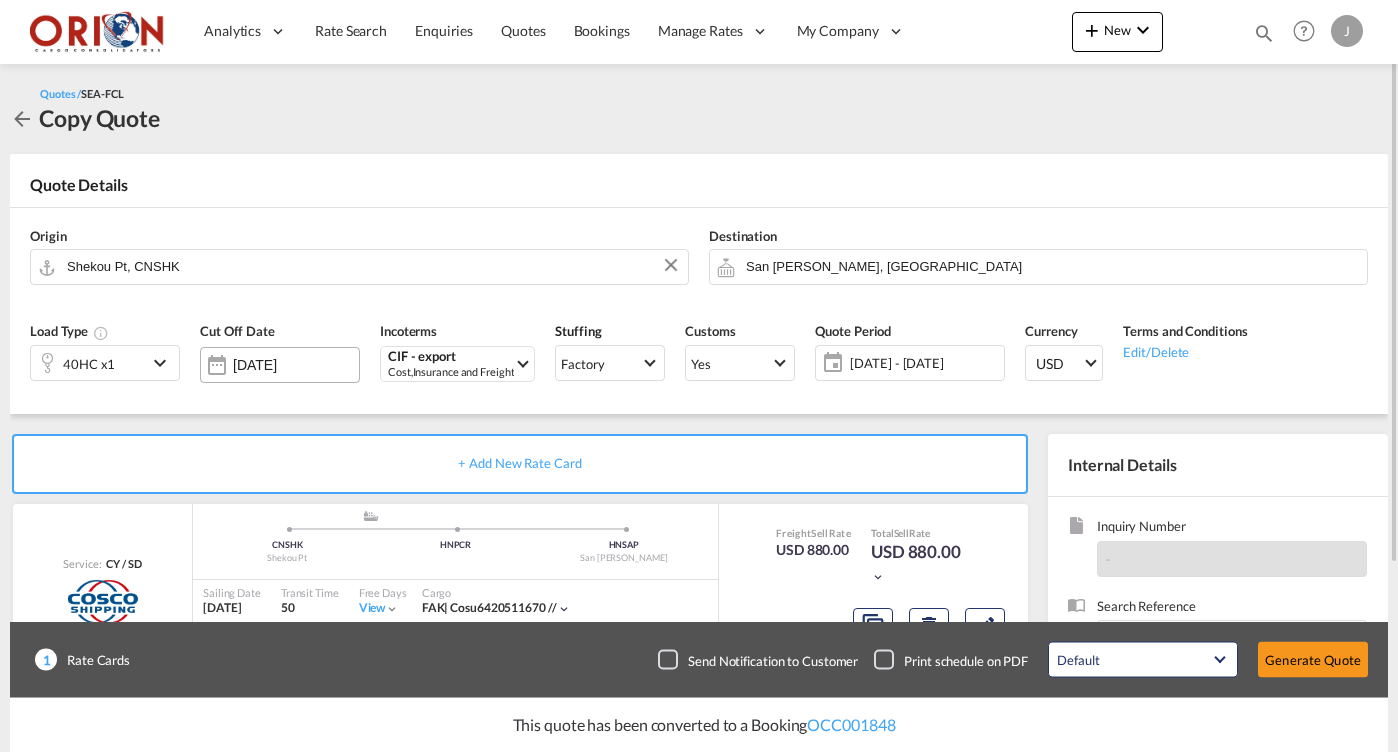 click on "[DATE]" at bounding box center [280, 365] 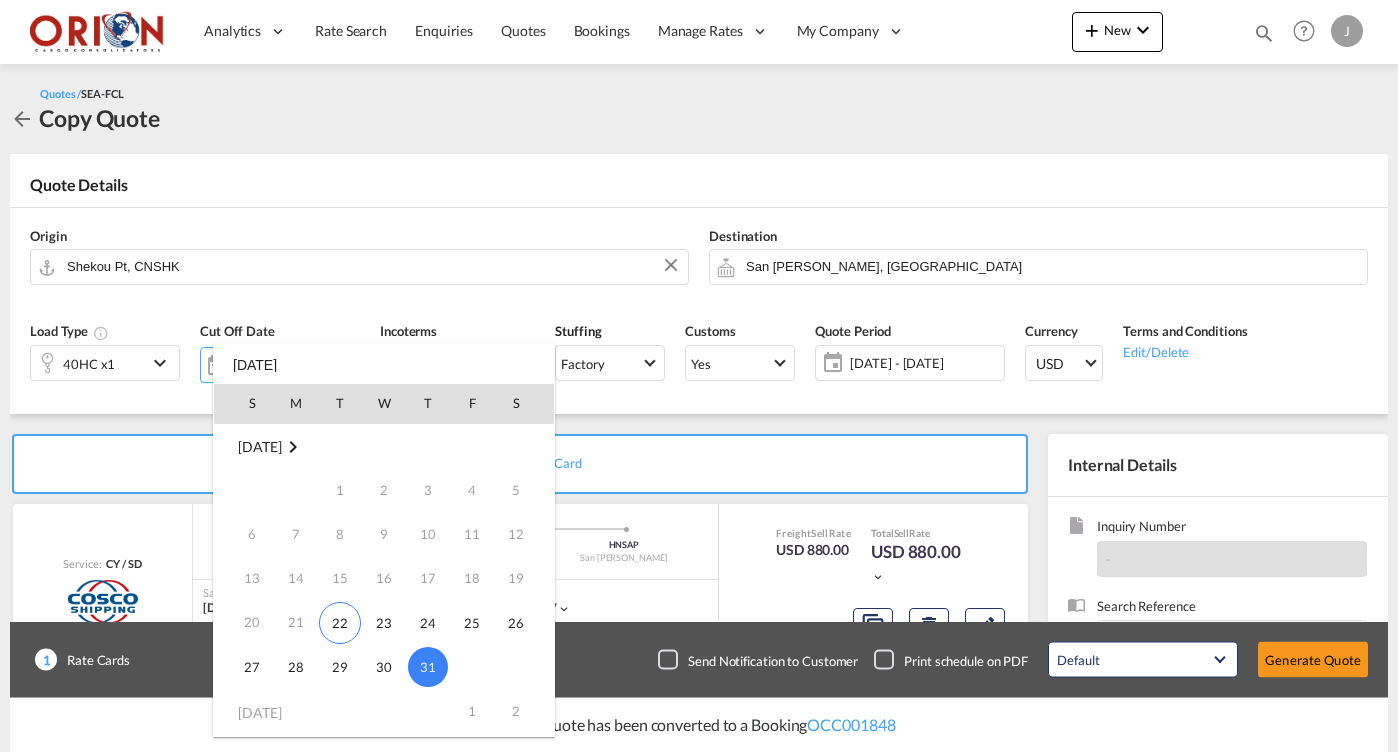 click at bounding box center [699, 376] 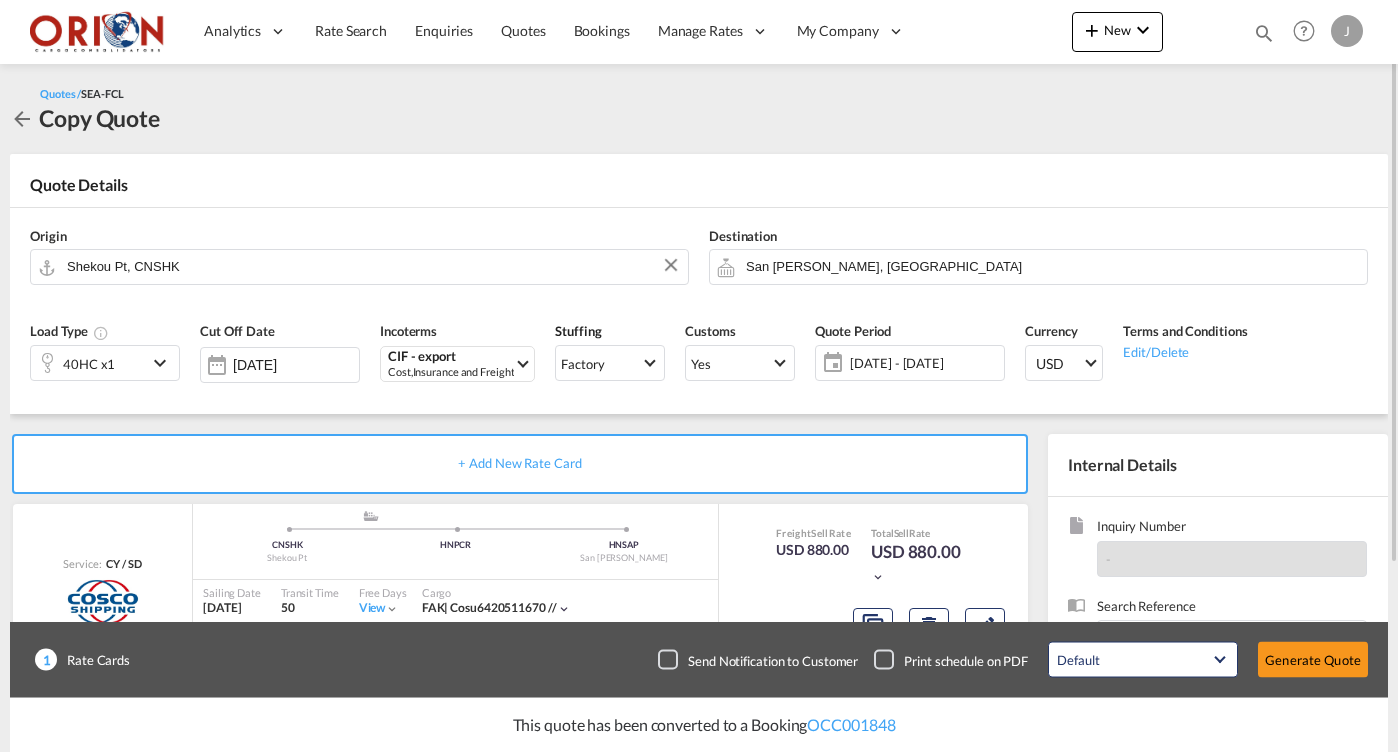 click at bounding box center [163, 363] 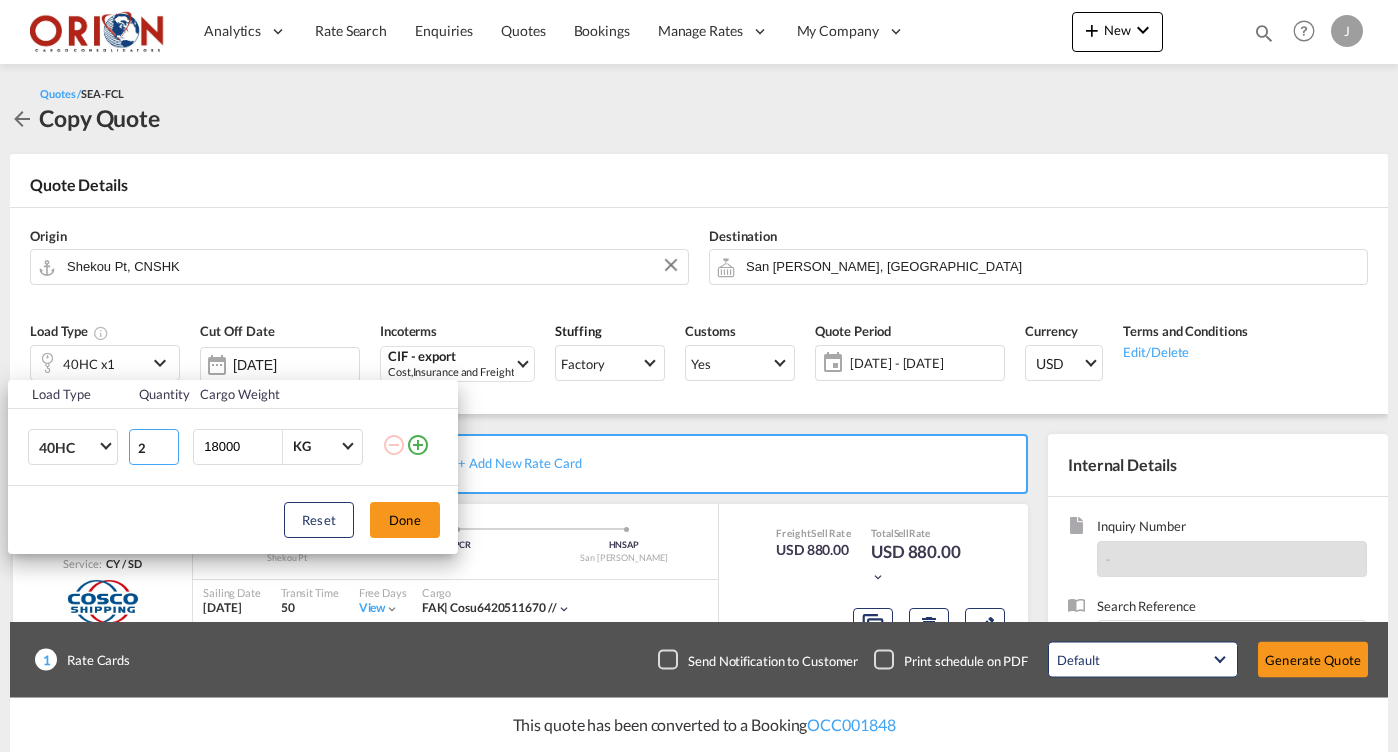click on "2" at bounding box center (154, 447) 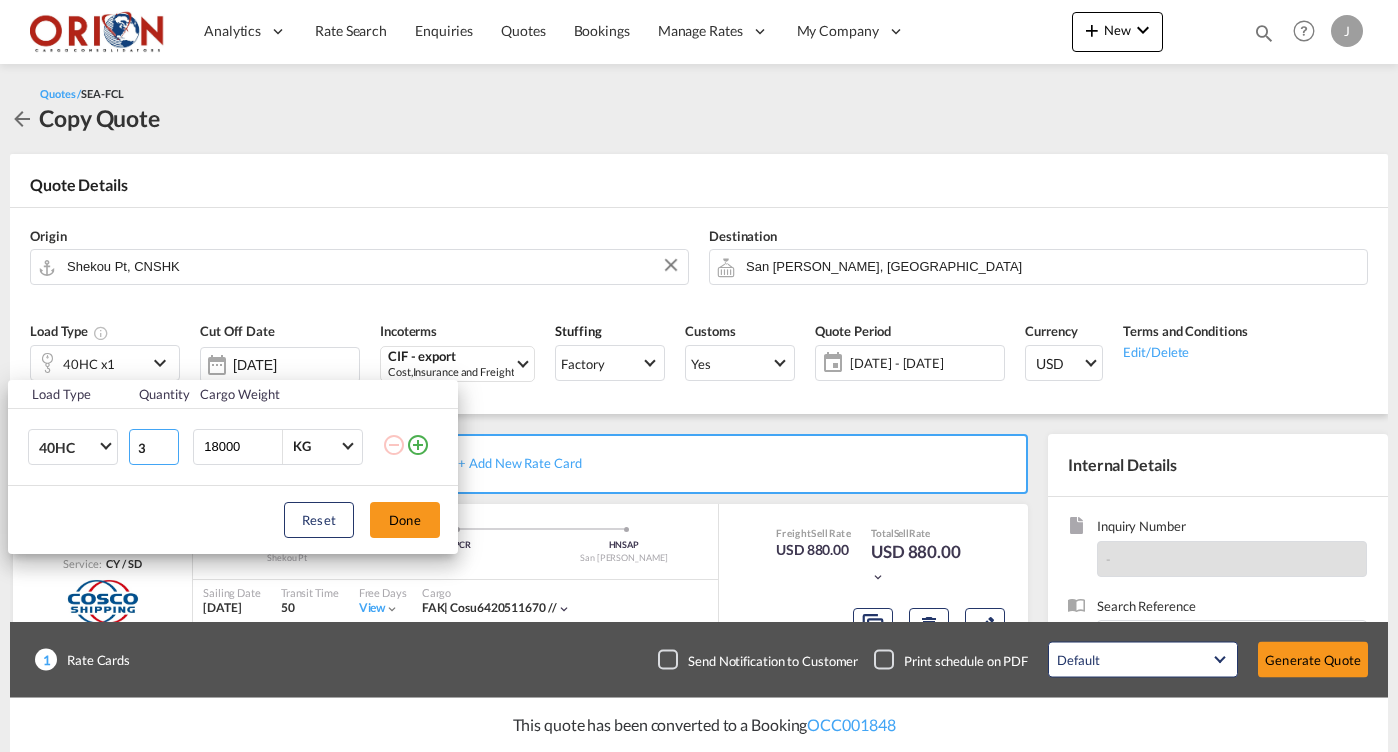 click on "3" at bounding box center (154, 447) 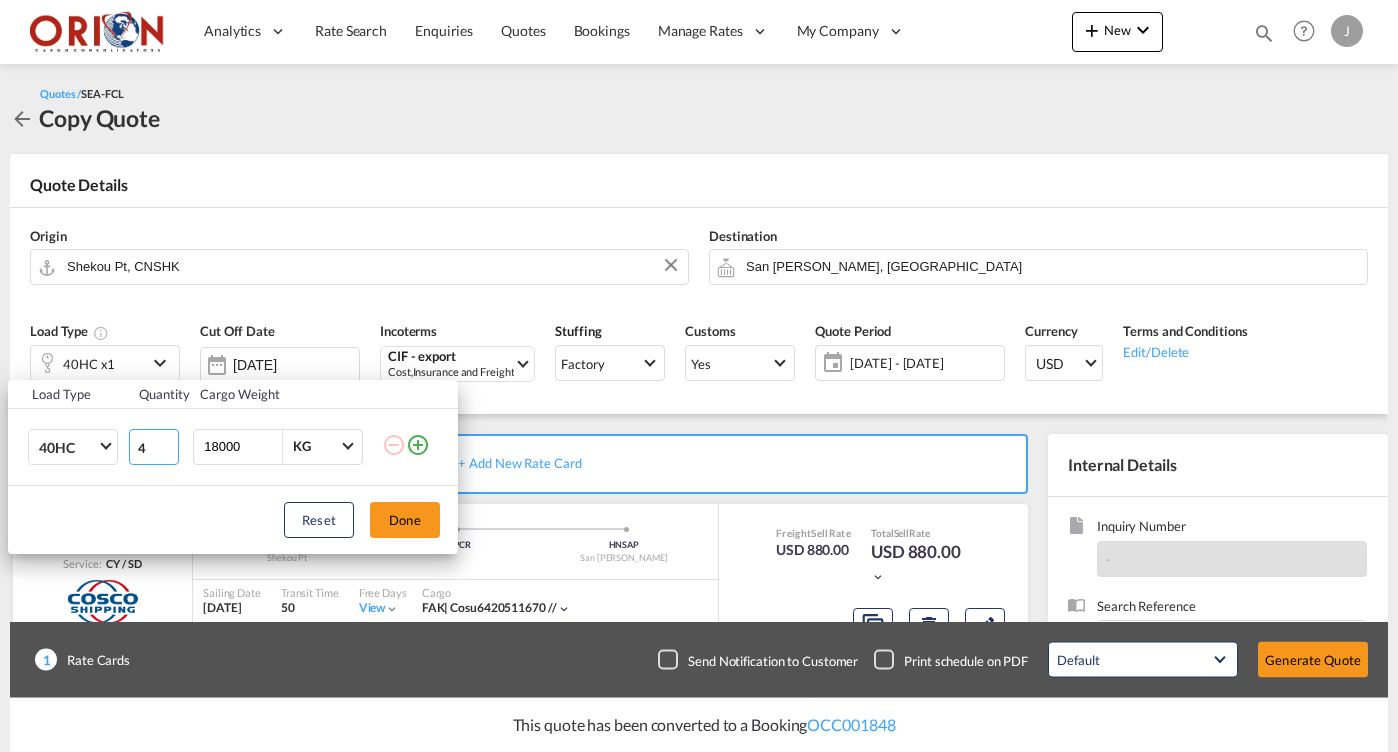 click on "4" at bounding box center (154, 447) 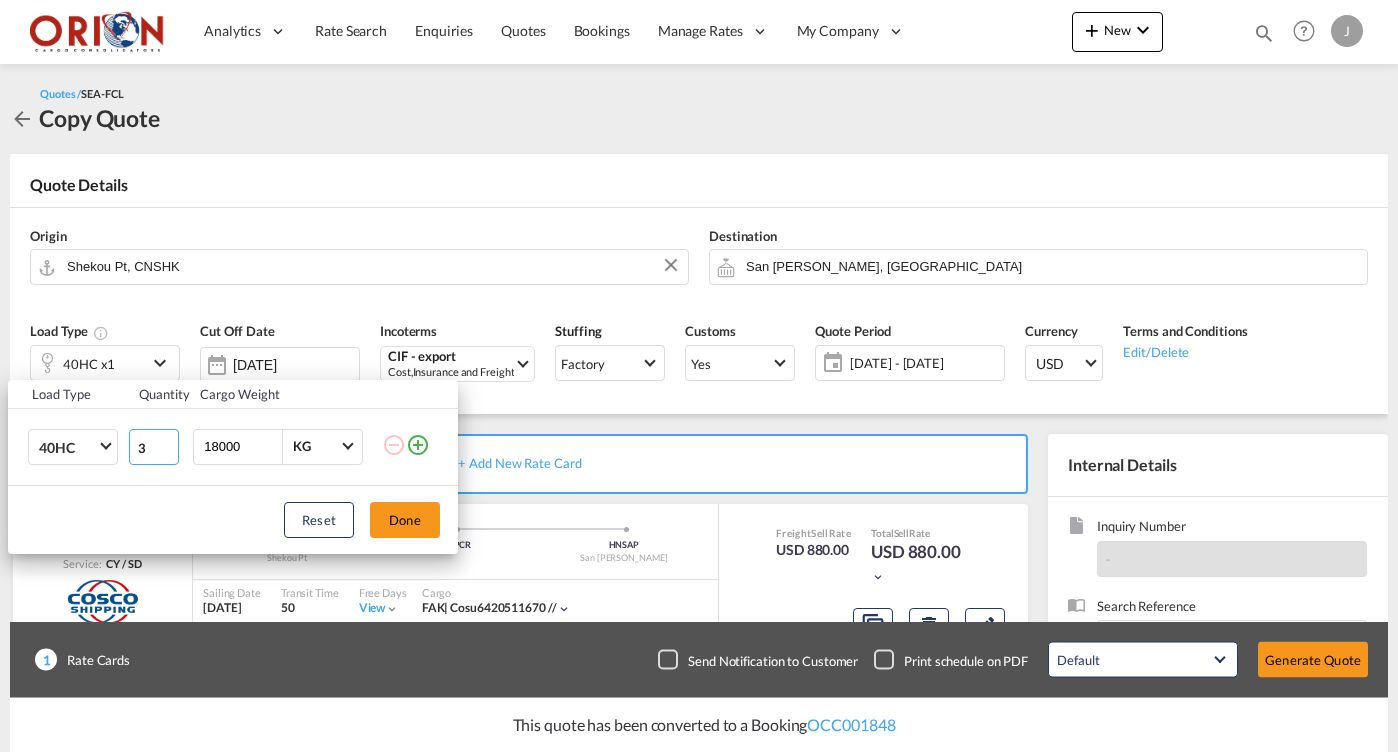 click on "3" at bounding box center (154, 447) 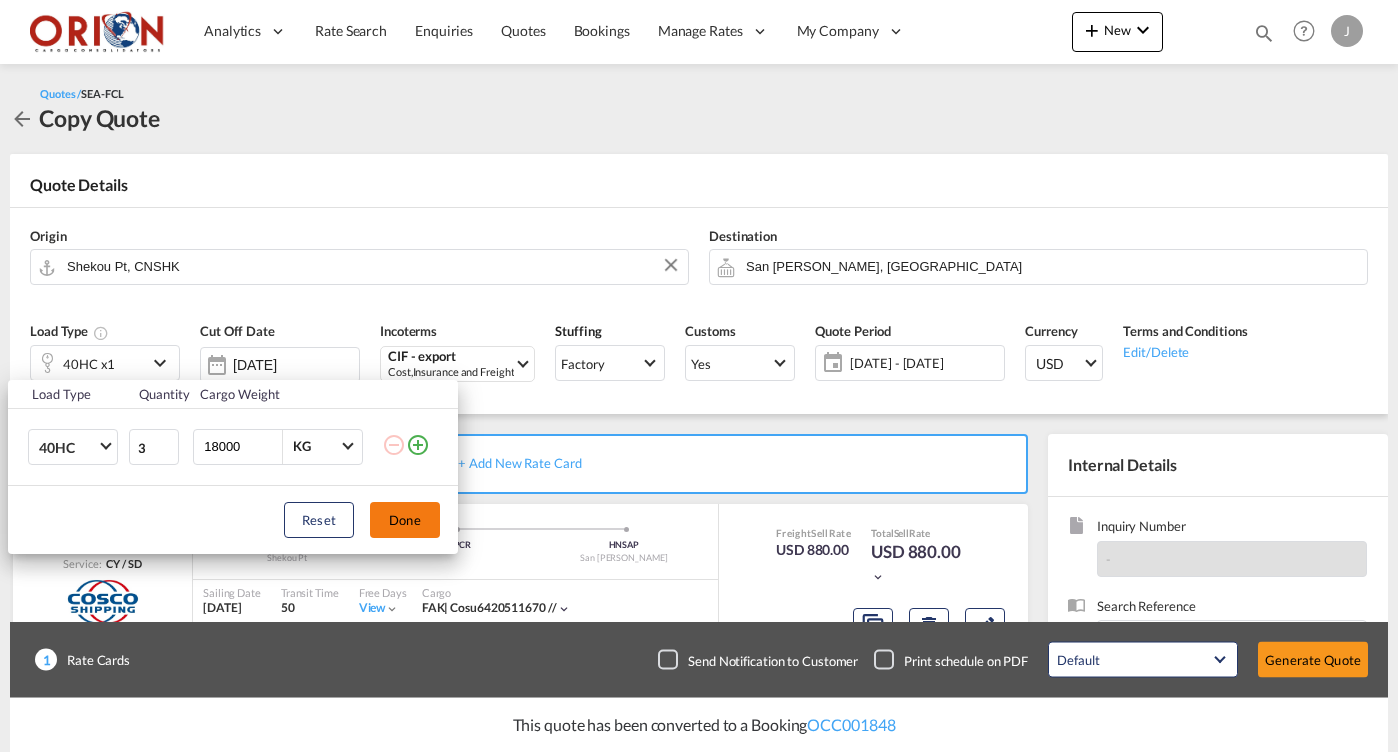 click on "Done" at bounding box center [405, 520] 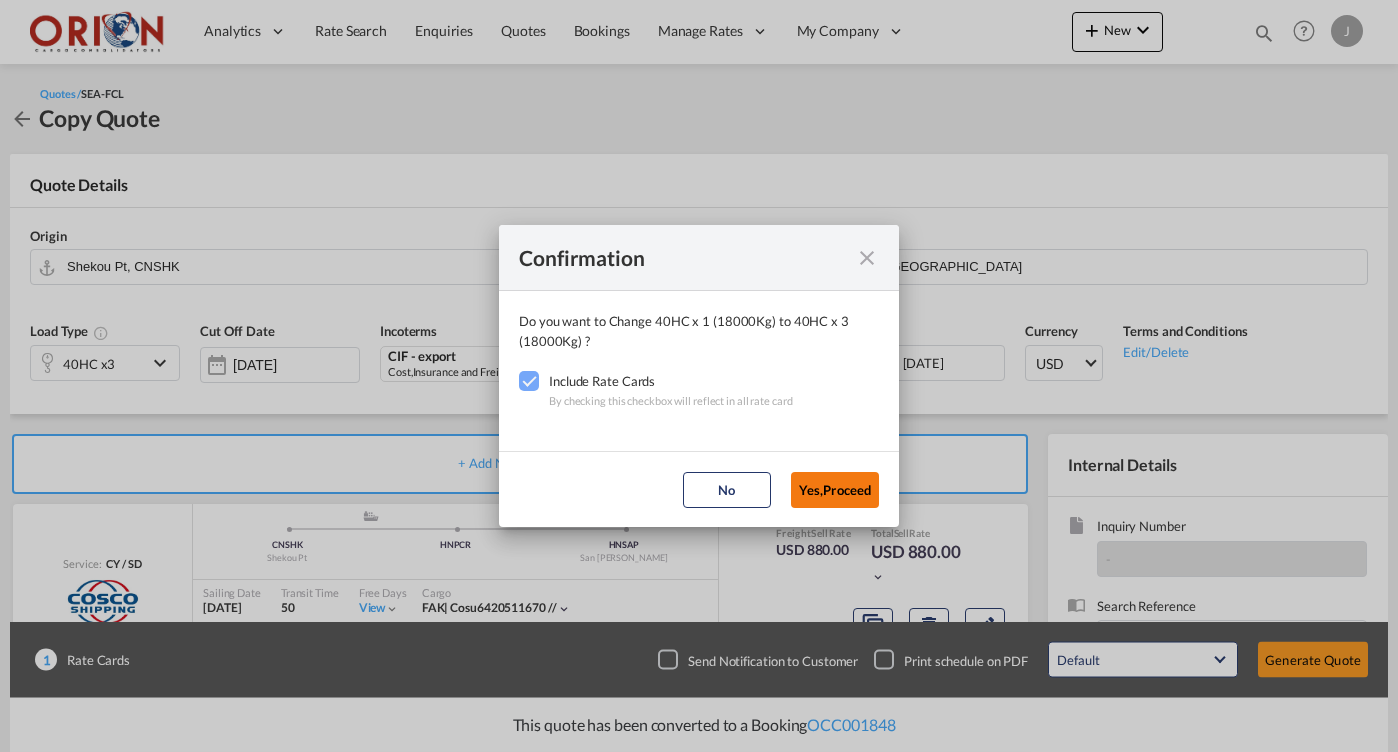 click on "Yes,Proceed" at bounding box center (835, 490) 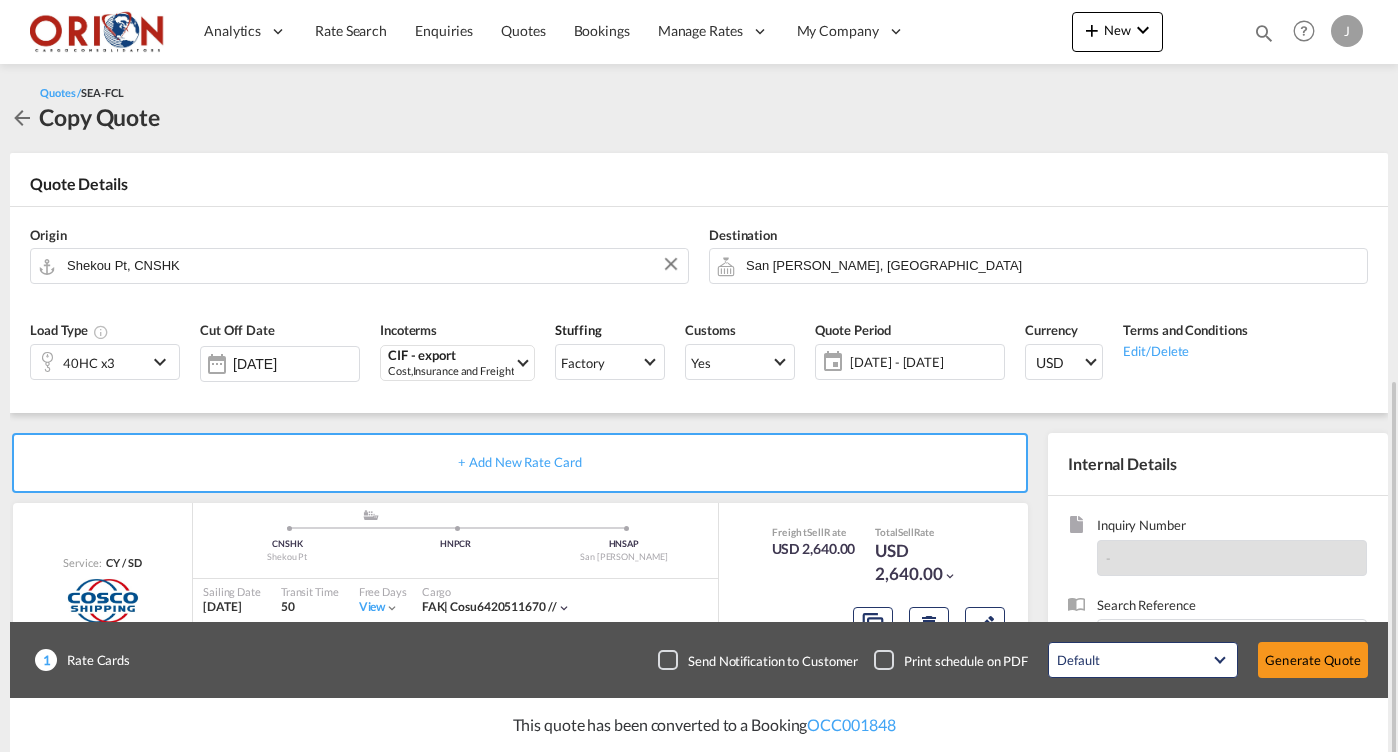 scroll, scrollTop: 252, scrollLeft: 0, axis: vertical 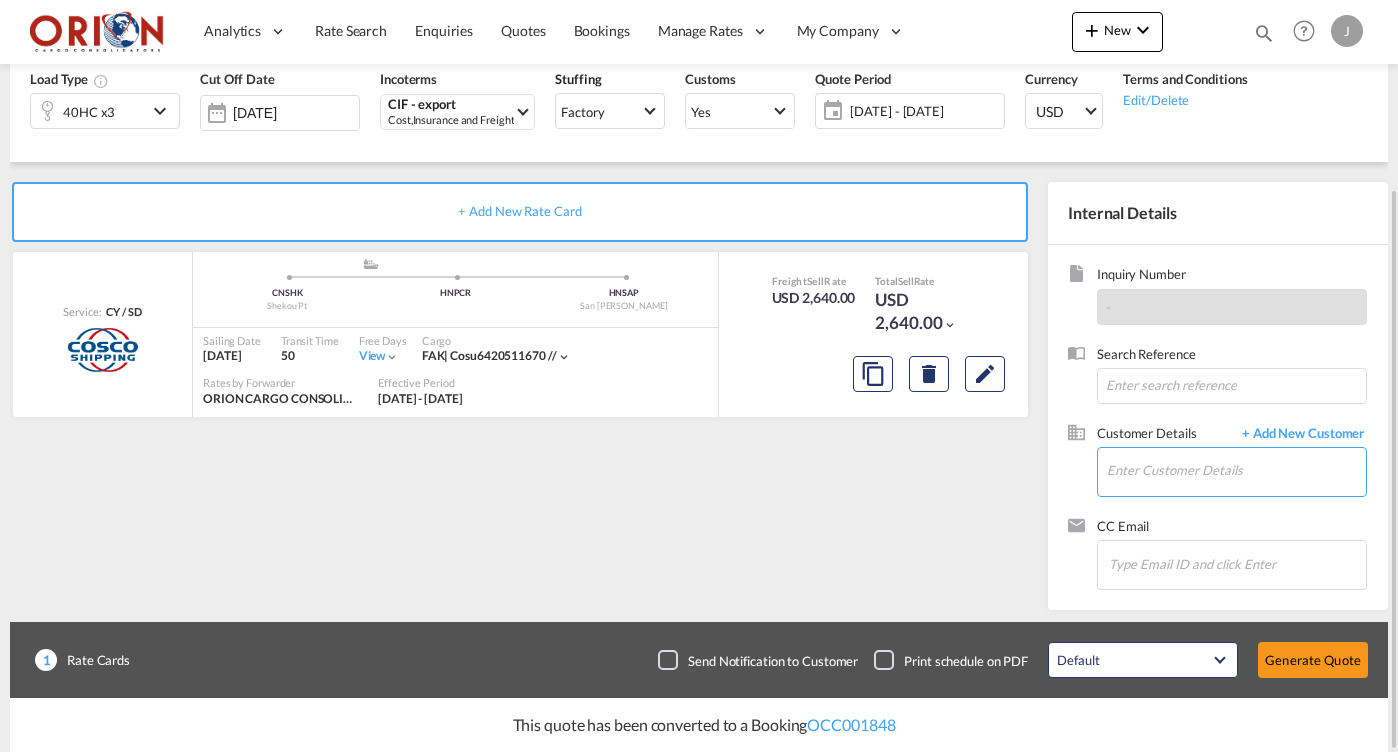 click on "Enter Customer Details" at bounding box center [1236, 470] 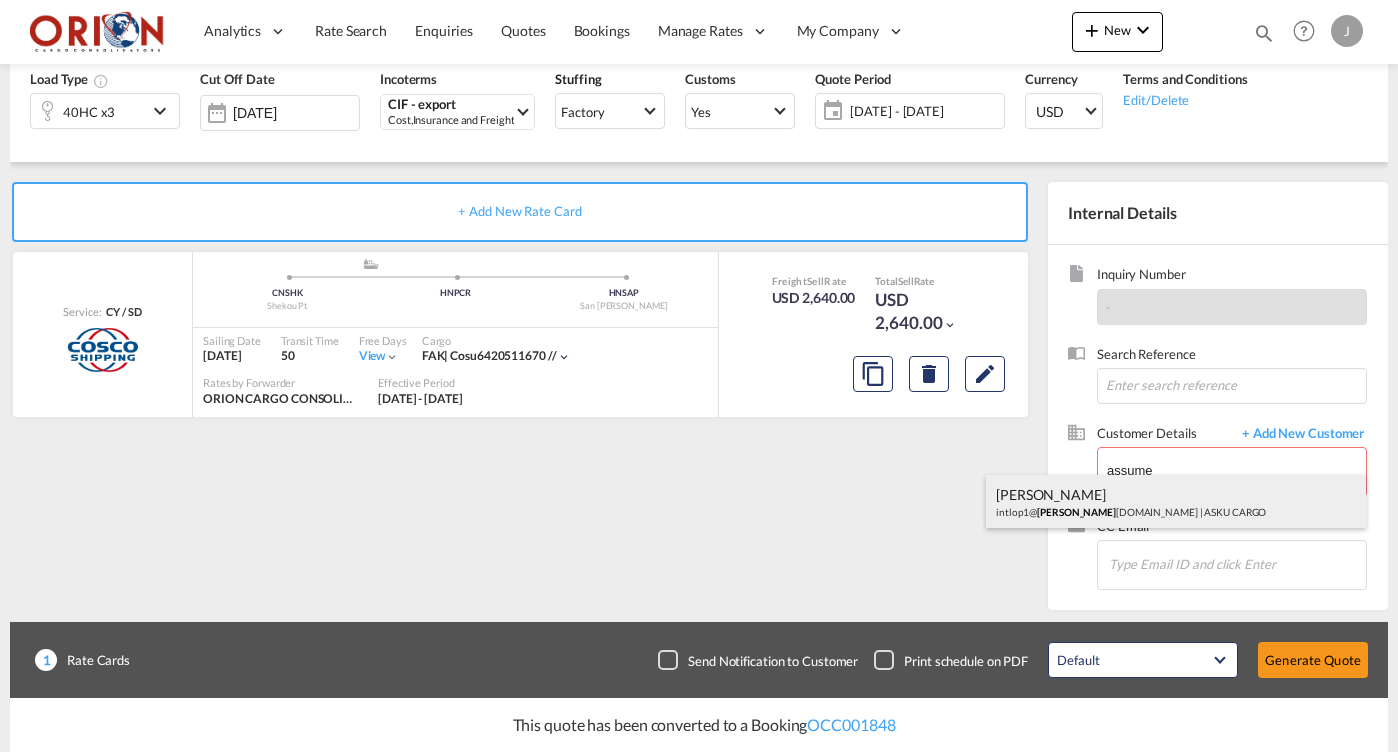 drag, startPoint x: 1146, startPoint y: 499, endPoint x: 1057, endPoint y: 508, distance: 89.453896 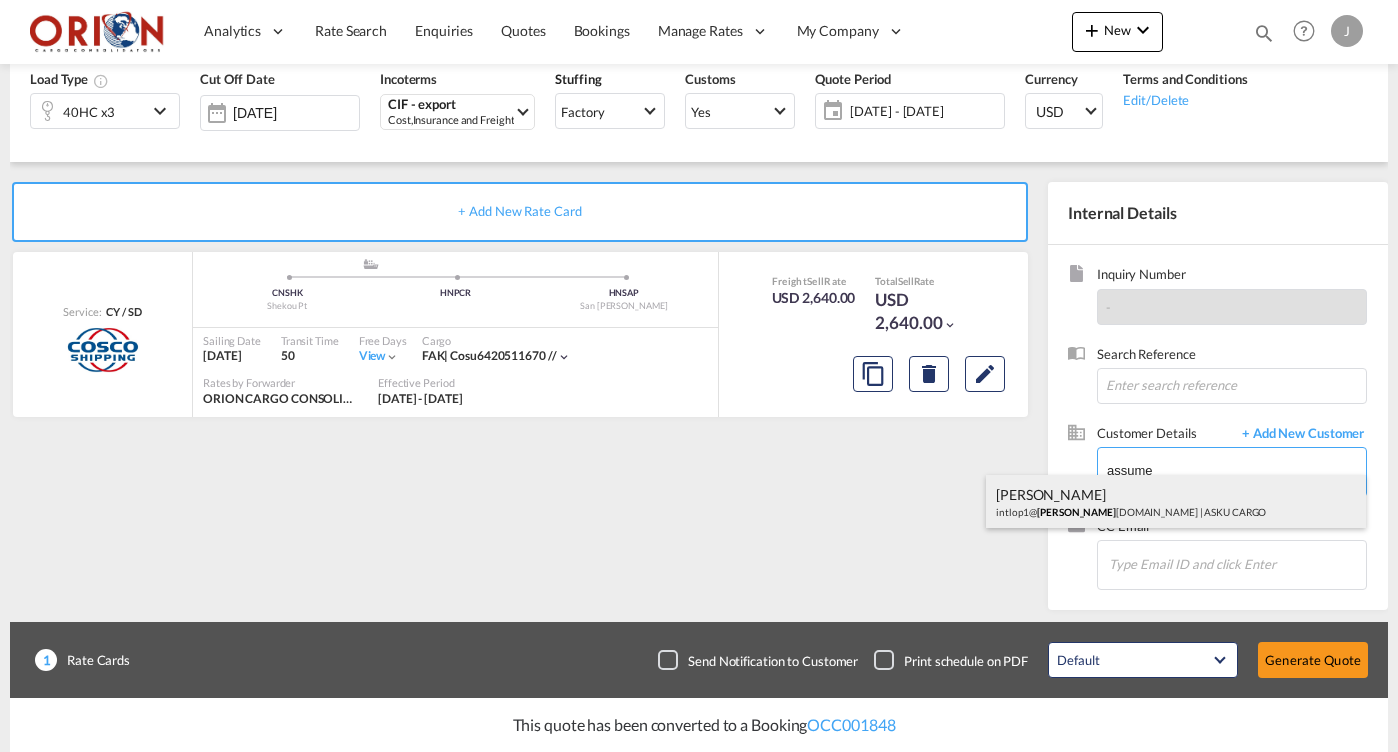 click on "[PERSON_NAME] intlop1@ [PERSON_NAME] [DOMAIN_NAME]    |    ASKU CARGO" at bounding box center (1176, 502) 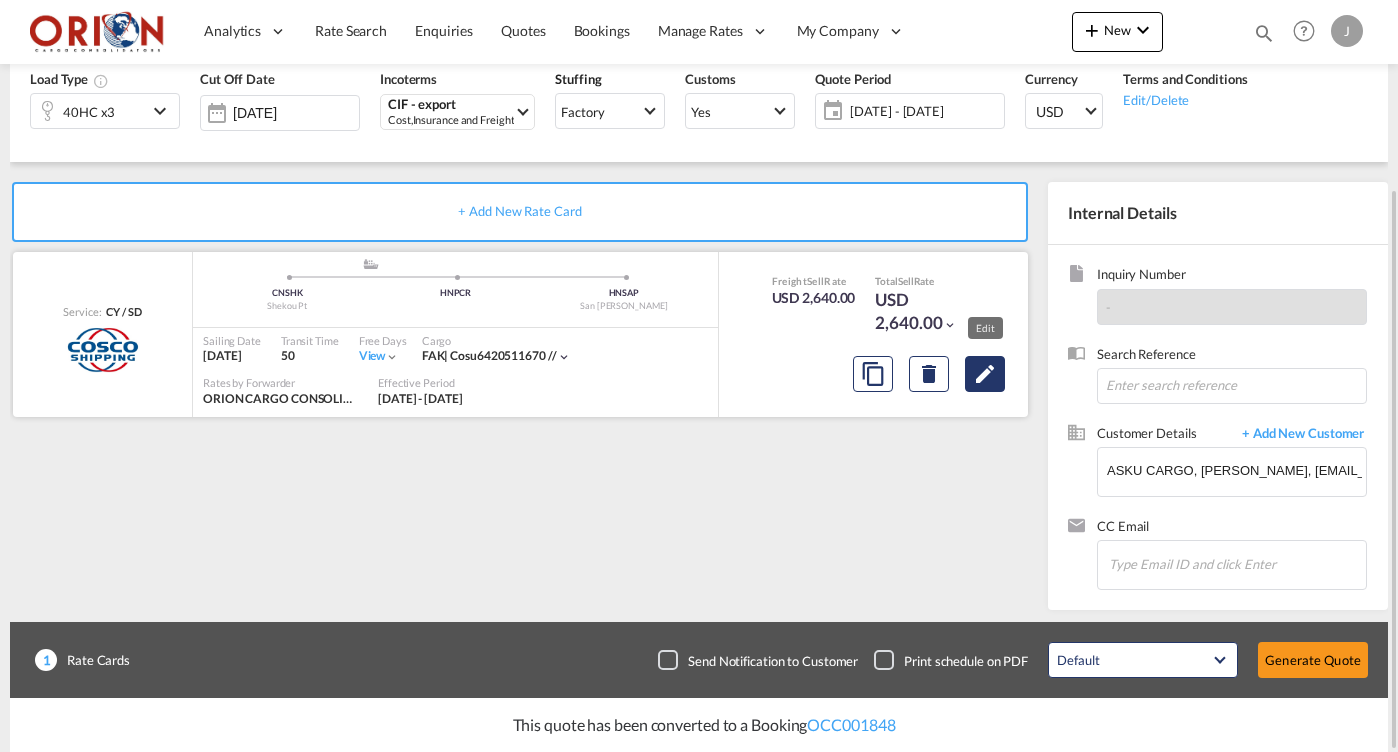 click at bounding box center [985, 374] 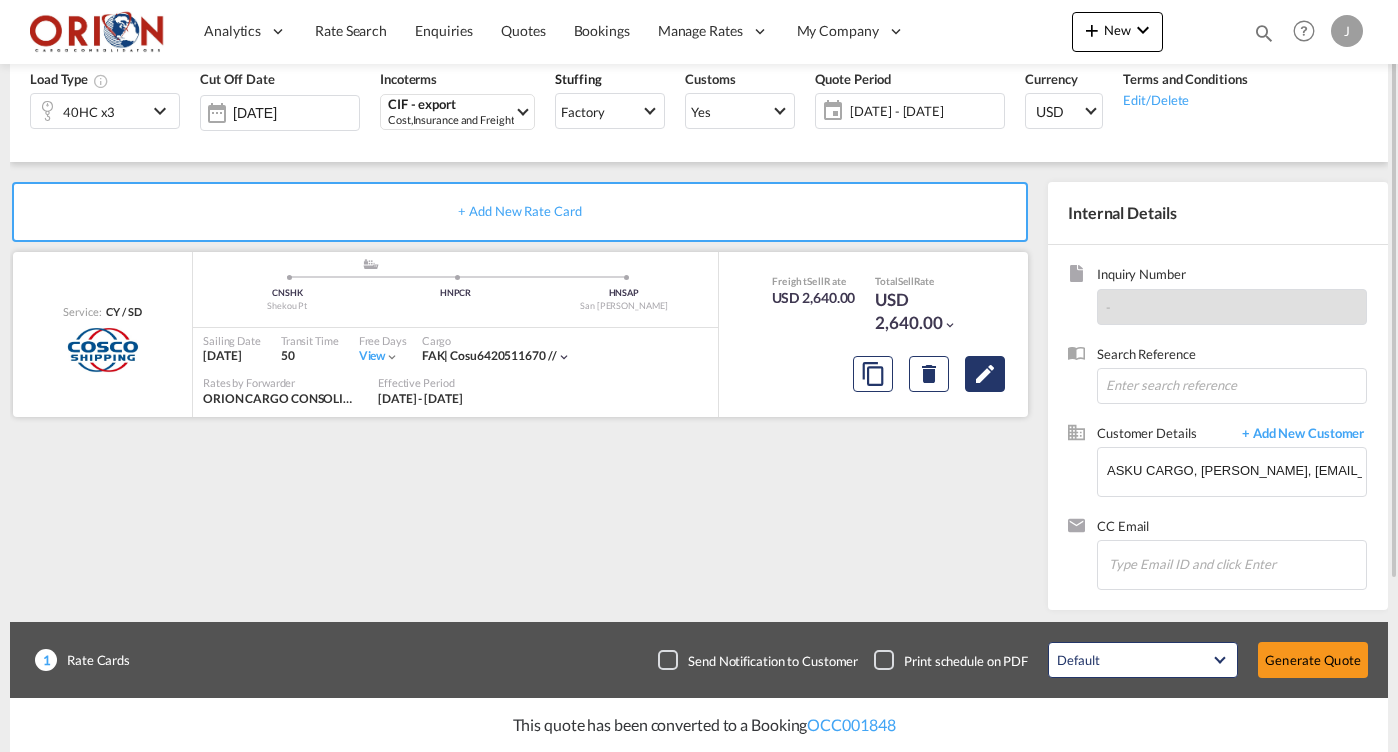 scroll, scrollTop: 154, scrollLeft: 0, axis: vertical 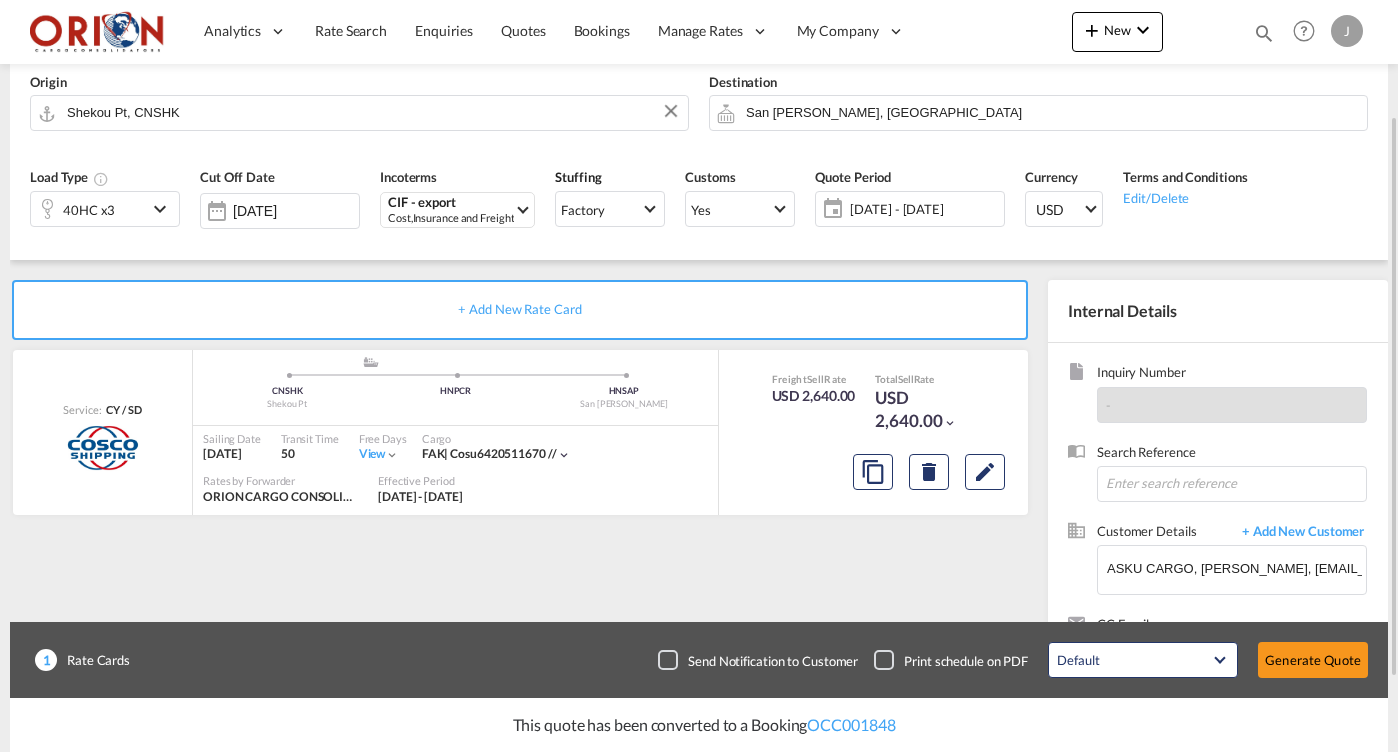 click on "[DATE] - [DATE]" 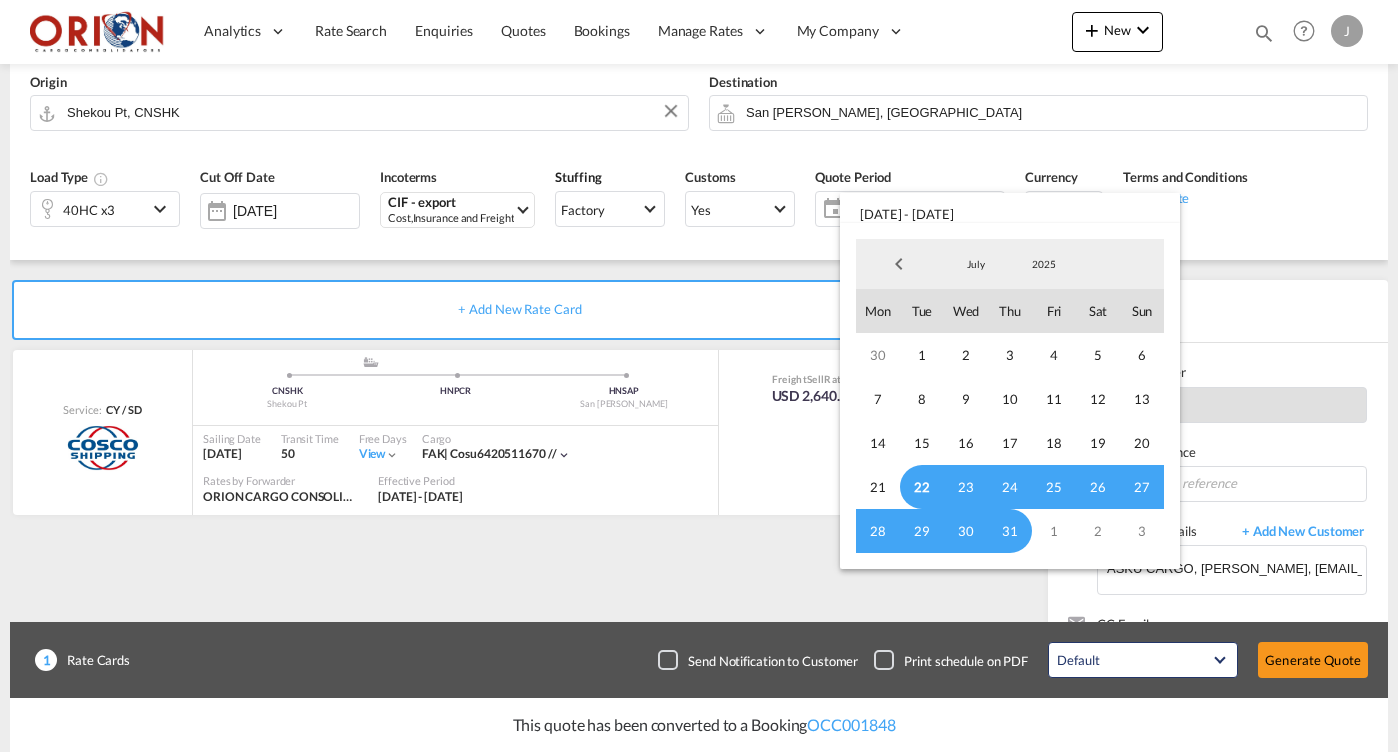 click on "22" at bounding box center (922, 487) 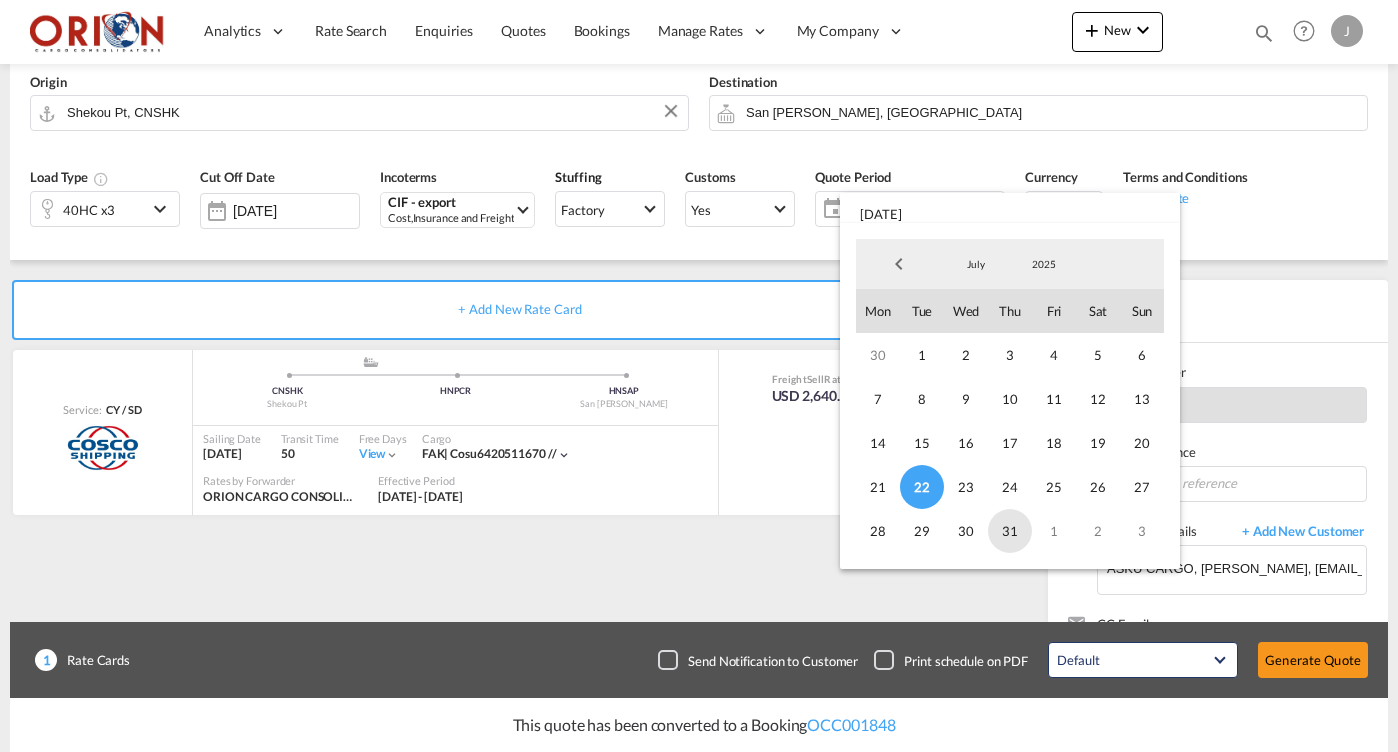 click on "31" at bounding box center [1010, 531] 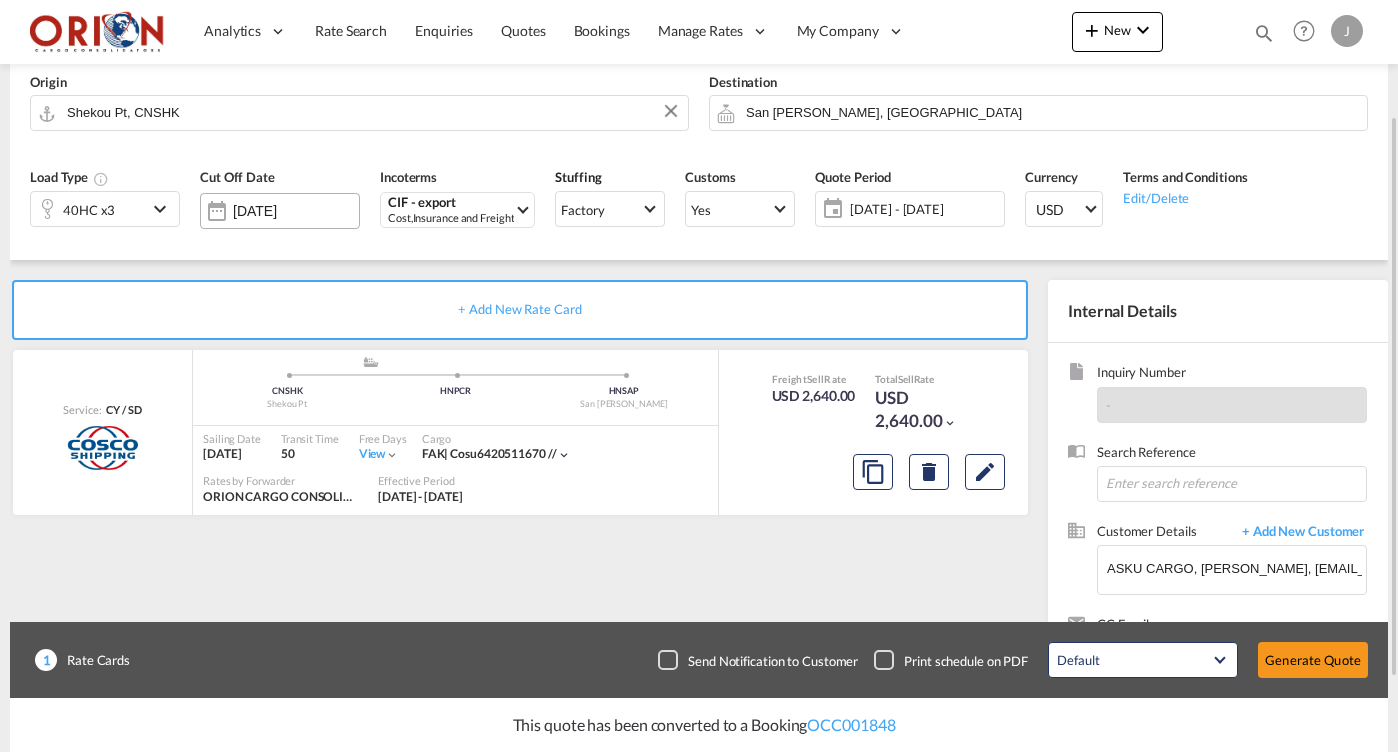 click on "[DATE]" at bounding box center (296, 211) 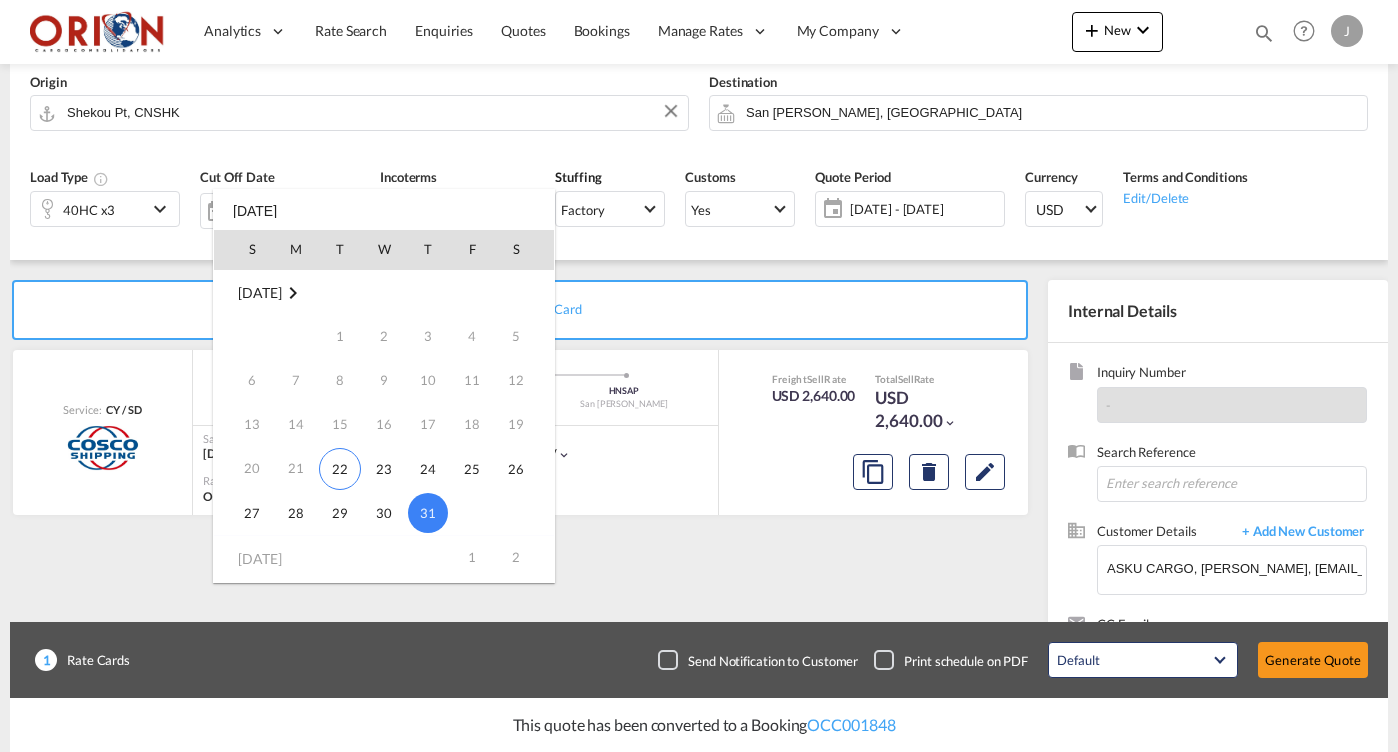 click on "31" at bounding box center [428, 513] 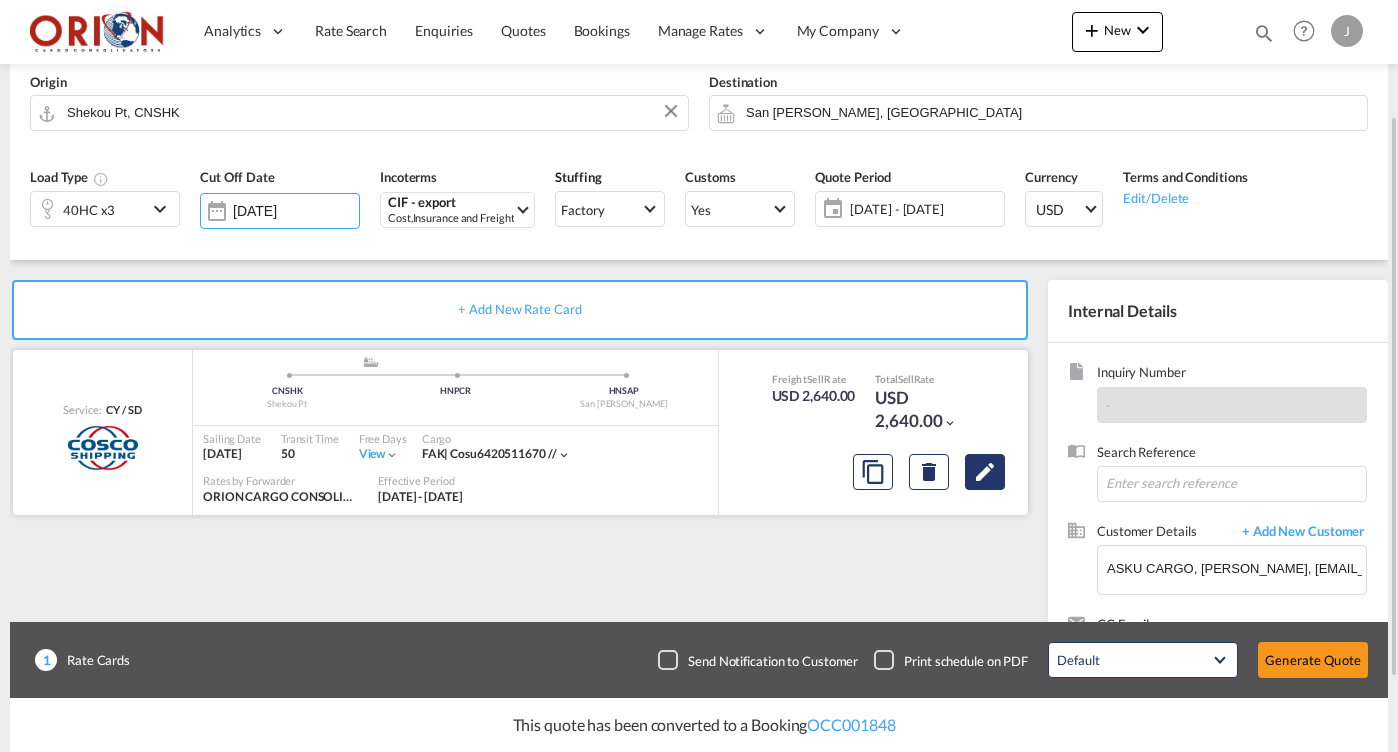 click at bounding box center (985, 472) 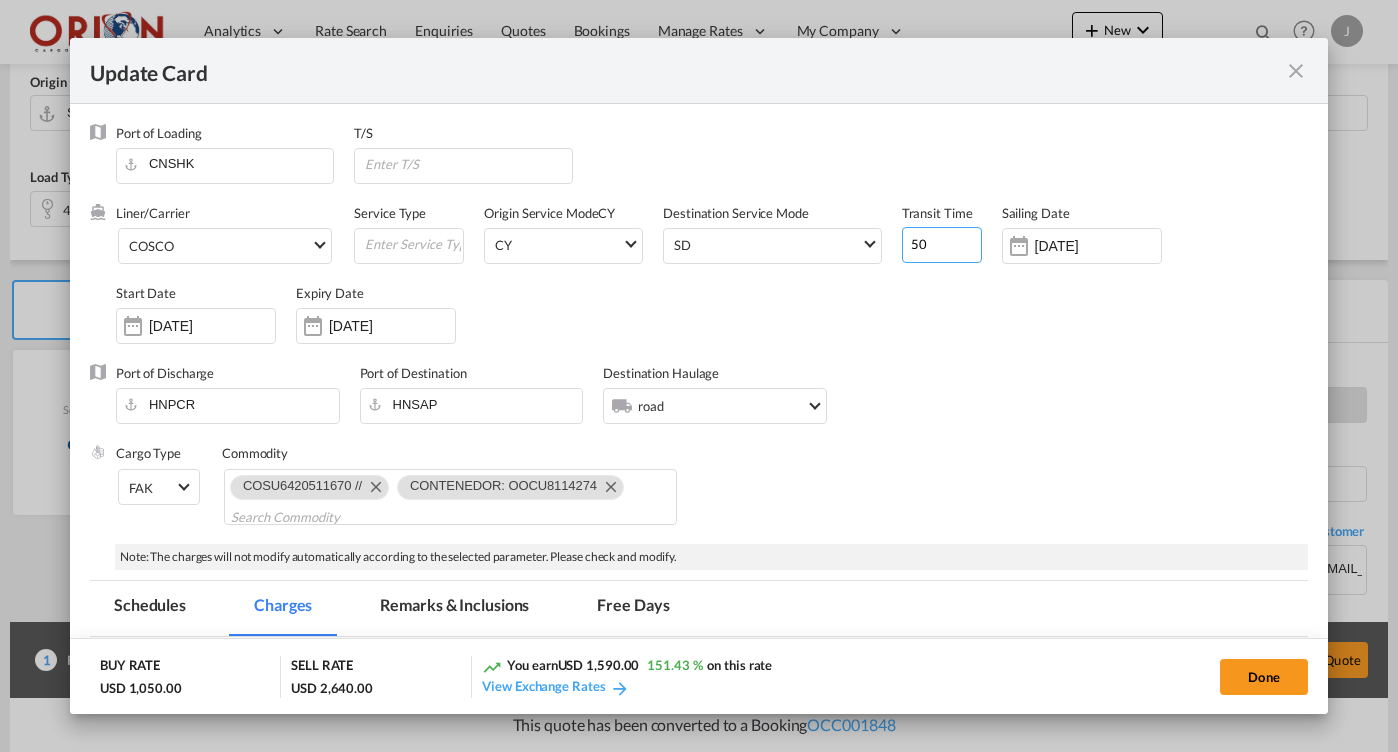 click on "50" at bounding box center (942, 245) 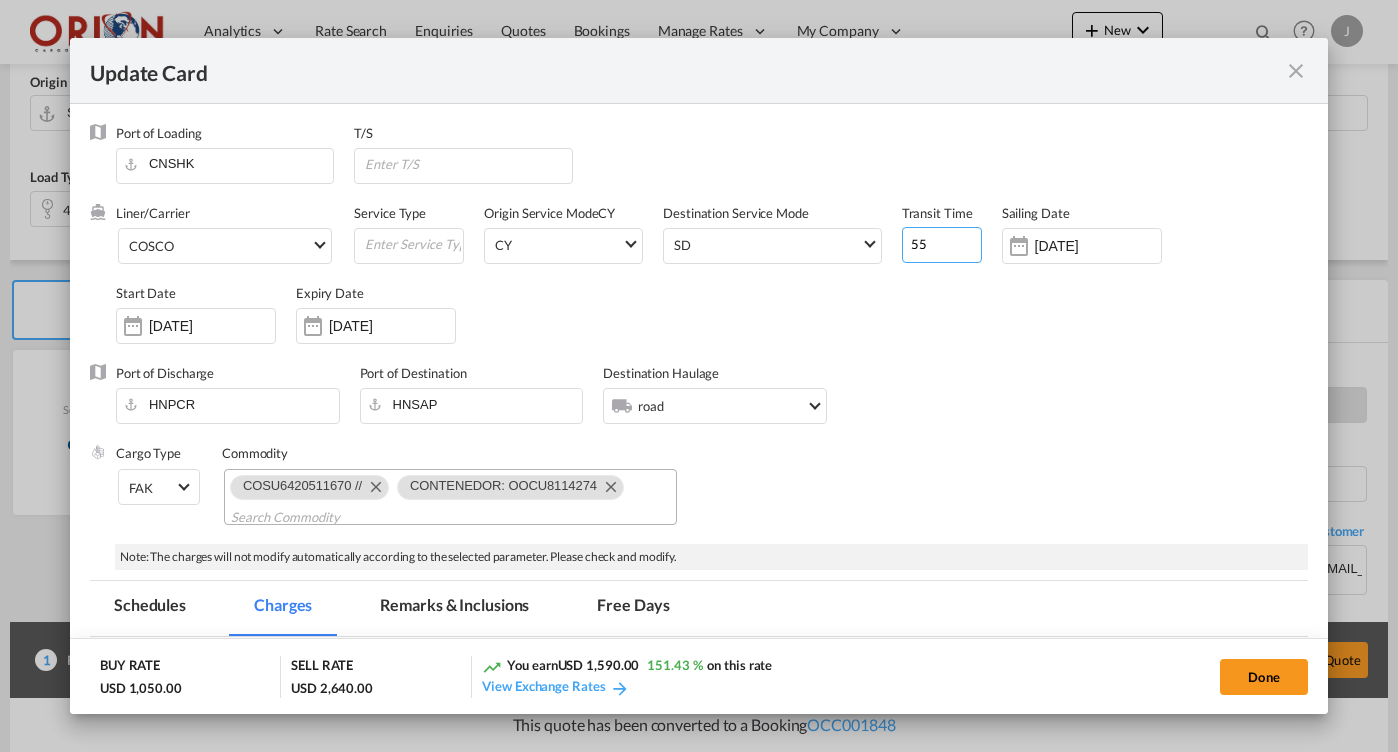 type on "55" 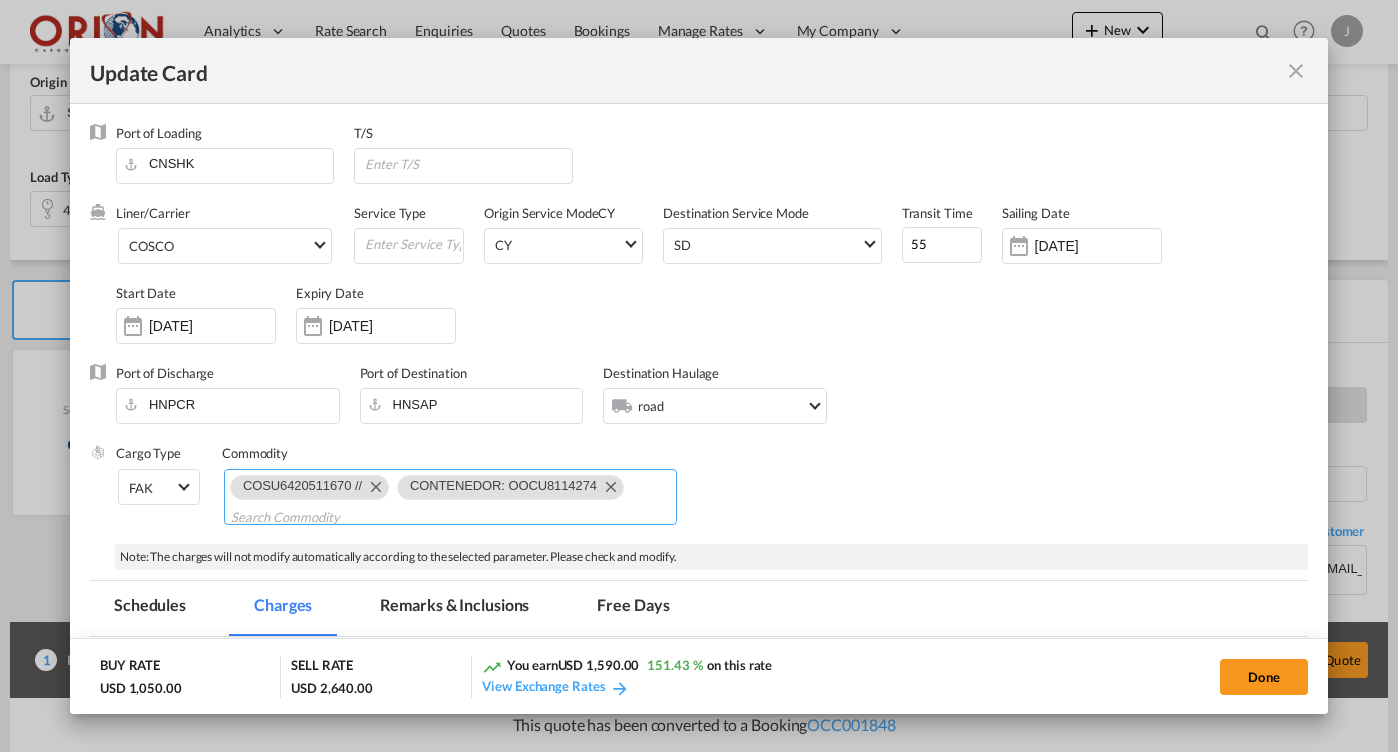 click at bounding box center (610, 486) 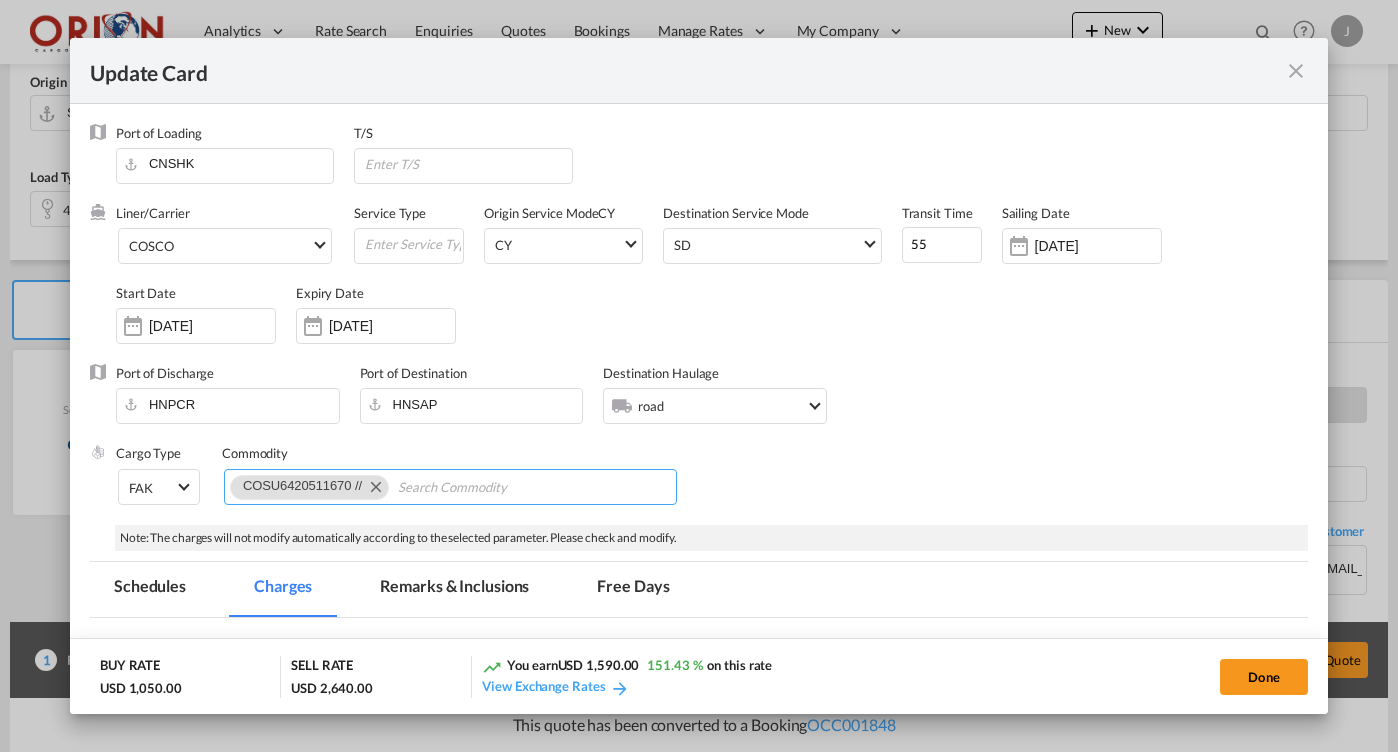 click at bounding box center [375, 486] 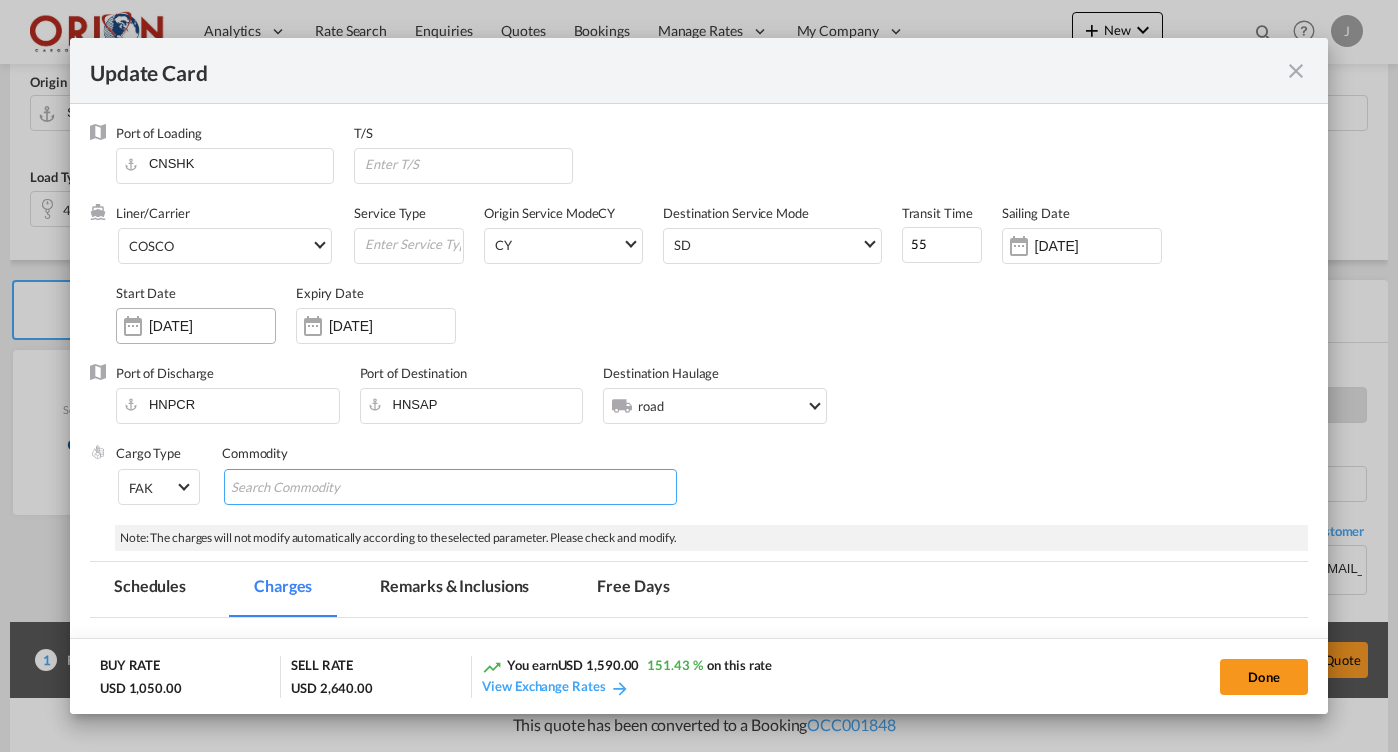 click on "[DATE]" at bounding box center (196, 326) 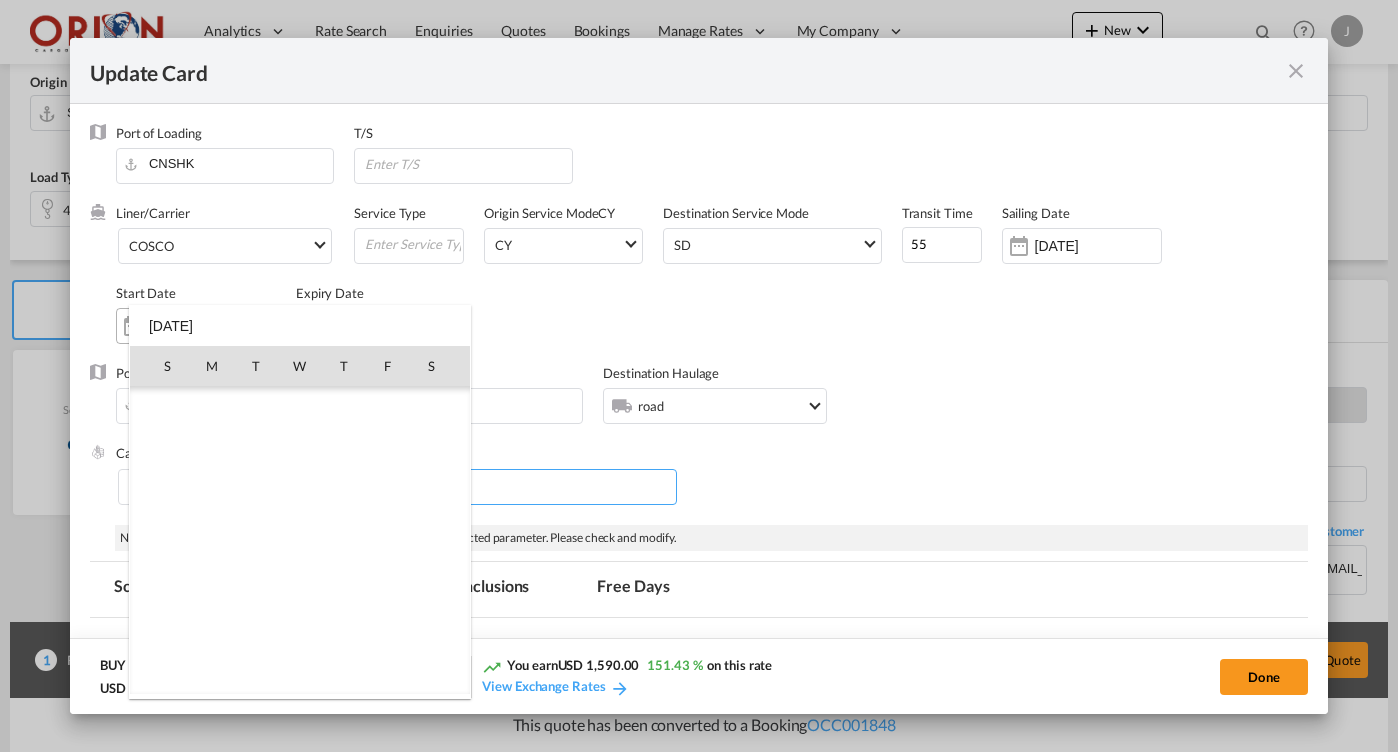 scroll, scrollTop: 462690, scrollLeft: 0, axis: vertical 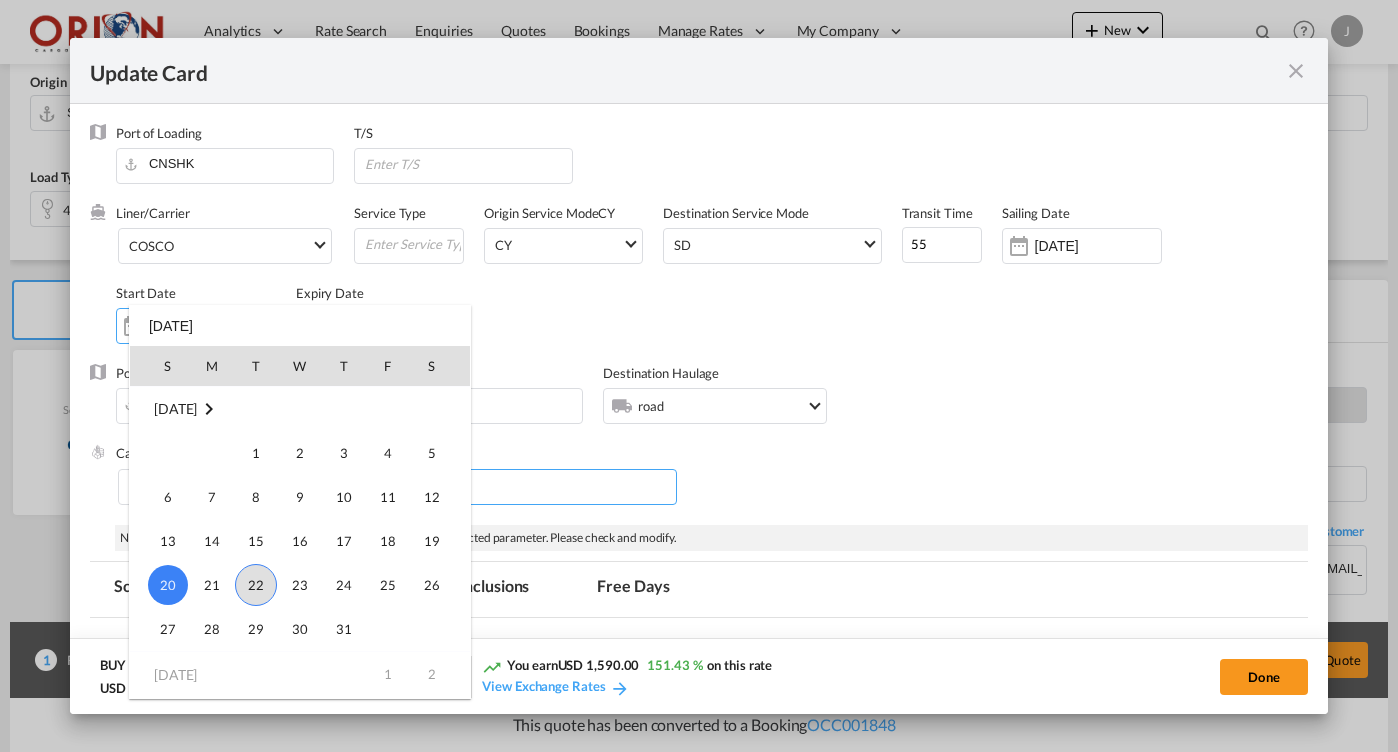 click on "22" at bounding box center (256, 585) 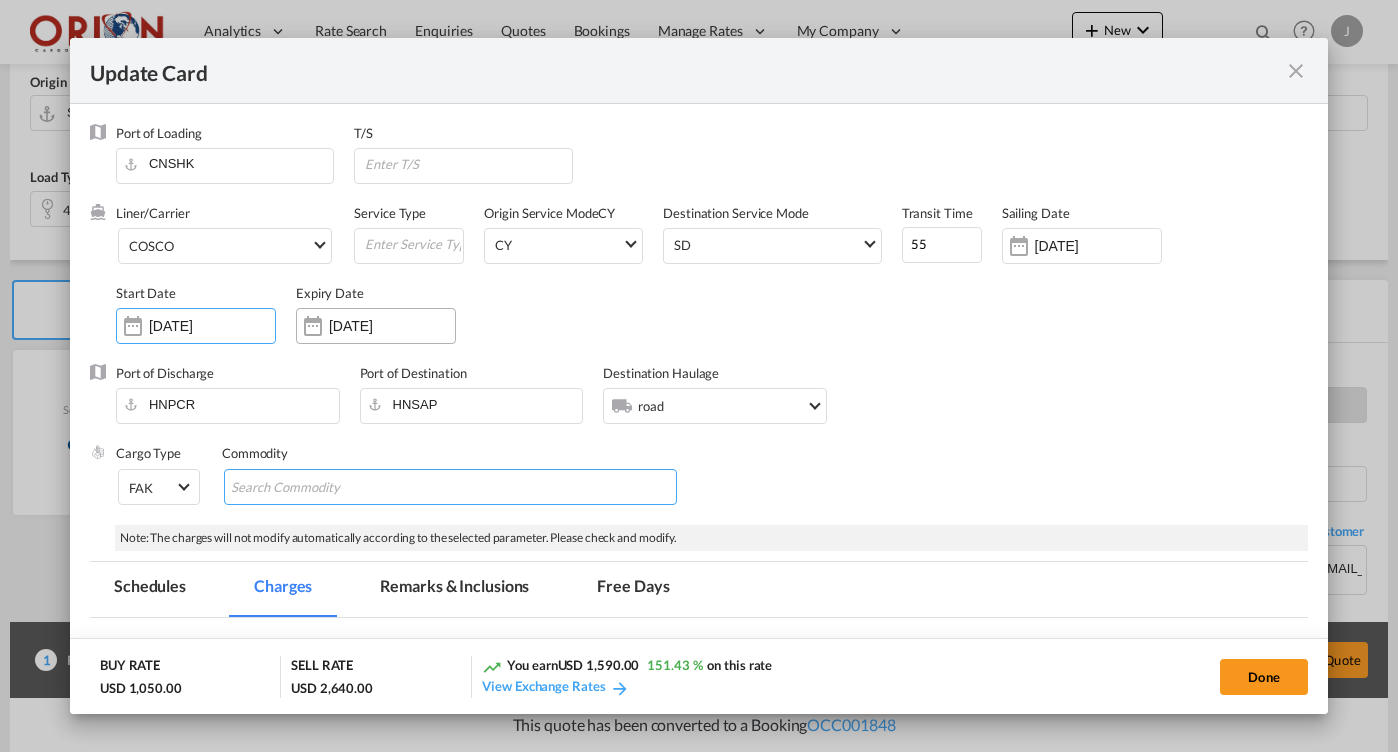 click on "[DATE]" at bounding box center [392, 326] 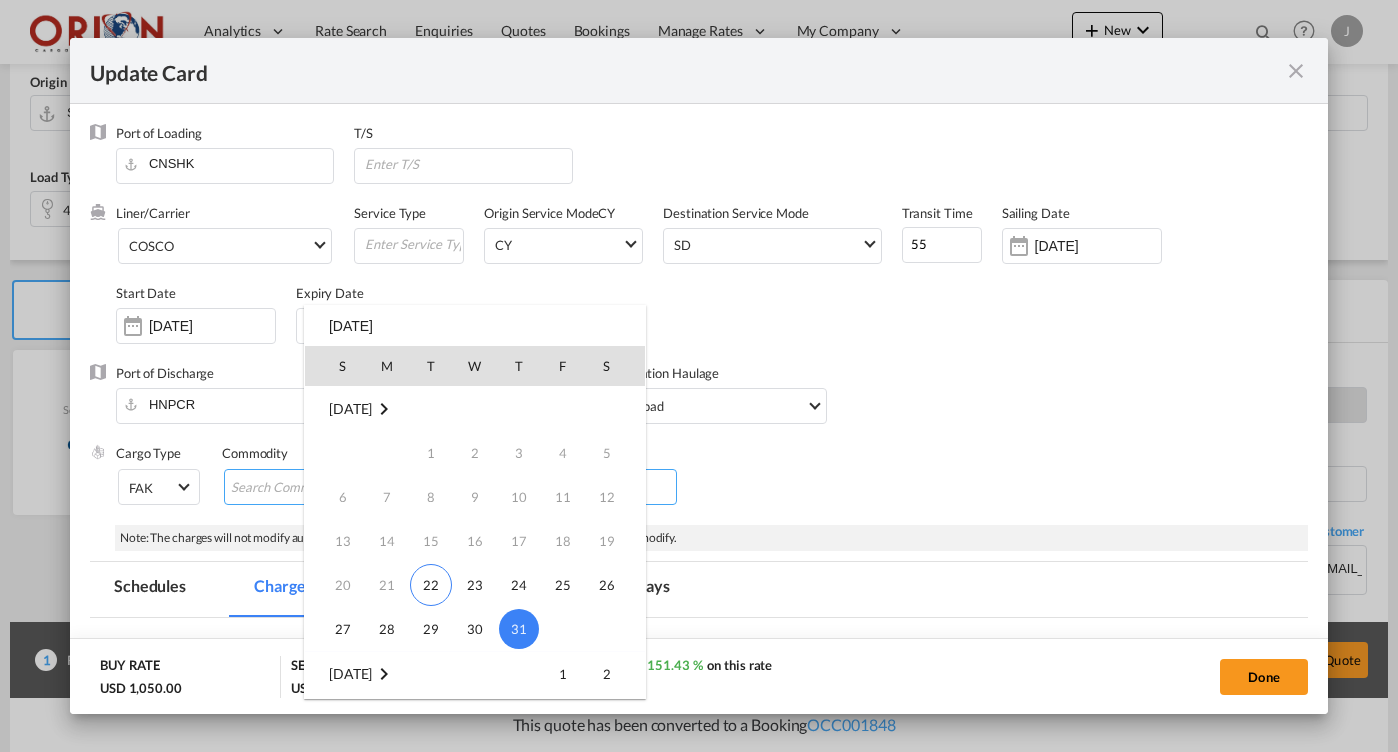 click on "31" at bounding box center [519, 629] 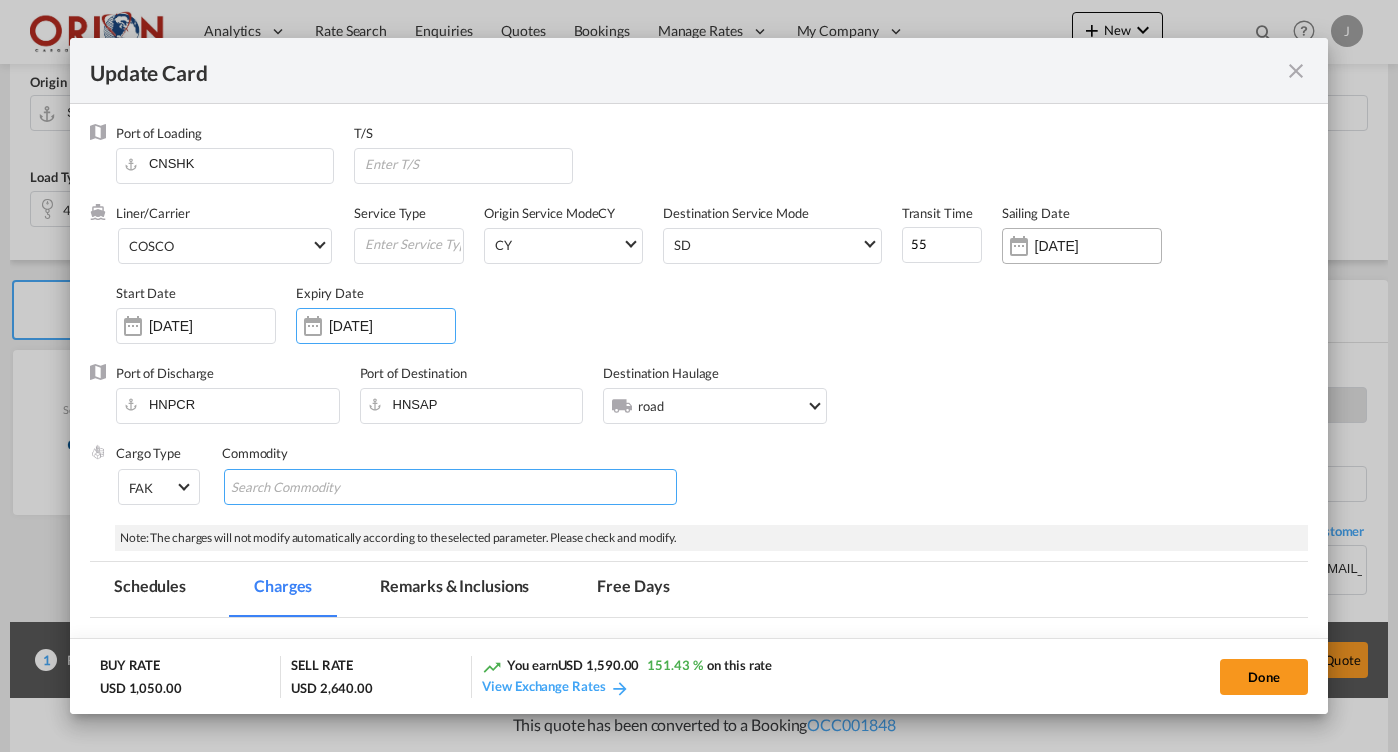 click on "[DATE]" at bounding box center [1098, 246] 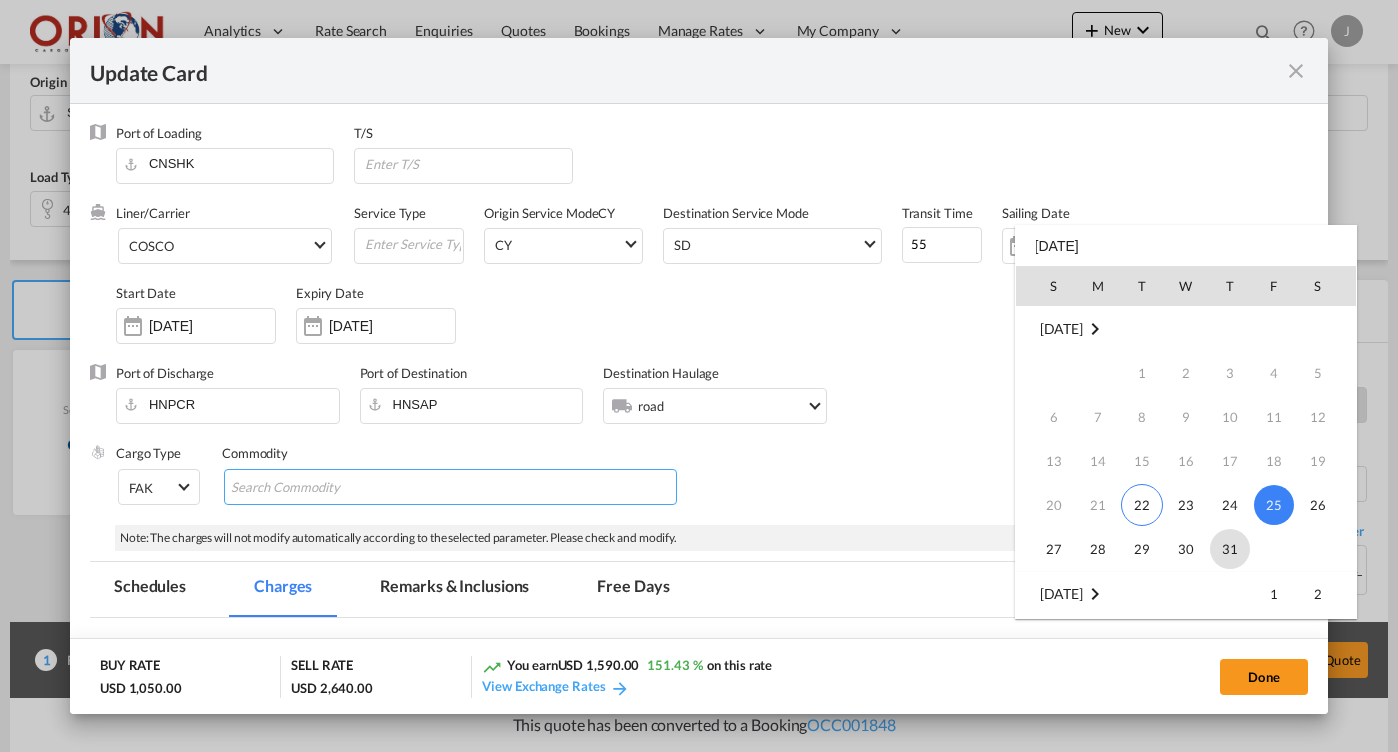 click on "31" at bounding box center [1230, 549] 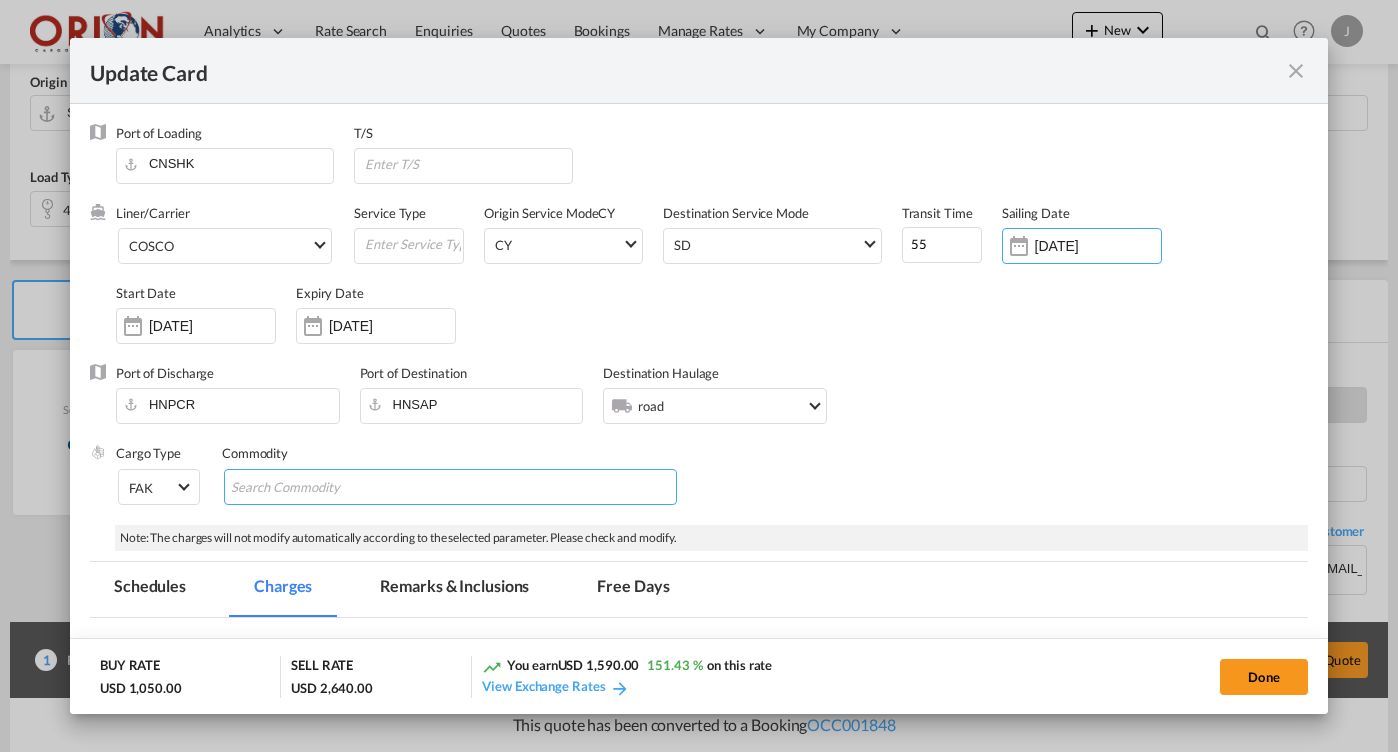 scroll, scrollTop: 479, scrollLeft: 0, axis: vertical 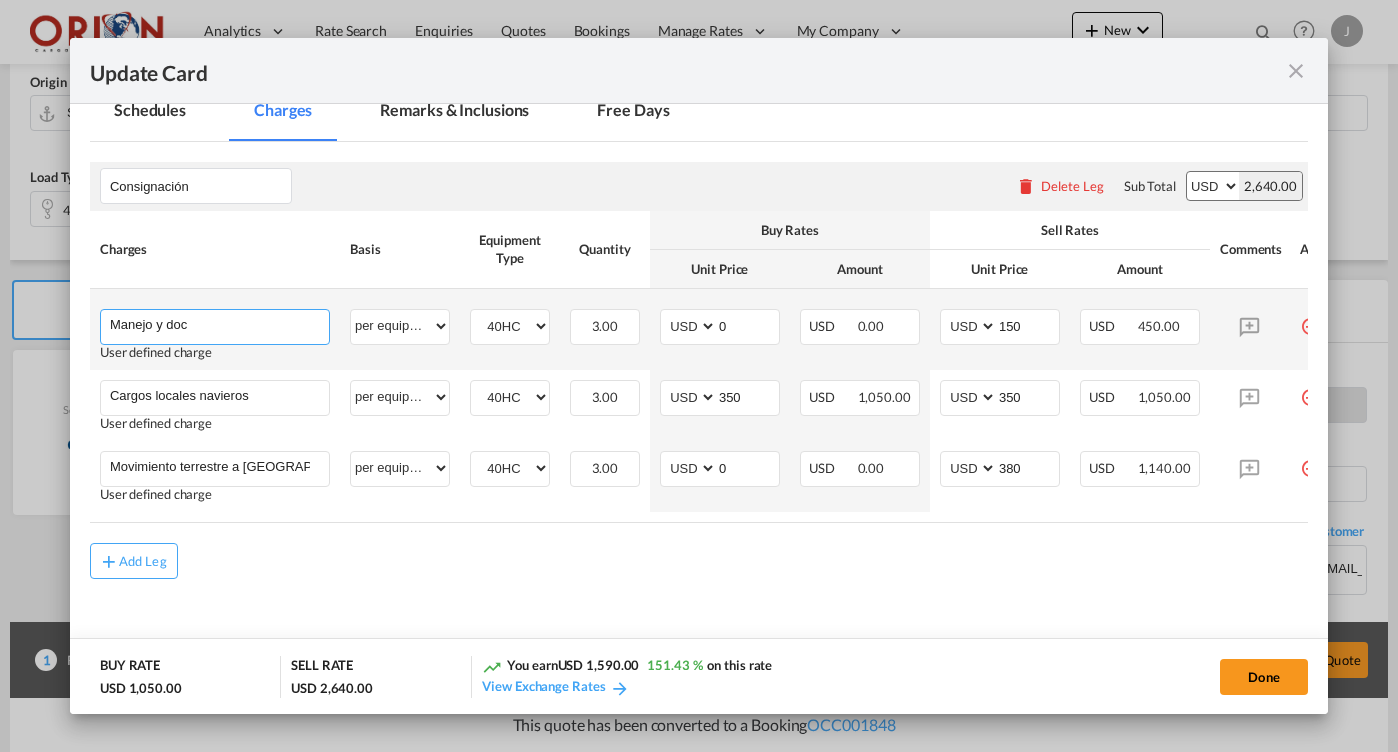 click on "Manejo y doc" at bounding box center (219, 325) 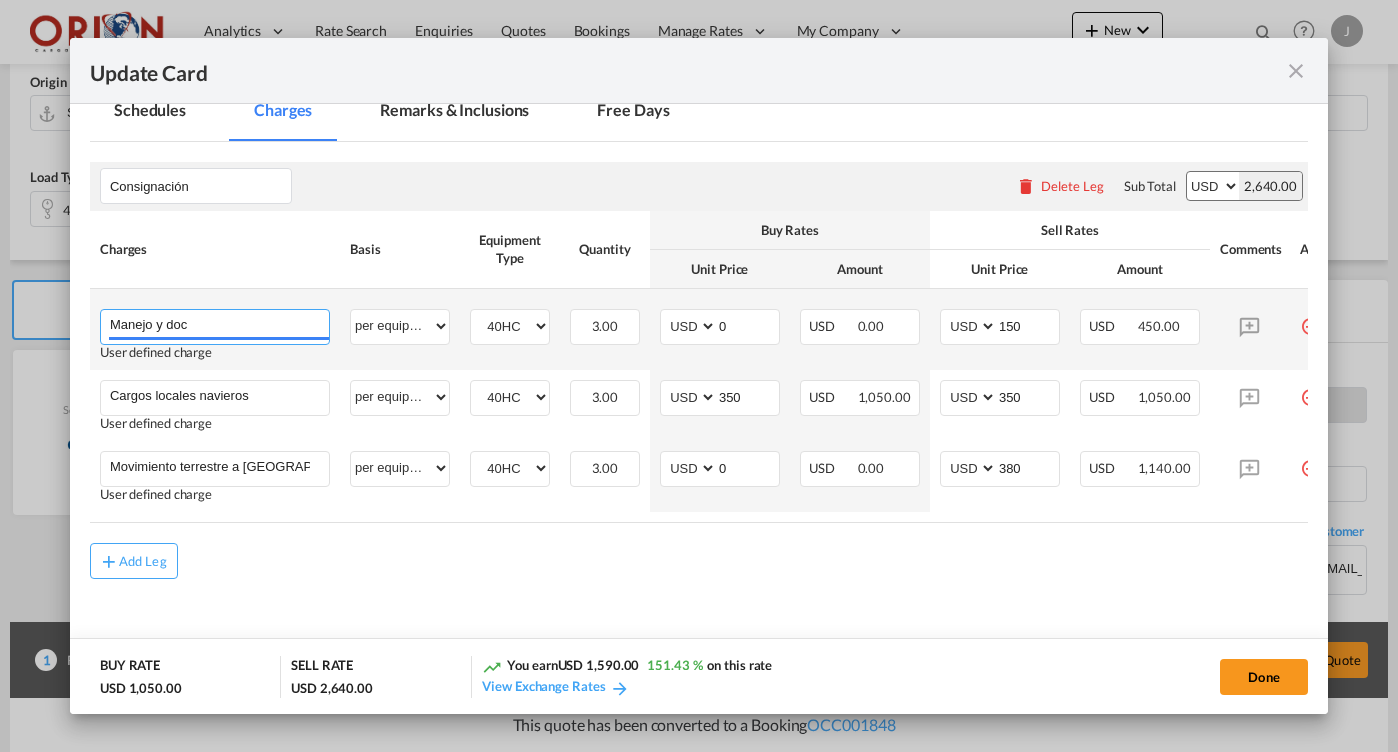 click on "Manejo y doc" at bounding box center [219, 325] 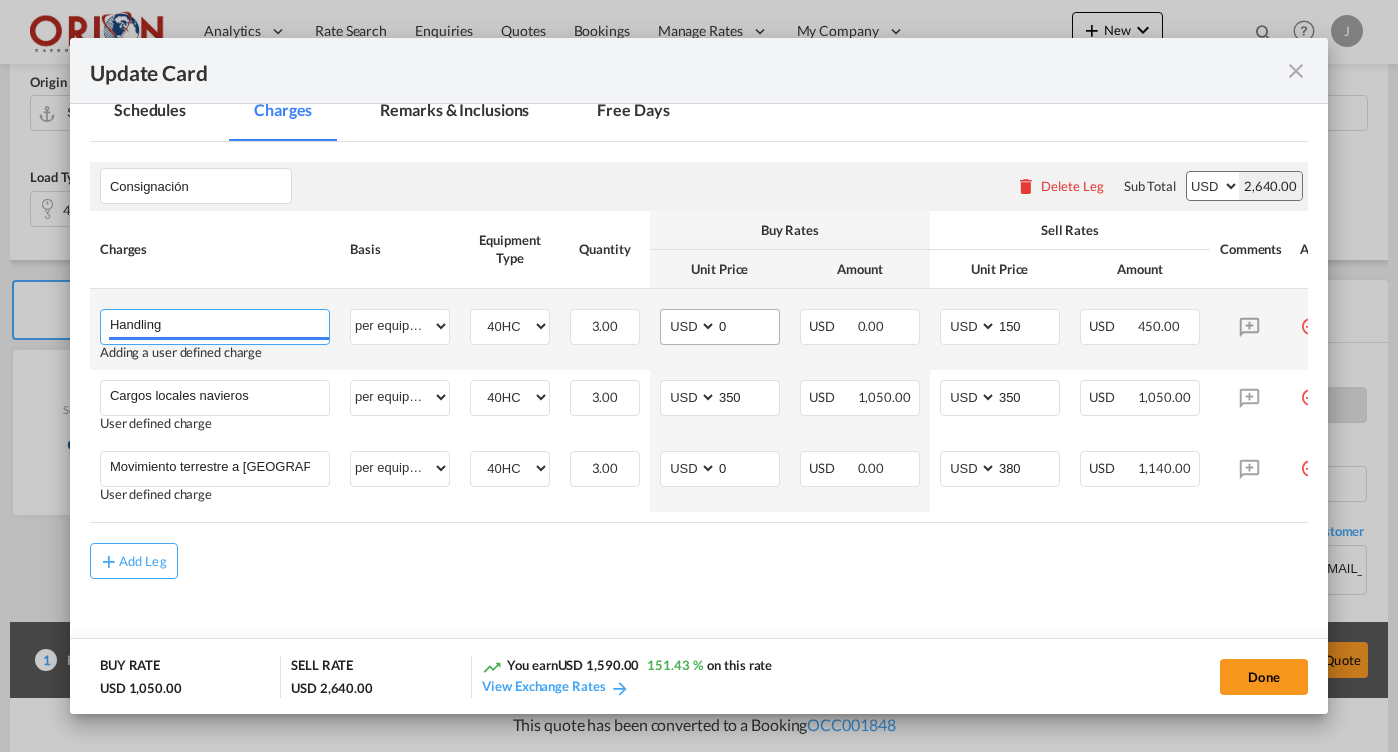 type on "Handling" 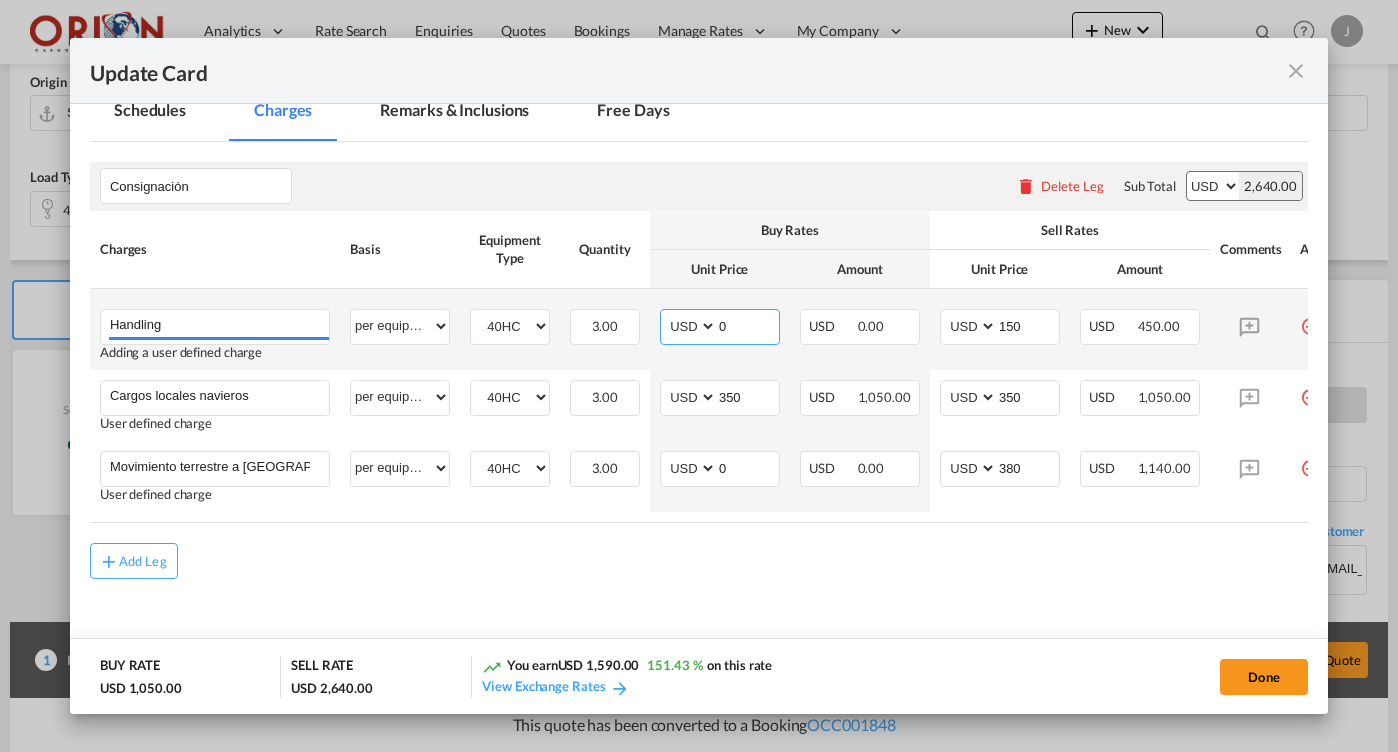 click on "0" at bounding box center [748, 325] 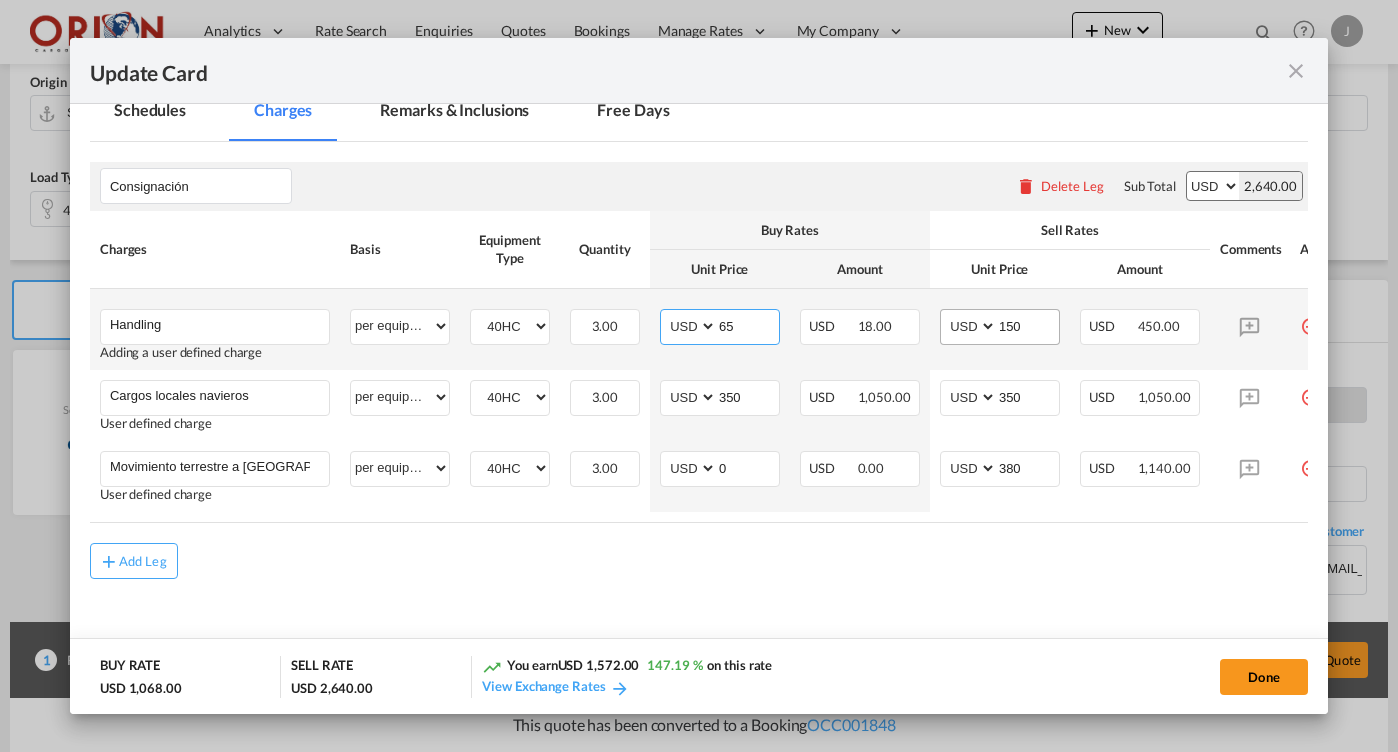 type on "65" 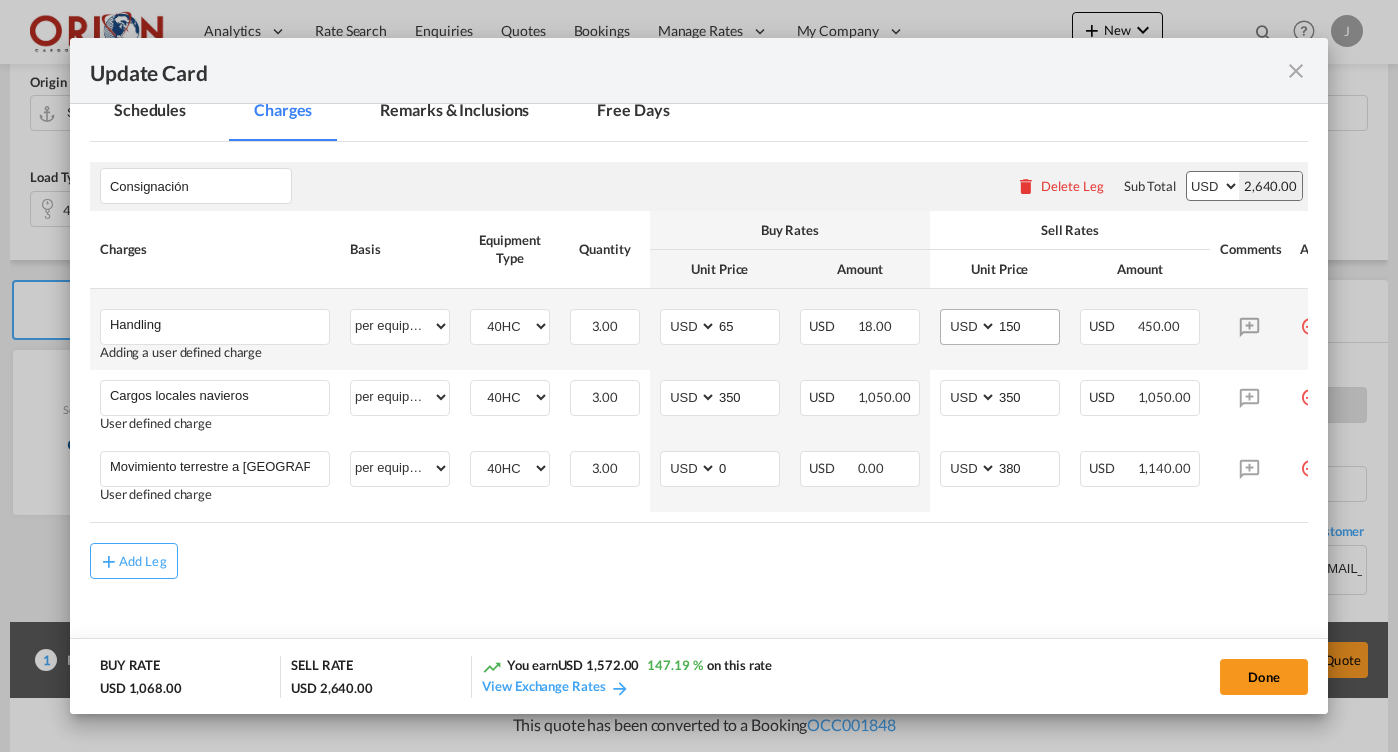 click on "150" at bounding box center [1027, 327] 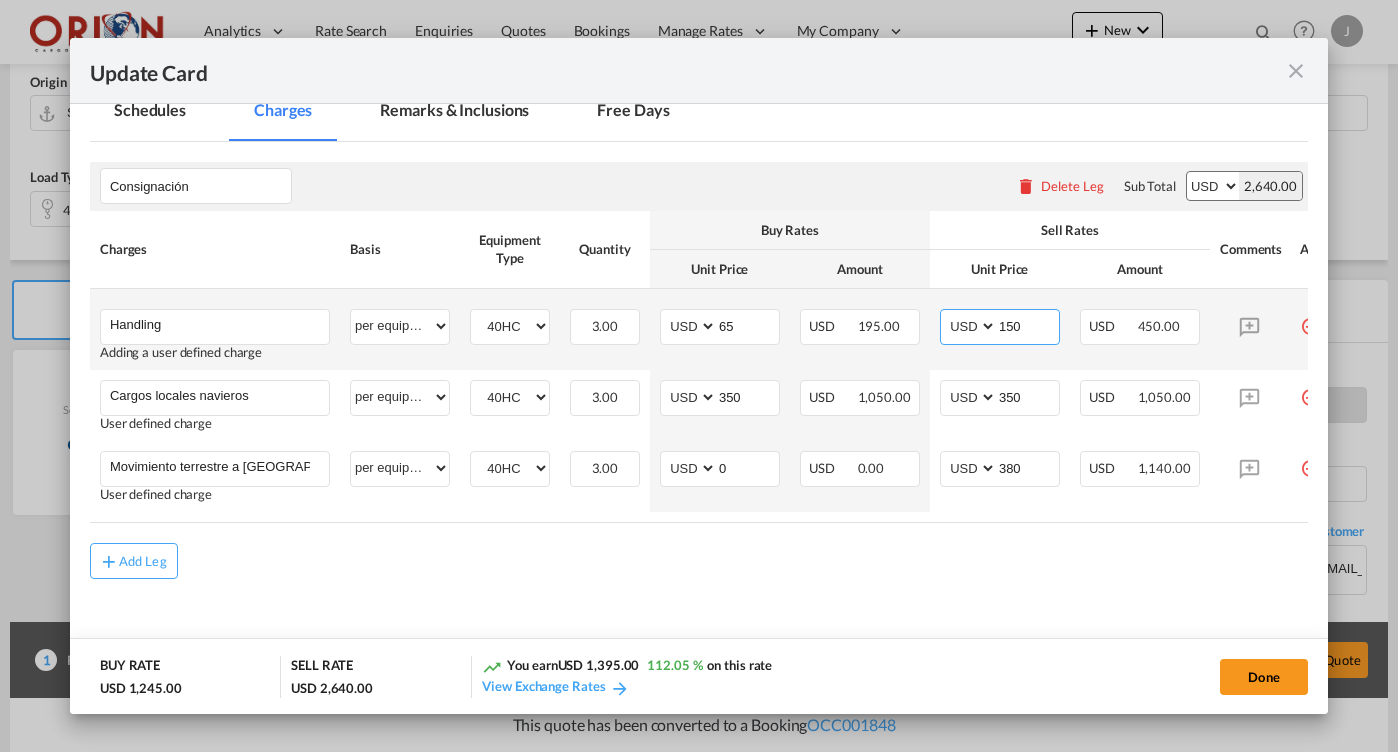 click on "150" at bounding box center [1028, 325] 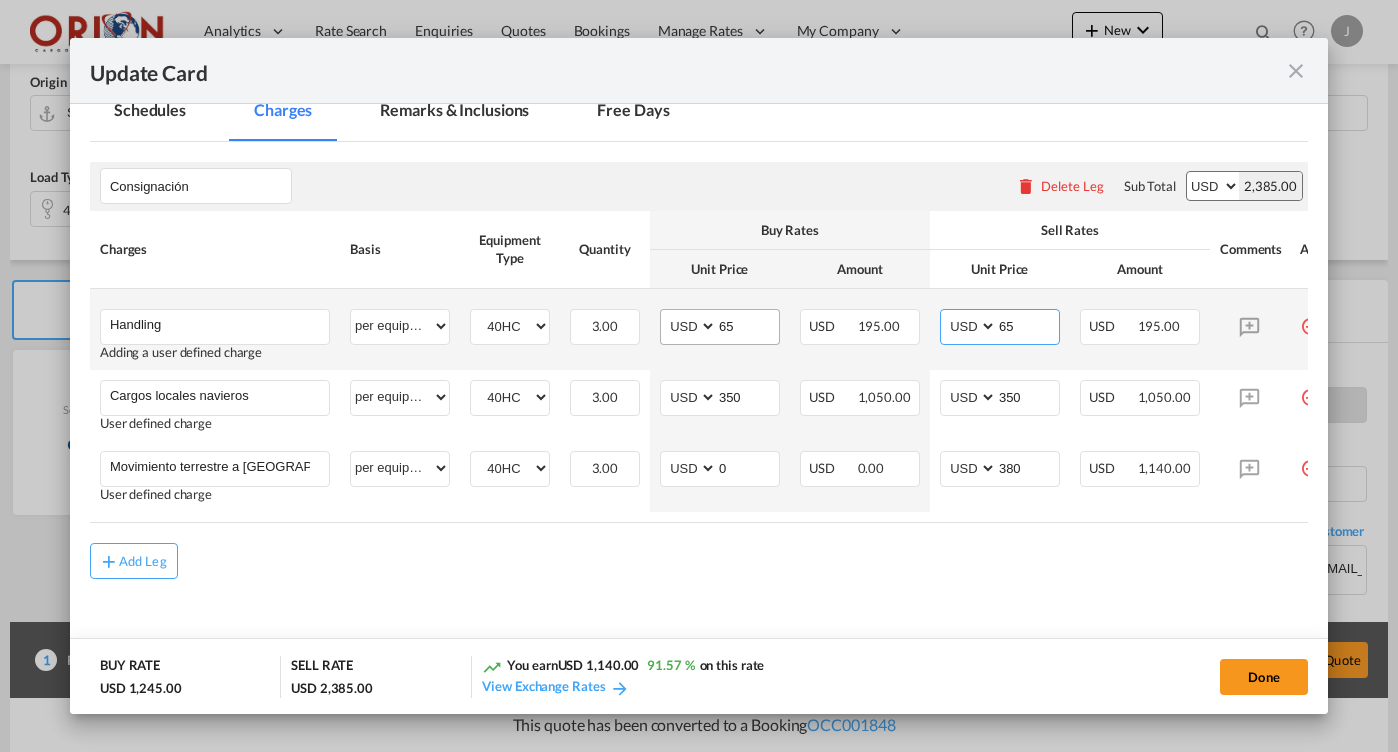 type on "65" 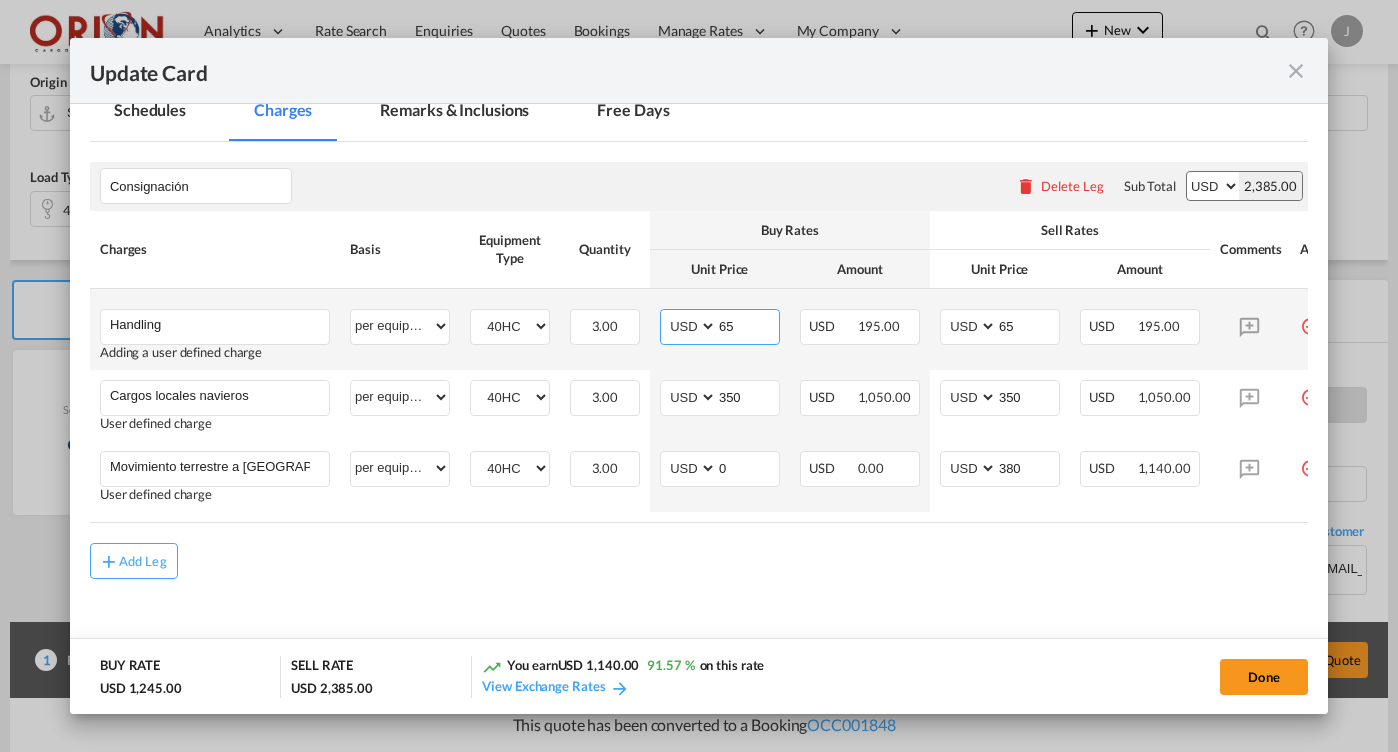 click on "65" at bounding box center (748, 325) 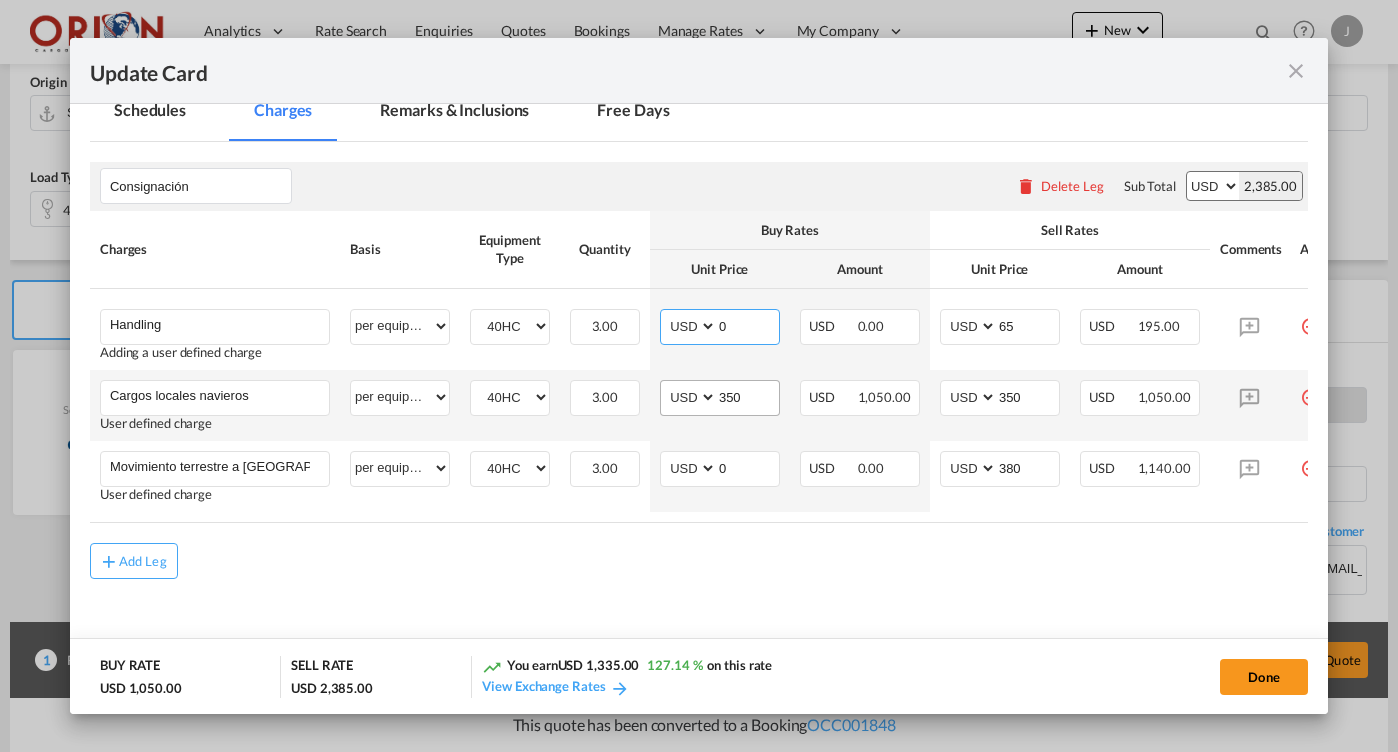 type on "0" 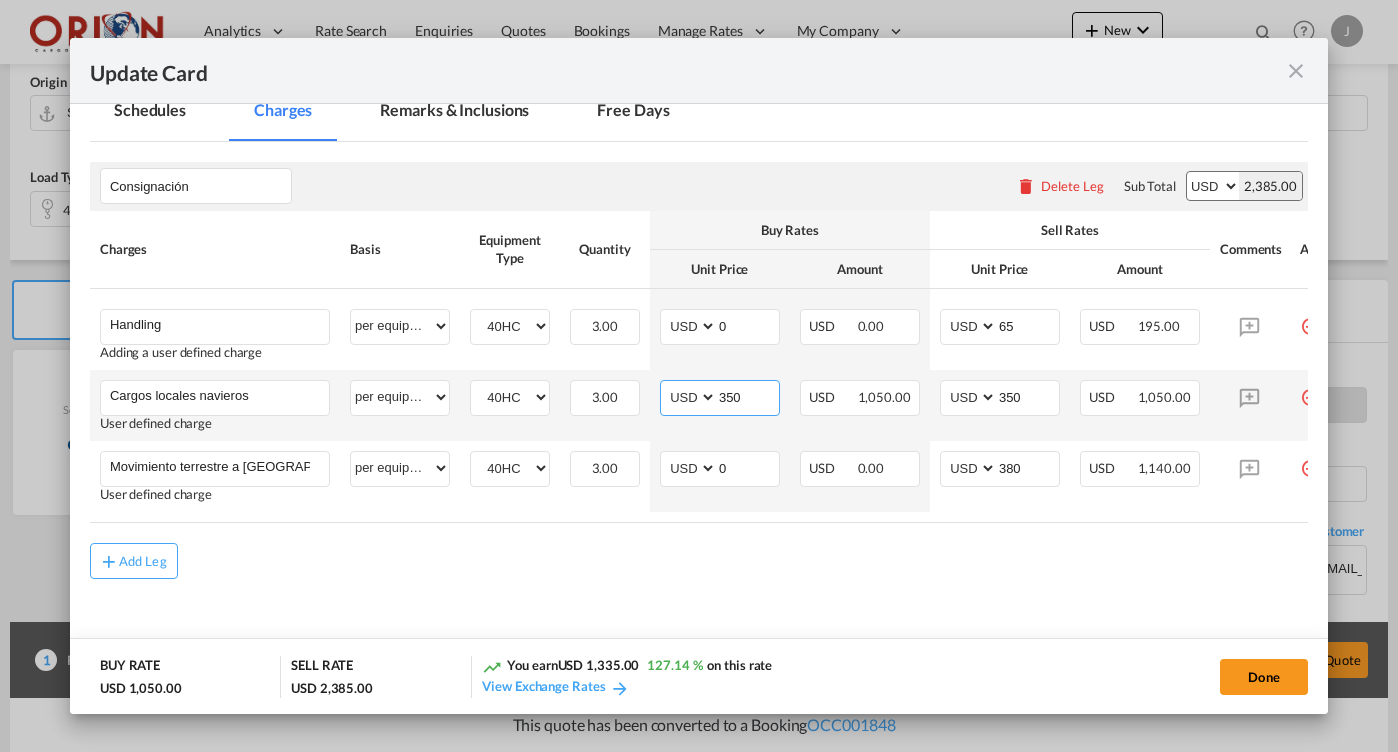 click on "350" at bounding box center [748, 396] 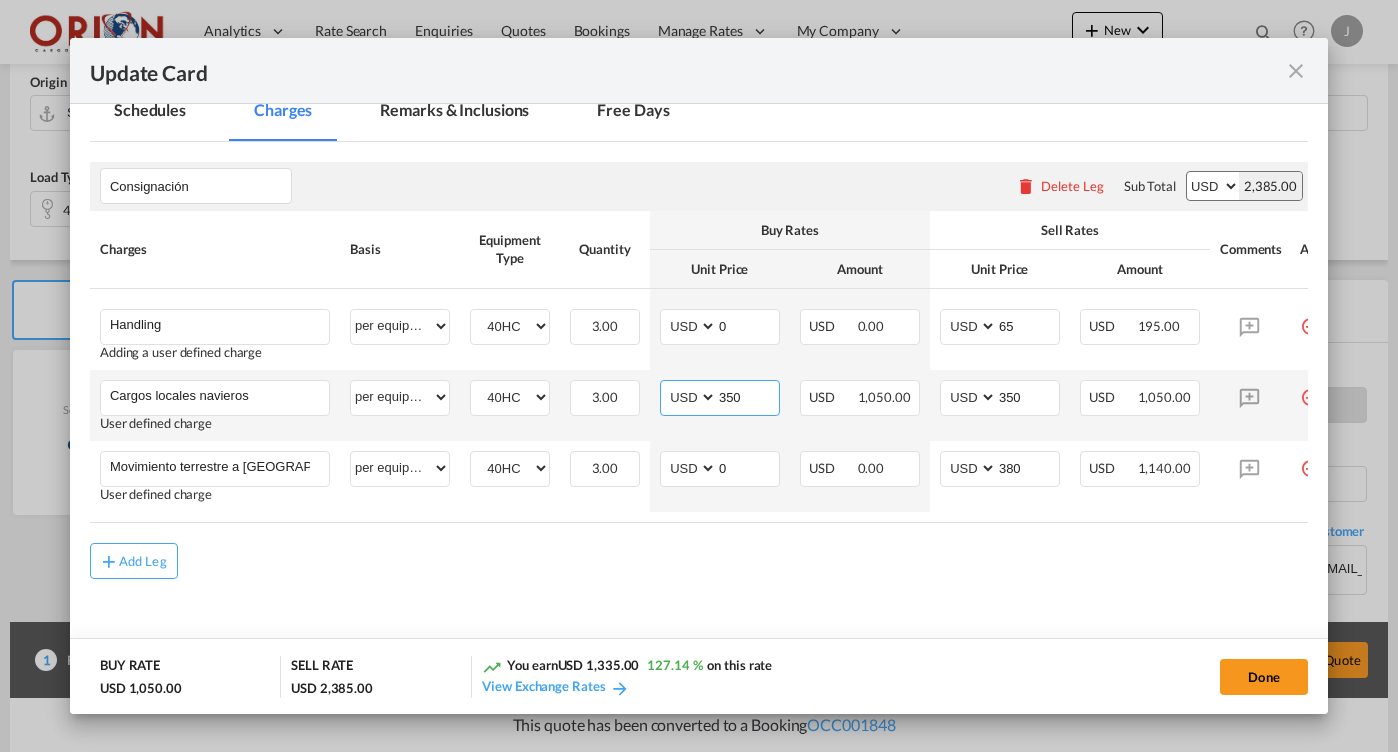 click on "350" at bounding box center [748, 396] 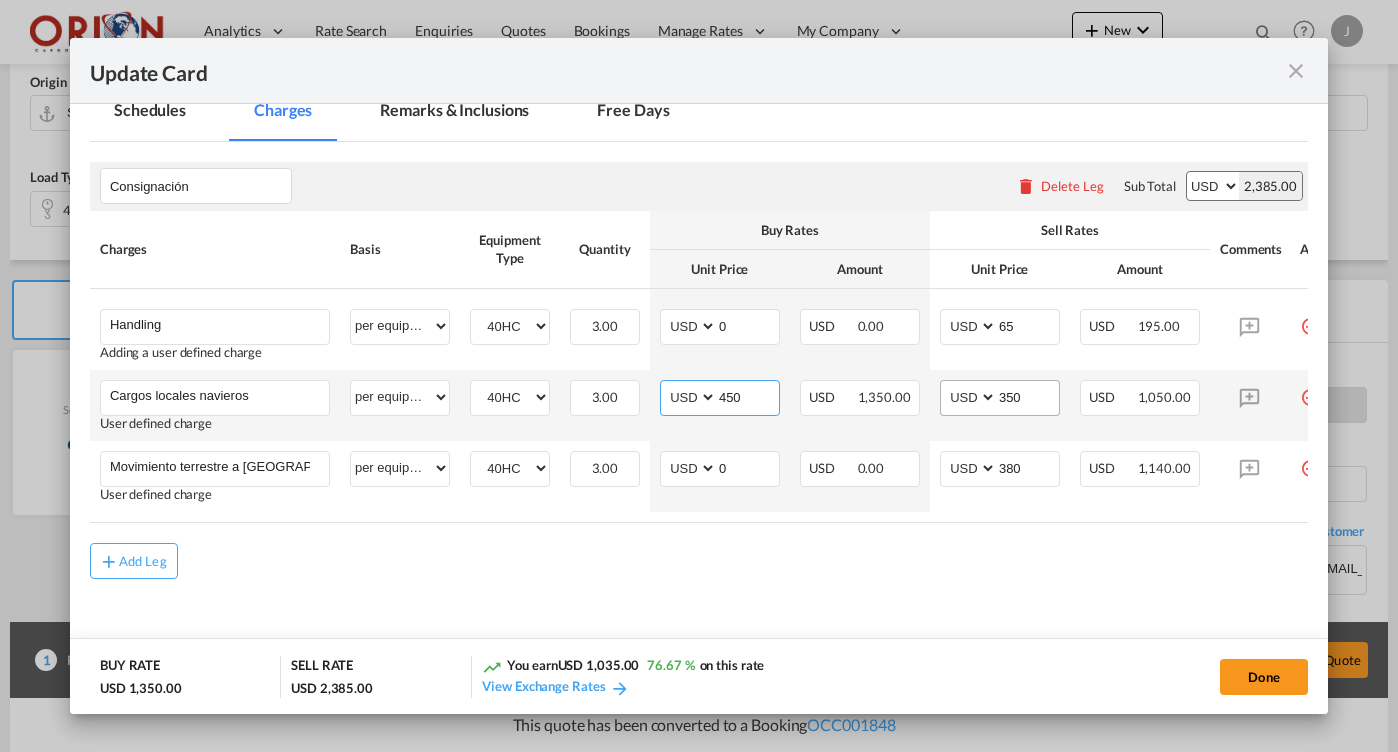 type on "450" 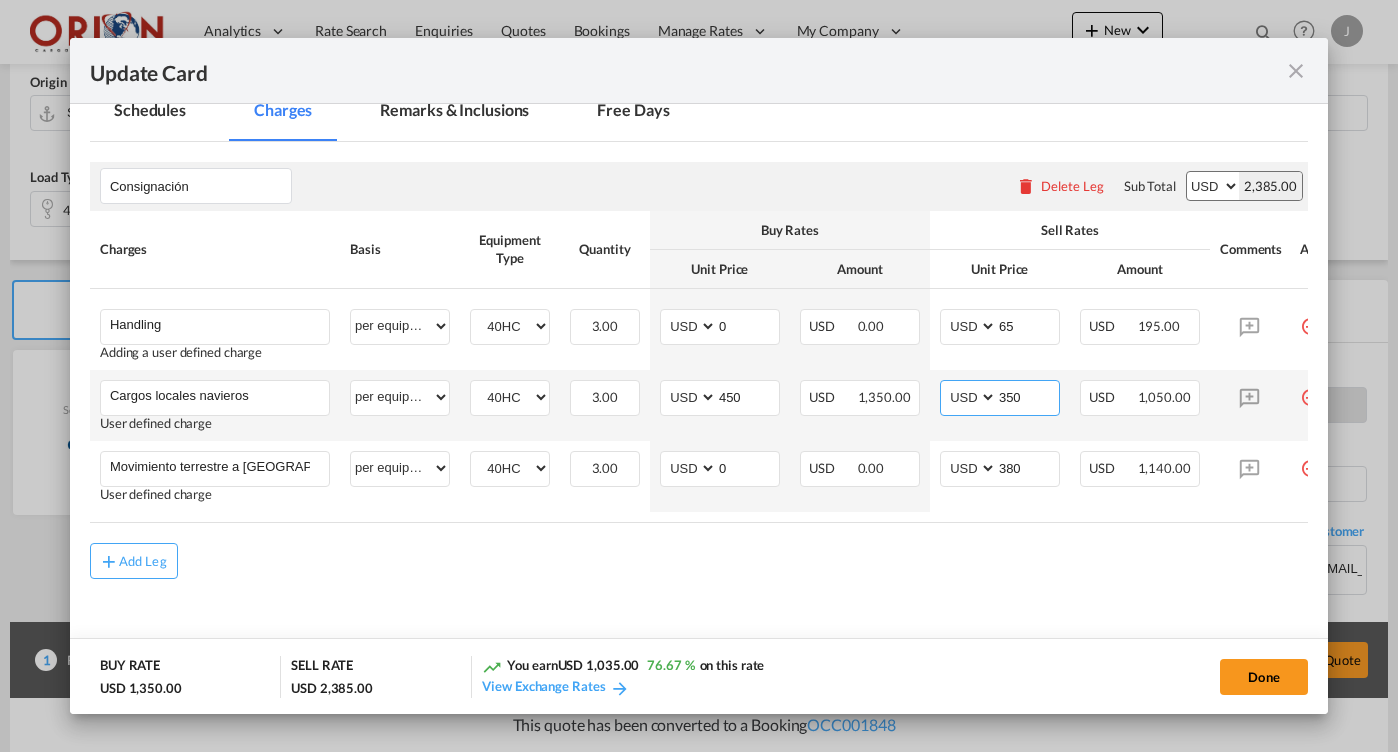 click on "350" at bounding box center (1028, 396) 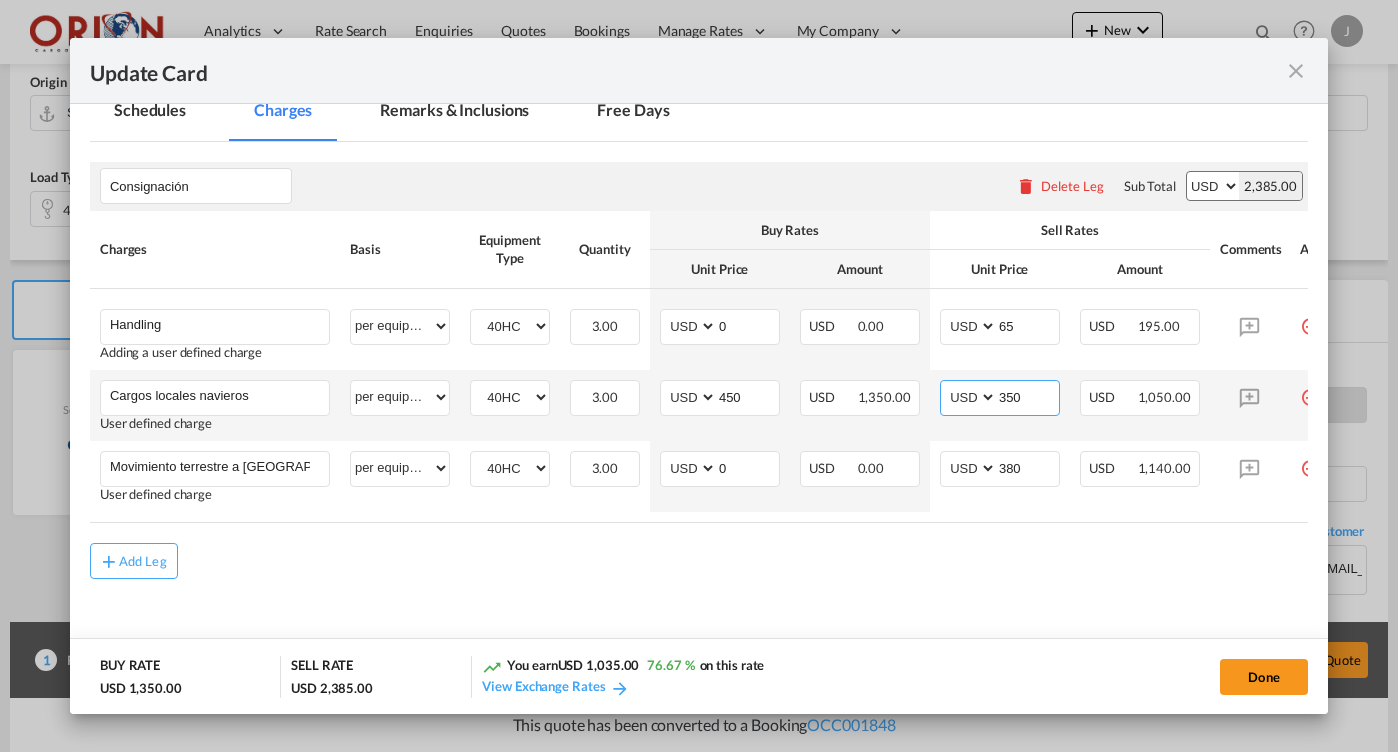 click on "350" at bounding box center (1028, 396) 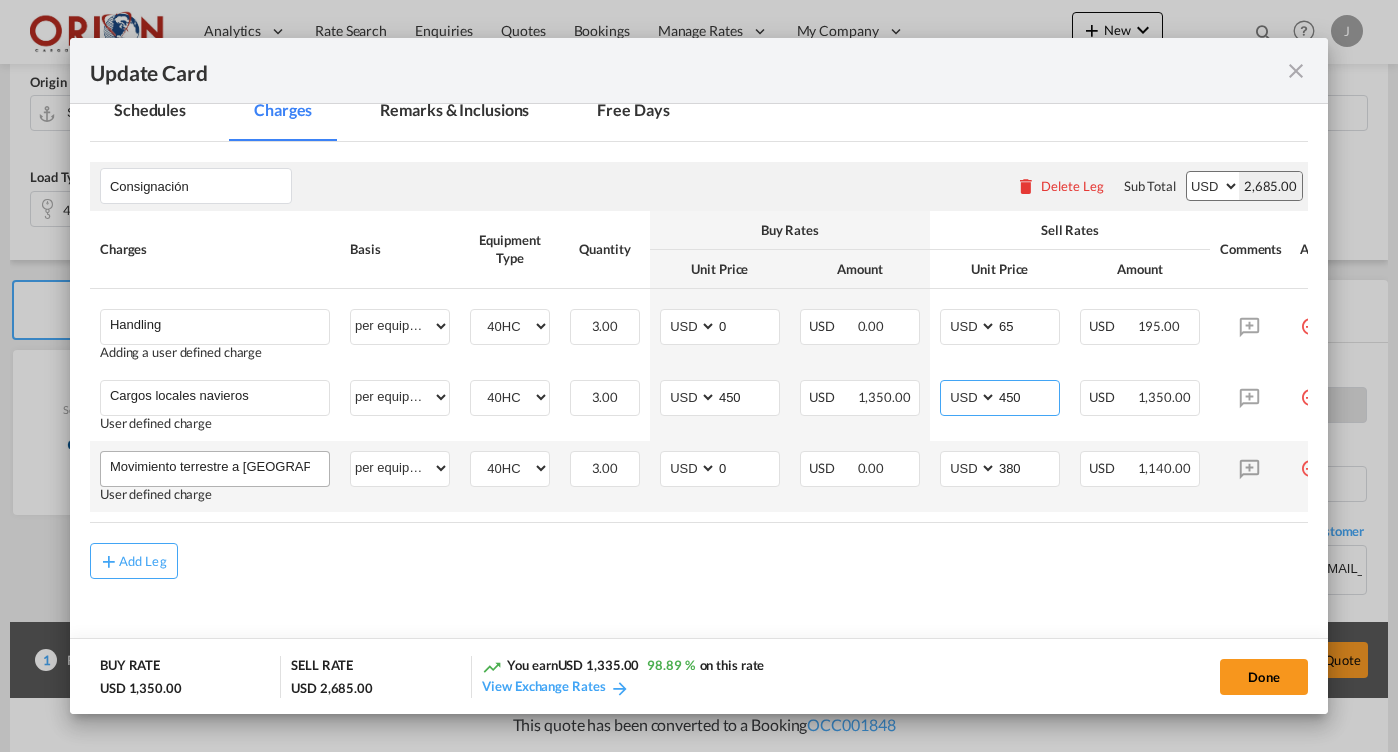 type on "450" 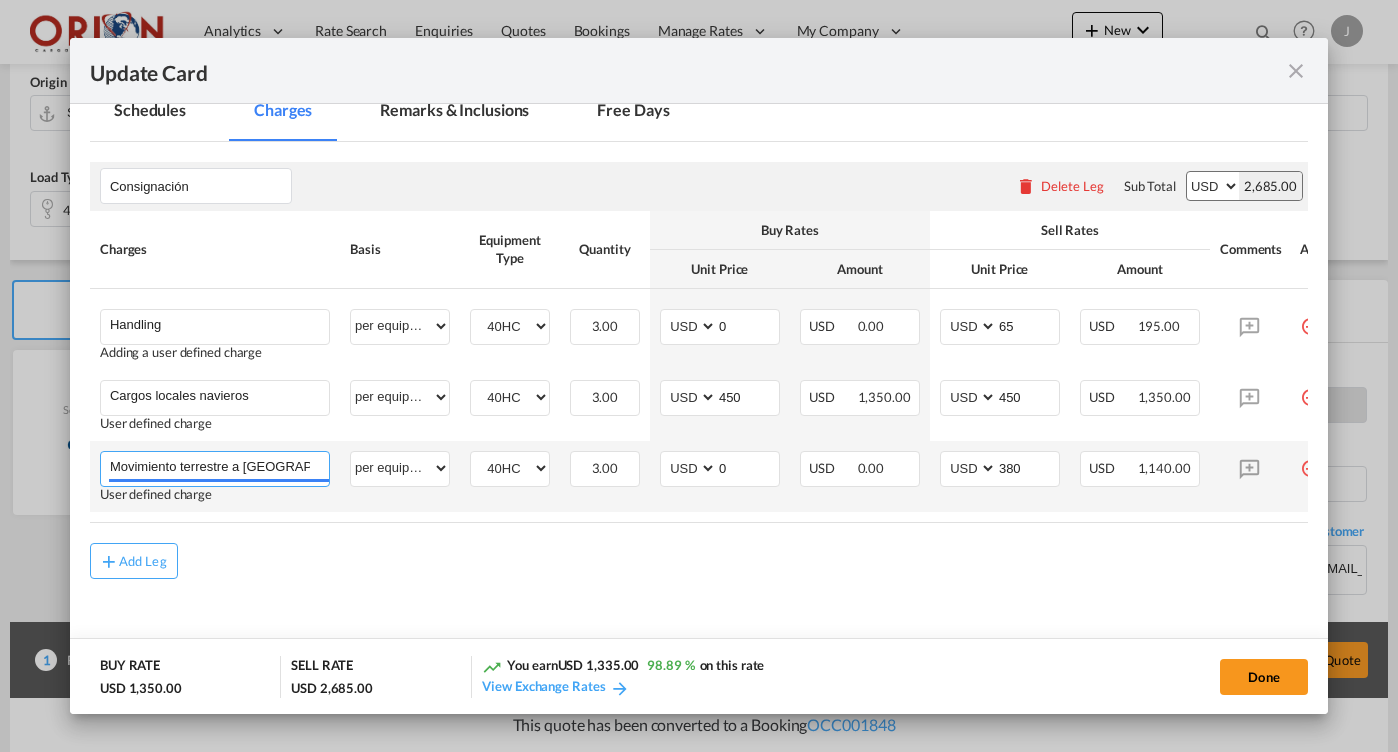 click on "Movimiento terrestre a [GEOGRAPHIC_DATA][PERSON_NAME]" at bounding box center [219, 467] 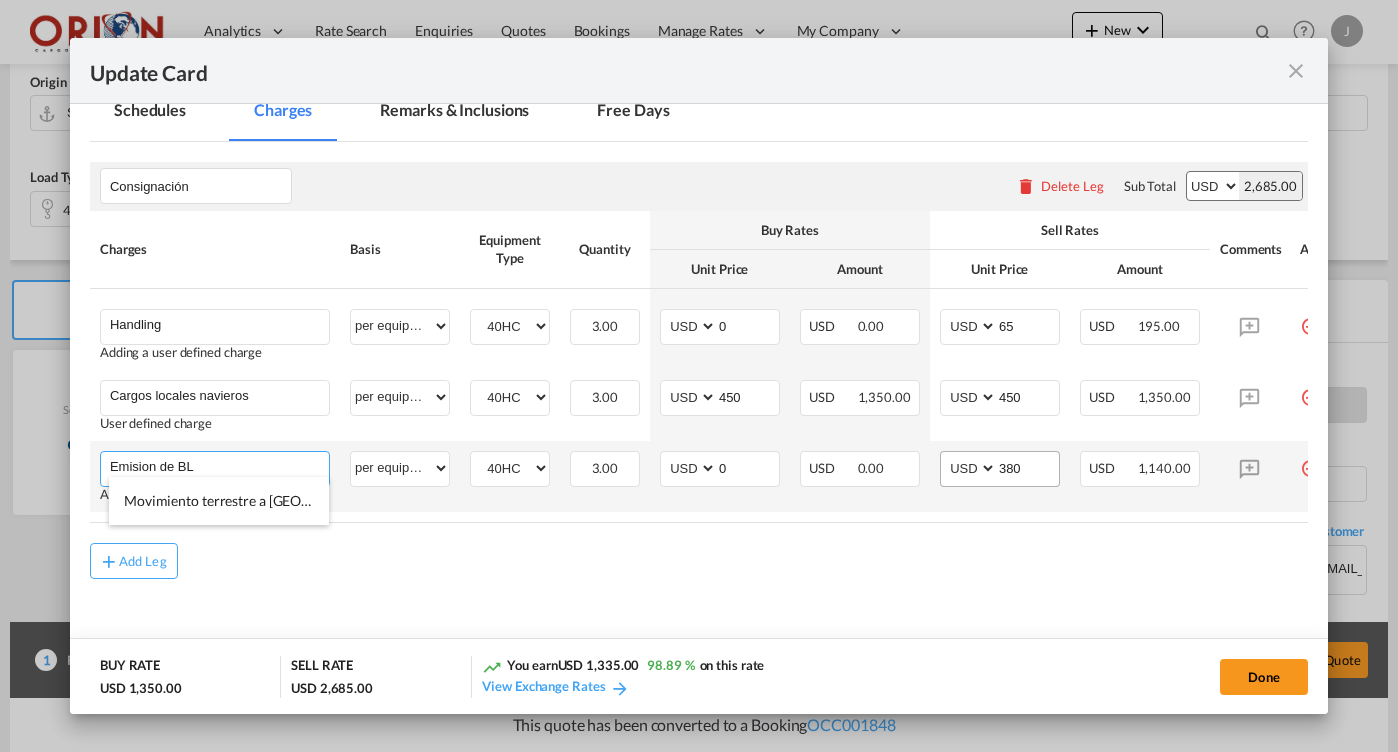 type on "Emision de BL" 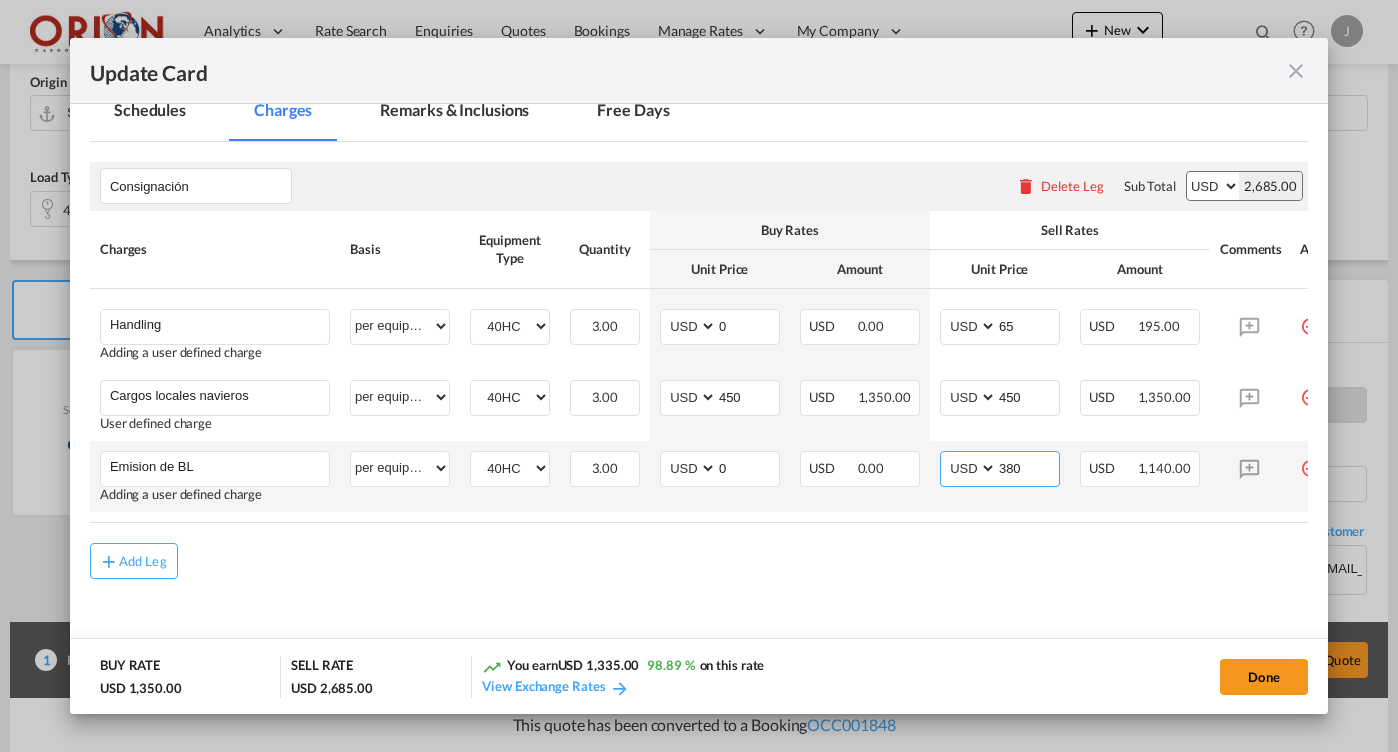 click on "AED AFN ALL AMD ANG AOA ARS AUD AWG AZN BAM BBD BDT BGN BHD BIF BMD BND [PERSON_NAME] BRL BSD BTN BWP BYN BZD CAD CDF CHF CLP CNY COP CRC CUC CUP CVE CZK DJF DKK DOP DZD EGP ERN ETB EUR FJD FKP FOK GBP GEL GGP GHS GIP GMD GNF GTQ GYD HKD HNL HRK HTG HUF IDR ILS IMP INR IQD IRR ISK JMD JOD JPY KES KGS KHR KID KMF KRW KWD KYD KZT LAK LBP LKR LRD LSL LYD MAD MDL MGA MKD MMK MNT MOP MRU MUR MVR MWK MXN MYR MZN NAD NGN NIO NOK NPR NZD OMR PAB PEN PGK PHP PKR PLN PYG QAR [PERSON_NAME] RSD RUB RWF SAR SBD SCR SDG SEK SGD SHP SLL SOS SRD SSP STN SYP SZL THB TJS TMT TND TOP TRY TTD TVD TWD TZS UAH UGX USD UYU UZS VES VND VUV WST XAF XCD XDR XOF XPF YER ZAR ZMW 380" at bounding box center [1000, 469] 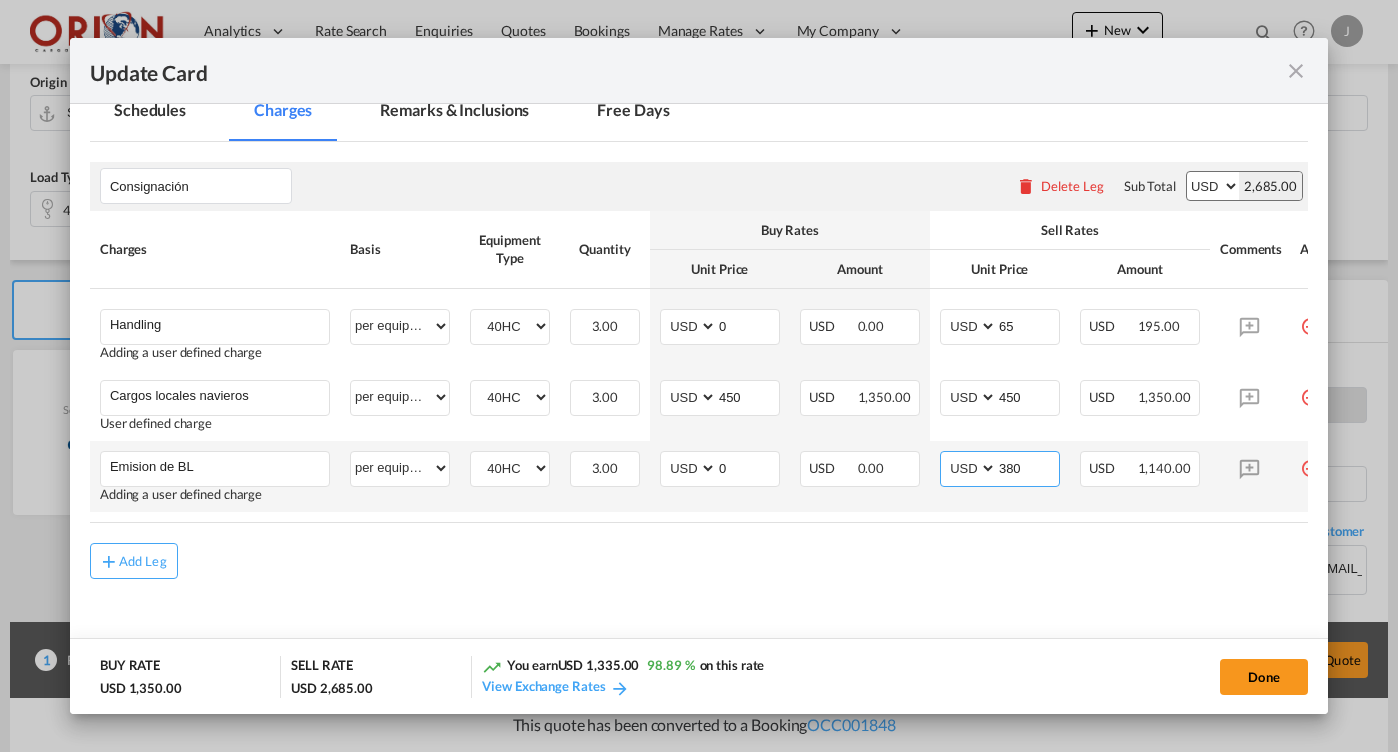 click on "380" at bounding box center [1028, 467] 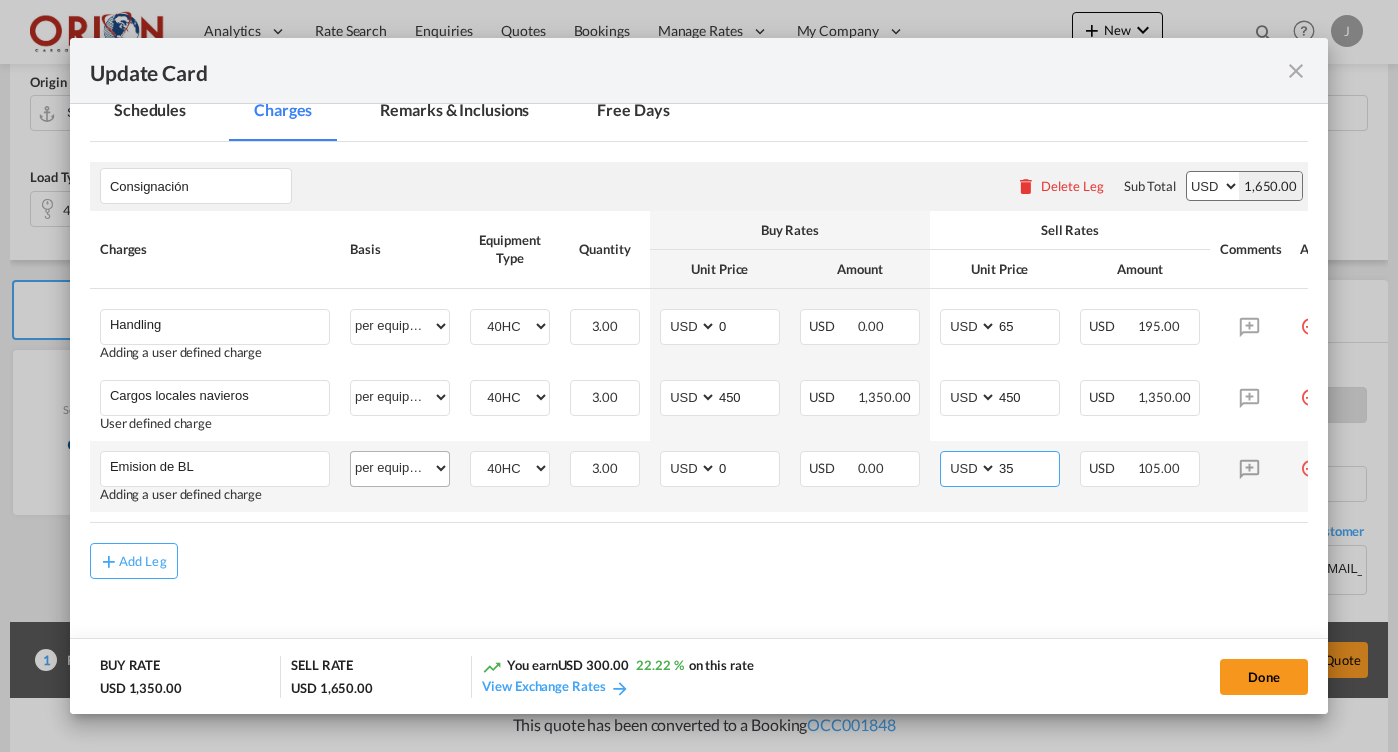 type on "35" 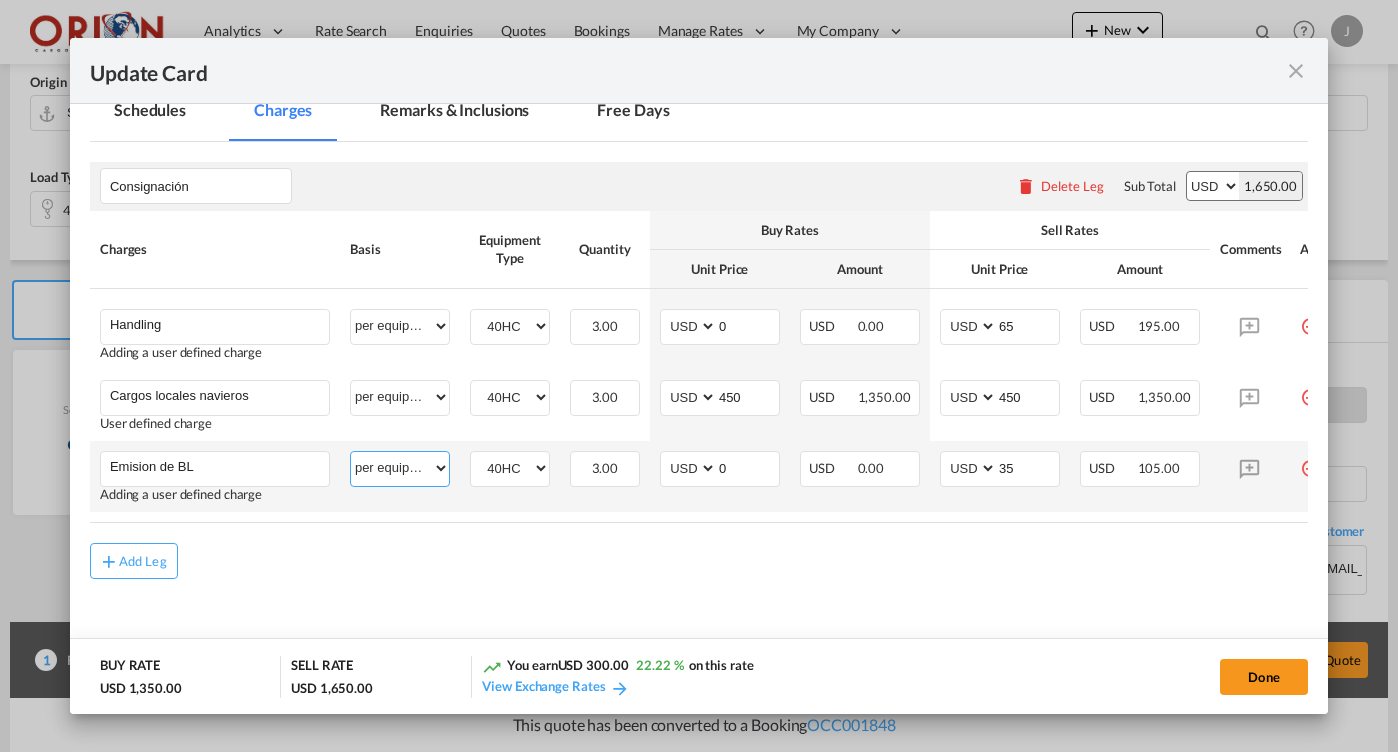 select on "per B/L" 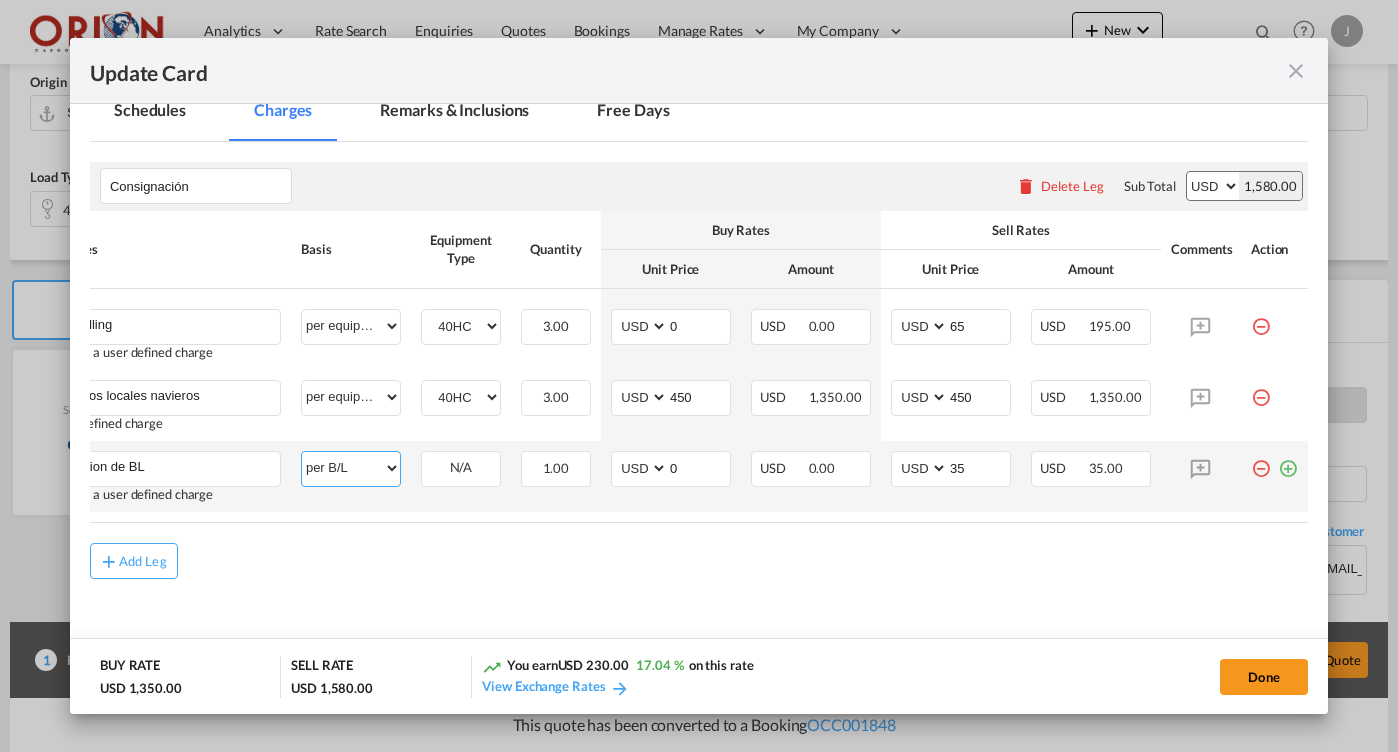 scroll, scrollTop: 0, scrollLeft: 49, axis: horizontal 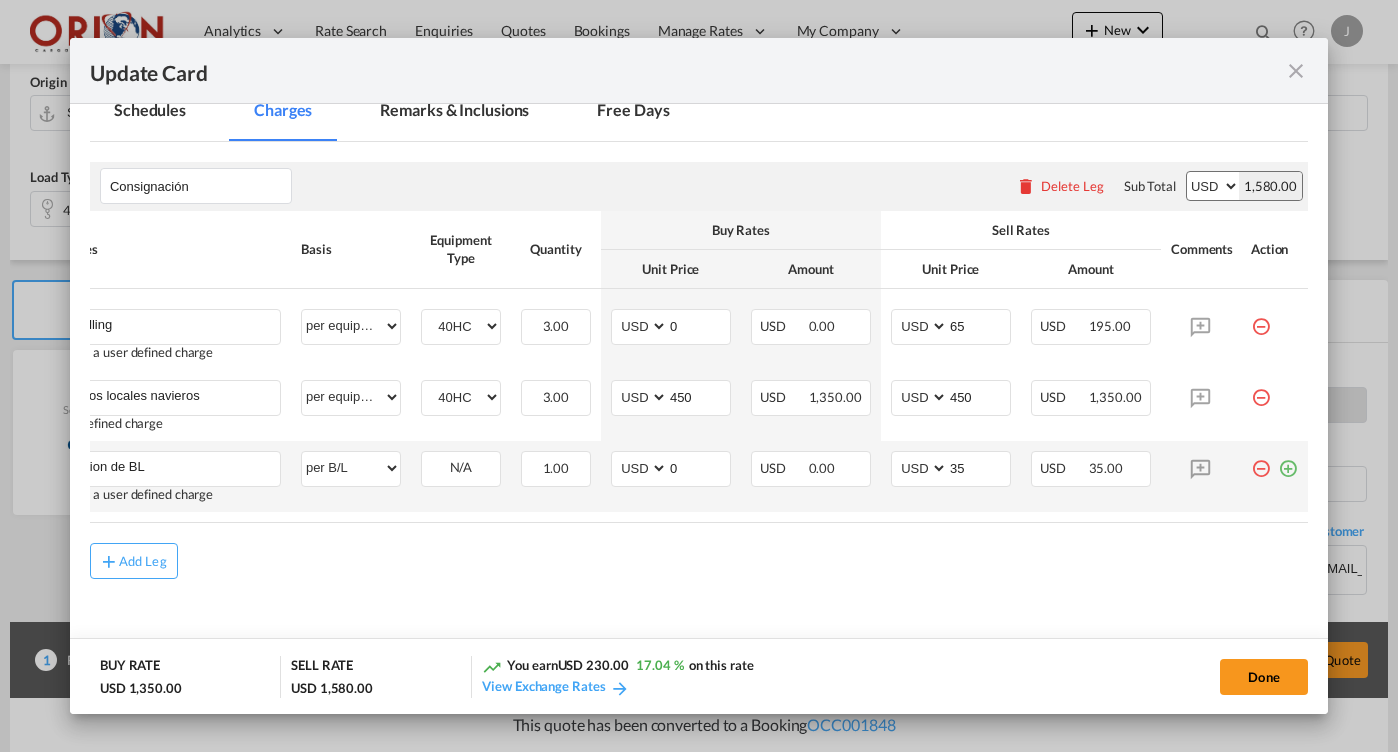 click at bounding box center (1288, 461) 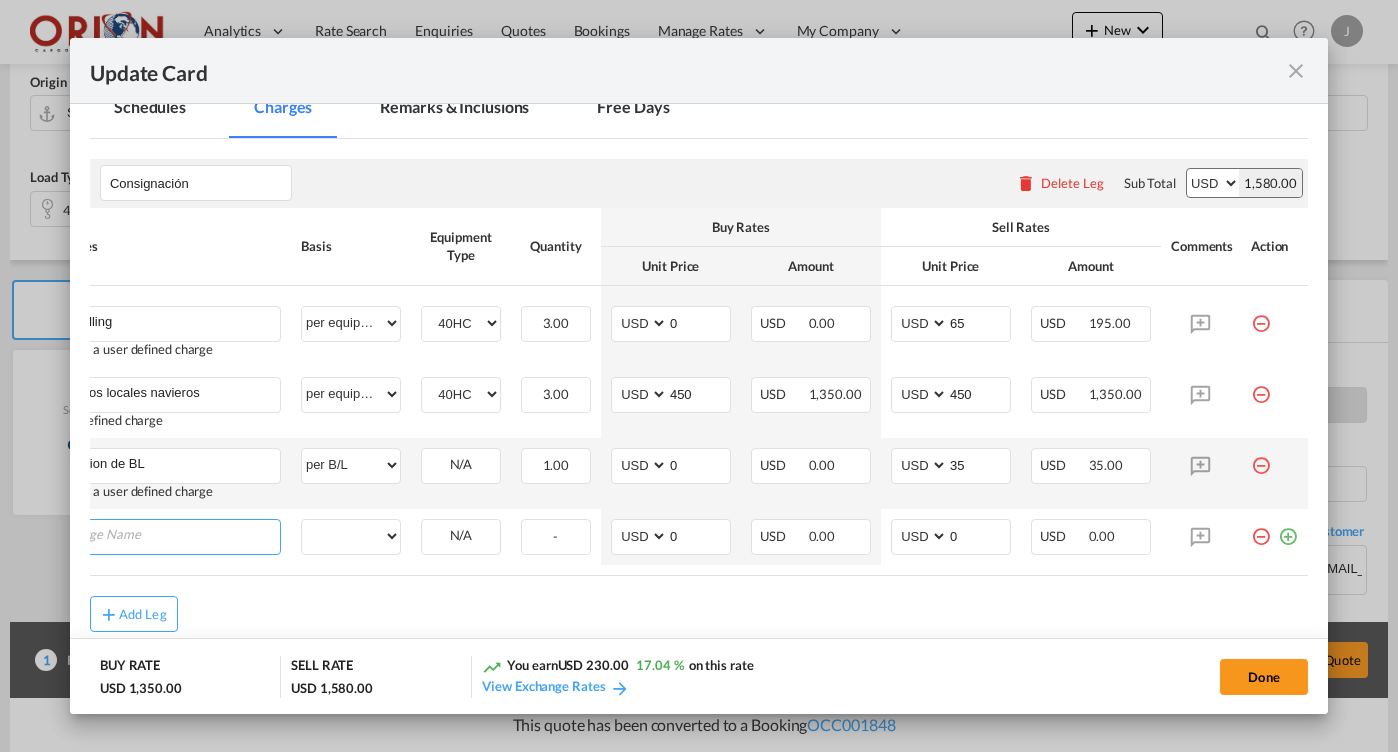 scroll, scrollTop: 0, scrollLeft: 0, axis: both 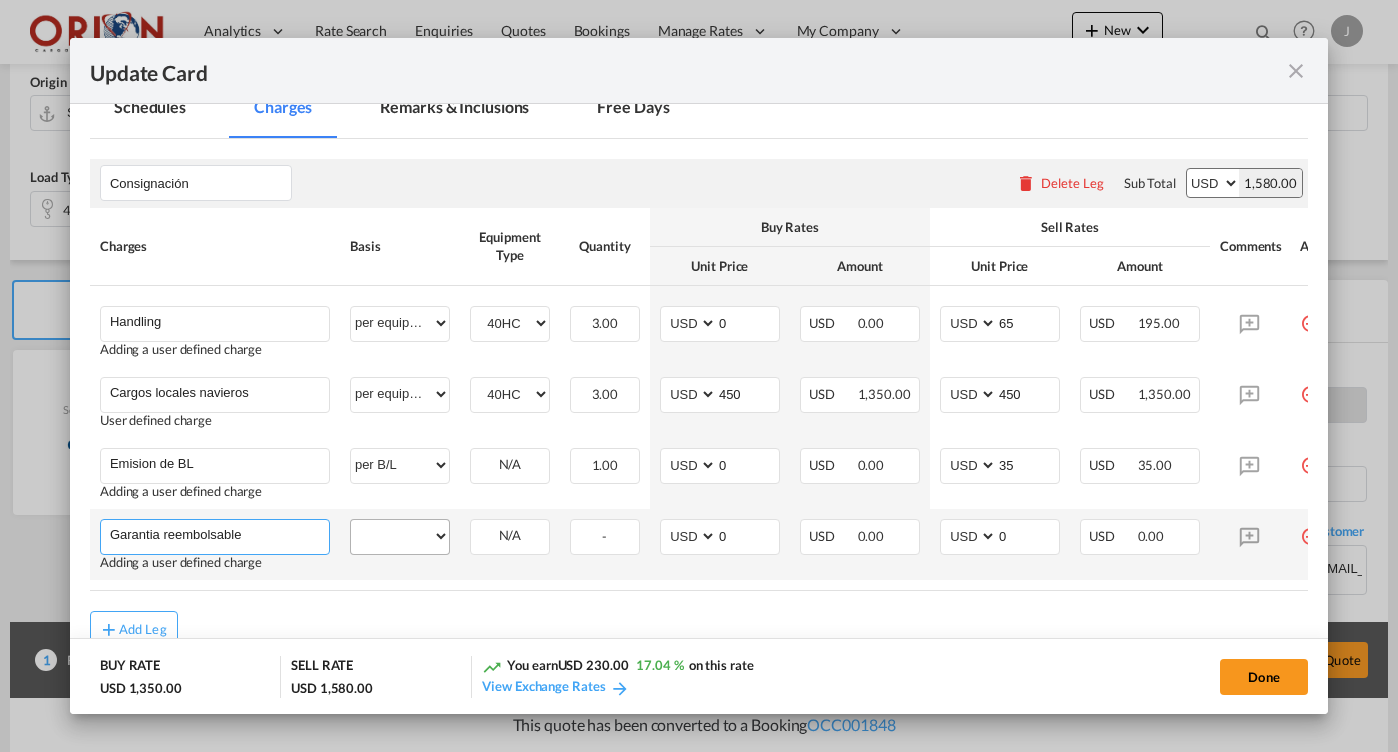 type on "Garantia reembolsable" 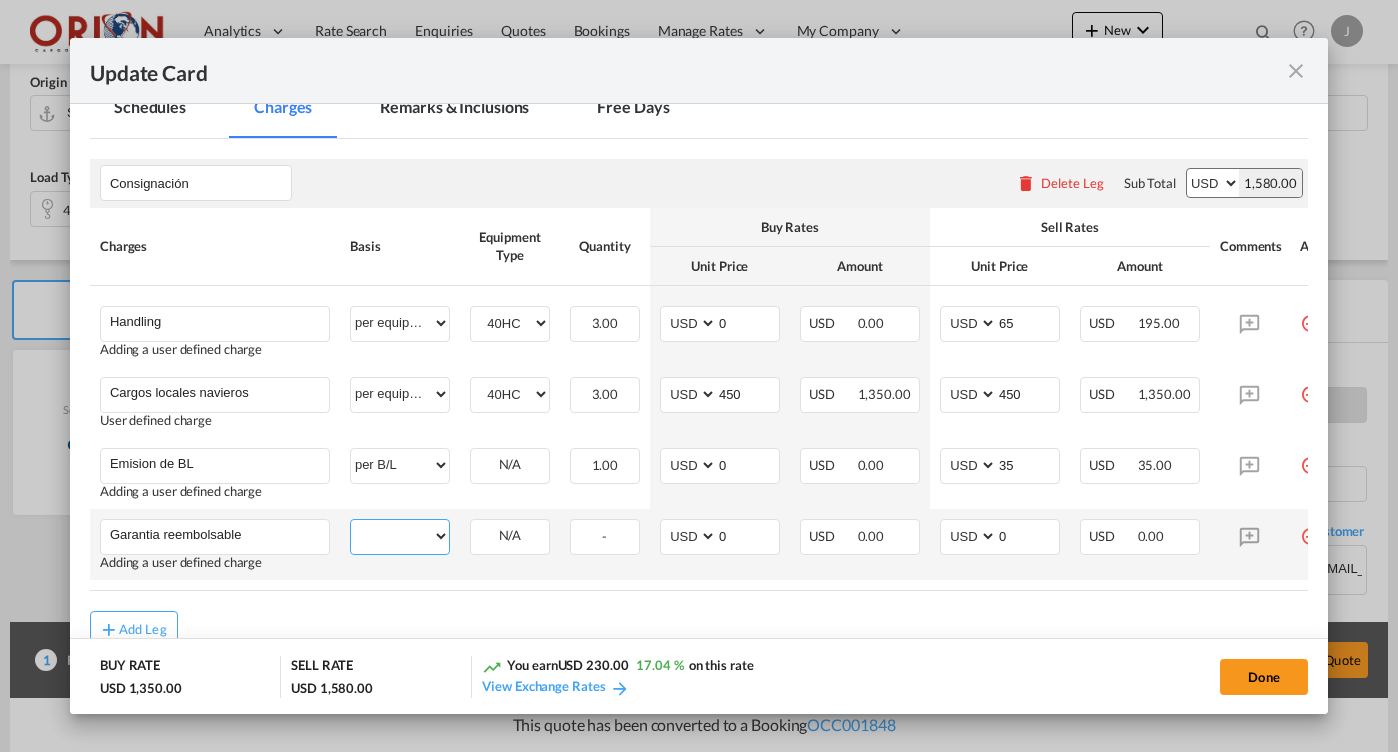 select on "per equipment" 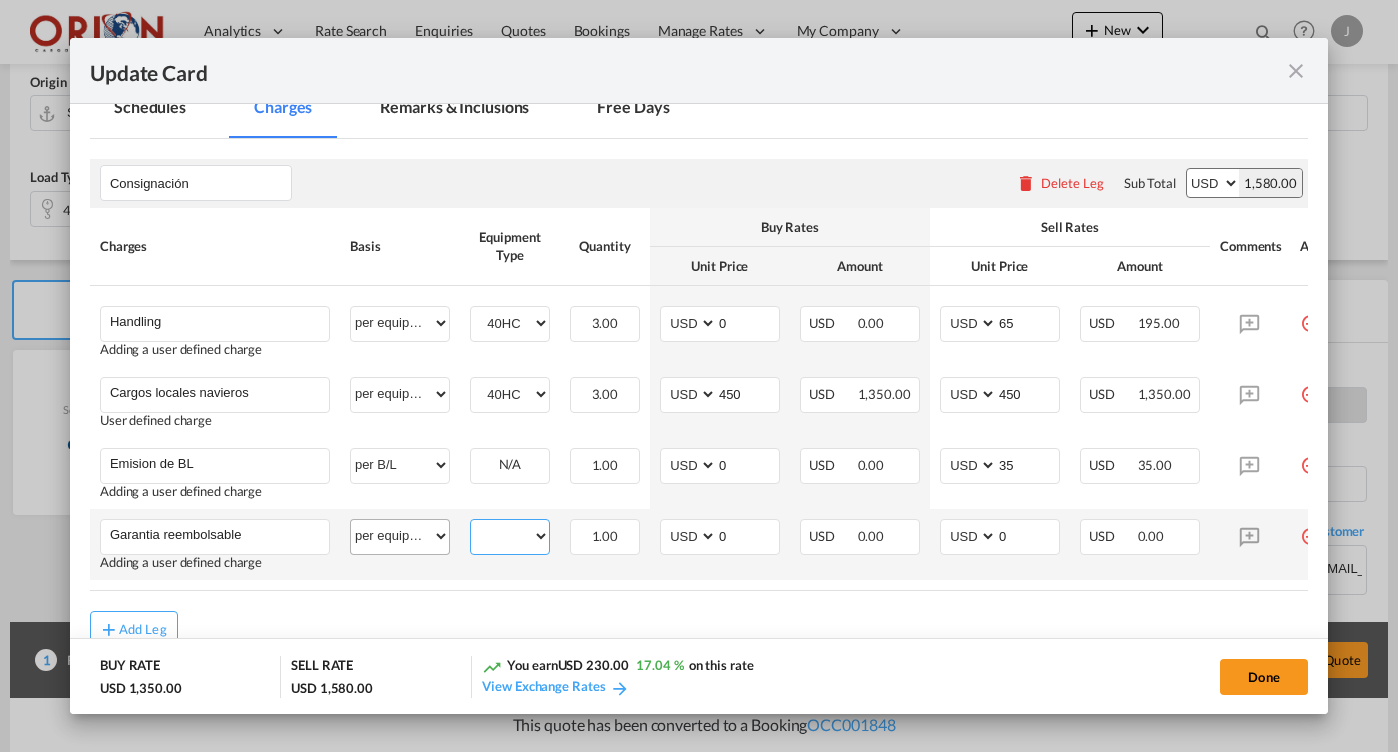select on "40HC" 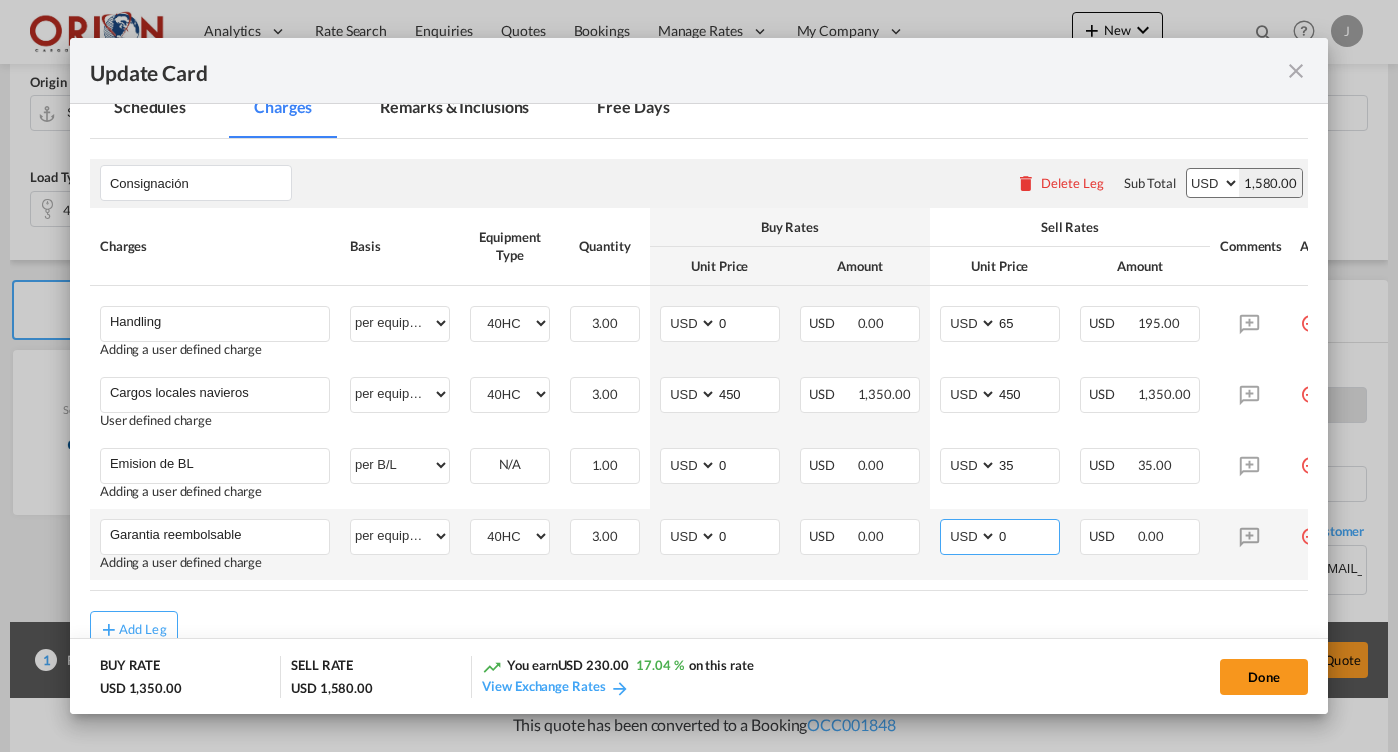 click on "0" at bounding box center [1028, 535] 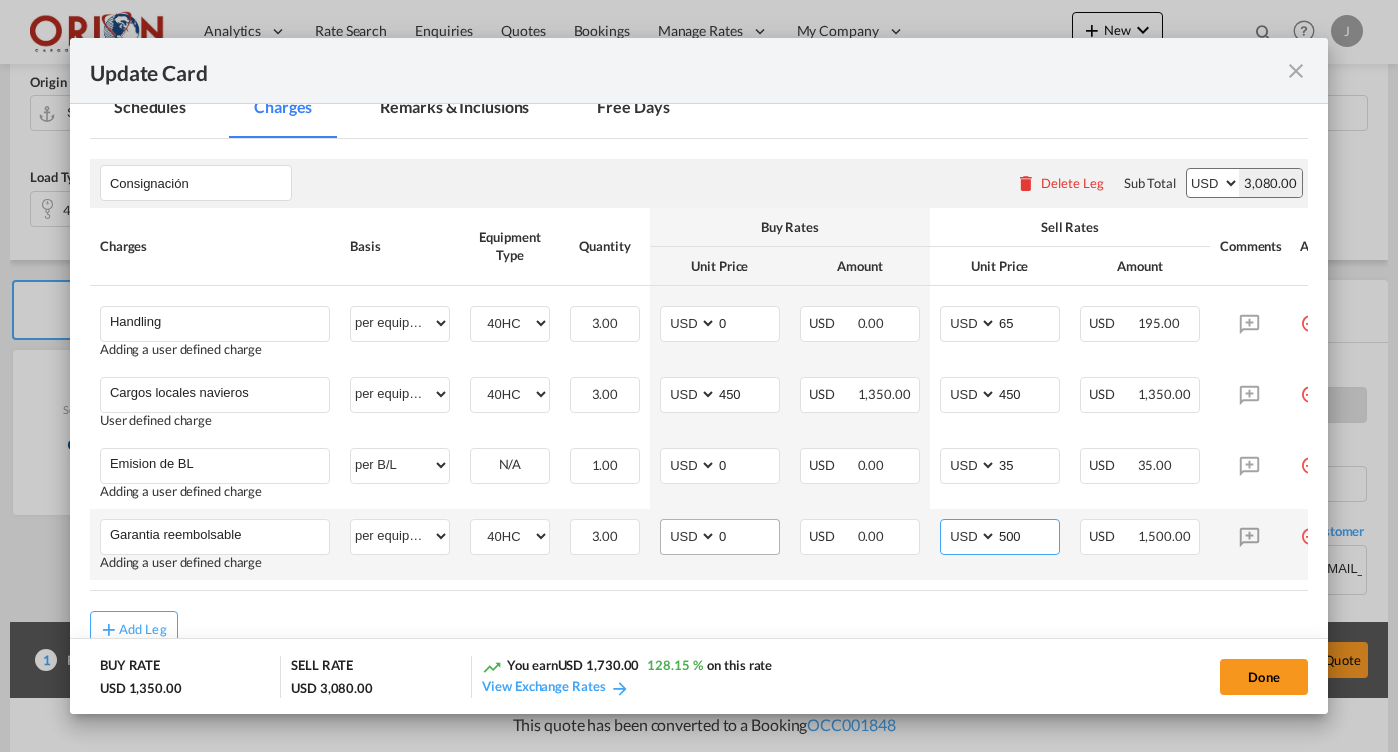 type on "500" 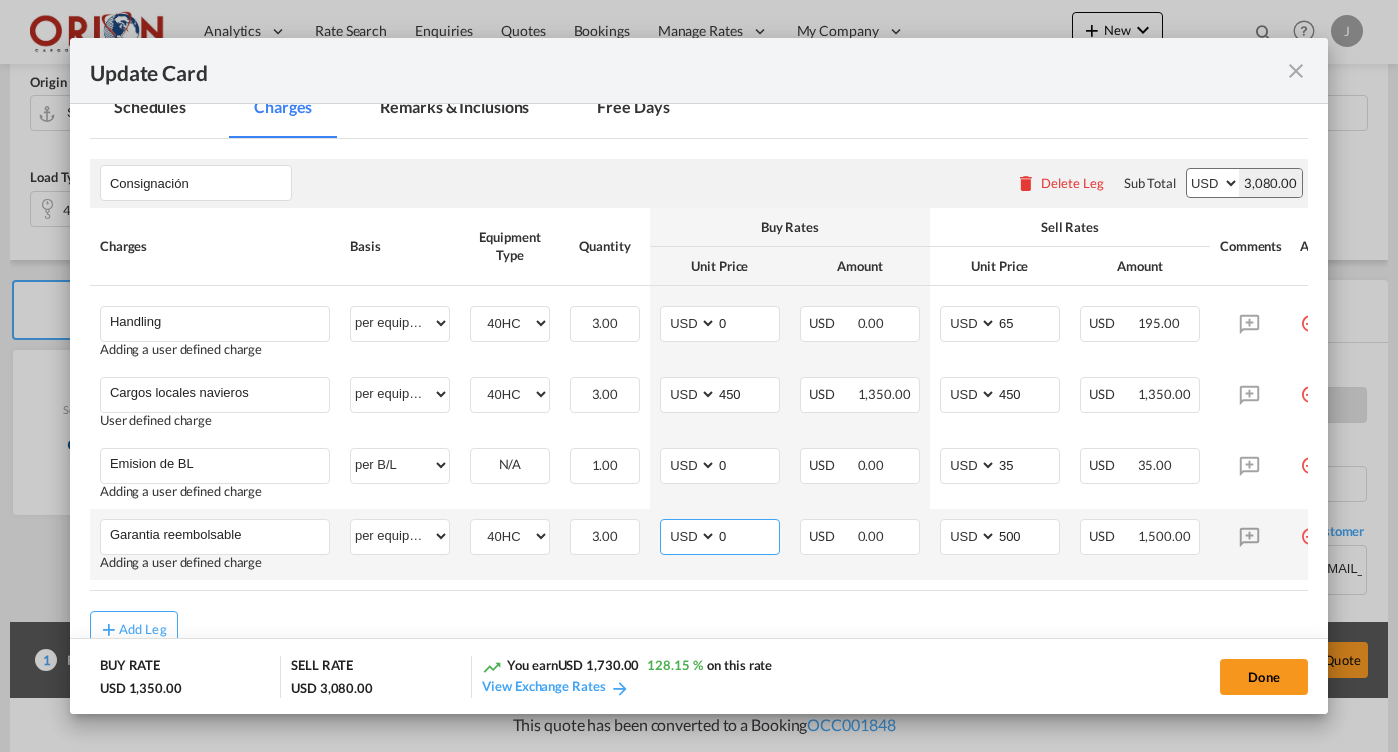 click on "0" at bounding box center [748, 535] 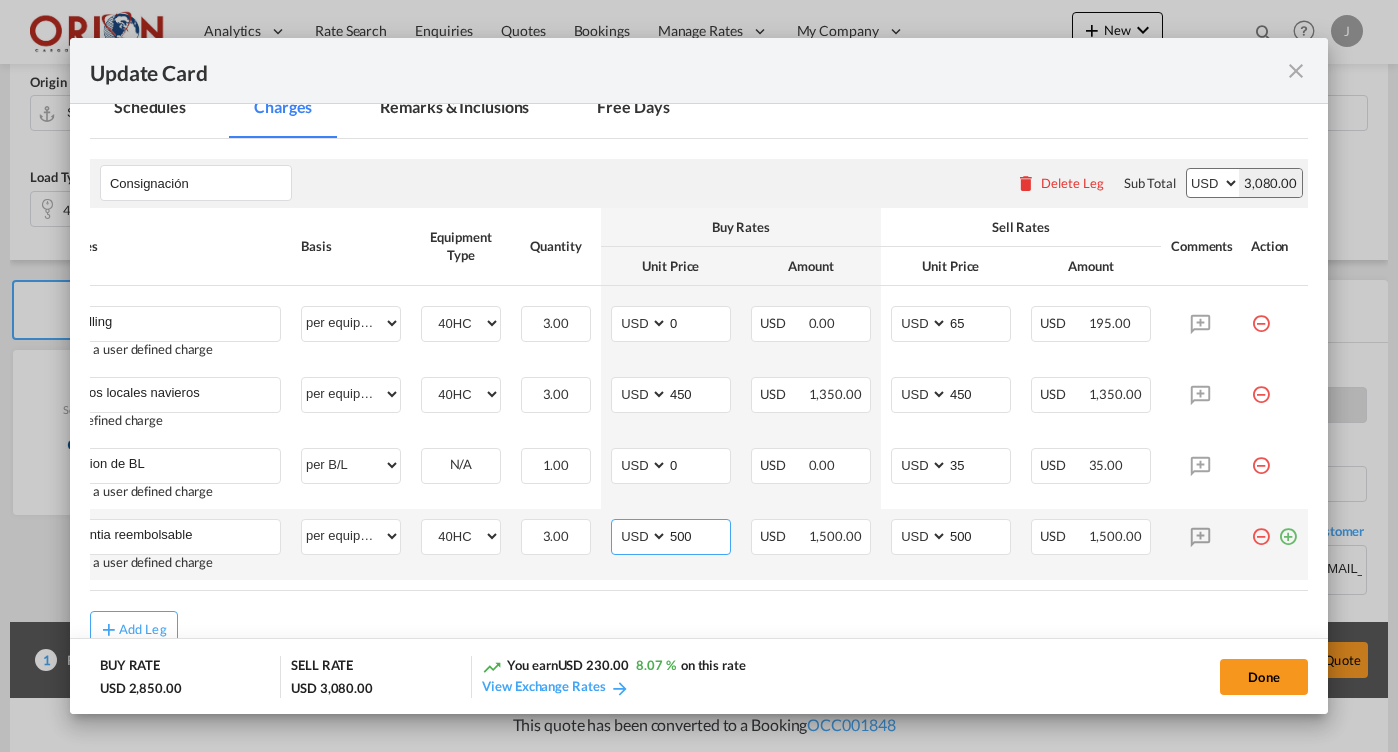 scroll, scrollTop: 0, scrollLeft: 49, axis: horizontal 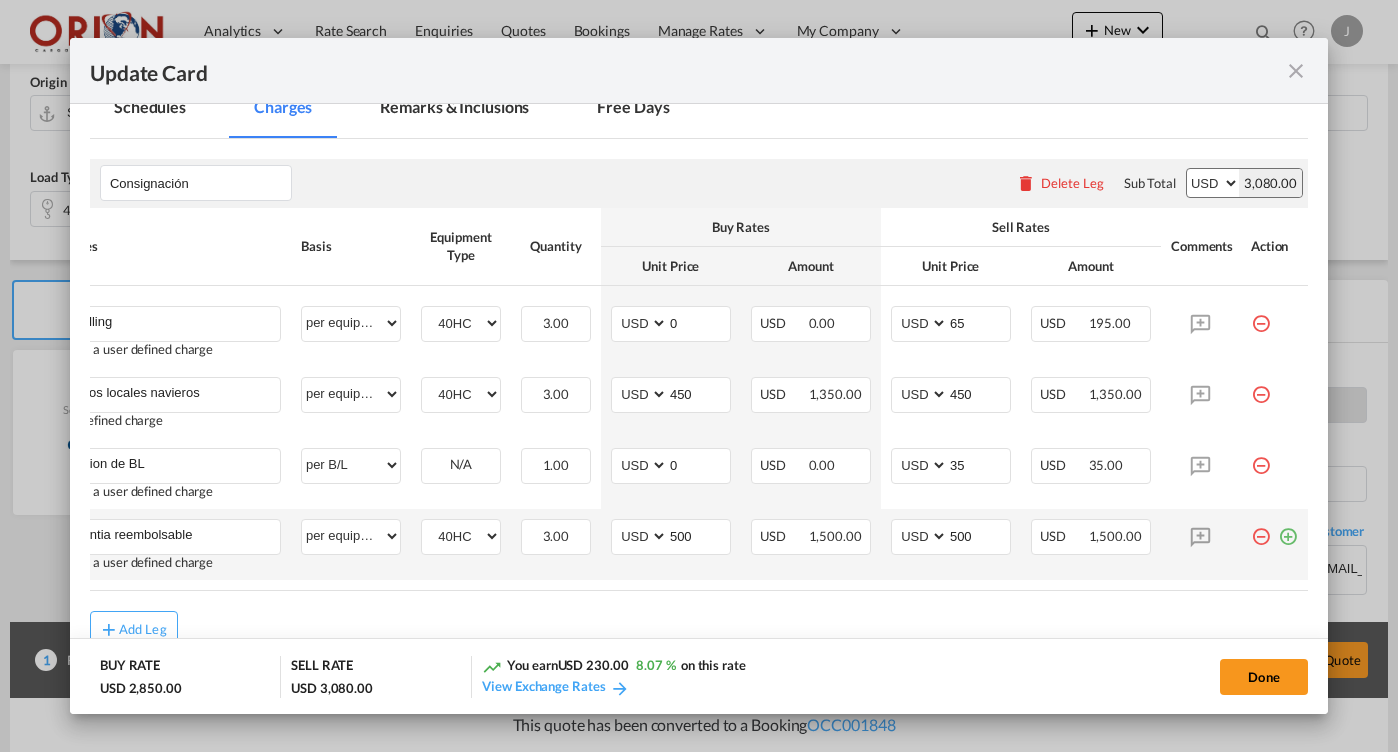 click at bounding box center (1288, 529) 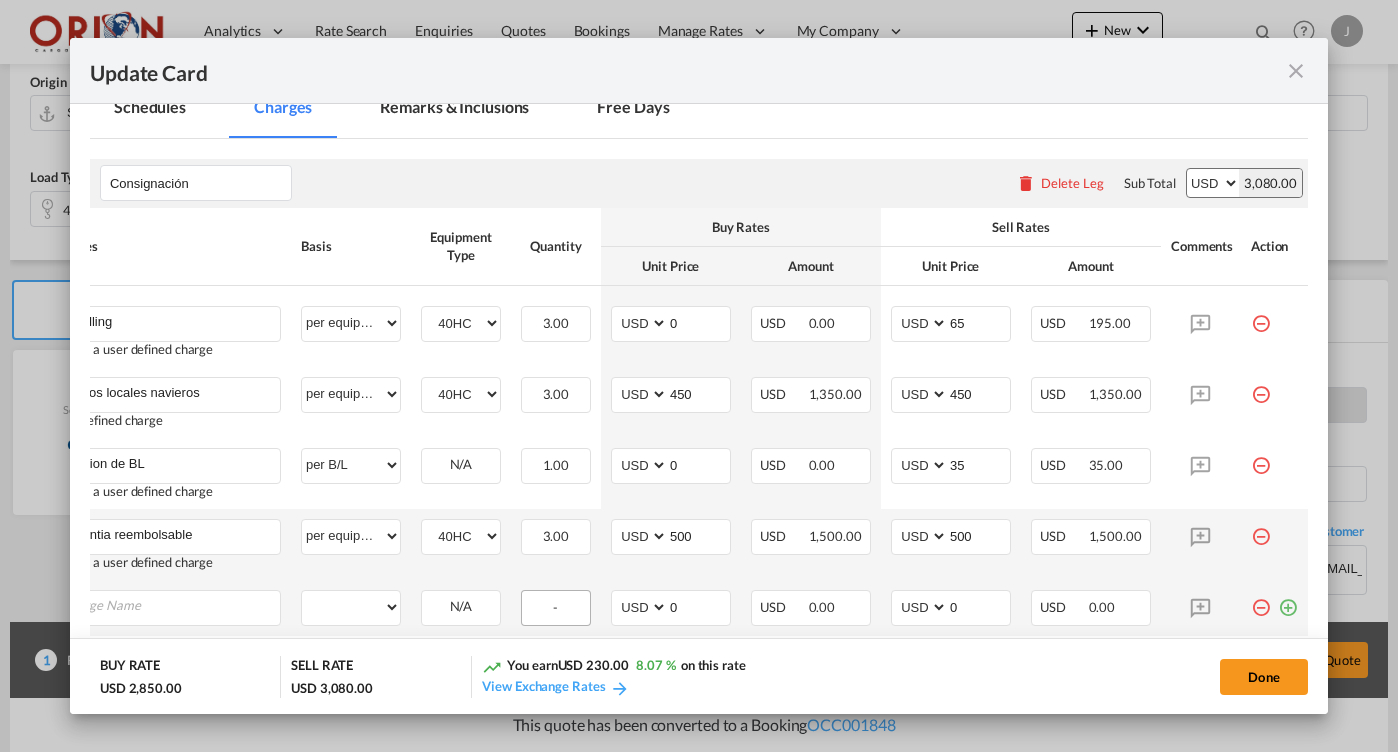 scroll, scrollTop: 0, scrollLeft: 0, axis: both 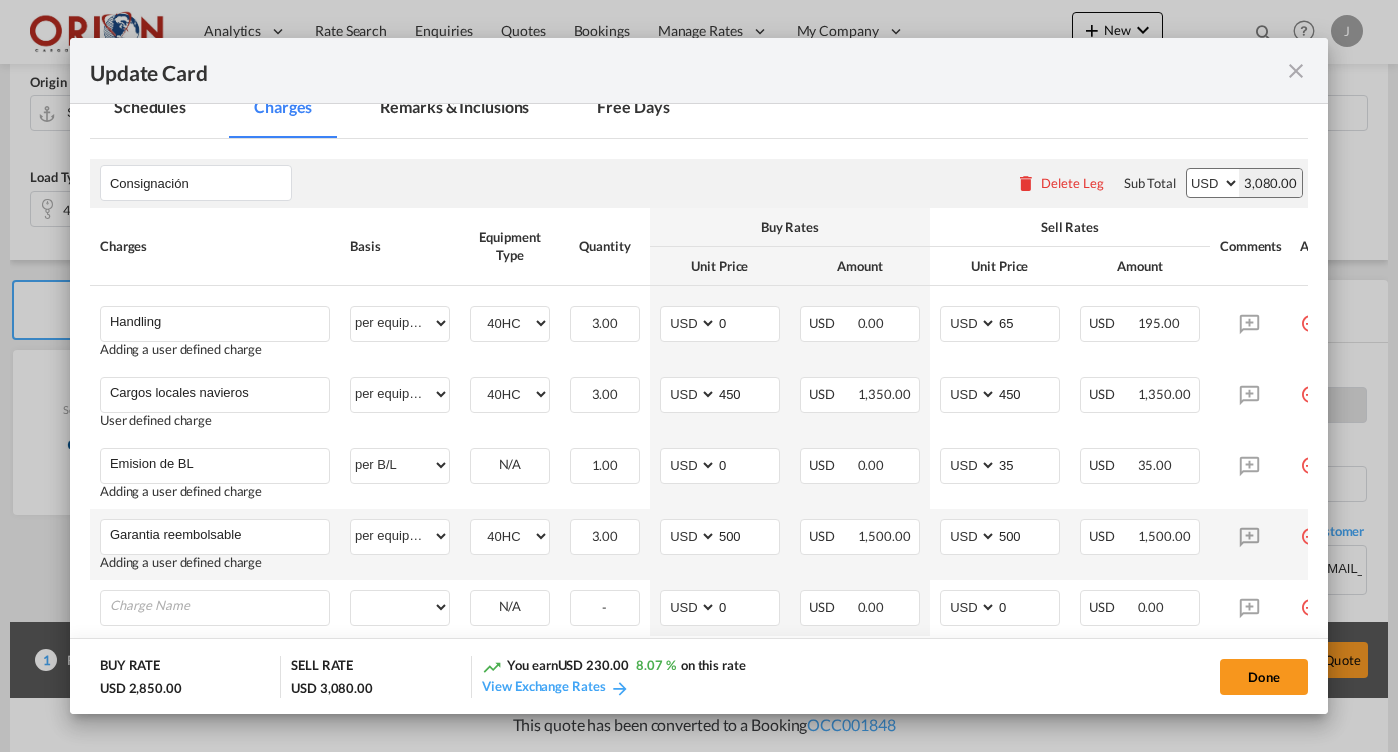 click on "Garantia reembolsable
Please Enter
User Defined Charges Cannot Be Published
Adding a user defined charge" at bounding box center (215, 544) 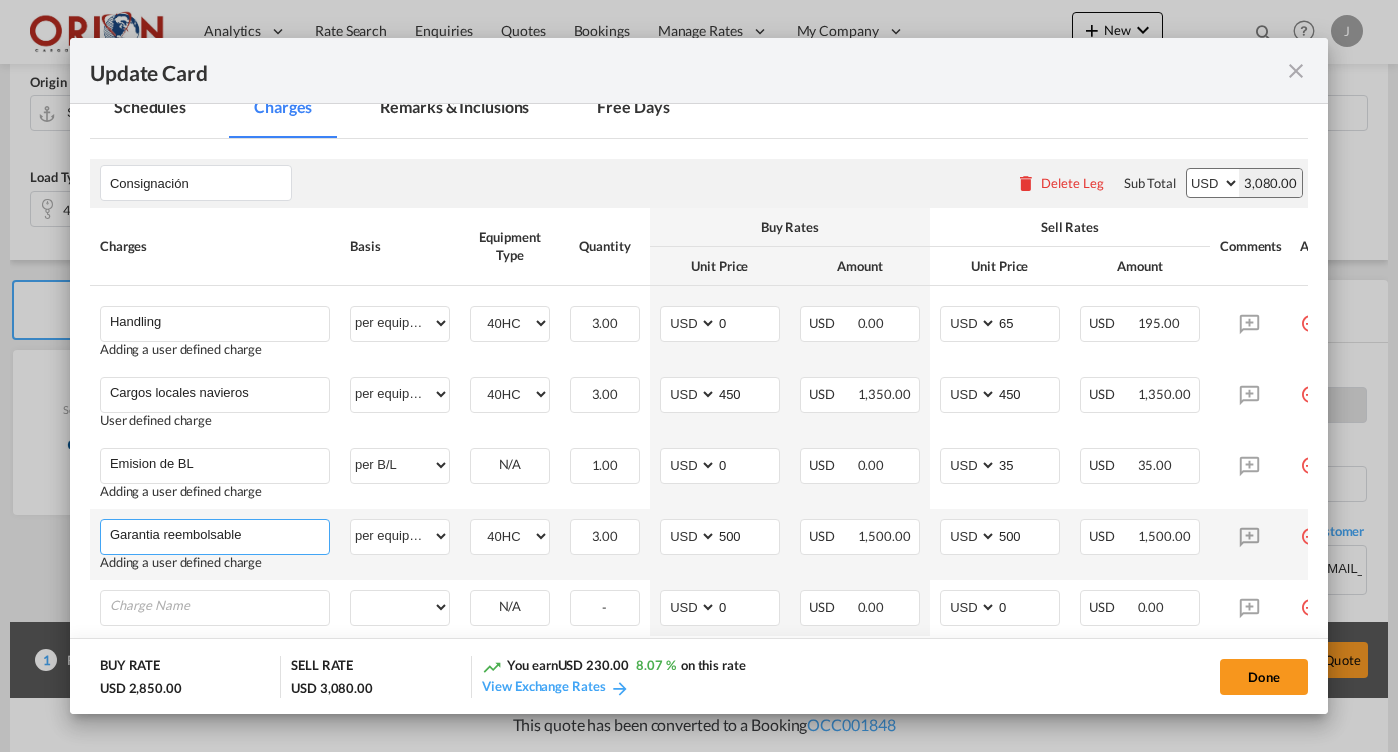 click on "Garantia reembolsable" at bounding box center (219, 535) 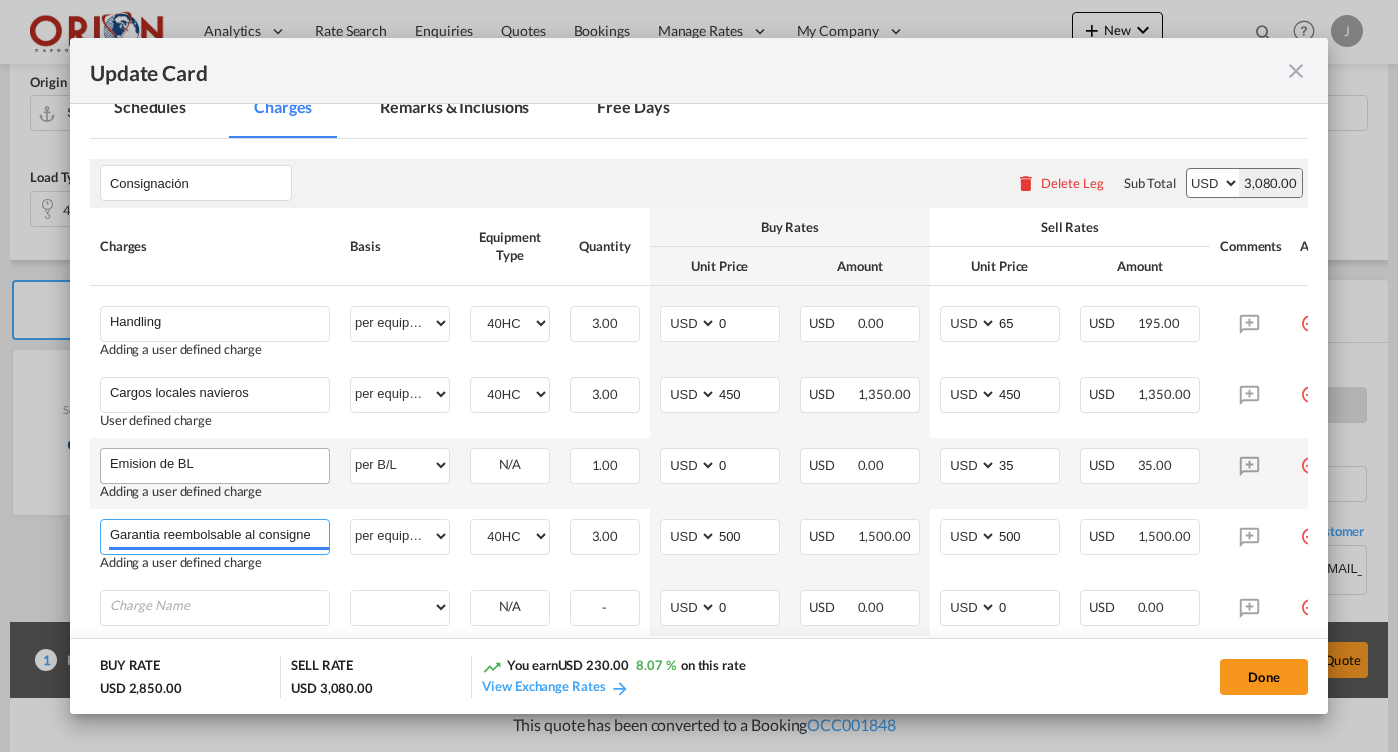 type on "Garantia reembolsable al consignee" 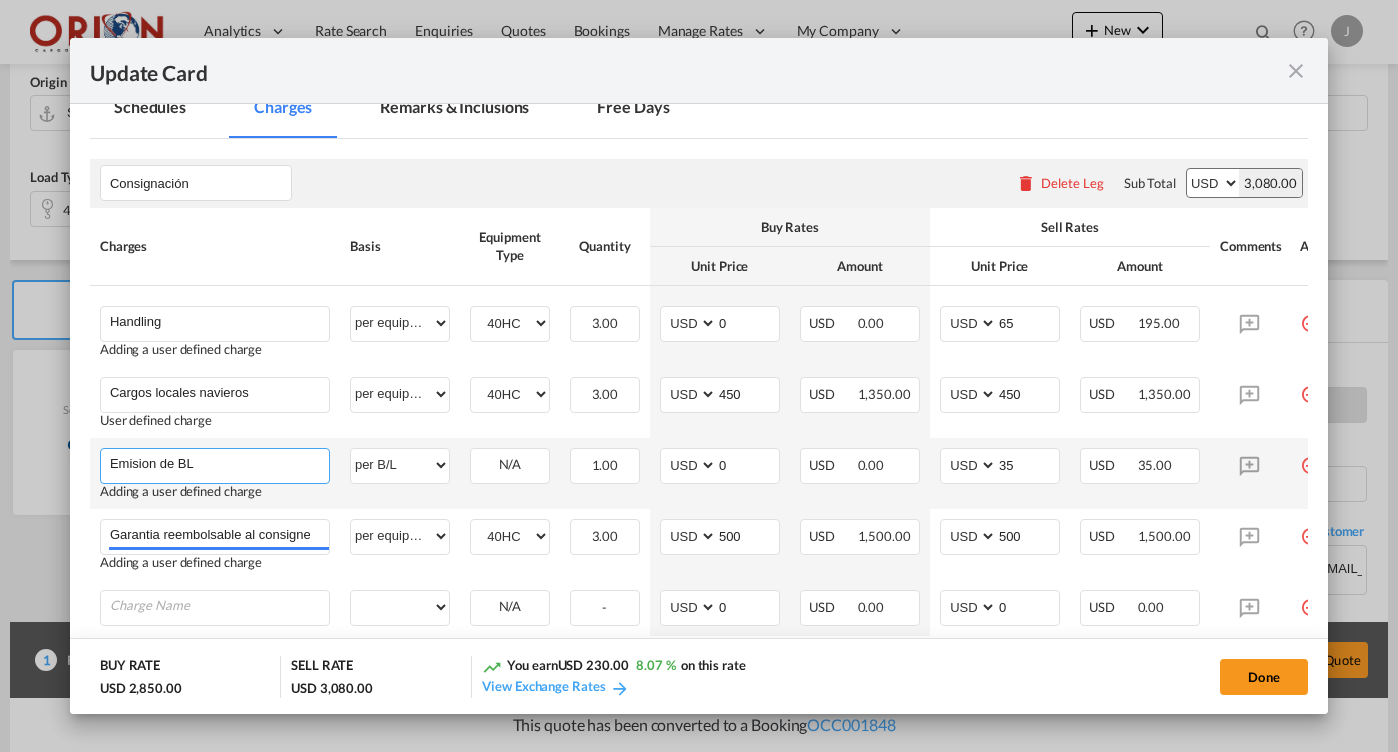 click on "Emision de BL" at bounding box center (219, 464) 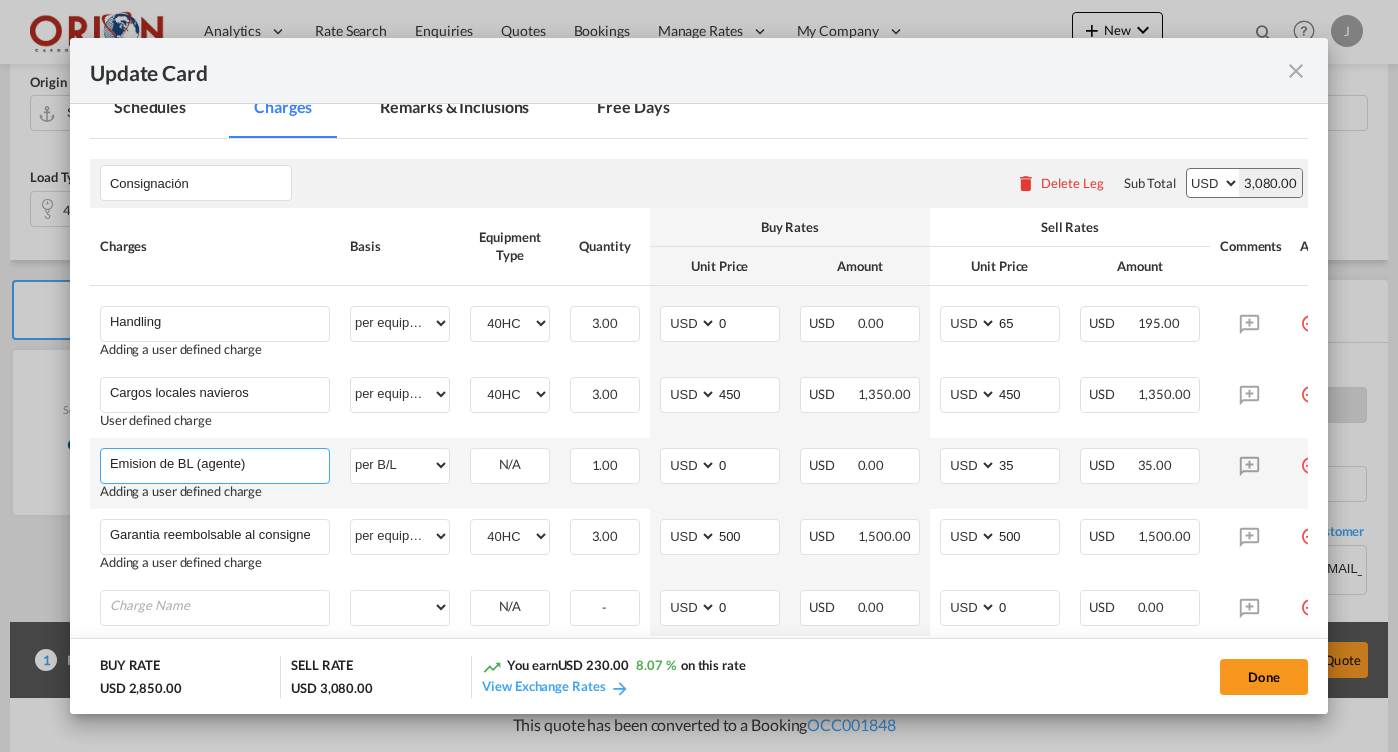 drag, startPoint x: 256, startPoint y: 460, endPoint x: 197, endPoint y: 460, distance: 59 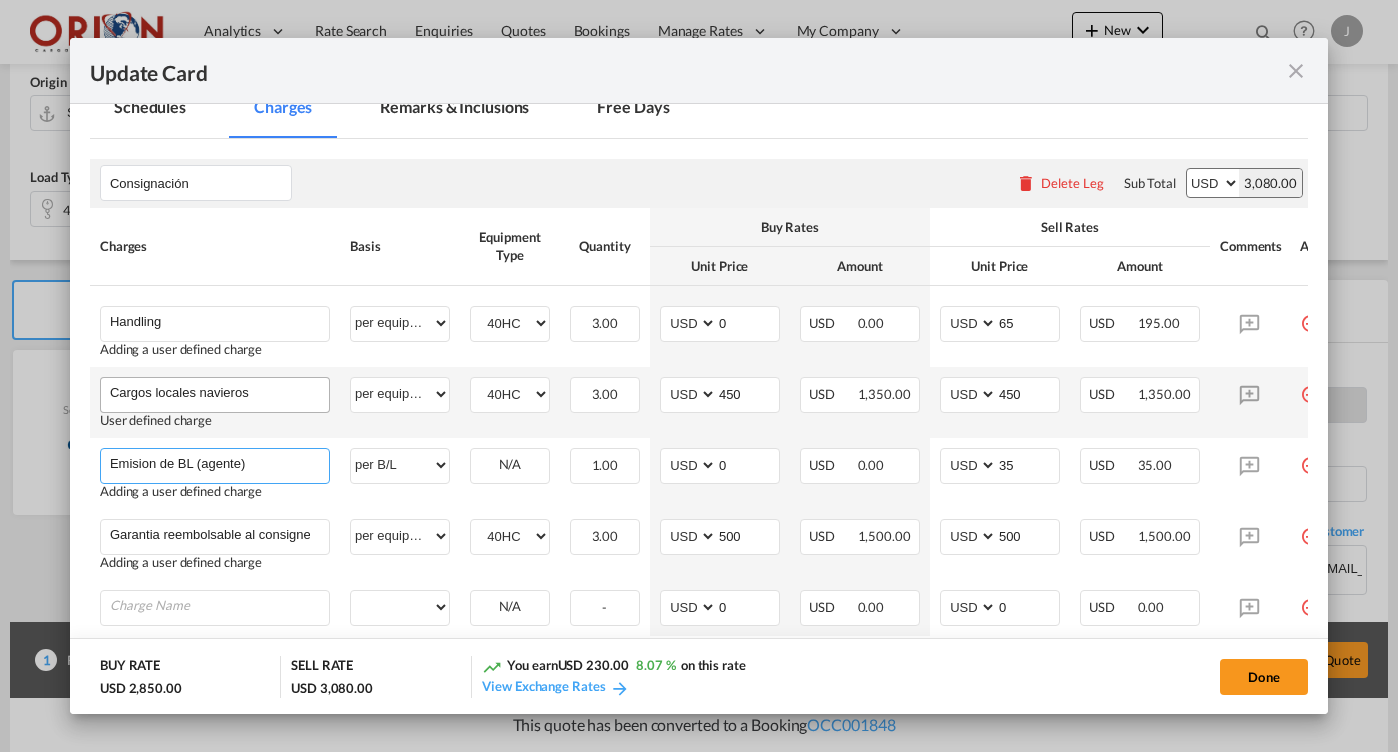 type on "Emision de BL (agente)" 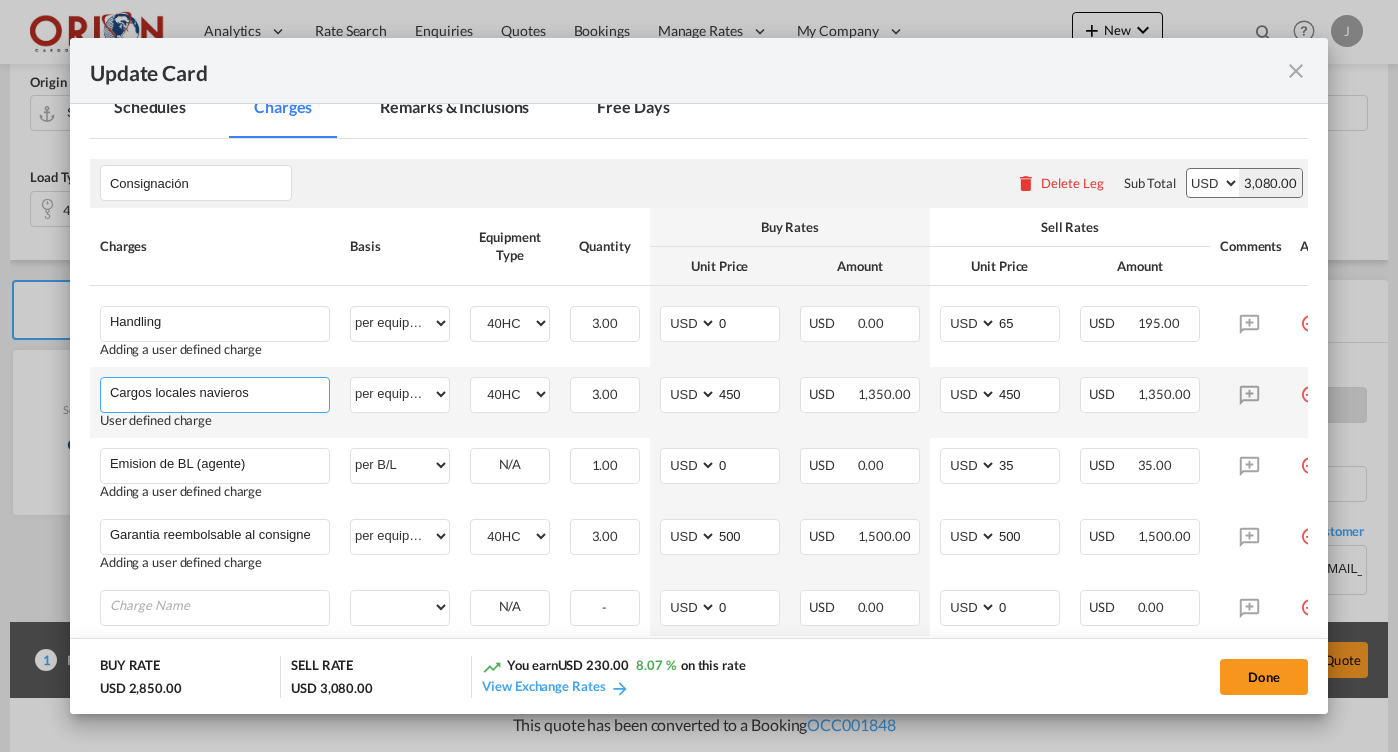 click on "Cargos locales navieros" at bounding box center (219, 393) 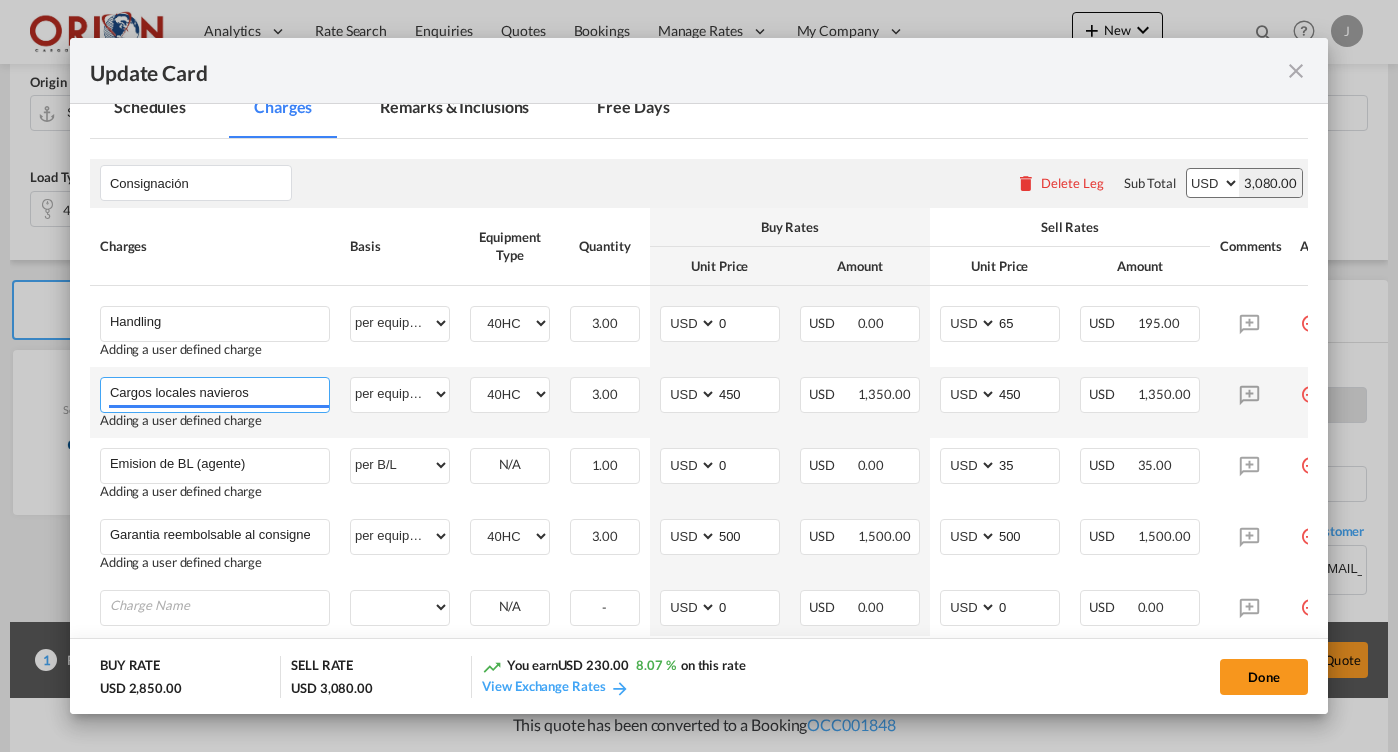 paste on "(agente)" 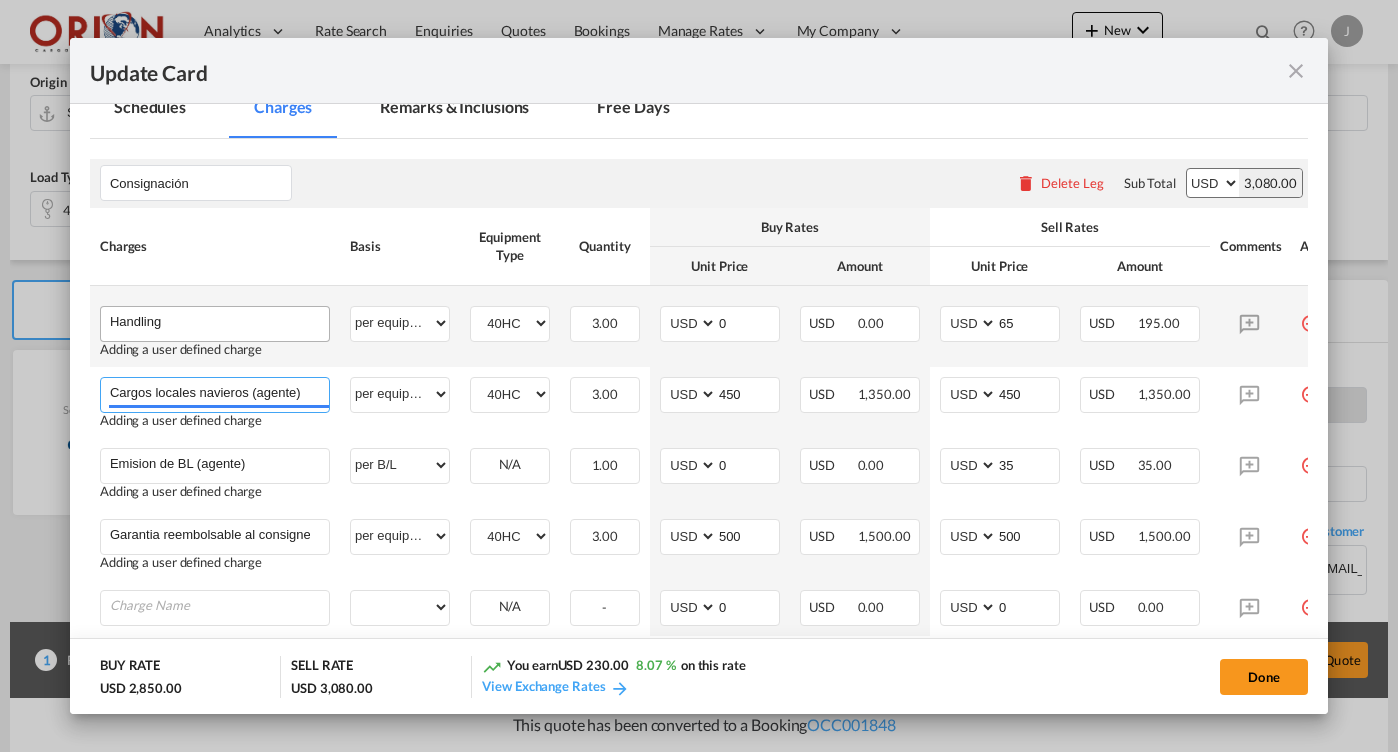 type on "Cargos locales navieros (agente)" 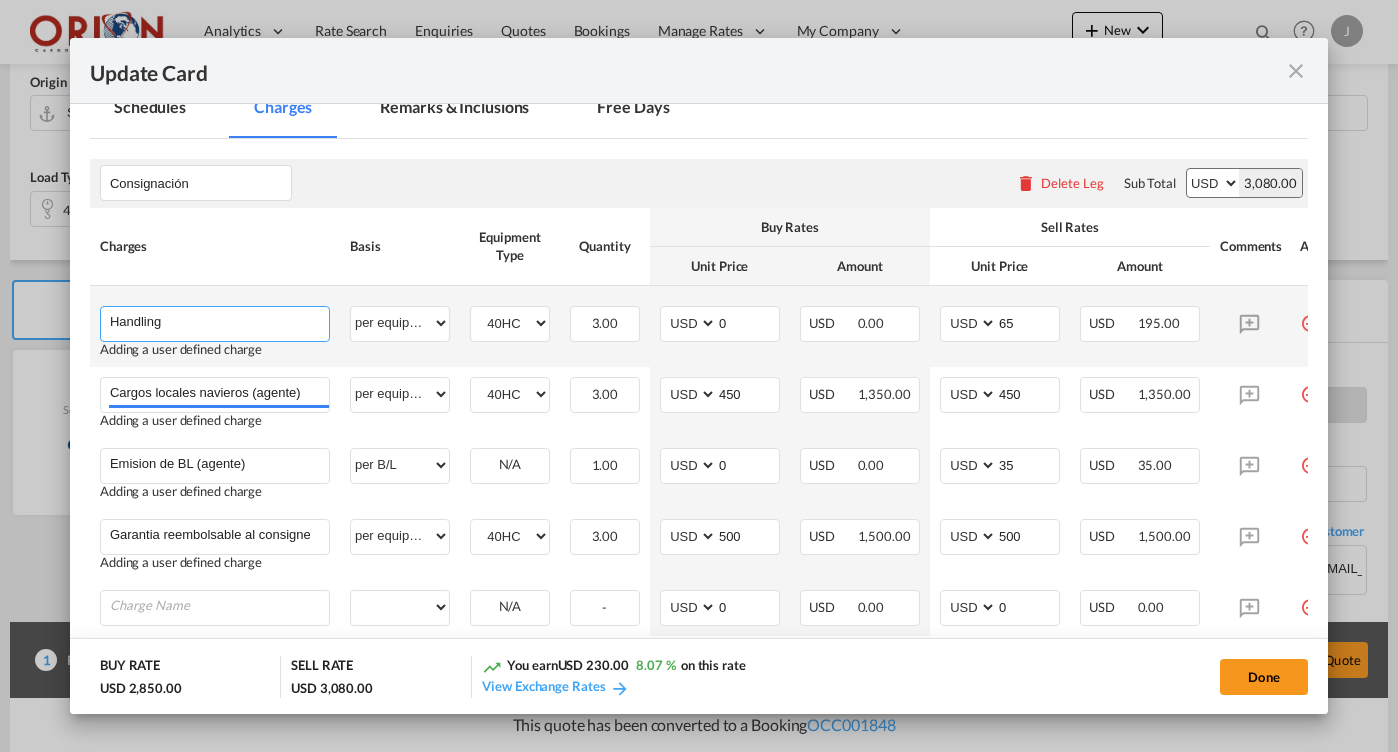 click on "Handling" at bounding box center (219, 322) 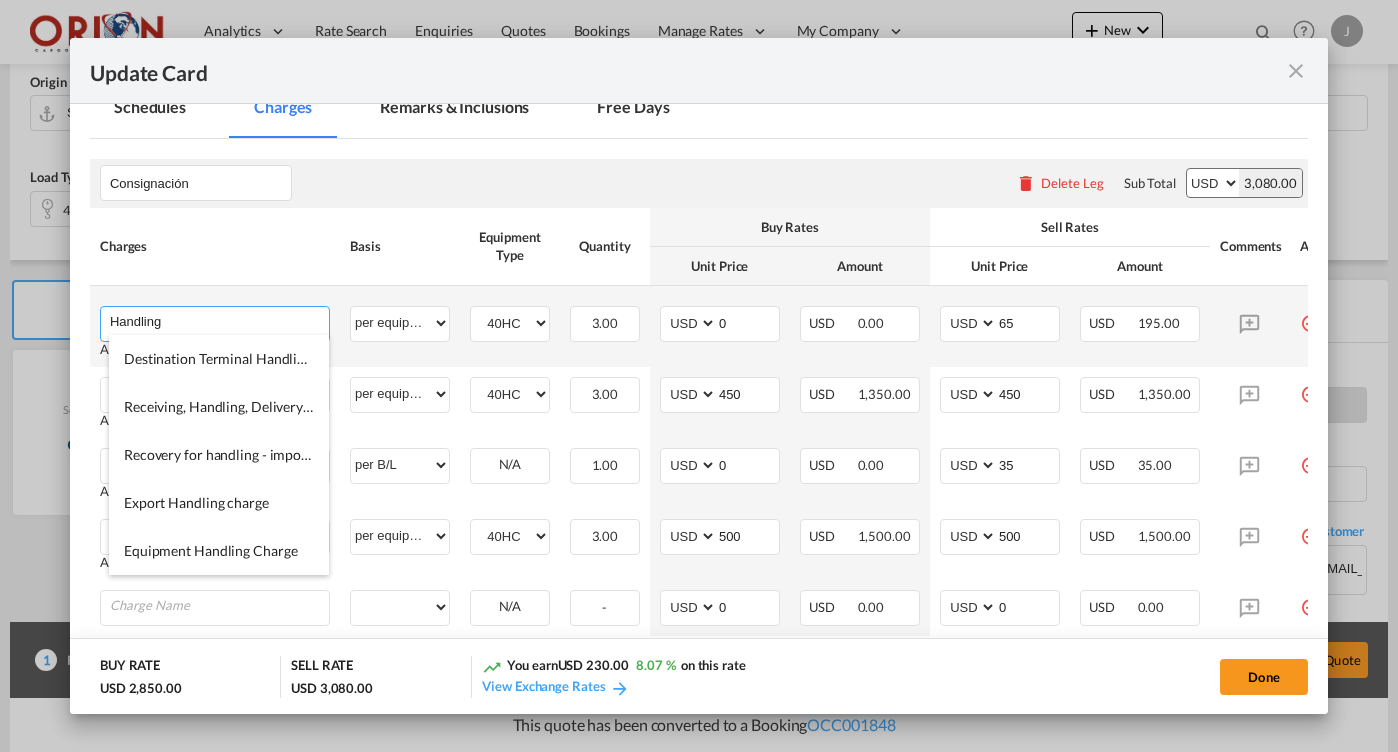 paste on "(agente)" 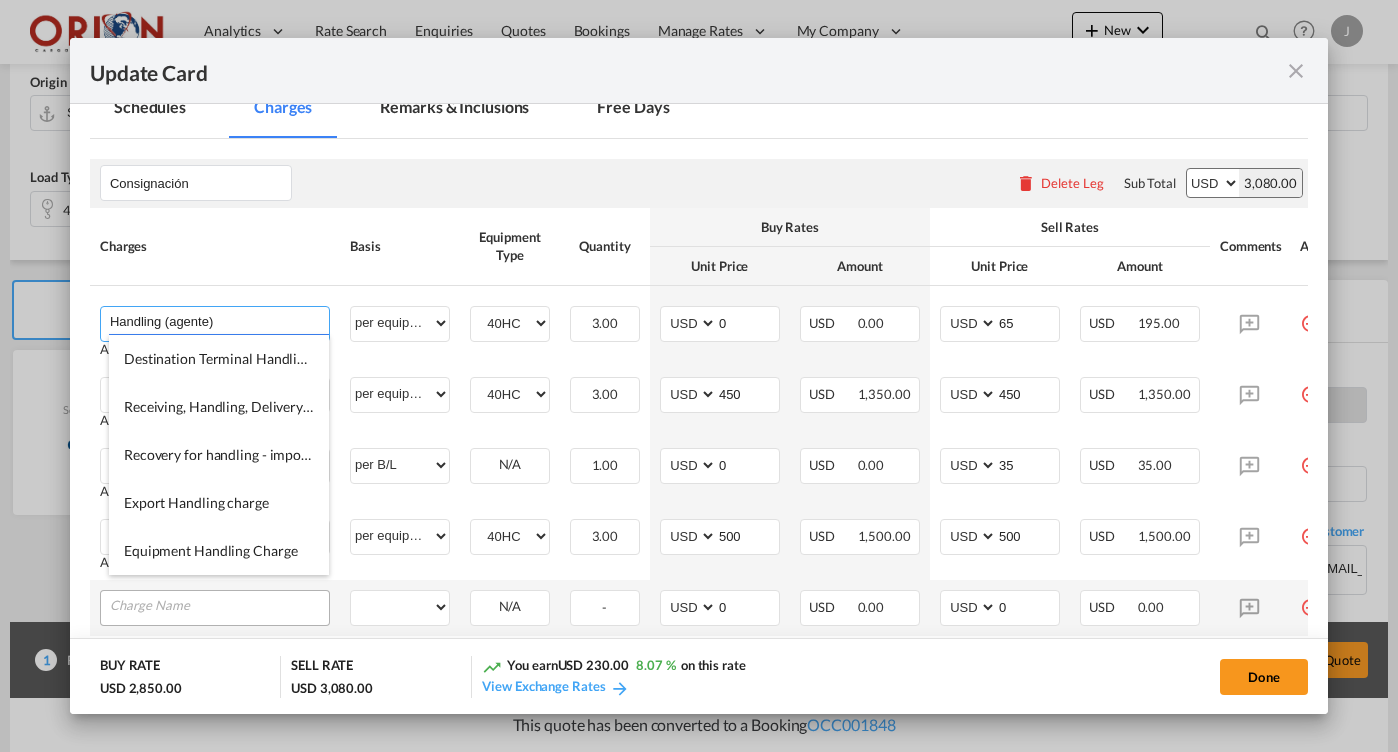 type on "Handling (agente)" 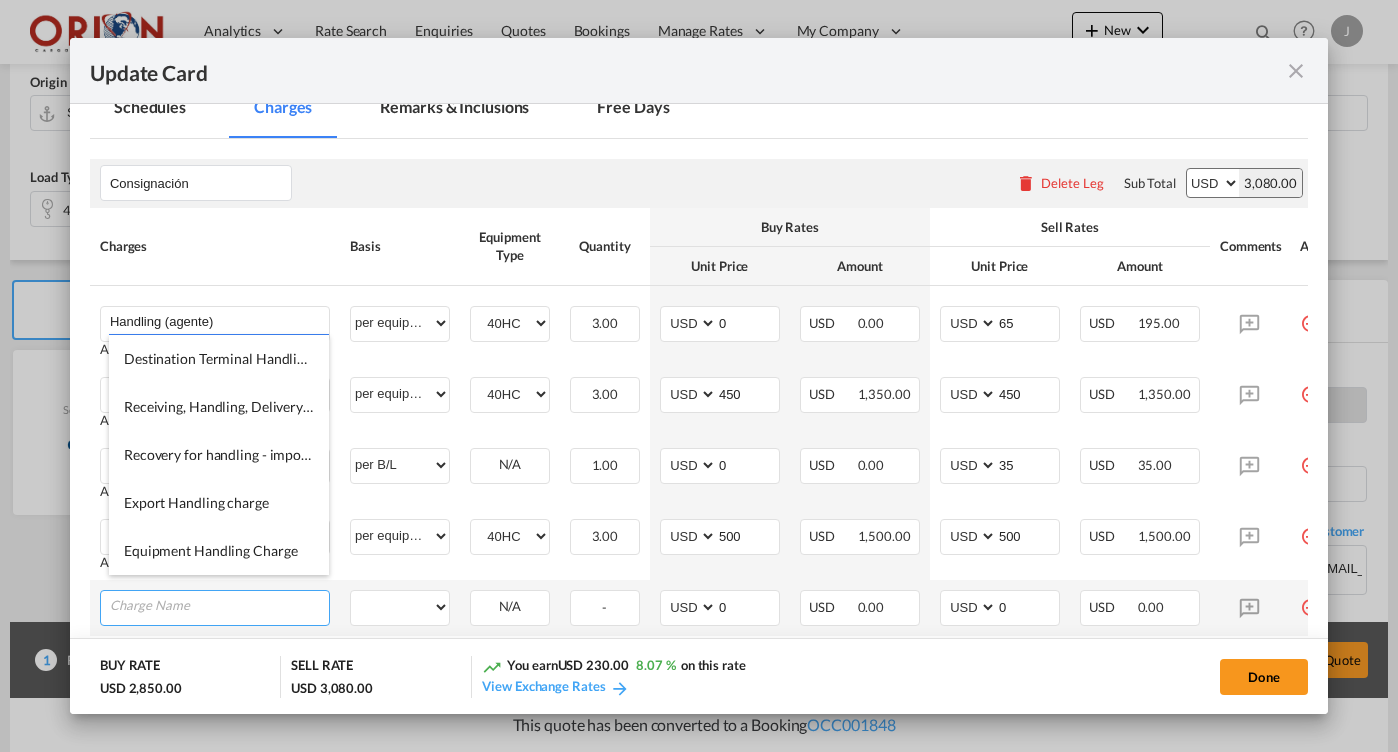click at bounding box center [219, 606] 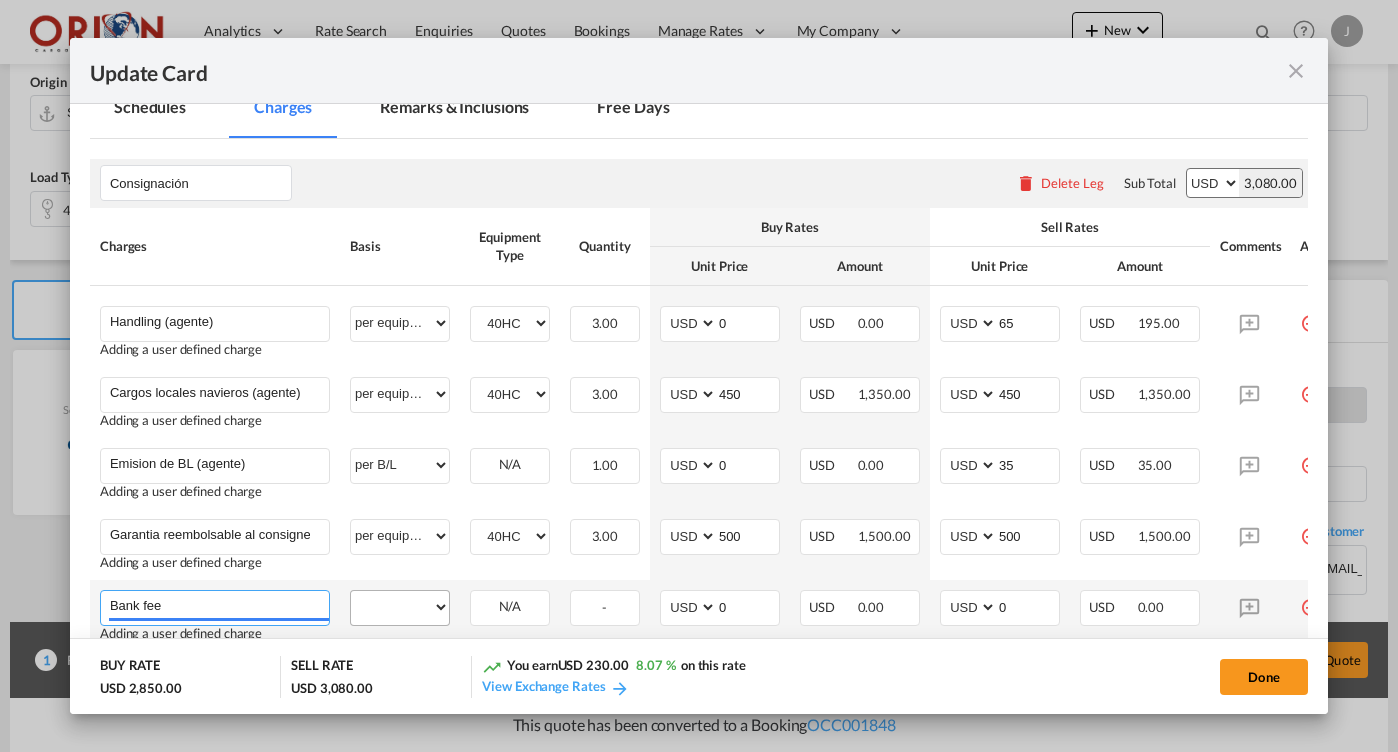 type on "Bank fee" 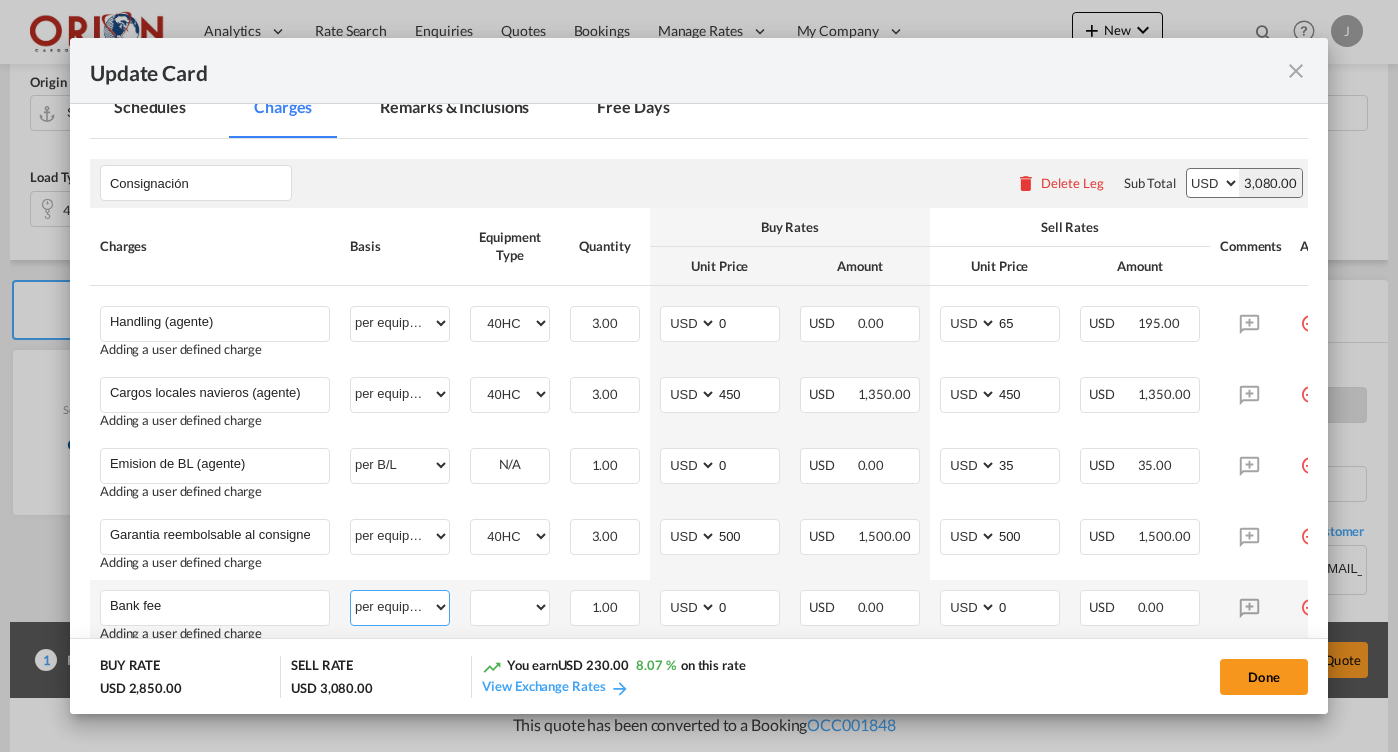 select on "per invoice" 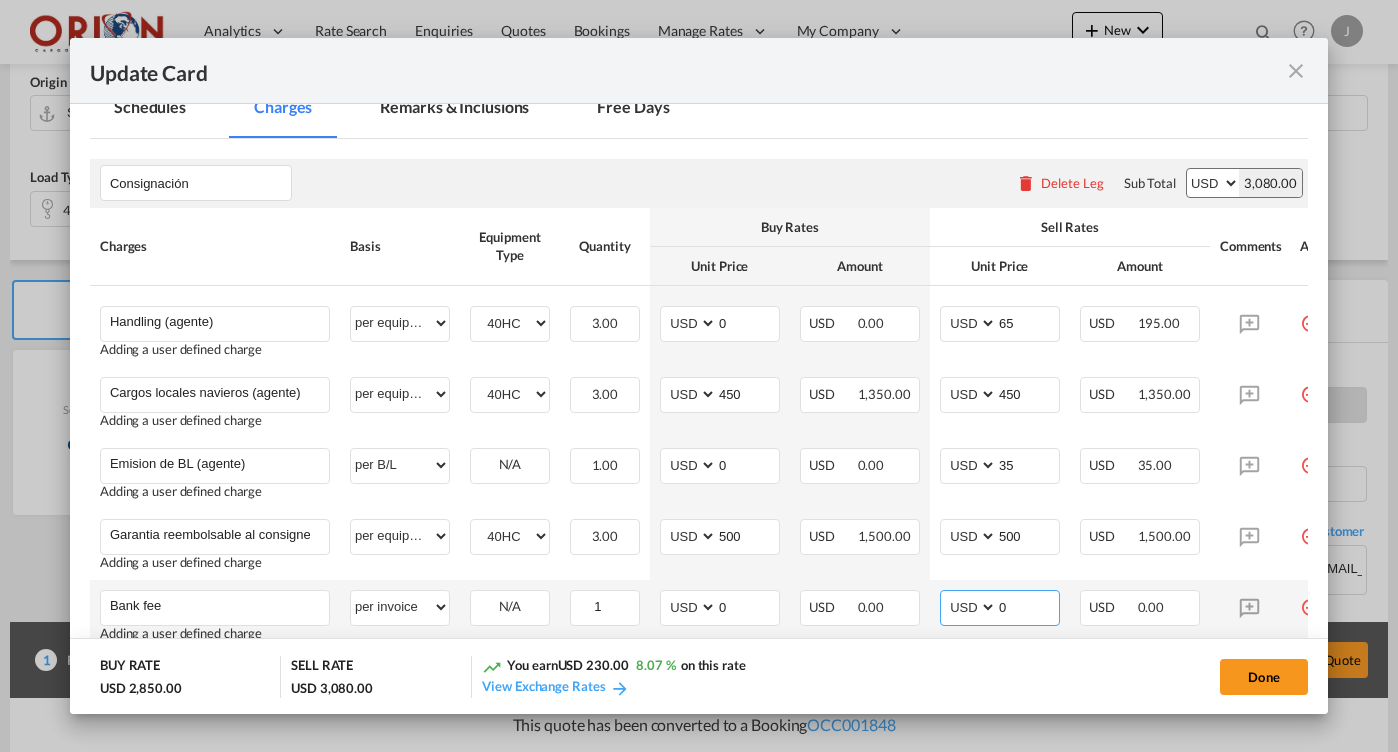 click on "0" at bounding box center (1028, 606) 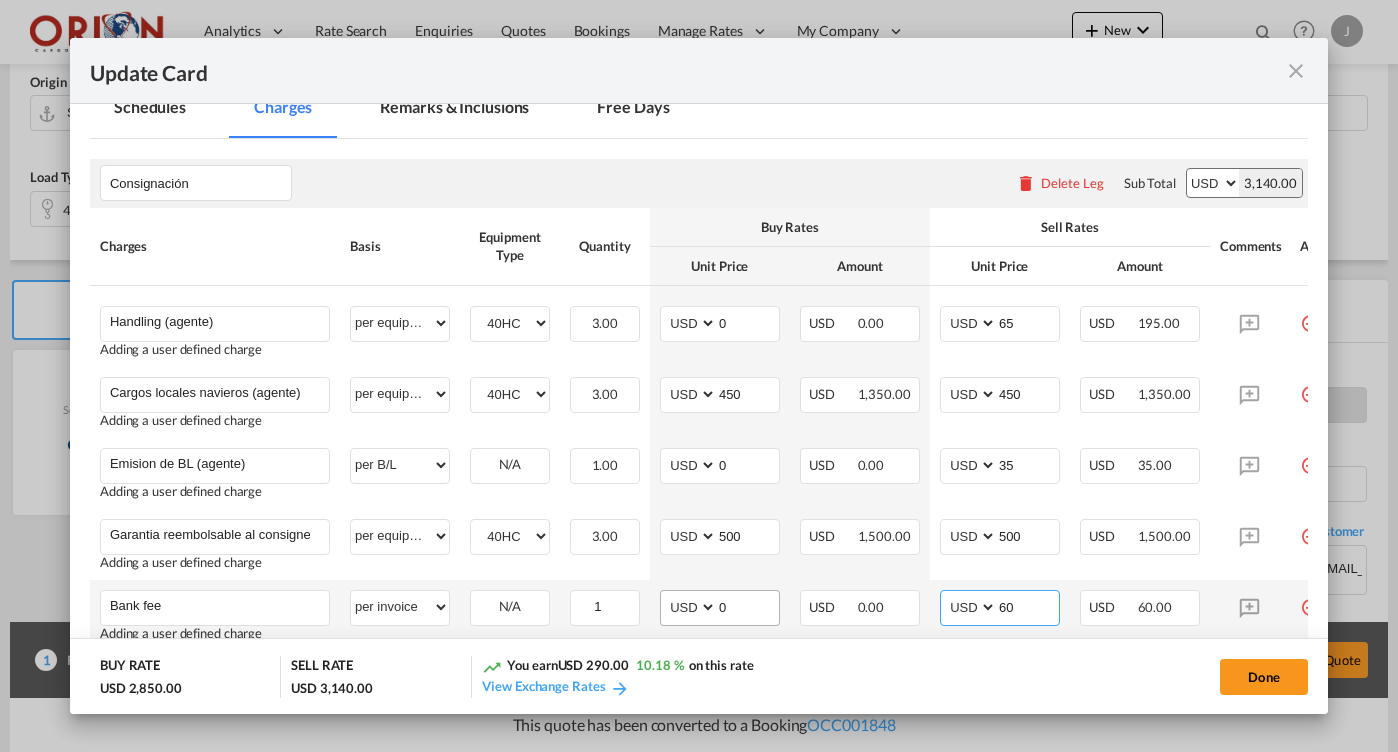 type on "60" 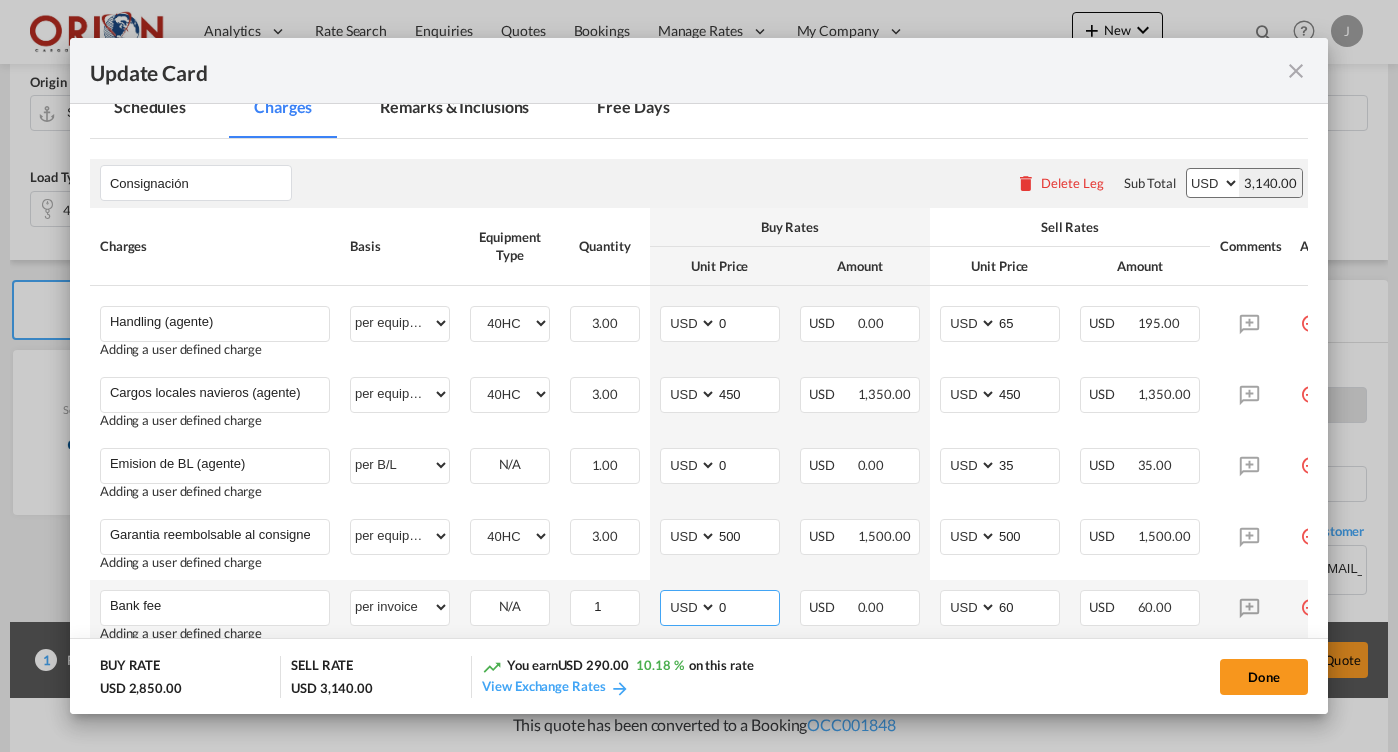 click on "0" at bounding box center [748, 606] 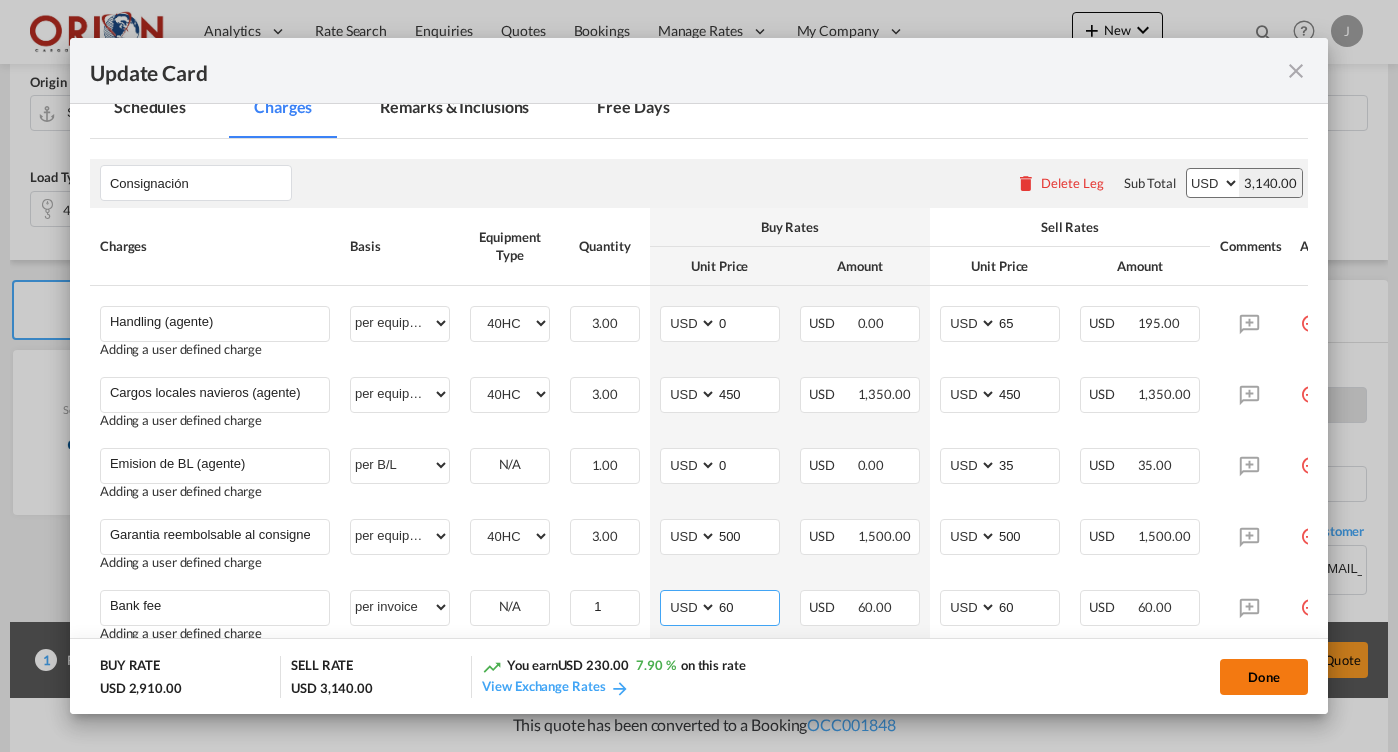 type on "60" 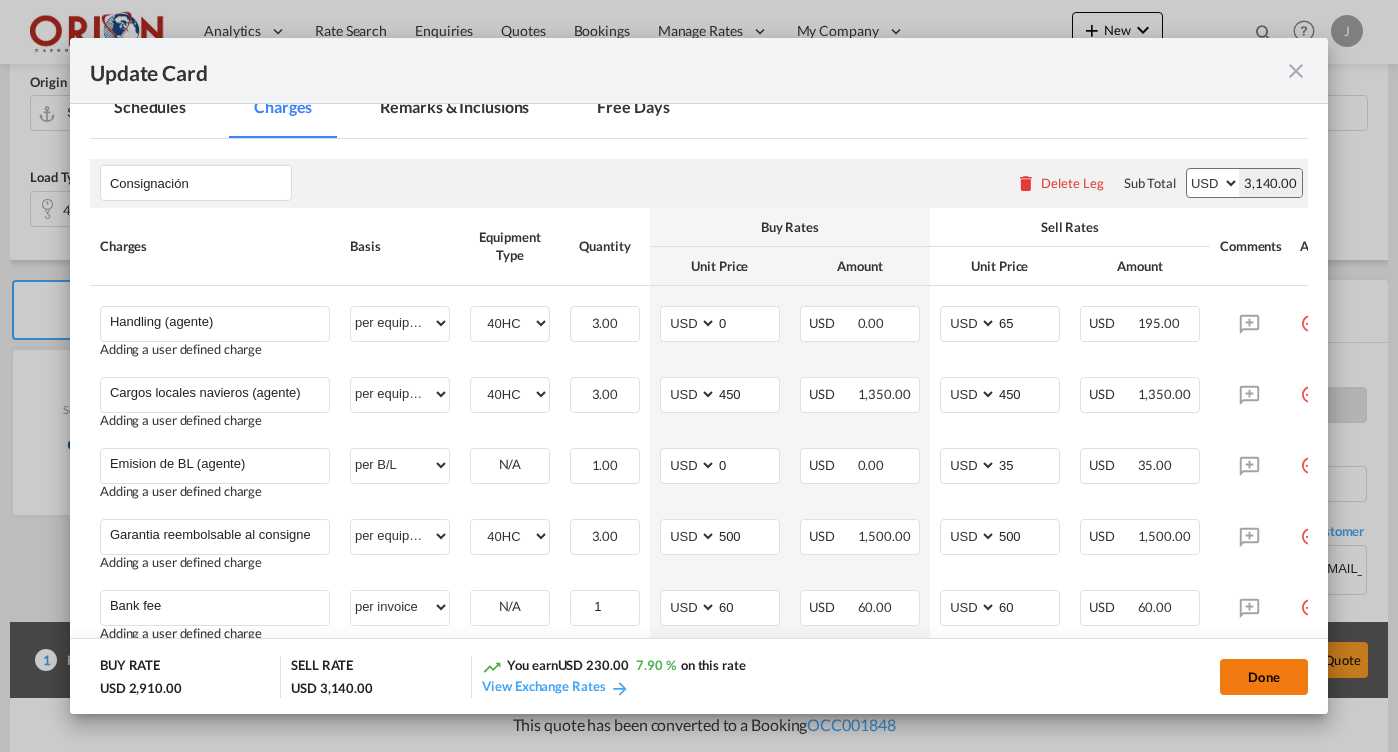 click on "Done" 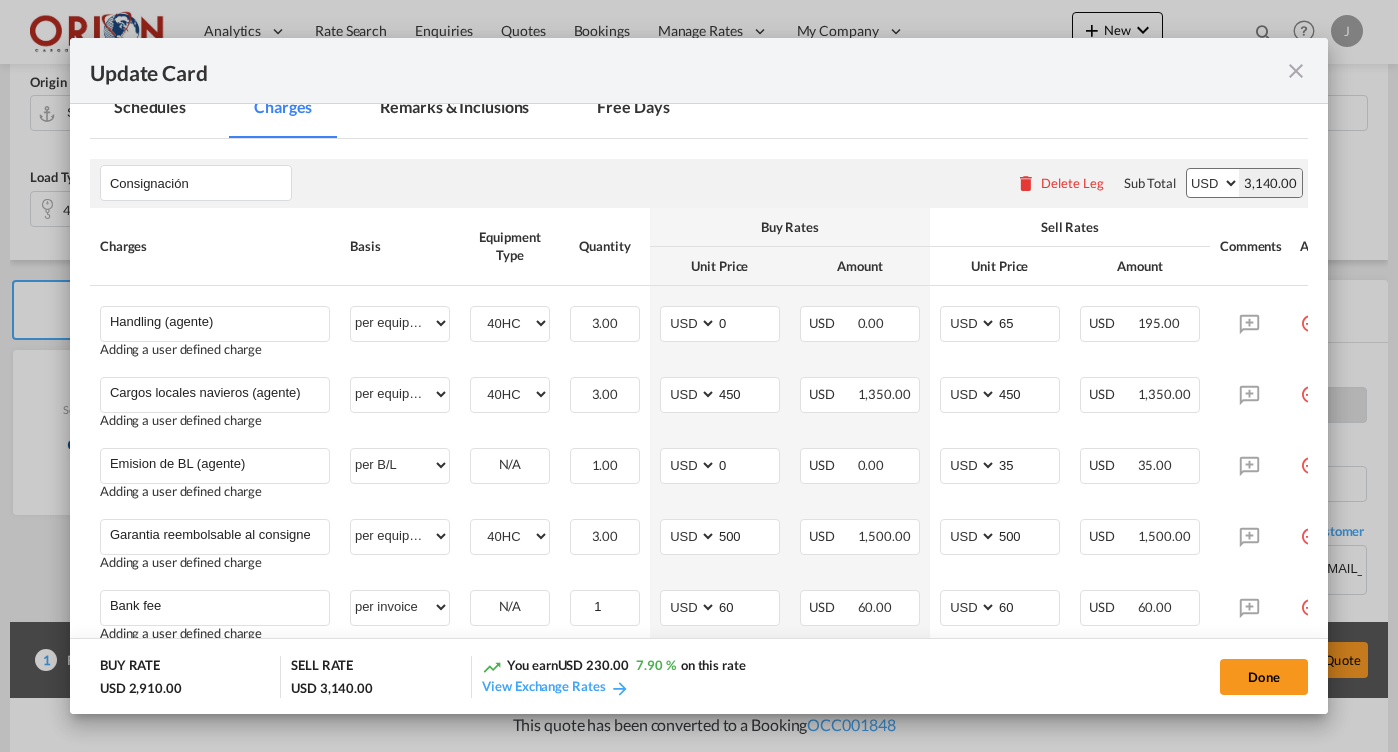 type on "[DATE]" 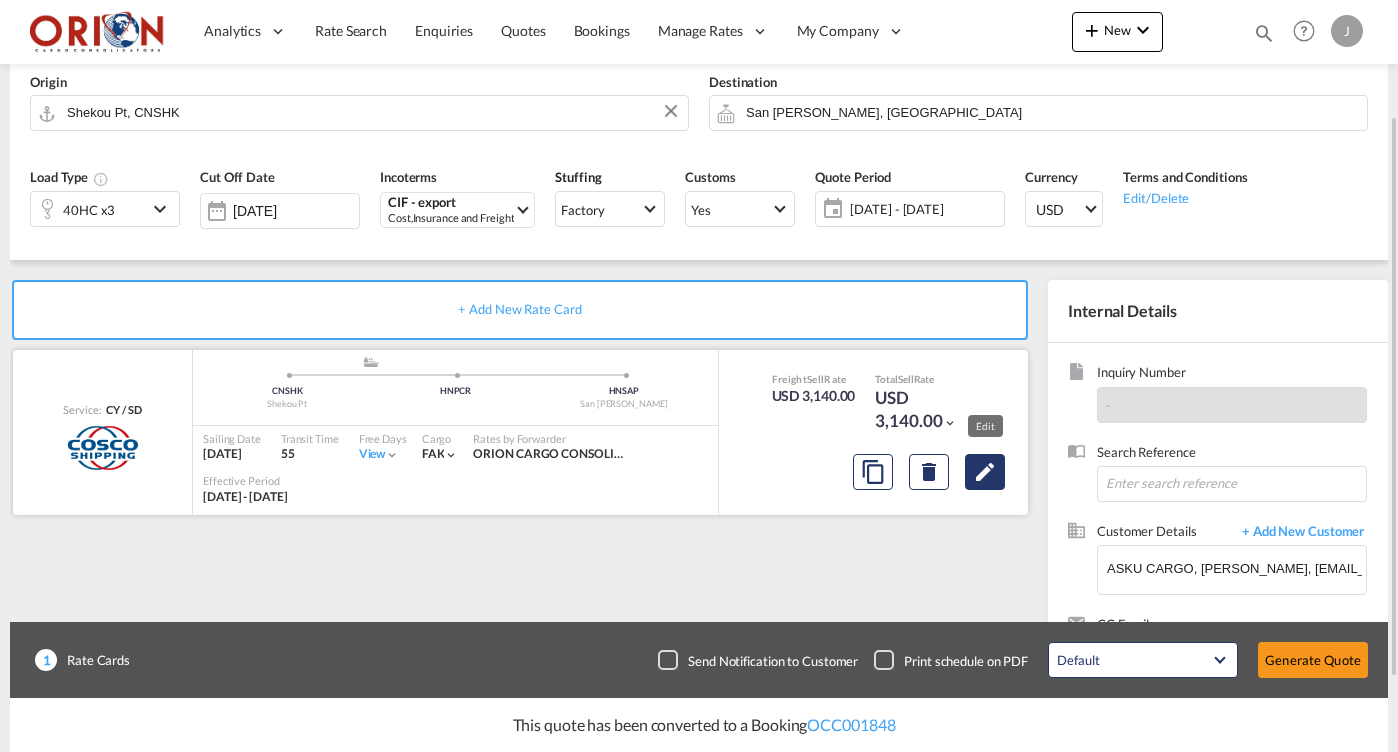 click at bounding box center (985, 472) 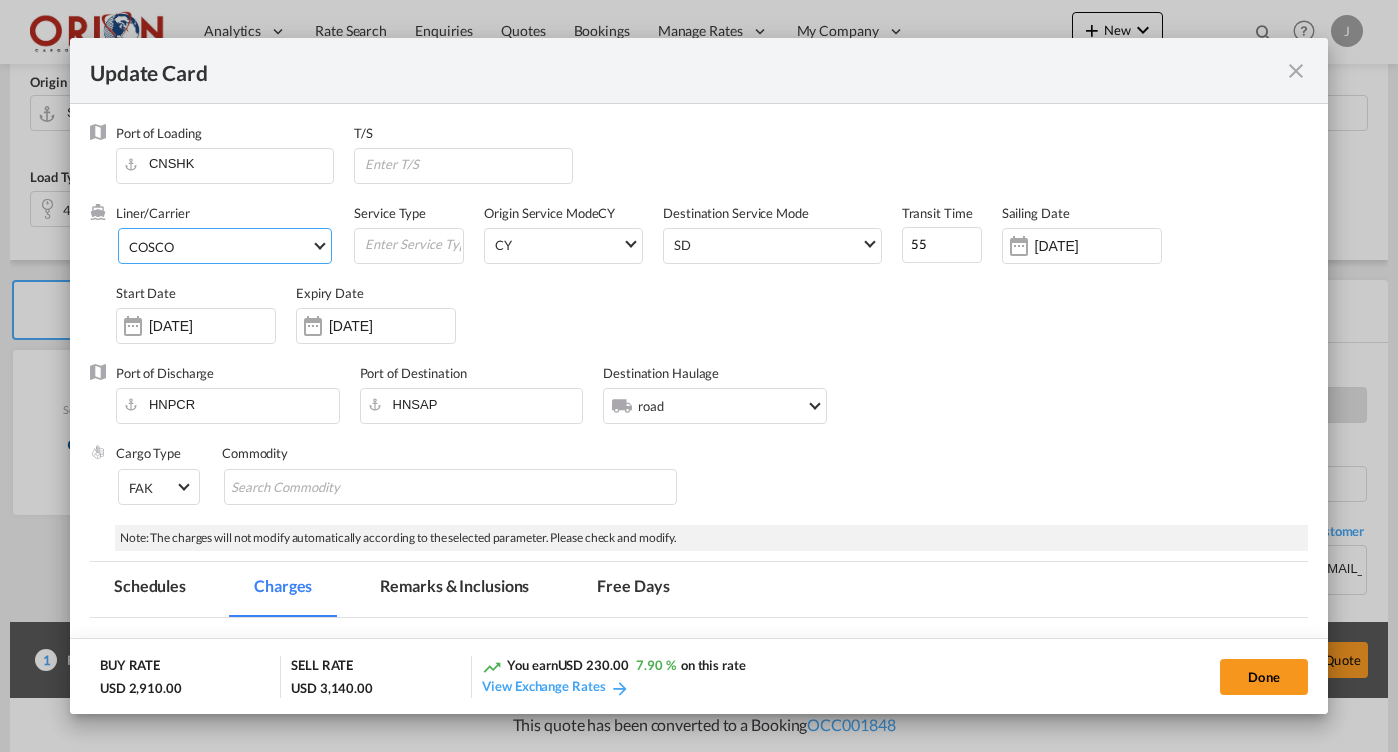 click on "COSCO" at bounding box center [151, 247] 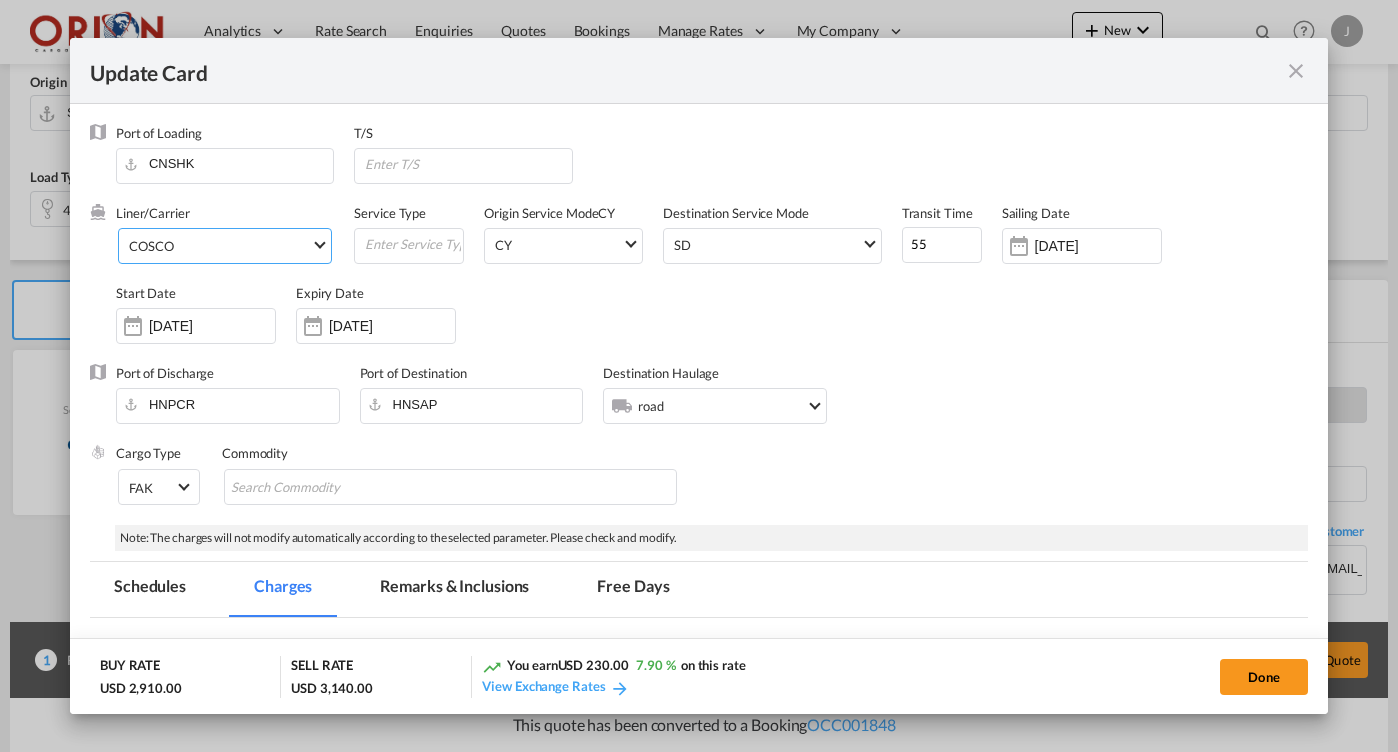 scroll, scrollTop: 904, scrollLeft: 0, axis: vertical 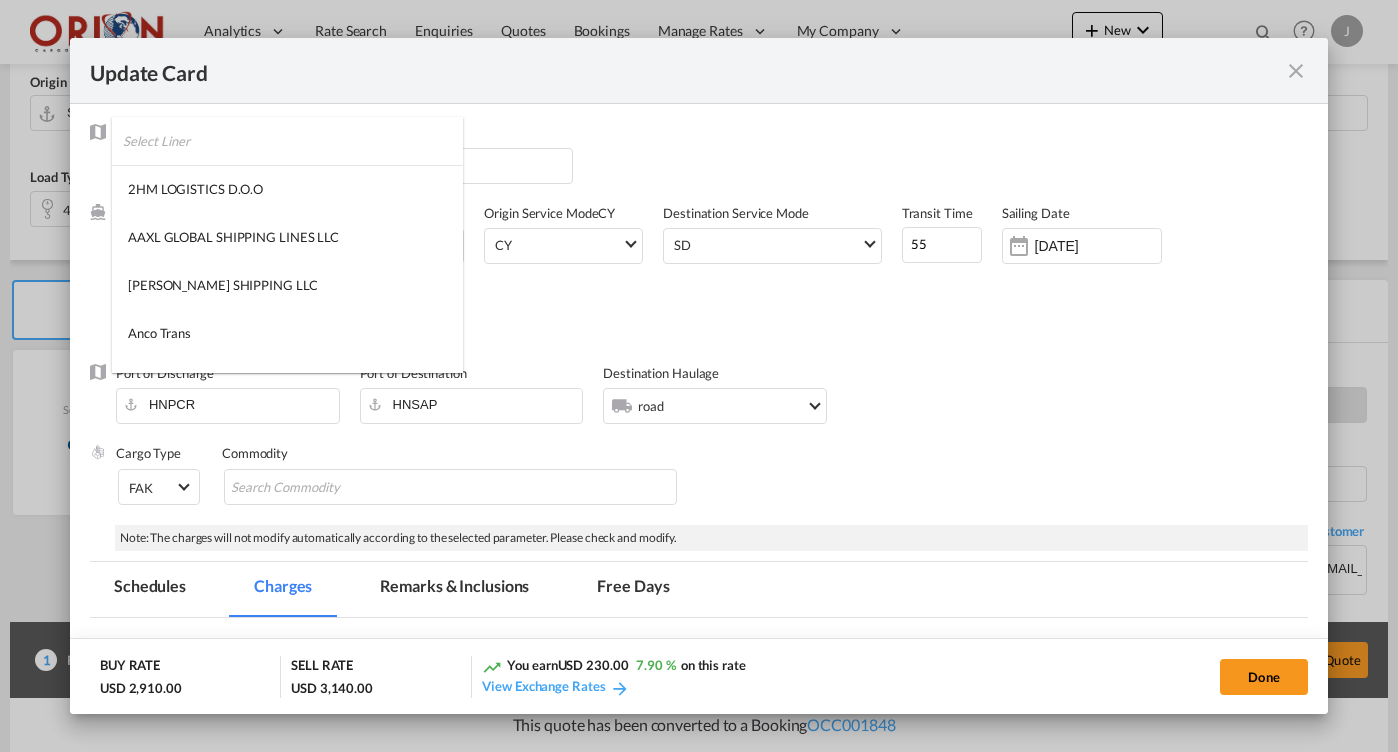type on "55" 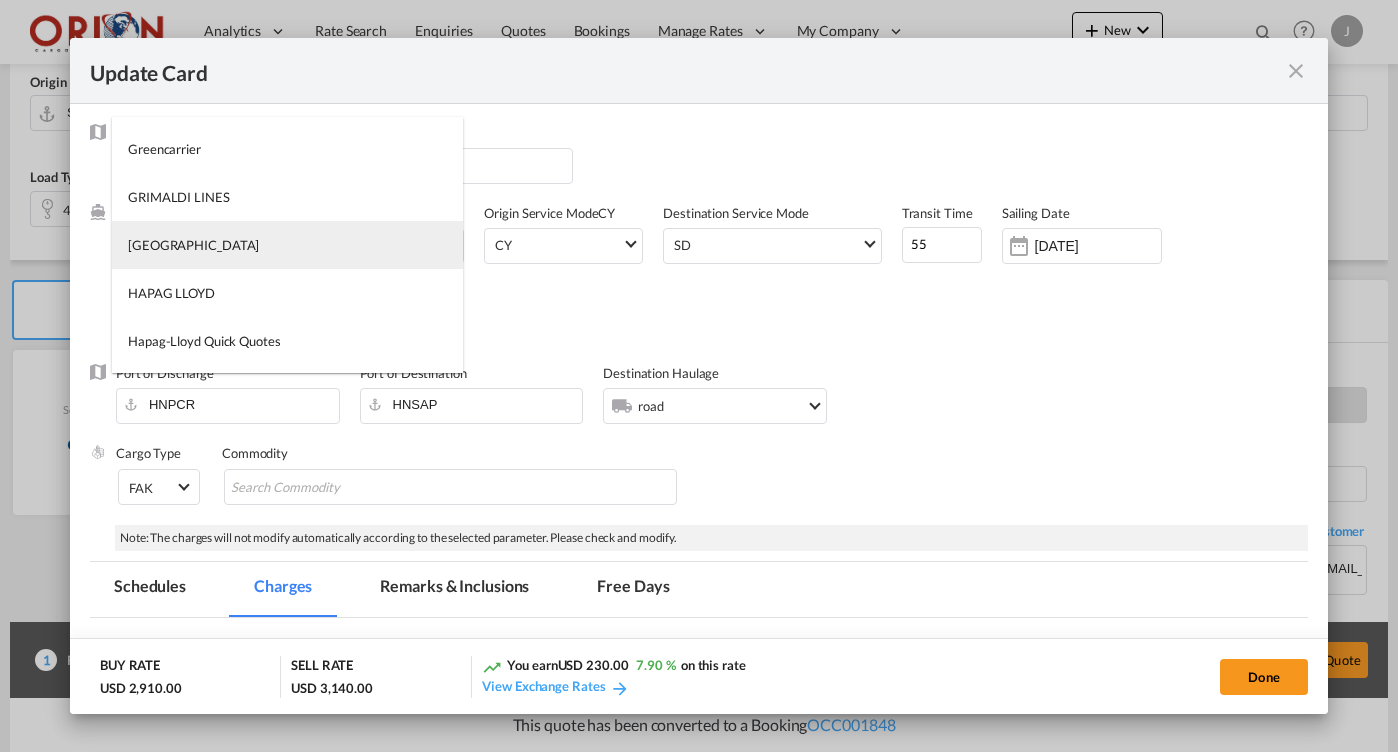 type on "46" 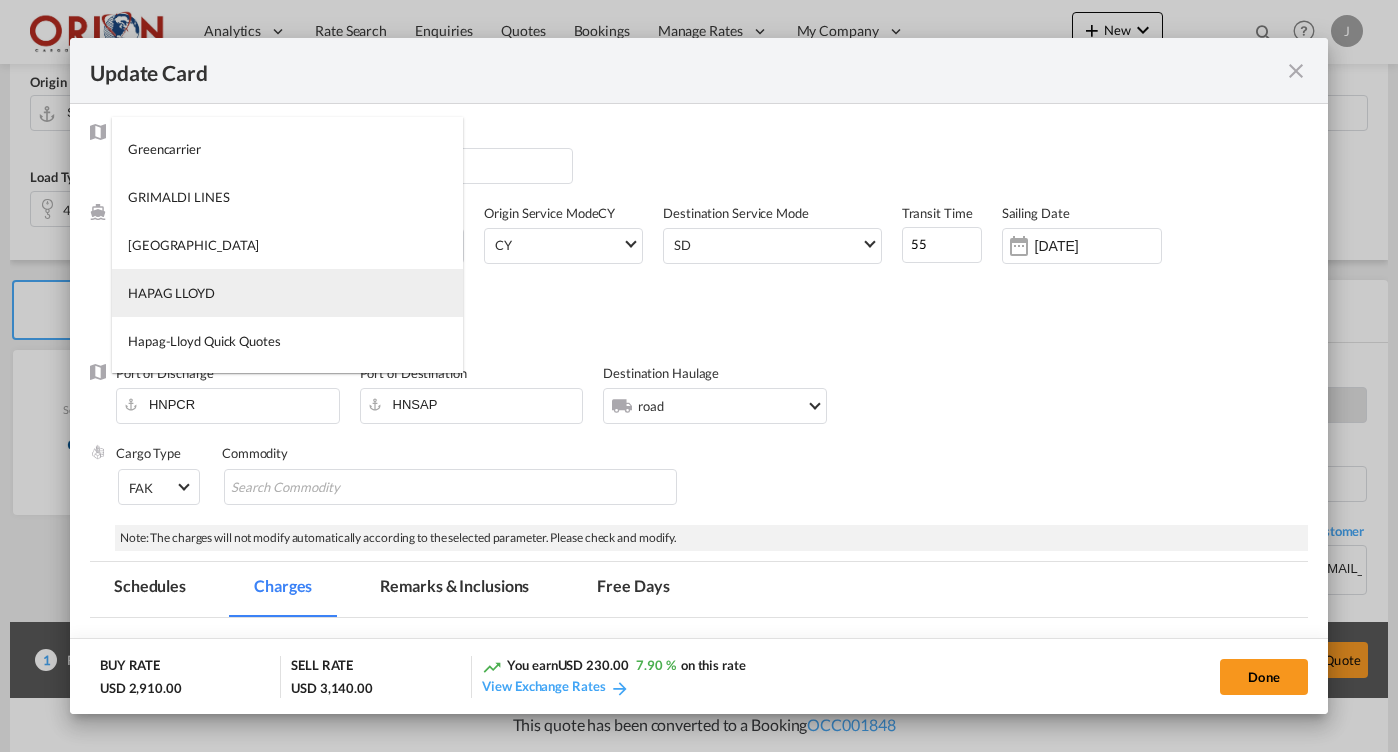 click on "HAPAG LLOYD" at bounding box center [287, 293] 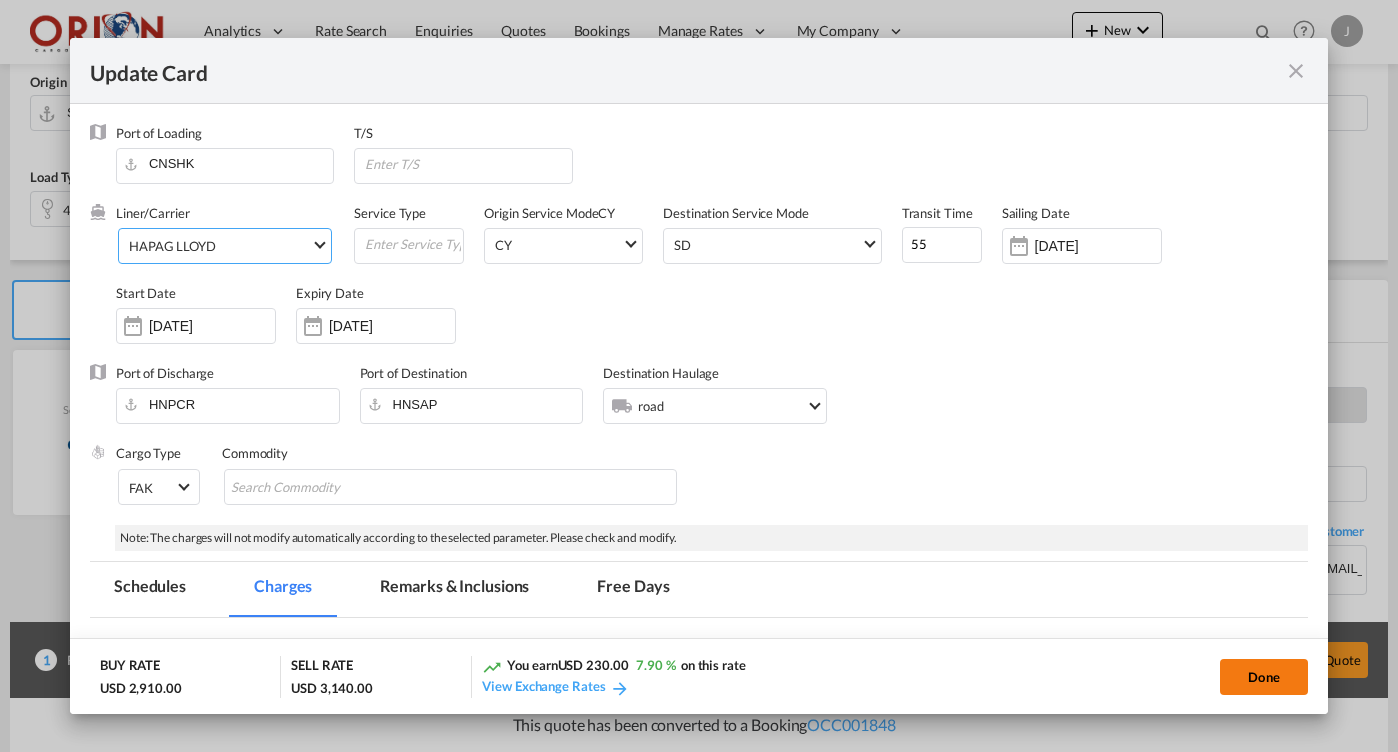 click on "Done" 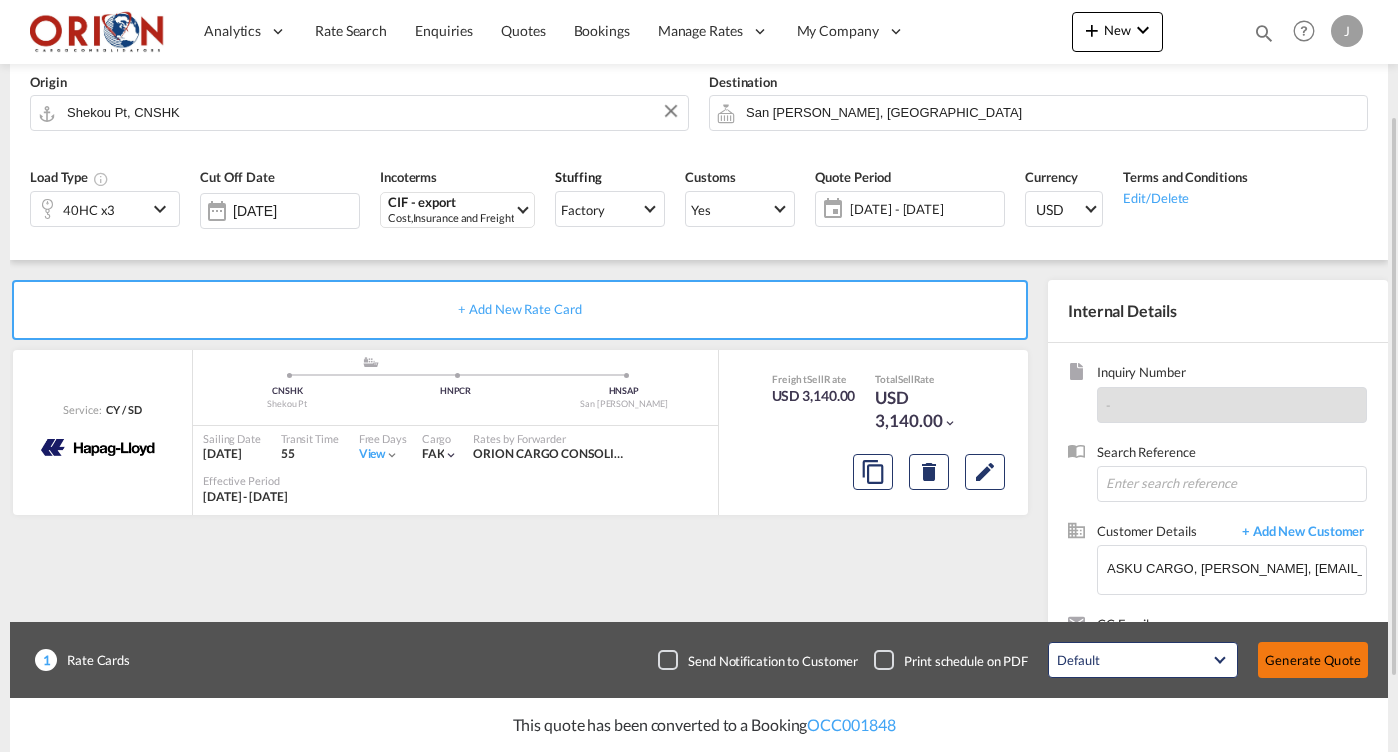 click on "Generate Quote" at bounding box center (1313, 660) 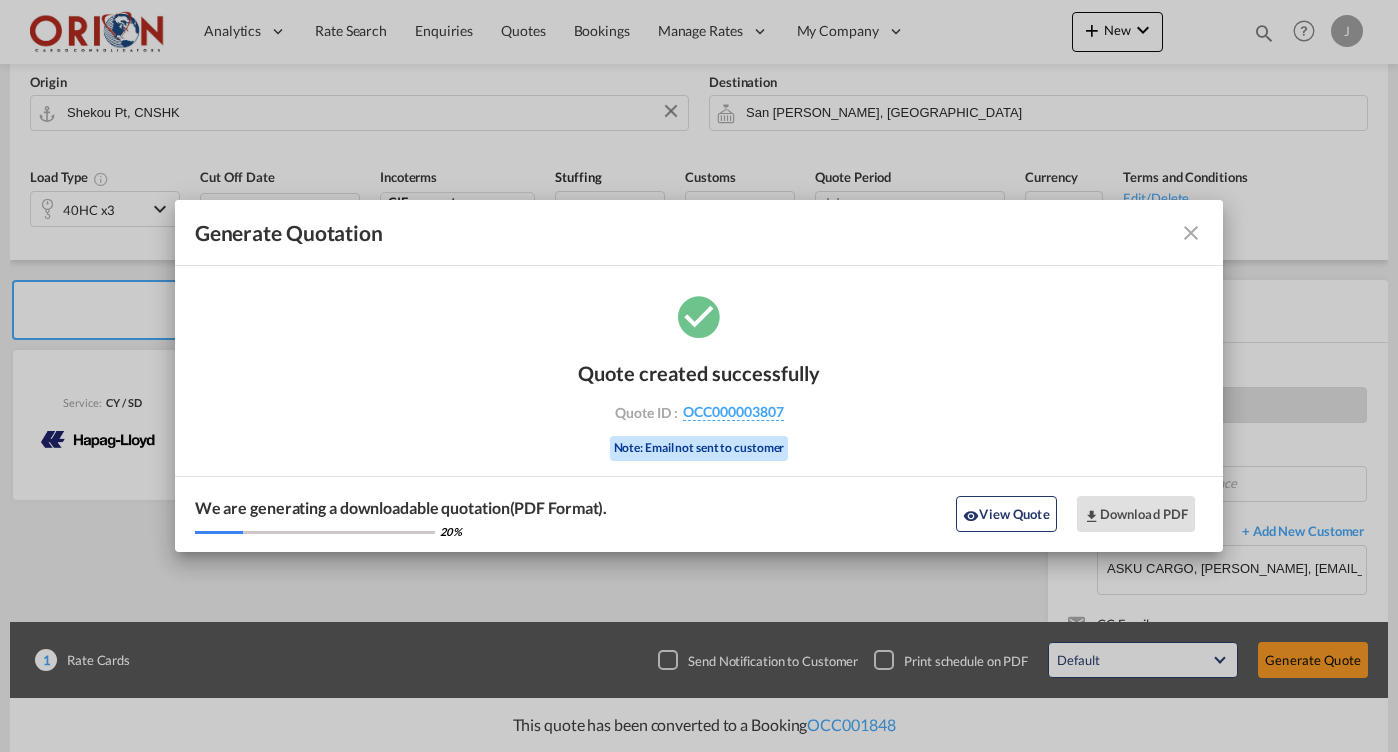 click at bounding box center [1191, 233] 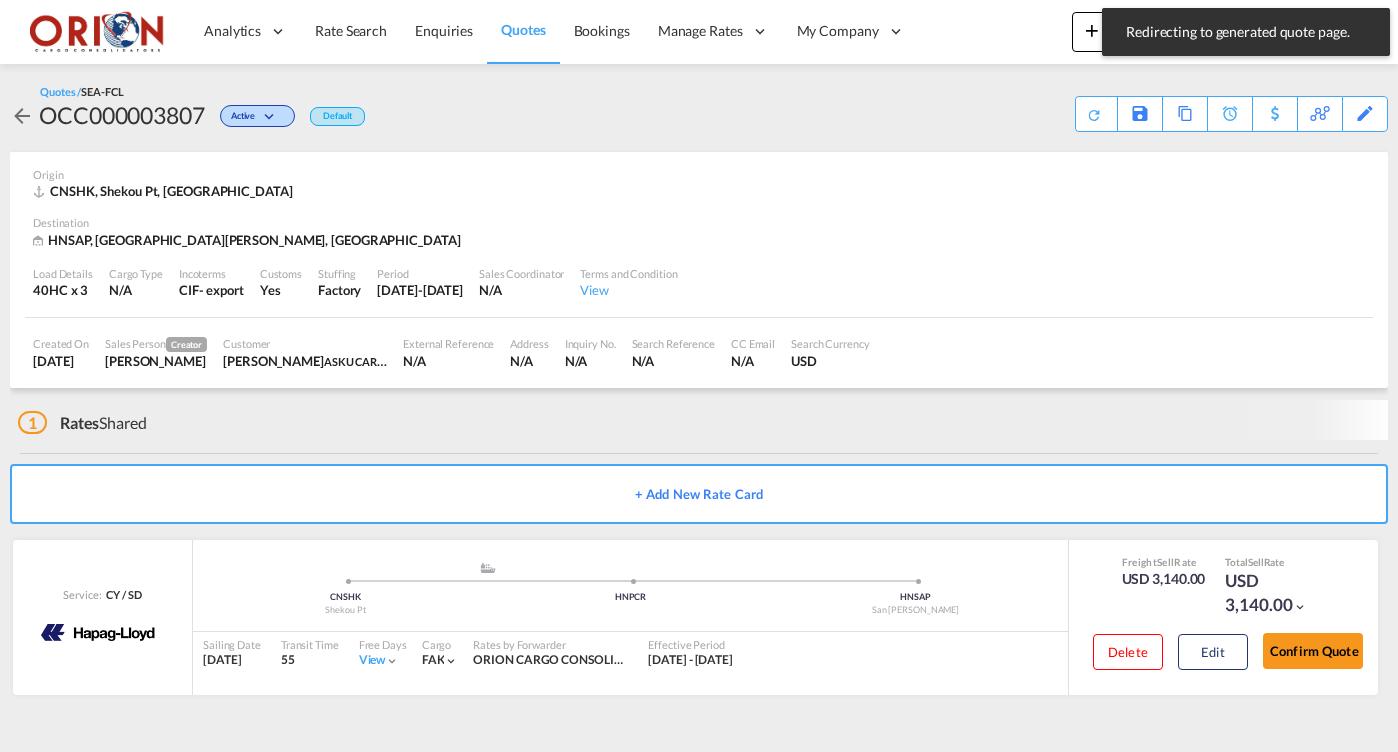 scroll, scrollTop: 0, scrollLeft: 0, axis: both 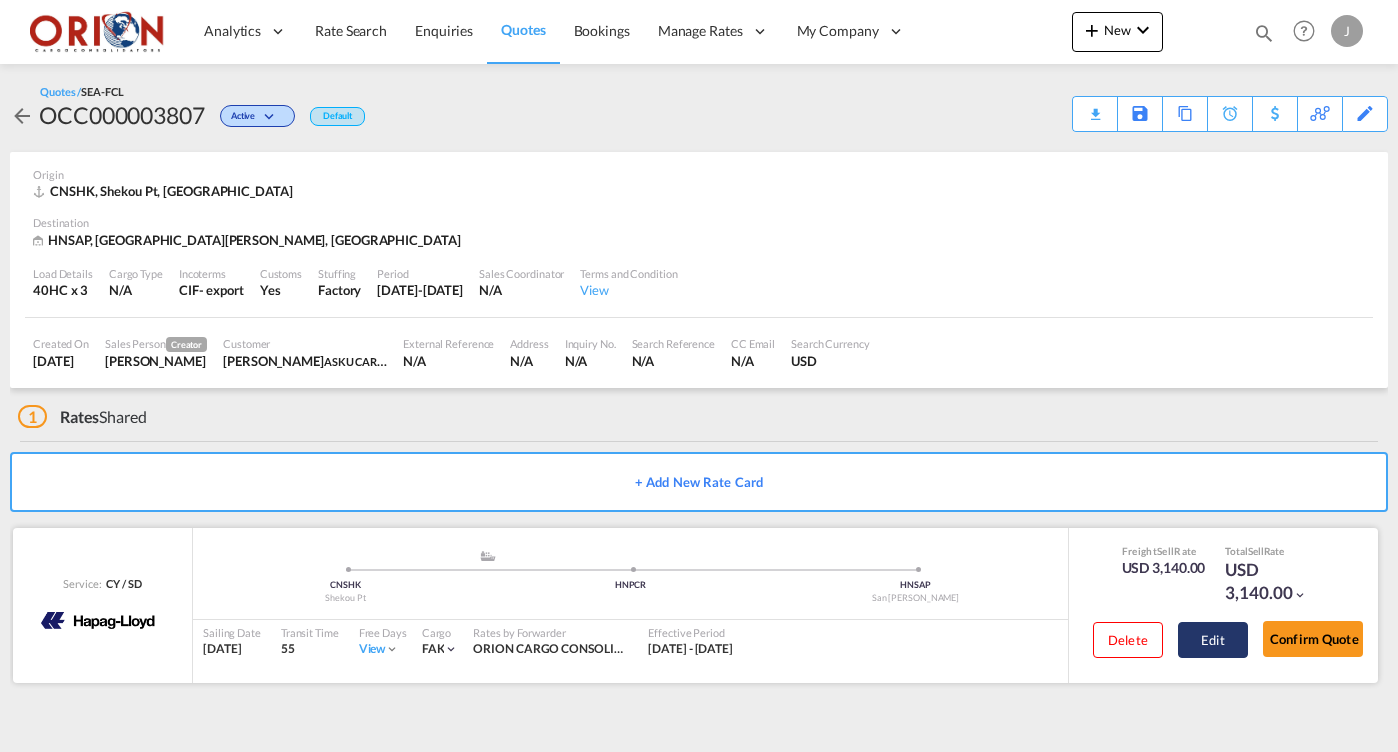 click on "Edit" at bounding box center [1213, 640] 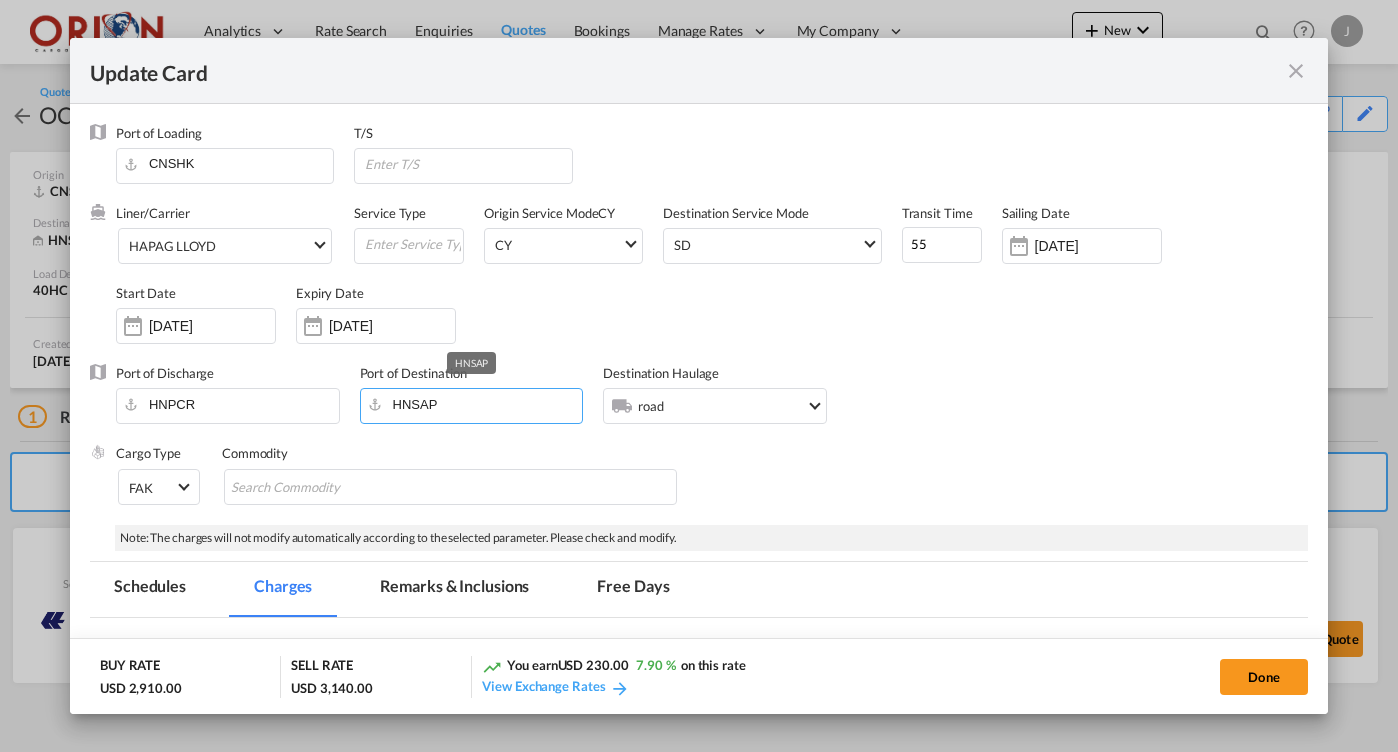 click on "HNSAP" at bounding box center (476, 404) 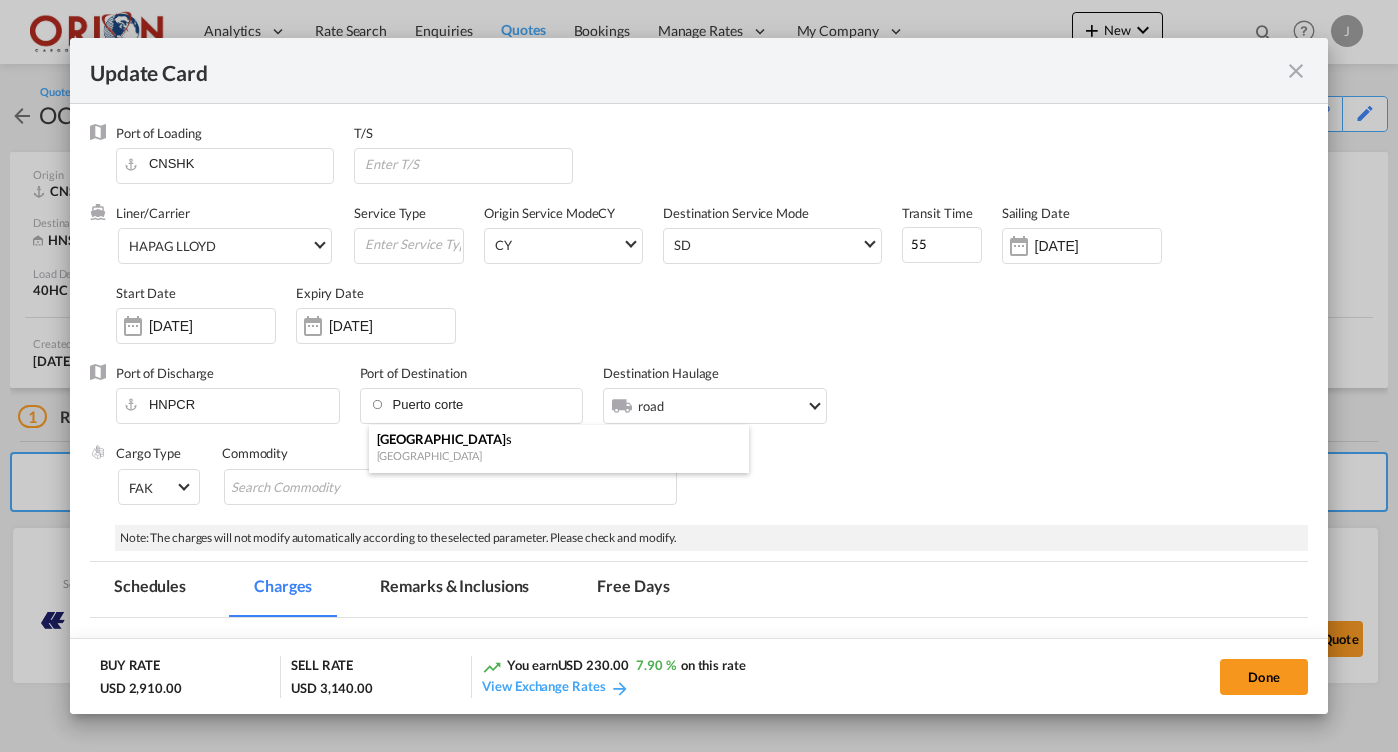 drag, startPoint x: 444, startPoint y: 438, endPoint x: 699, endPoint y: 521, distance: 268.16785 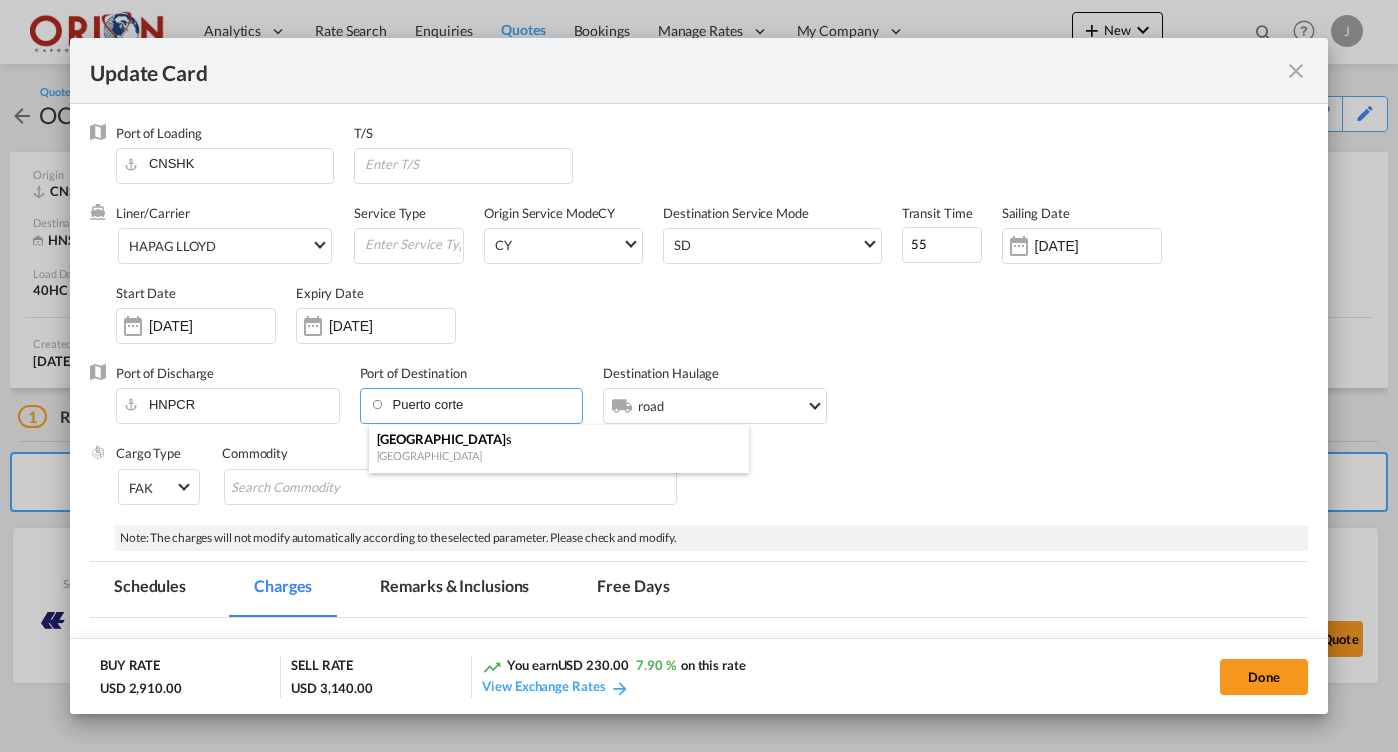 click on "[GEOGRAPHIC_DATA]" at bounding box center (441, 439) 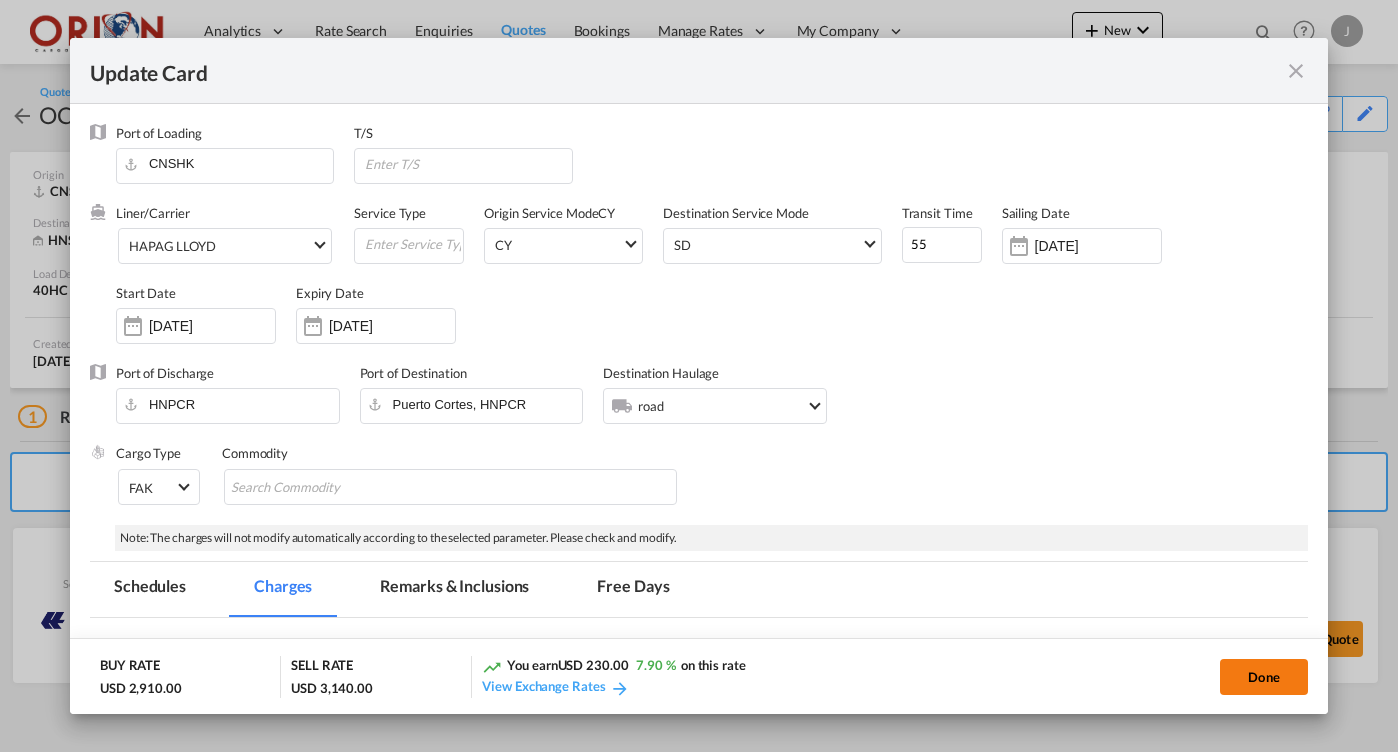 click on "Done" 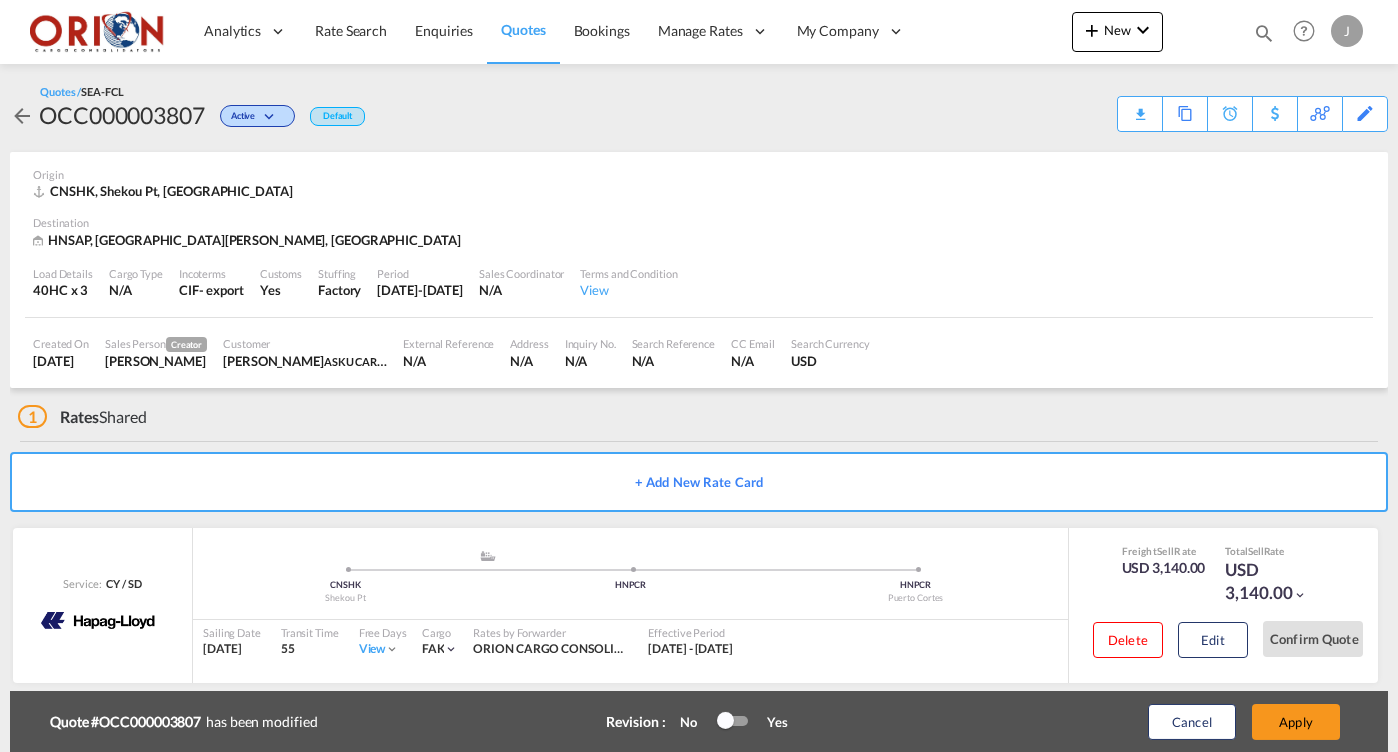 click on "Apply" at bounding box center (1296, 722) 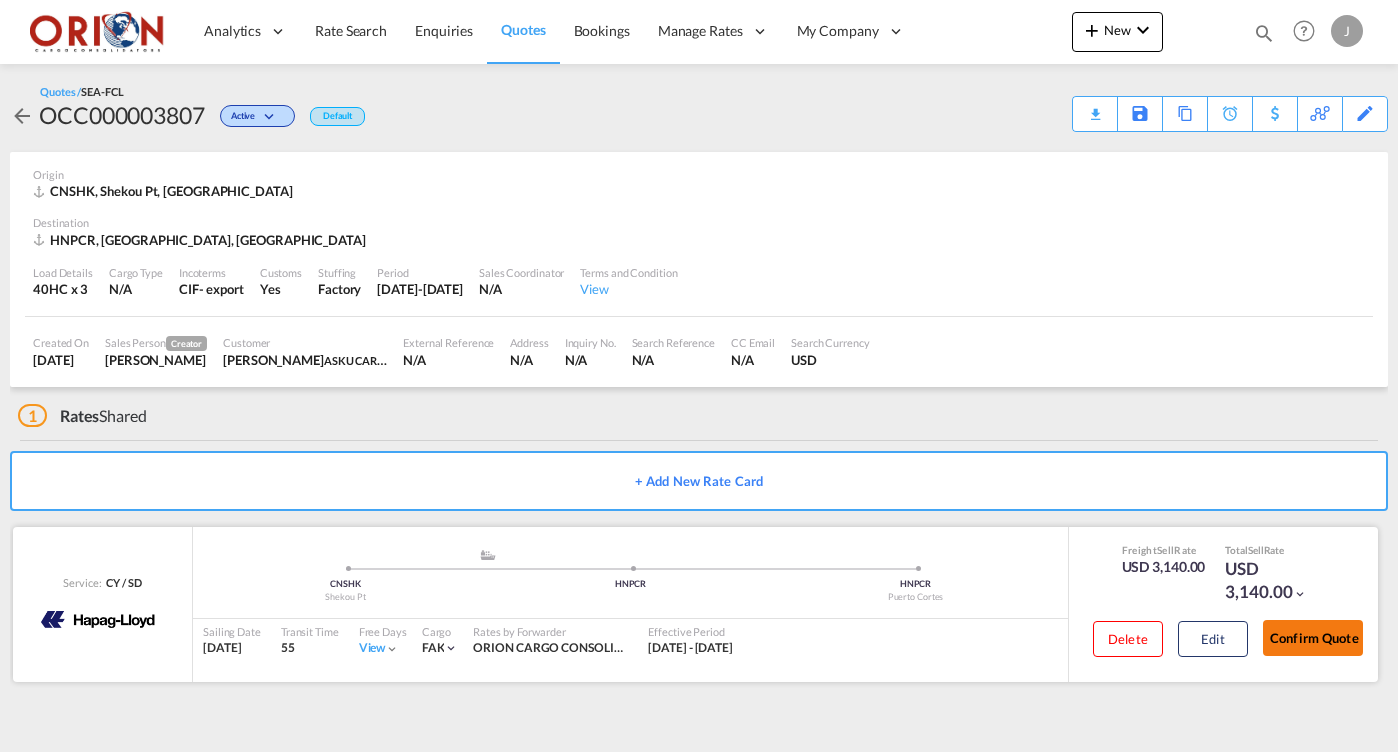 click on "Confirm Quote" at bounding box center [1313, 638] 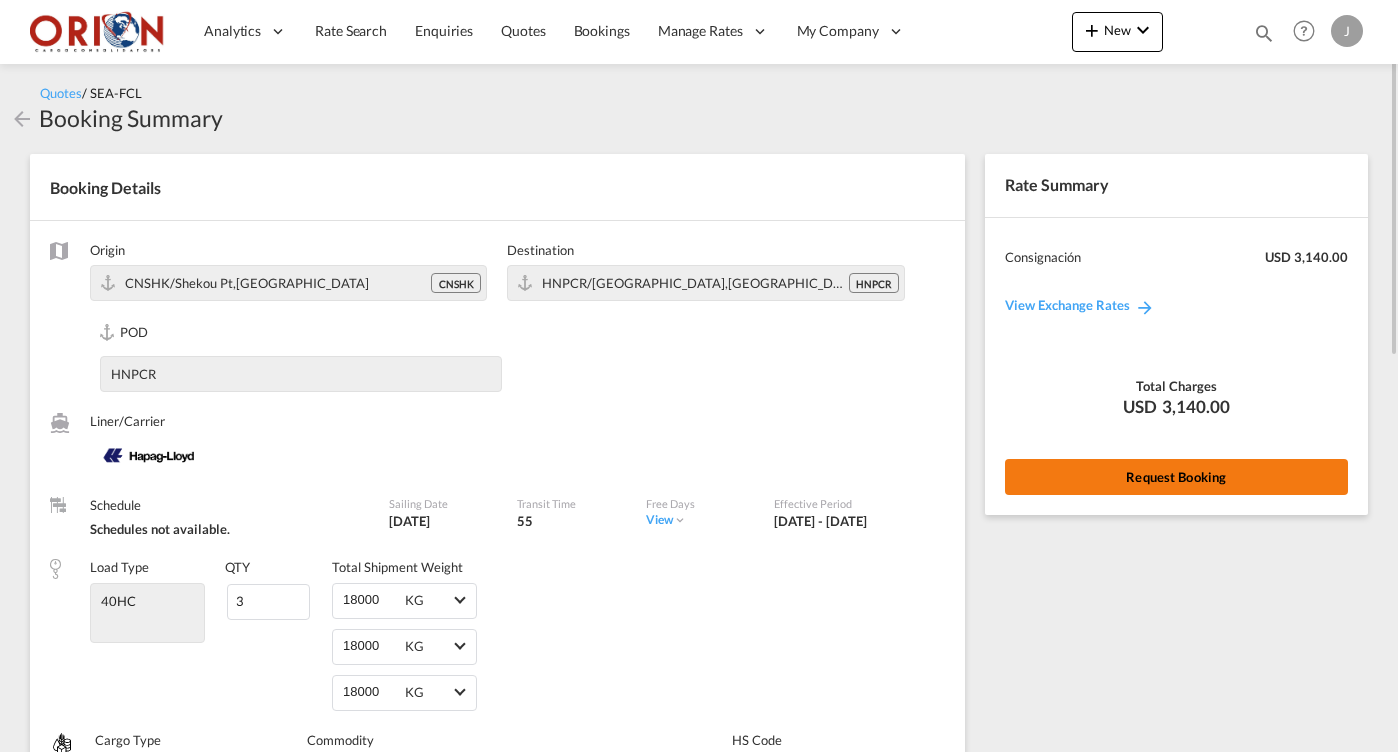 click on "Request Booking" at bounding box center (1176, 477) 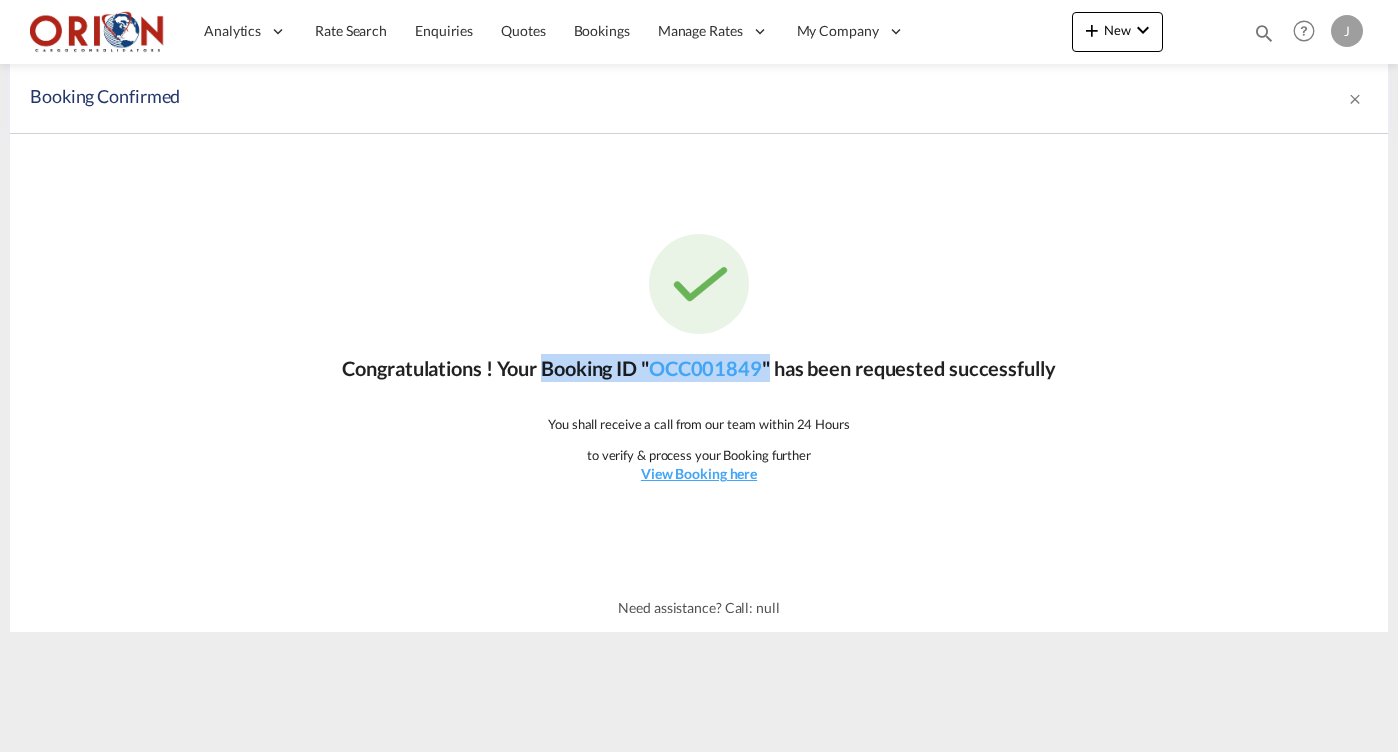 drag, startPoint x: 537, startPoint y: 363, endPoint x: 778, endPoint y: 366, distance: 241.01868 